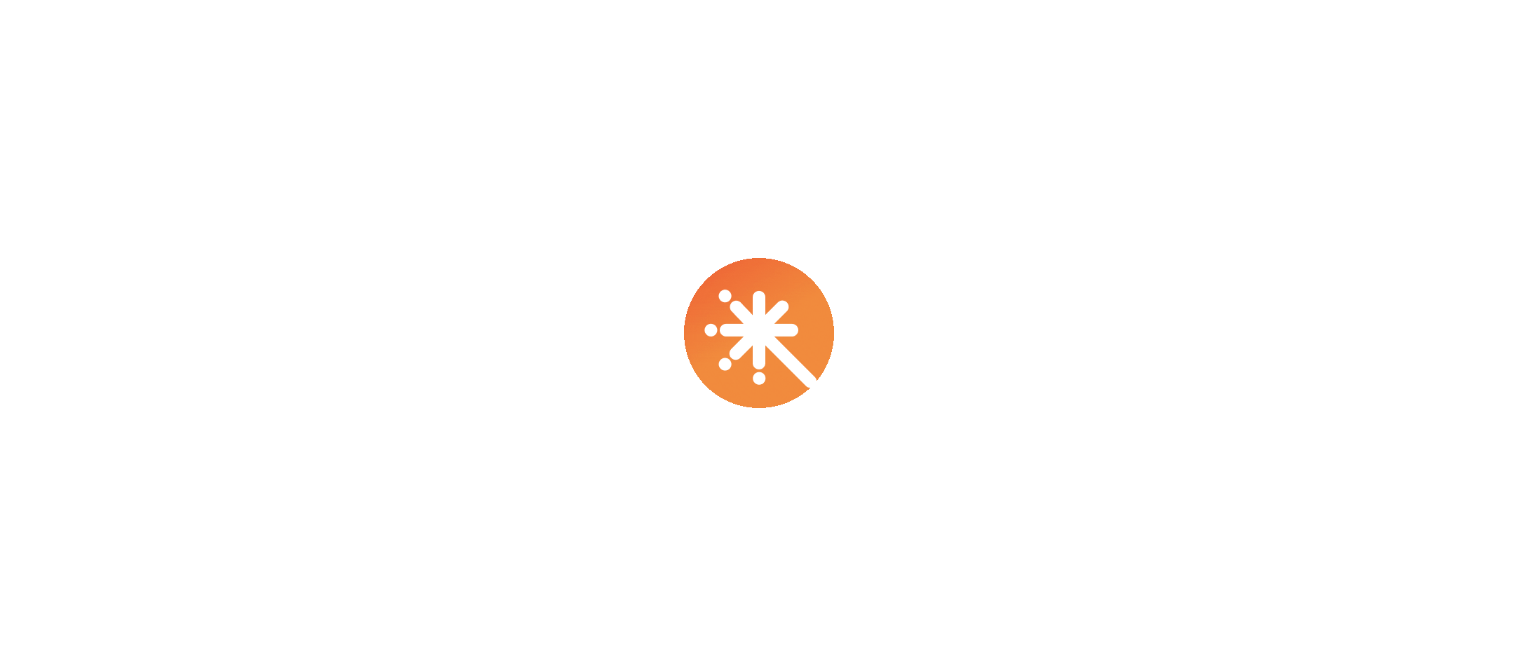 scroll, scrollTop: 0, scrollLeft: 0, axis: both 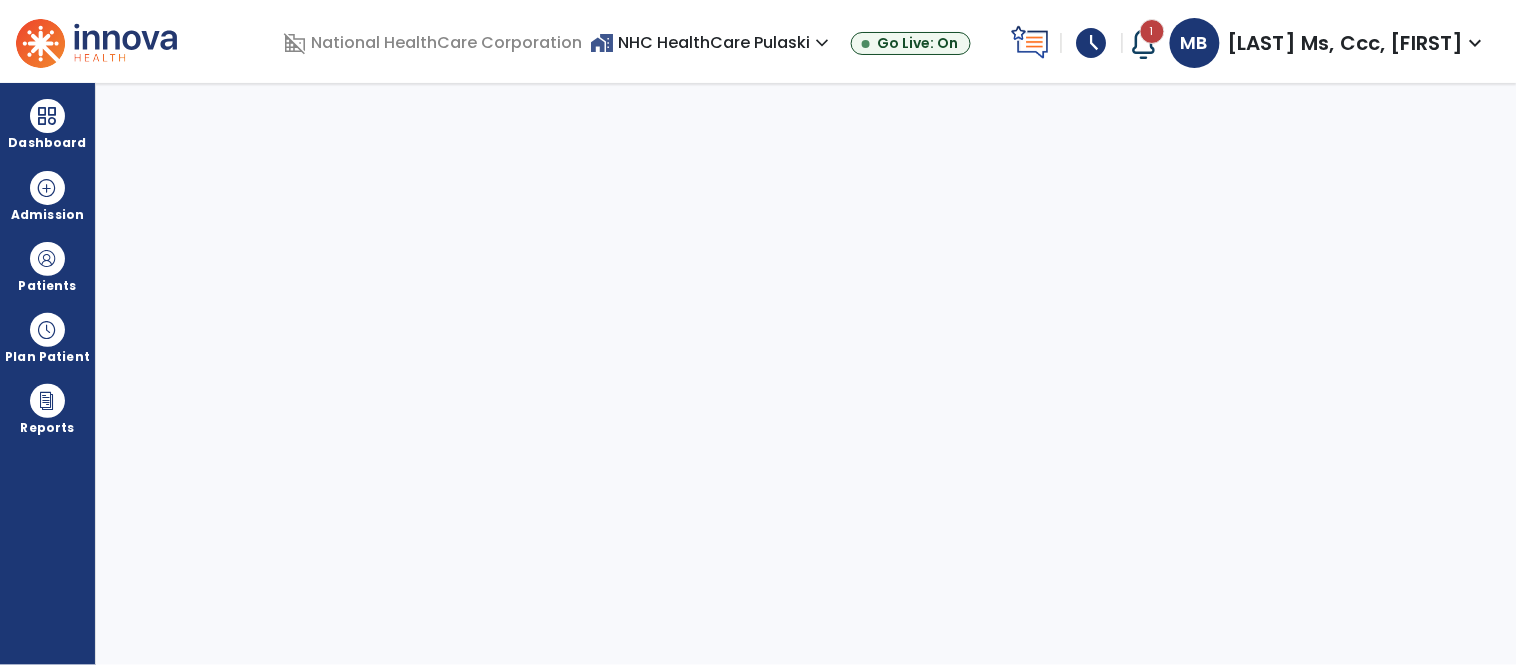 select on "****" 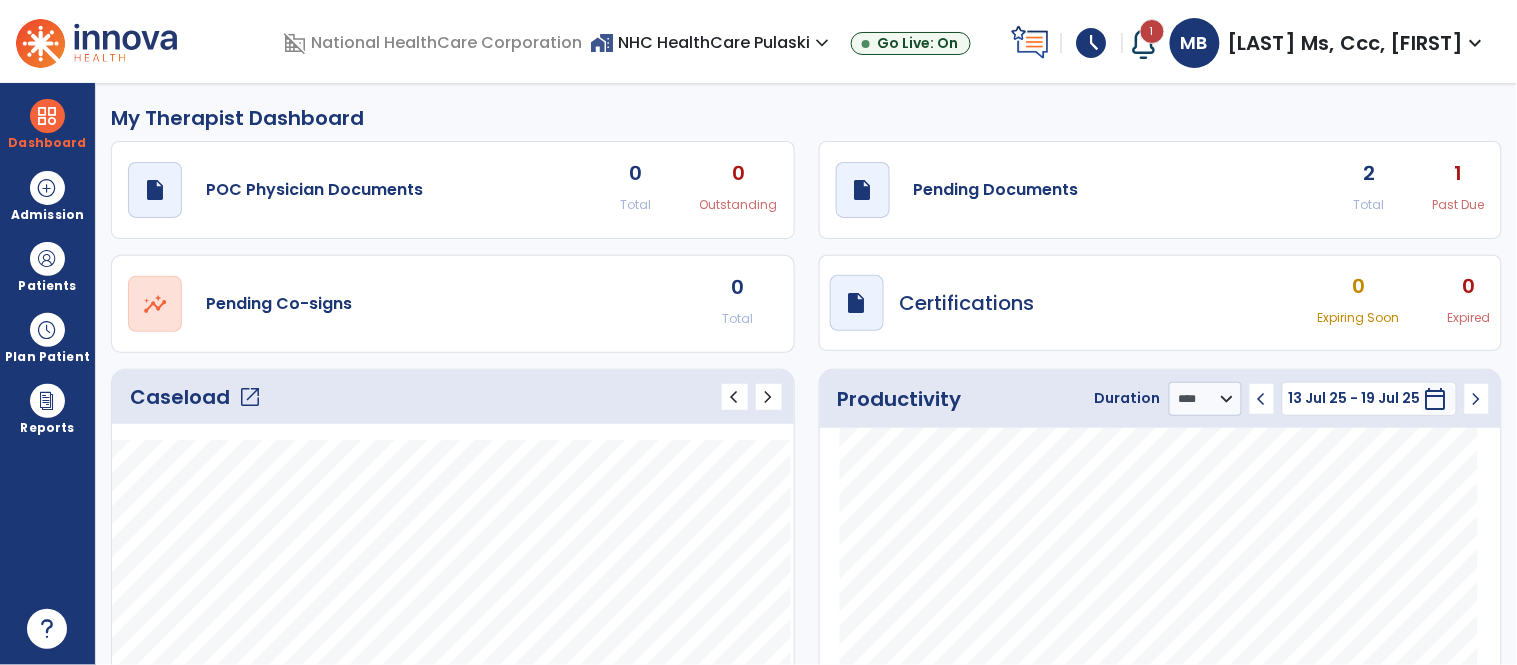 click on "2 Total" 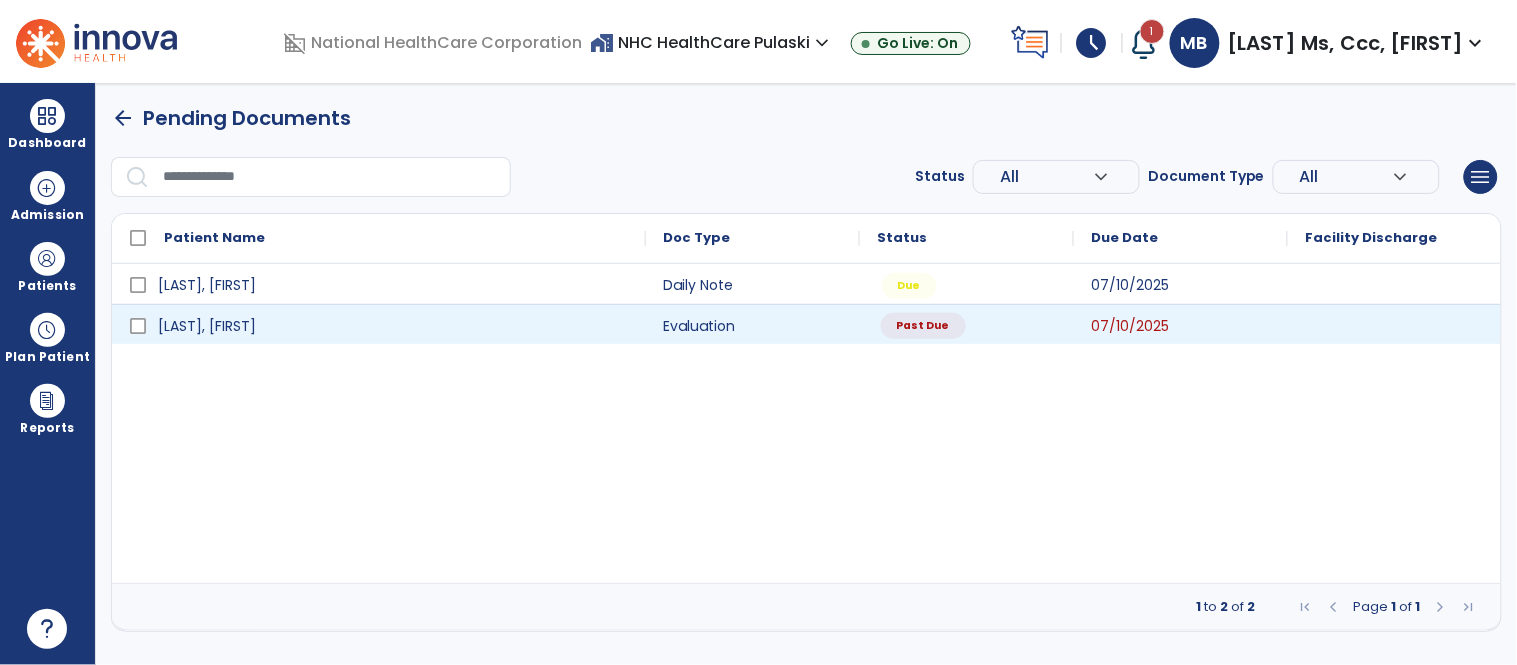 click on "Past Due" at bounding box center (967, 324) 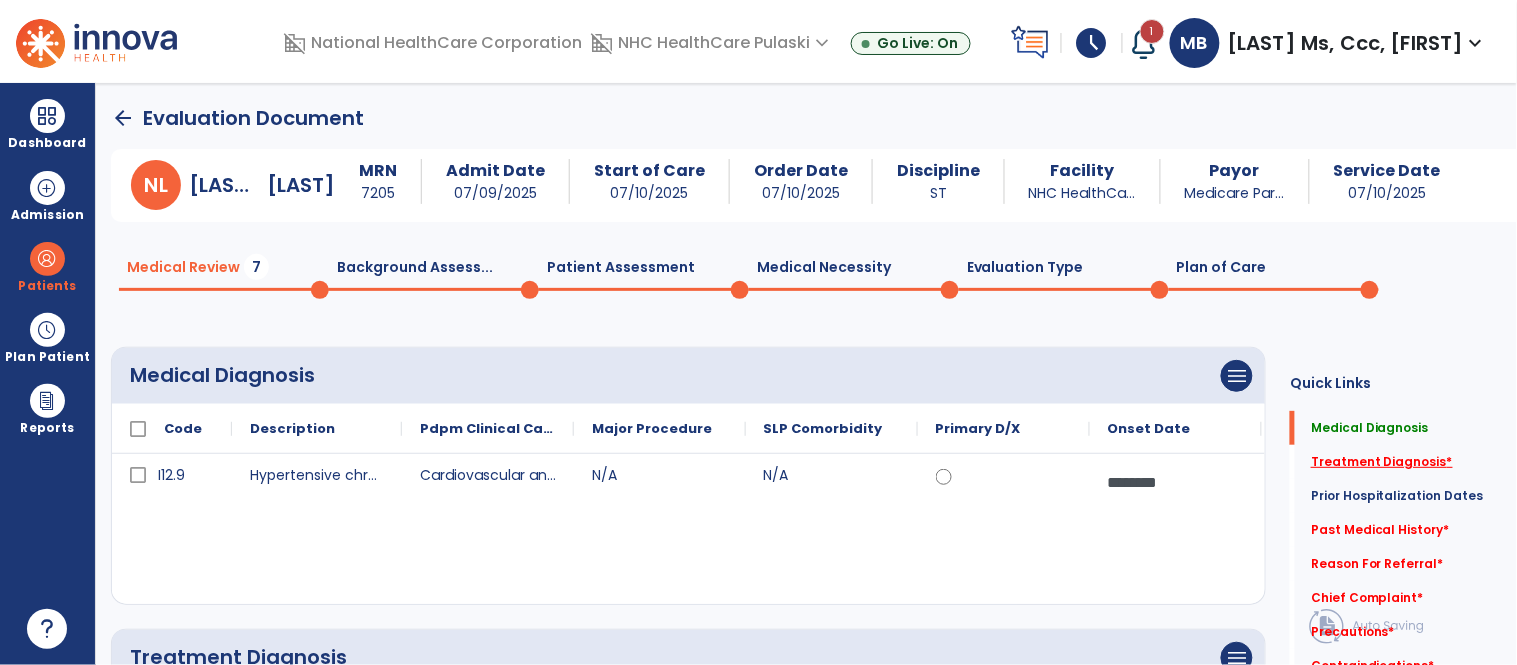 click on "Treatment Diagnosis   *" 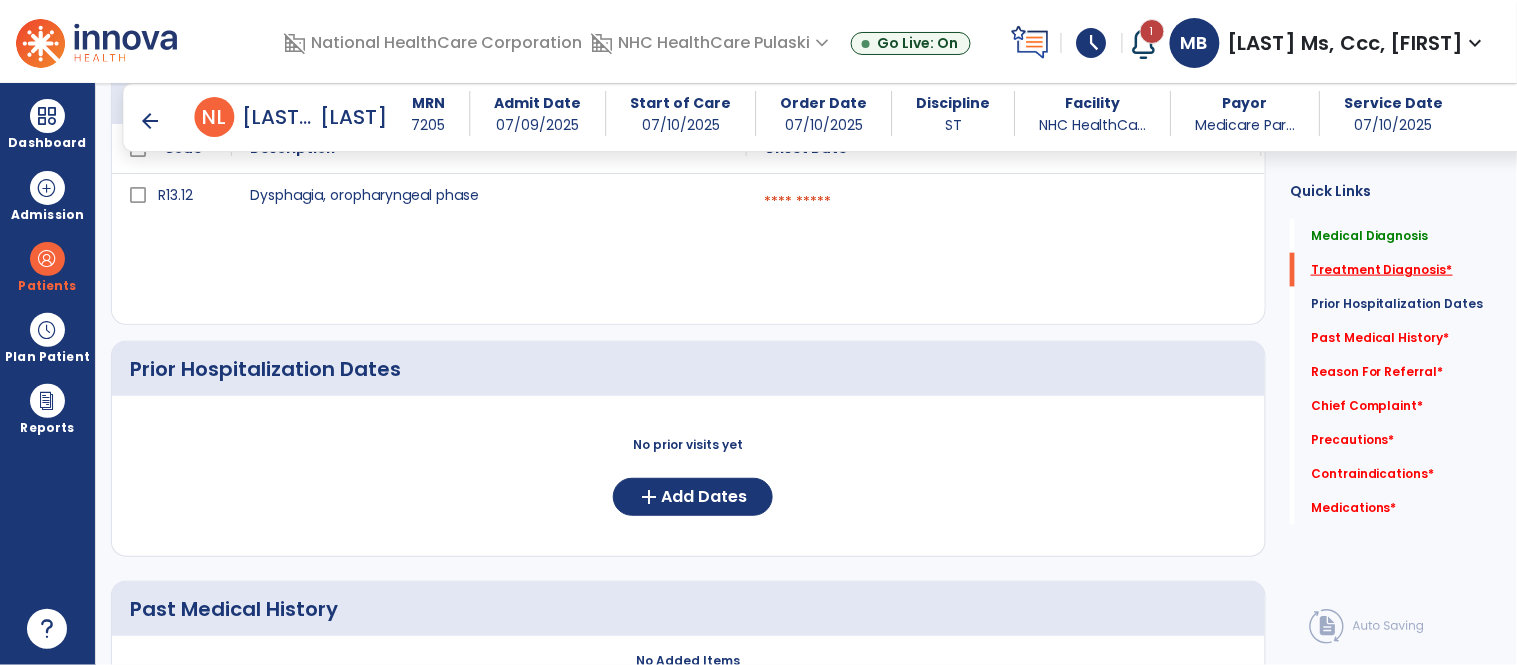 scroll, scrollTop: 546, scrollLeft: 0, axis: vertical 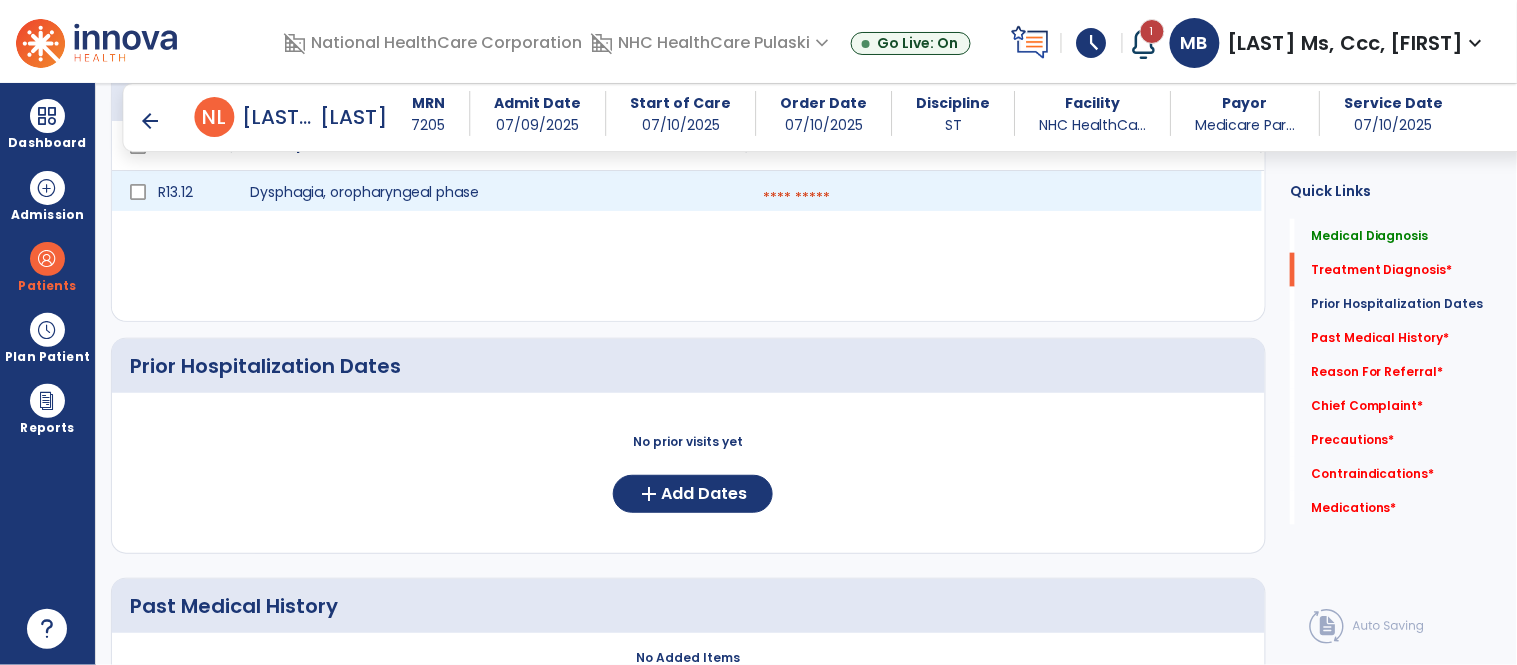 click at bounding box center [1004, 198] 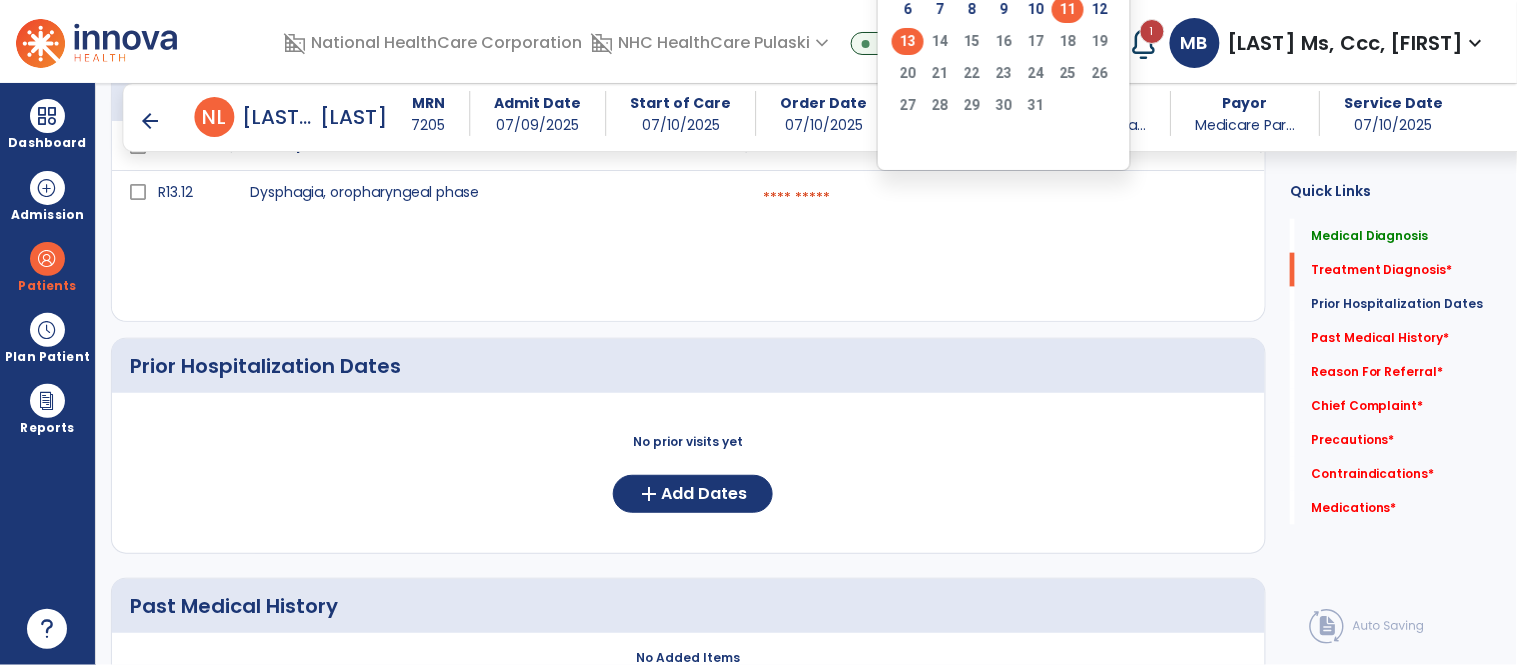 click on "11" 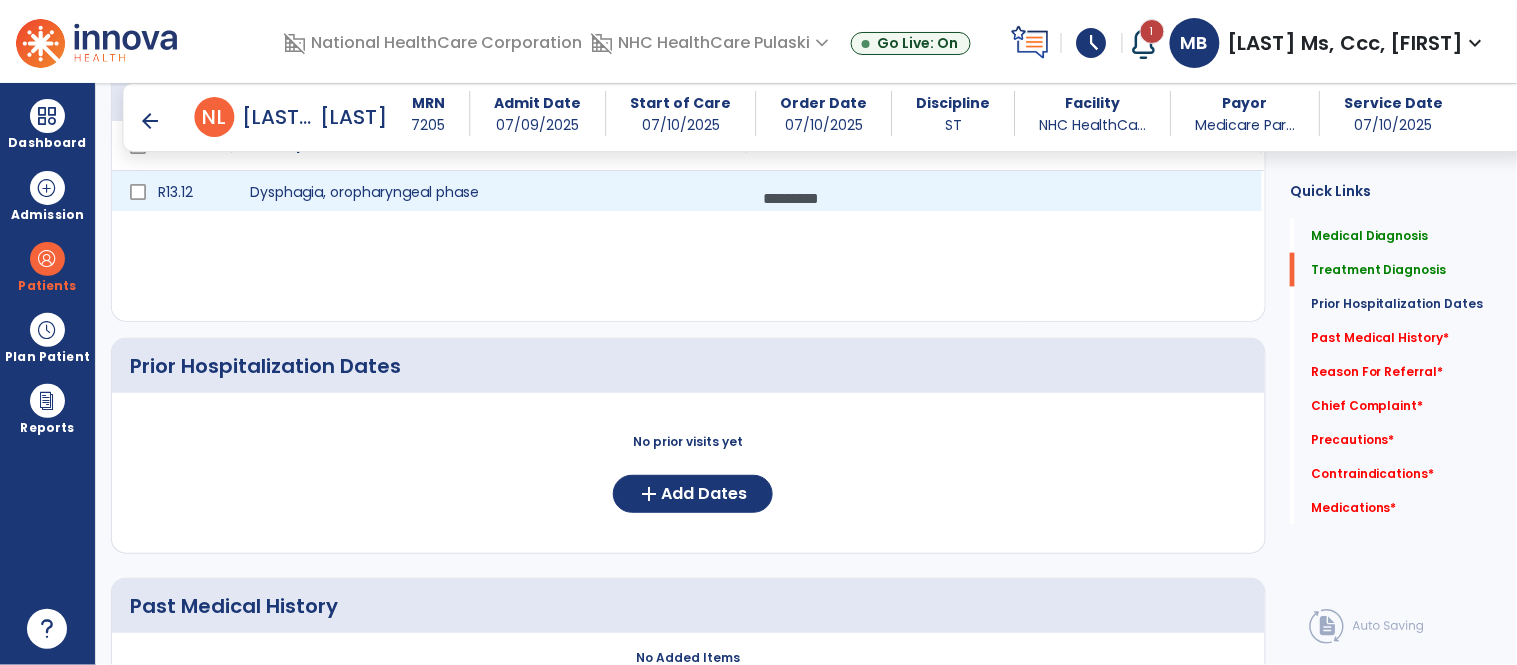 click on "*********" at bounding box center [1004, 198] 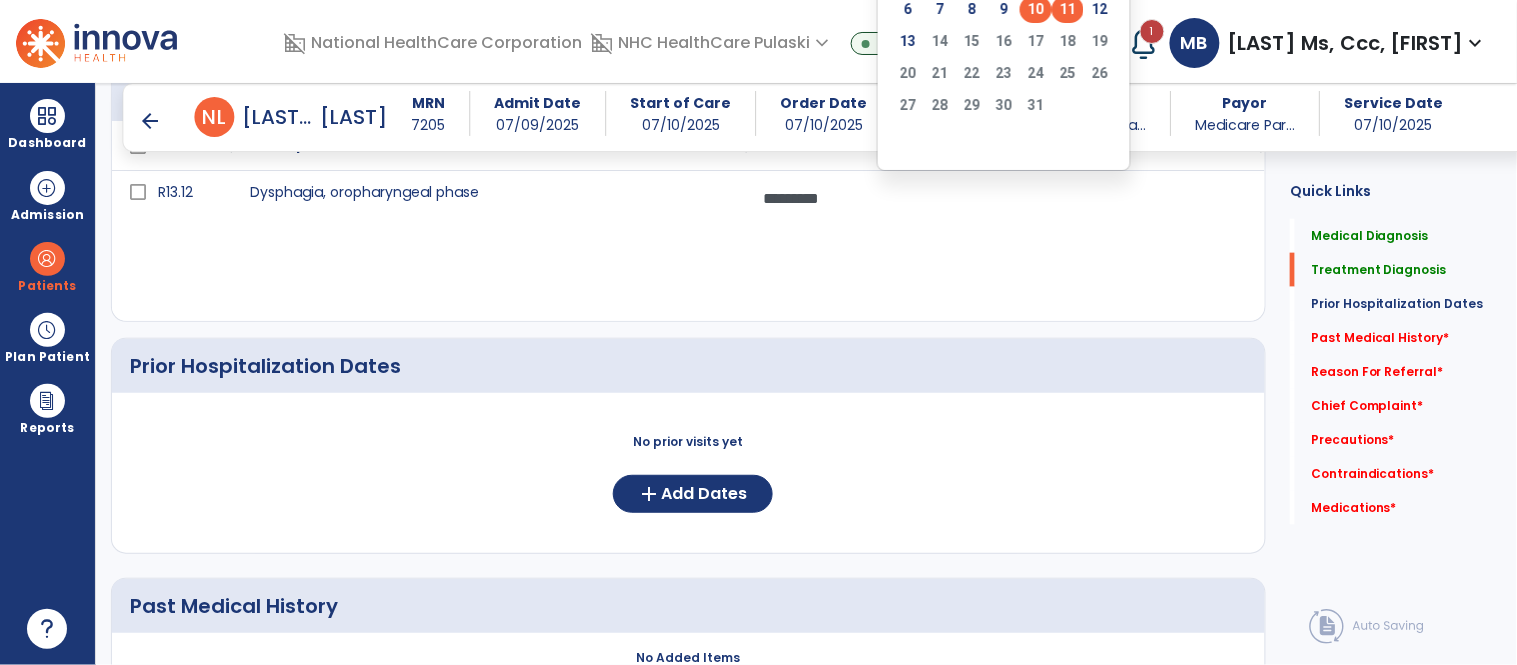 click on "10" 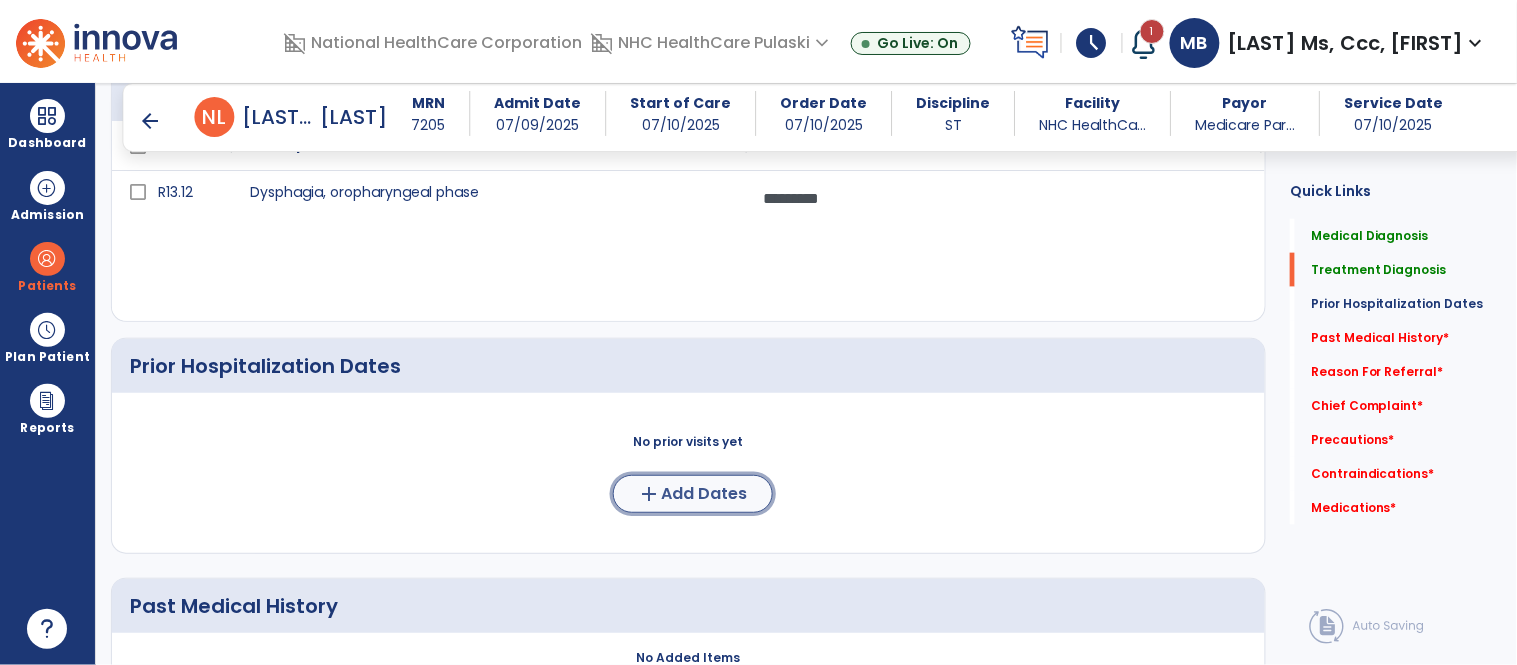 click on "Add Dates" 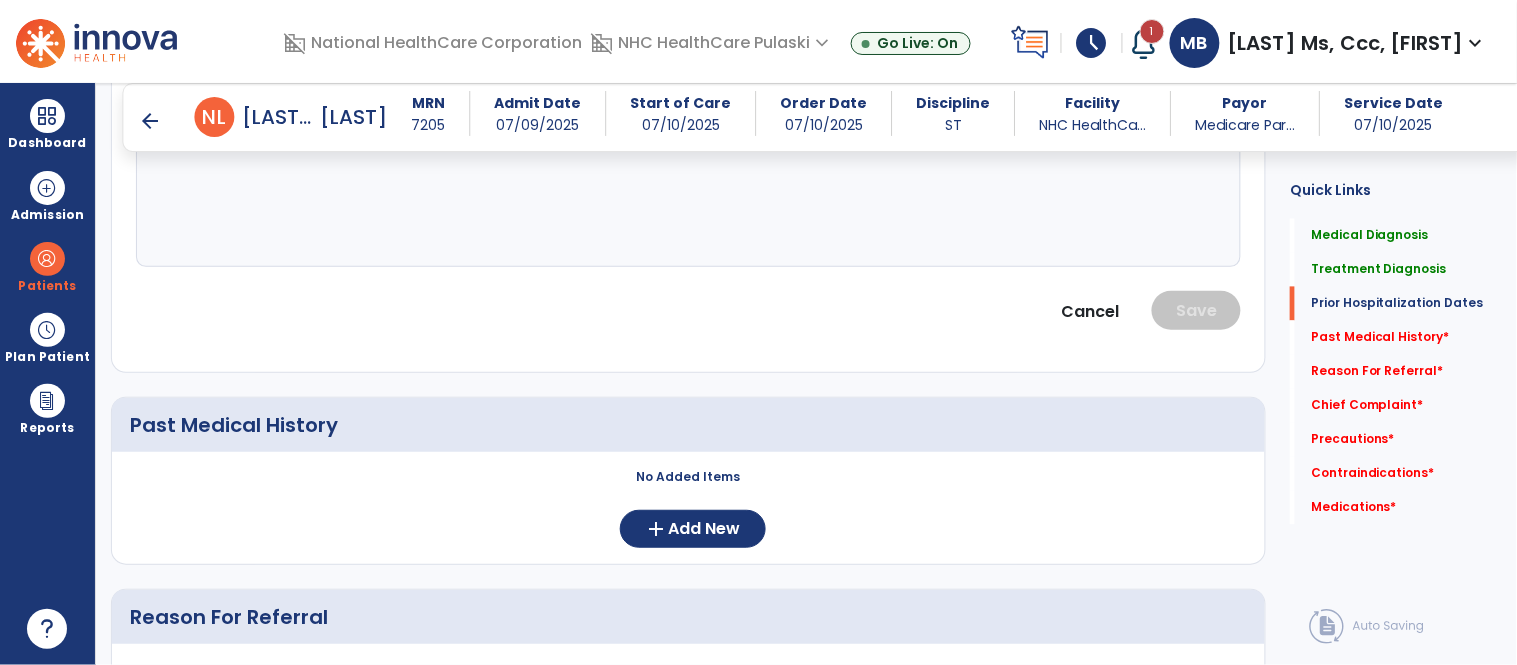 scroll, scrollTop: 992, scrollLeft: 0, axis: vertical 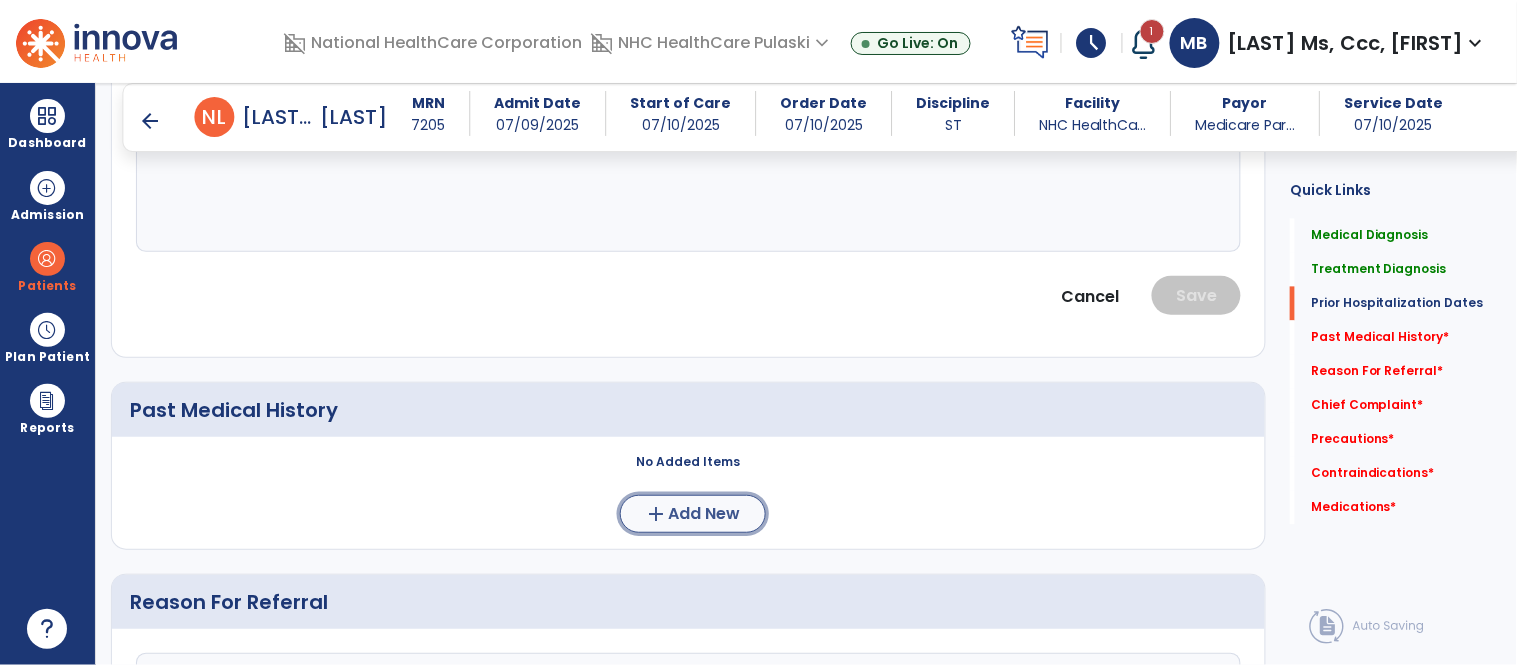 click on "add  Add New" 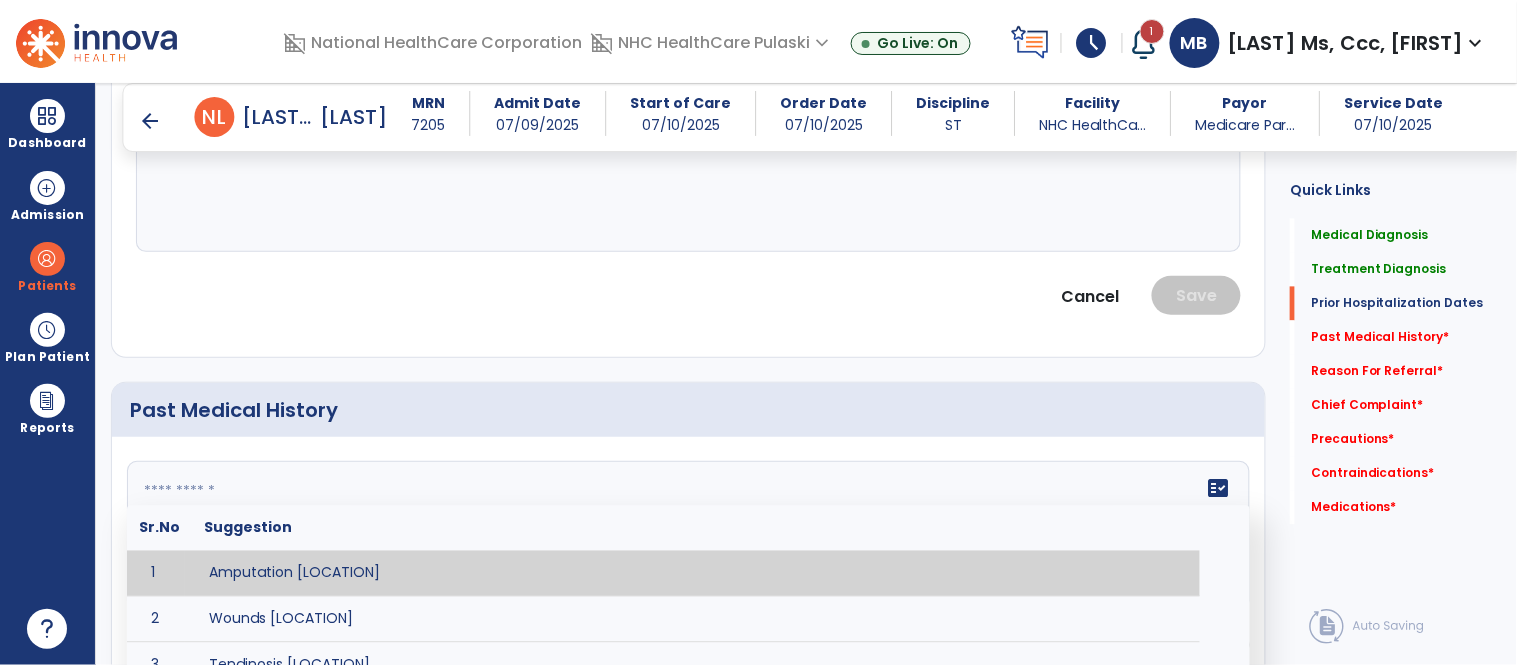 click on "fact_check  Sr.No Suggestion 1 Amputation [LOCATION] 2 Wounds [LOCATION] 3 Tendinosis [LOCATION] 4 Venous stasis ulcer [LOCATION] 5 Achilles tendon tear [LOCATION] 6 ACL tear surgically repaired [LOCATION] 7 Above knee amputation (AKA) [LOCATION] 8 Below knee amputation (BKE) [LOCATION] 9 Cancer (SITE/TYPE) 10 Surgery (TYPE) 11 AAA (Abdominal Aortic Aneurysm) 12 Achilles tendon tear [LOCATION] 13 Acute Renal Failure 14 AIDS (Acquired Immune Deficiency Syndrome) 15 Alzheimer's Disease 16 Anemia 17 Angina 18 Anxiety 19 ASHD (Arteriosclerotic Heart Disease) 20 Atrial Fibrillation 21 Bipolar Disorder 22 Bowel Obstruction 23 C-Diff 24 Coronary Artery Bypass Graft (CABG) 25 CAD (Coronary Artery Disease) 26 Carpal tunnel syndrome 27 Chronic bronchitis 28 Chronic renal failure 29 Colostomy 30 COPD (Chronic Obstructive Pulmonary Disease) 31 CRPS (Complex Regional Pain Syndrome) 32 CVA (Cerebrovascular Accident) 33 CVI (Chronic Venous Insufficiency) 34 DDD (Degenerative Disc Disease) 35 Depression 36 37 38 39 40 41 42" 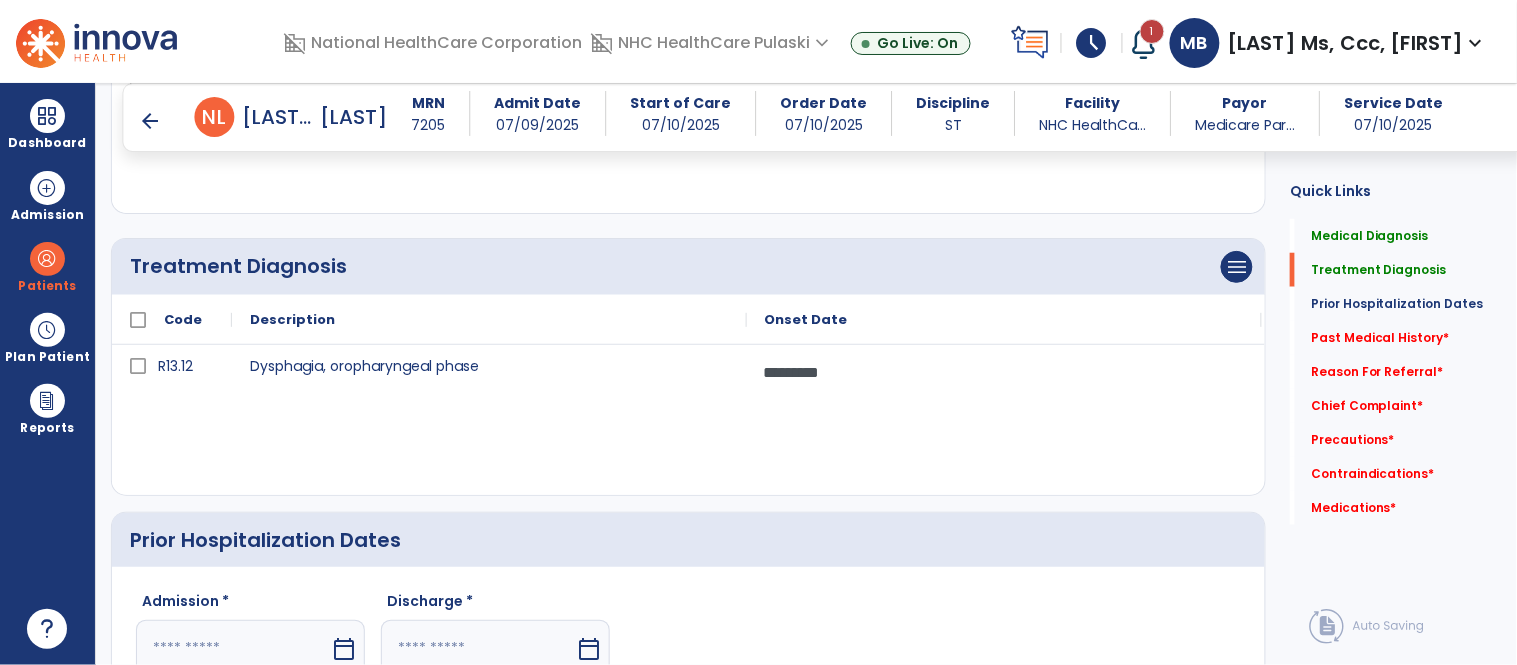 scroll, scrollTop: 285, scrollLeft: 0, axis: vertical 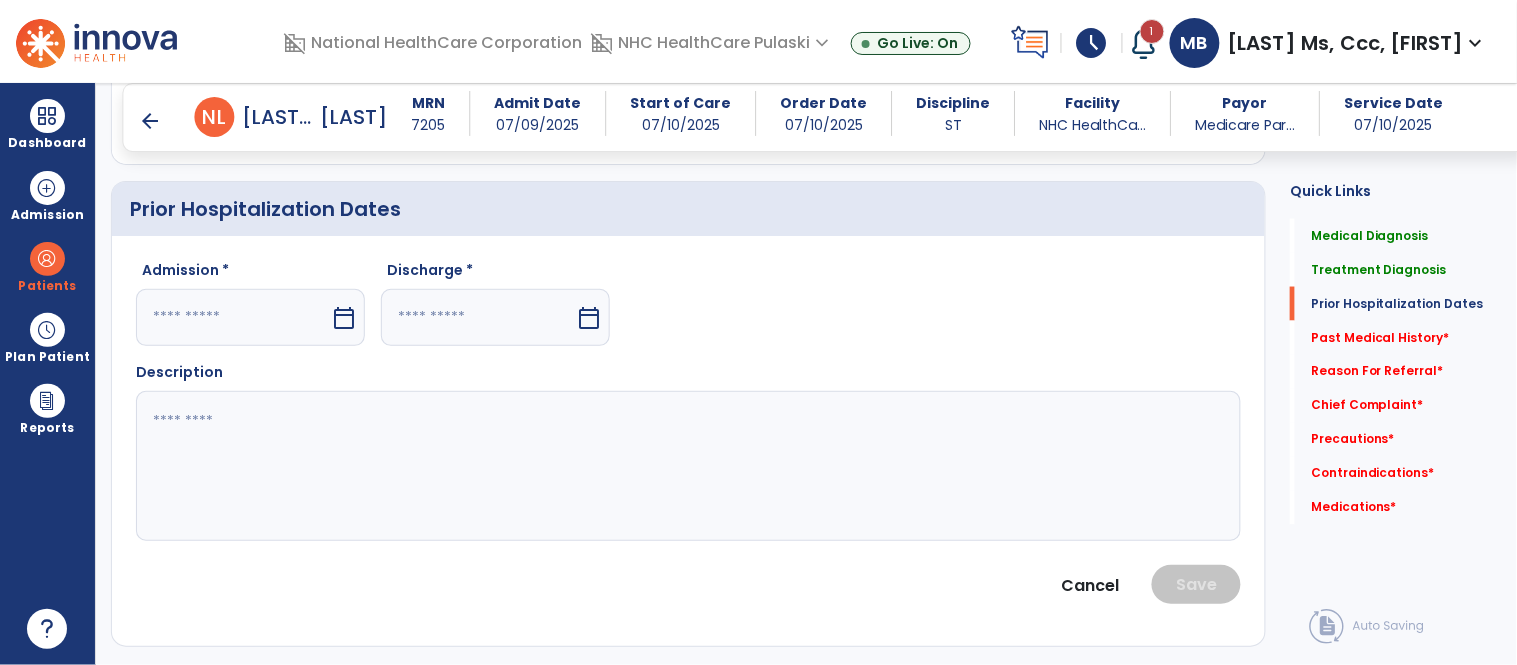 type on "**********" 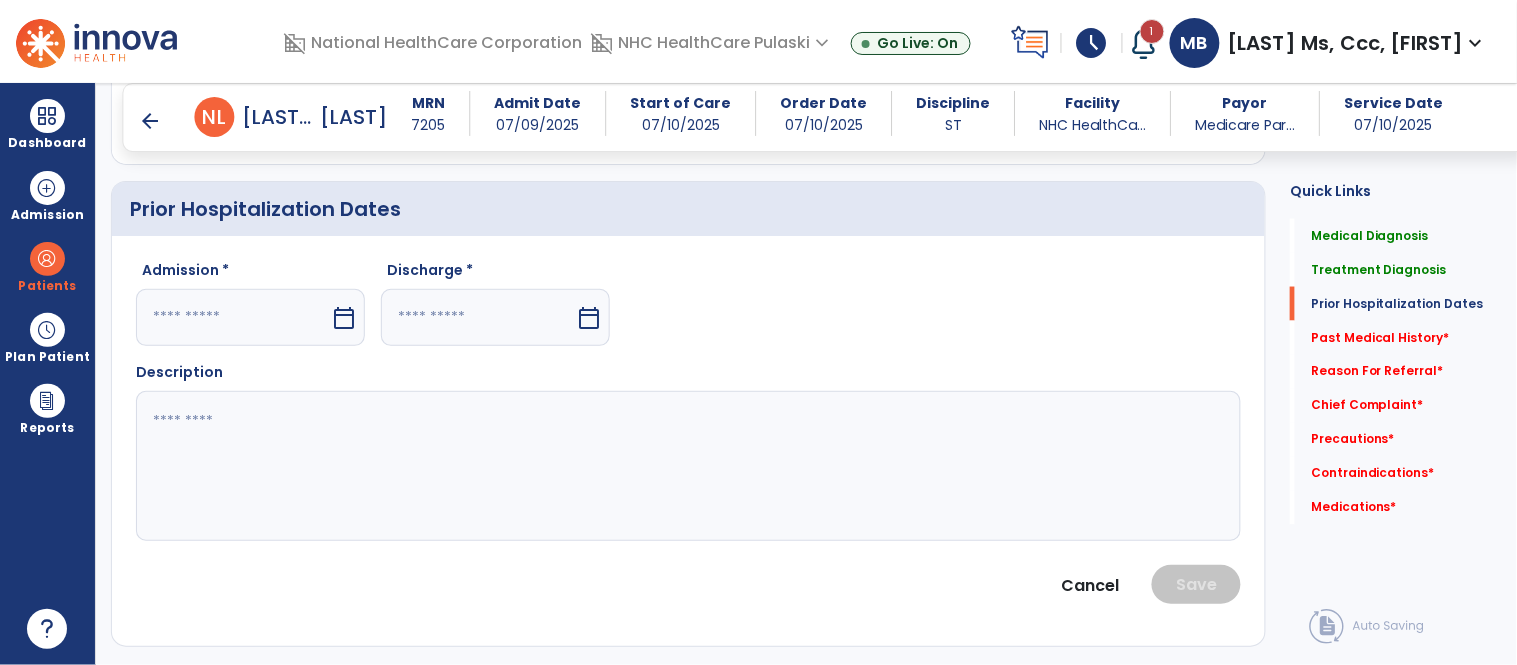 click 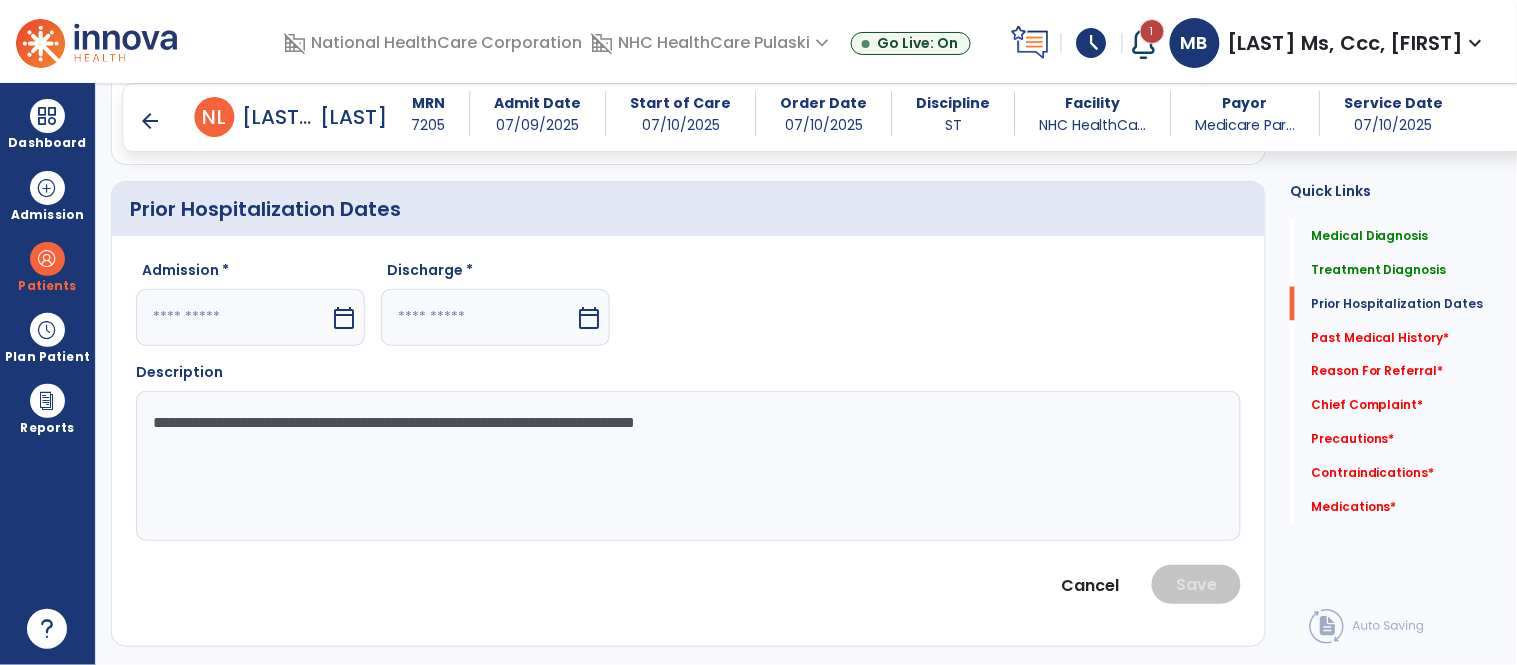 type on "**********" 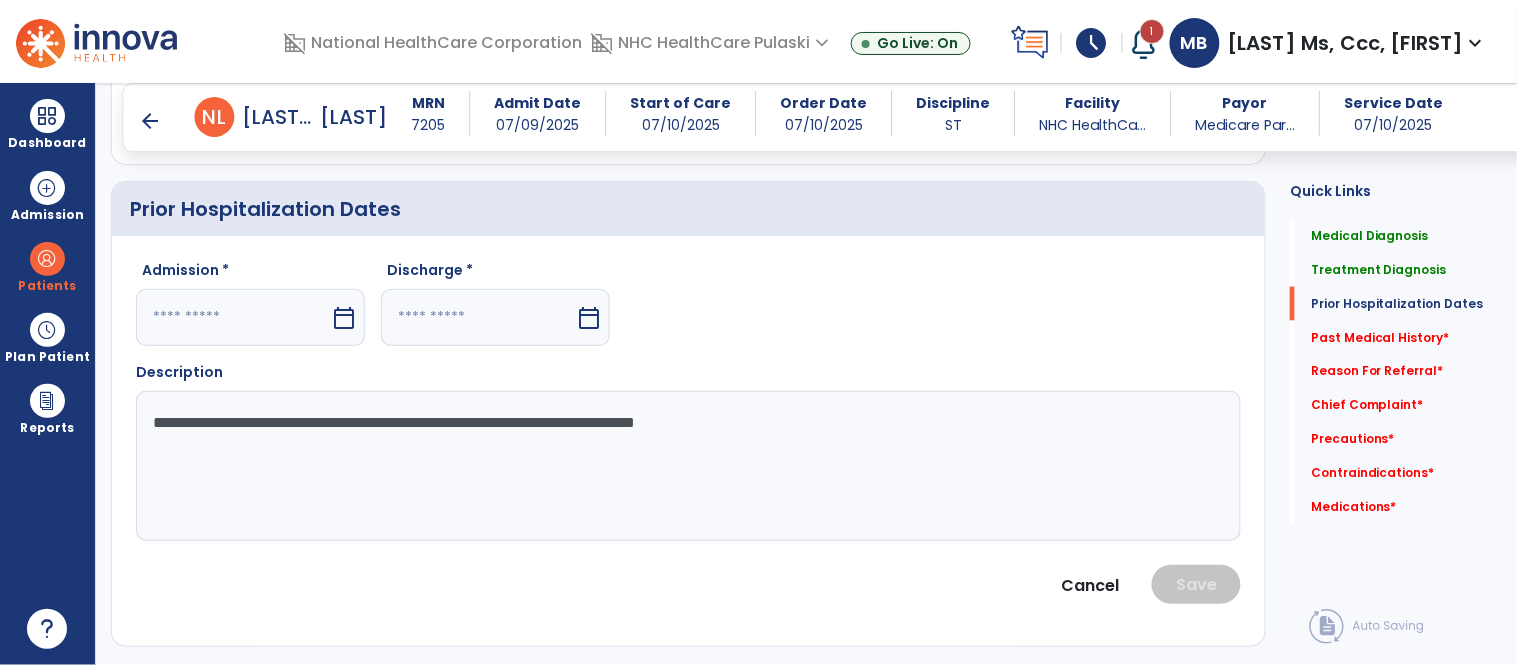 click on "calendar_today" at bounding box center (344, 318) 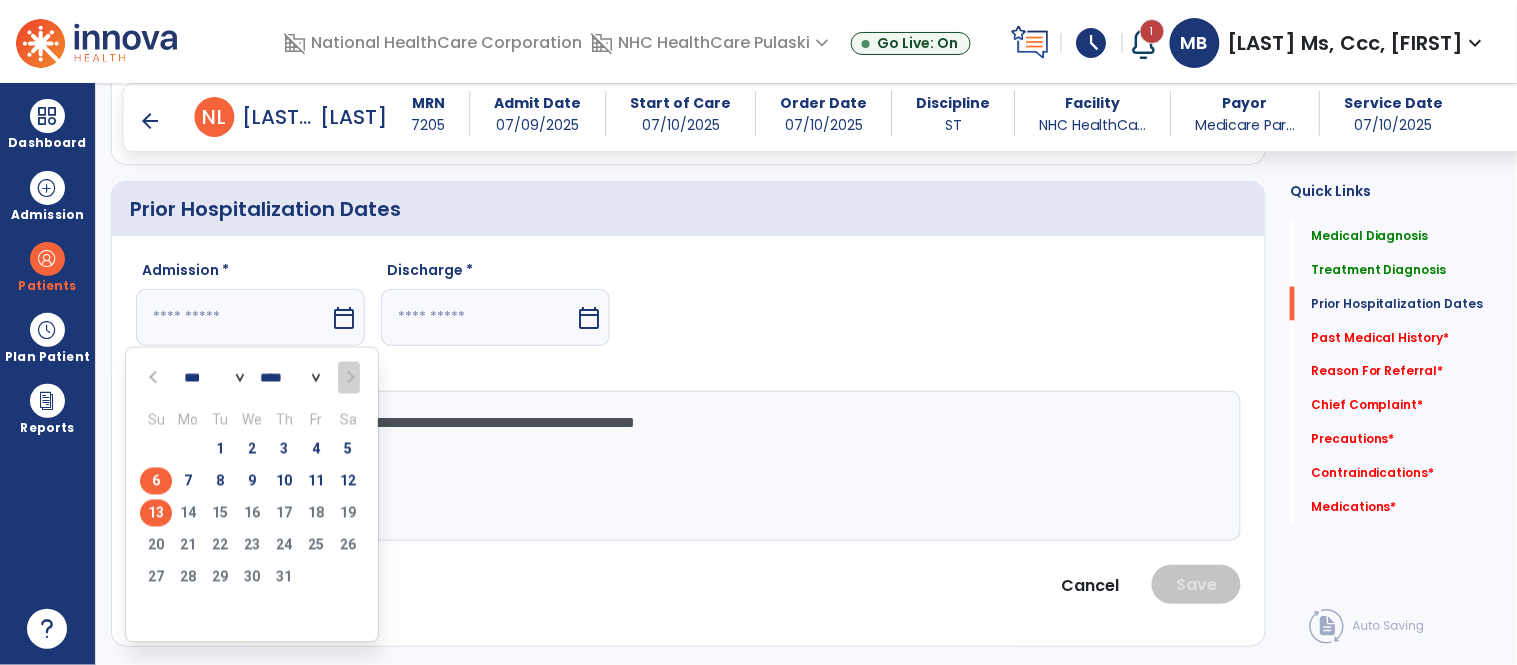 click on "6" at bounding box center (156, 481) 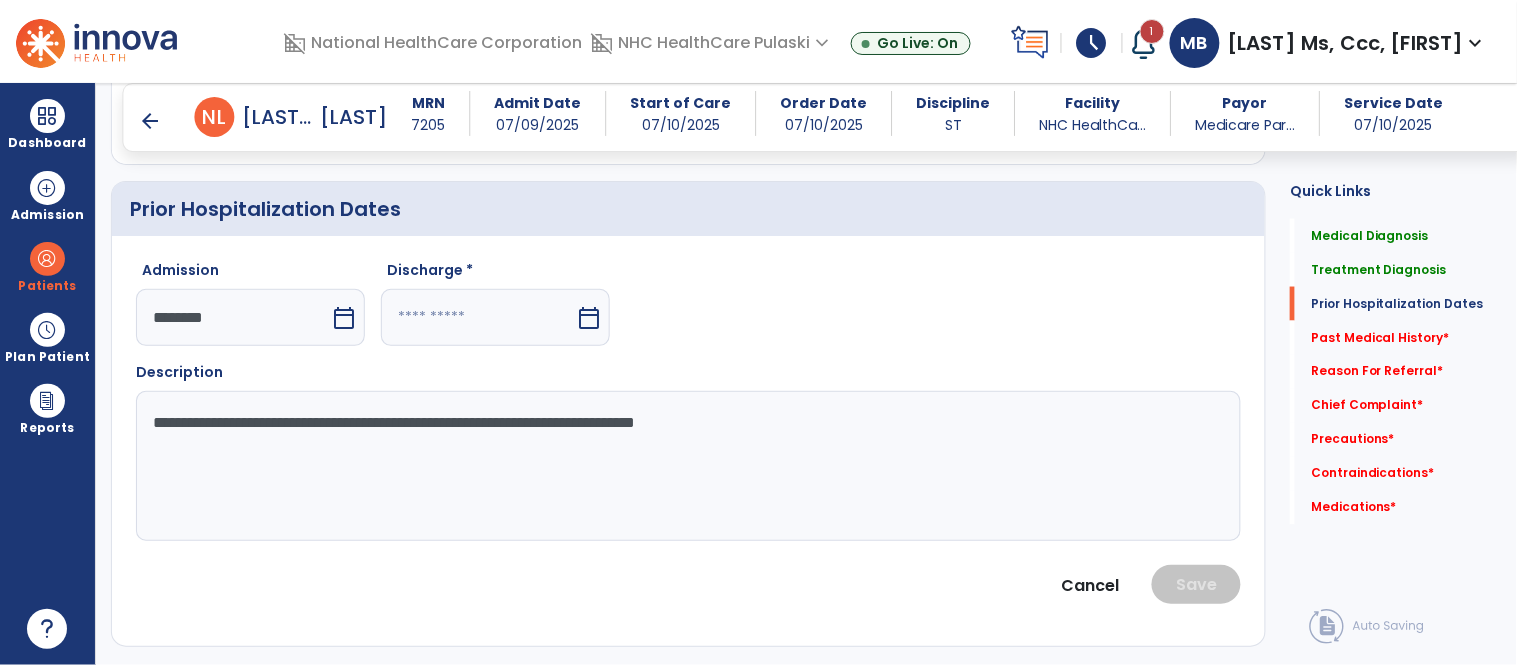 click on "calendar_today" at bounding box center [589, 318] 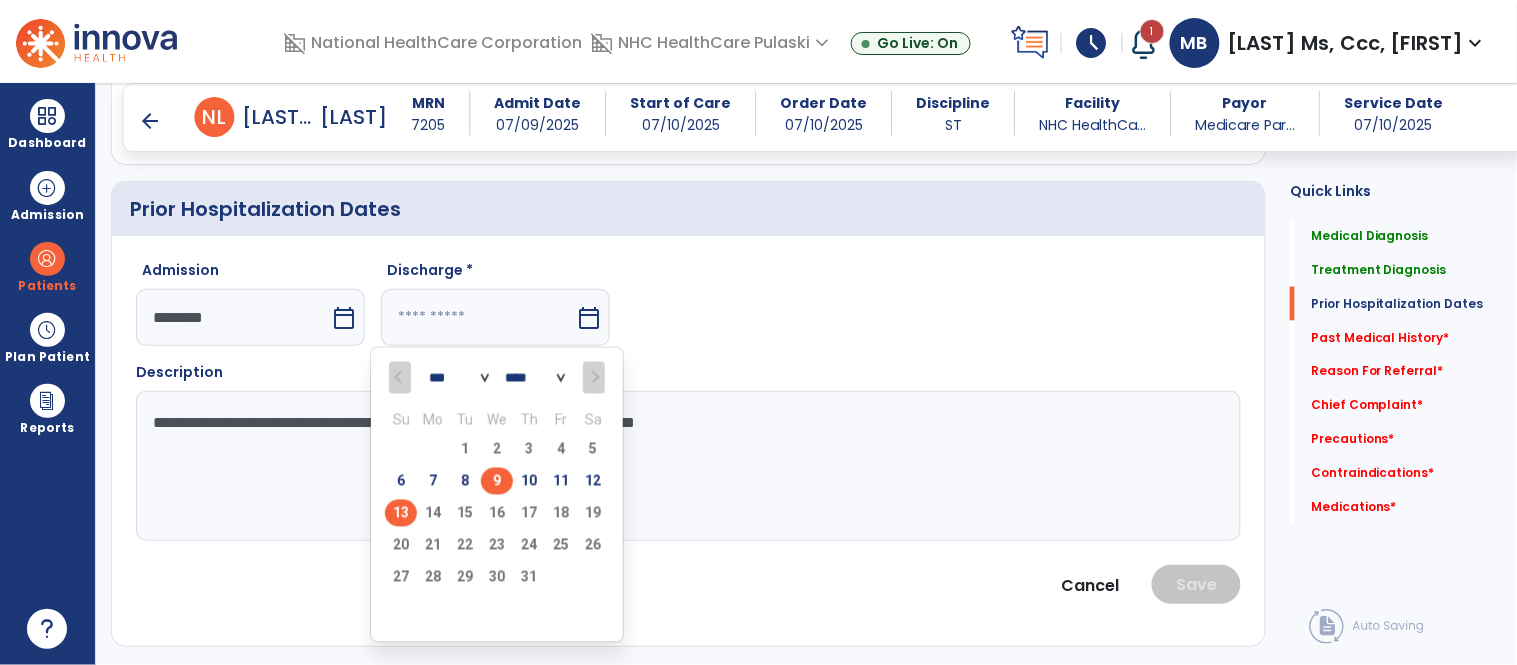 click on "9" at bounding box center (497, 481) 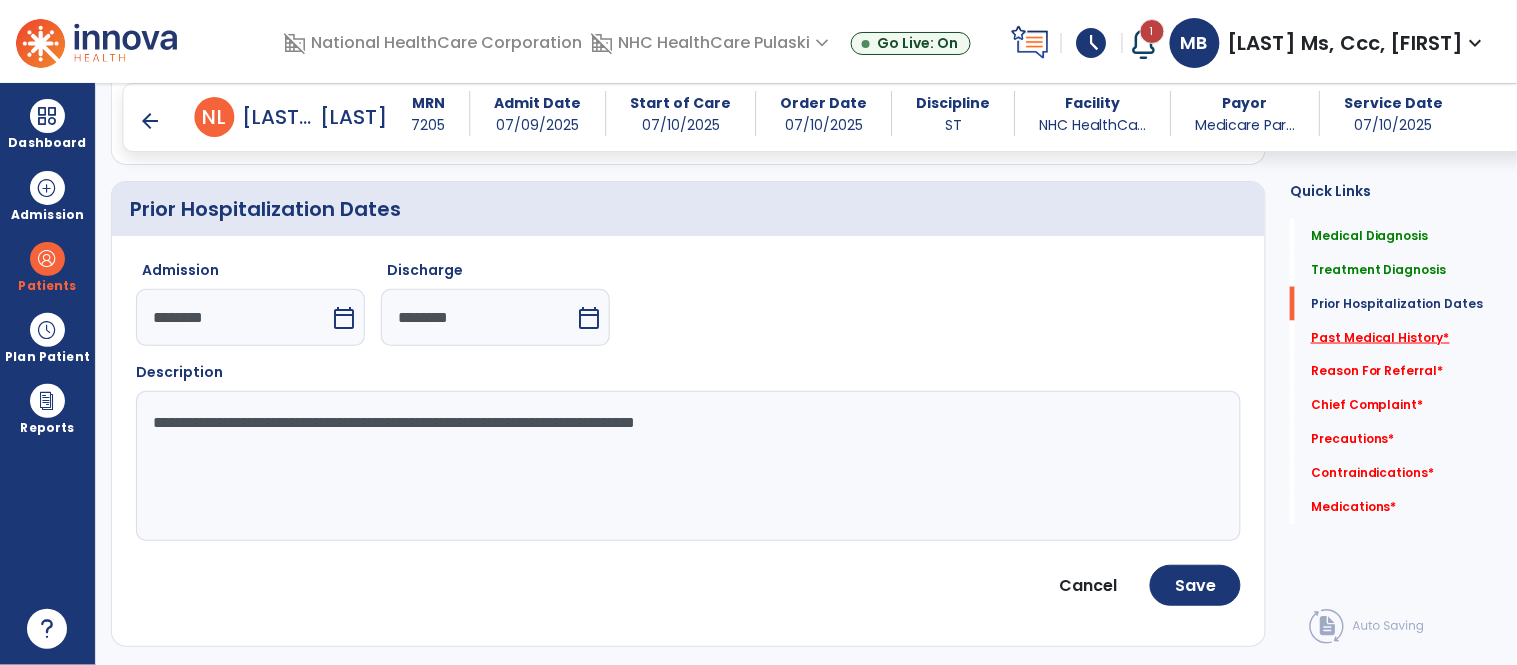click on "Past Medical History   *" 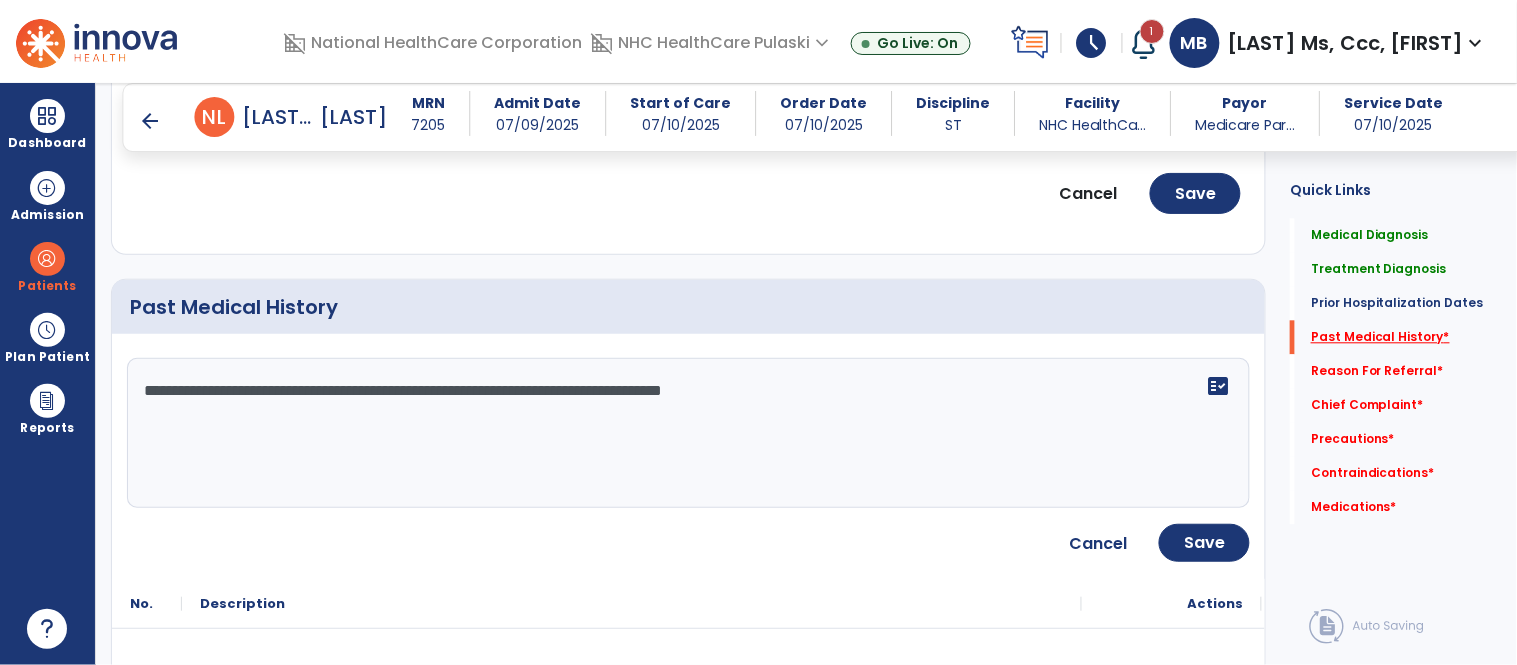 scroll, scrollTop: 1252, scrollLeft: 0, axis: vertical 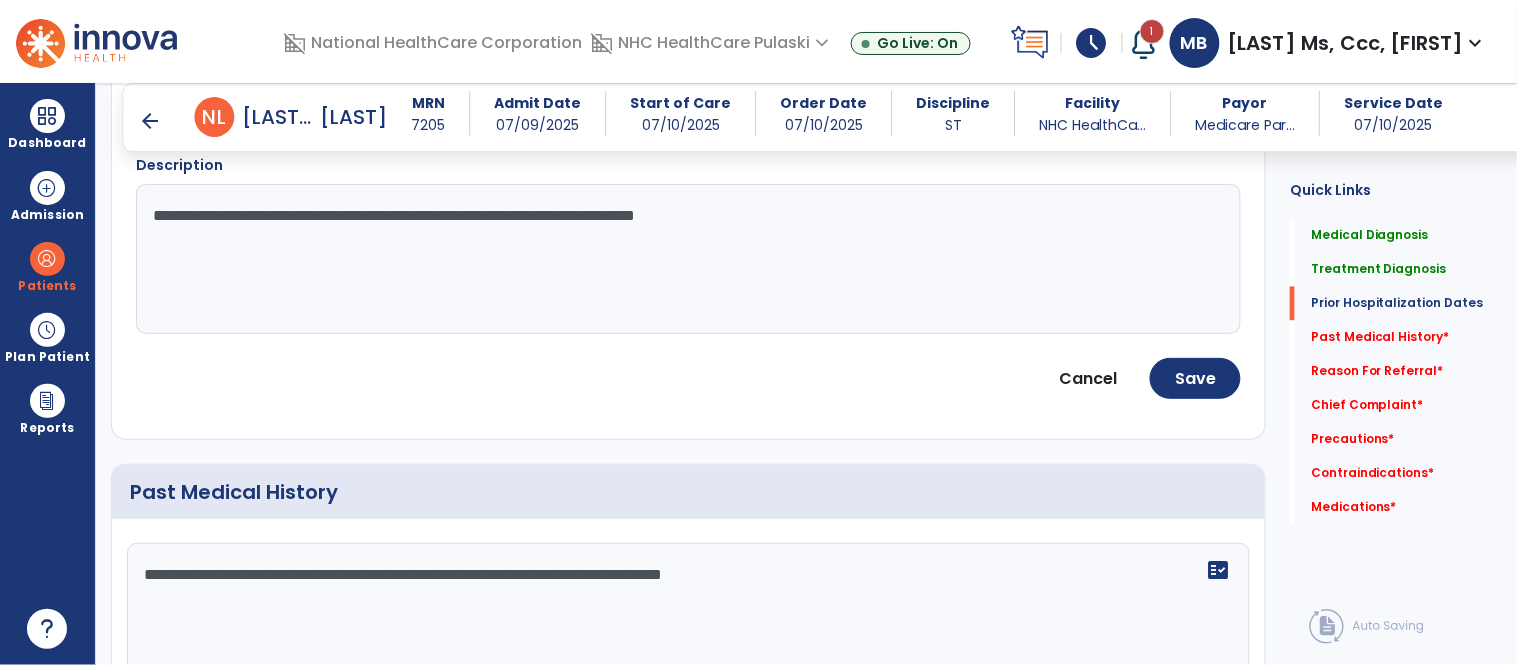 drag, startPoint x: 893, startPoint y: 226, endPoint x: 106, endPoint y: 227, distance: 787.0006 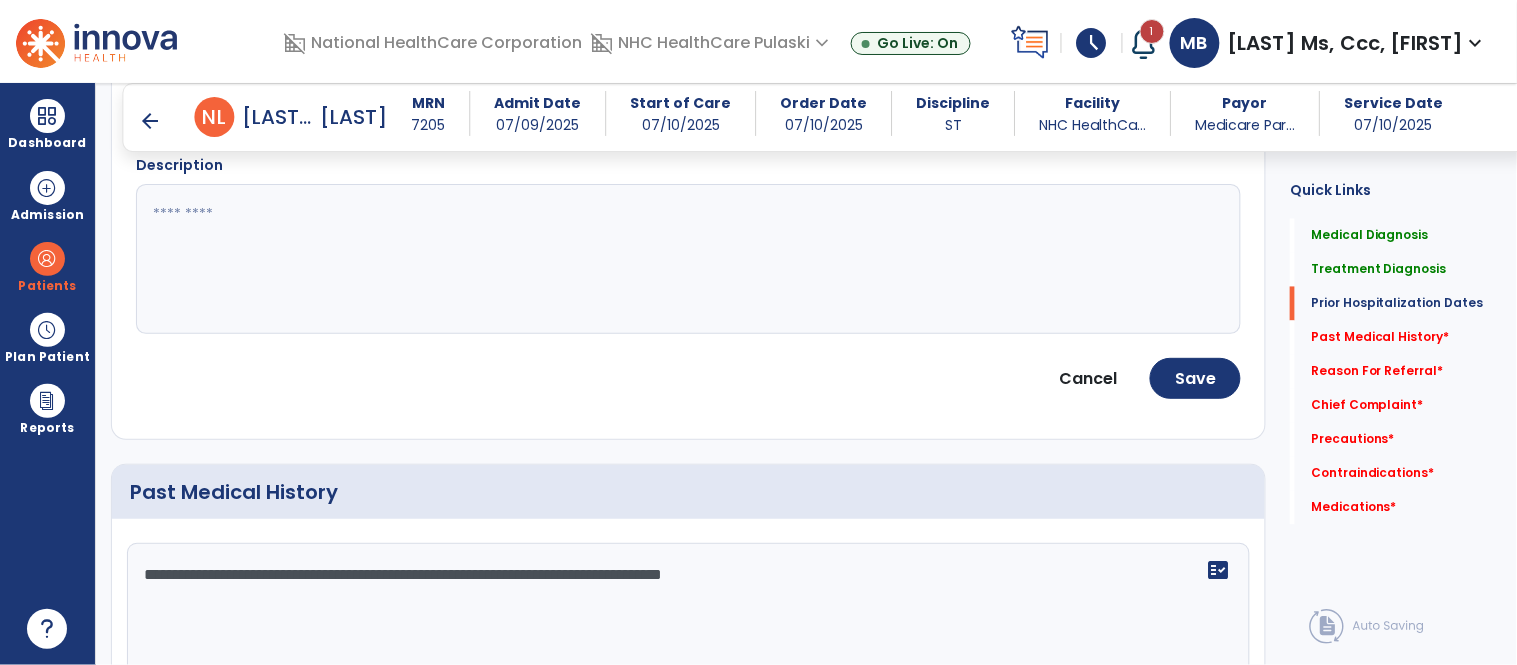 click 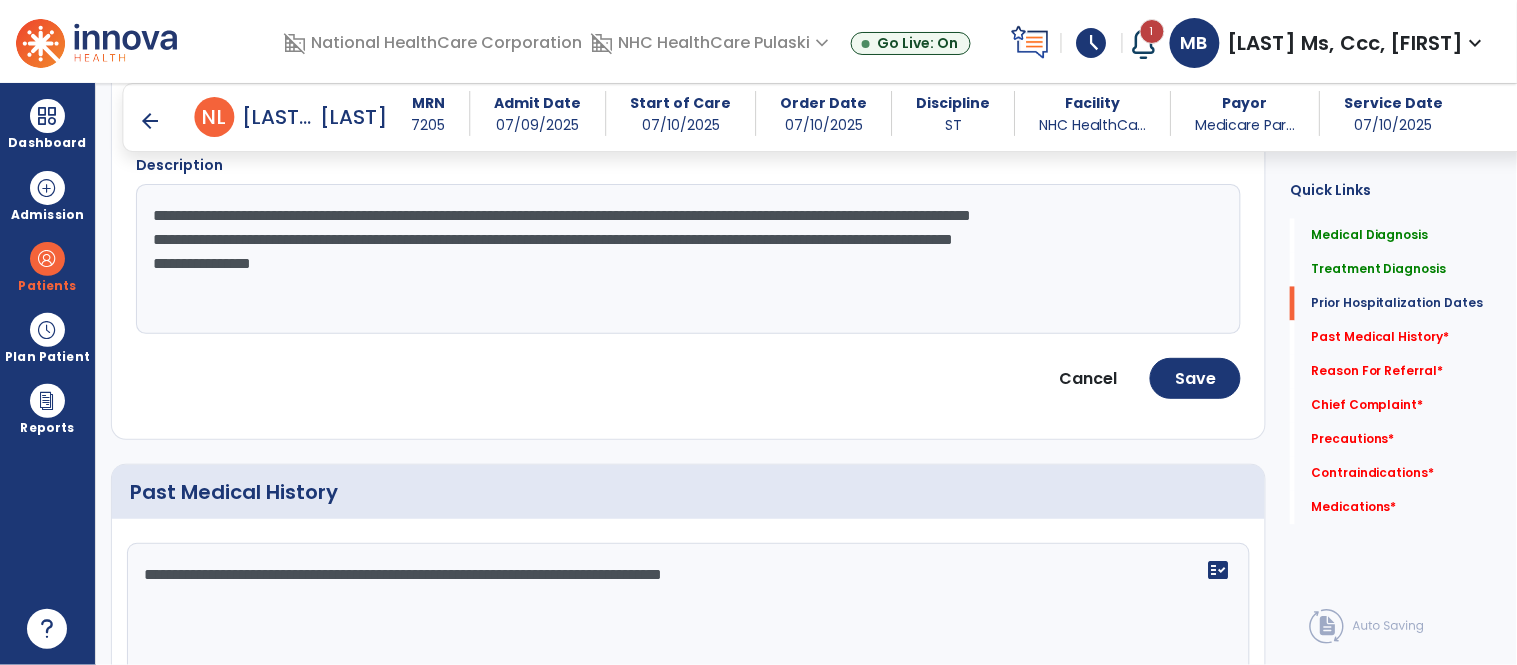 scroll, scrollTop: 14, scrollLeft: 0, axis: vertical 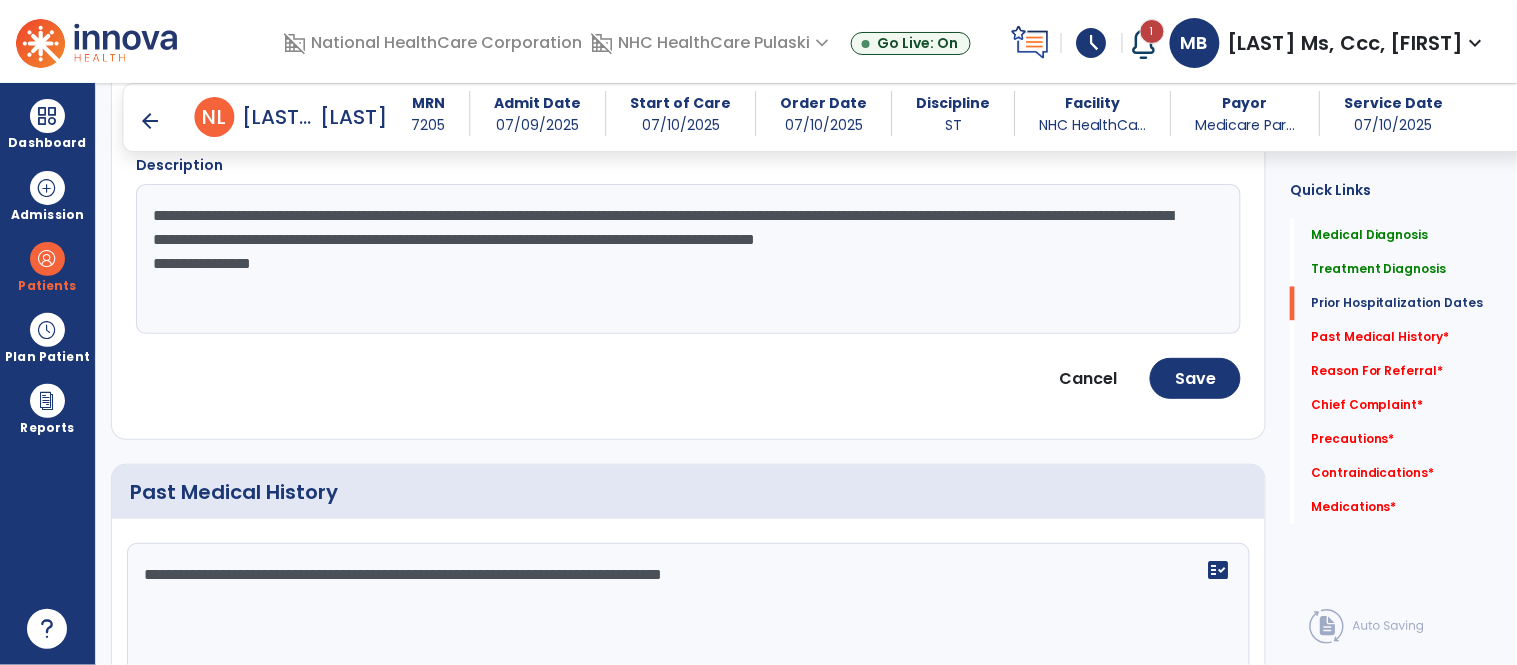 click on "**********" 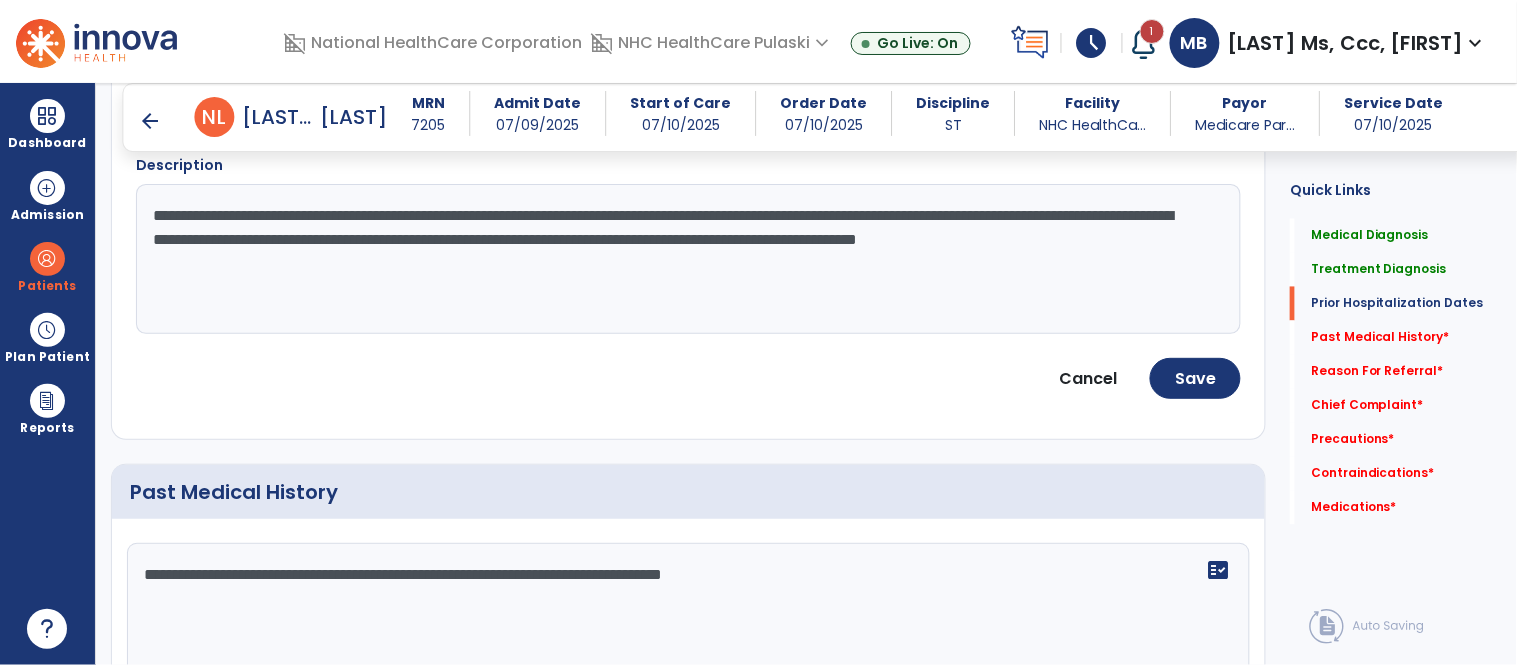 click on "**********" 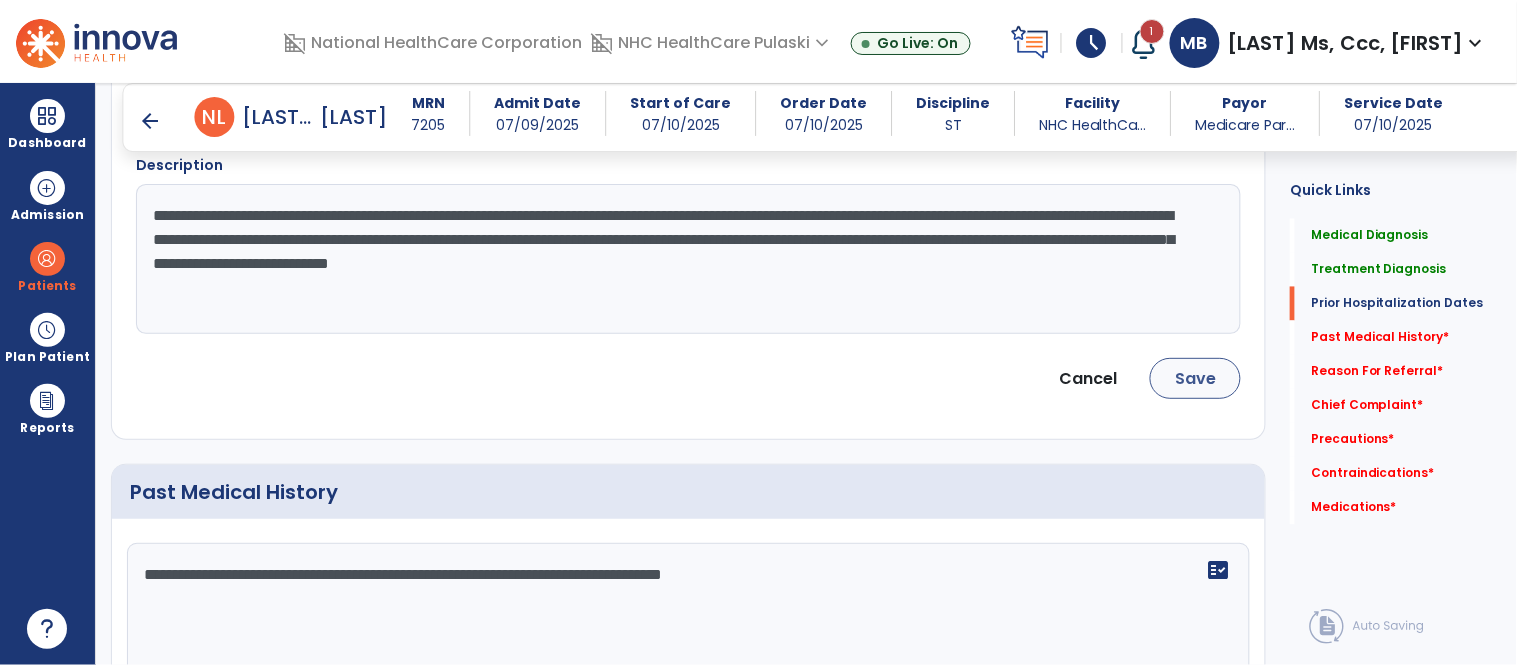 type on "**********" 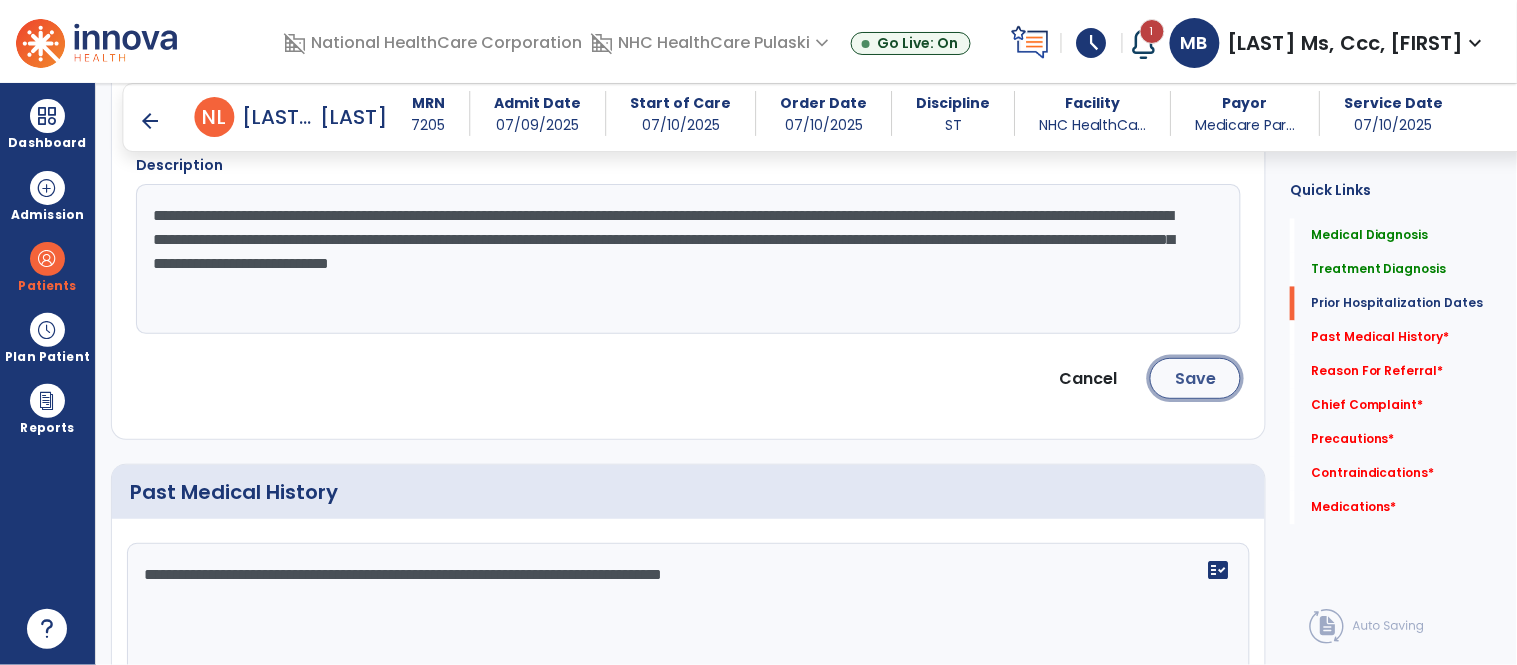 click on "Save" 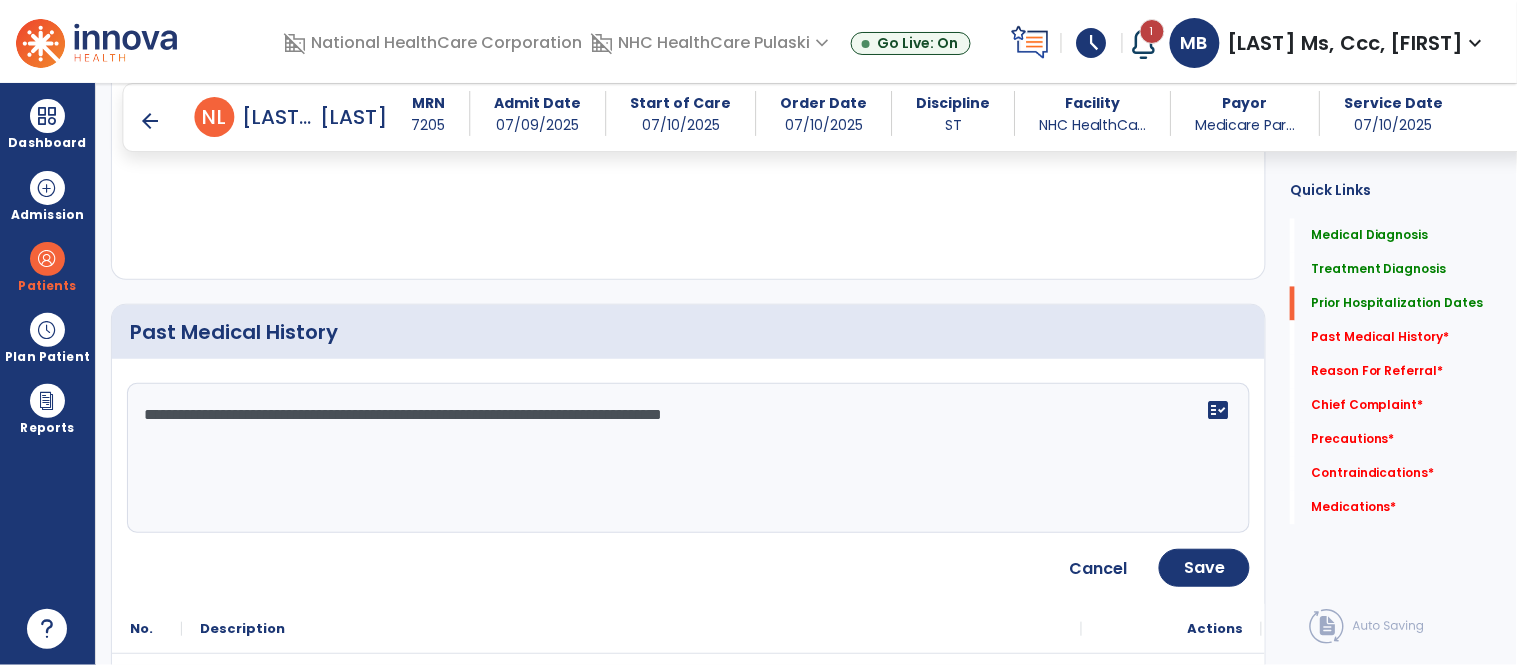 scroll, scrollTop: 936, scrollLeft: 0, axis: vertical 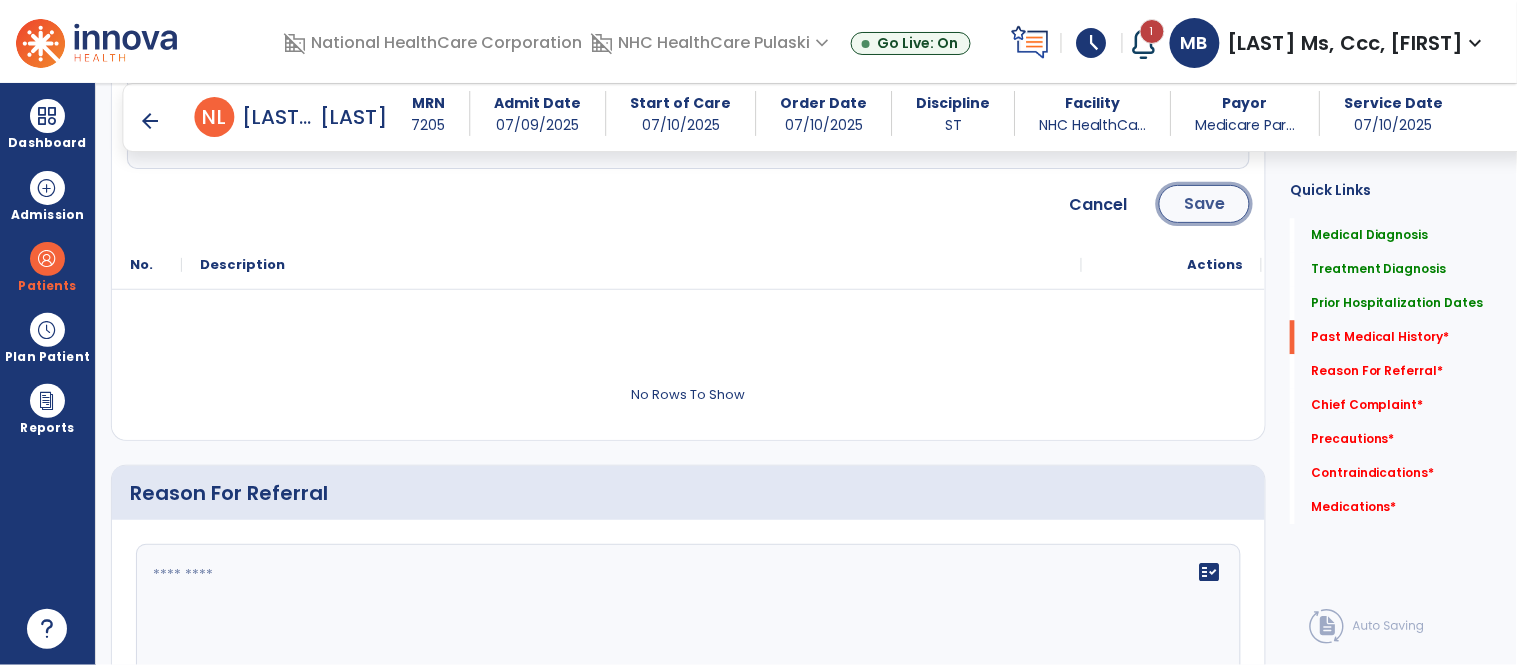 click on "Save" 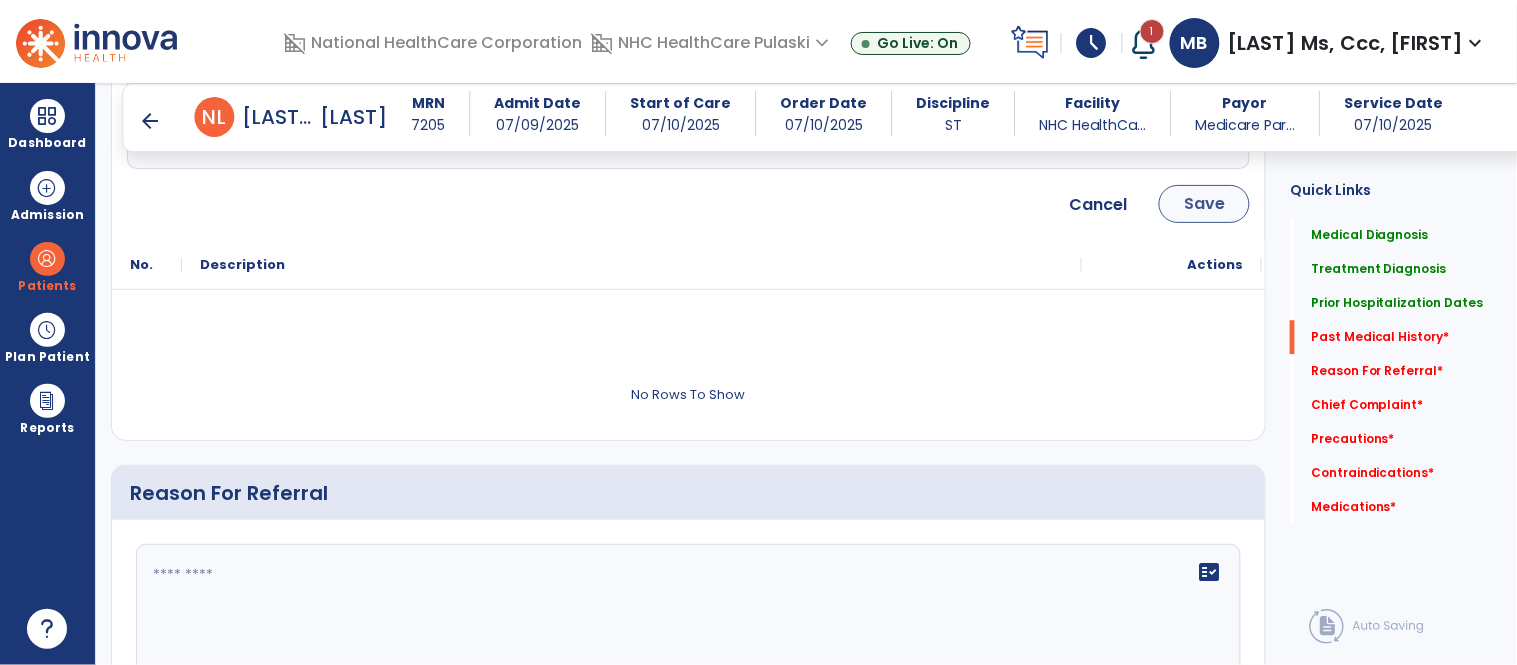 scroll, scrollTop: 1093, scrollLeft: 0, axis: vertical 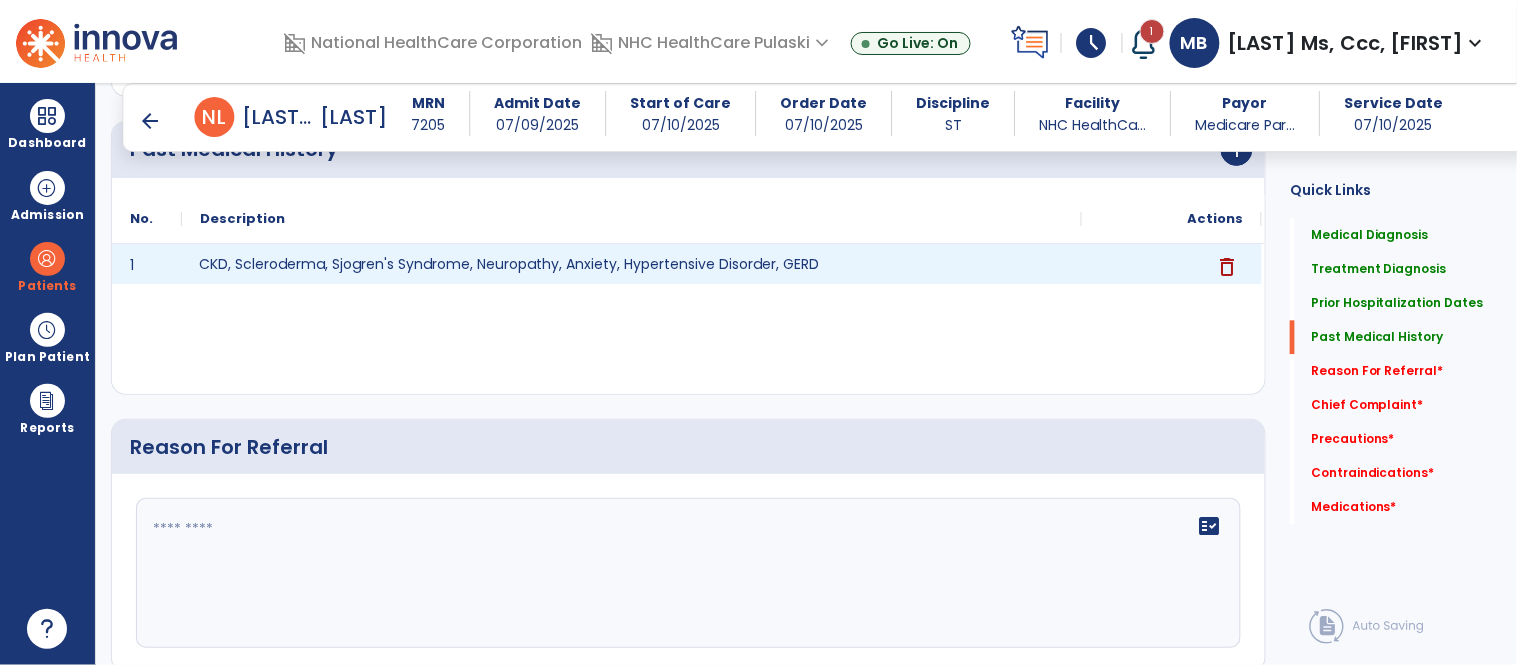 click on "CKD, Scleroderma, Sjogren's Syndrome, Neuropathy, Anxiety, Hypertensive Disorder, GERD" 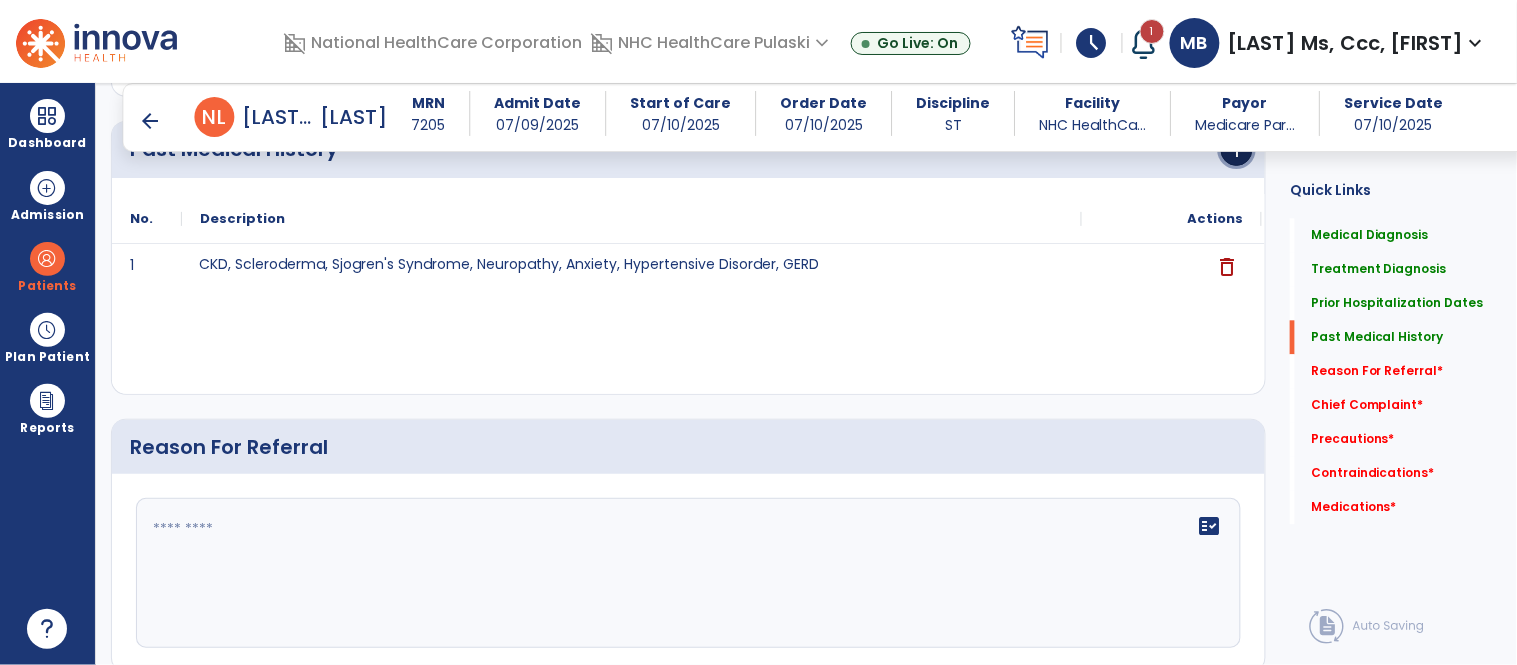 click on "add" 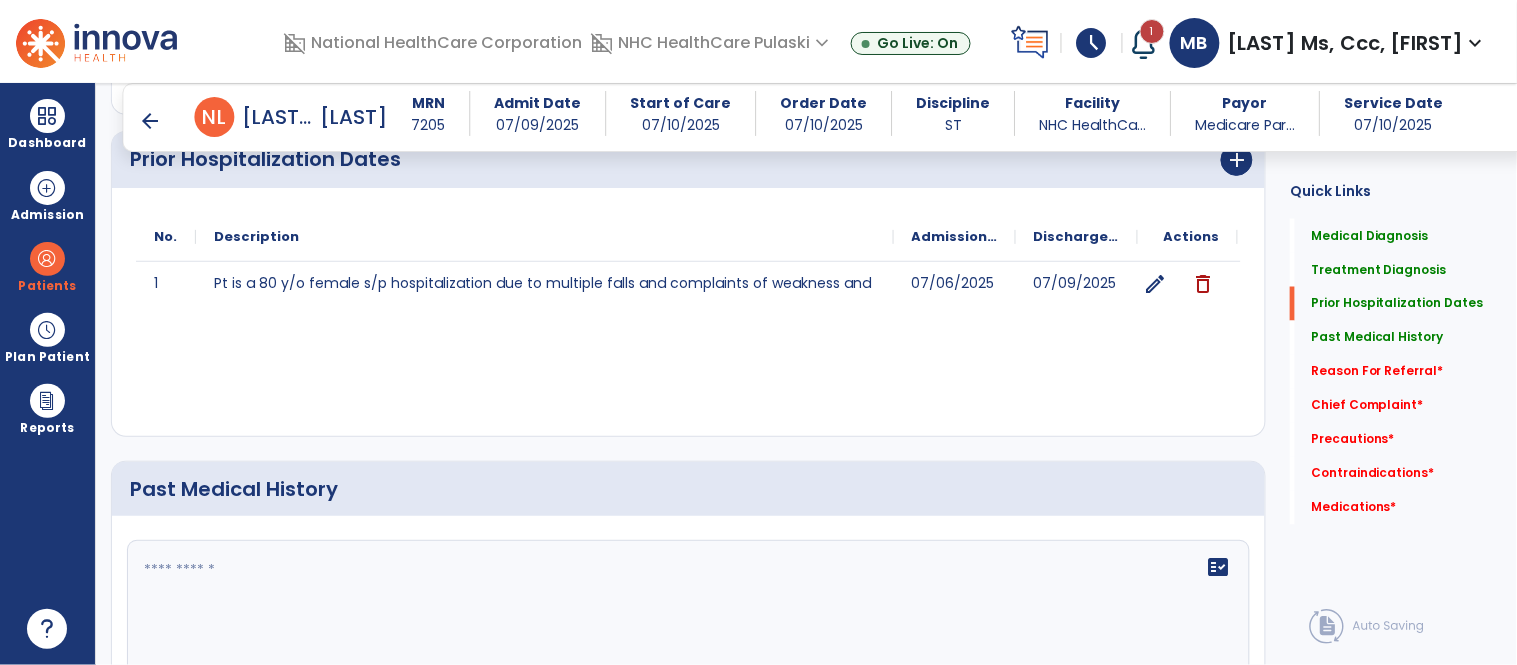 scroll, scrollTop: 737, scrollLeft: 0, axis: vertical 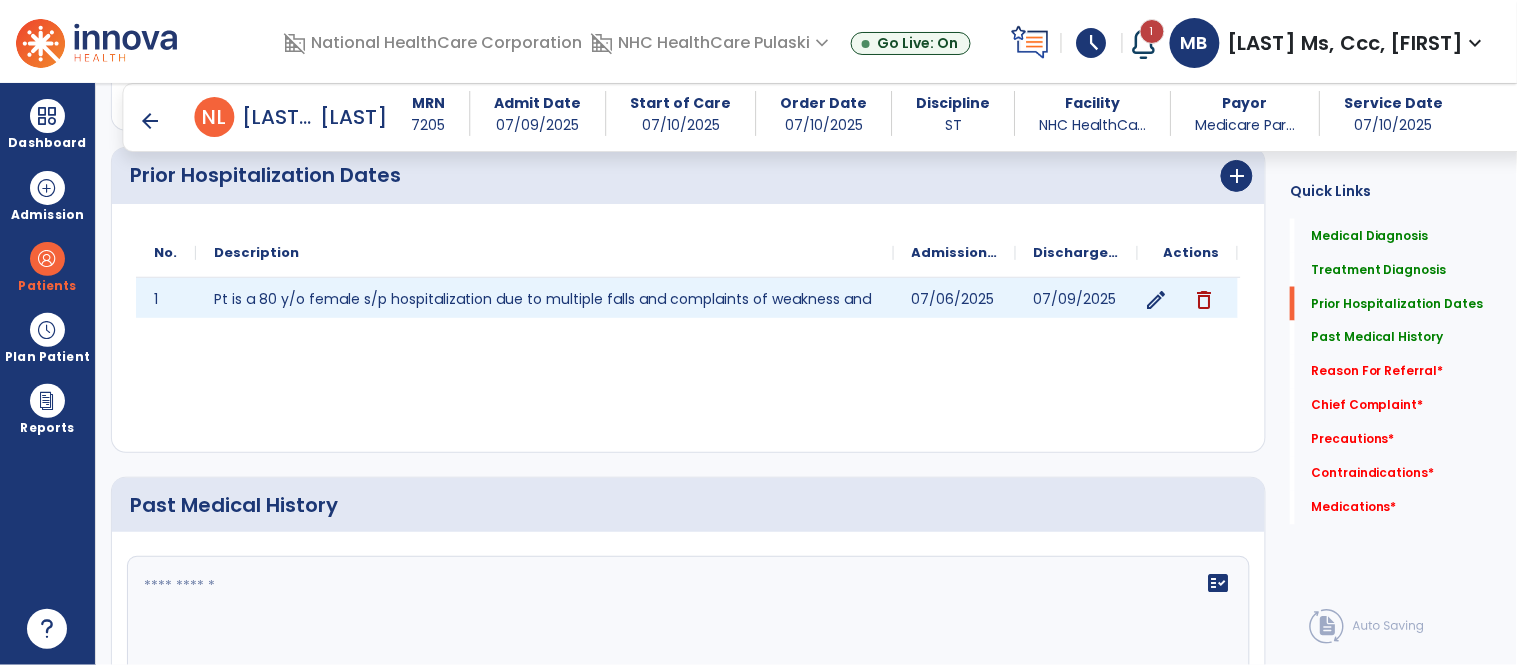 click on "edit" 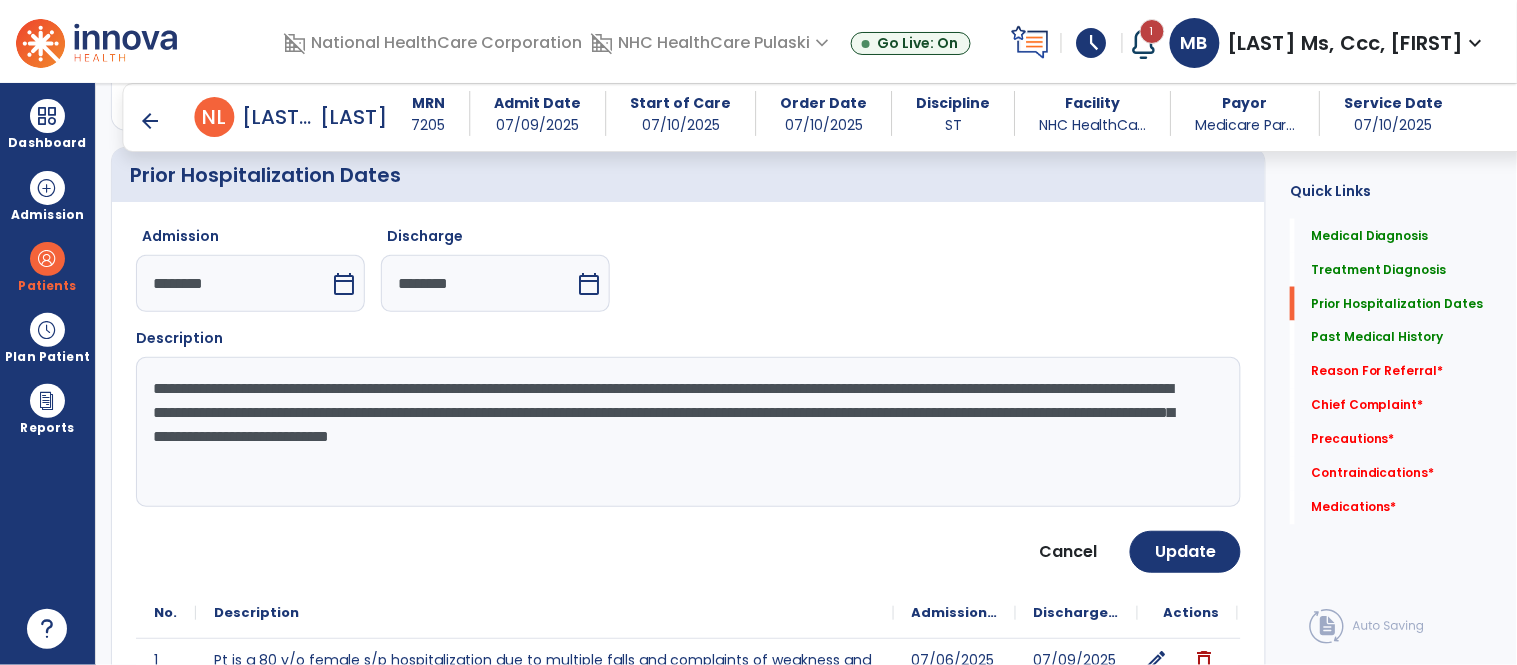 scroll, scrollTop: 763, scrollLeft: 0, axis: vertical 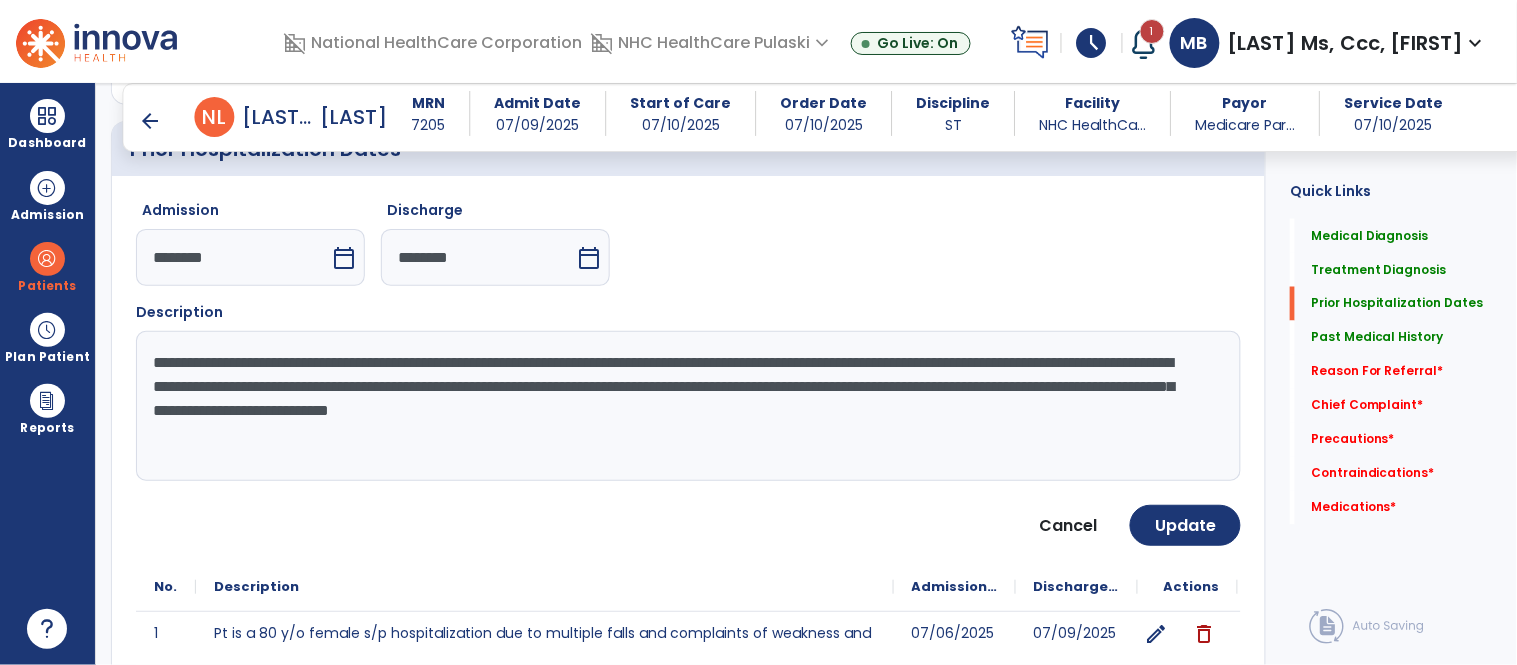 drag, startPoint x: 296, startPoint y: 390, endPoint x: 952, endPoint y: 390, distance: 656 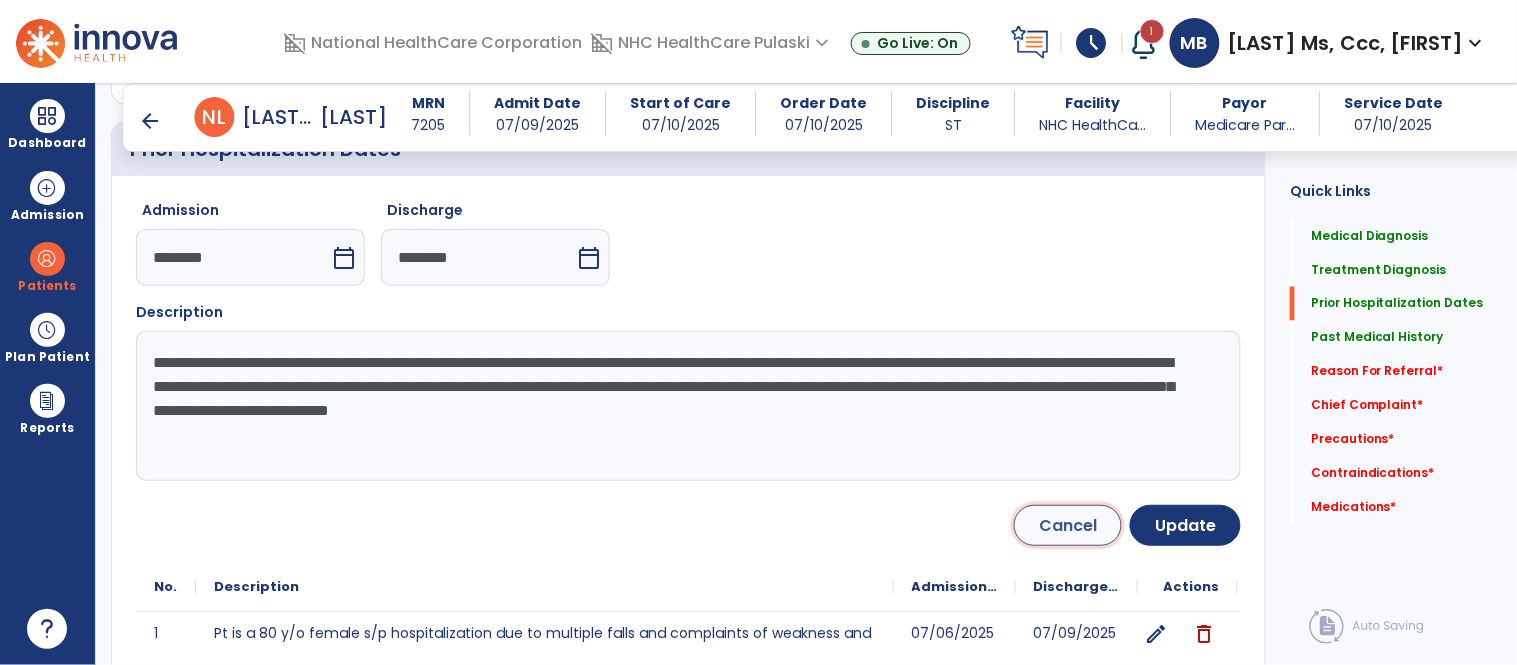 click on "Cancel" 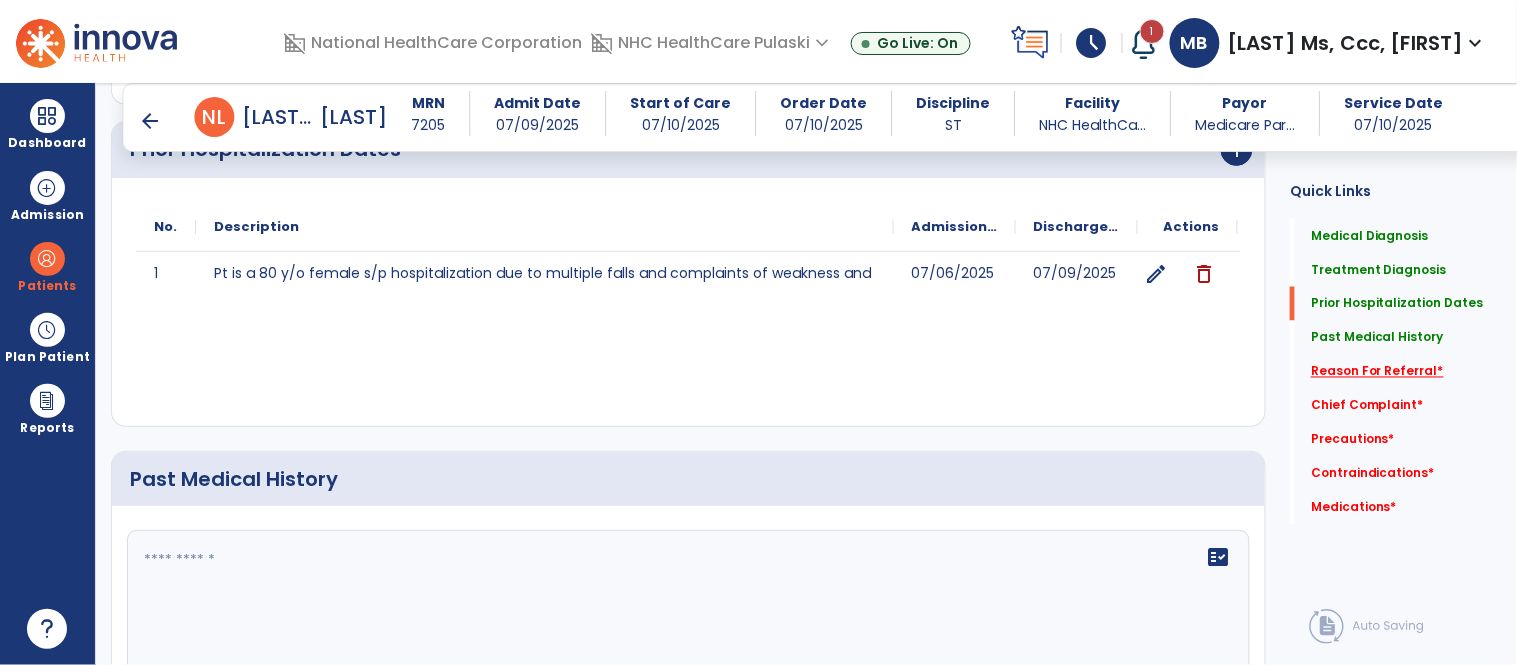 click on "Reason For Referral   *" 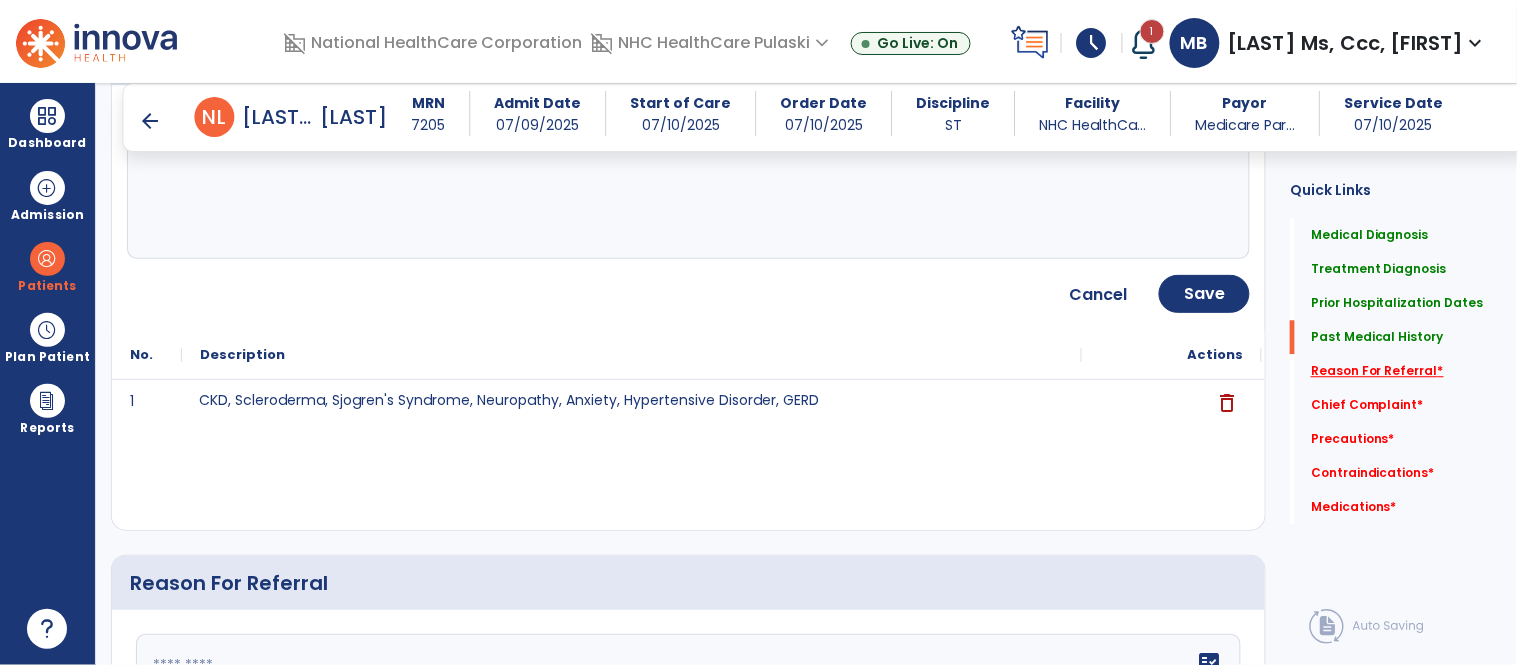 scroll, scrollTop: 1493, scrollLeft: 0, axis: vertical 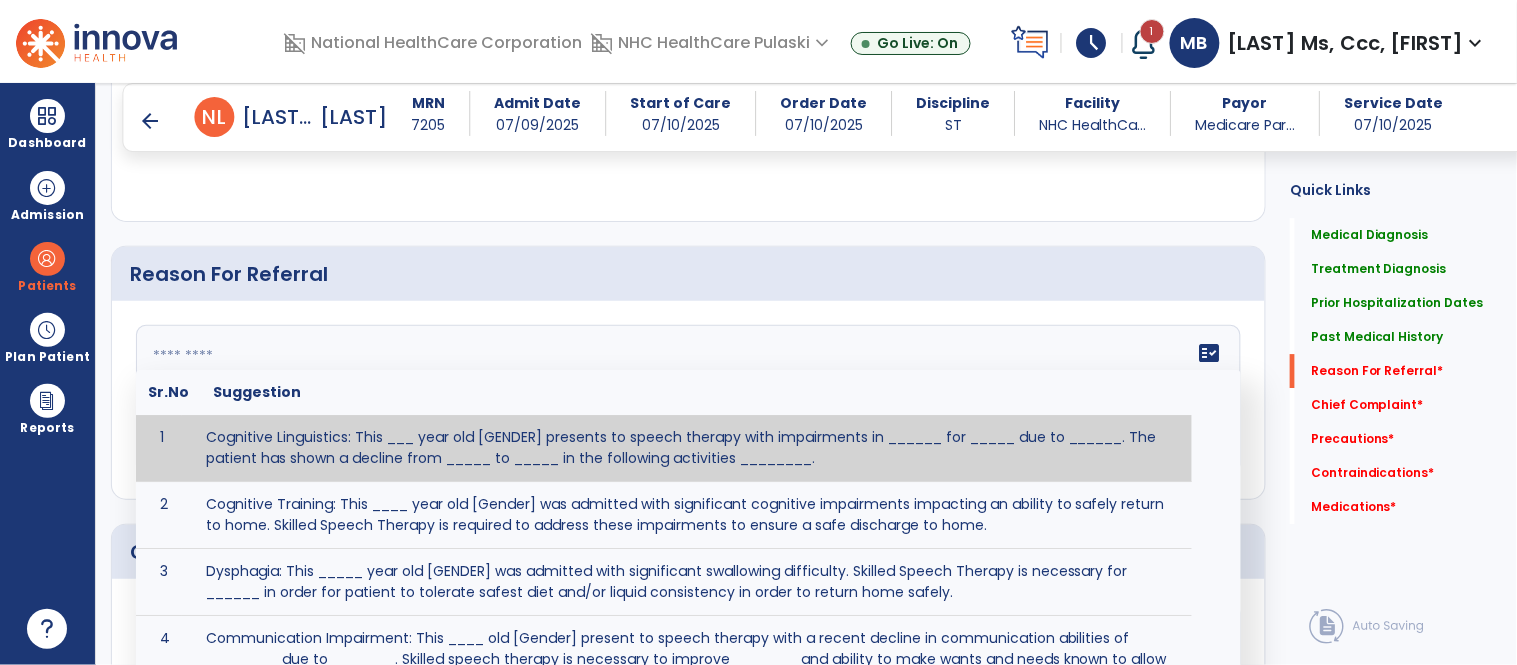 click on "fact_check Sr.No Suggestion 1 Cognitive Linguistics: This ___ year old [GENDER] presents to speech therapy with impairments in ______ for _____ due to ______. The patient has shown a decline from _____ to _____ in the following activities ________. 2 Cognitive Training: This ____ year old [Gender] was admitted with significant cognitive impairments impacting an ability to safely return to home. Skilled Speech Therapy is required to address these impairments to ensure a safe discharge to home. 3 Dysphagia: This _____ year old [GENDER] was admitted with significant swallowing difficulty. Skilled Speech Therapy is necessary for ______ in order for patient to tolerate safest diet and/or liquid consistency in order to return home safely. 4 5 6 Post Surgical: This ____ year old ____ [GENDER] underwent [SURGERY] on [DATE].The patient reports complaints of ________ and impaired ability to perform ___________." 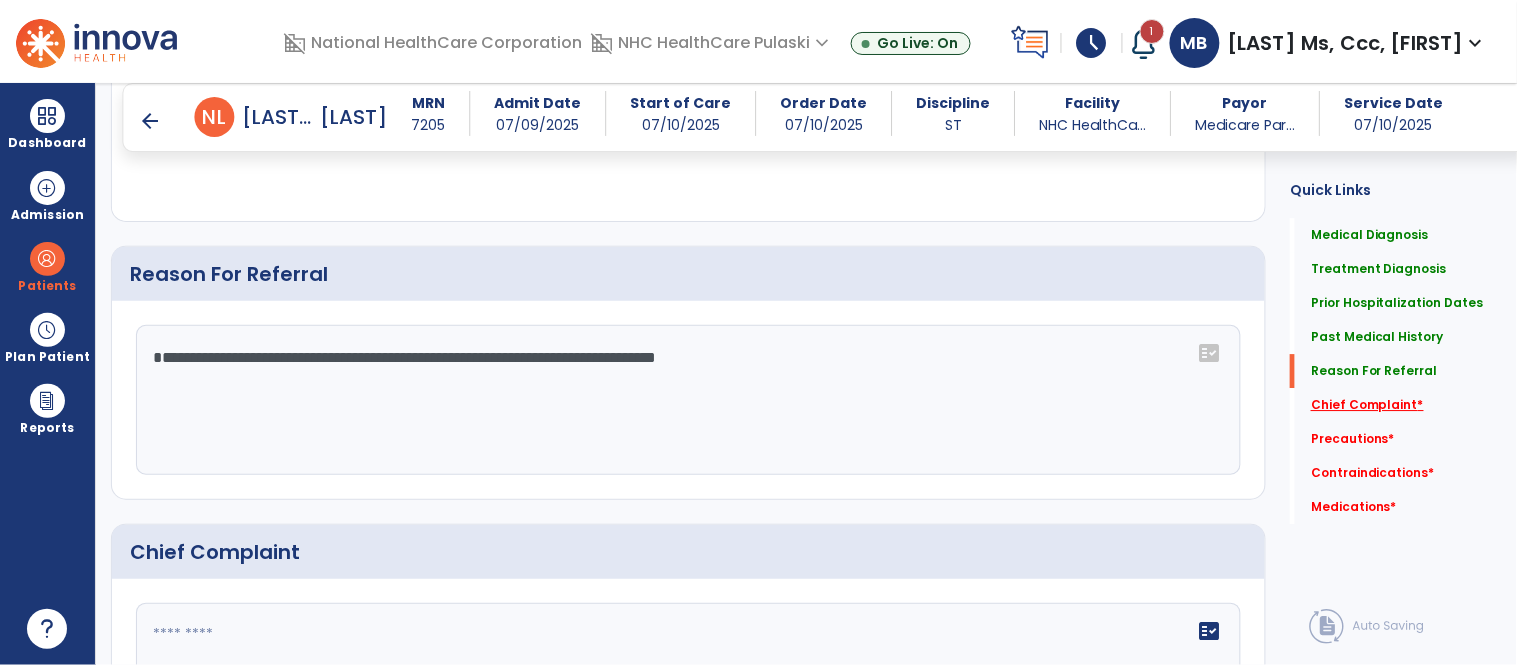 type on "**********" 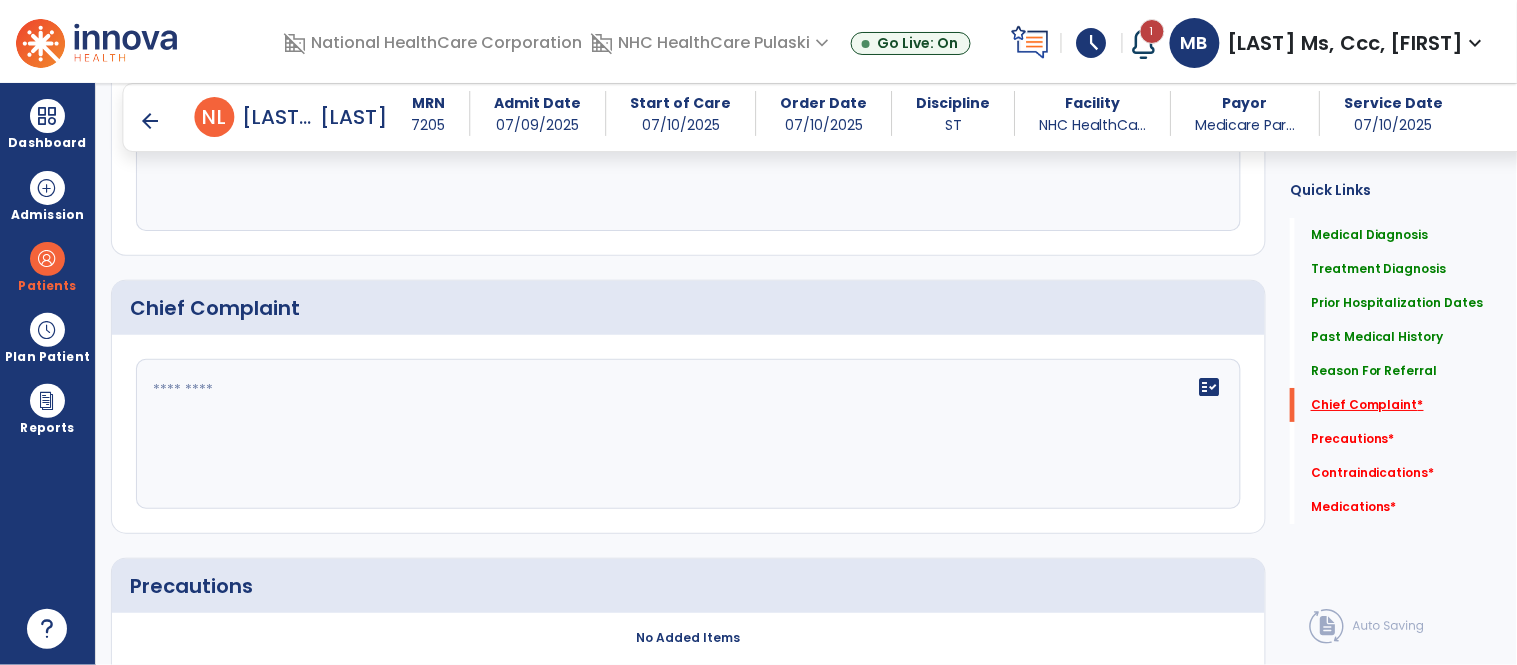 scroll, scrollTop: 1771, scrollLeft: 0, axis: vertical 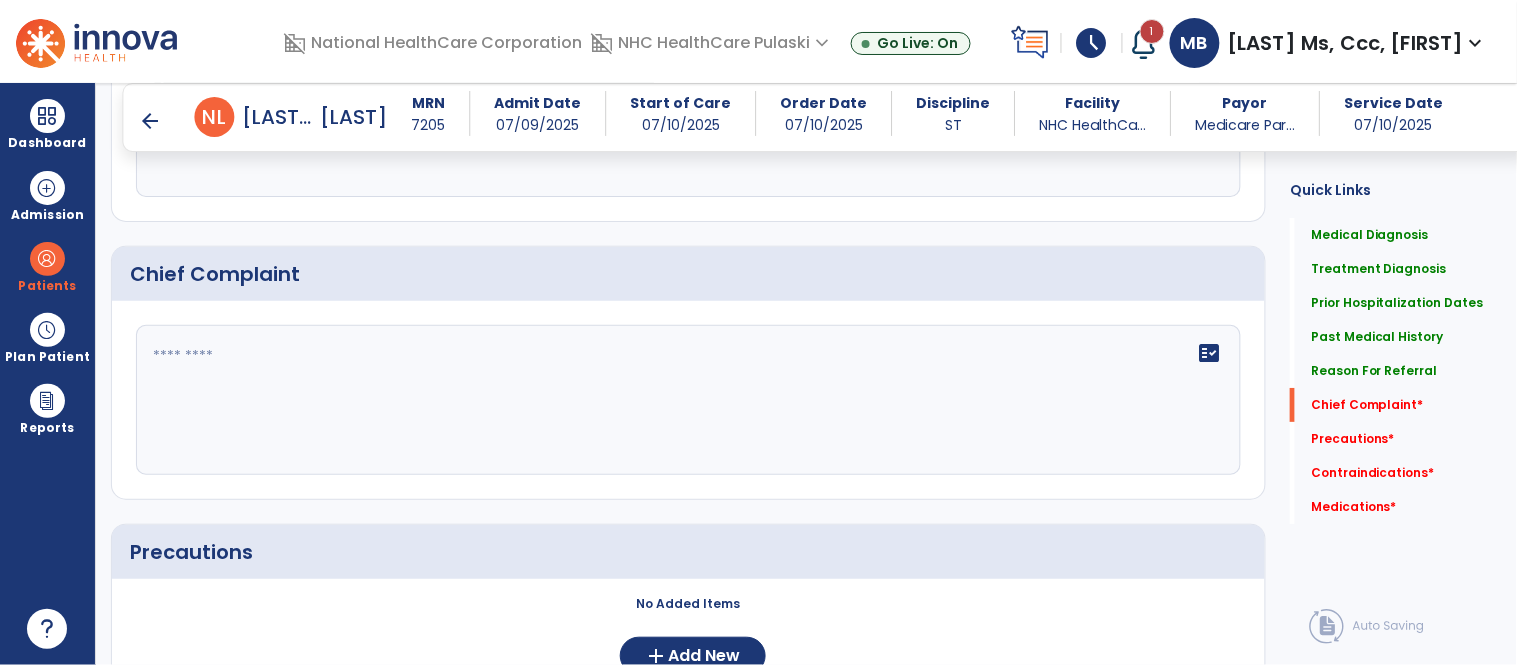 click on "fact_check" 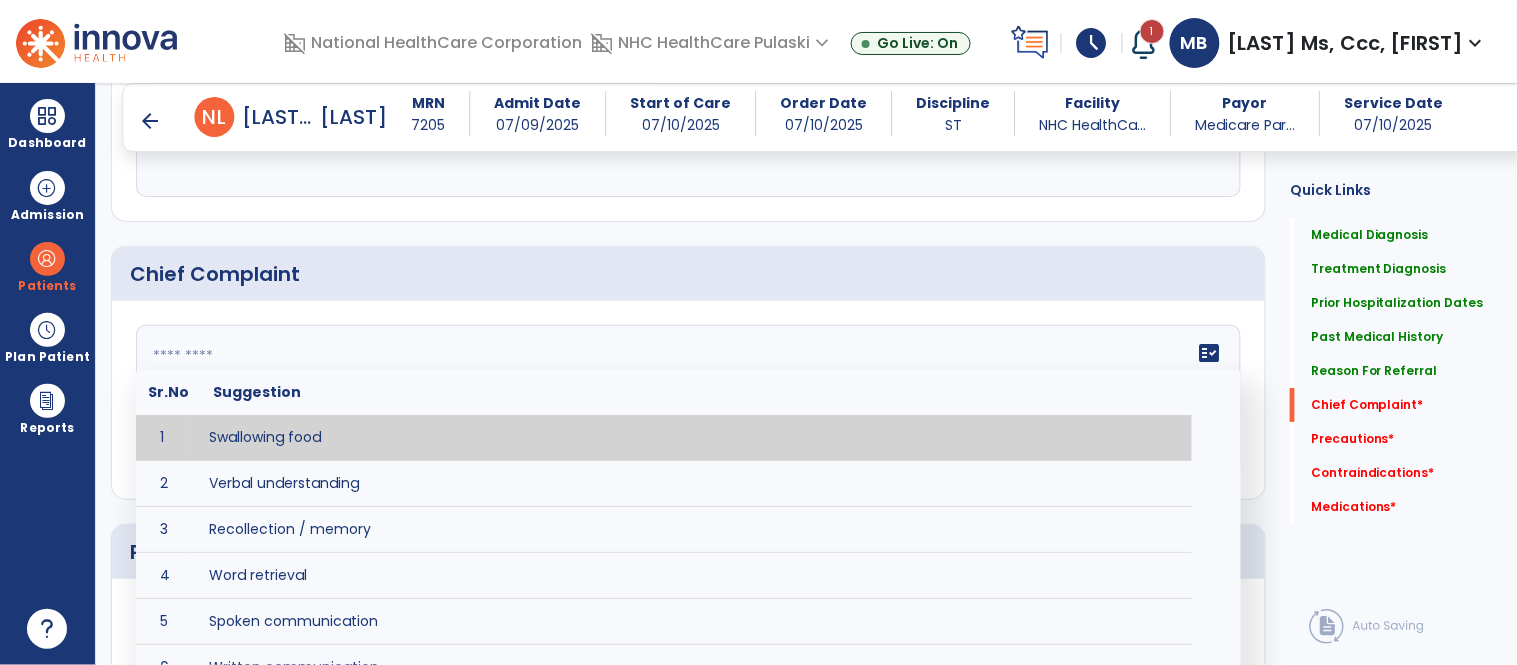 paste on "**********" 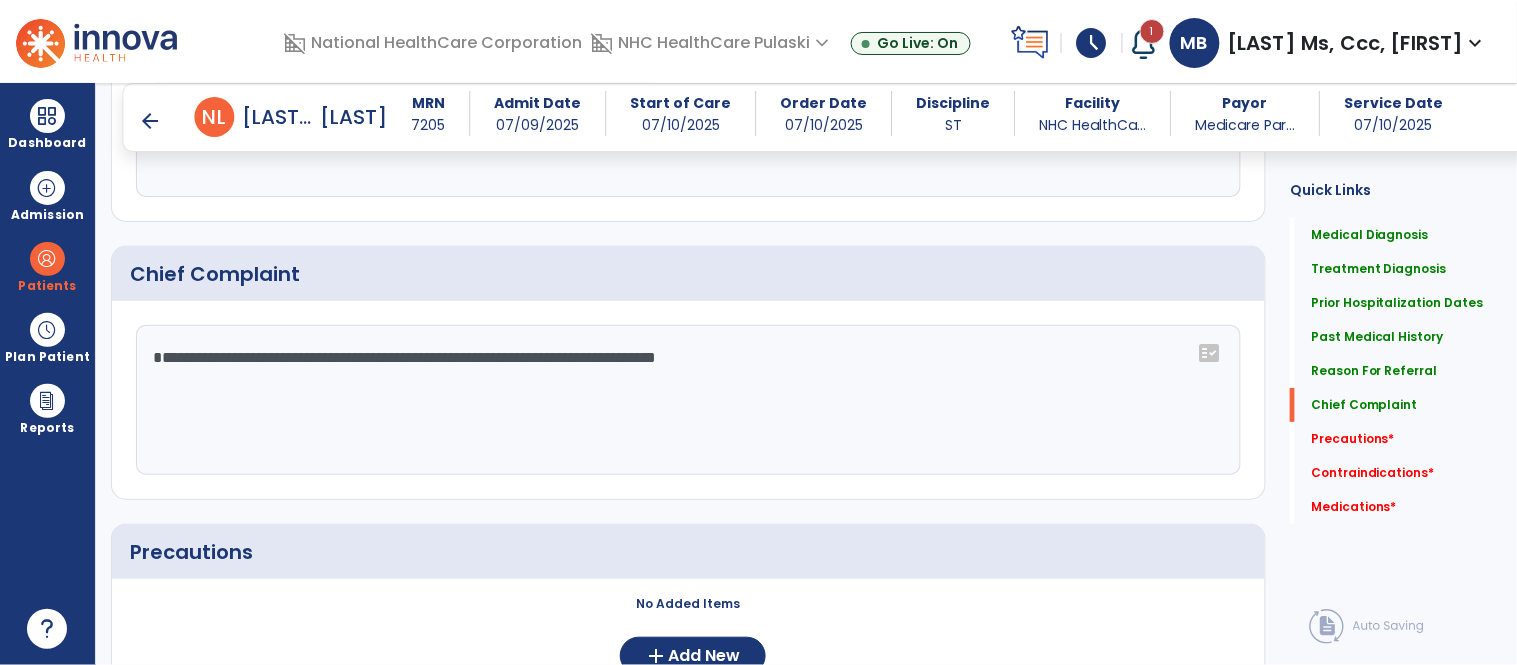 drag, startPoint x: 320, startPoint y: 361, endPoint x: 136, endPoint y: 343, distance: 184.87834 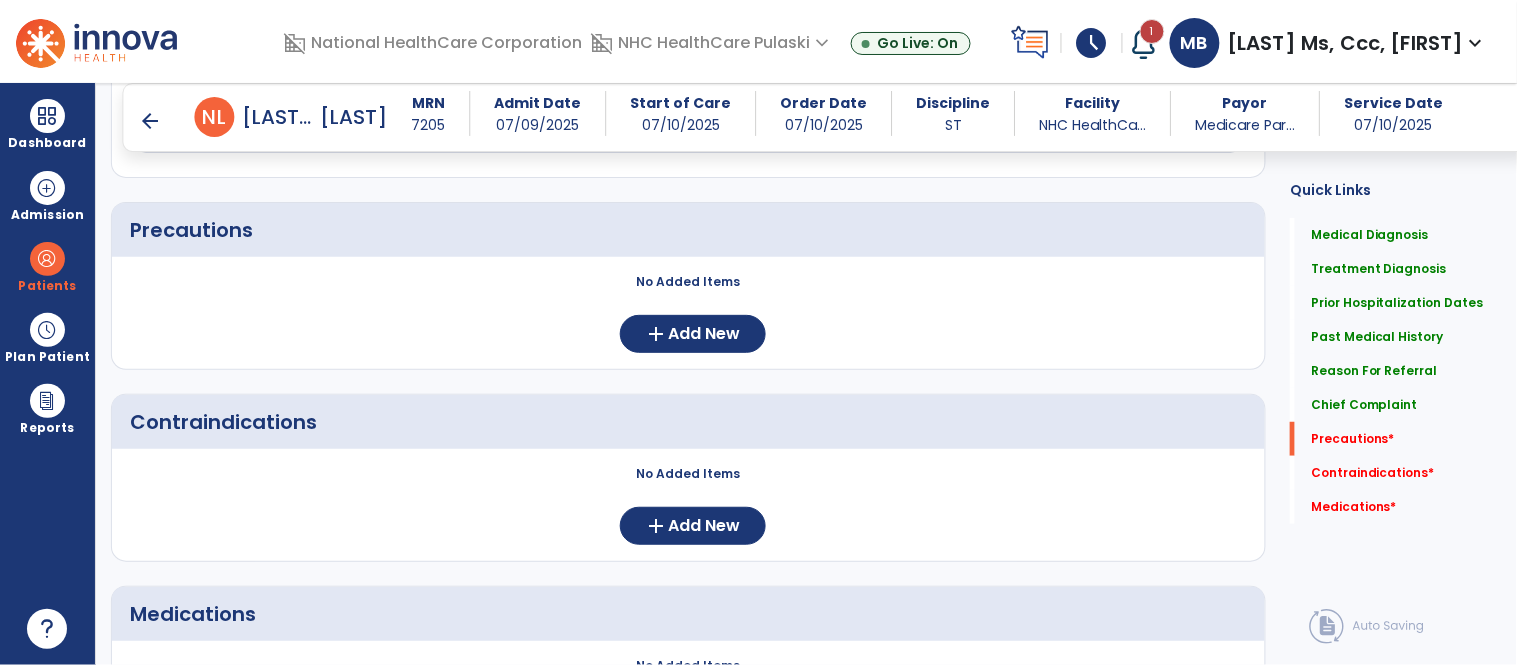 scroll, scrollTop: 2125, scrollLeft: 0, axis: vertical 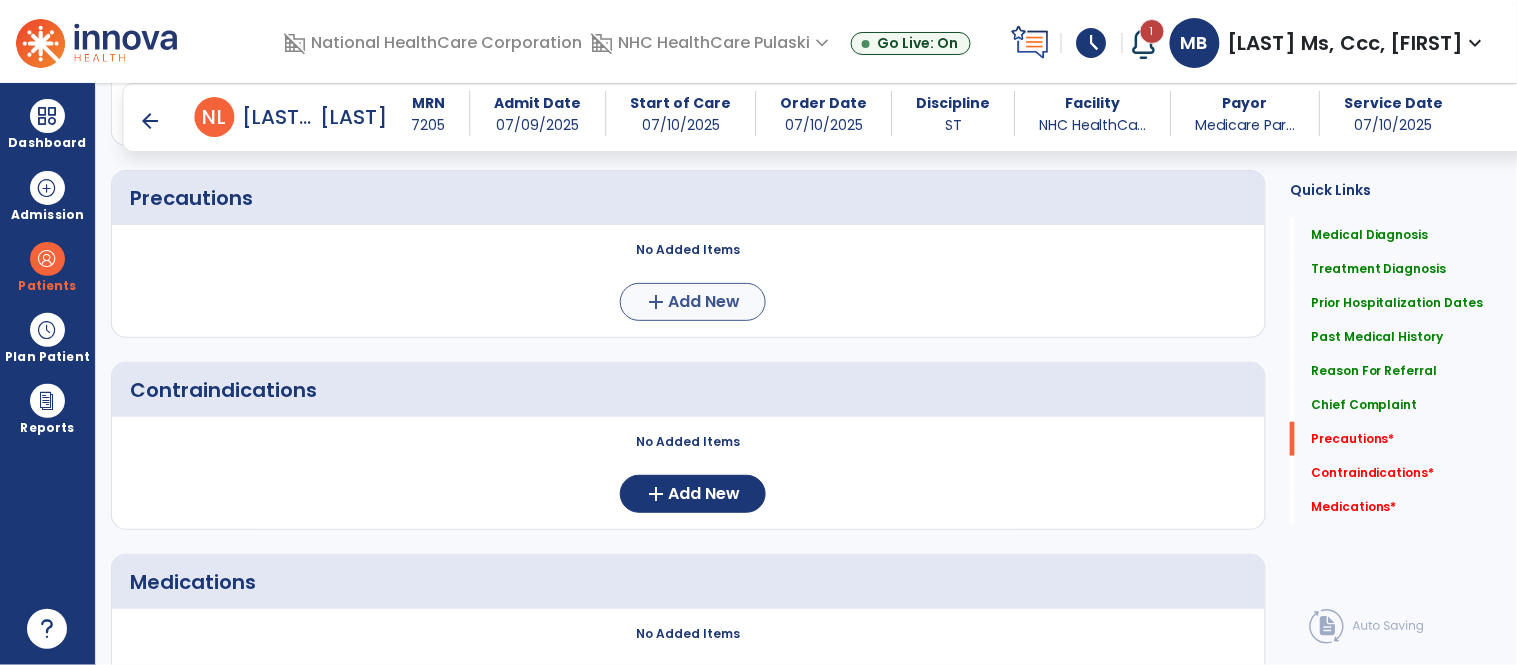 type on "**********" 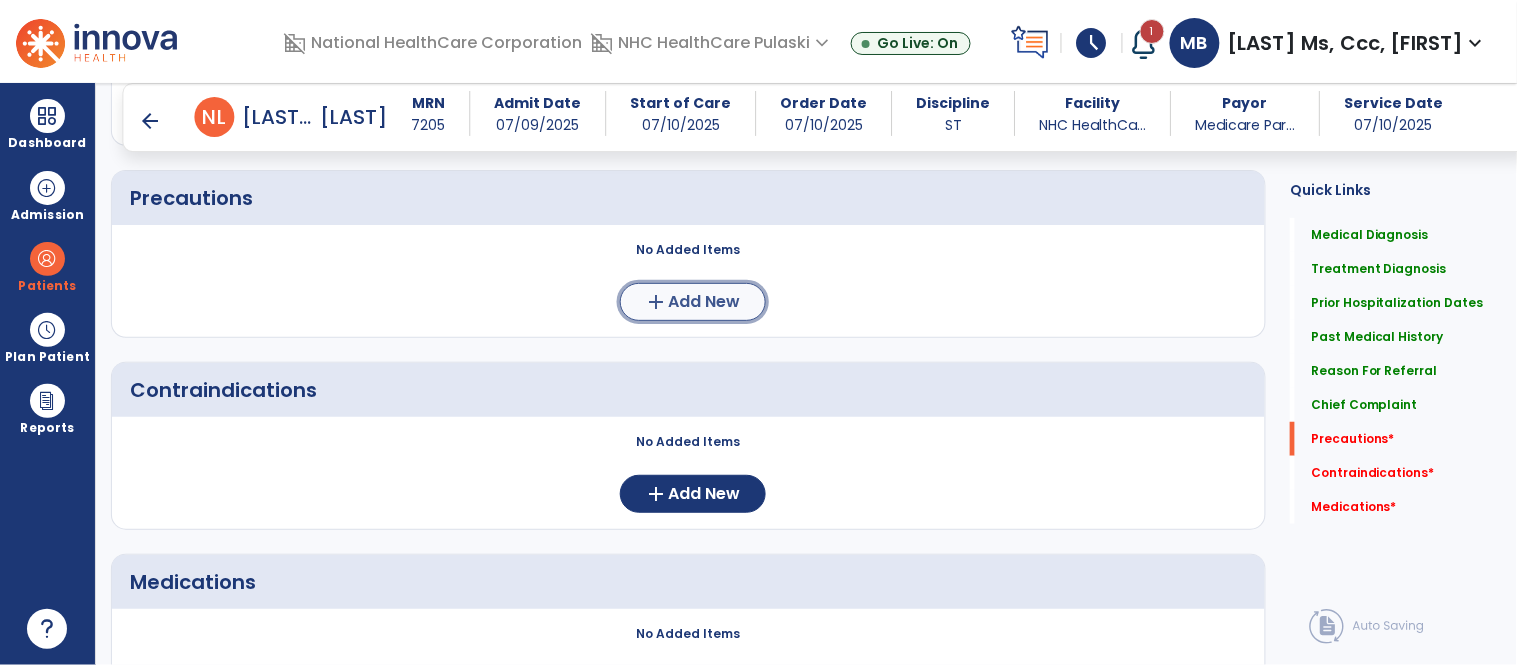 click on "Add New" 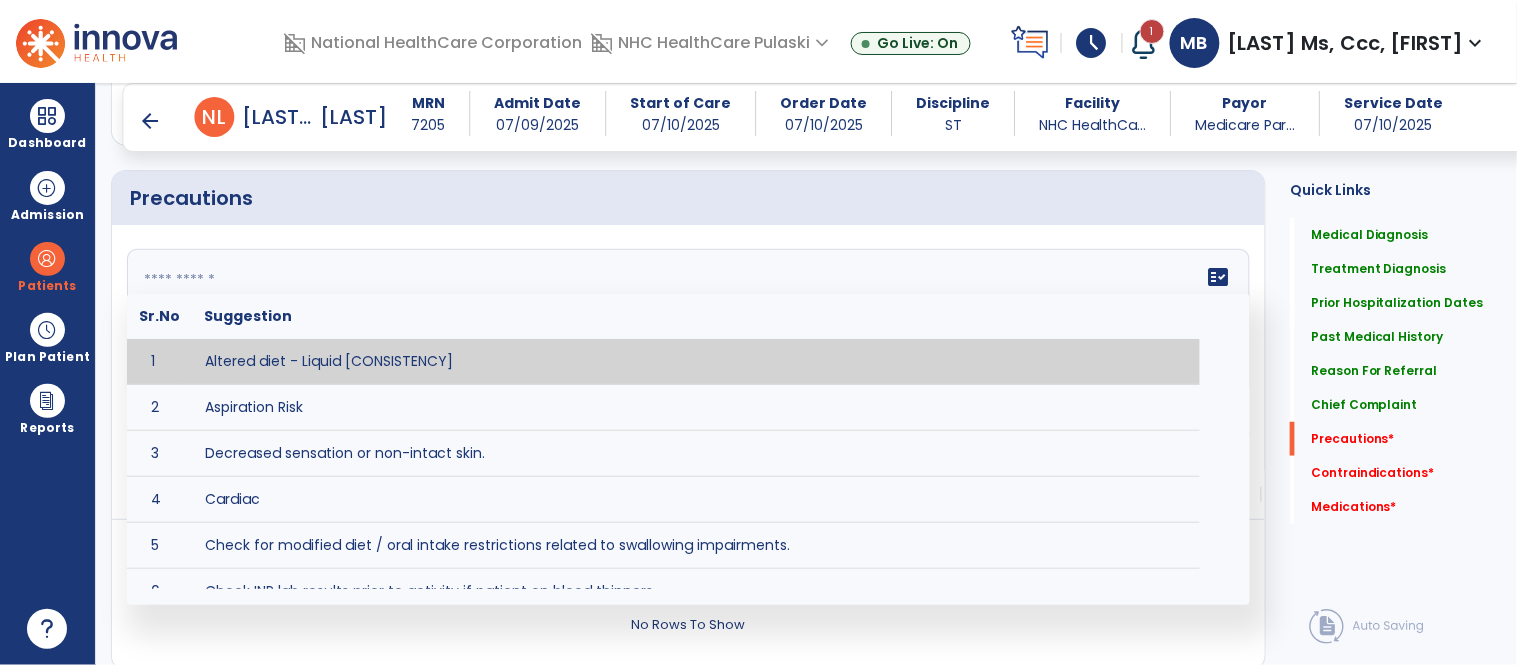 click on "fact_check  Sr.No Suggestion 1 Altered diet - Liquid [CONSISTENCY] 2 Aspiration Risk 3 Decreased sensation or non-intact skin. 4 Cardiac 5 Check for modified diet / oral intake restrictions related to swallowing impairments. 6 Check INR lab results prior to activity if patient on blood thinners. 7 Closely monitor anxiety or stress due to increased SOB/dyspnea and cease activity/exercise until patient is able to control this response 8 Code Status:  9 Confirm surgical approach and discoloration or other precautions. 10 Continuous pulse oximetry (SpO2) during all periods of sleep (day and night) and when out of line of sight of a competent caregiver. 11 Precautions for exercise include:  12 Depression 13 Diabetic diet 14 Fall risk 15 Fluid restriction 16 High fall risk related to cognitive, motor, perceptual, and sensory deficits 17 Hip precaution 18 Impulsive tendencies, restrict patient performance in unsupervised tasks 19 Isolation 20 Lymphedema 21 22 23 24 25 Monitor for respiratory dysfunction 26 27 NPO" 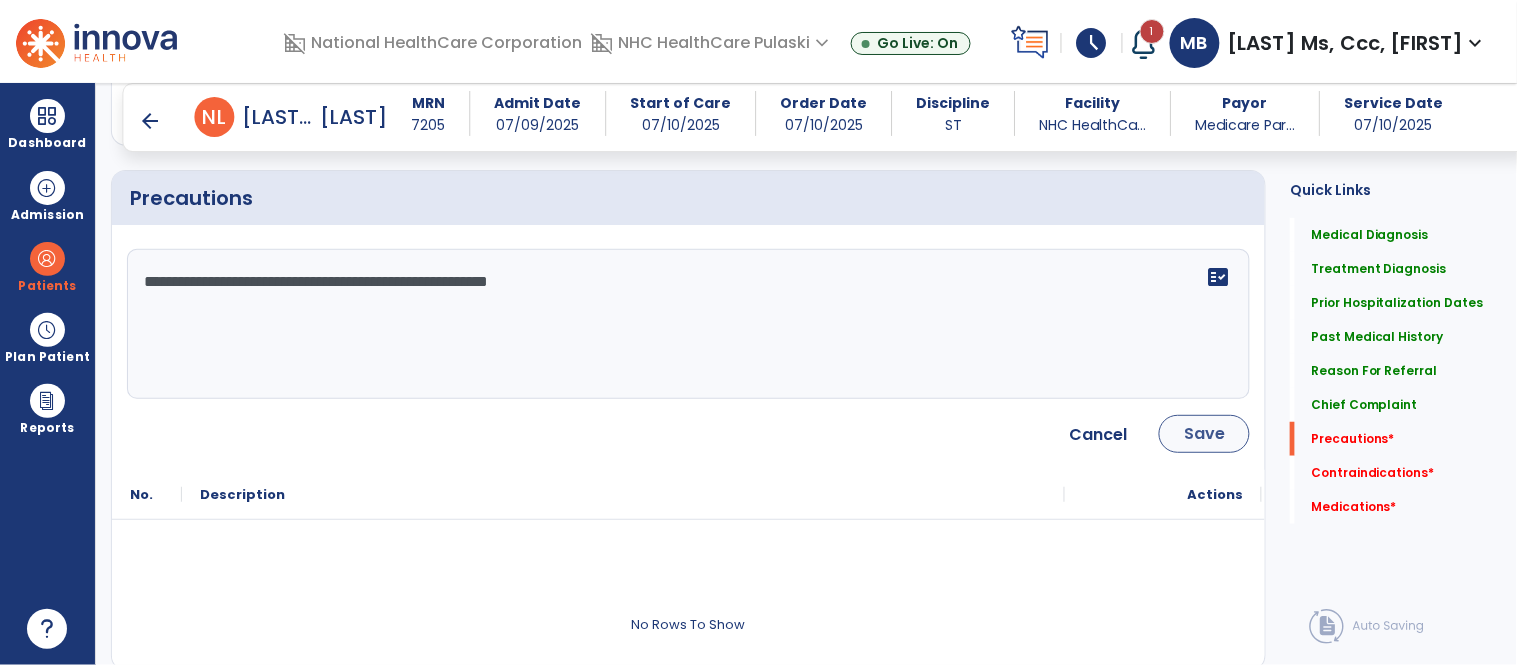 type on "**********" 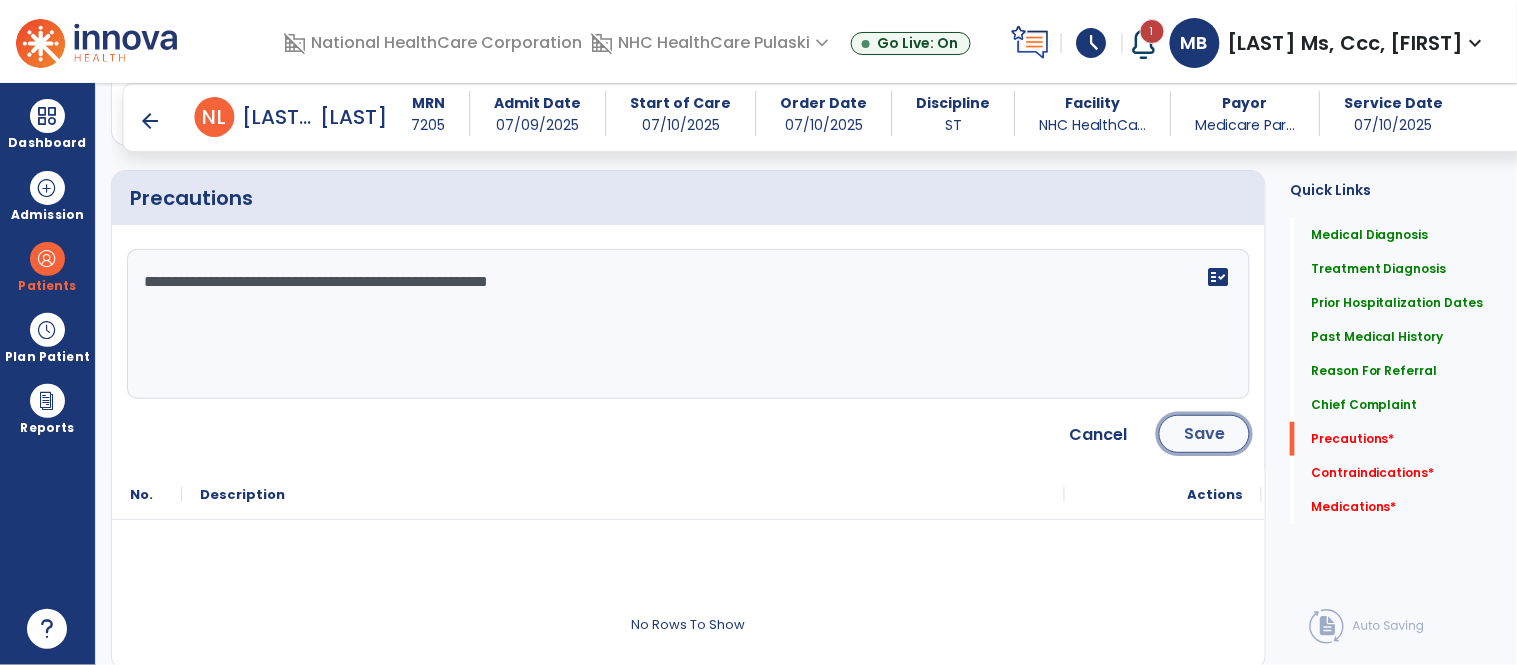 click on "Save" 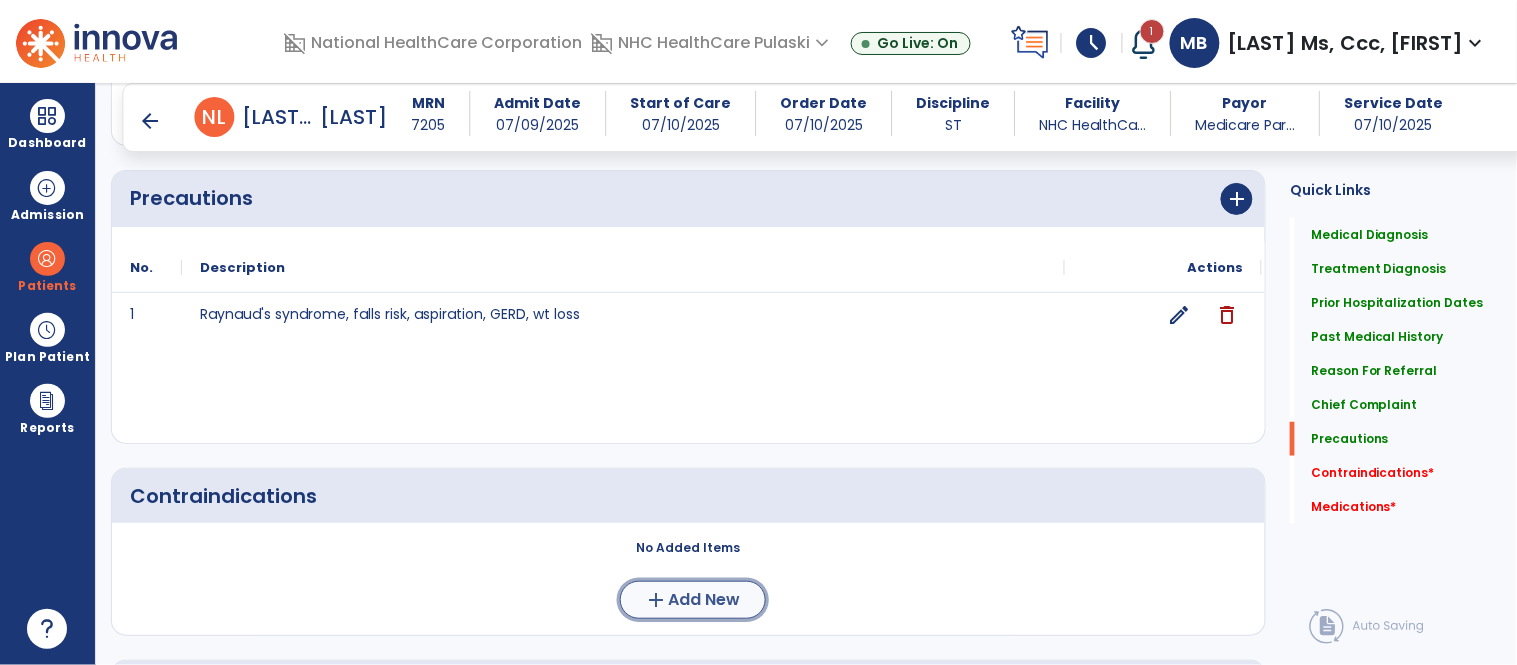 click on "add  Add New" 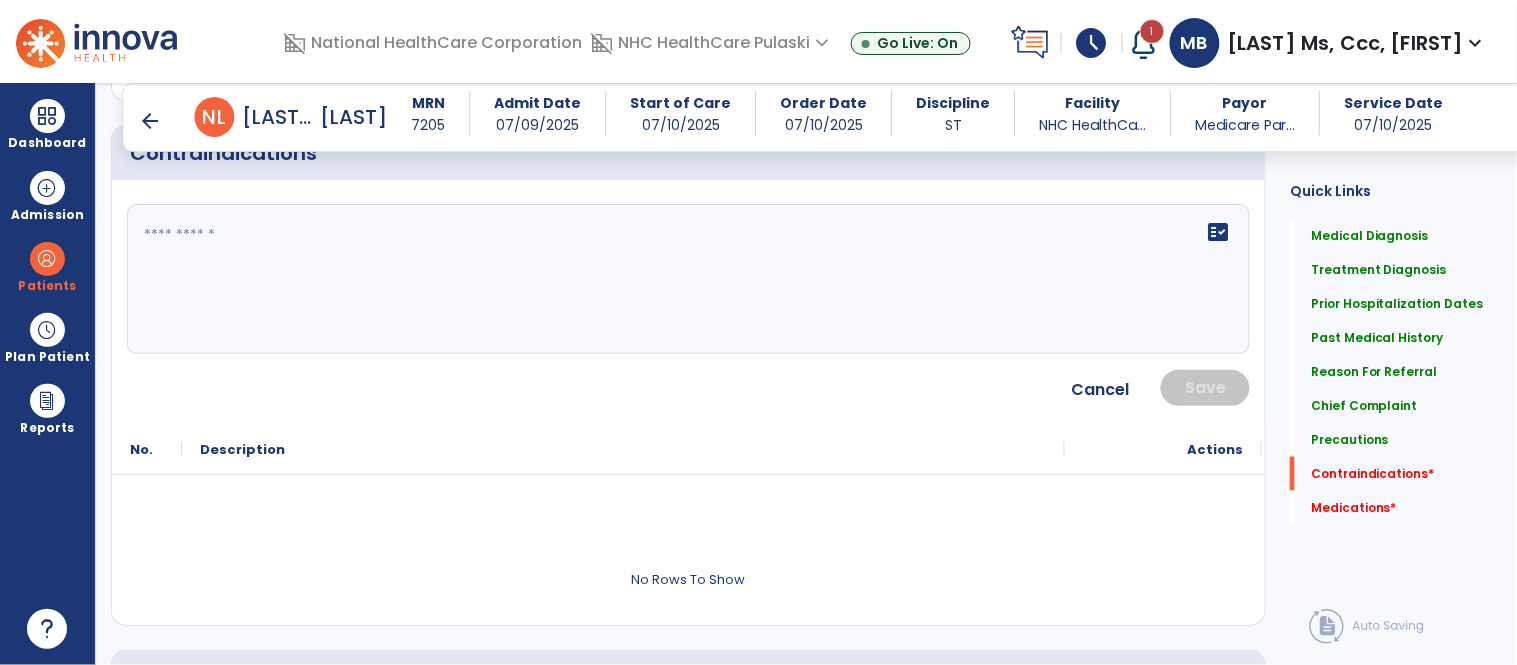 scroll, scrollTop: 2425, scrollLeft: 0, axis: vertical 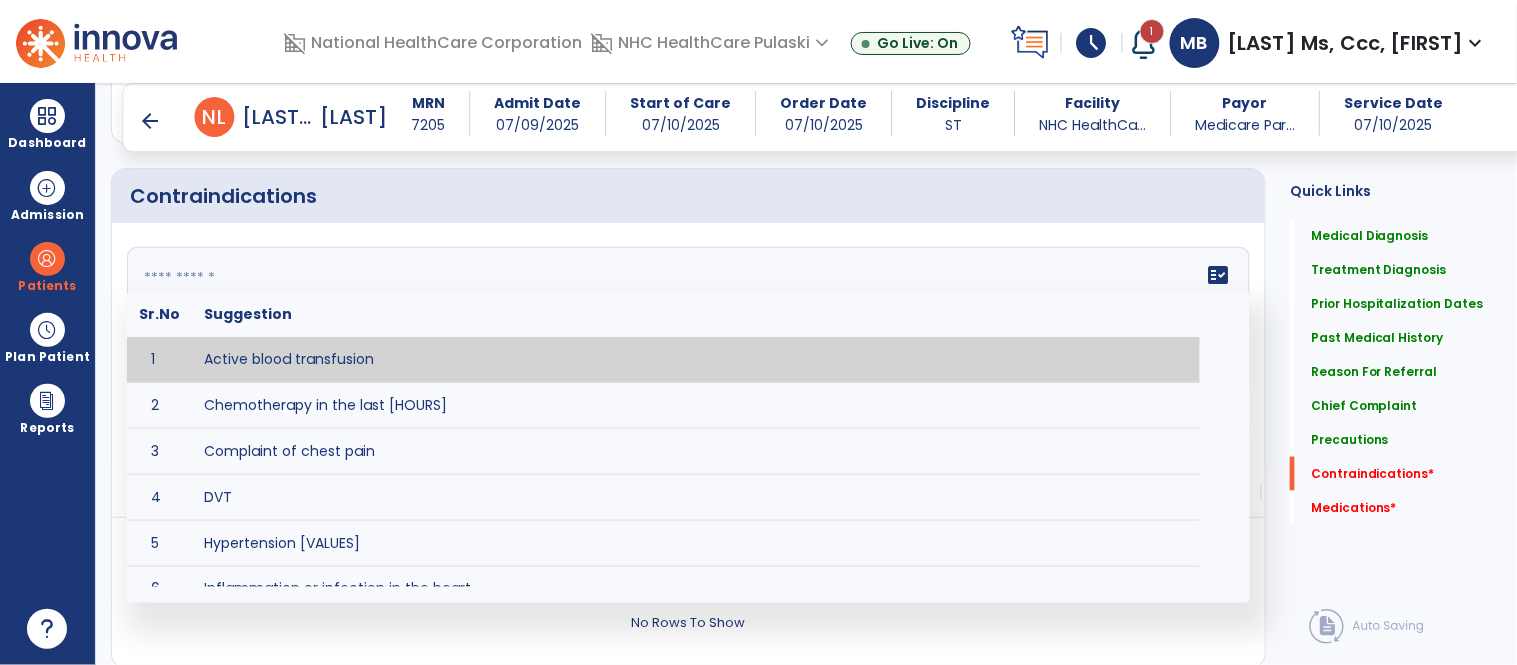 click on "fact_check  Sr.No Suggestion 1 Active blood transfusion 2 Chemotherapy in the last [HOURS] 3 Complaint of chest pain 4 DVT 5 Hypertension [VALUES] 6 Inflammation or infection in the heart. 7 Oxygen saturation lower than [VALUE] 8 Pacemaker 9 Pulmonary infarction 10 Recent changes in EKG 11 Severe aortic stenosis 12 Severe dehydration 13 Severe diaphoresis 14 Severe orthostatic hypotension 15 Severe shortness of breath/dyspnea 16 Significantly elevated potassium levels 17 Significantly low potassium levels 18 Suspected or known dissecting aneurysm 19 Systemic infection 20 Uncontrolled diabetes with blood sugar levels greater than [VALUE] or less than [Value]  21 Unstable angina 22 Untreated blood clots" 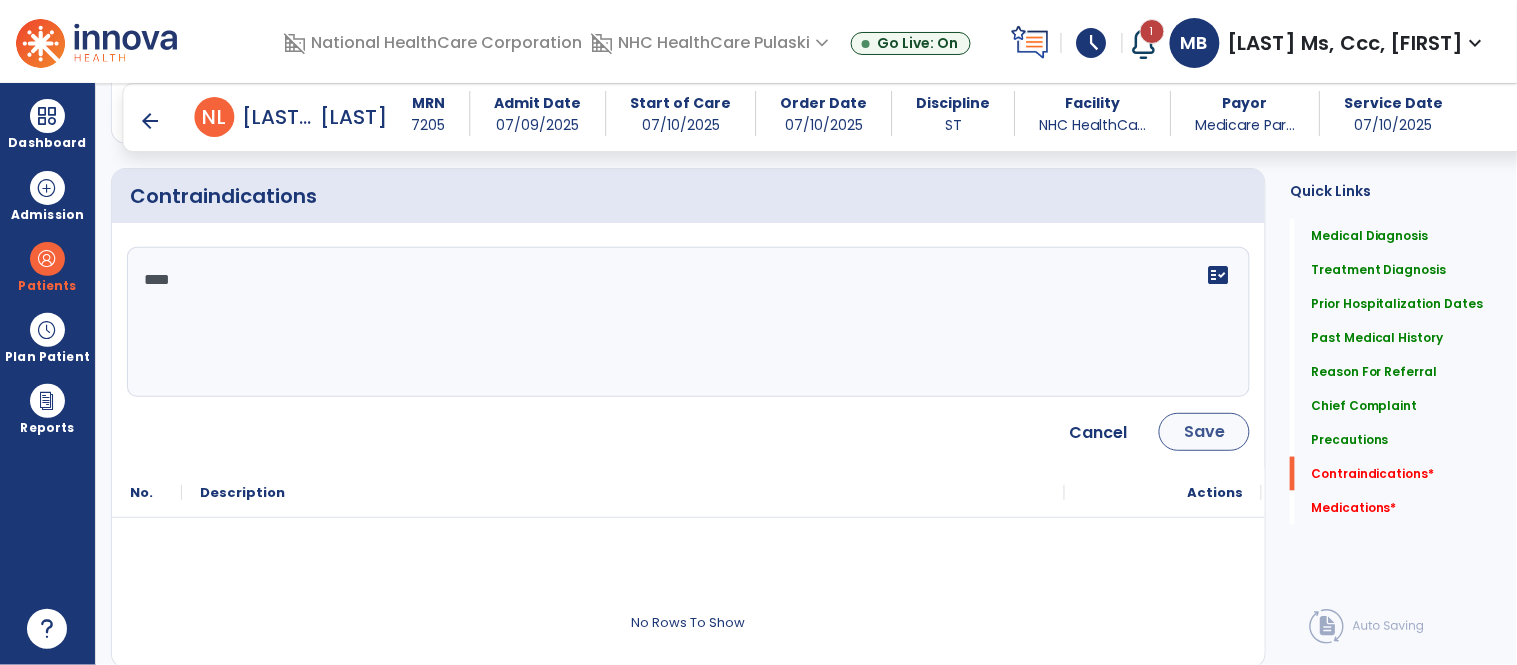 type on "****" 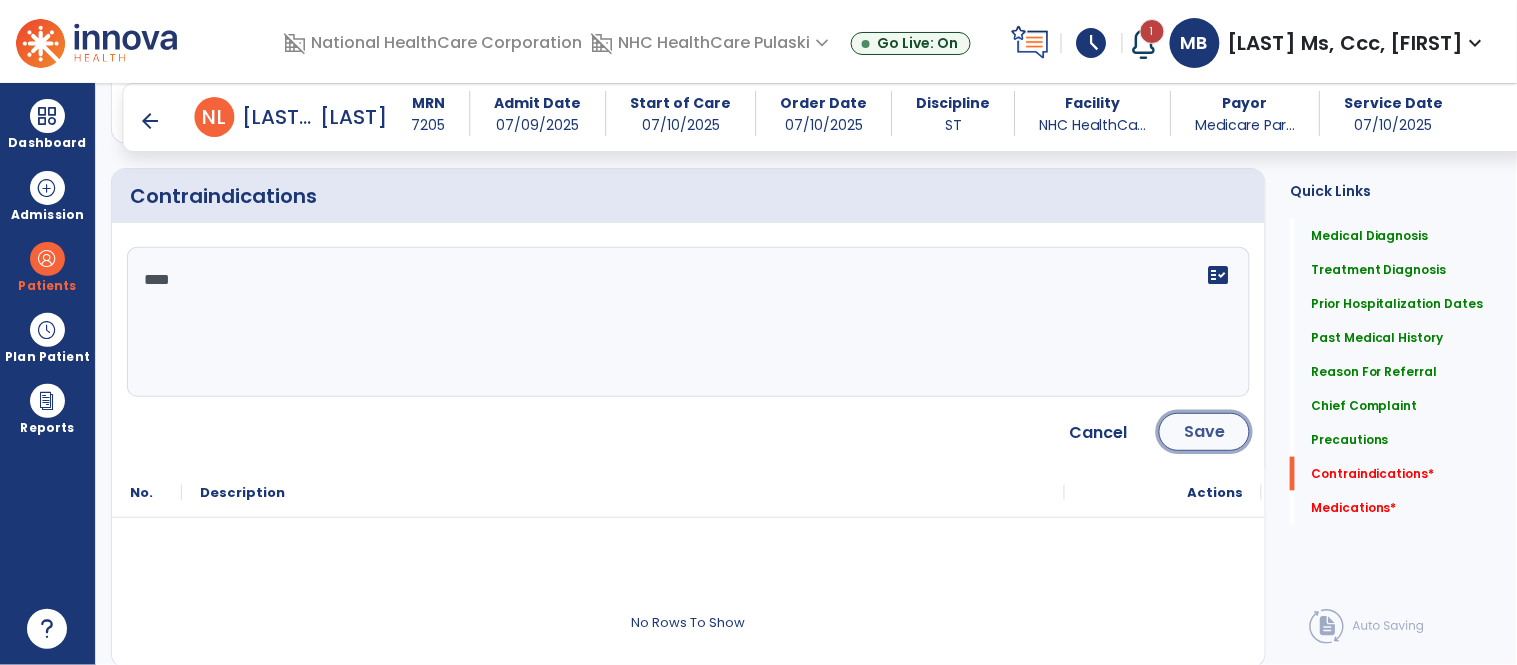 click on "Save" 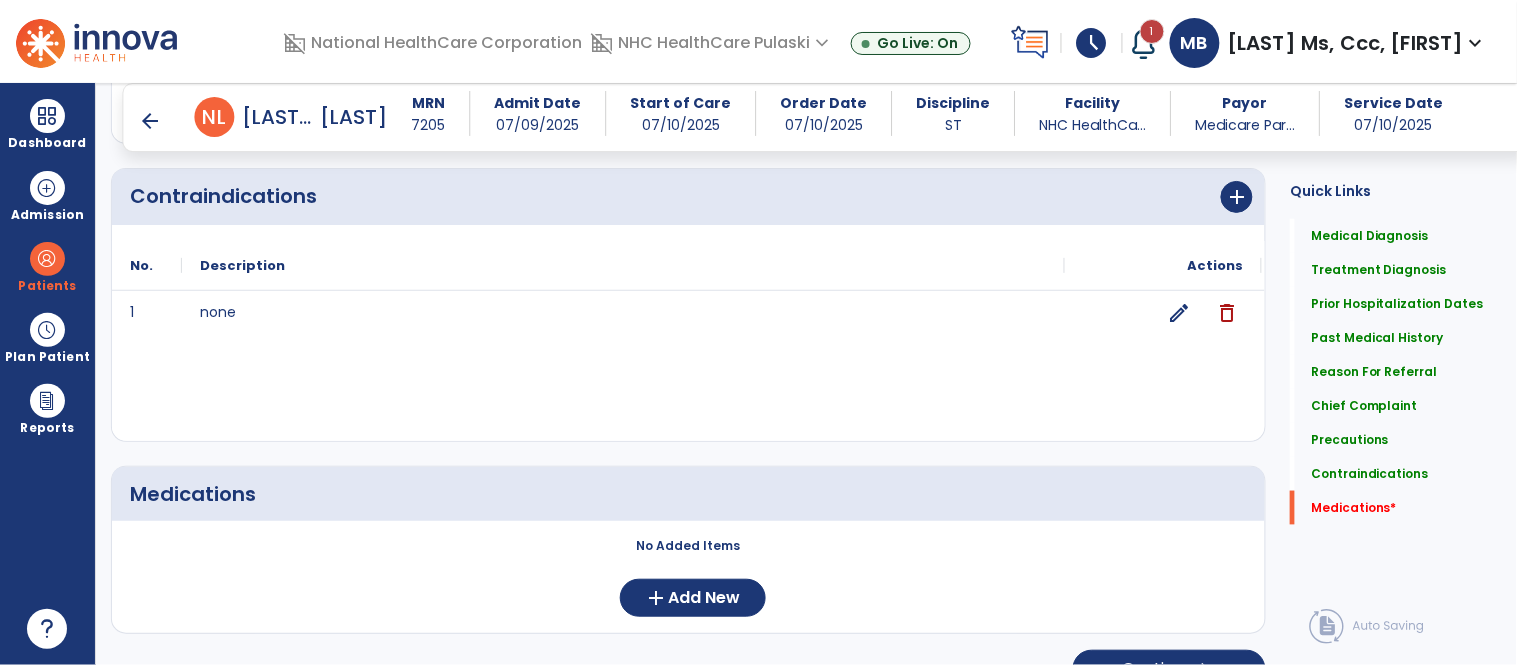 click on "Medications   *  Medications   *" 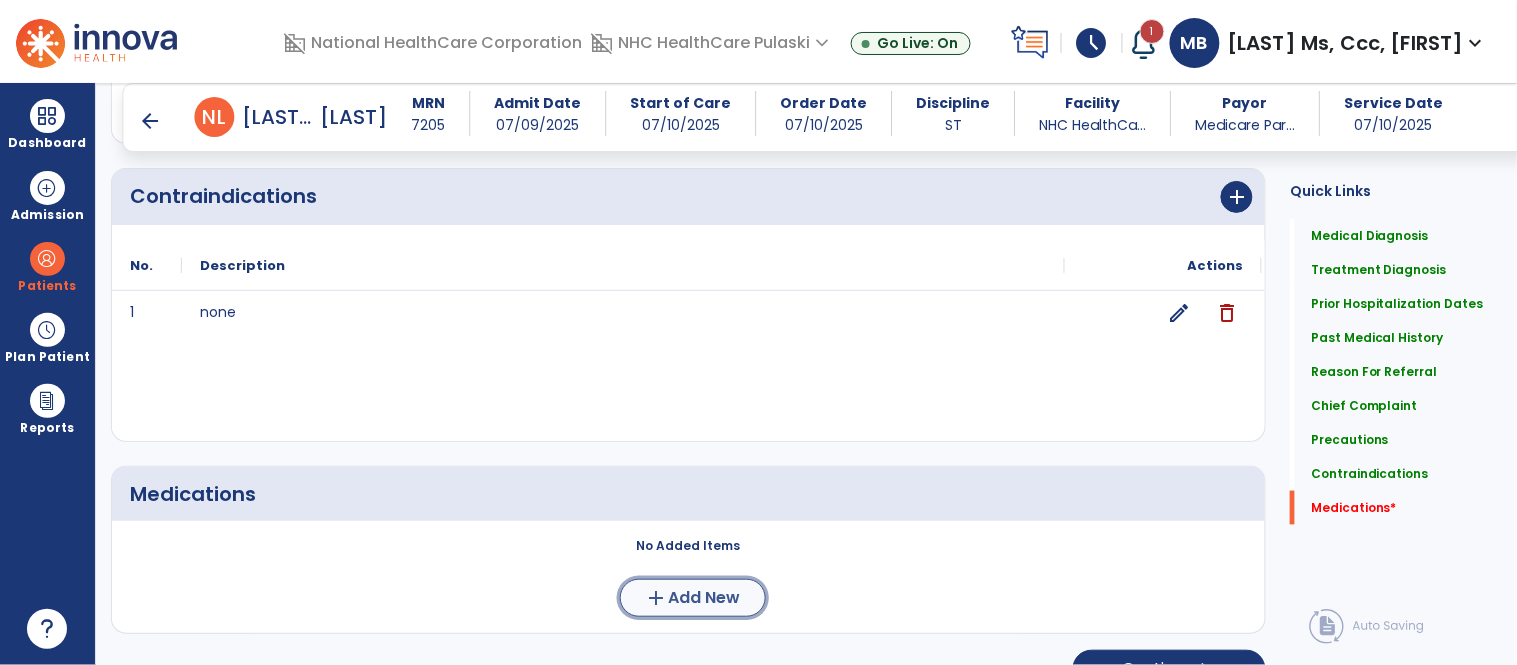 click on "Add New" 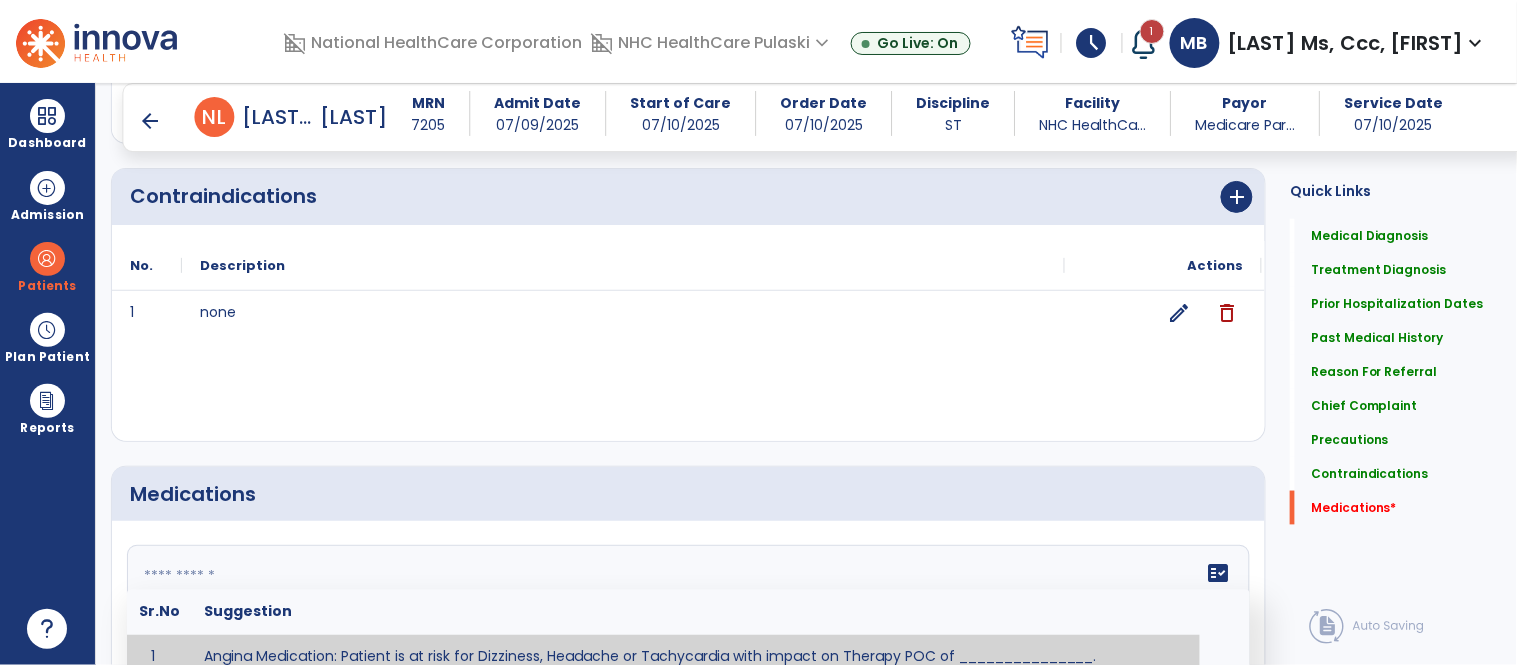 click on "fact_check  Sr.No Suggestion 1 Angina Medication: Patient is at risk for Dizziness, Headache or Tachycardia with impact on Therapy POC of _______________. 2 Anti-Arrhythmic Agents: at risk for Arrhythmias, Confusion, EKG changes, Hallucinations, Hepatotoxicity, Increased blood pressure, Increased heart rate, Lethargy or Toxicity with impact on Therapy POC of 3 Anti-Coagulant medications: with potential risk for hemorrhage (including rectal bleeding and coughing up blood), and heparin-induced thrombocytopenia (HIT syndrome). Potential impact on therapy progress includes _________. 4 Anti-Depressant medications: with potential risk for abnormal thinking, anxiety, dizziness, drowsiness, dry mouth, GI disturbance, increased appetite, loss of appetite, sedation, seizures, or weight gain. Possible impact on therapy progress includes ___________. 5 6 7 Aspirin for ______________. 8 9 10 11 12 13 GERD Medications at risk for Headache, Nausea, Stomach pain or Vomiting with impact on Therapy POC of _____________. 14" 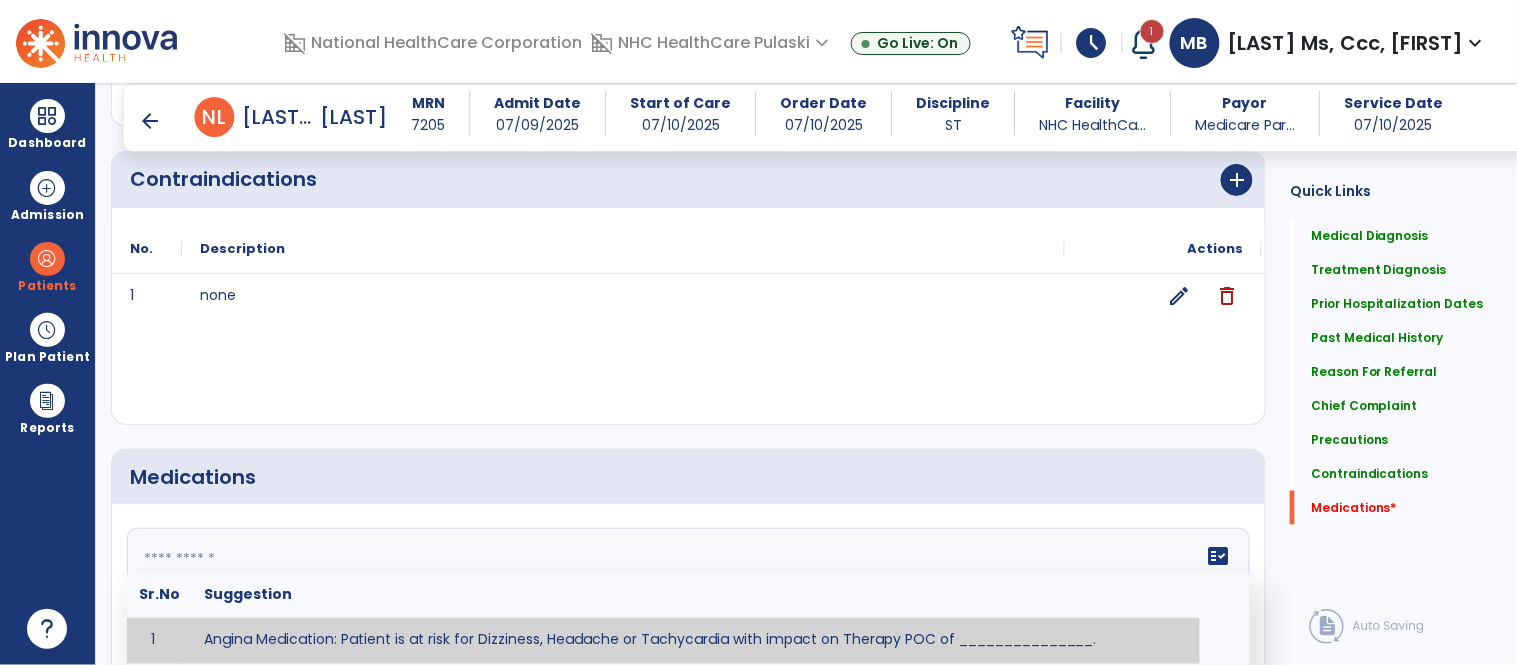 paste on "**********" 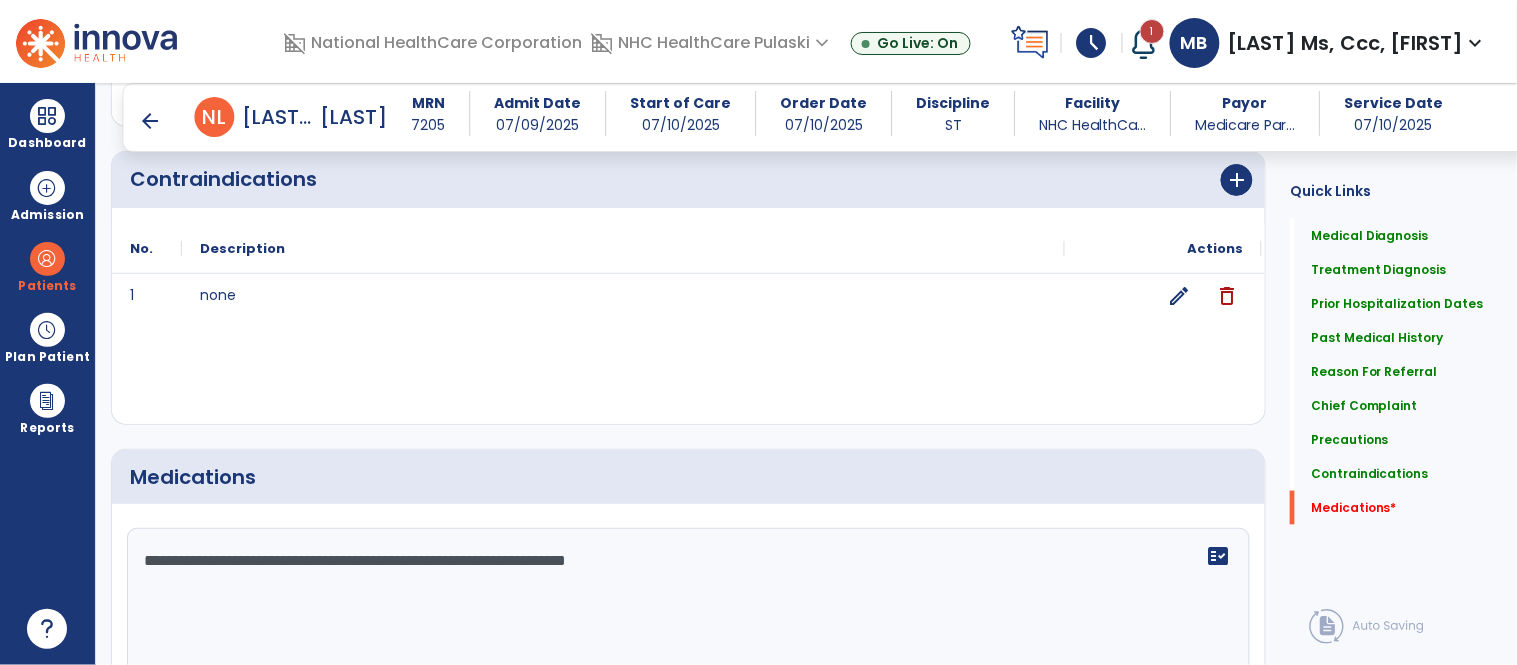 click on "**********" 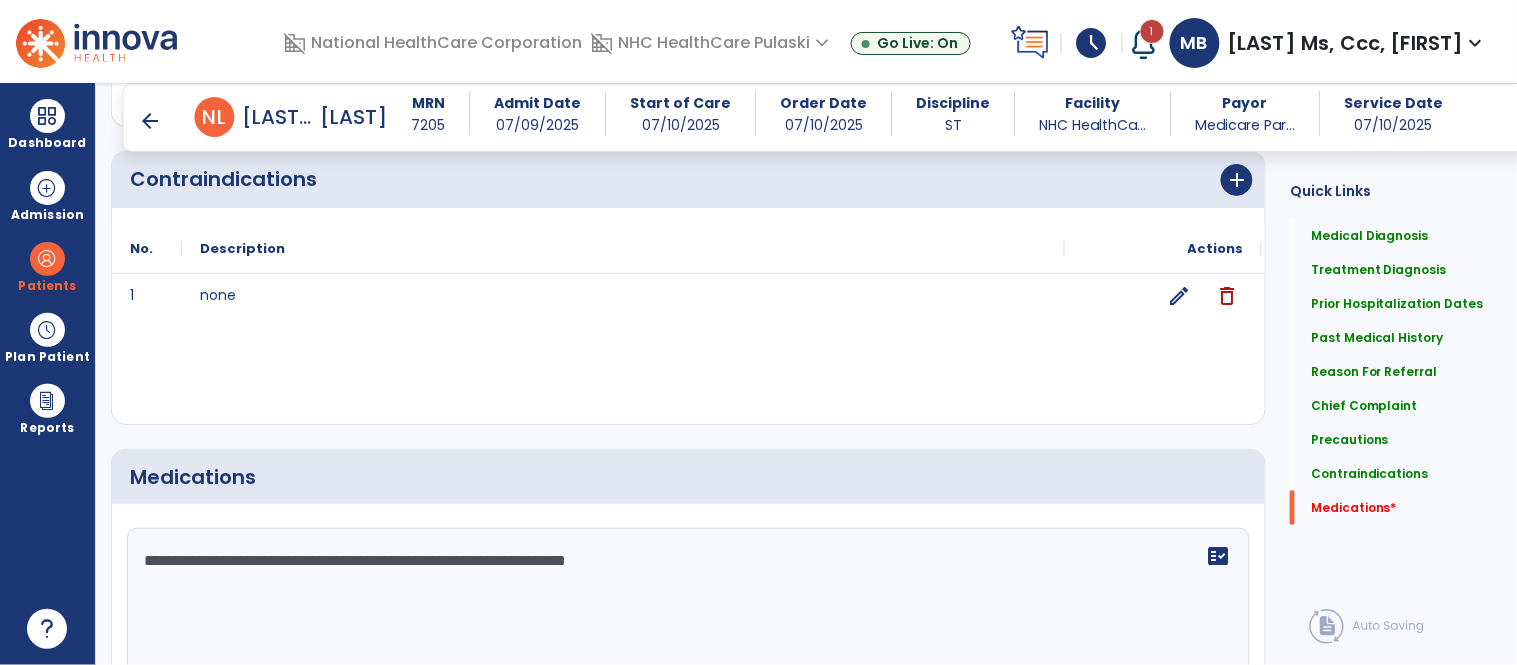 click on "**********" 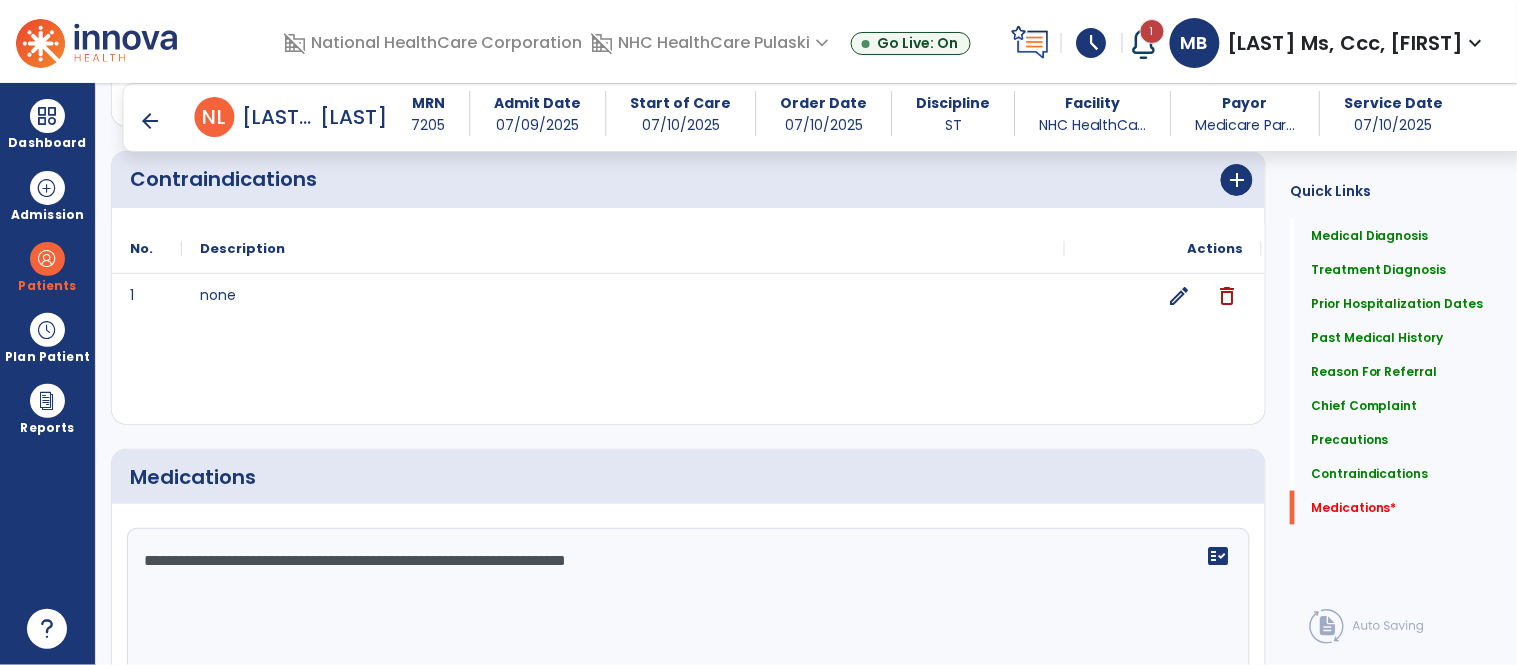 click on "**********" 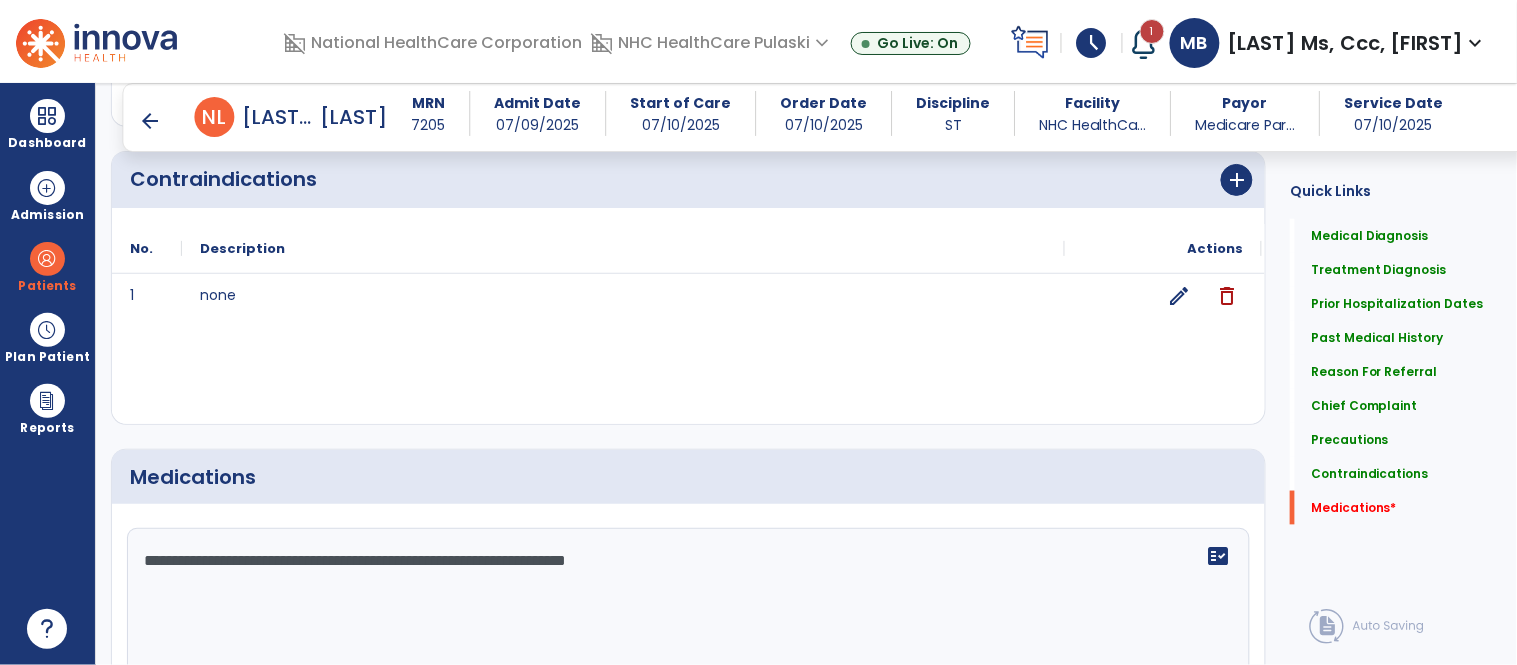 click on "**********" 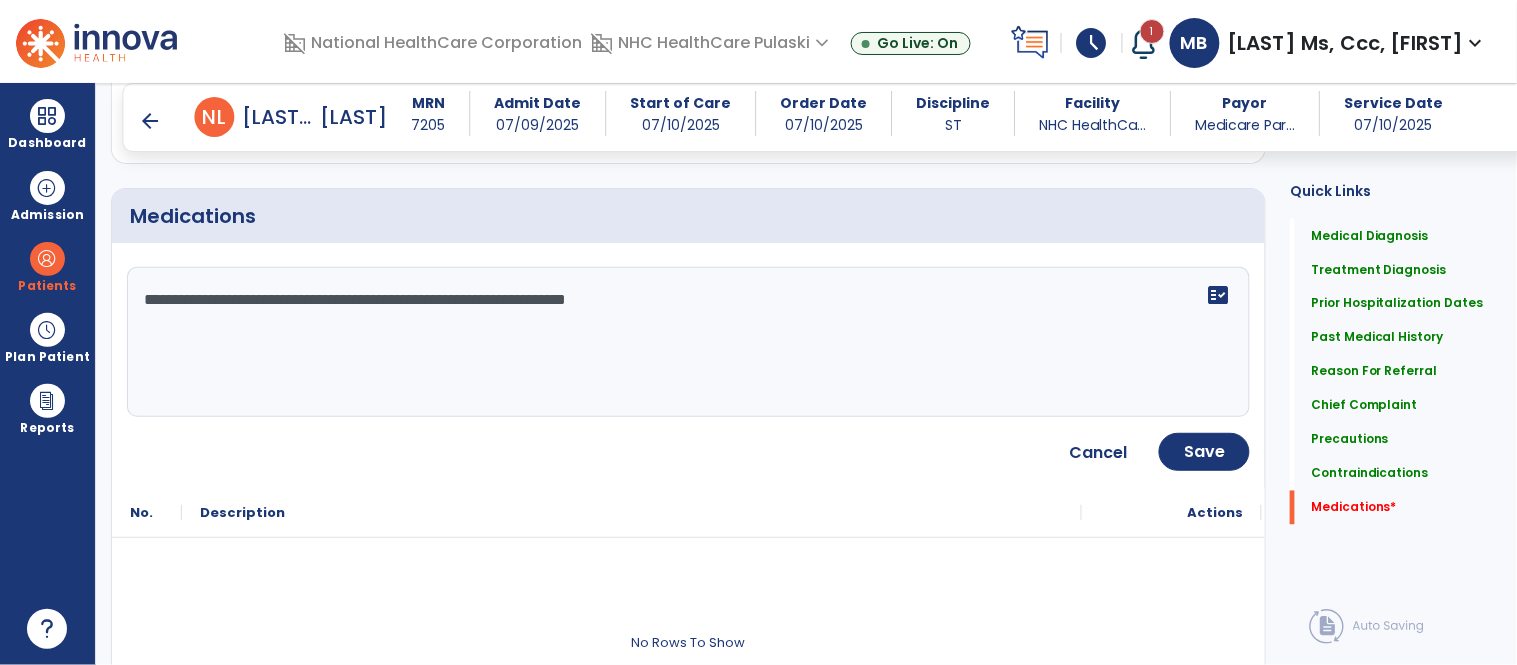 scroll, scrollTop: 2800, scrollLeft: 0, axis: vertical 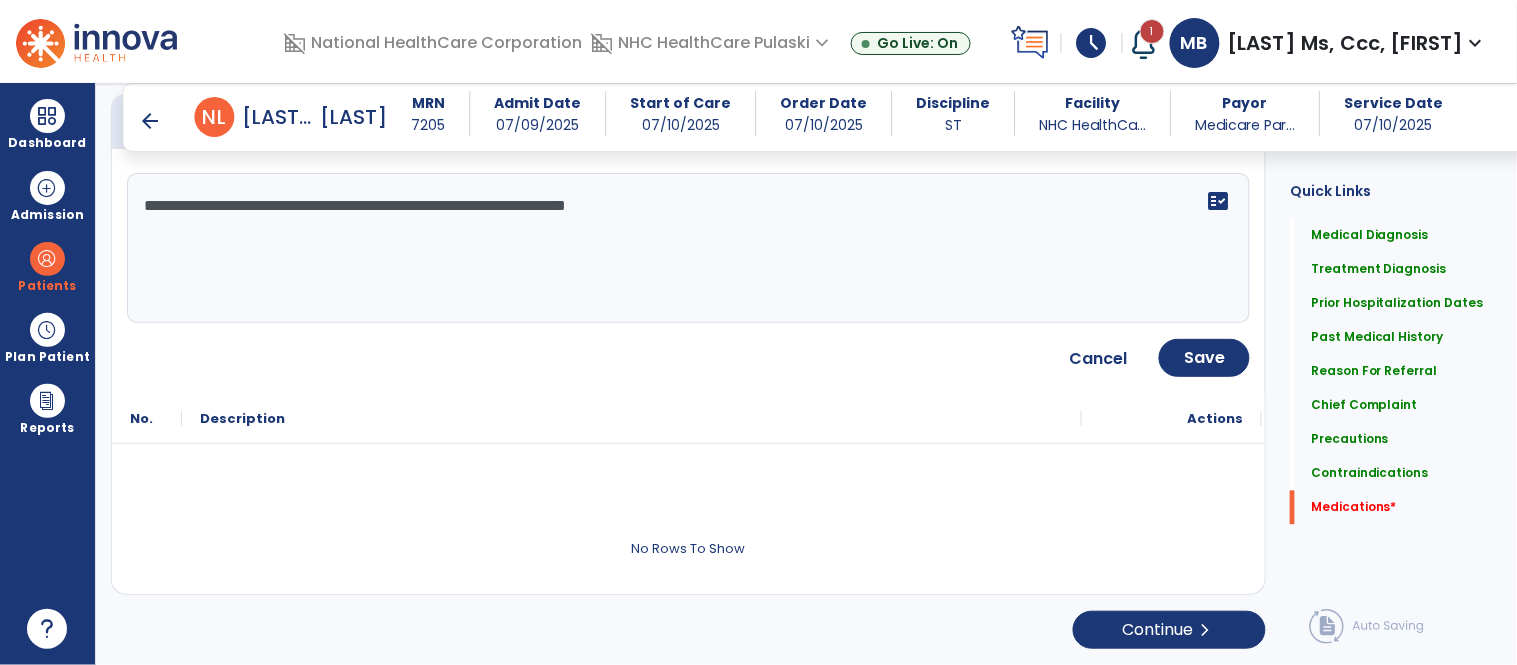 drag, startPoint x: 470, startPoint y: 560, endPoint x: 476, endPoint y: 654, distance: 94.19129 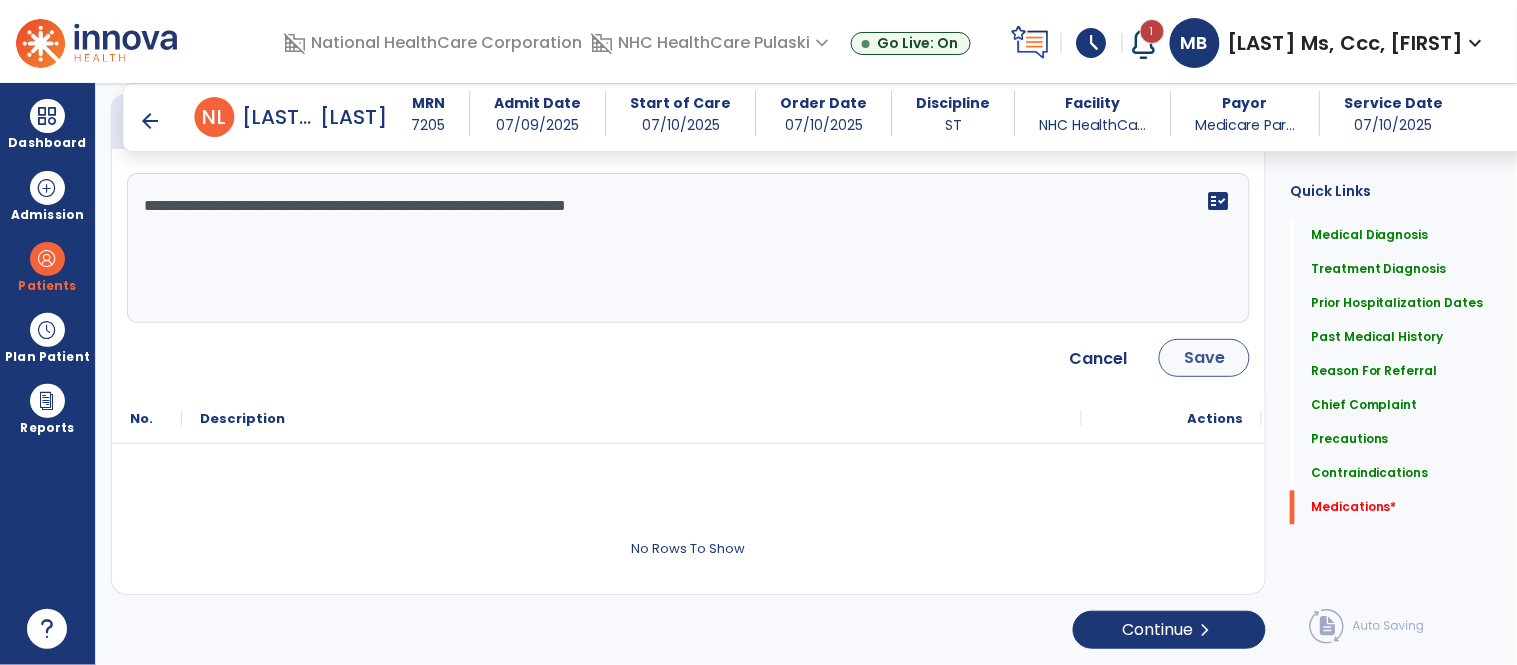 type on "**********" 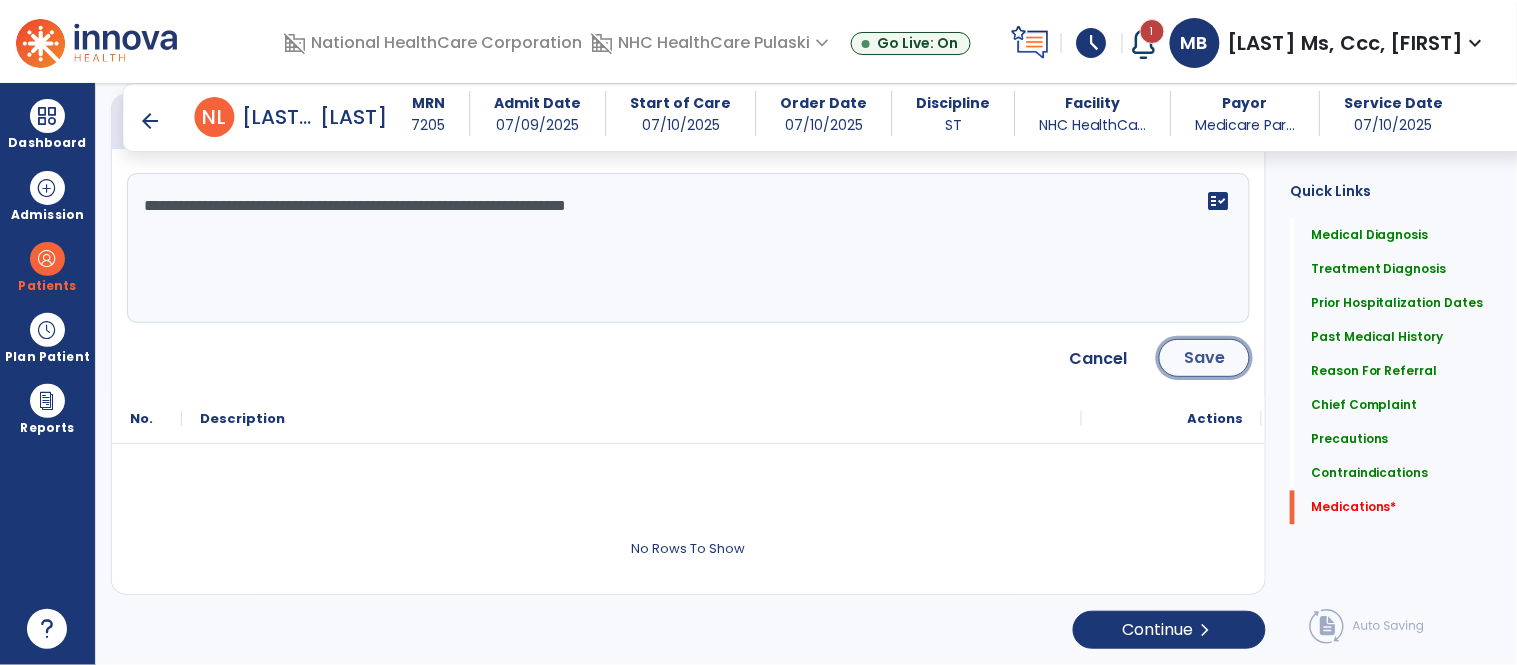 click on "Save" 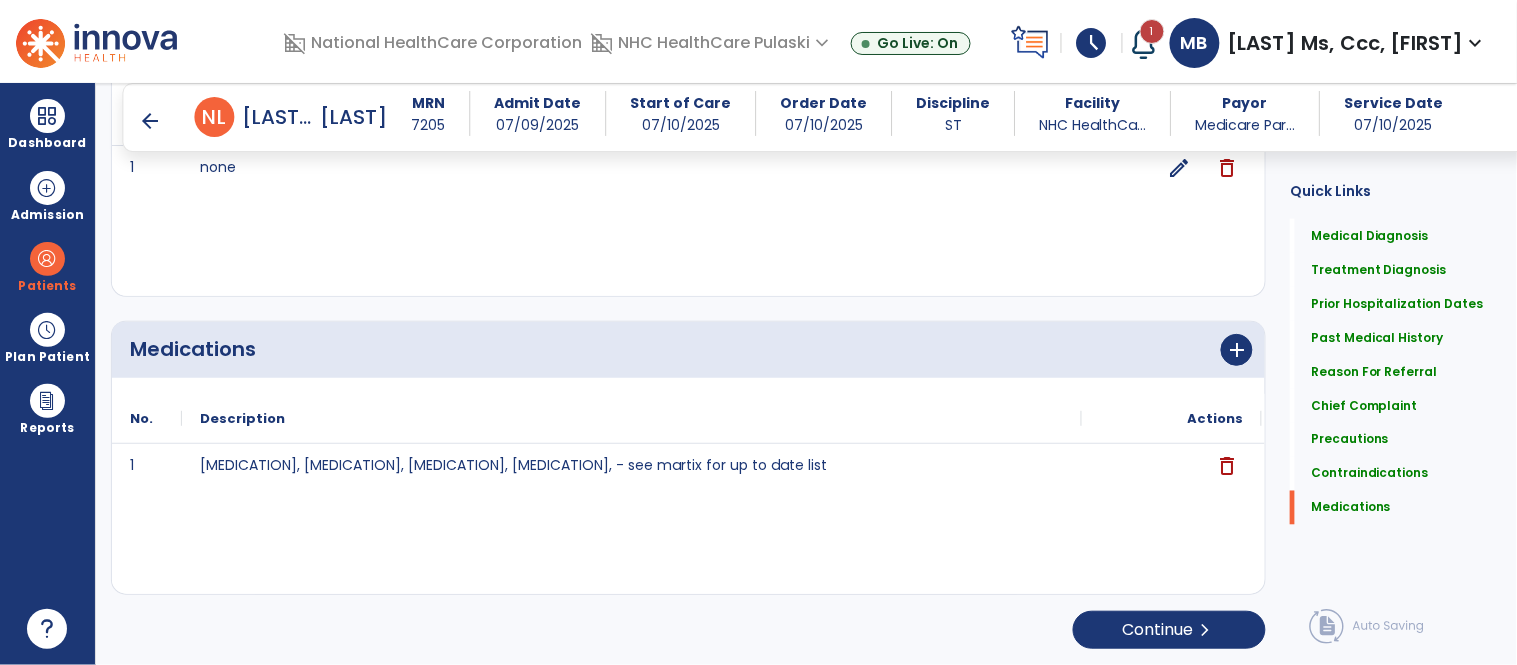 scroll, scrollTop: 2572, scrollLeft: 0, axis: vertical 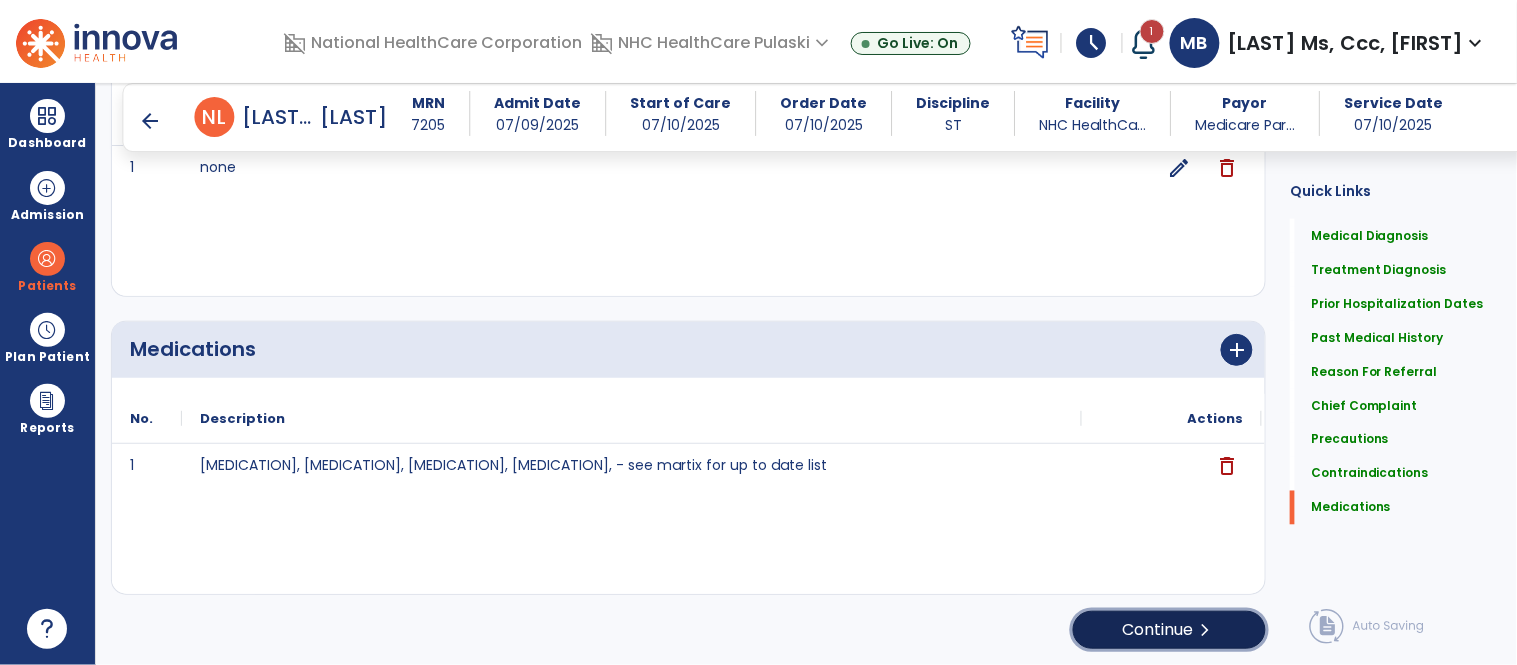 click on "Continue  chevron_right" 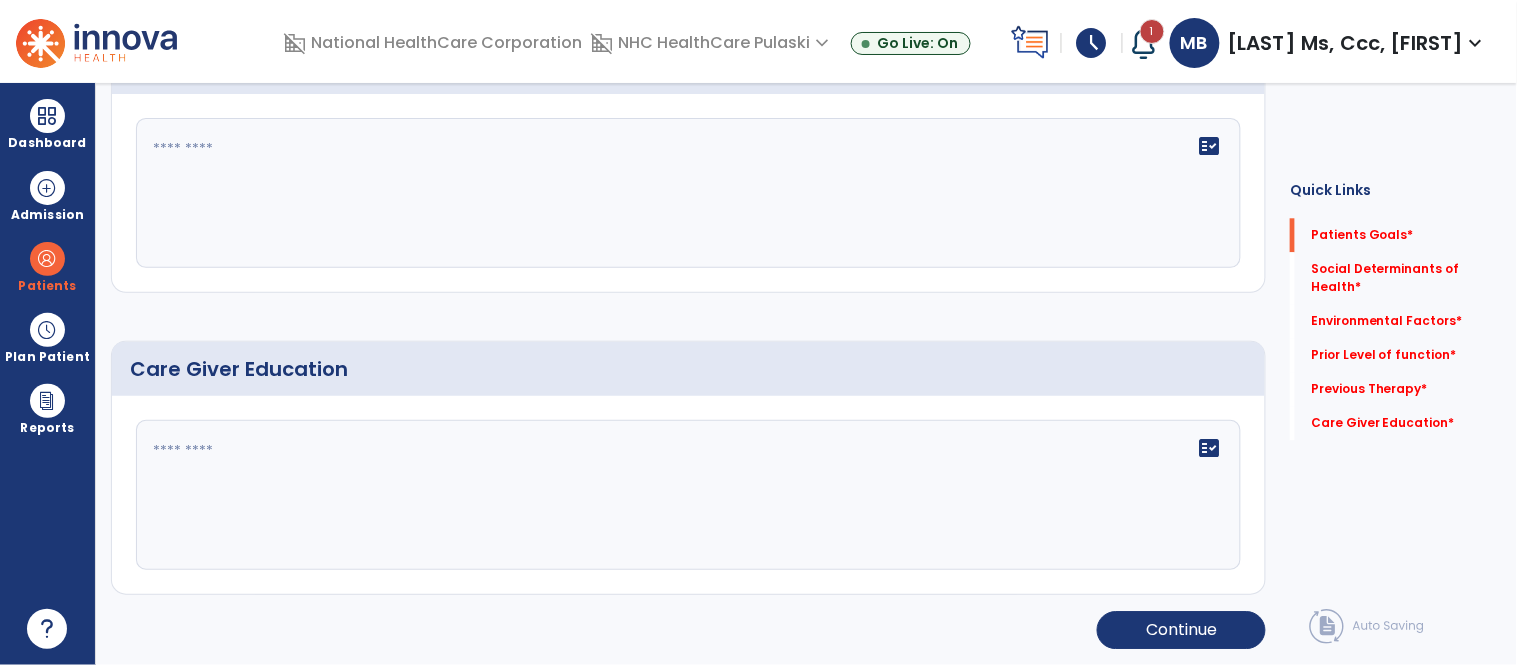 scroll, scrollTop: 38, scrollLeft: 0, axis: vertical 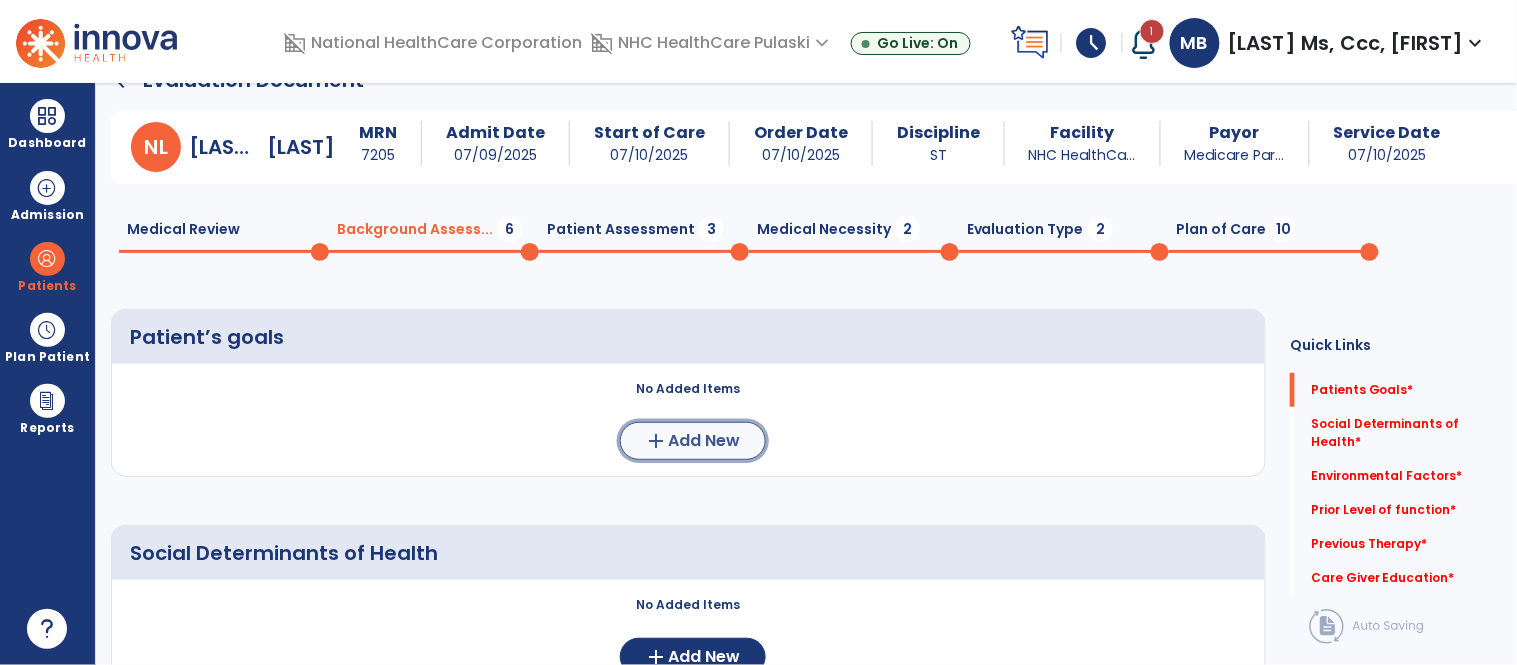 click on "add" 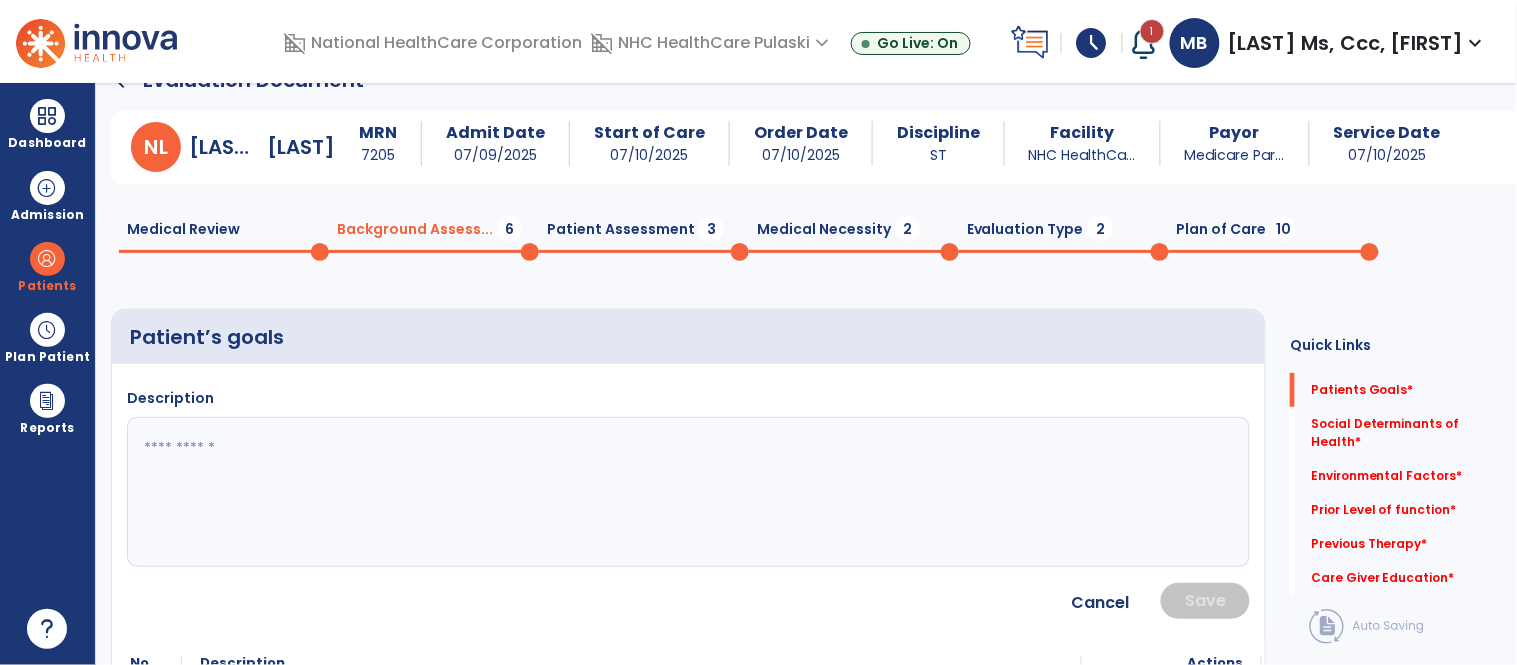 click 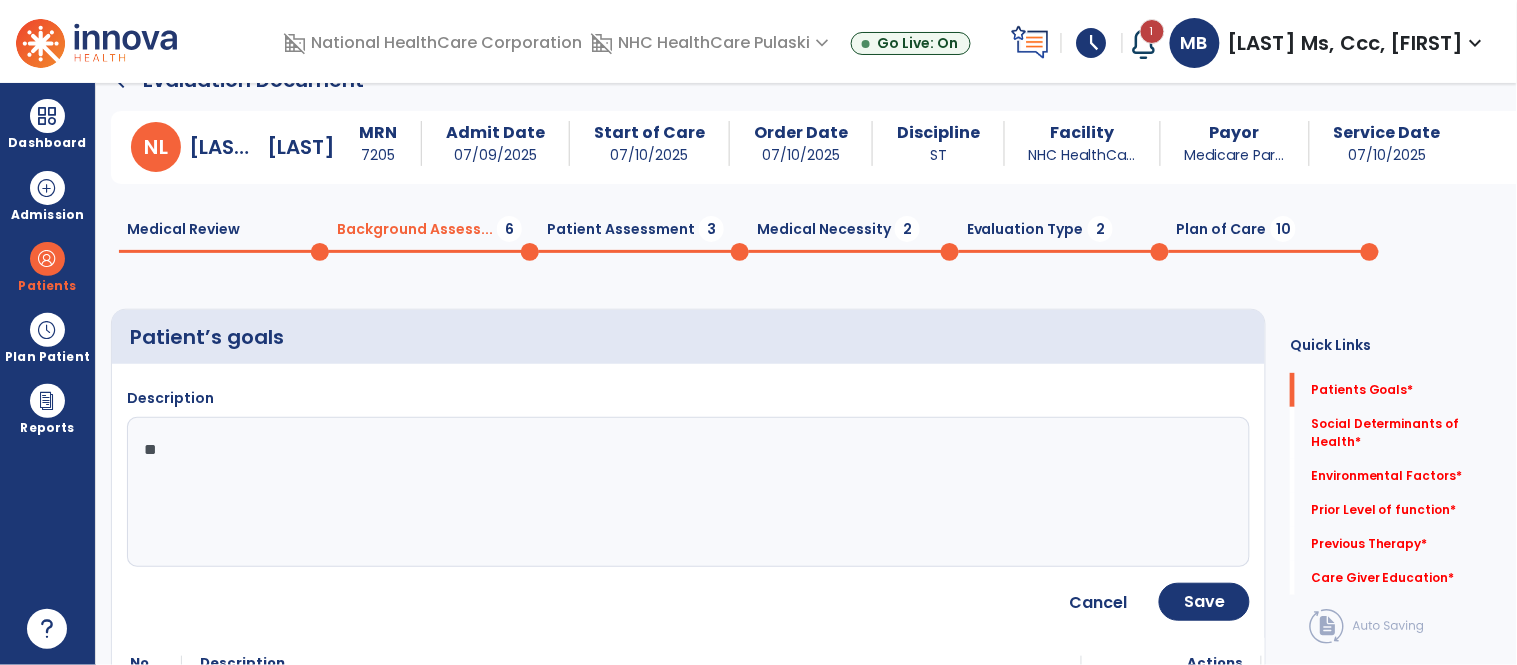 type on "*" 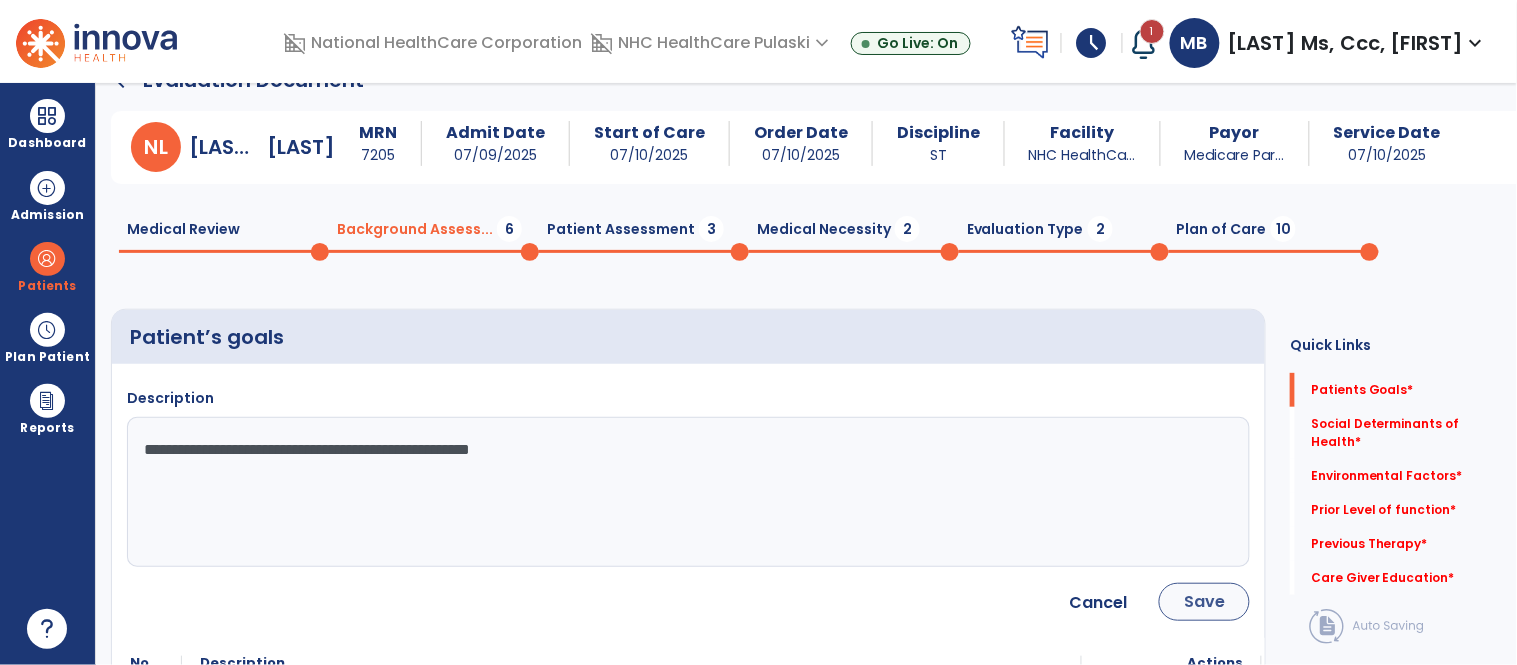 type on "**********" 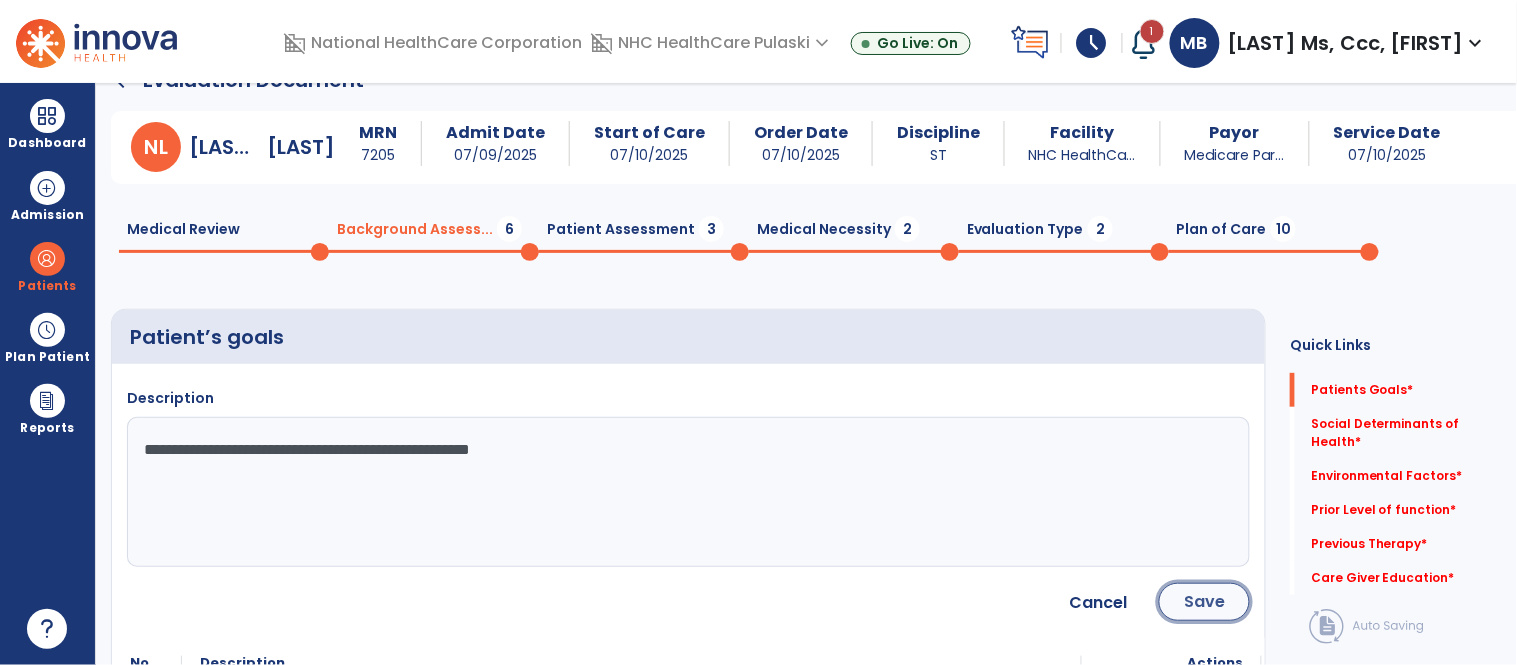 click on "Save" 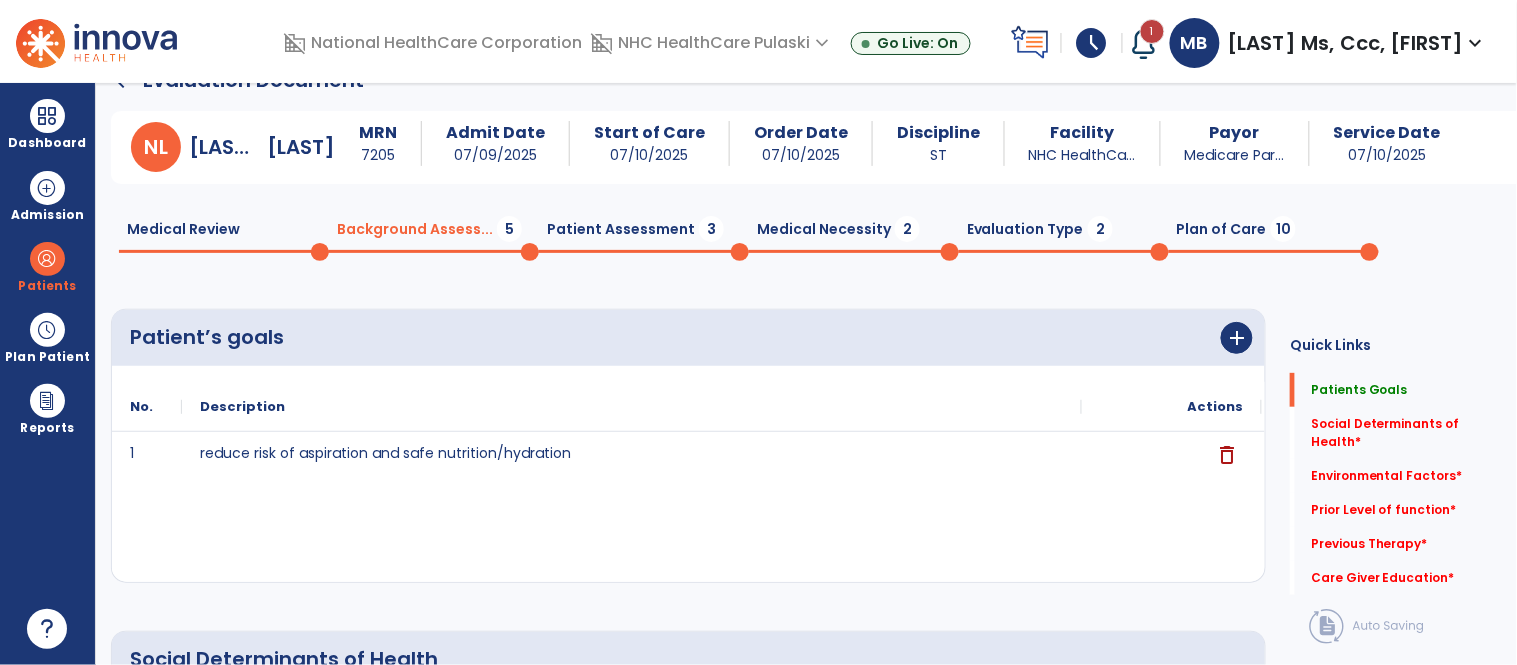 click on "1 reduce risk of aspiration and safe nutrition/hydration delete" 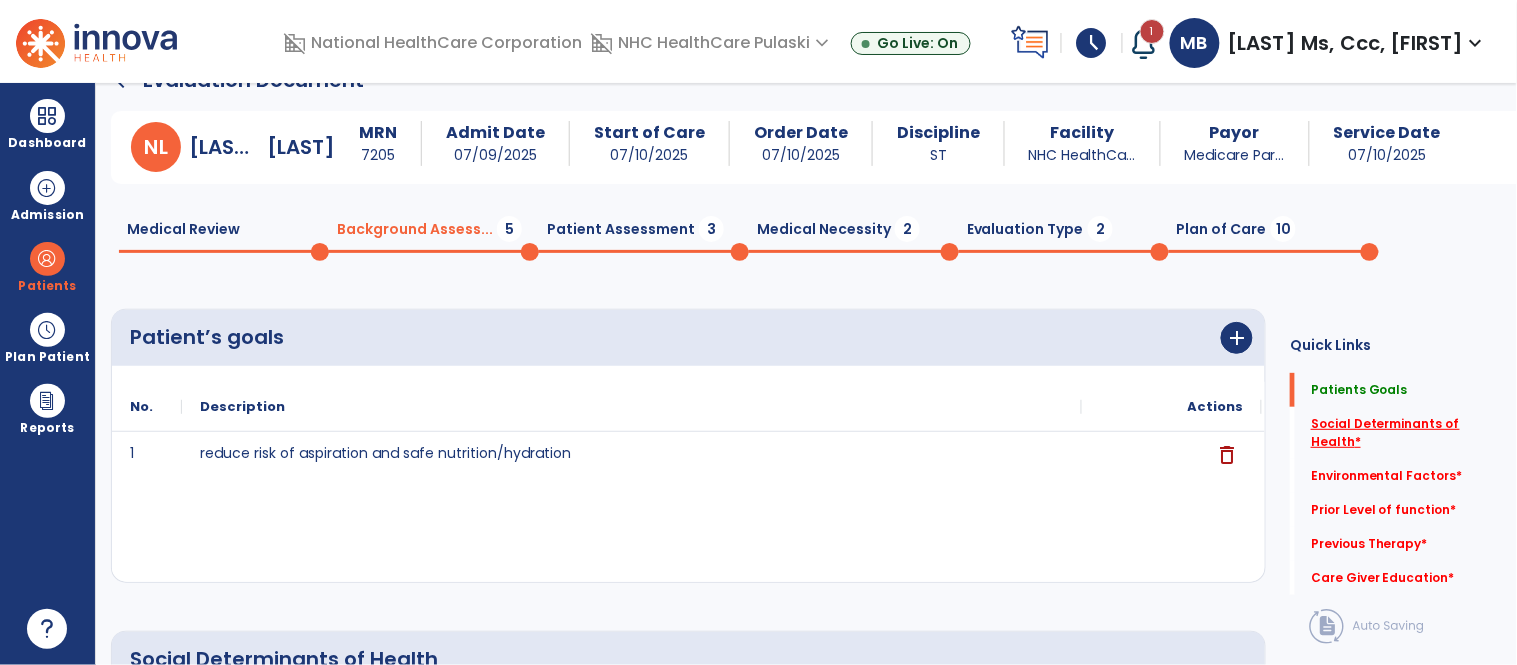 click on "Social Determinants of Health   *" 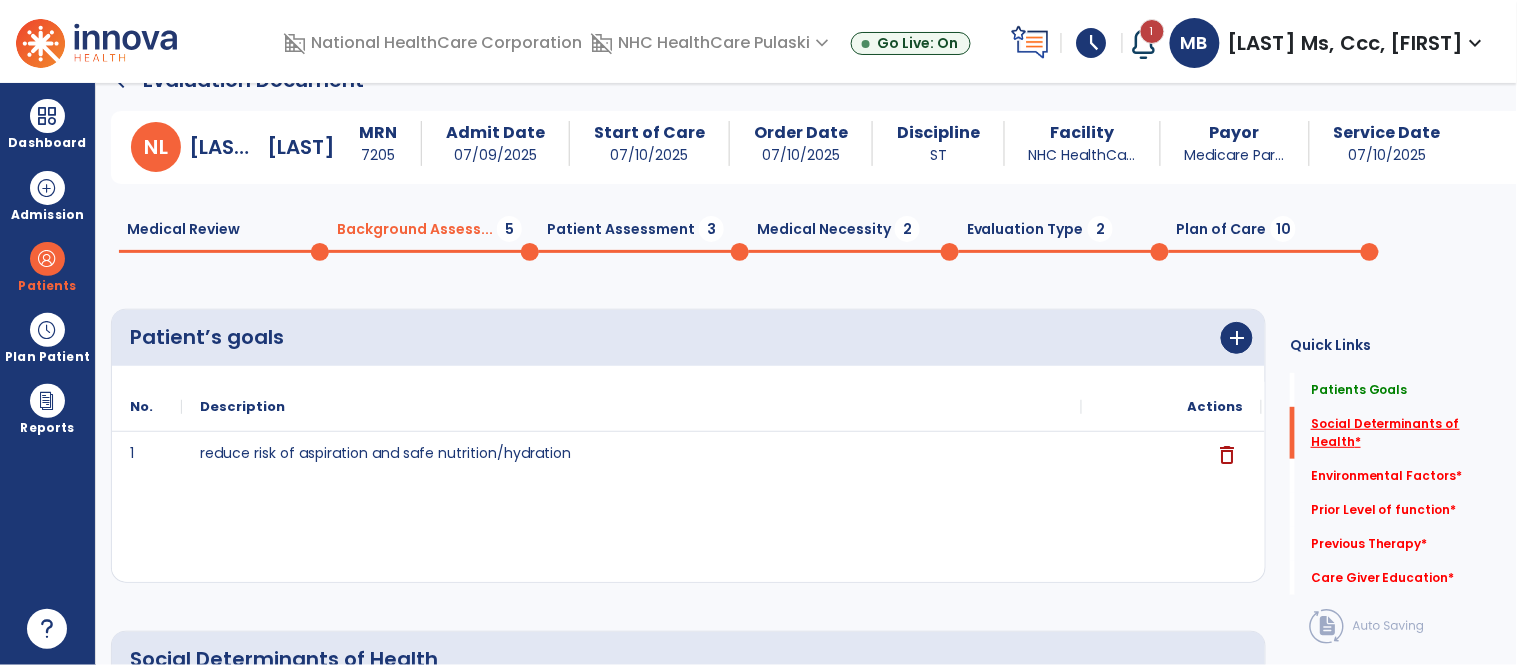 click on "Social Determinants of Health   *" 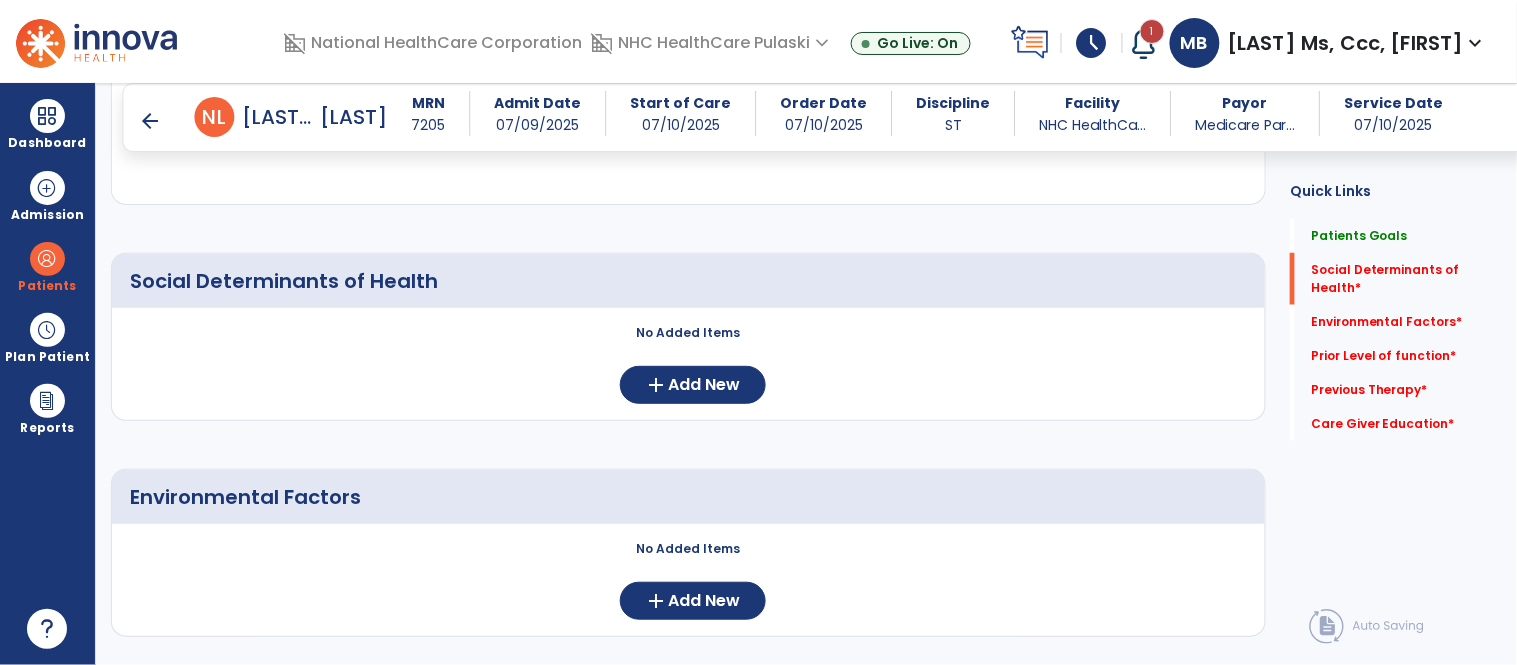 scroll, scrollTop: 431, scrollLeft: 0, axis: vertical 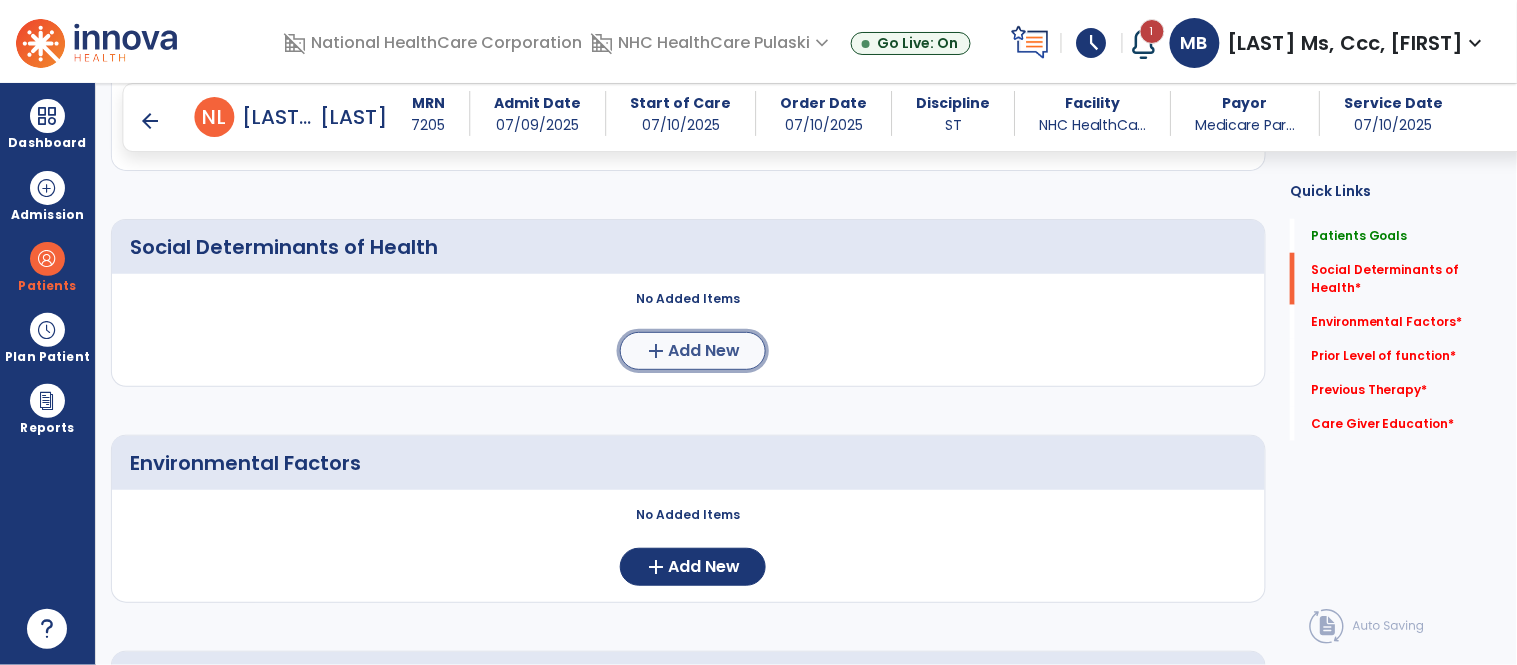 click on "add  Add New" 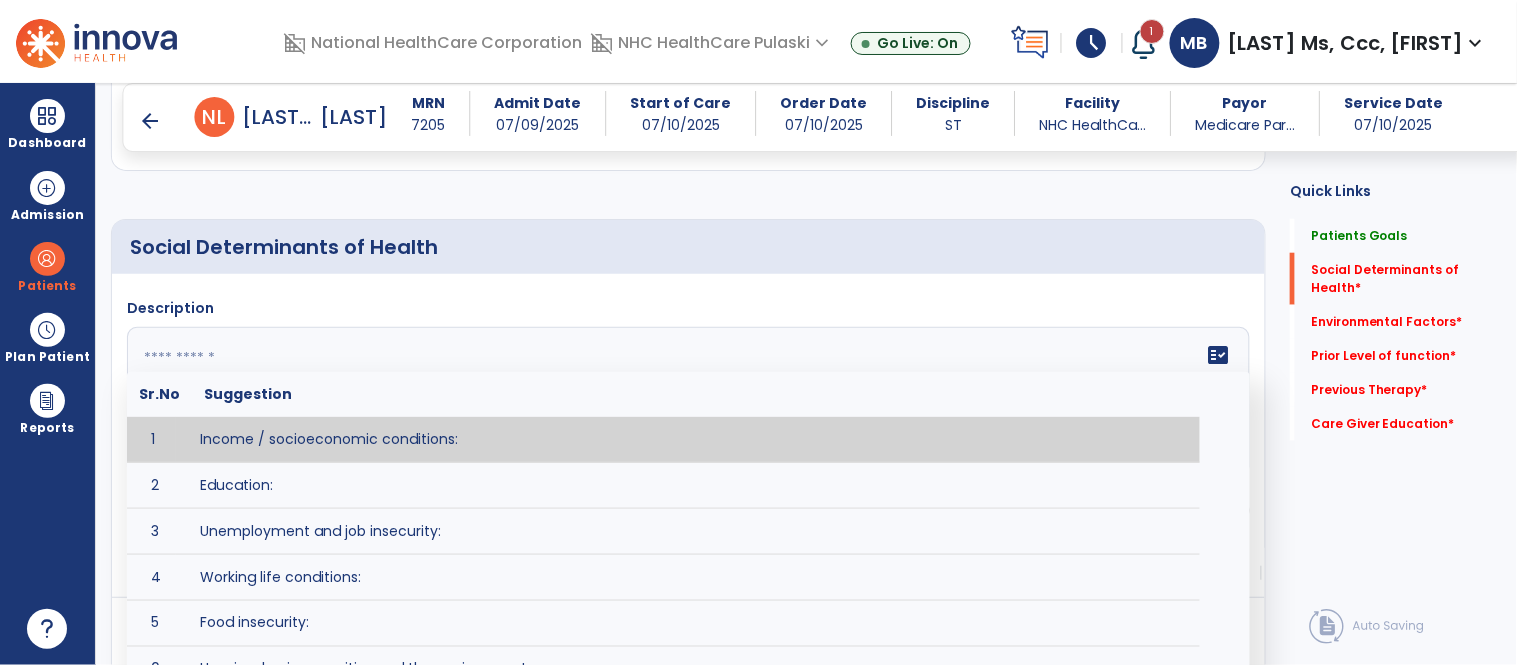 click on "fact_check  Sr.No Suggestion 1 Income / socioeconomic conditions:  2 Education:  3 Unemployment and job insecurity:  4 Working life conditions:  5 Food insecurity:  6 Housing, basic amenities and the environment:  7 Early childhood development:  8 Social inclusion and non-discrimination: 9 Structural conflict: 10 Access to affordable health services of decent quality:" 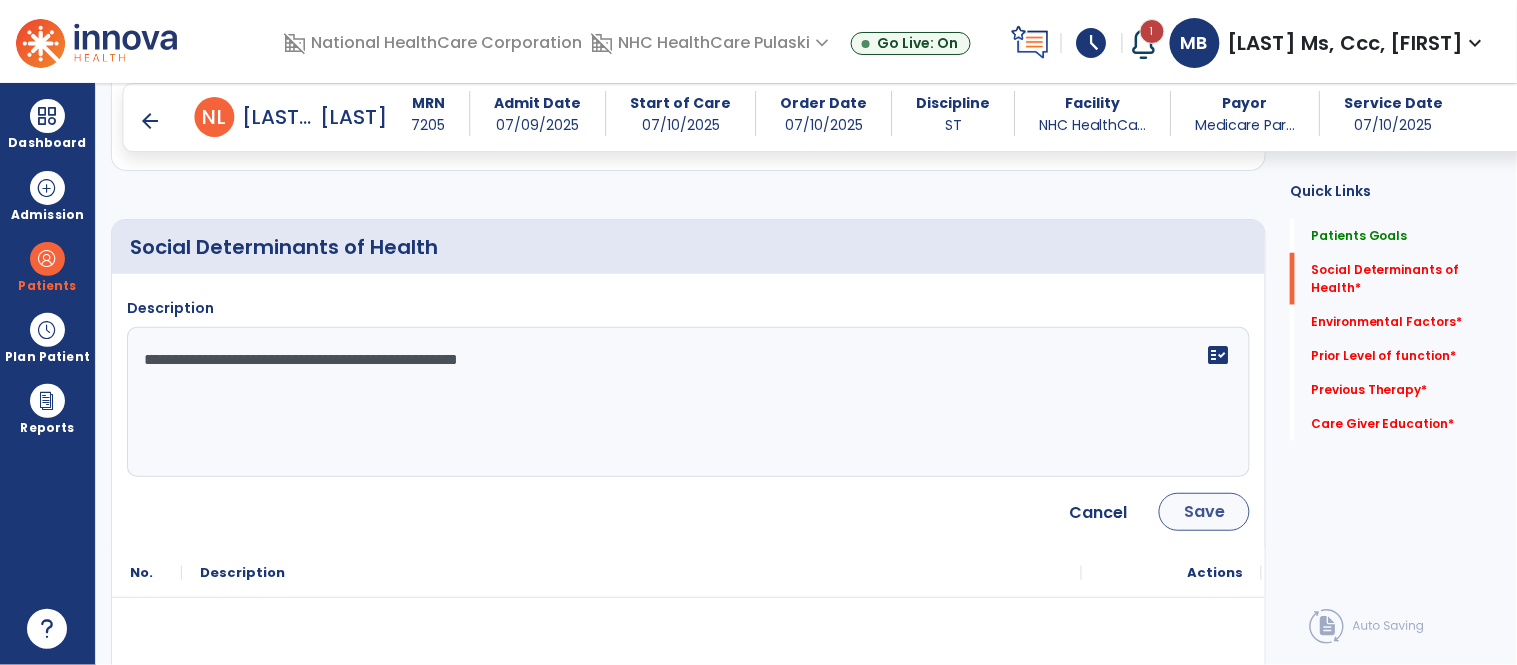 type on "**********" 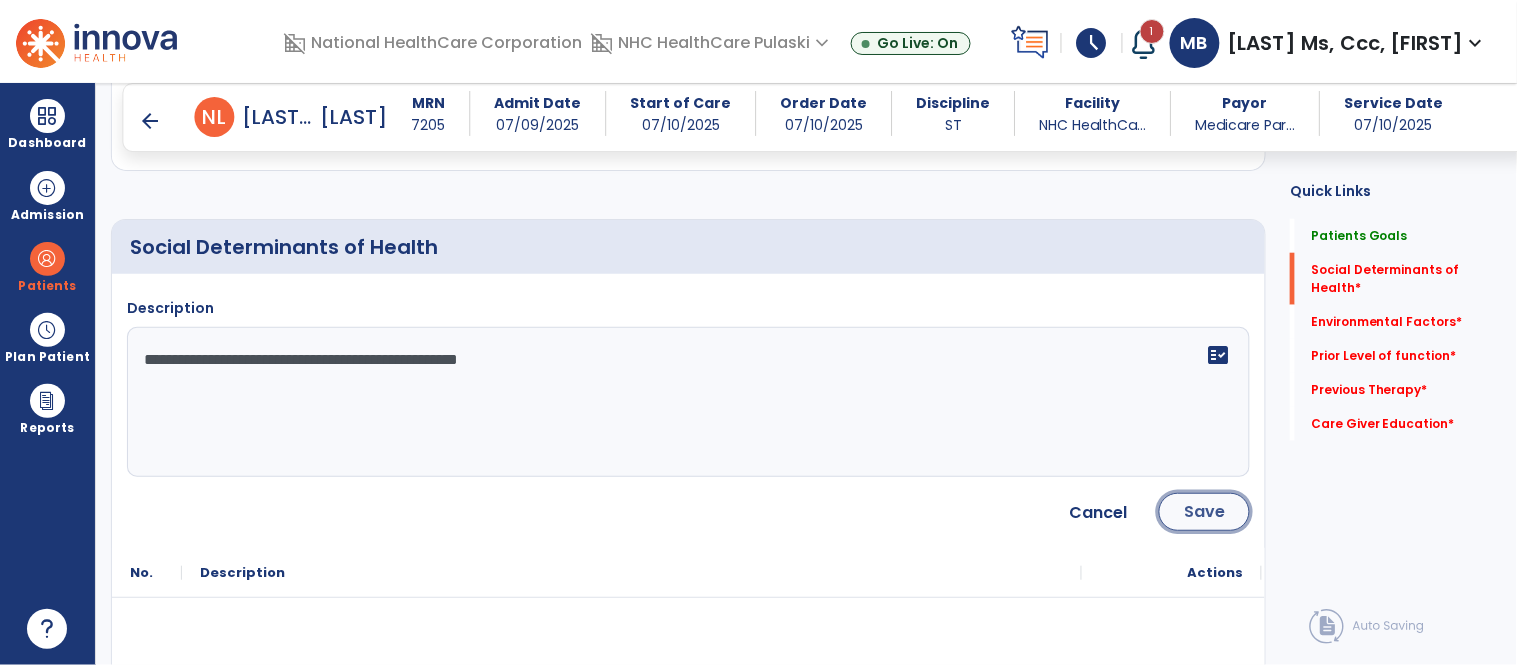 click on "Save" 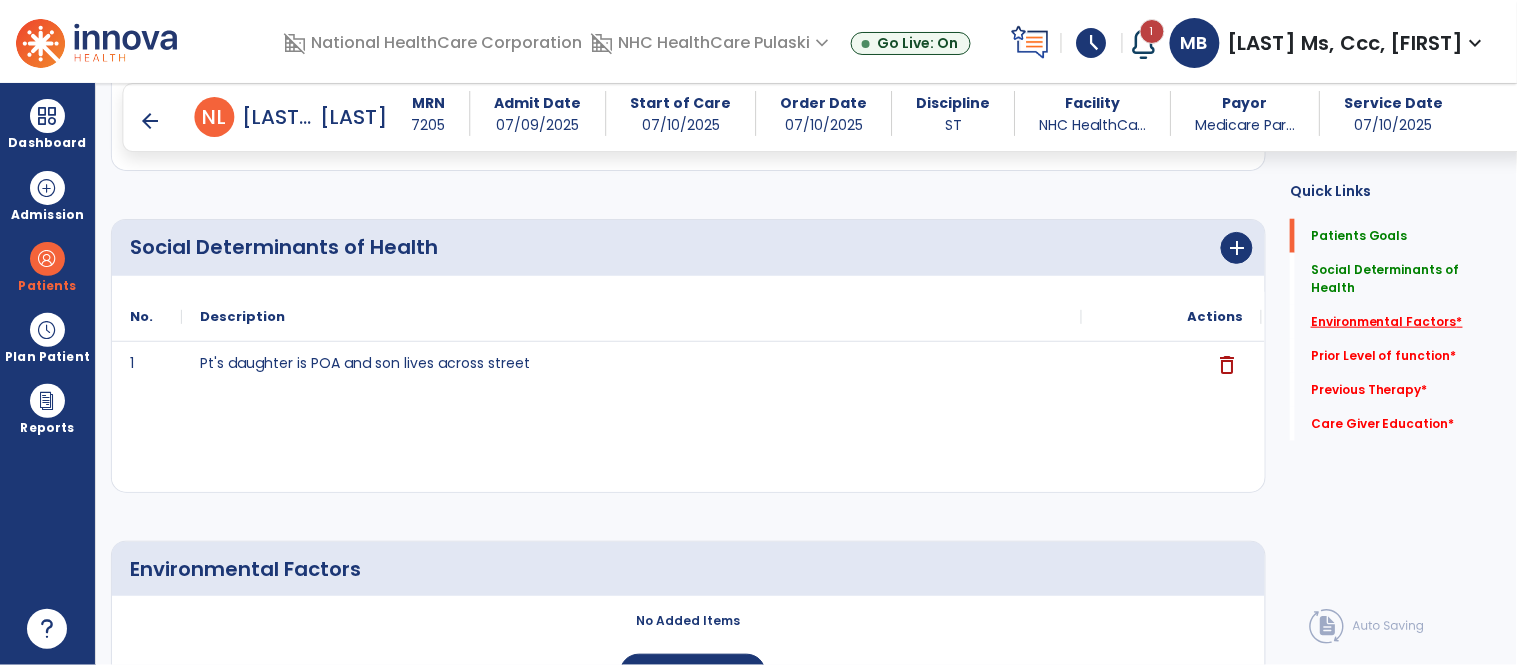 click on "Environmental Factors   *" 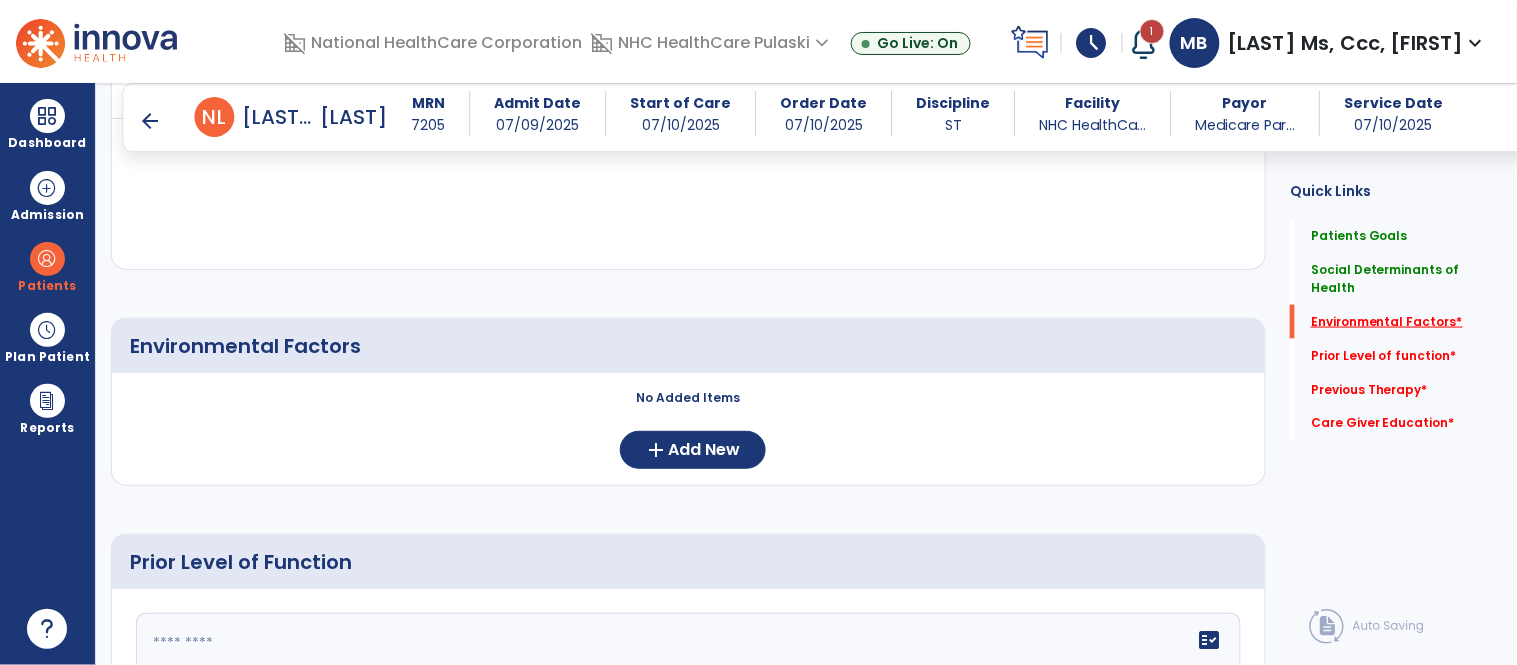 scroll, scrollTop: 658, scrollLeft: 0, axis: vertical 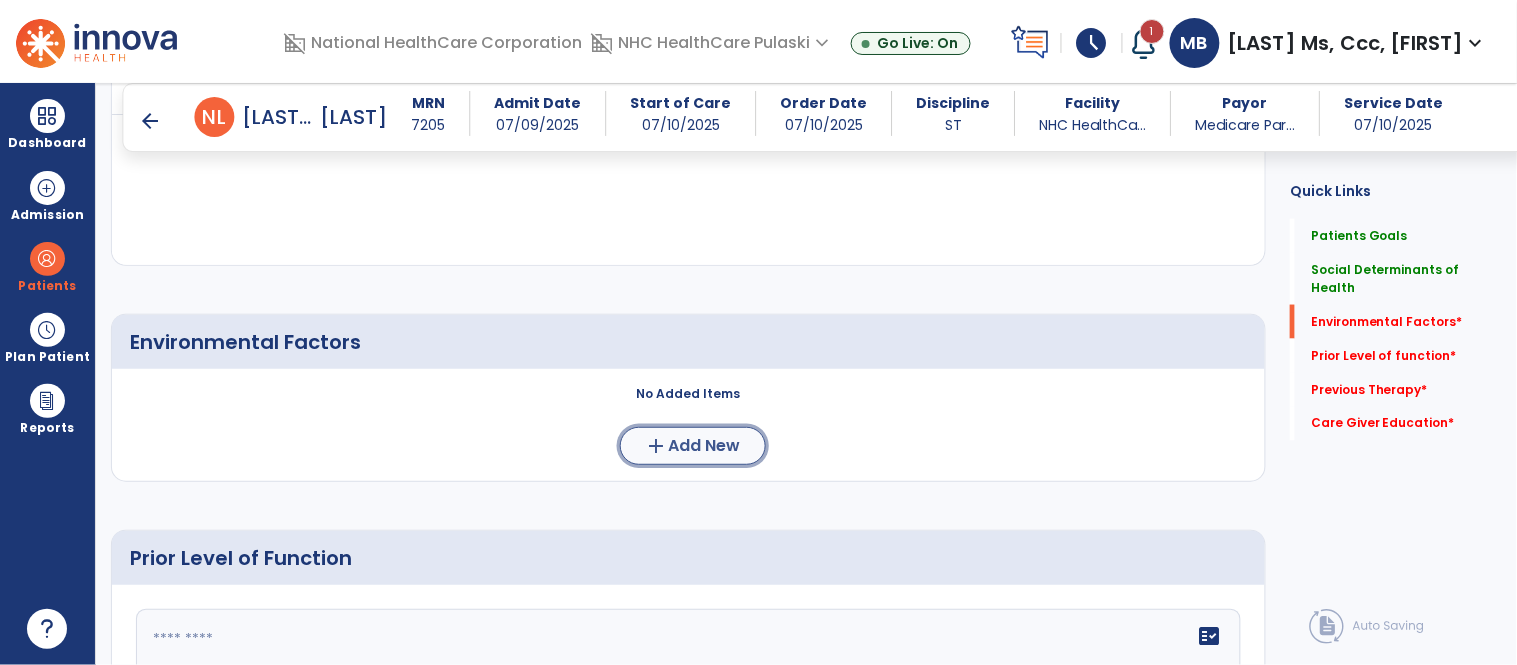 click on "add  Add New" 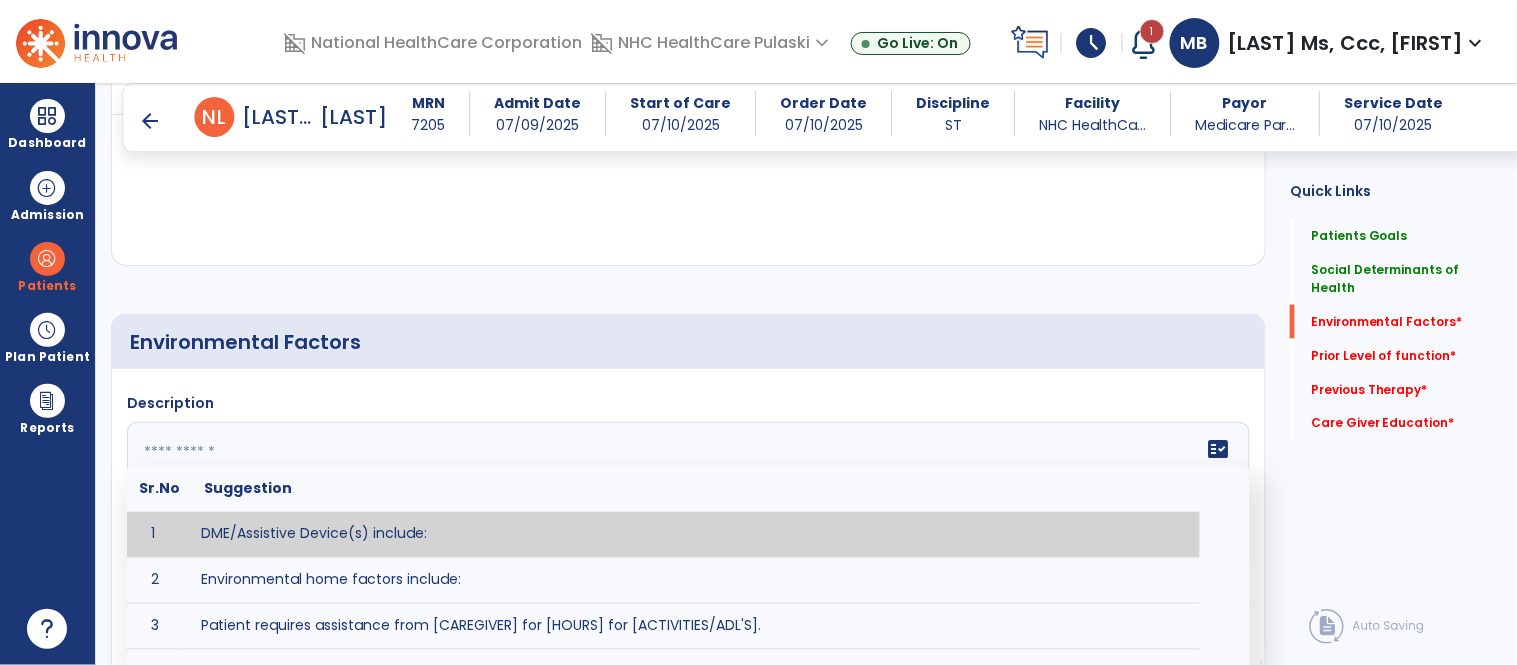 click on "fact_check  Sr.No Suggestion 1 DME/Assistive Device(s) include:  2 Environmental home factors include:  3 Patient requires assistance from [CAREGIVER] for [HOURS] for [ACTIVITIES/ADL'S]. 4 Patient did not use assistive devices or DME at home. 5 Patient had meals on wheels. 6 Patient has caregiver help at home who will be able to provide assistance upon discharge. 7 Patient lived alone at home prior to admission and will [HAVE or HAVE NOT] assistance at home from [CAREGIVER] upon discharge. 8 Patient lives alone. 9 Patient lives with caregiver who provides support/aid for ____________. 10 Patient lives with spouse/significant other. 11 Patient needs to clime [NUMBER] stairs [WITH/WITHOUT] railing in order to reach [ROOM]. 12 Patient uses adaptive equipment at home including [EQUIPMENT] and has the following home modifications __________. 13 Patient was able to complete community activities (driving, shopping, community ambulation, etc.) independently. 14 15 16 17" 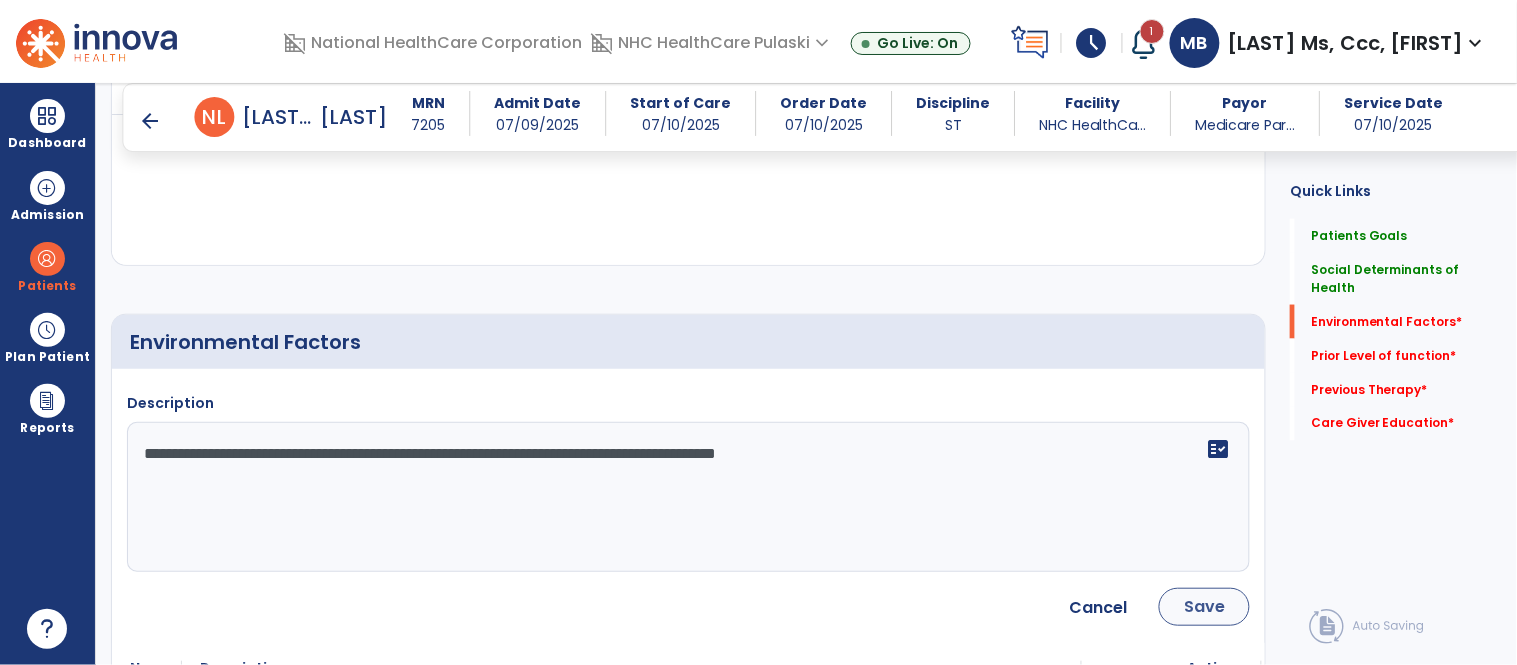 type on "**********" 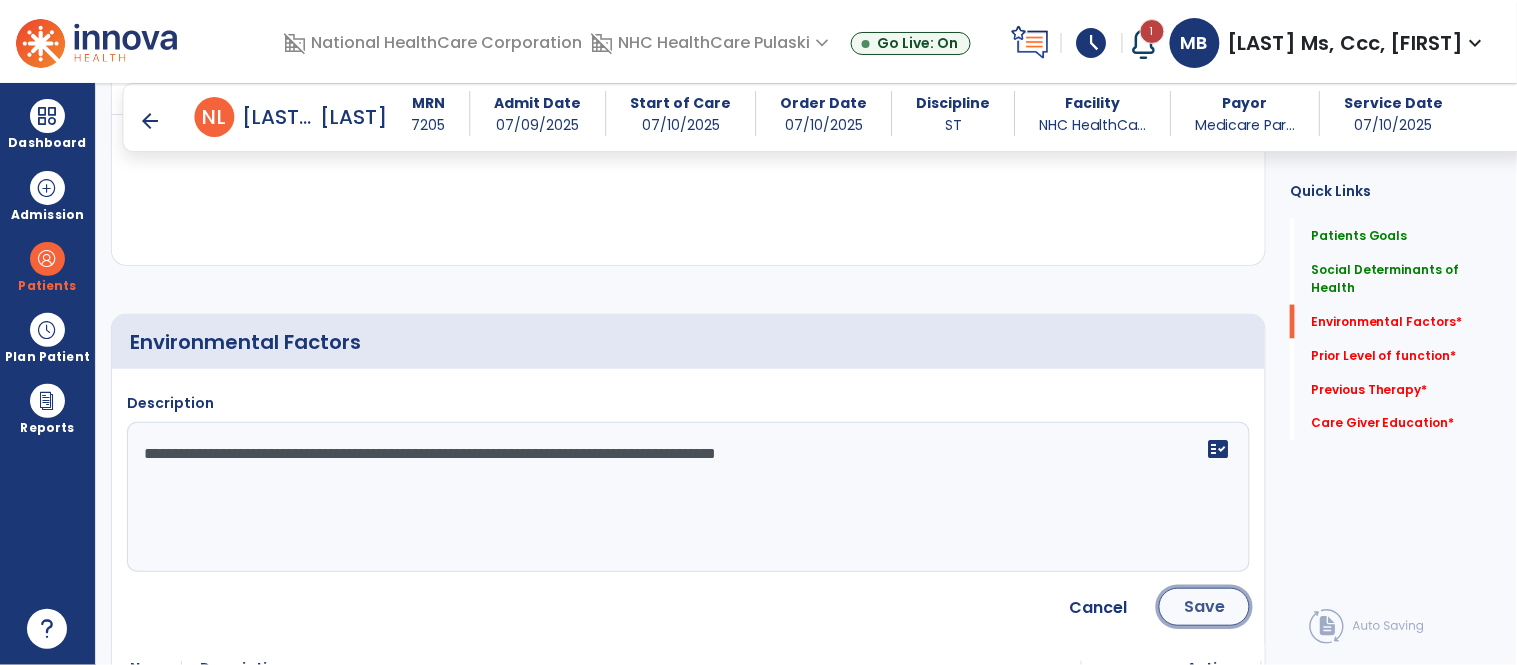 click on "Save" 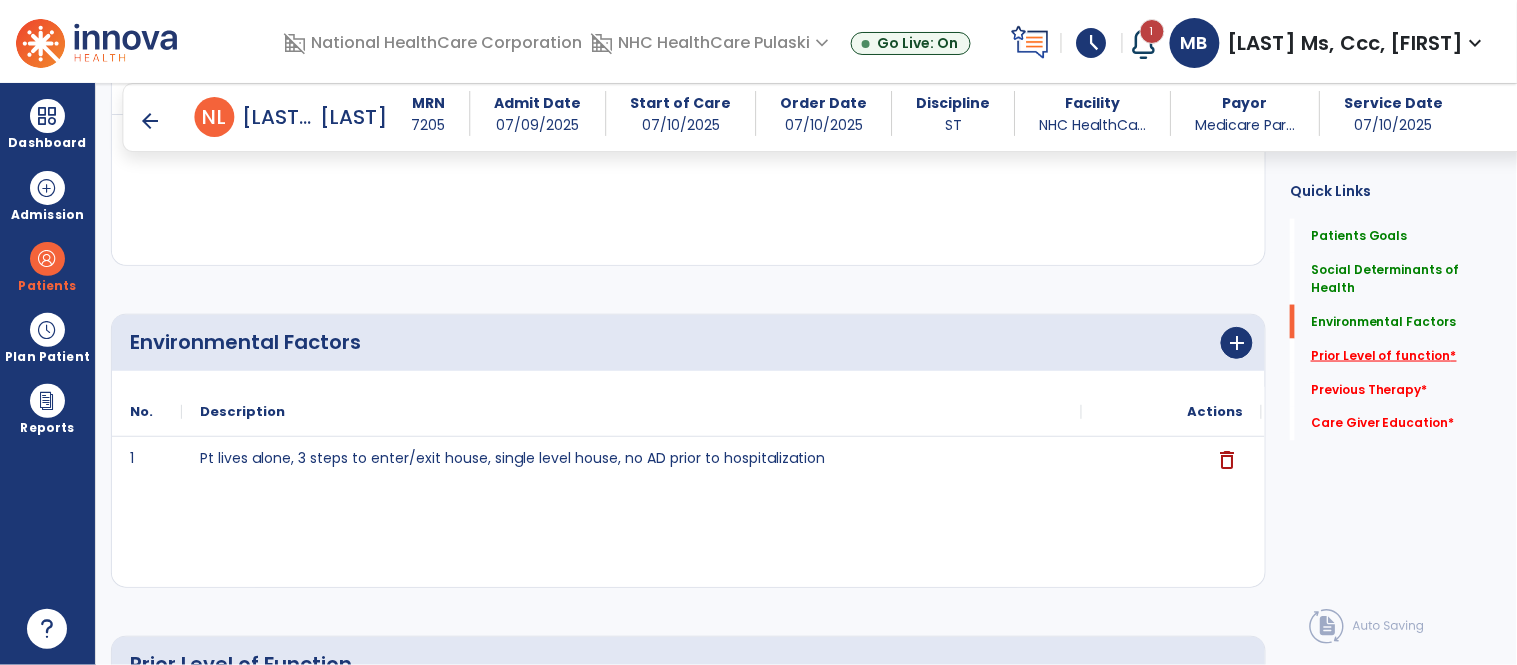click on "Prior Level of function   *" 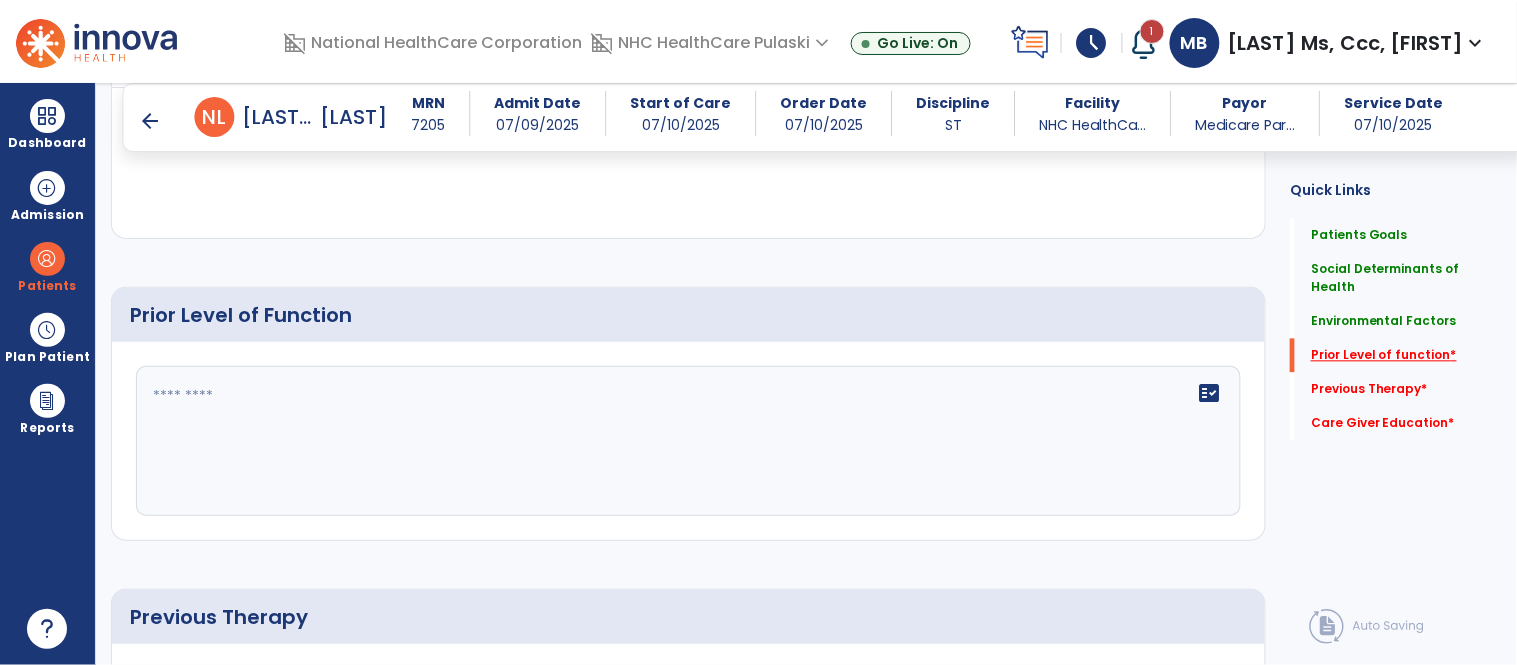 scroll, scrollTop: 1074, scrollLeft: 0, axis: vertical 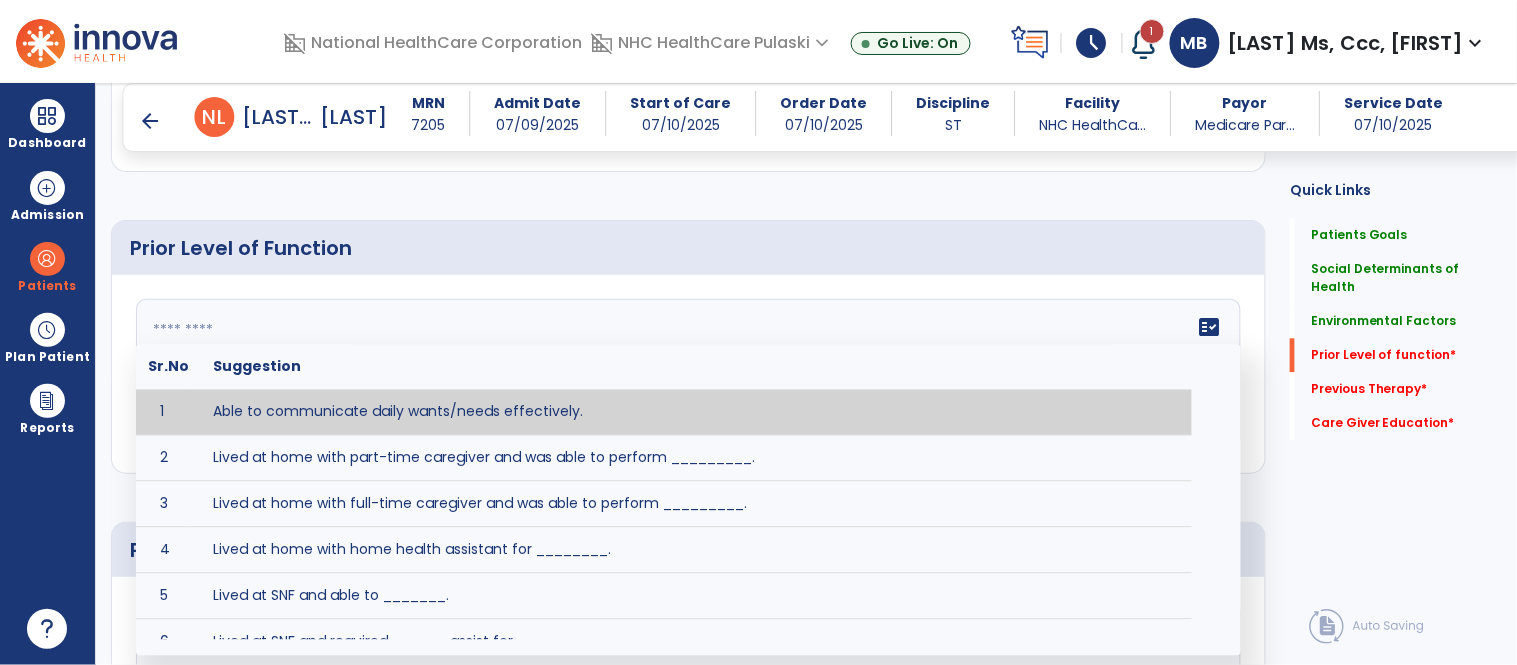 click on "fact_check  Sr.No Suggestion 1 Able to communicate daily wants/needs effectively. 2 Lived at home with part-time caregiver and was able to perform _________. 3 Lived at home with full-time caregiver and was able to perform _________. 4 Lived at home with home health assistant for ________. 5 Lived at SNF and able to _______. 6 Lived at SNF and required ______ assist for ________. 7 Lived in assisted living facility and able to _______. 8 Lived in SNF and began to develop increase in risk for ______. 9 Lived in SNF and required modified diet of _______ for safety. 10 Lived in SNF with no difficulties expressing wants/medical needs to familiar listeners. 11 Lived in SNF with no difficulties expressing wants/medical needs to unfamiliar listeners. 12 Lived in SNF without any diet restrictions/diet modifications. 13 Mental awareness and functional communication WFLs. 14 Mild dementia not affecting daily routine or safety. 15 No history of receptive or expressive deficits. 16 No history of swallowing problems. 17" 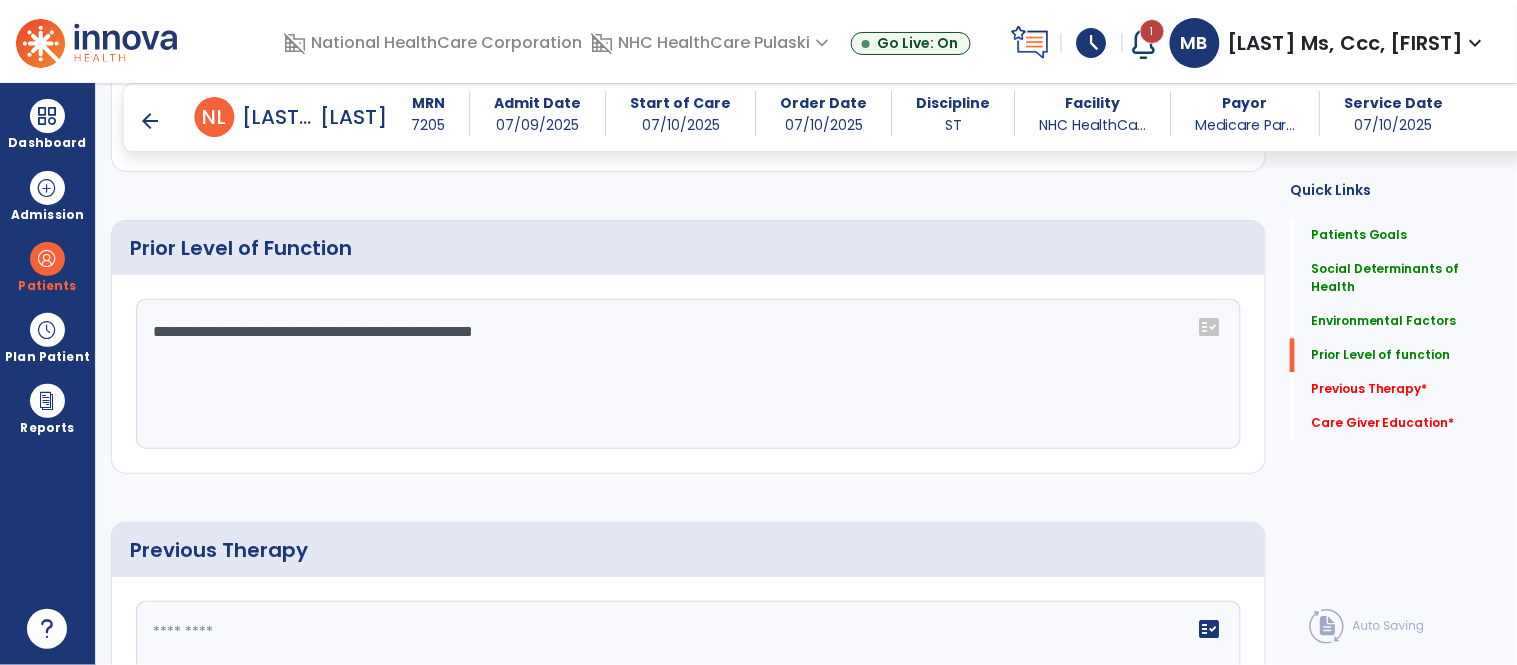 click on "**********" 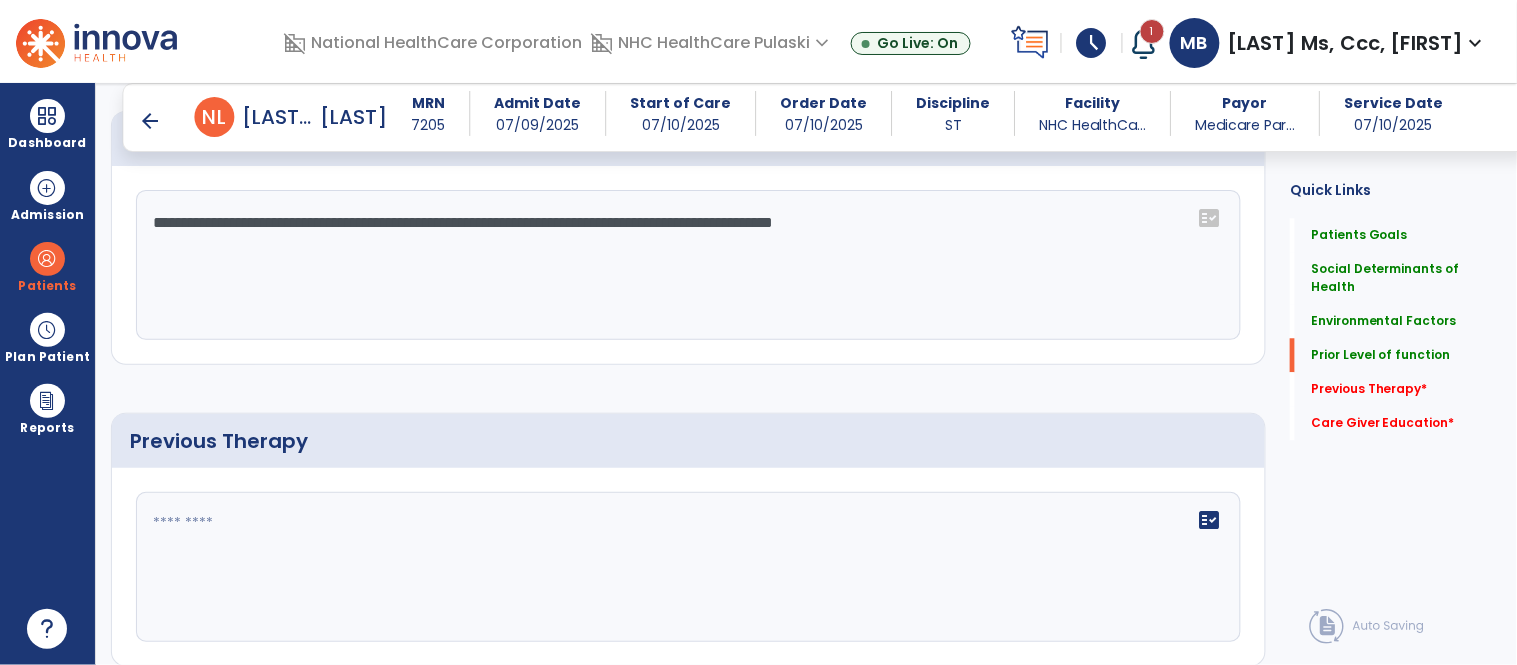 scroll, scrollTop: 1187, scrollLeft: 0, axis: vertical 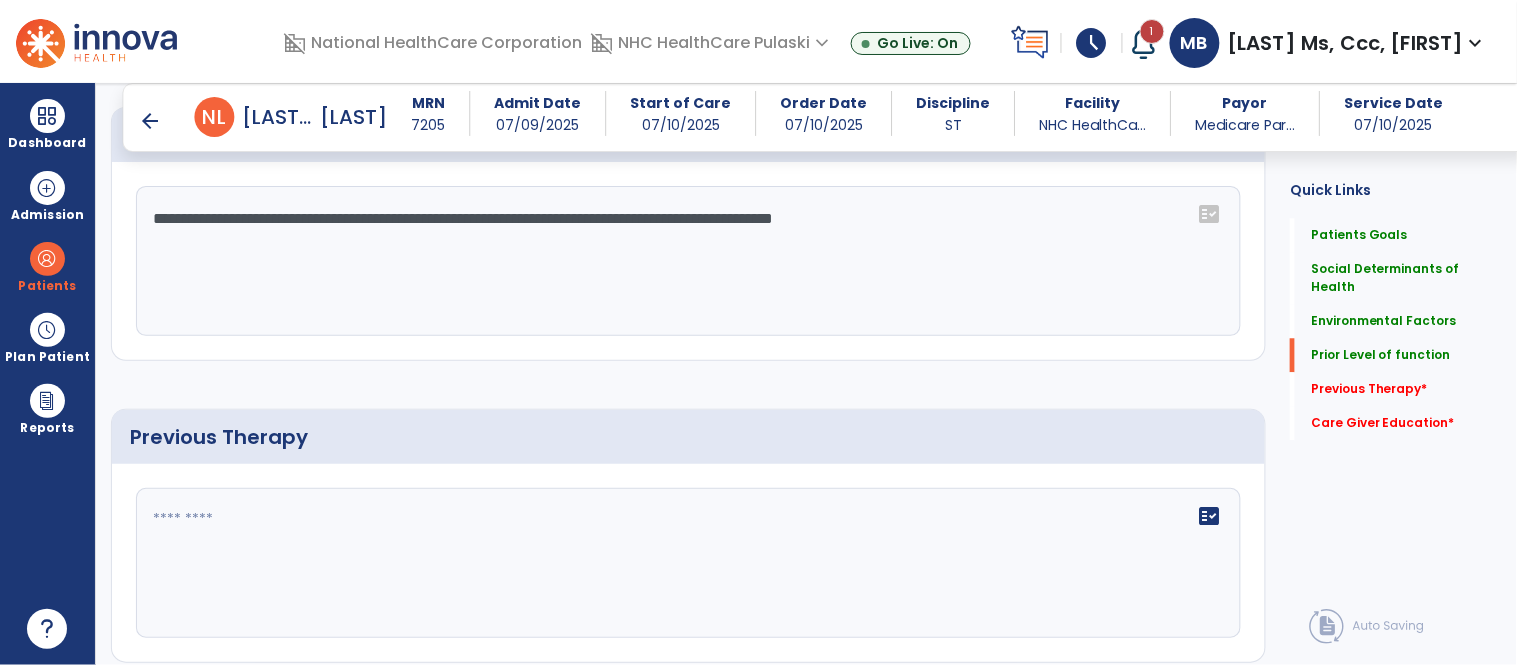 click on "**********" 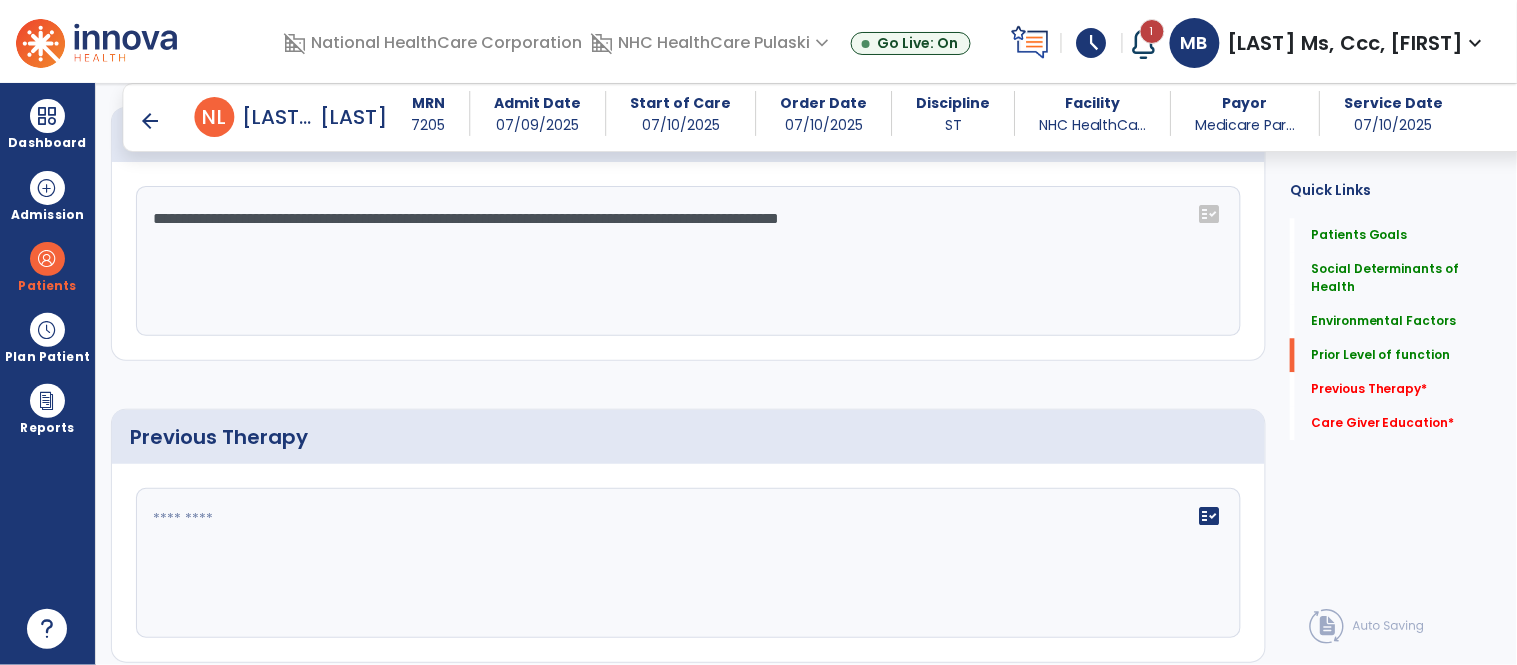paste on "**********" 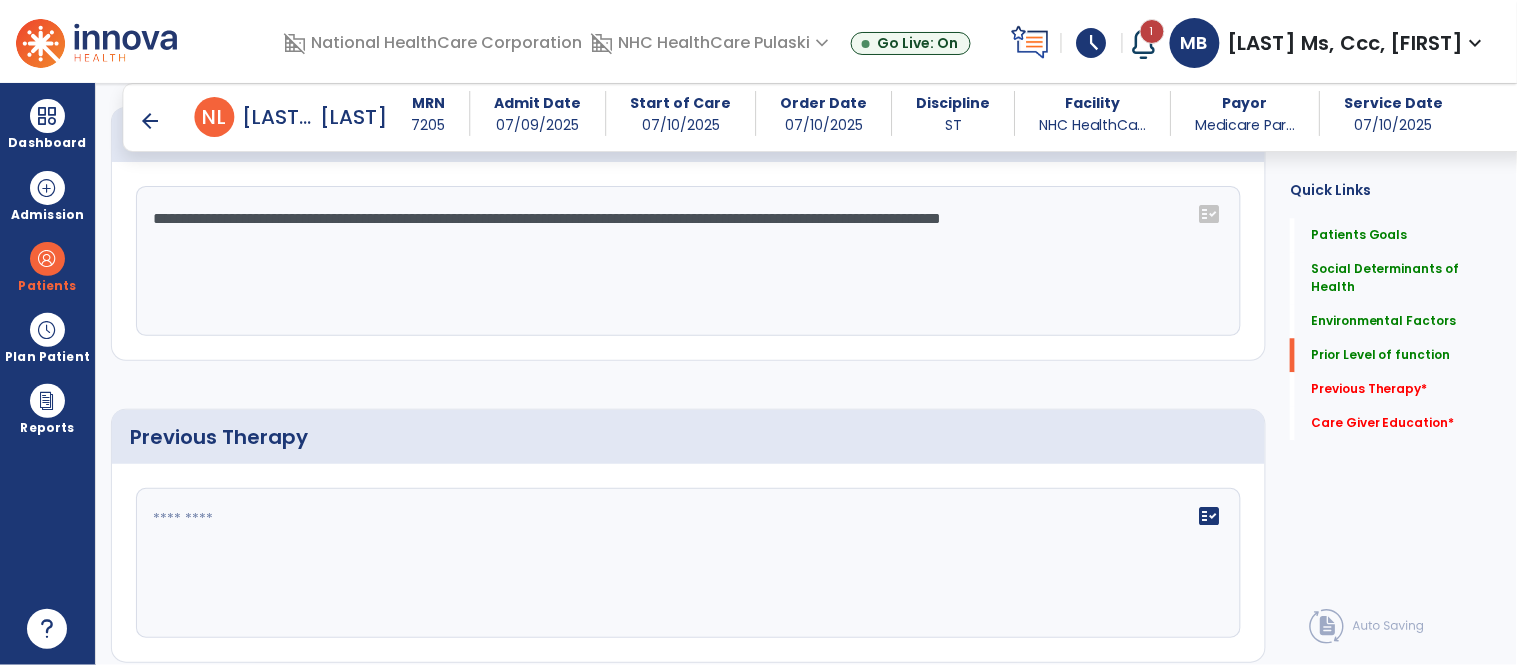 type on "**********" 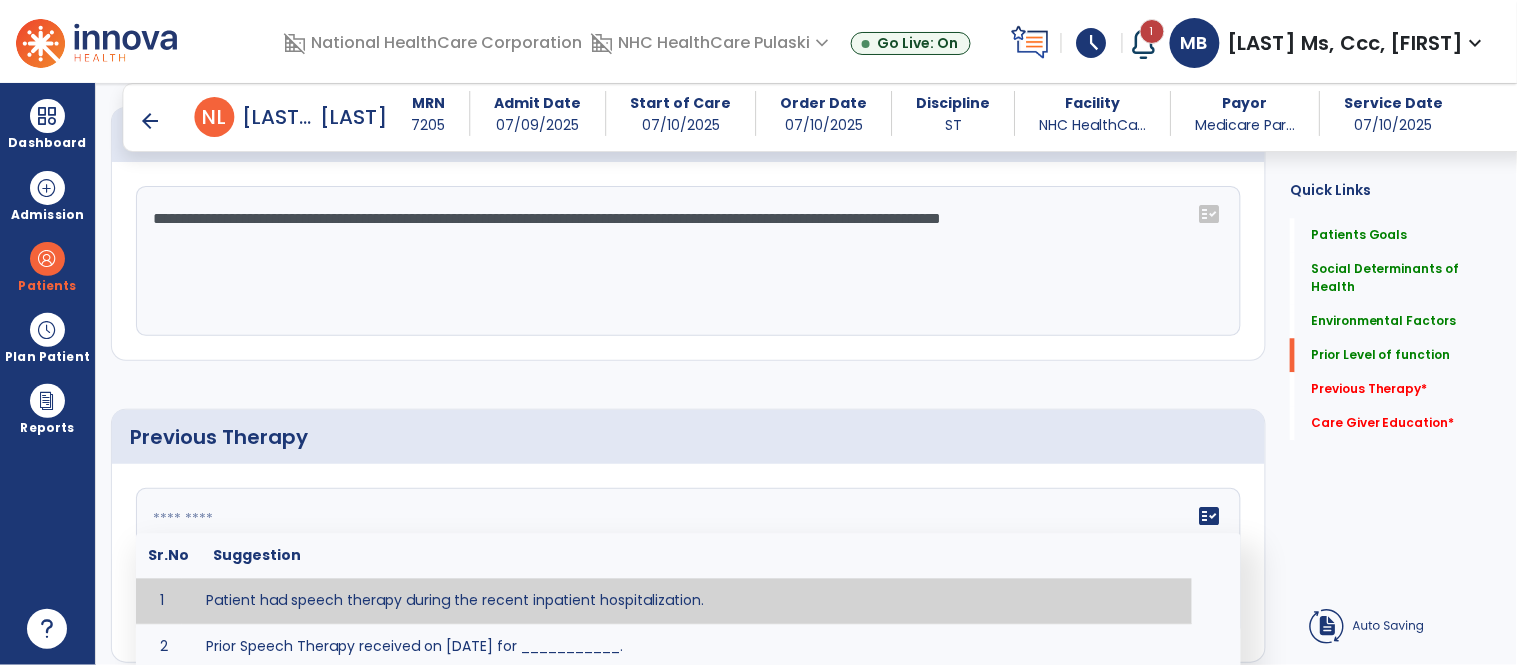 click on "fact_check  Sr.No Suggestion 1 Patient had speech therapy during the recent inpatient hospitalization. 2 Prior Speech Therapy received on [DATE] for ___________. 3 Prior Speech Therapy for [CONDITION] included [TYPE of THERAPY] in [MONTH/YEAR] with good results. 4 Patient has not received Speech Therapy for this current medical condition in the past year and had yet to achieve LTGs prior to being hospitalized. 5 Prior to this recent hospitalization, the patient had been on therapy case load for [TIME]and was still working to achieve LTGs before being hospitalized." 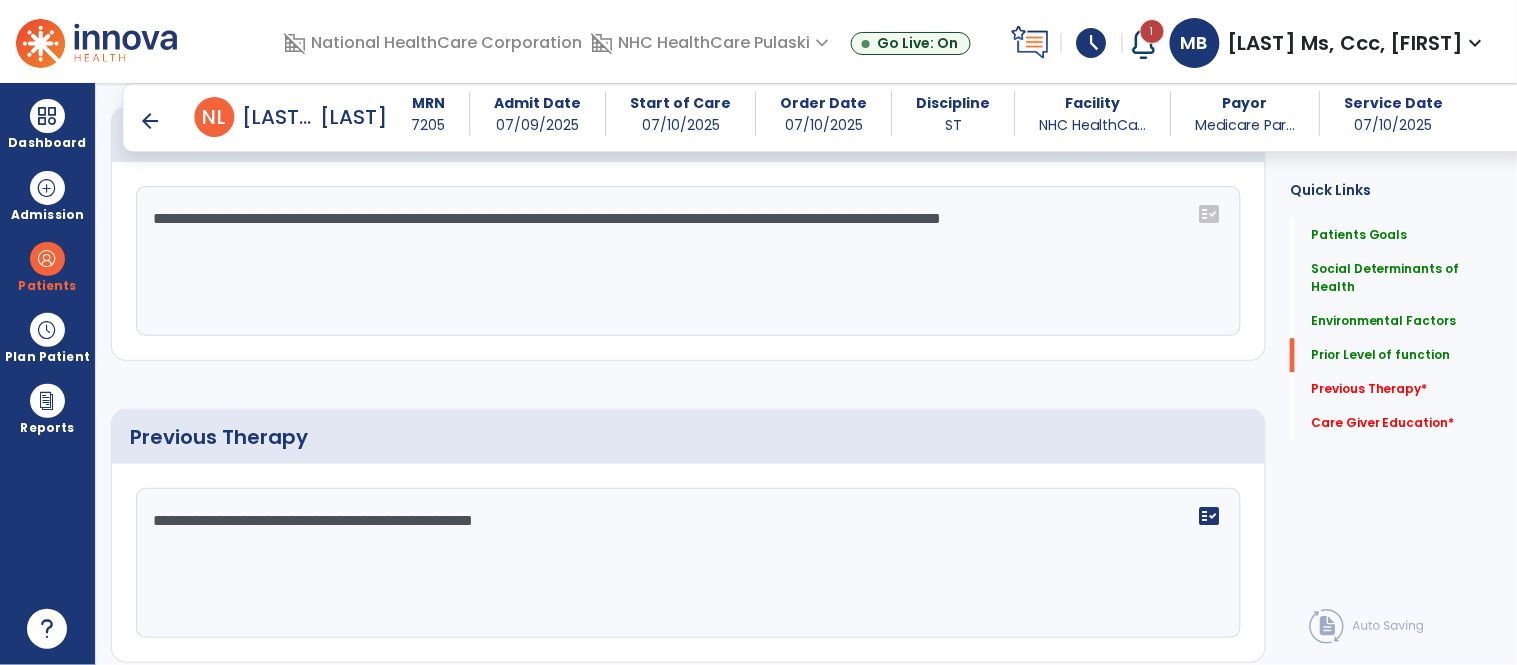 click on "**********" 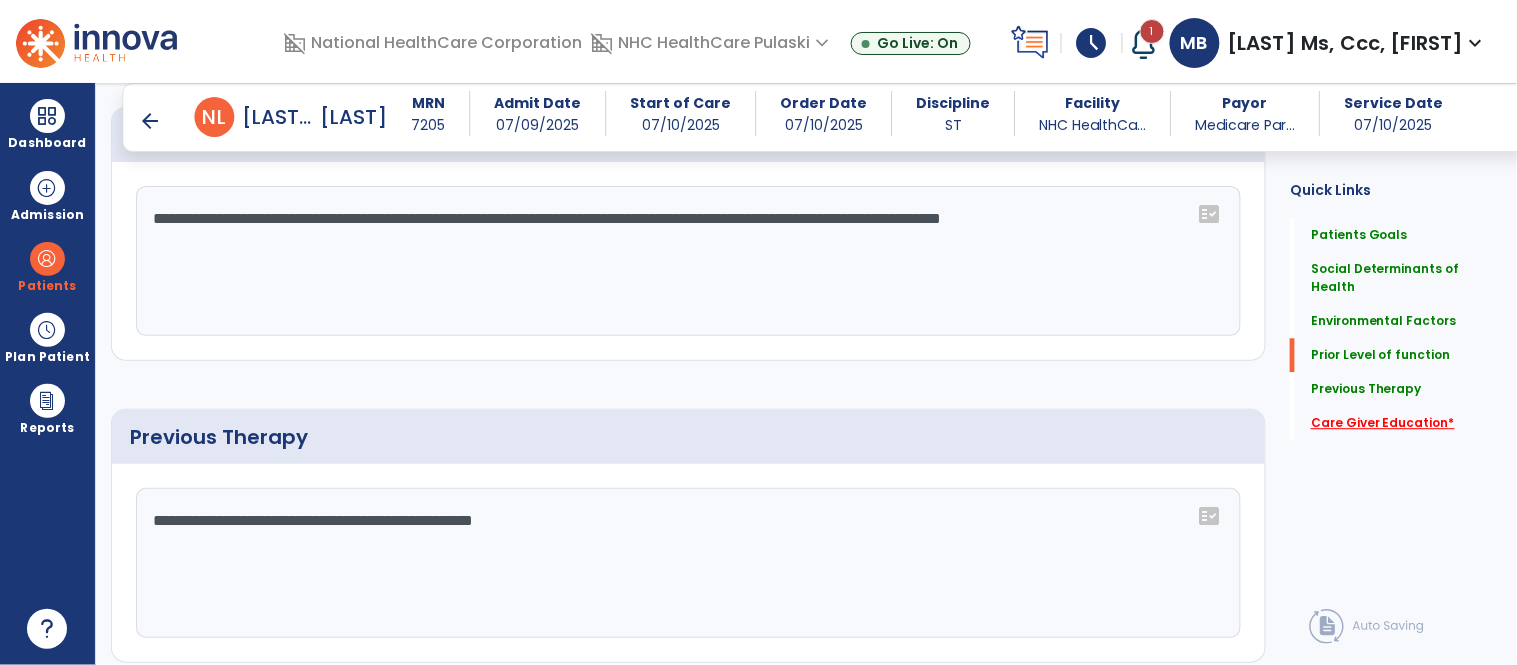 type on "**********" 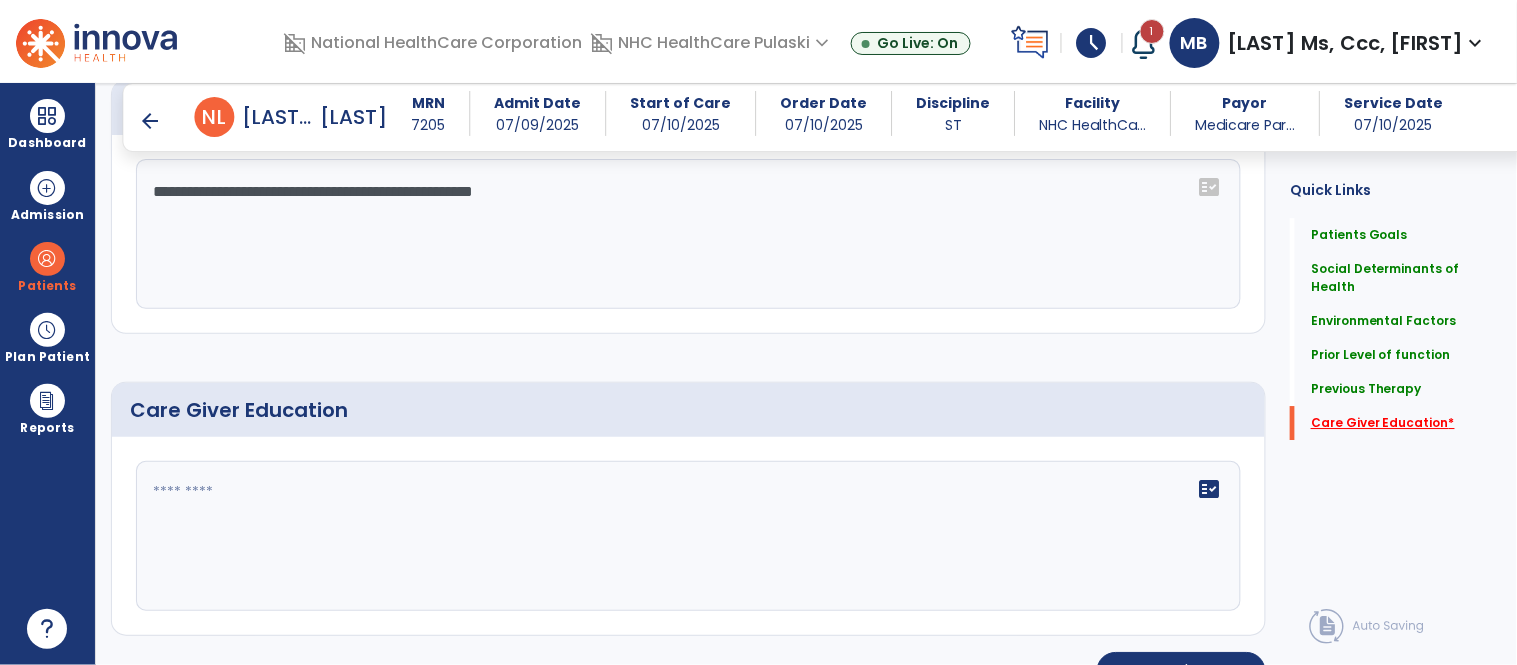 scroll, scrollTop: 1558, scrollLeft: 0, axis: vertical 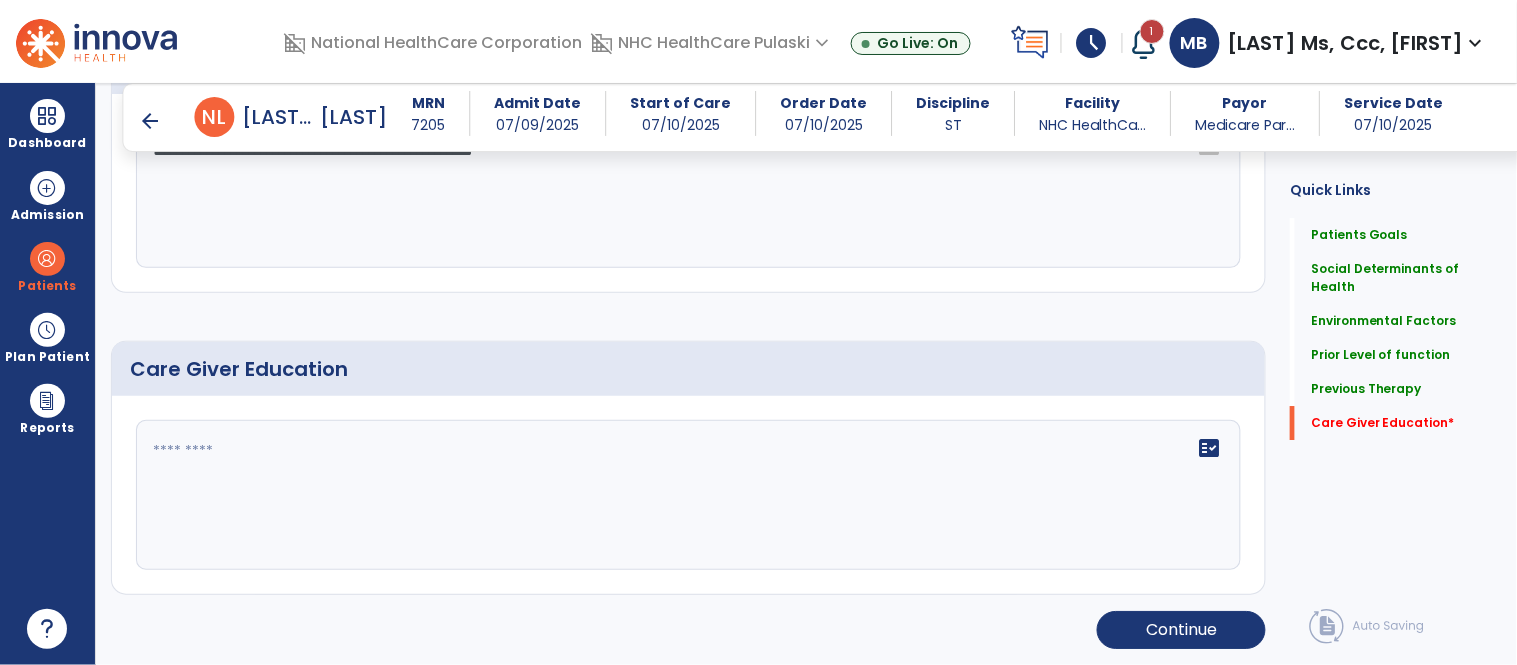 click on "fact_check" 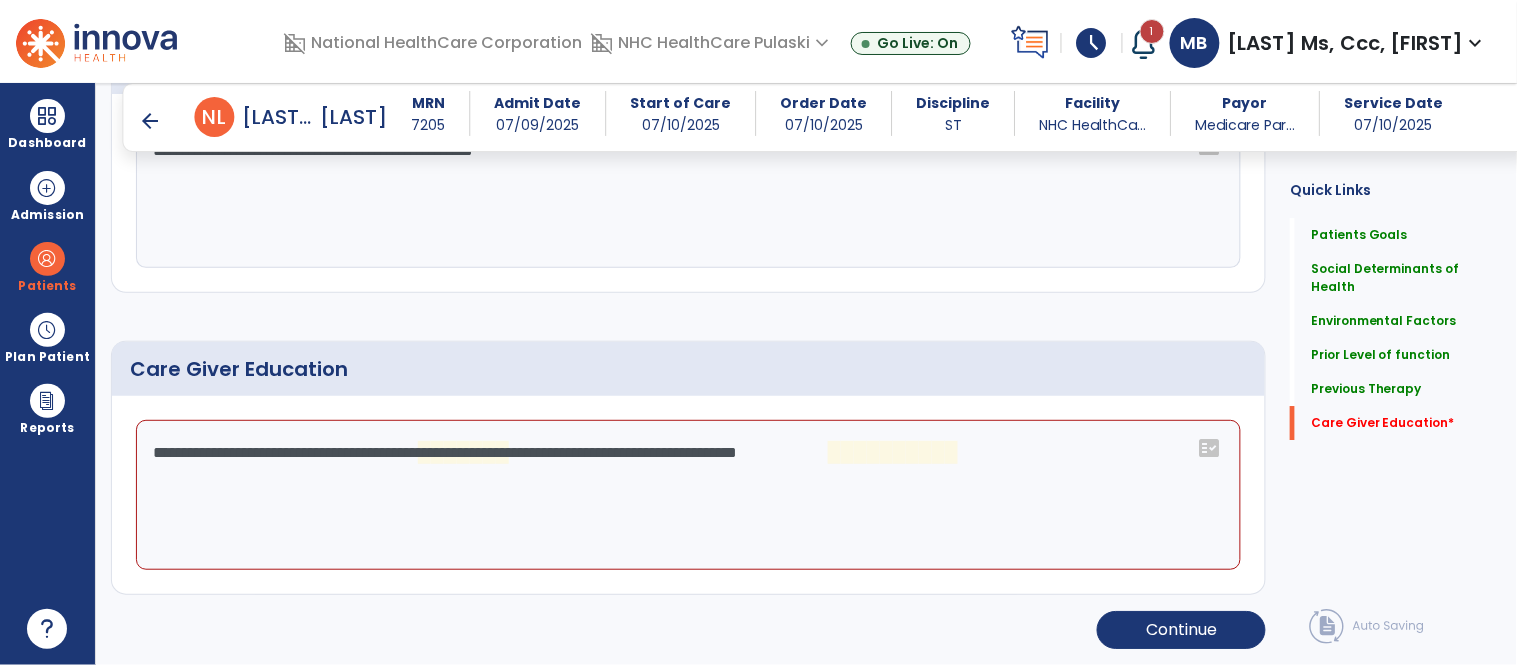 click on "**********" 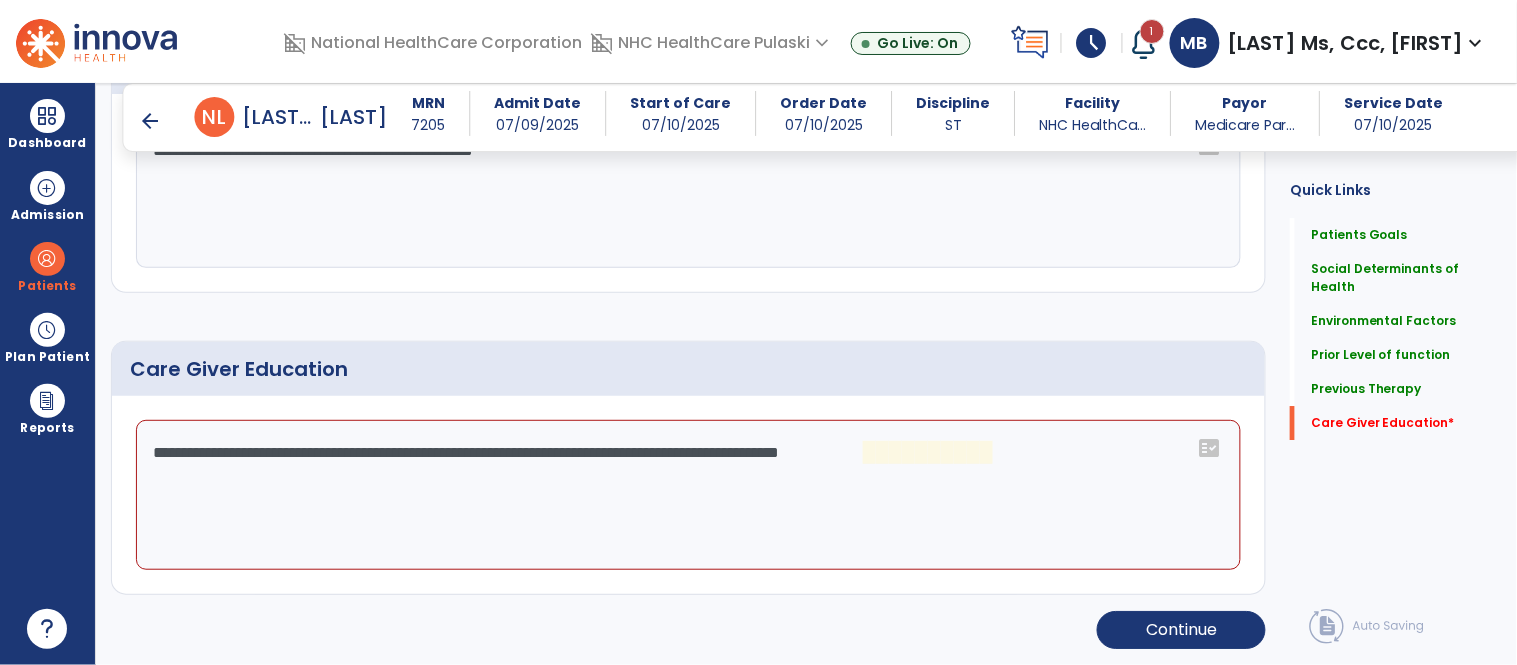 click on "**********" 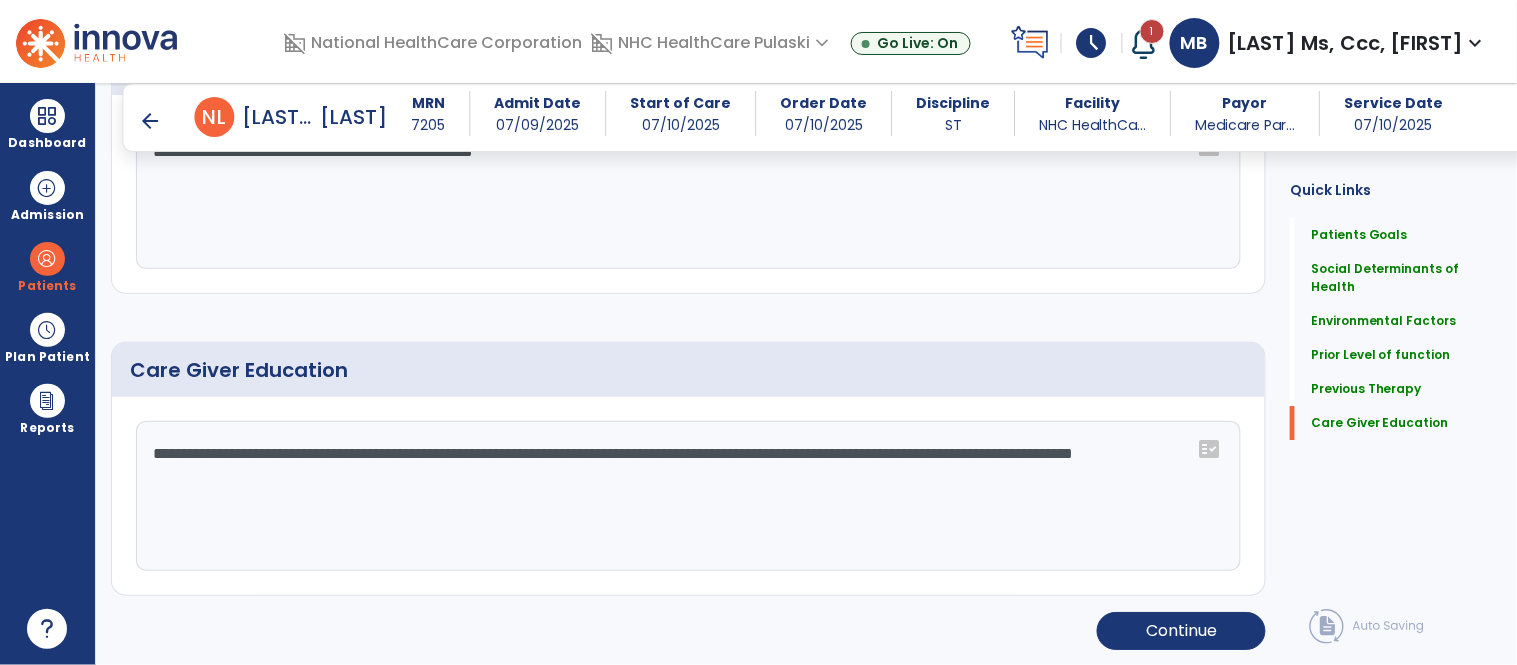 scroll, scrollTop: 1558, scrollLeft: 0, axis: vertical 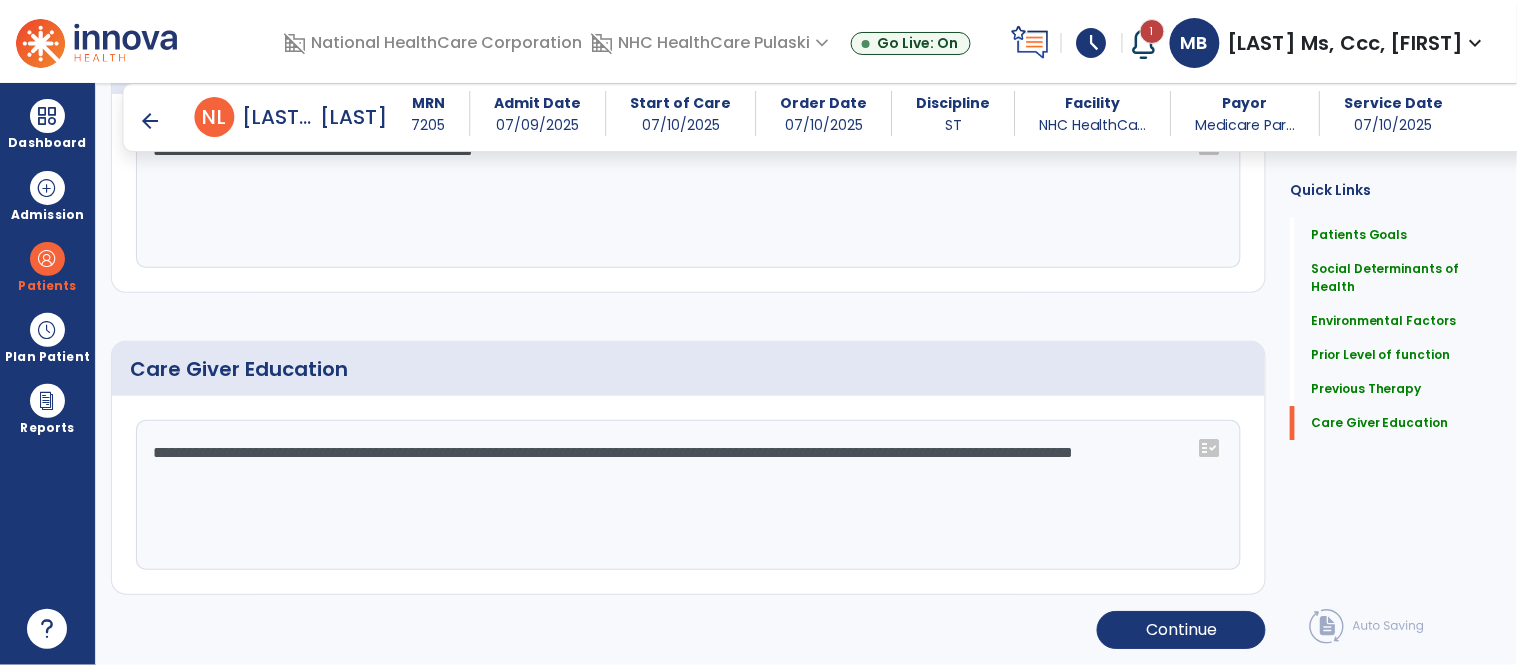 click on "**********" 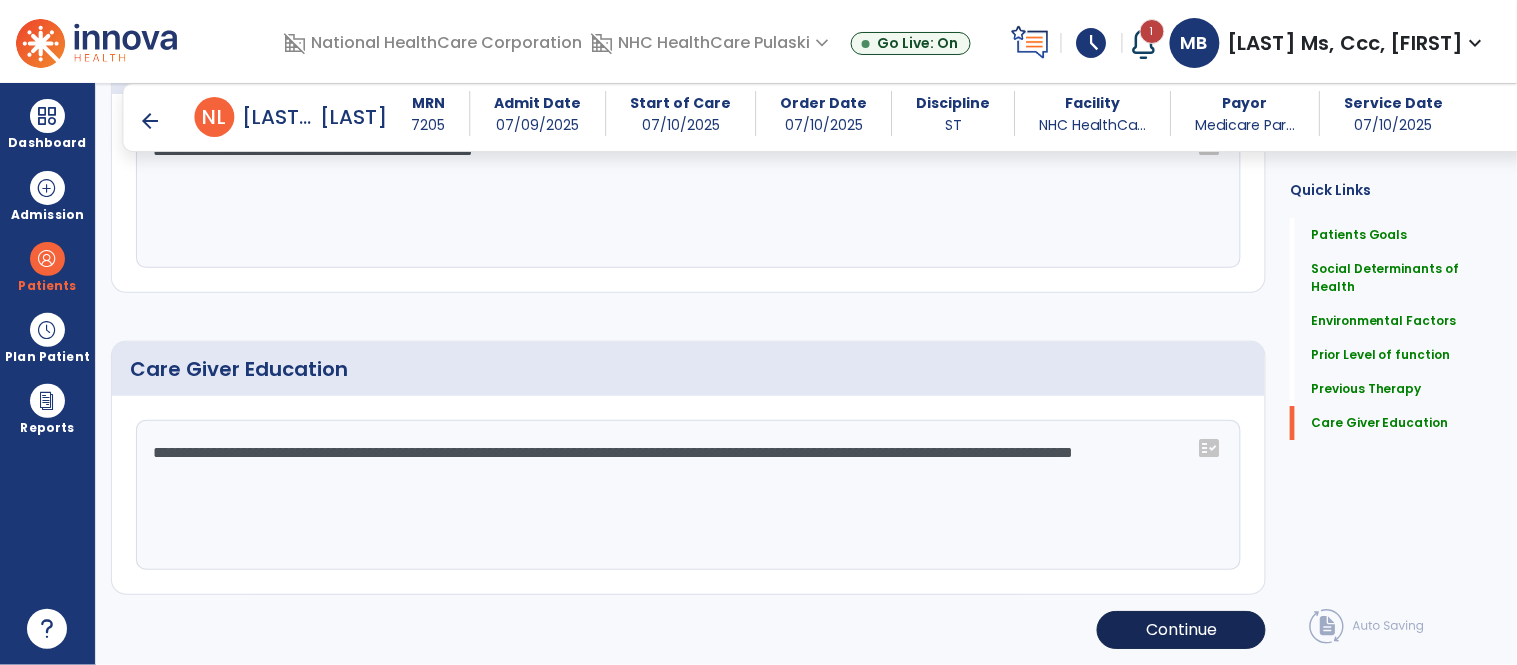 type on "**********" 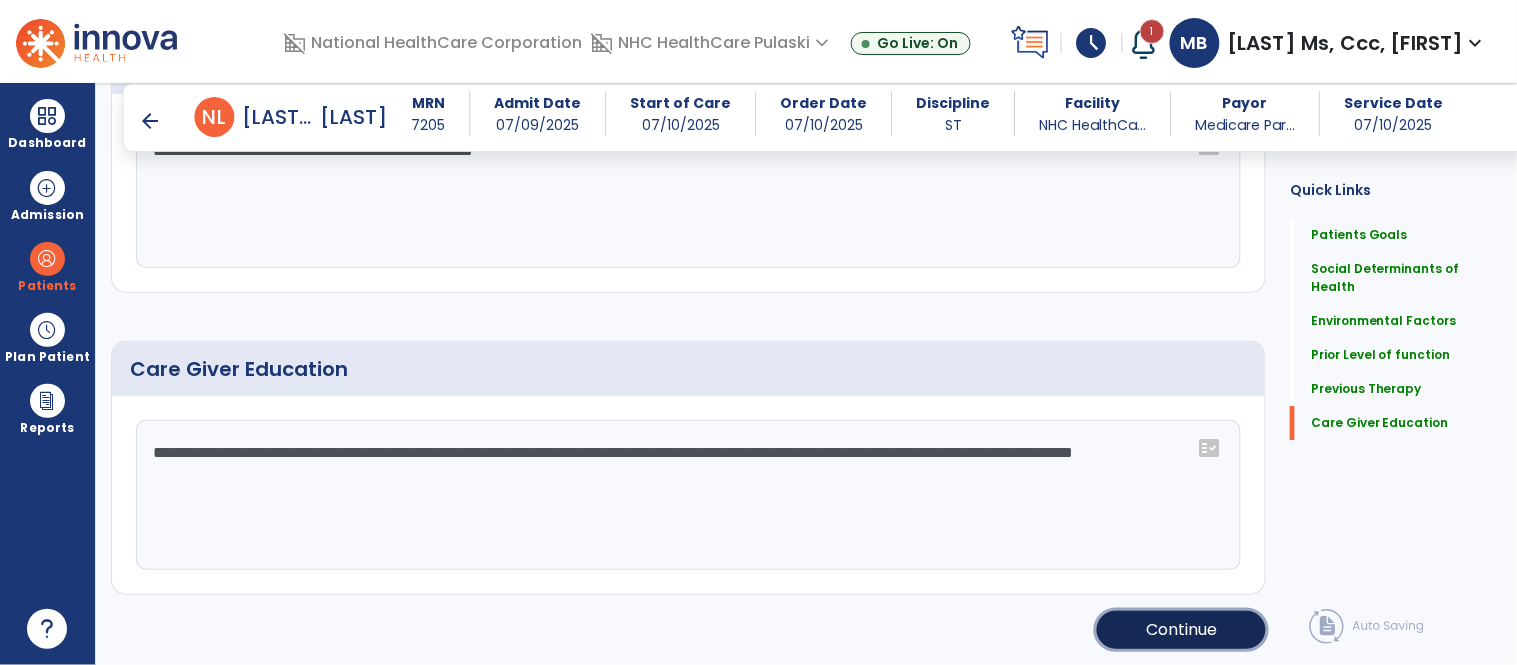 click on "Continue" 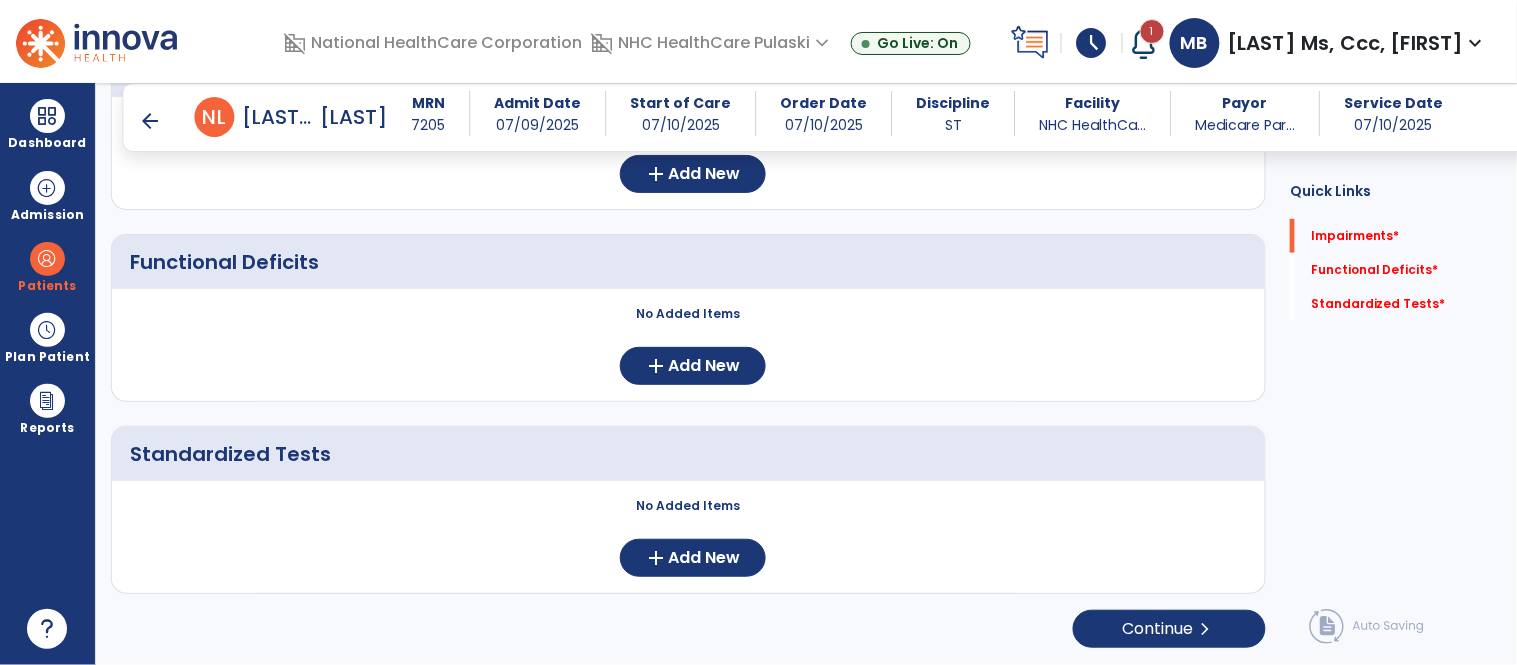 scroll, scrollTop: 286, scrollLeft: 0, axis: vertical 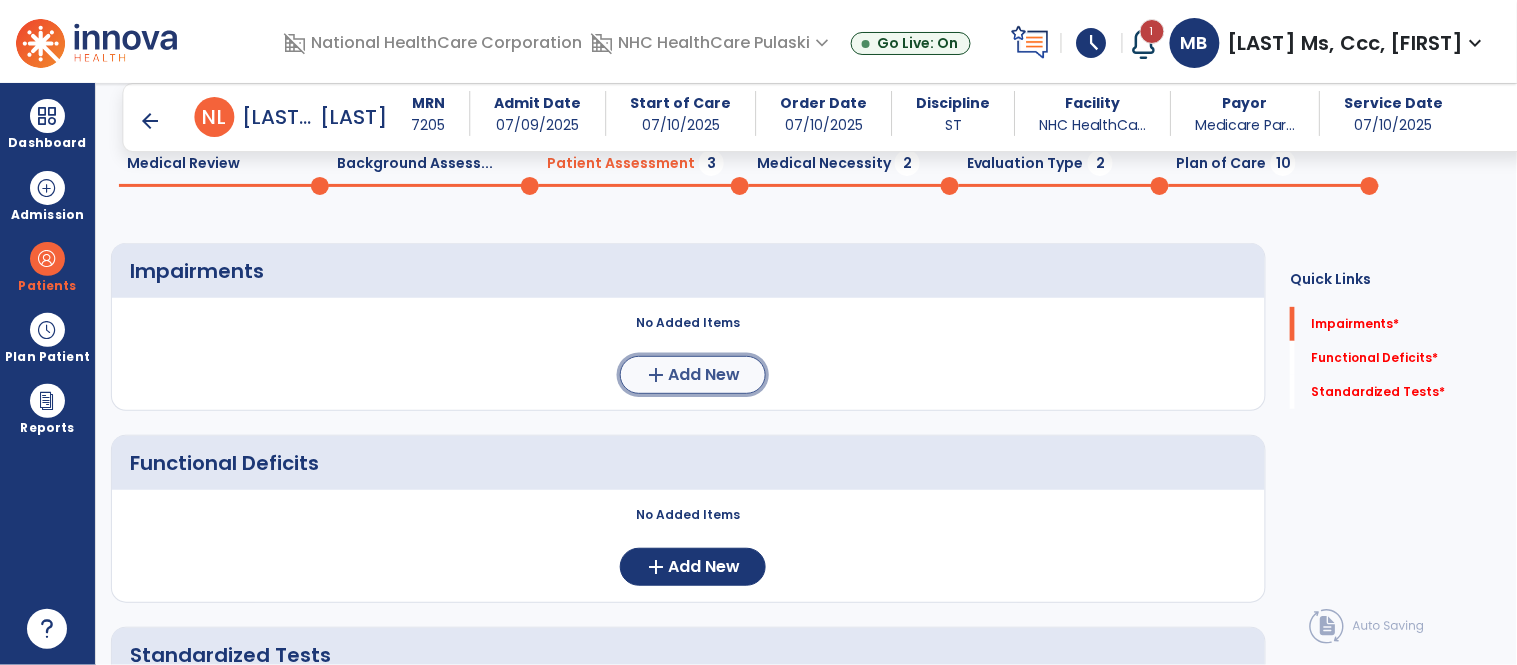 click on "add  Add New" 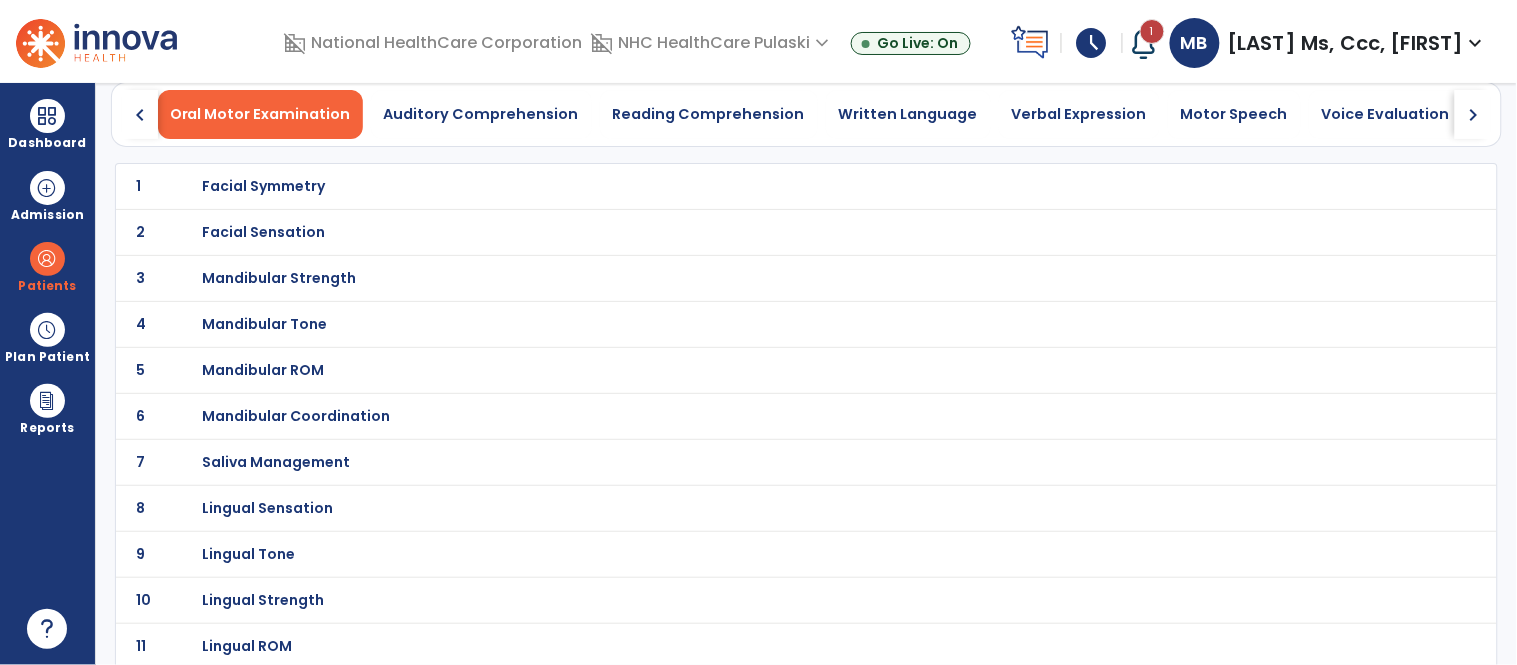 click on "chevron_right" 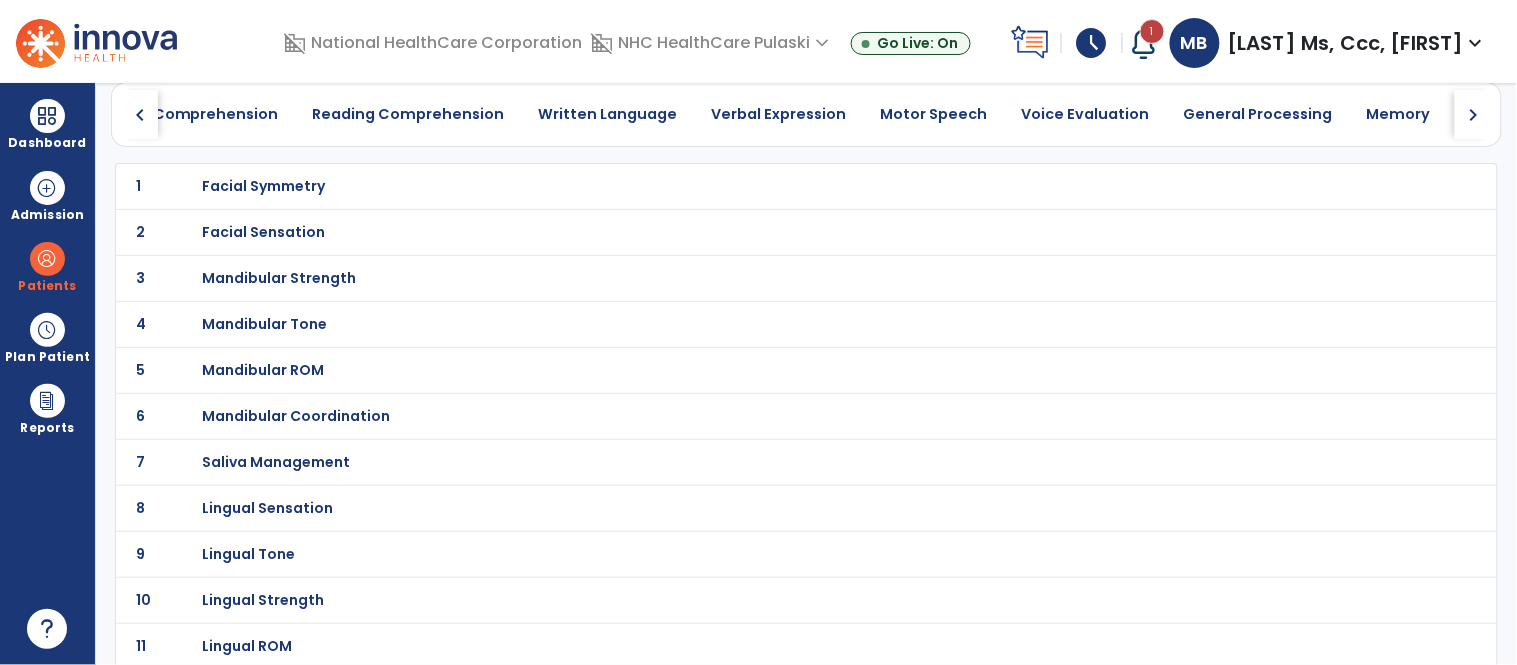 click on "chevron_right" 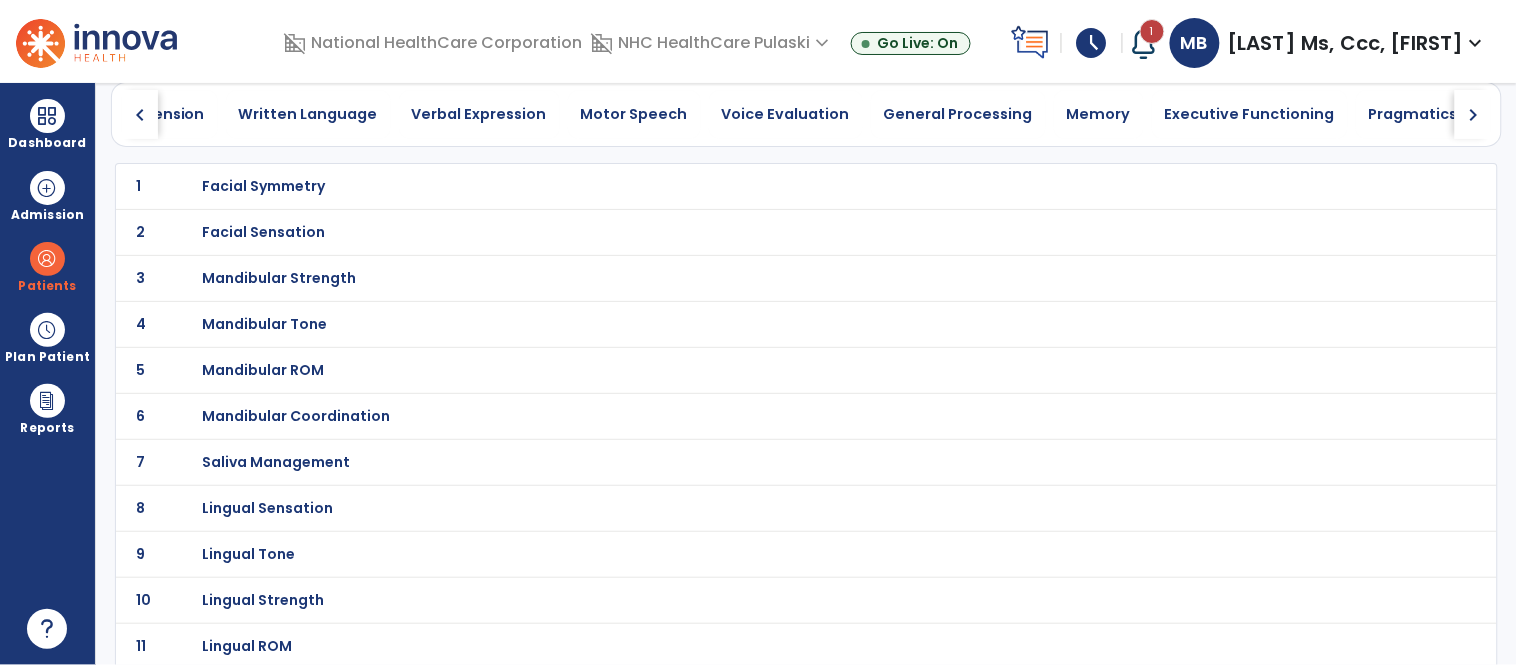 click on "chevron_right" 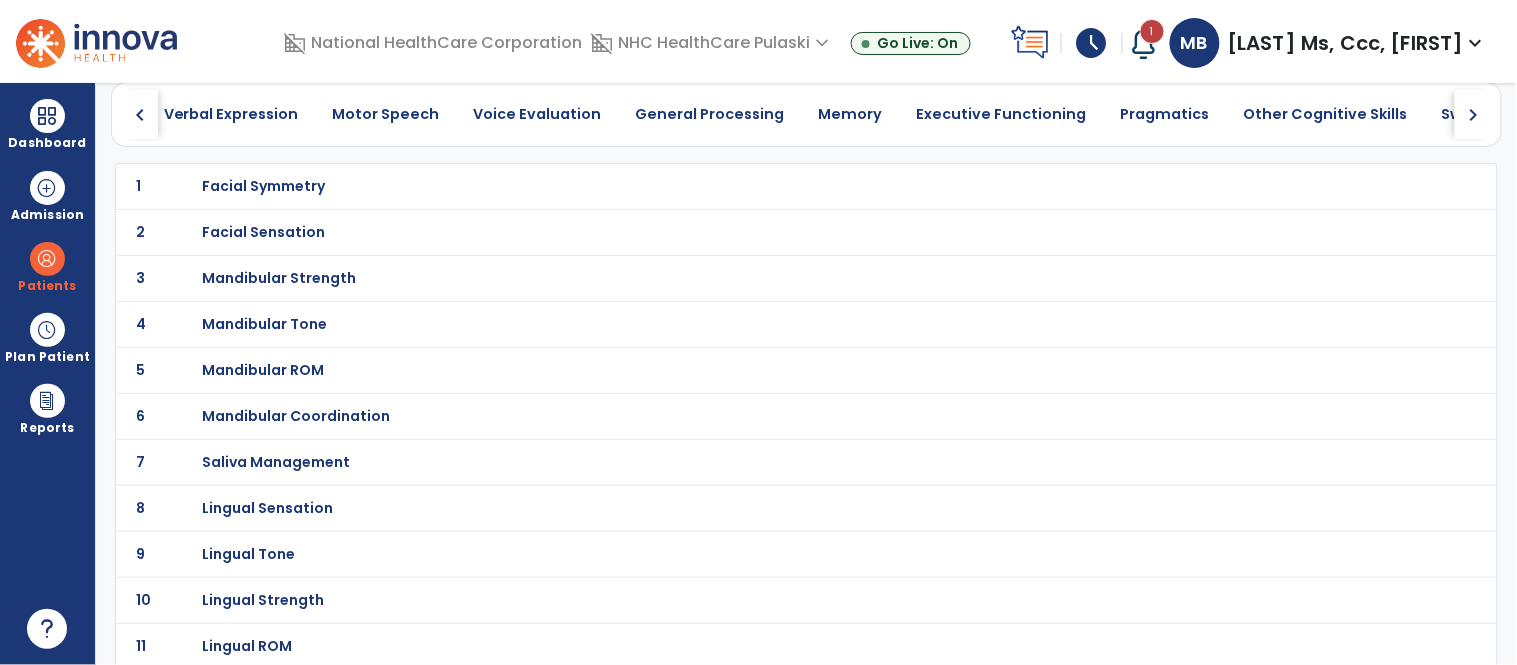 click on "chevron_right" 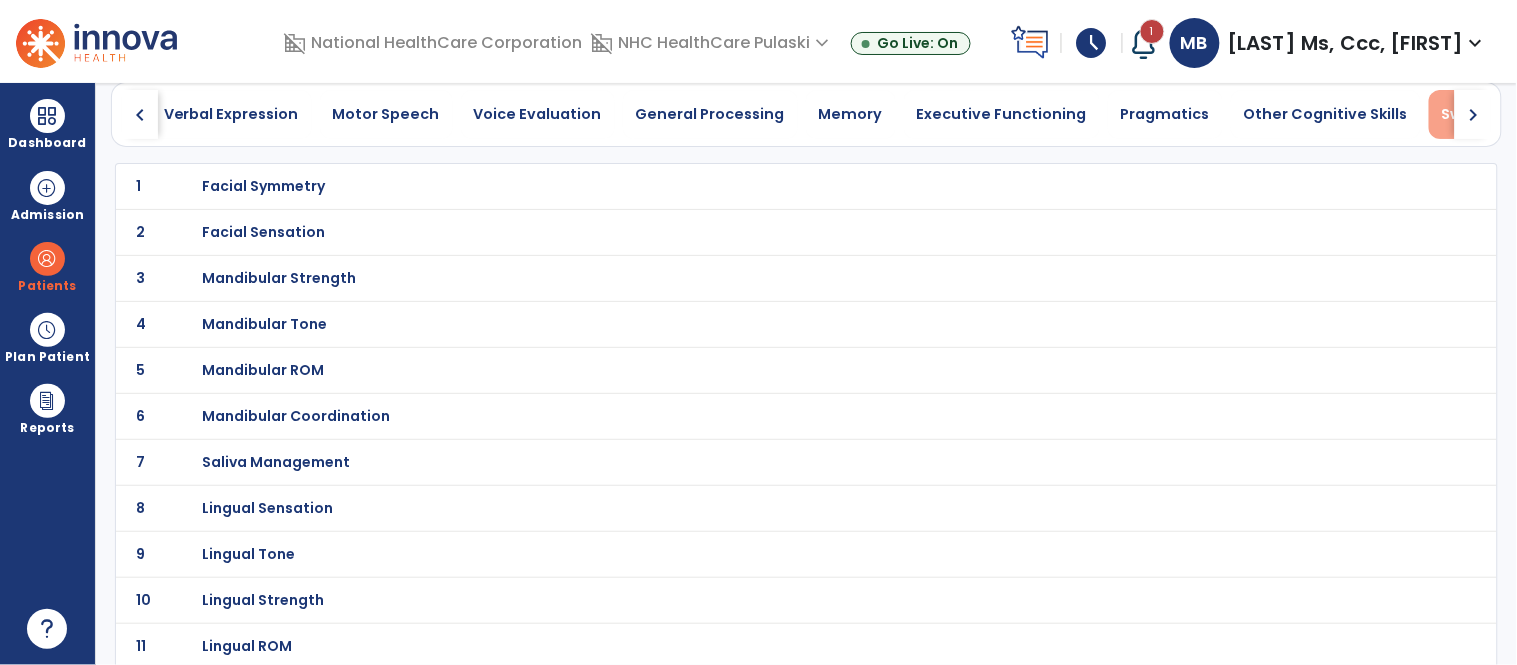 click on "Swallowing" at bounding box center [1484, 114] 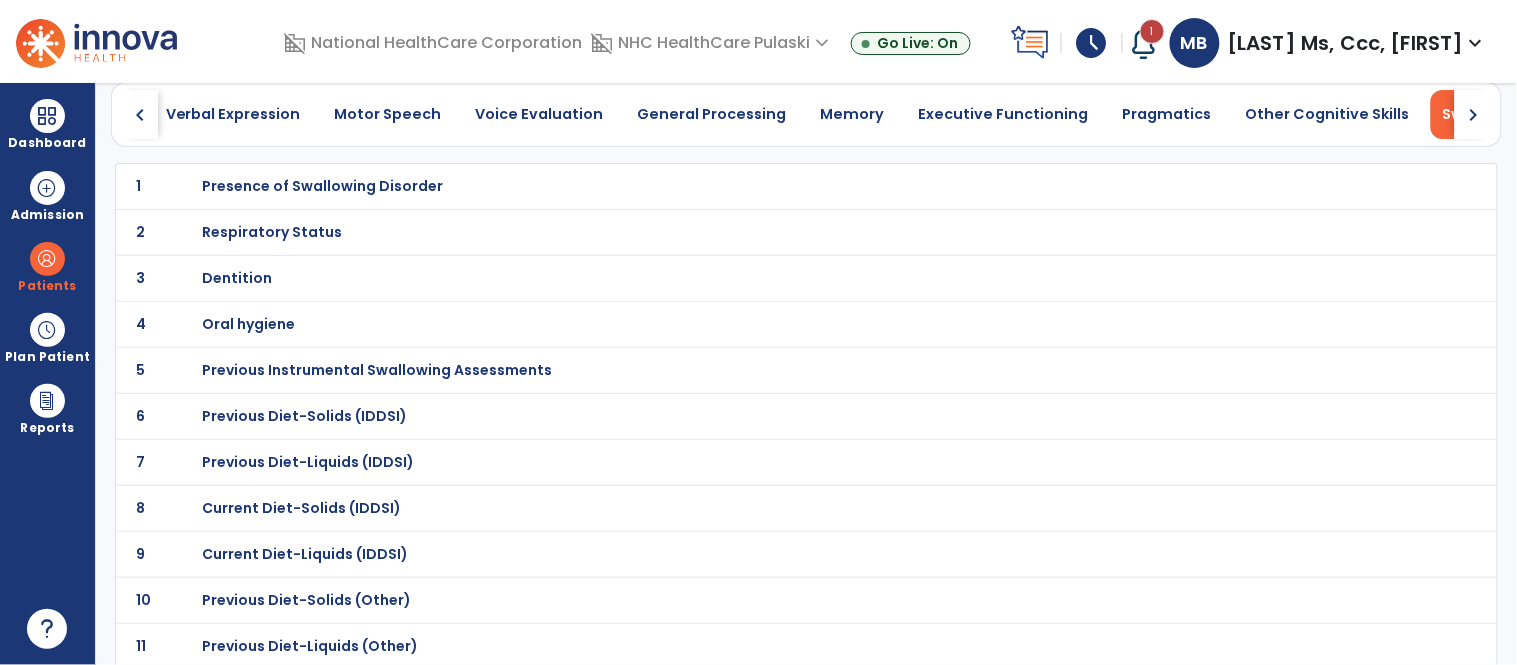 scroll, scrollTop: 0, scrollLeft: 846, axis: horizontal 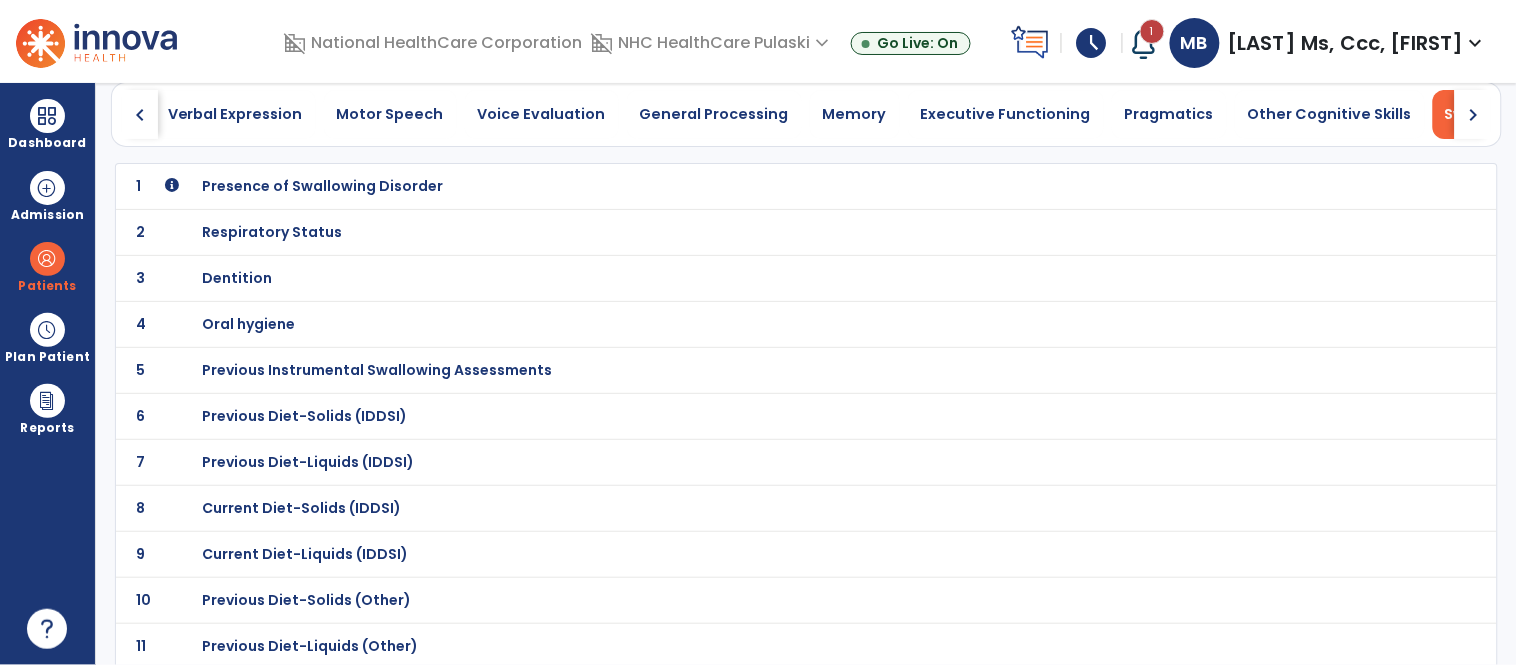 click on "Presence of Swallowing Disorder" at bounding box center (322, 186) 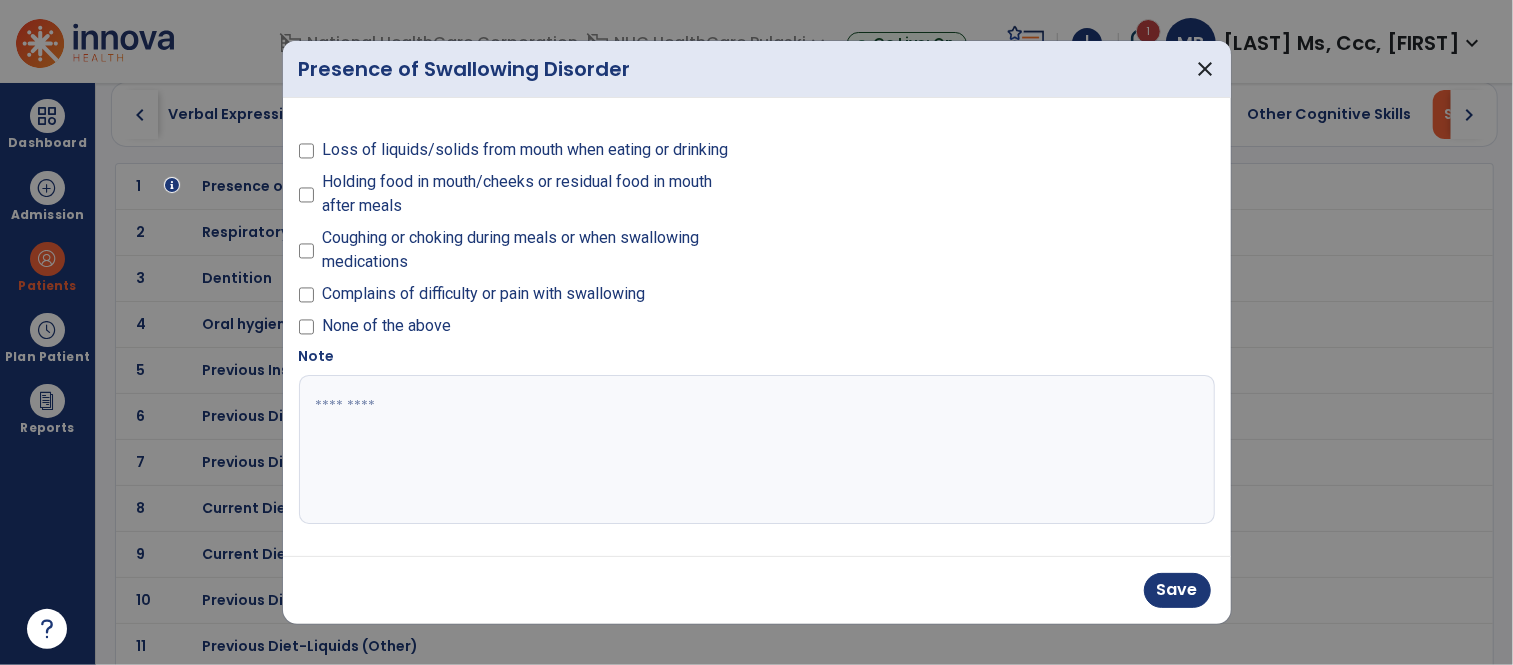 click at bounding box center (307, 298) 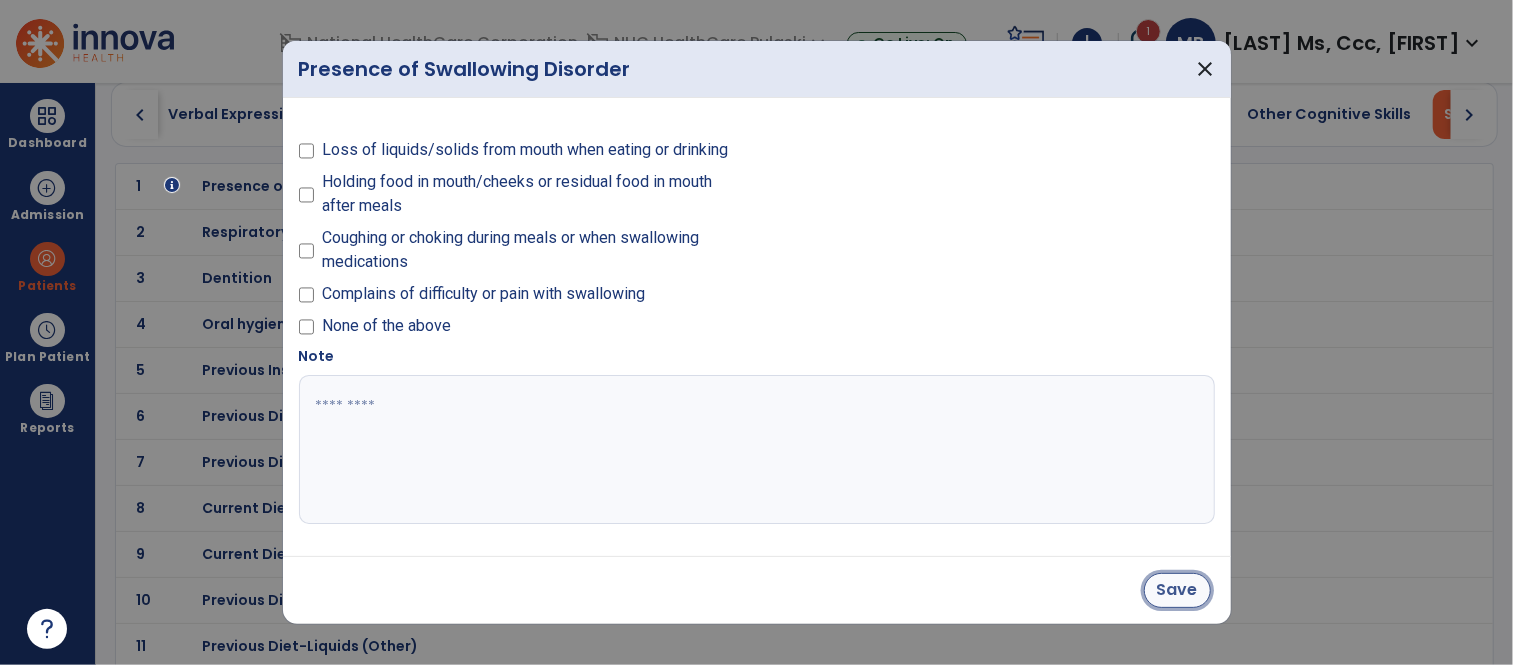 click on "Save" at bounding box center [1177, 590] 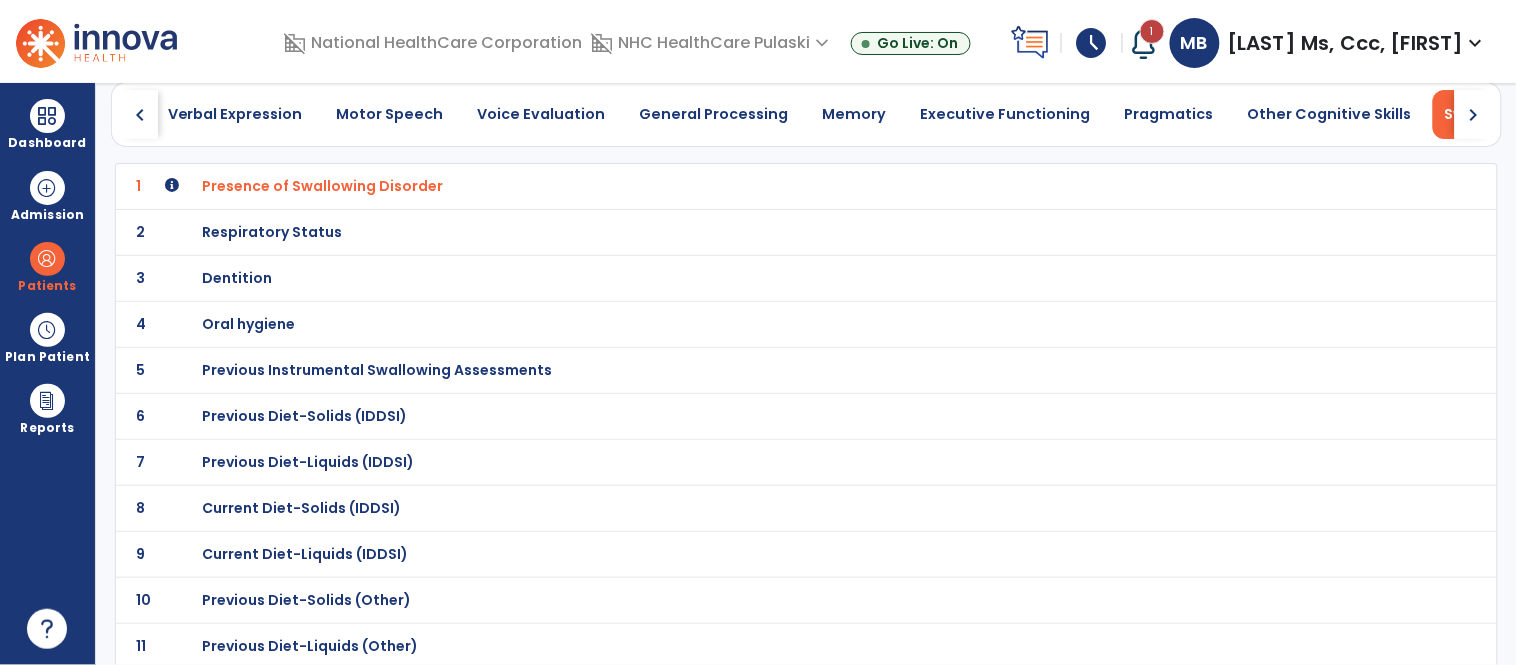 click on "Respiratory Status" at bounding box center [322, 186] 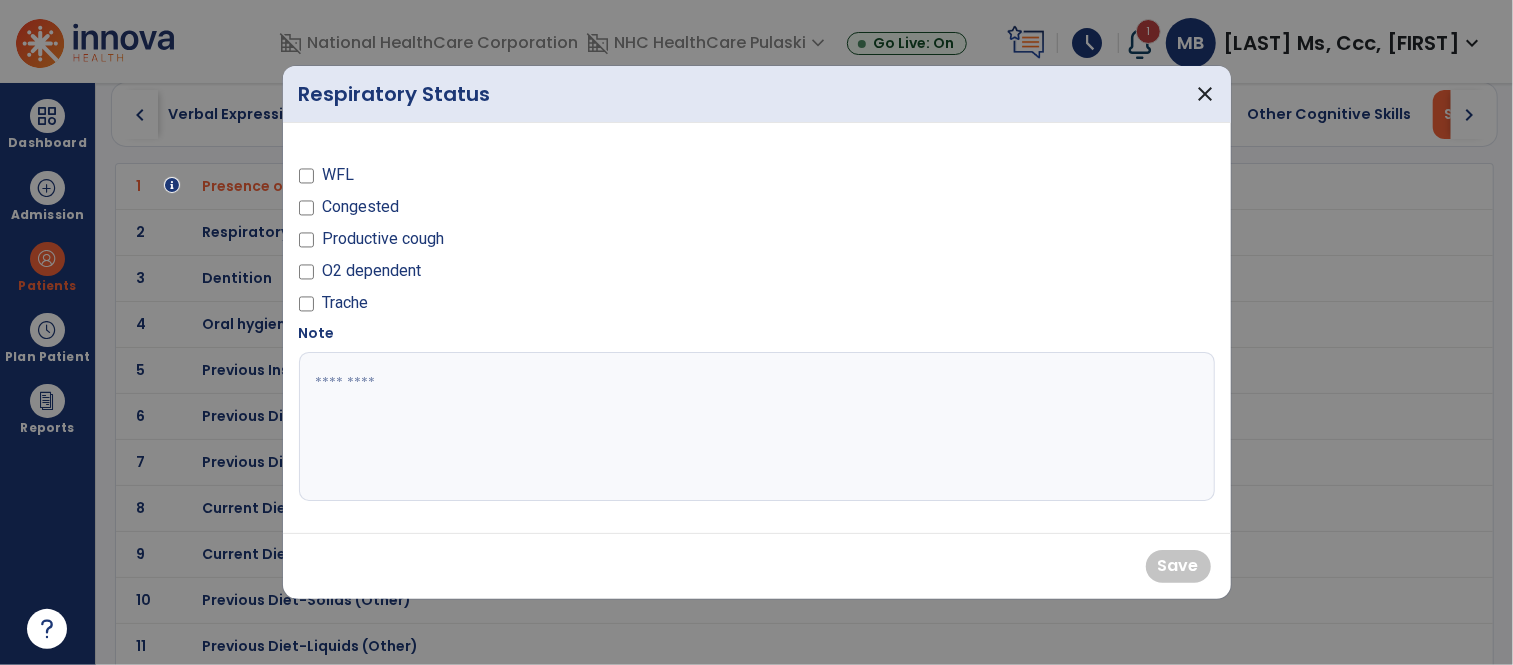 click at bounding box center [757, 427] 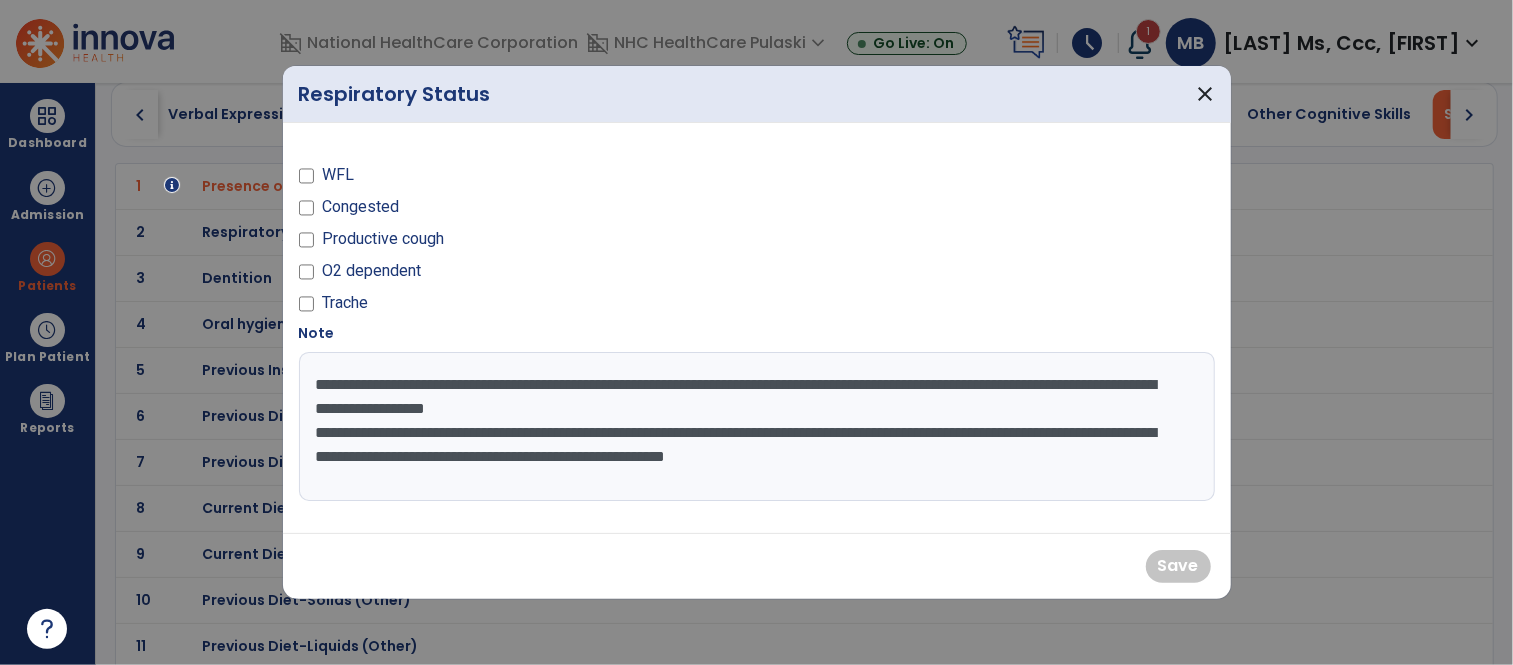type on "**********" 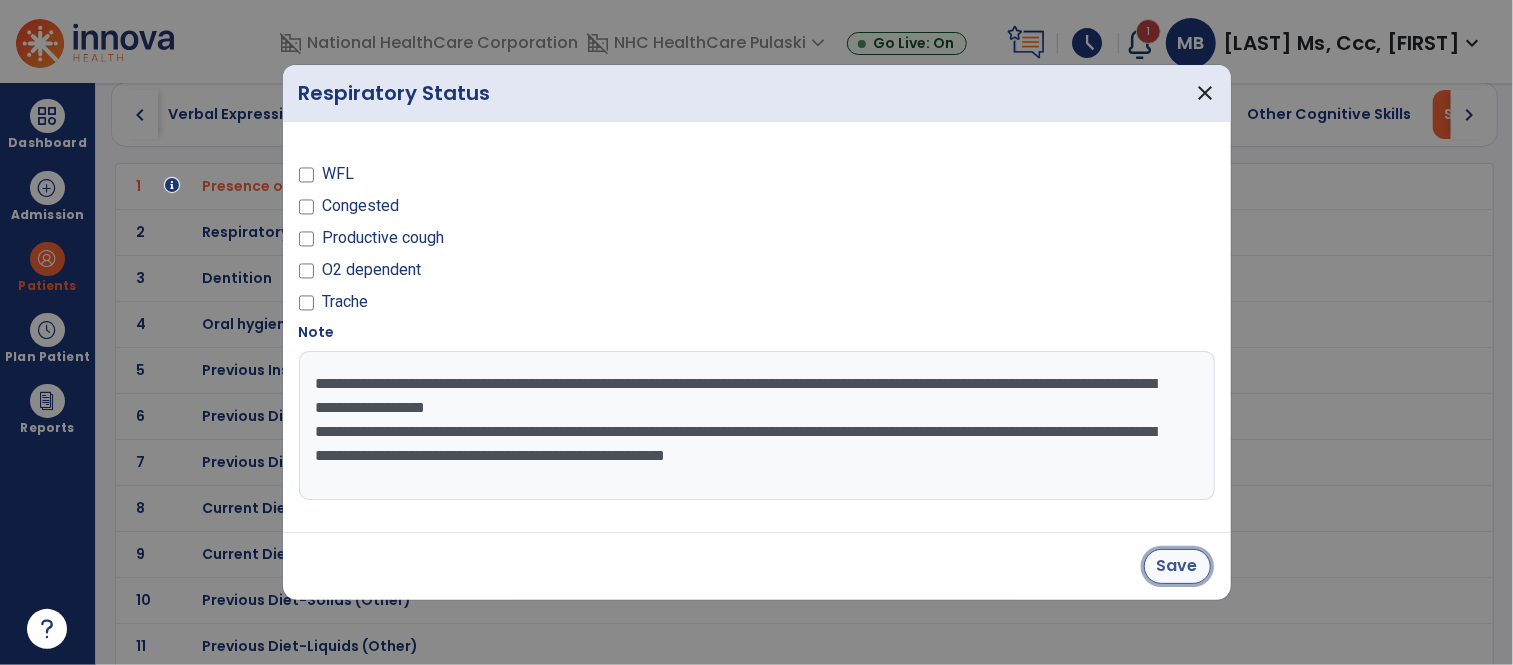 click on "Save" at bounding box center (1177, 566) 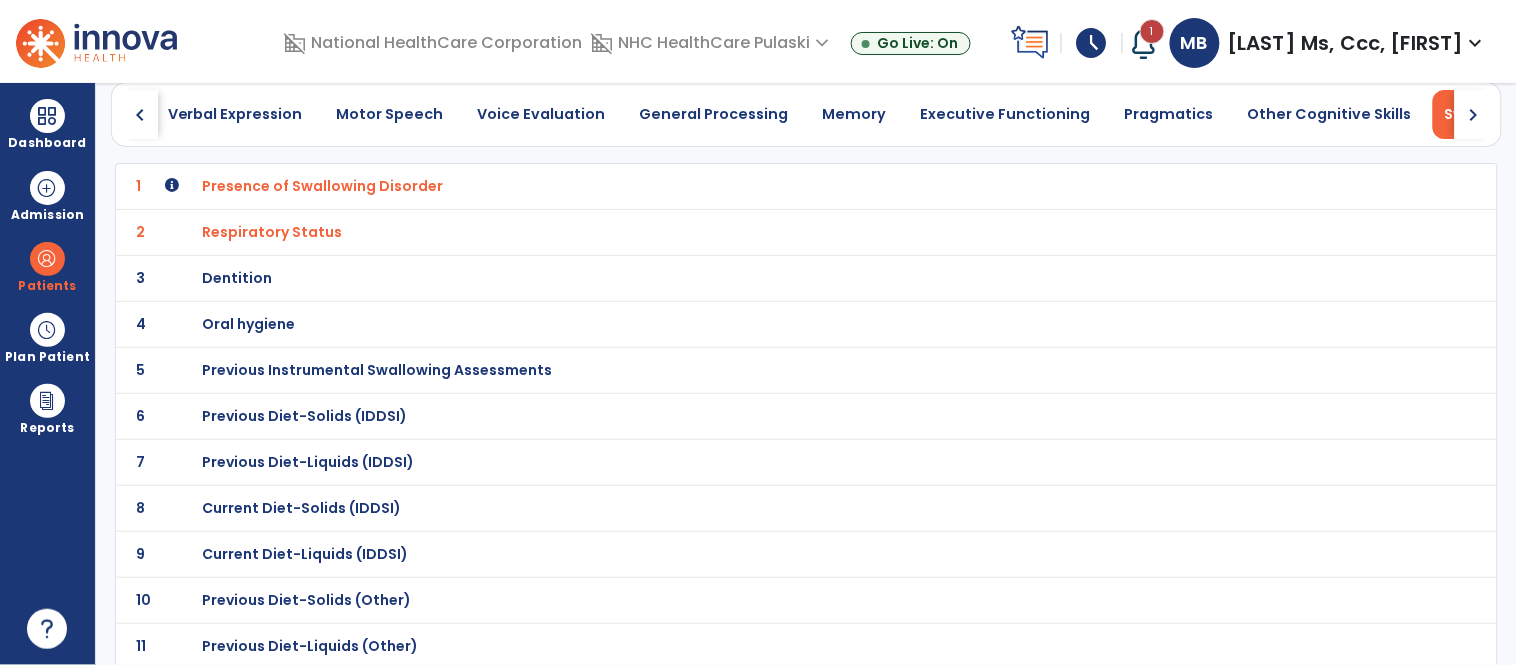 click on "Dentition" at bounding box center [322, 186] 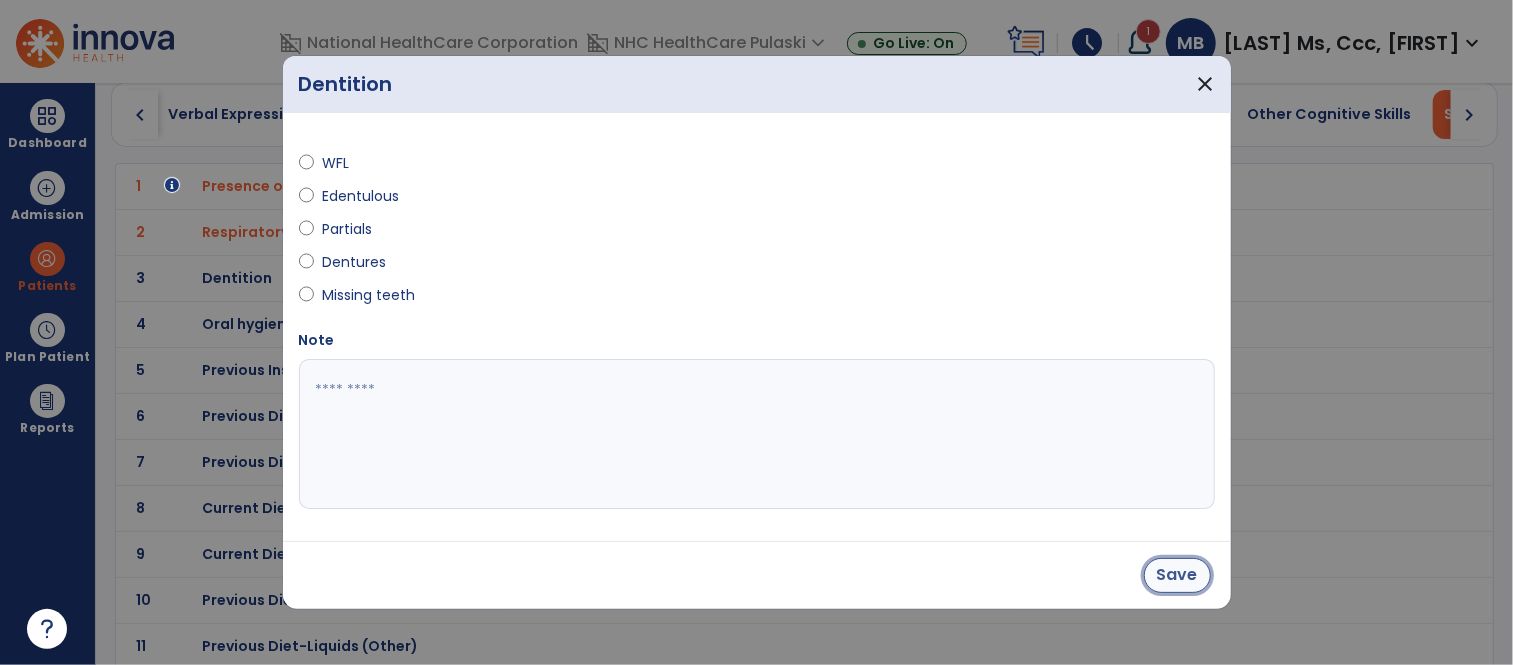 click on "Save" at bounding box center (1177, 575) 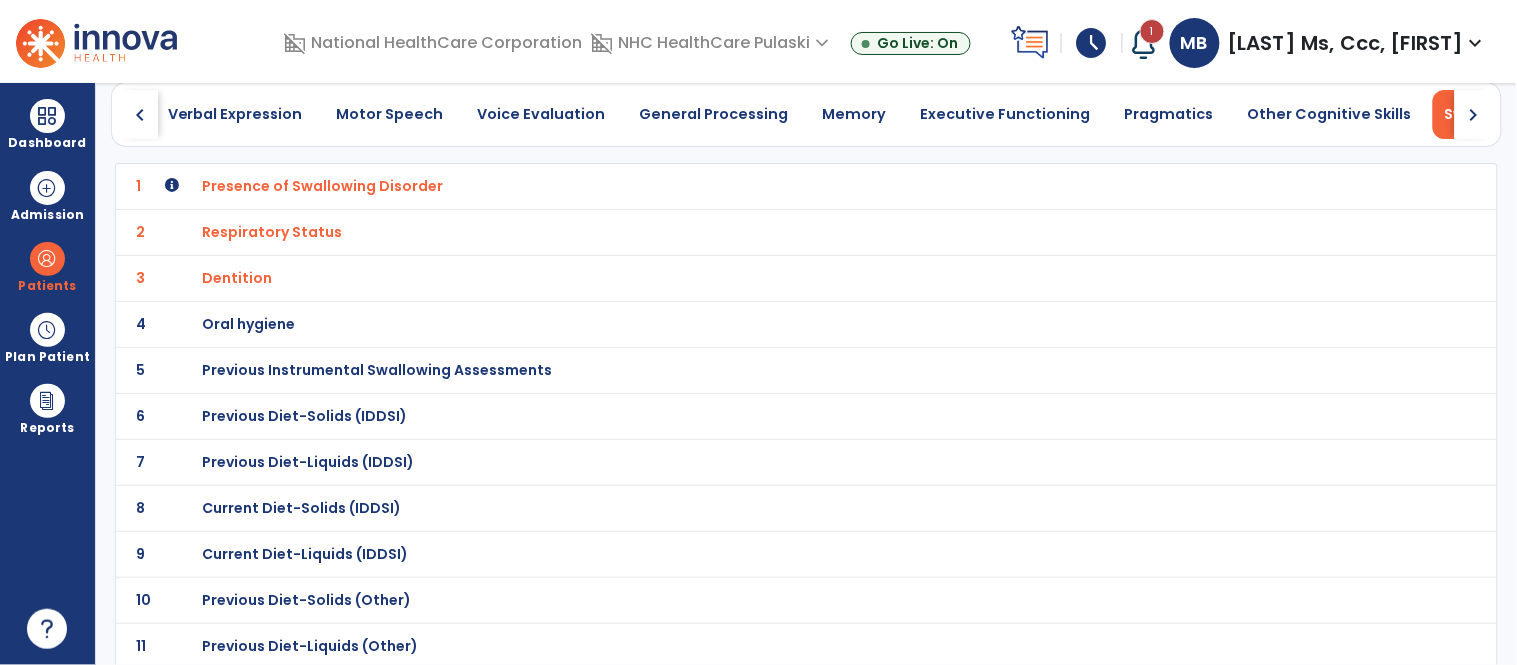 click on "4 Oral hygiene" 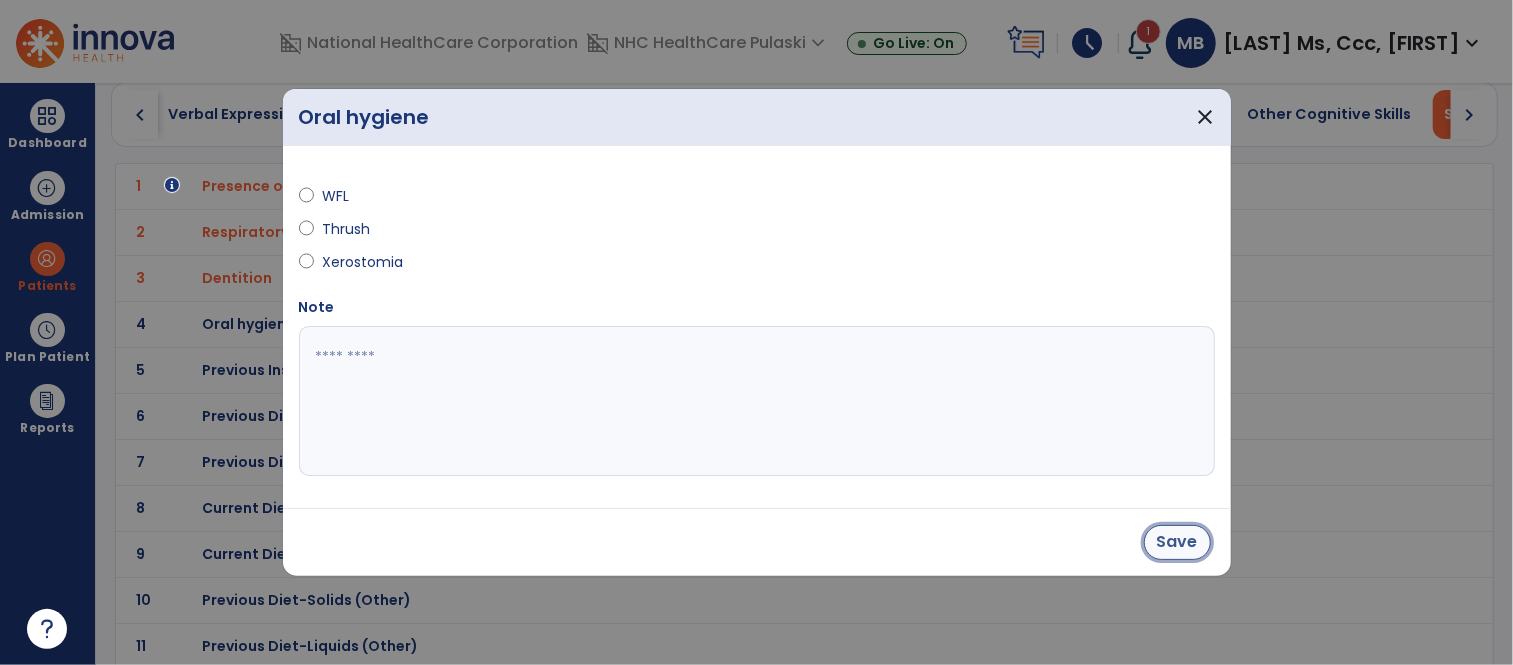 click on "Save" at bounding box center [1177, 542] 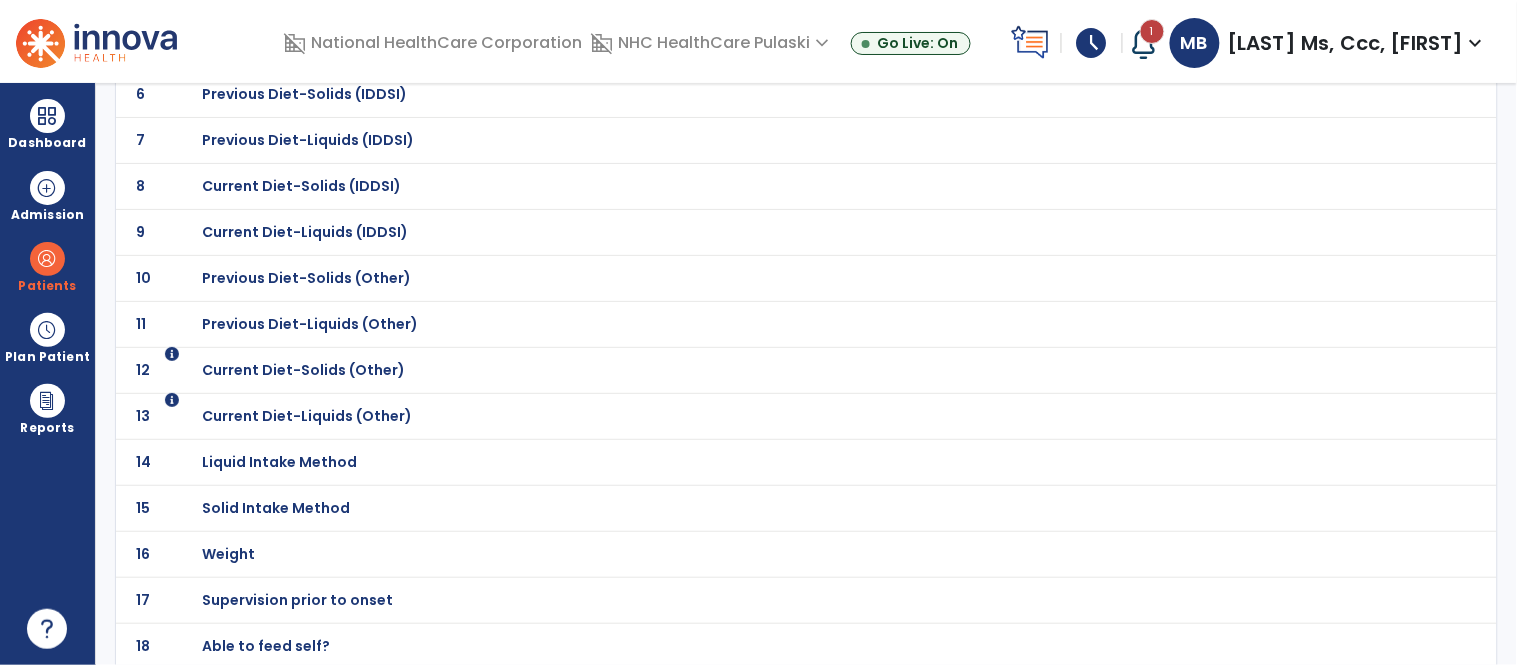 scroll, scrollTop: 421, scrollLeft: 0, axis: vertical 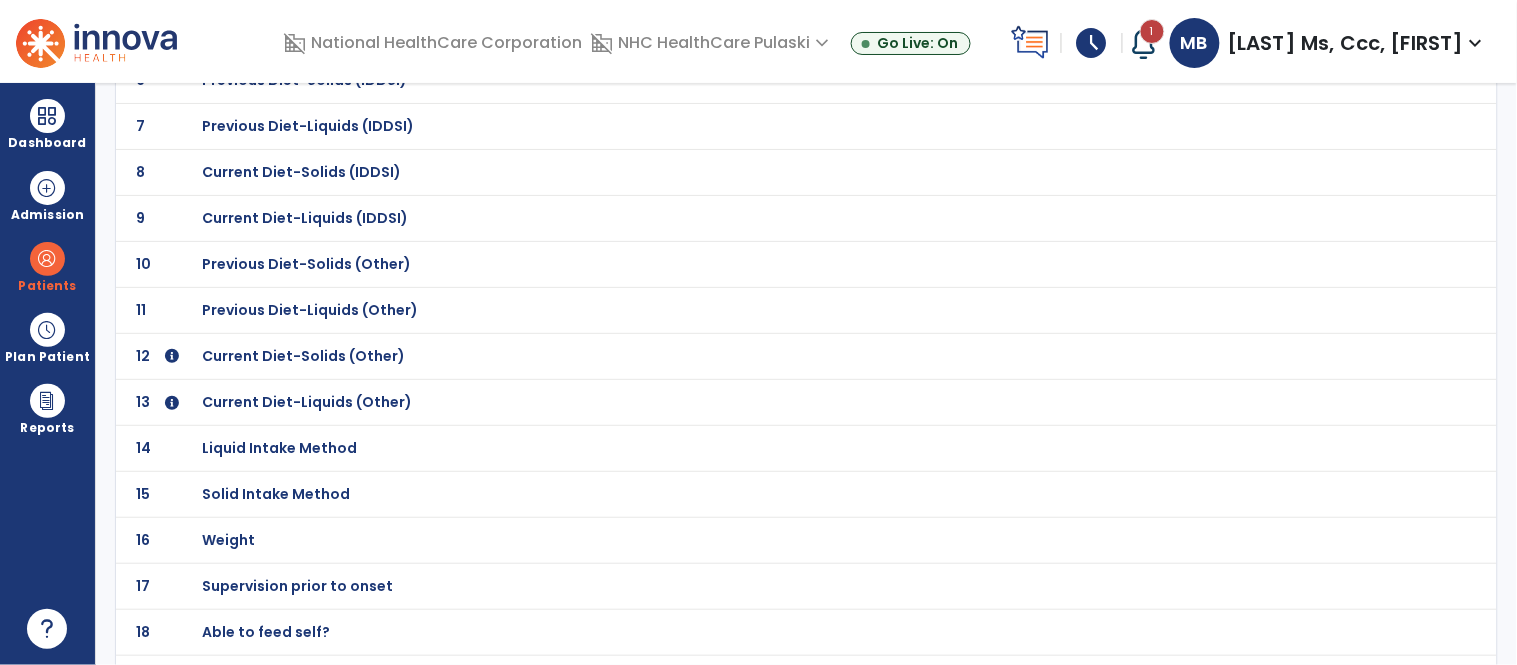 click on "Previous Diet-Liquids (Other)" at bounding box center [322, -150] 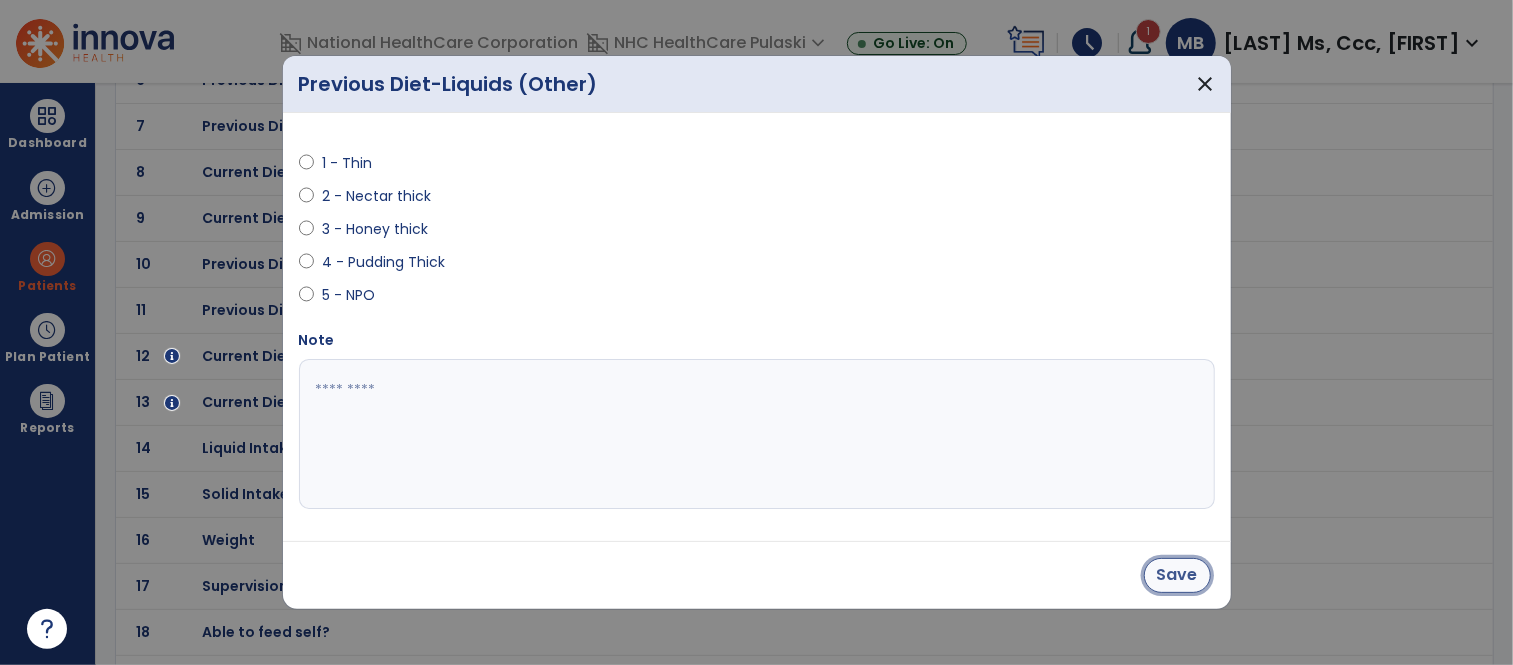 click on "Save" at bounding box center [1177, 575] 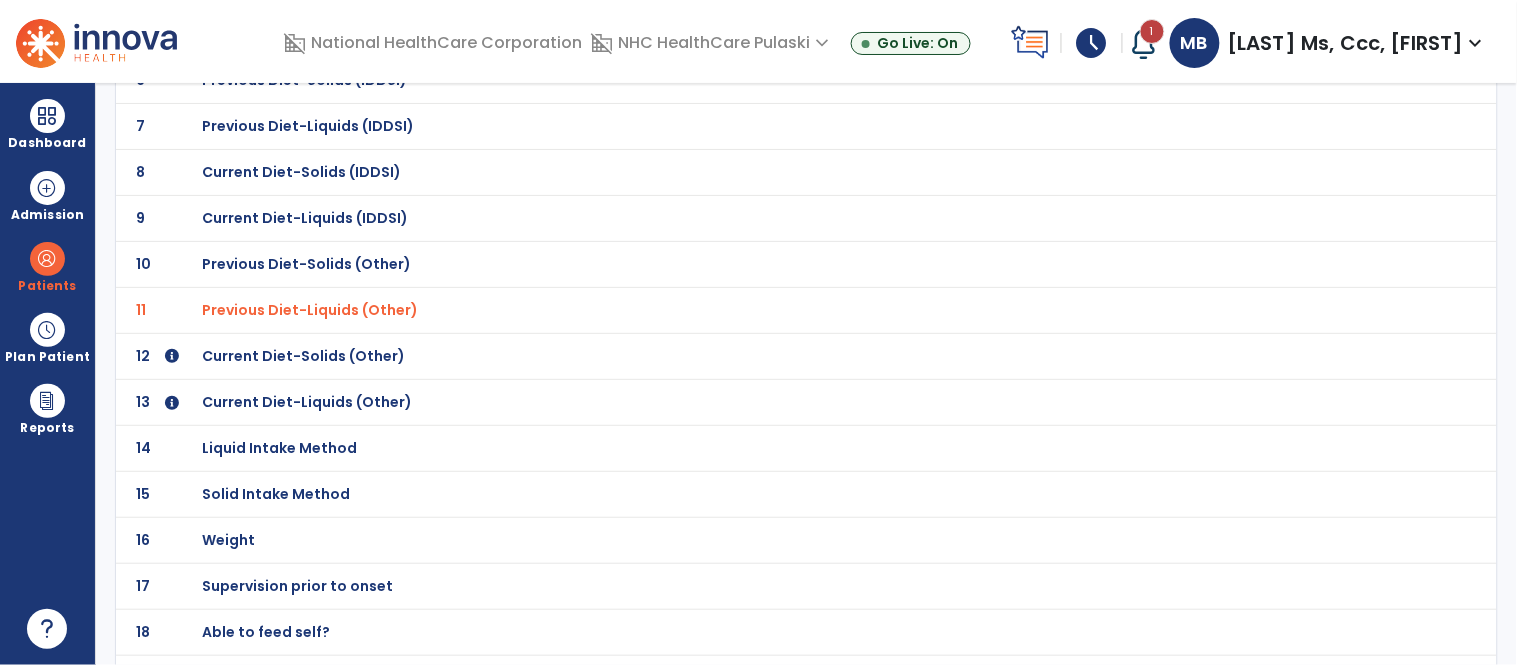 click on "Previous Diet-Solids (Other)" at bounding box center (322, -150) 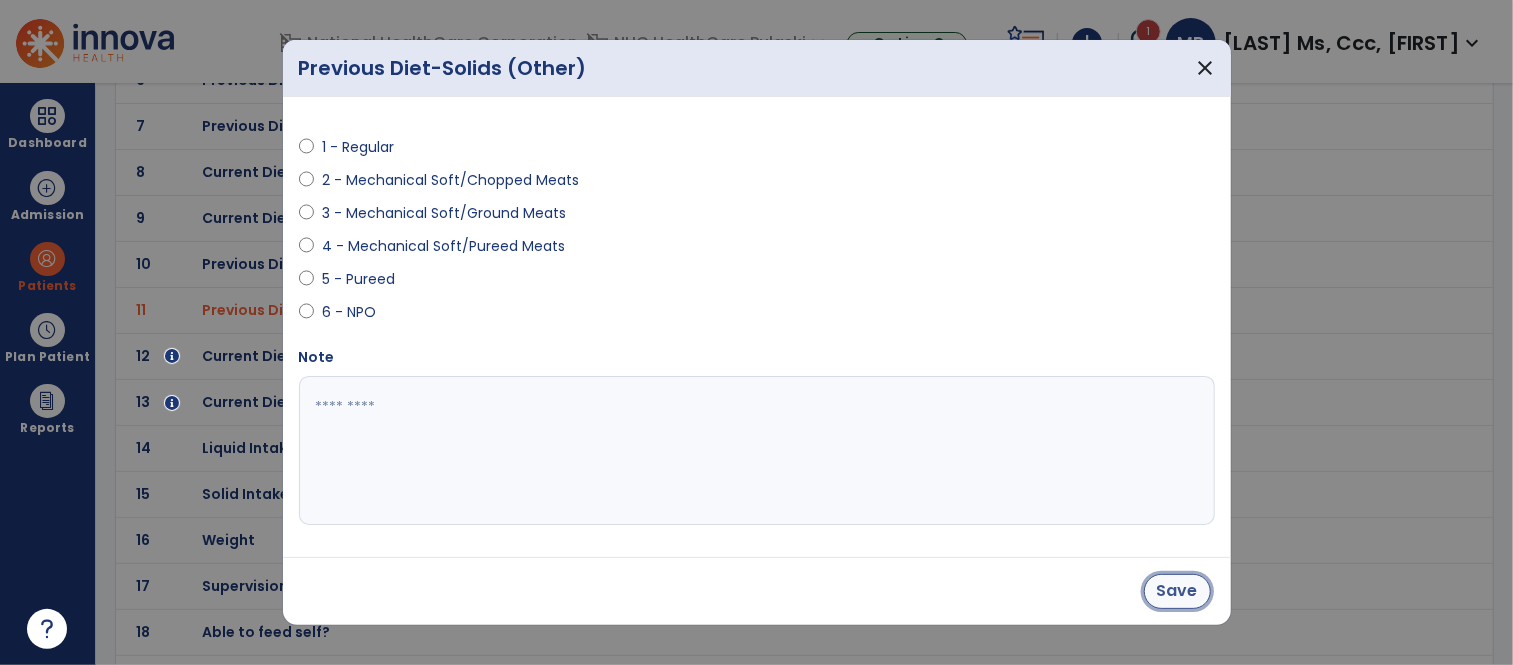 click on "Save" at bounding box center [1177, 591] 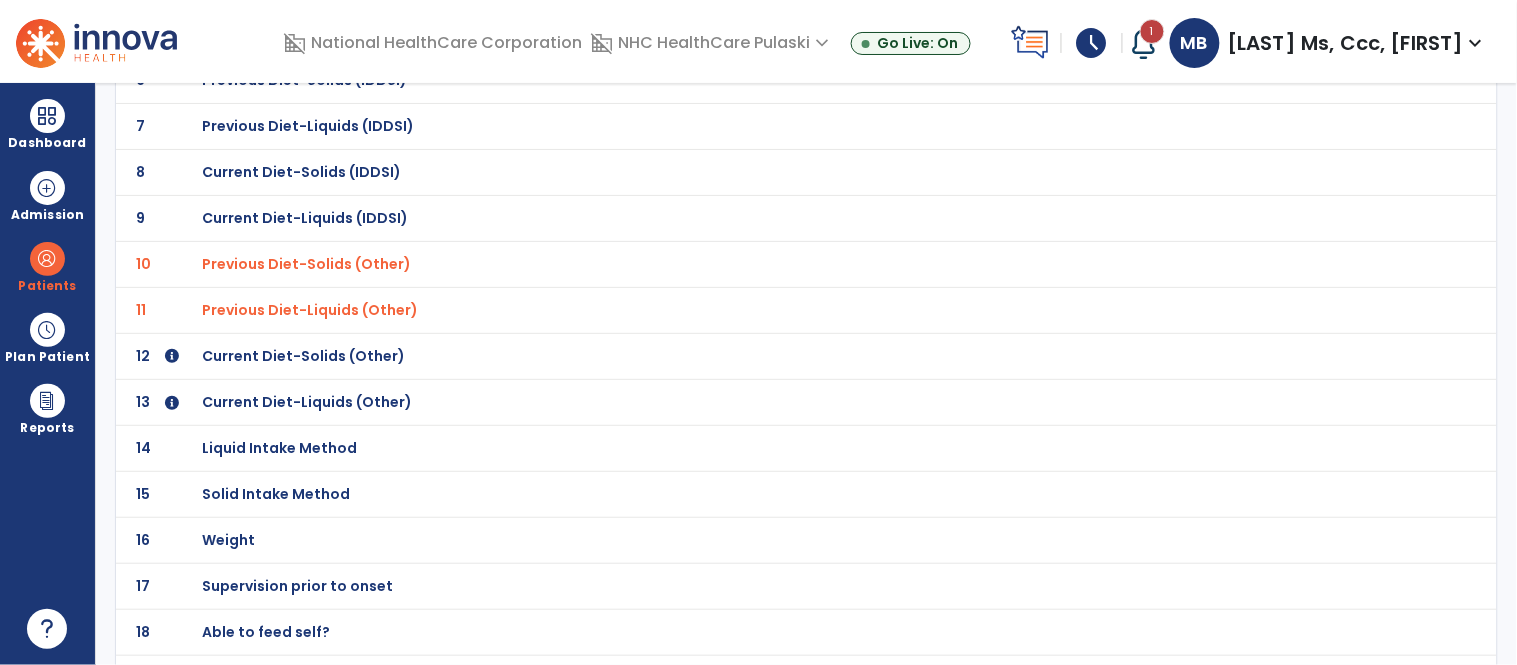 click on "Current Diet-Solids (Other)" at bounding box center [322, -150] 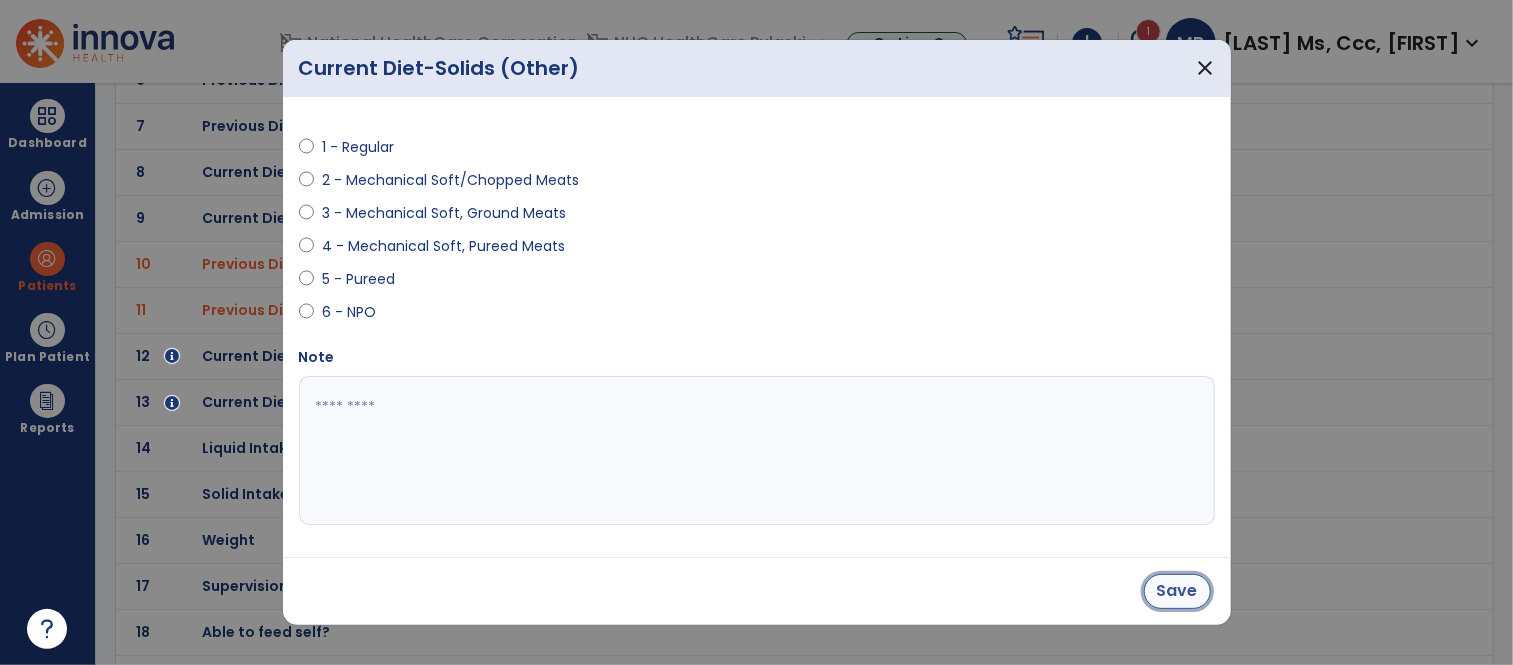 click on "Save" at bounding box center (1177, 591) 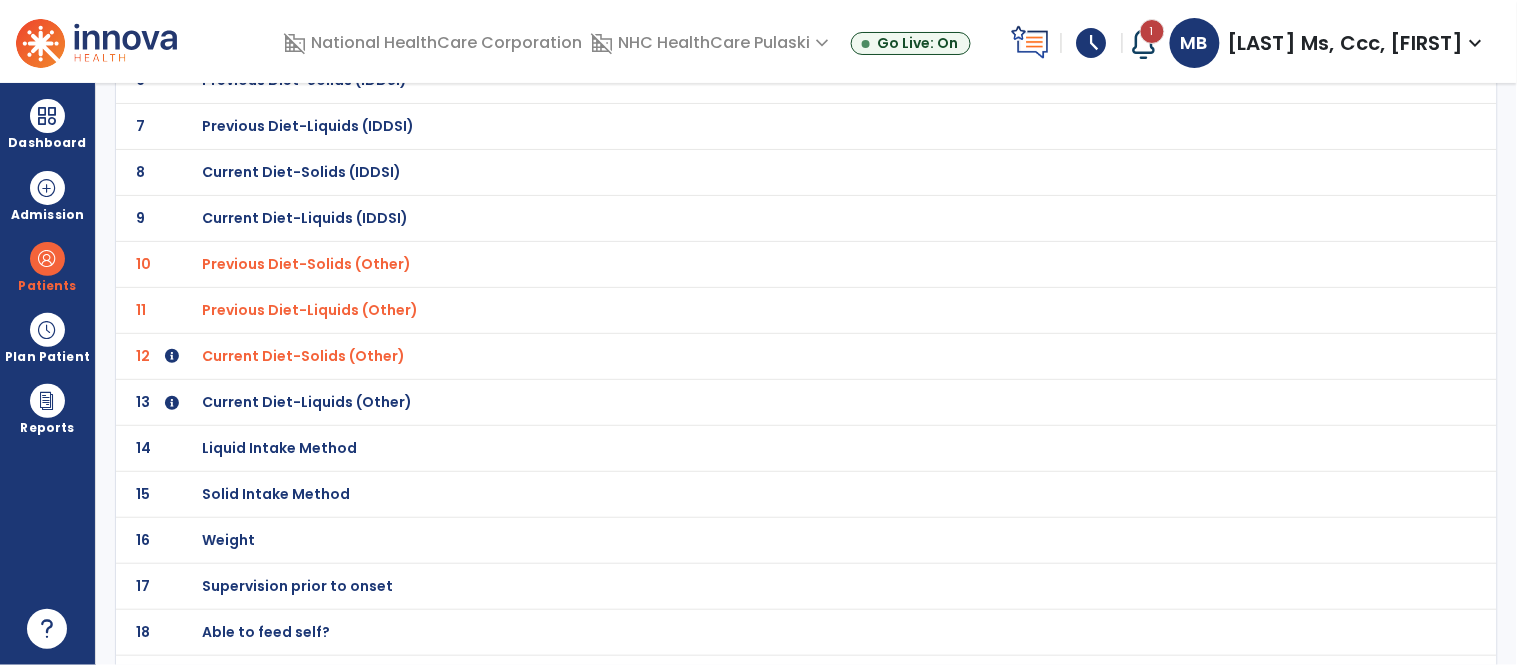 click on "Current Diet-Liquids (Other)" at bounding box center (322, -150) 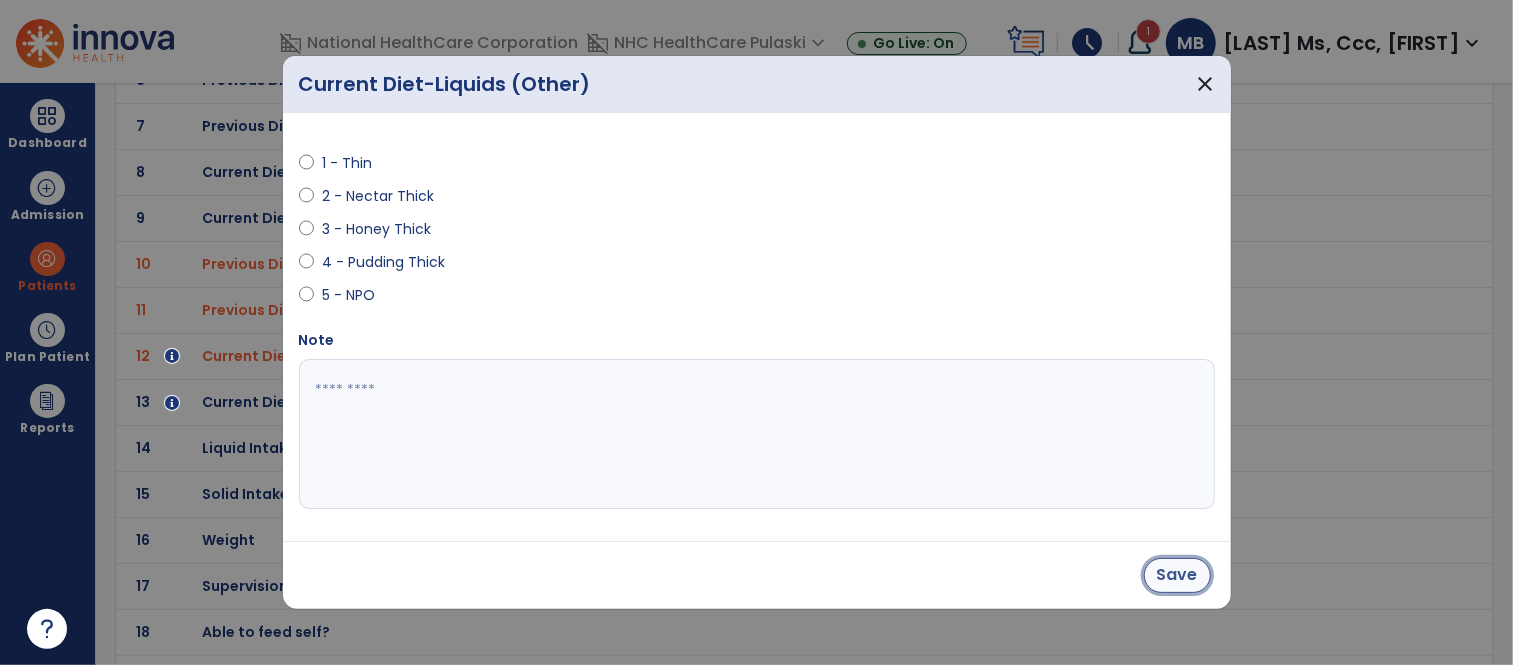 click on "Save" at bounding box center [1177, 575] 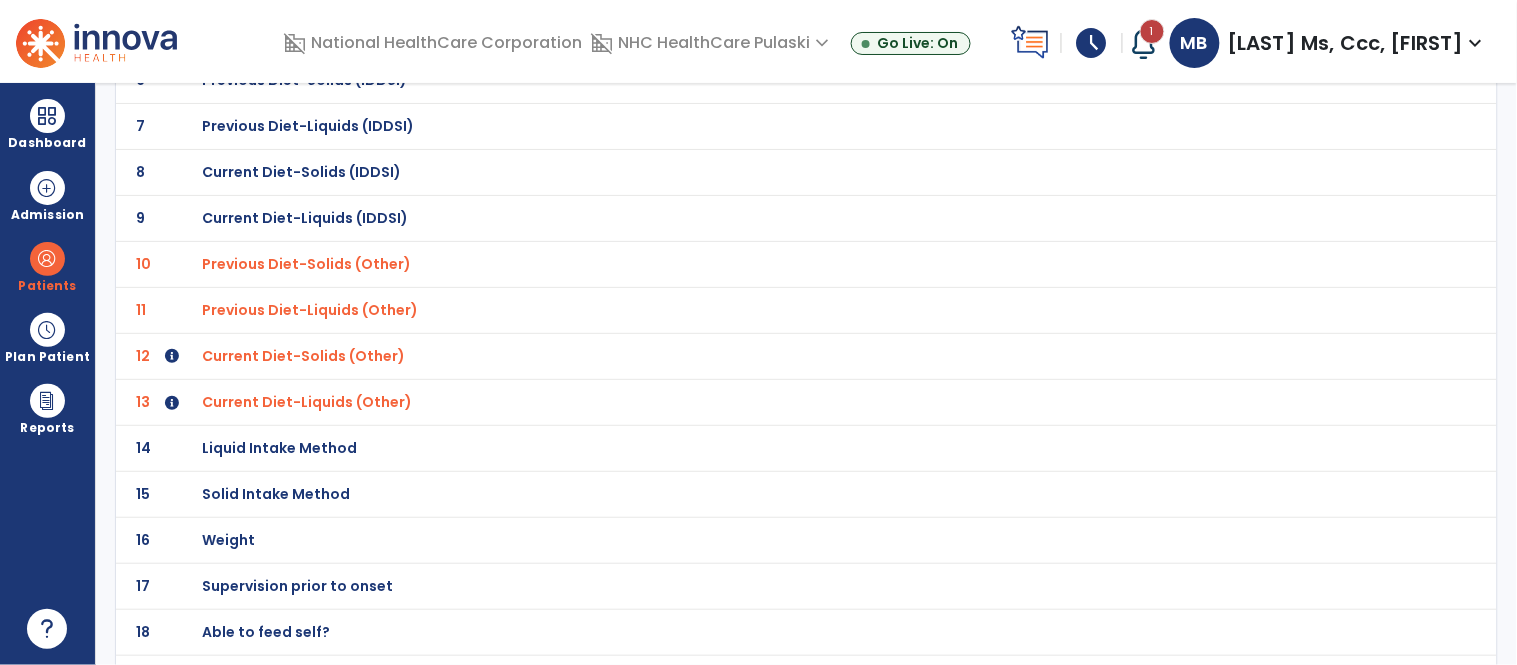 click on "Weight" at bounding box center [322, -150] 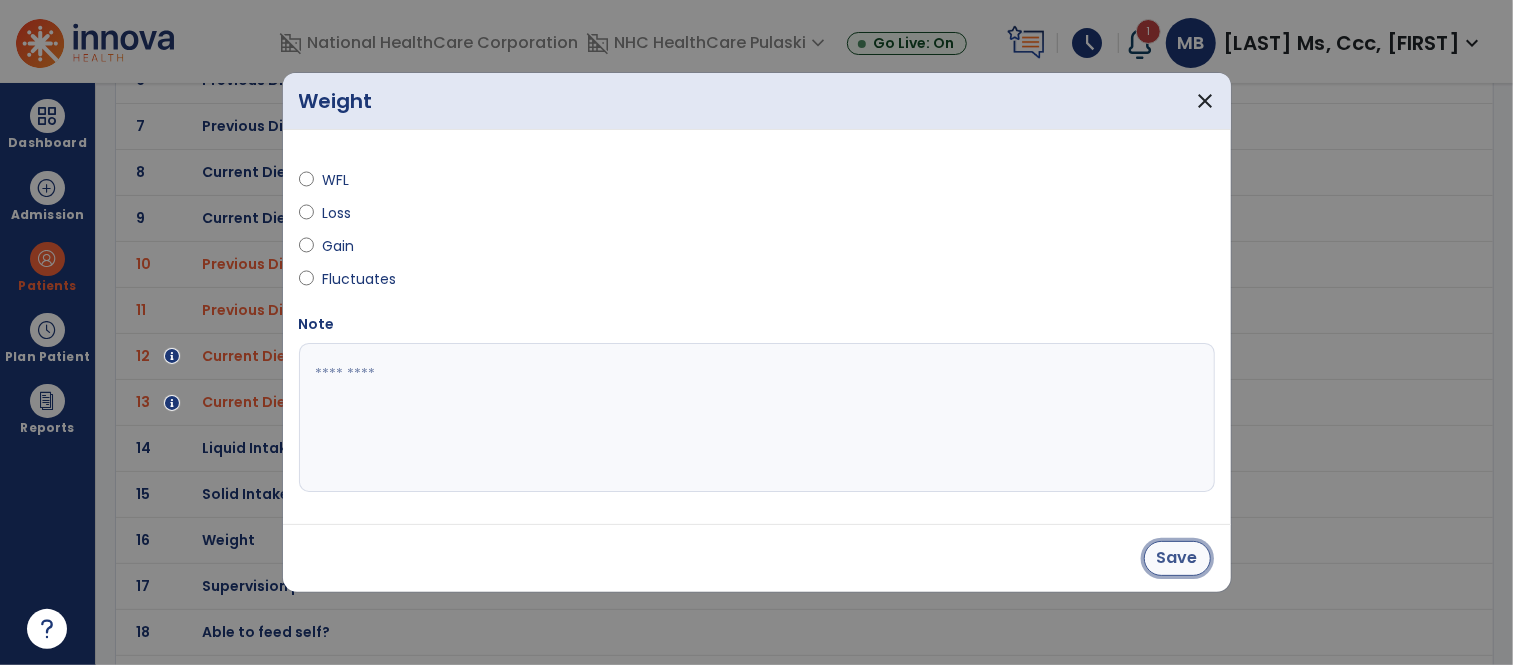 click on "Save" at bounding box center (1177, 558) 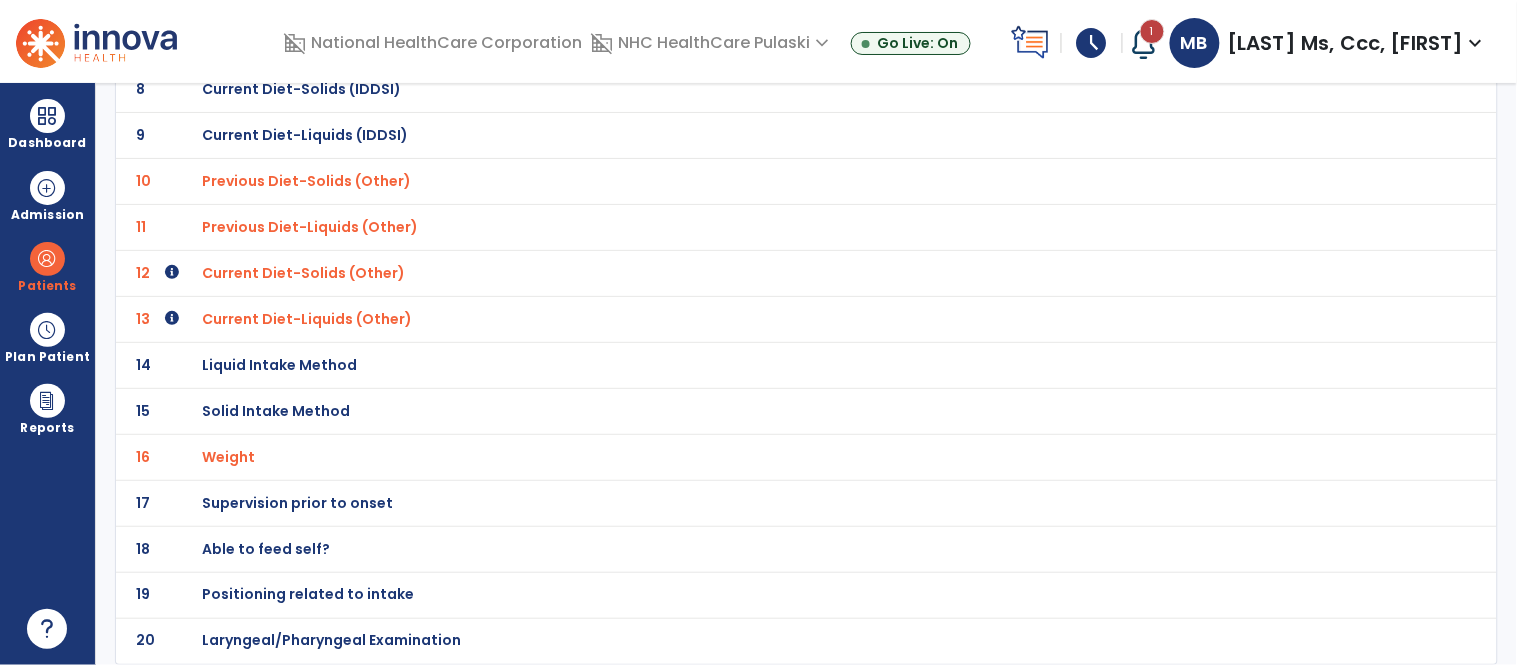 scroll, scrollTop: 501, scrollLeft: 0, axis: vertical 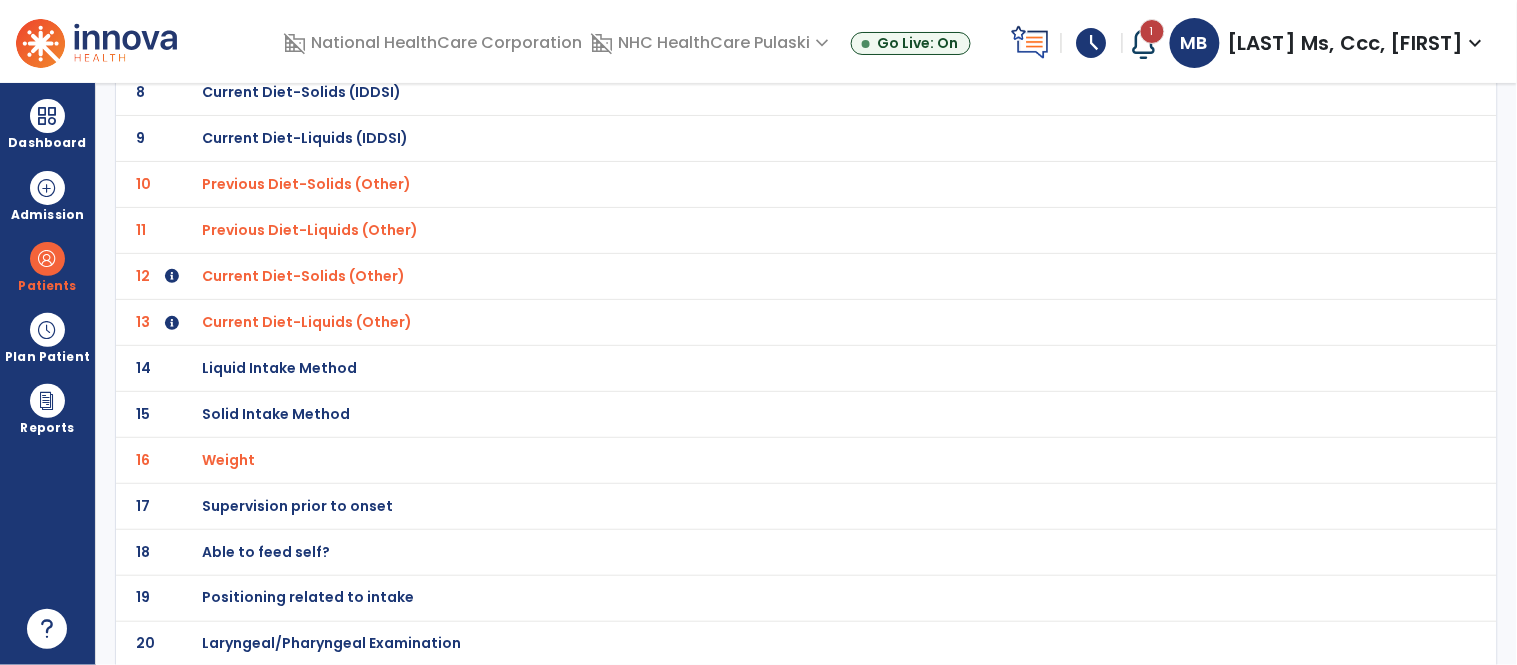 click on "Able to feed self?" at bounding box center [322, -230] 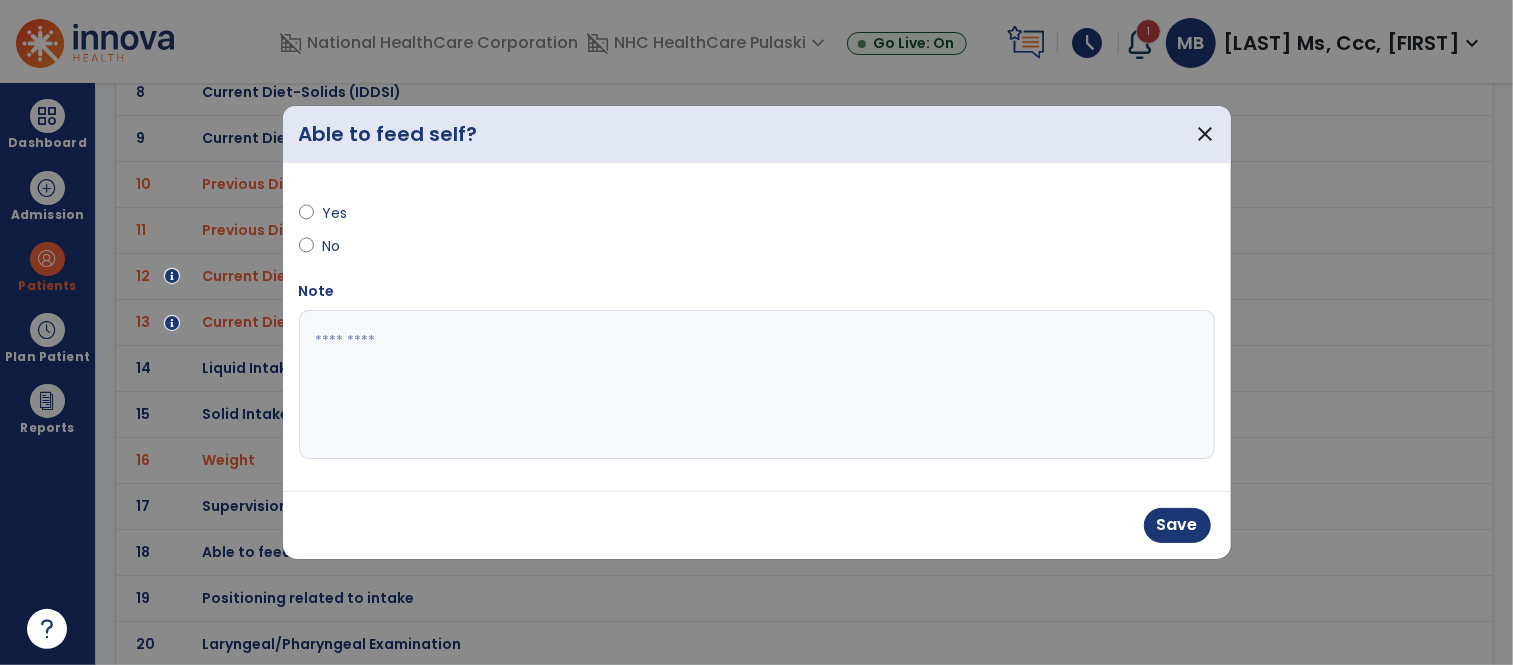 click at bounding box center [757, 385] 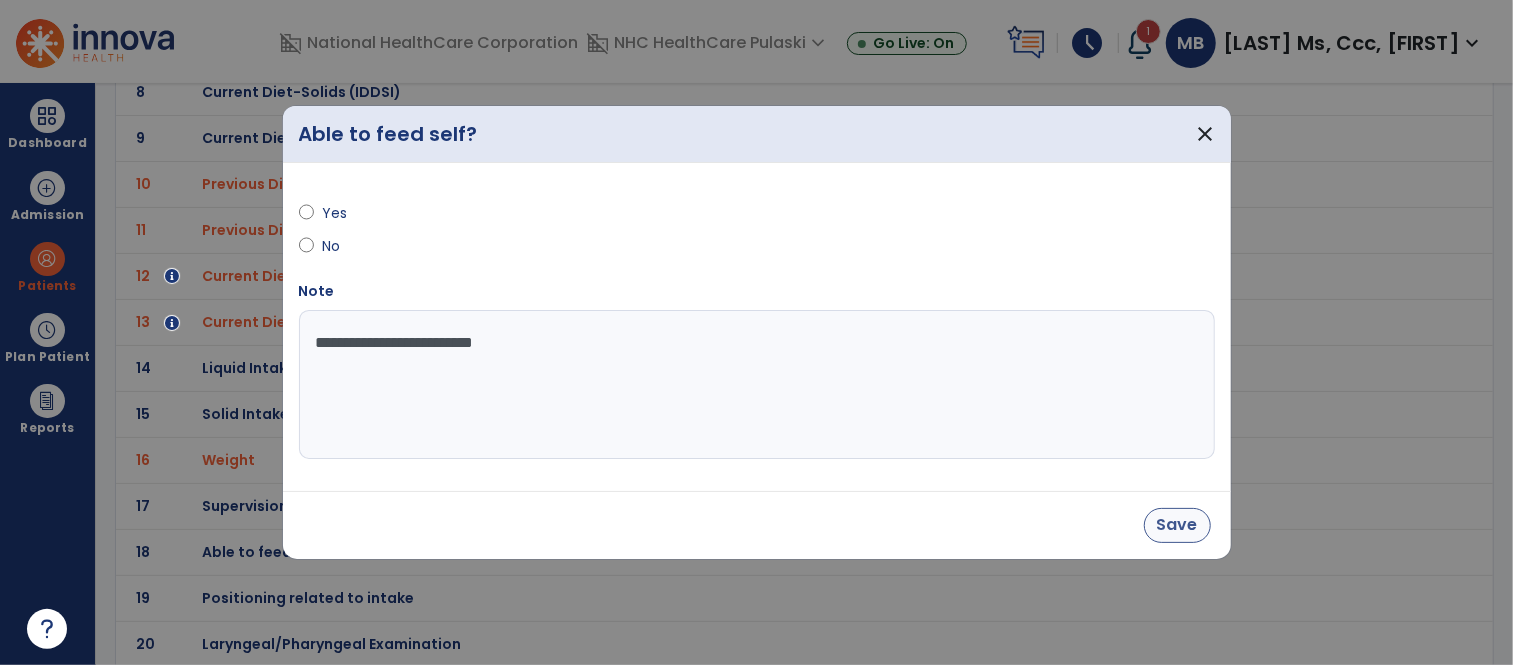 type on "**********" 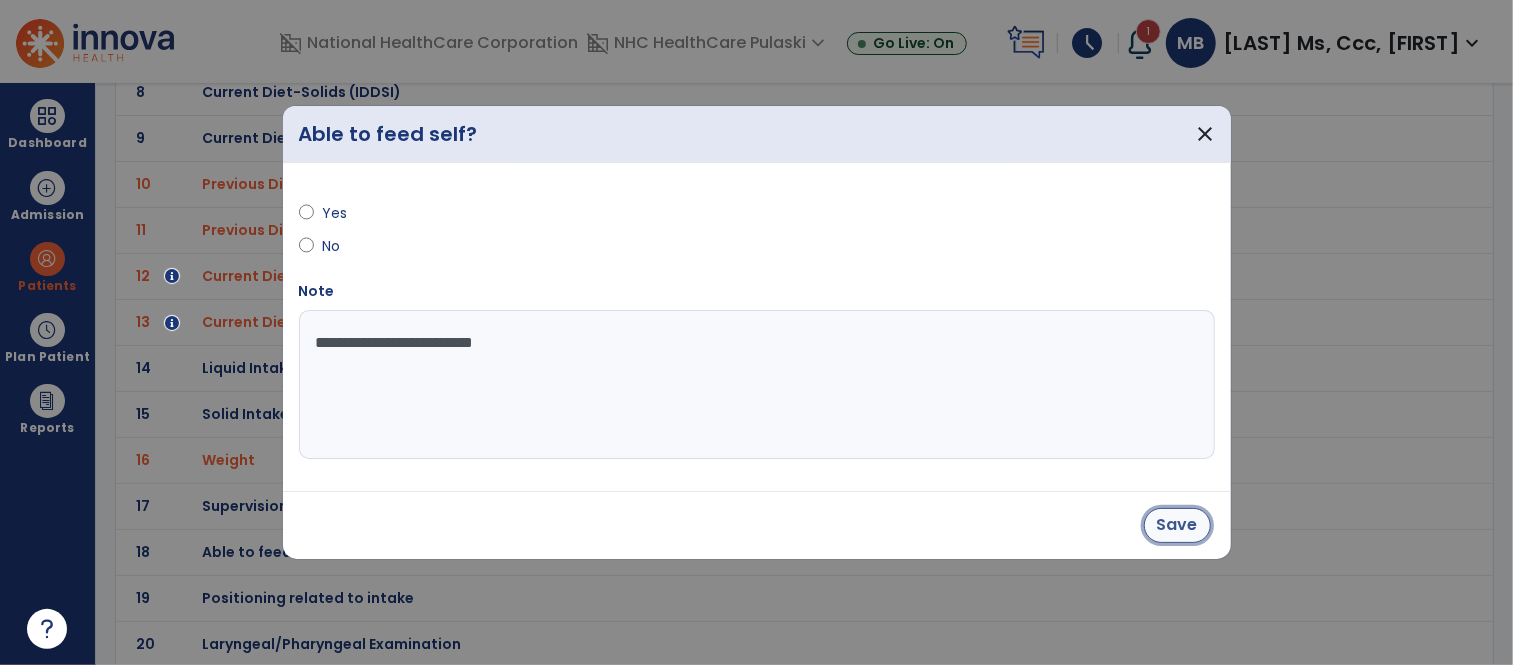 click on "Save" at bounding box center (1177, 525) 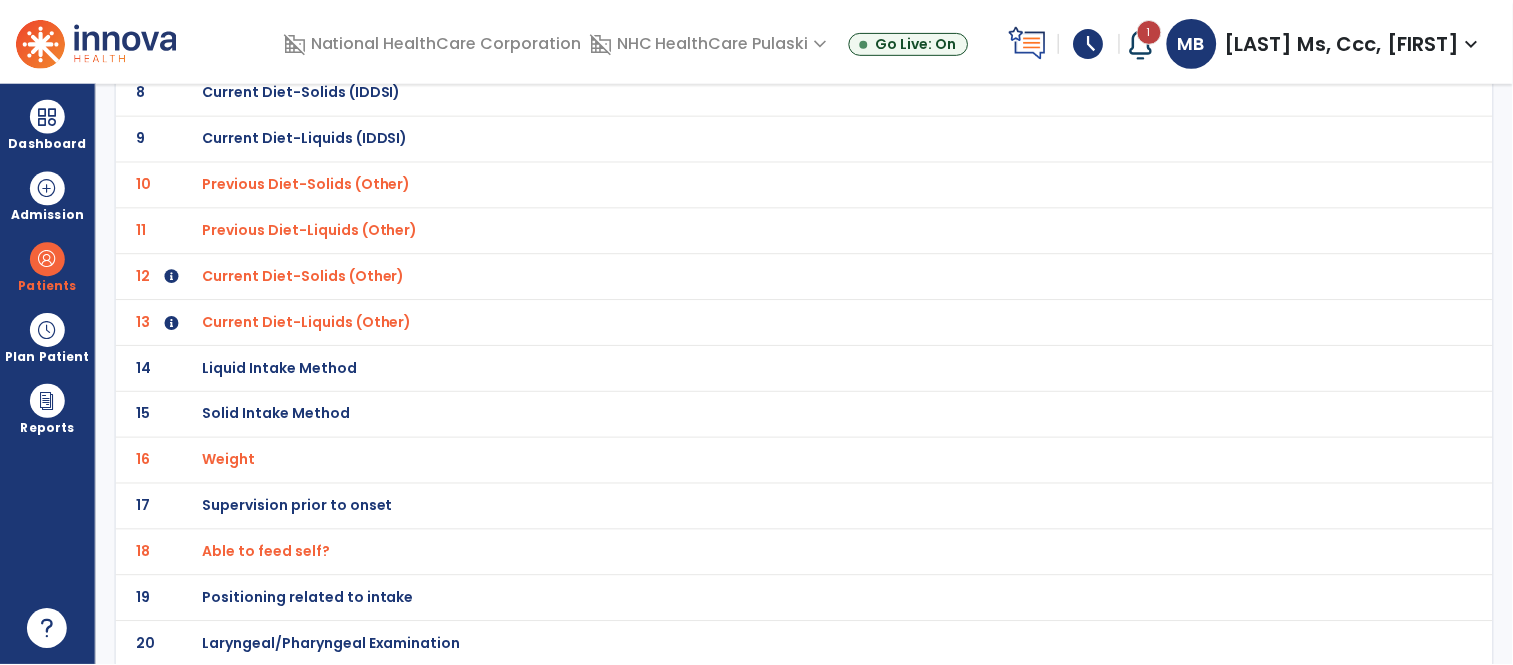scroll, scrollTop: 505, scrollLeft: 0, axis: vertical 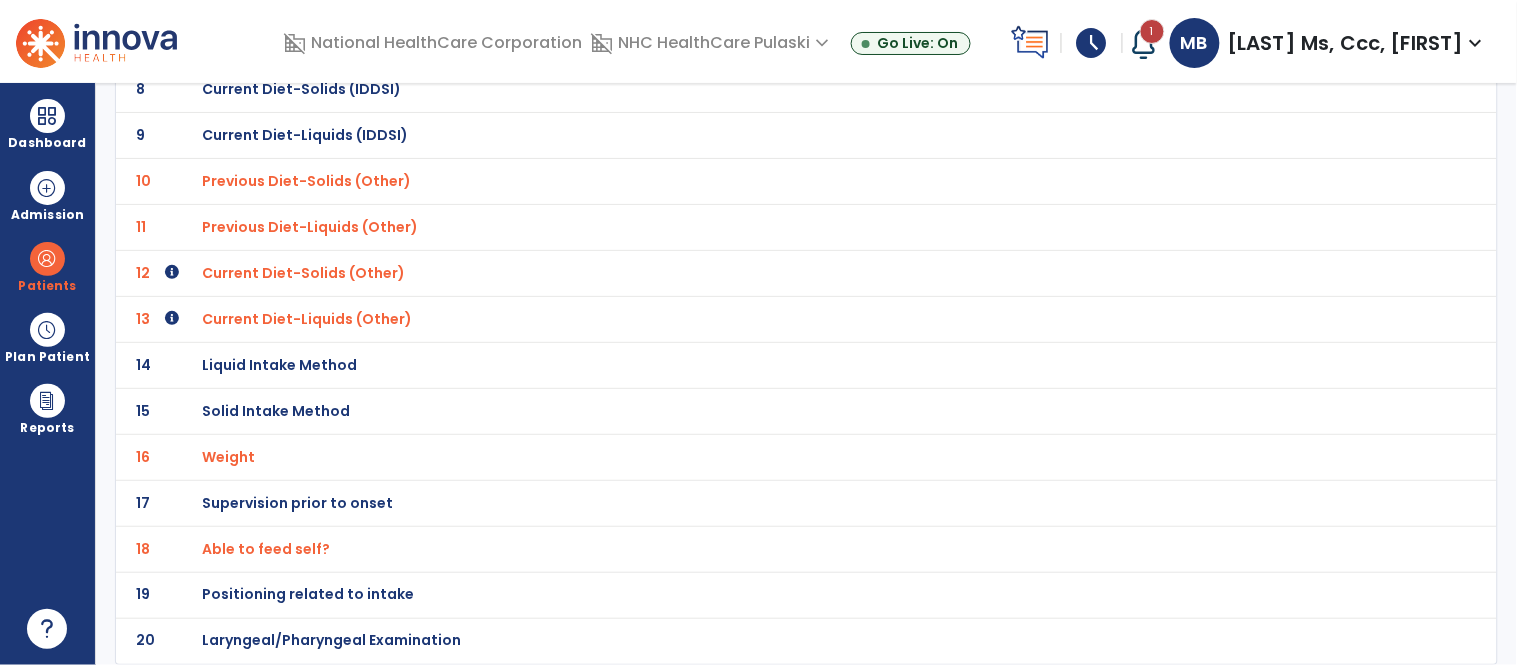 click on "Positioning related to intake" at bounding box center (322, -233) 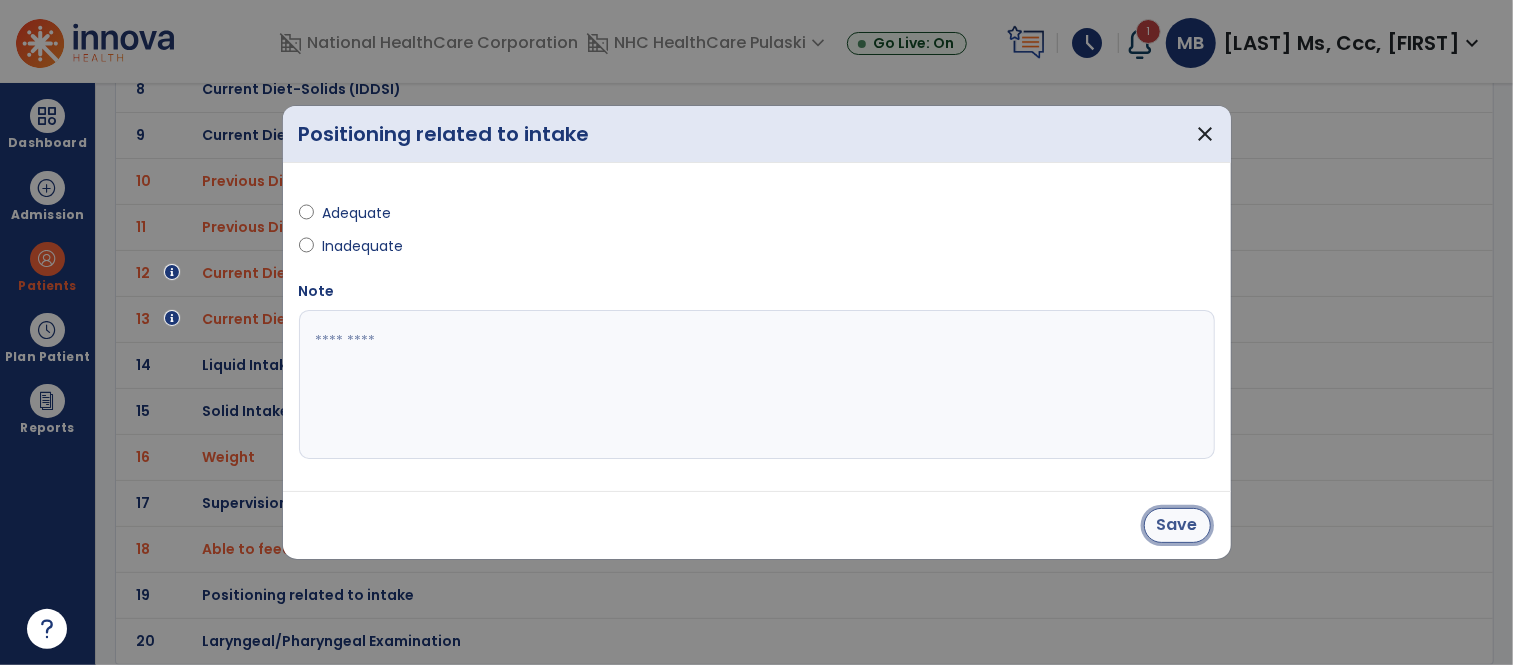 click on "Save" at bounding box center (1177, 525) 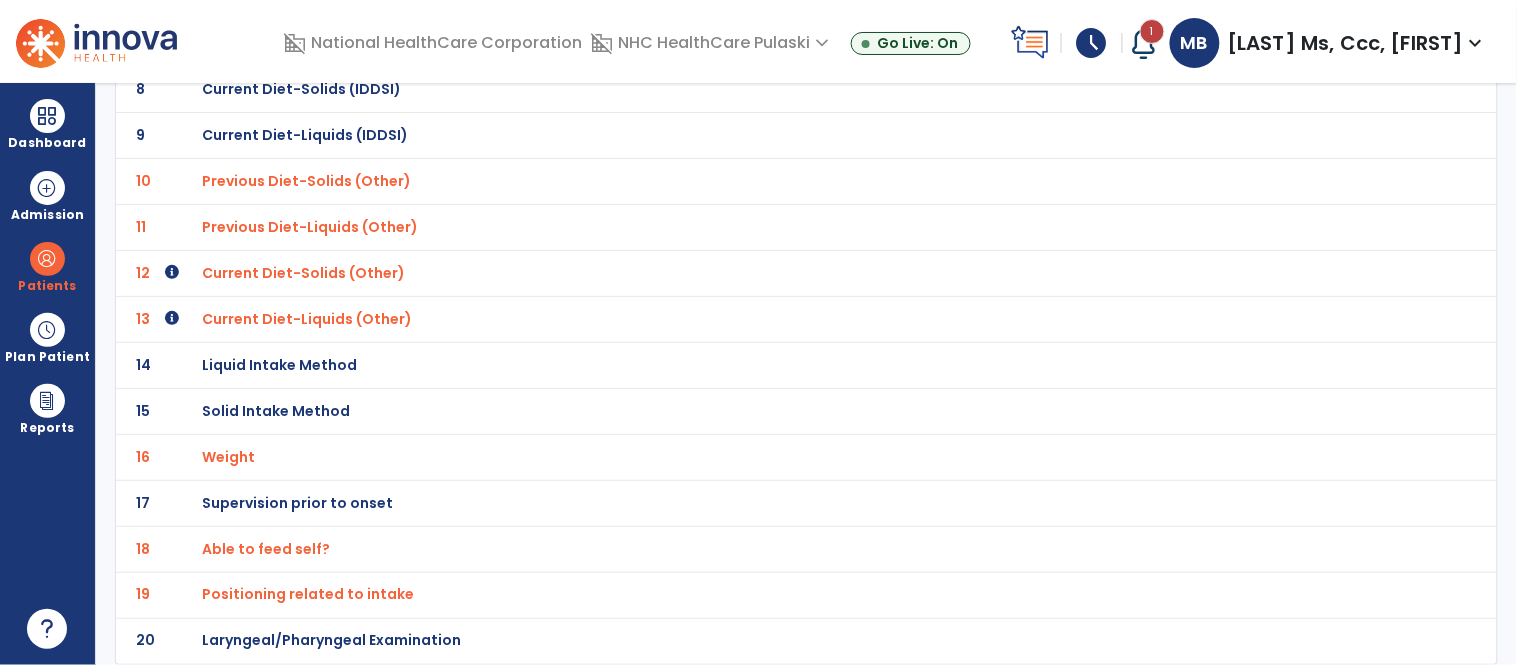 click on "Laryngeal/Pharyngeal Examination" at bounding box center [322, -233] 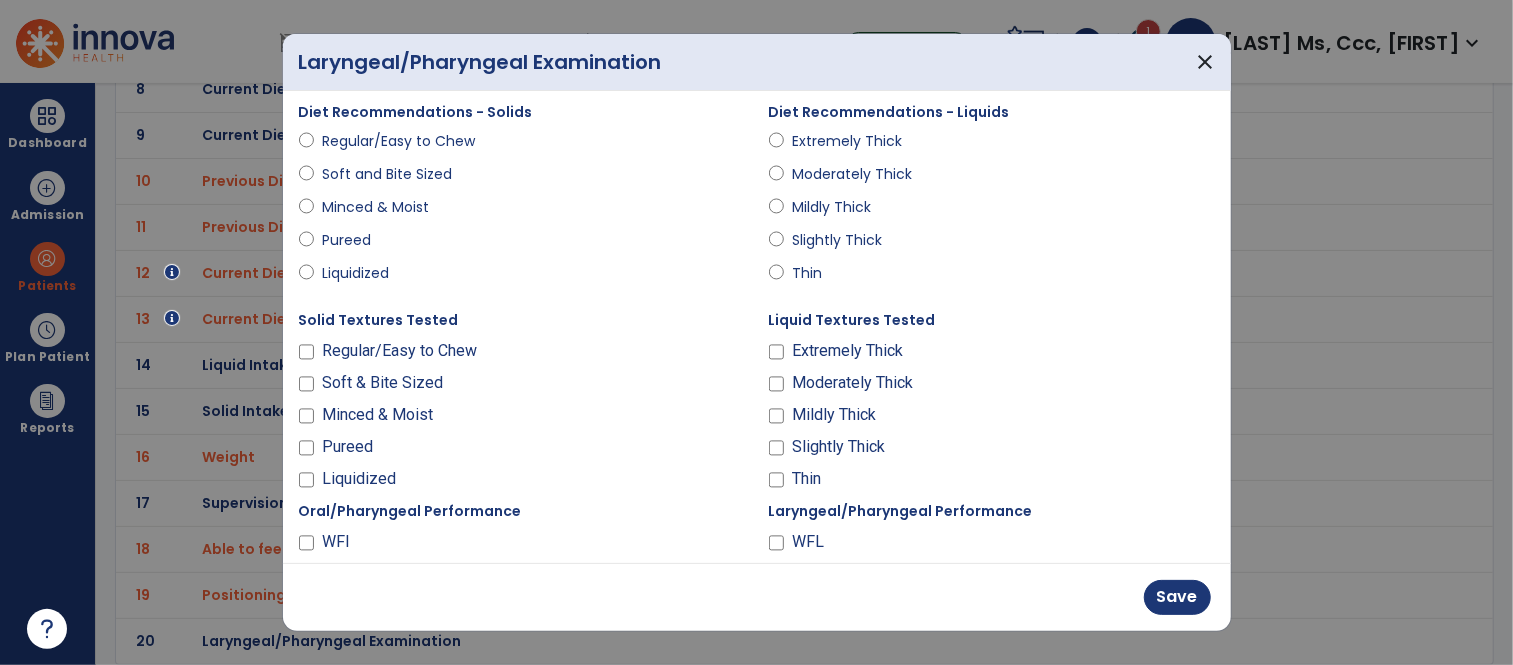 scroll, scrollTop: 348, scrollLeft: 0, axis: vertical 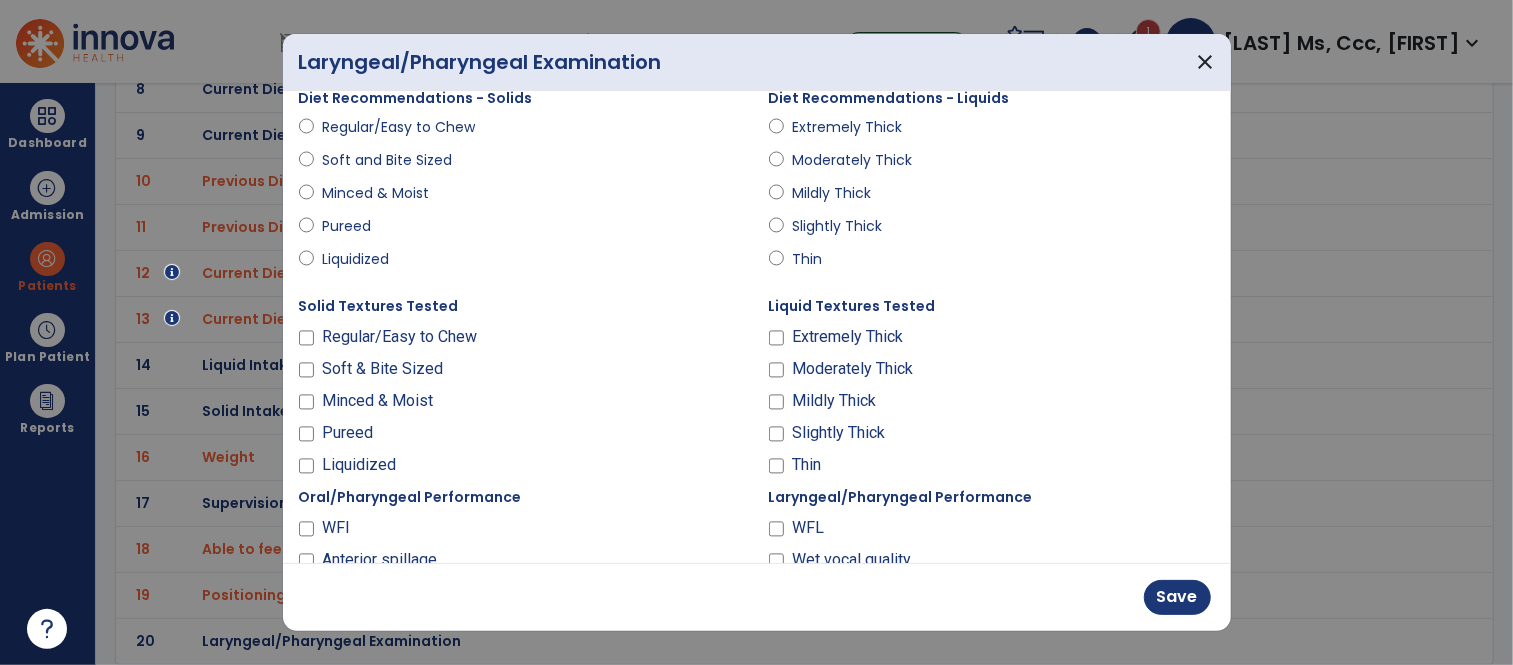 click on "Diet Recommendations - Solids" at bounding box center [416, 98] 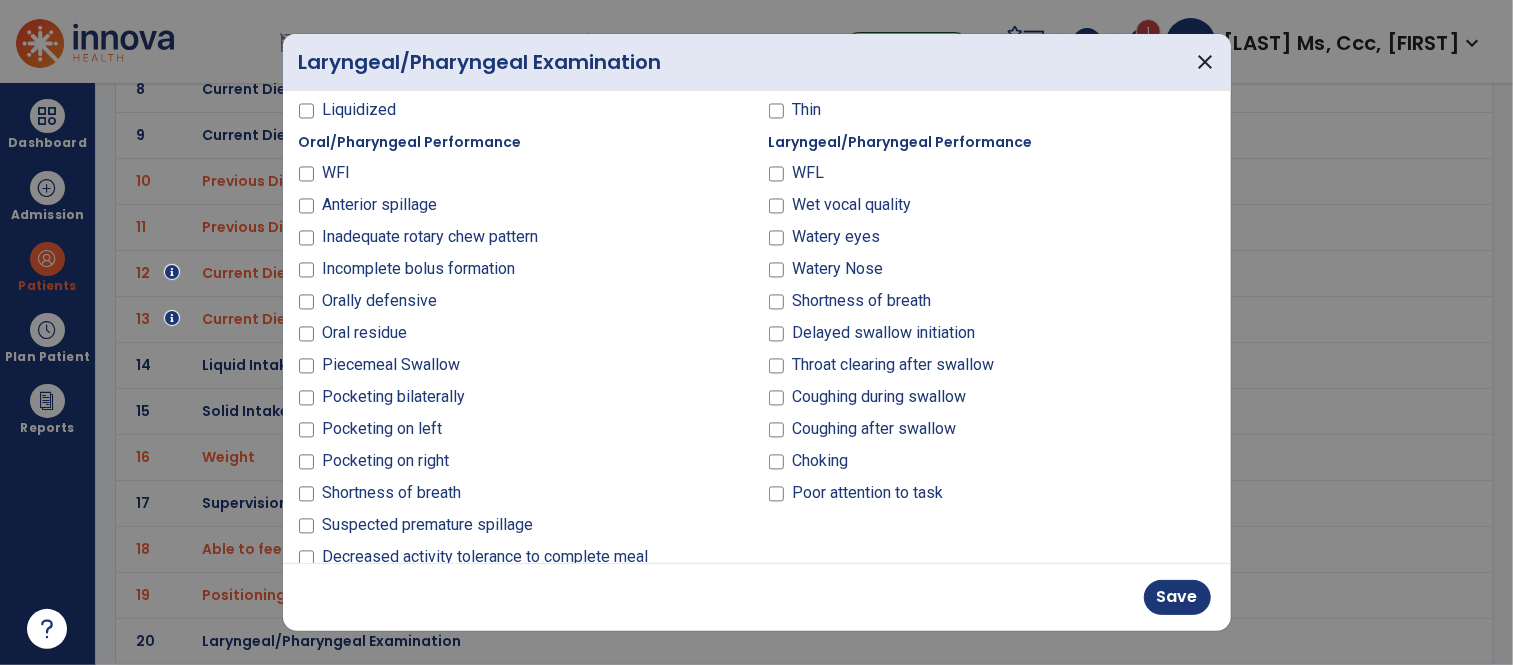 scroll, scrollTop: 785, scrollLeft: 0, axis: vertical 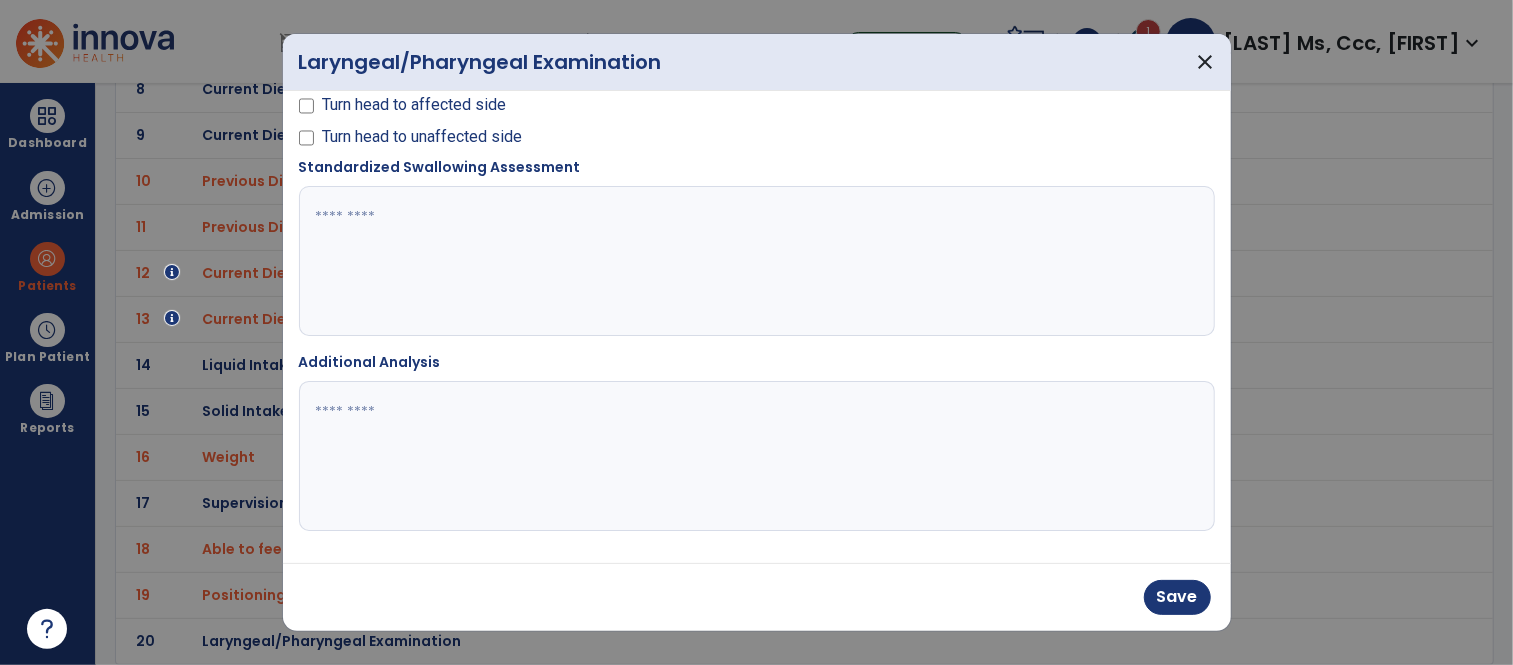 click at bounding box center [754, 261] 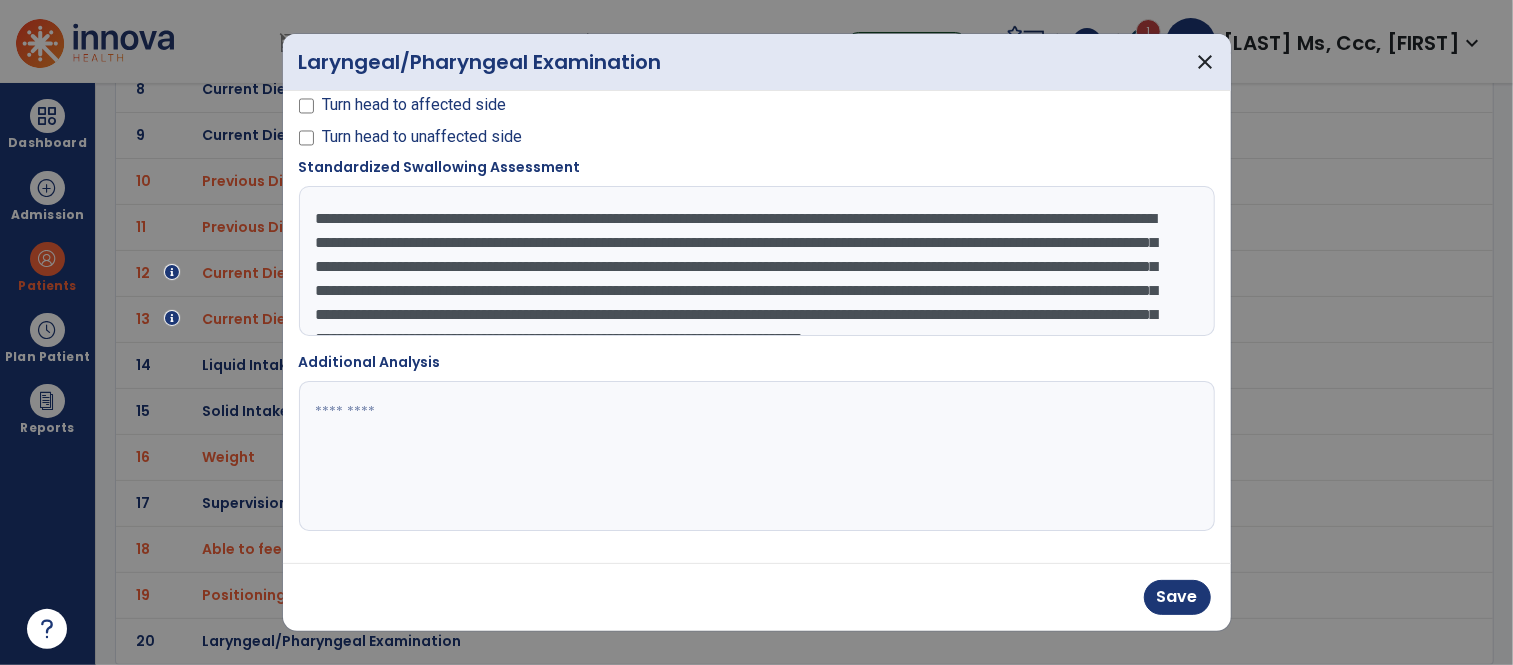 scroll, scrollTop: 62, scrollLeft: 0, axis: vertical 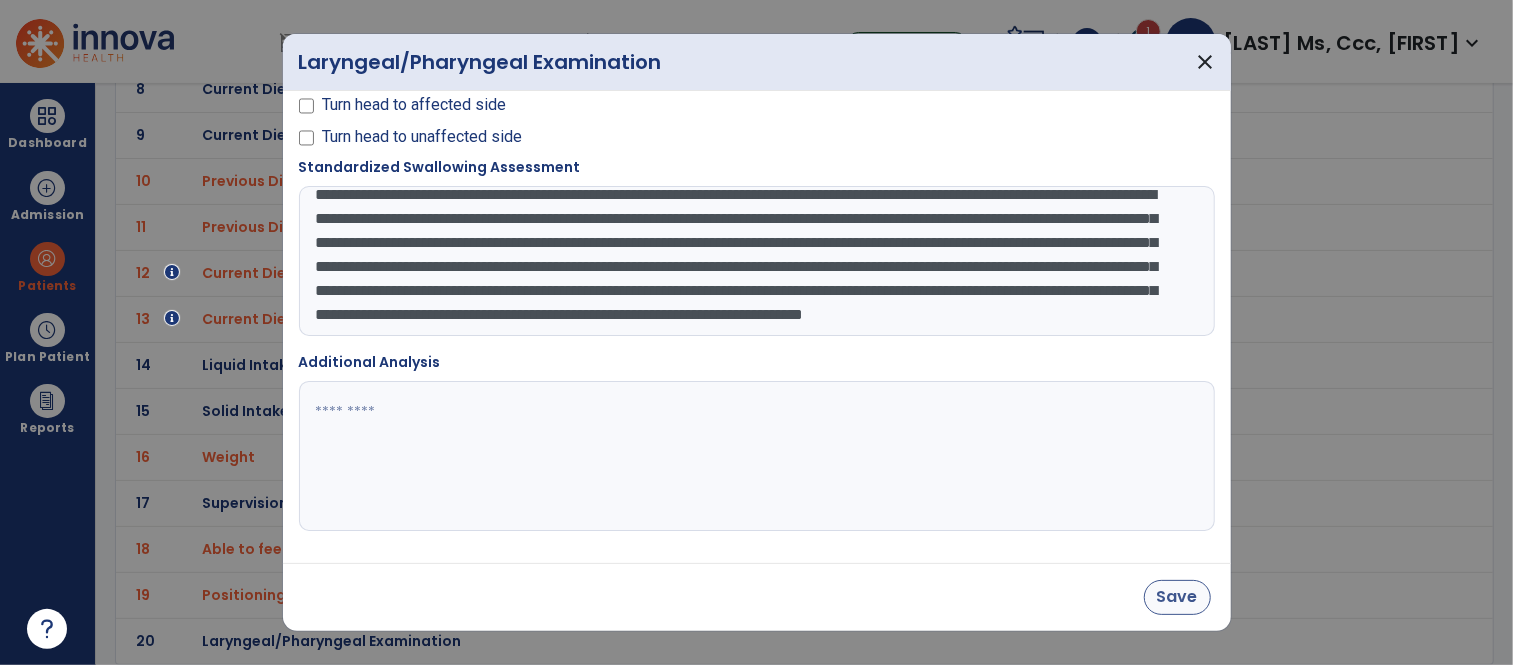type on "**********" 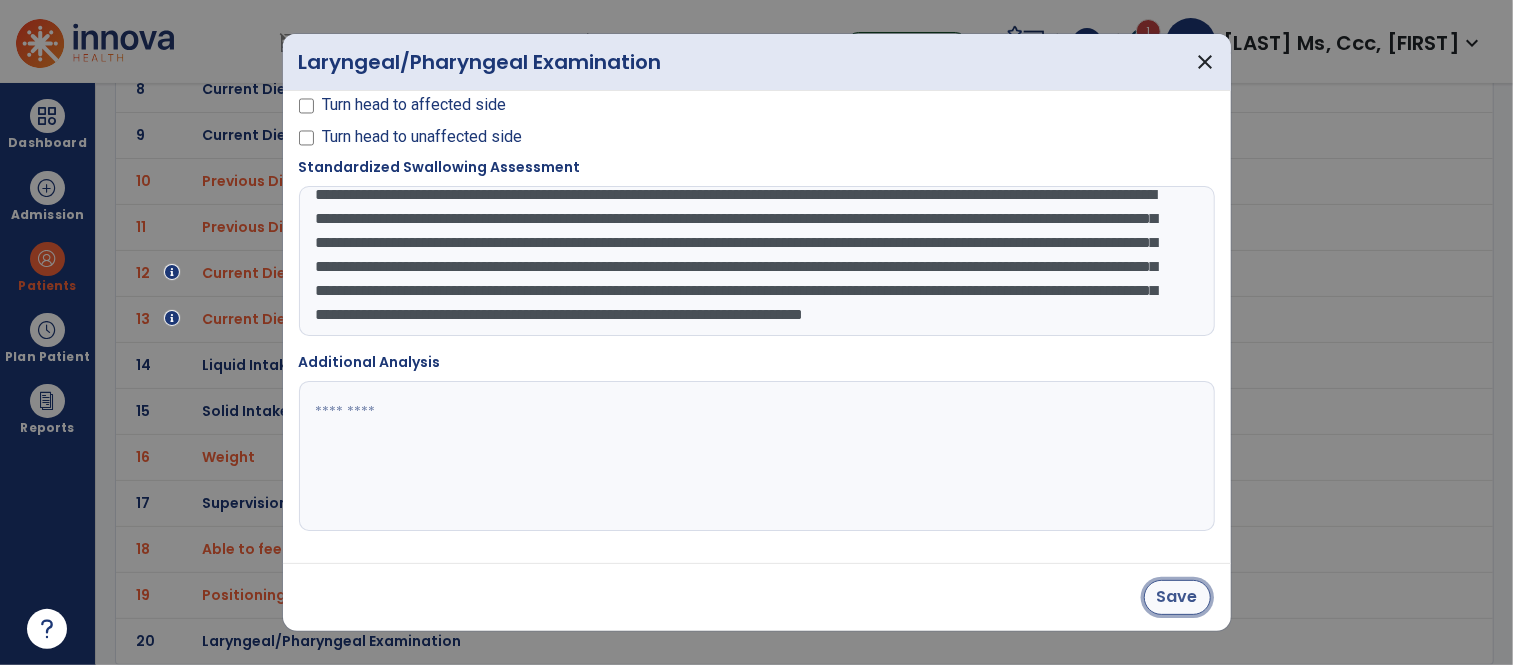 click on "Save" at bounding box center [1177, 597] 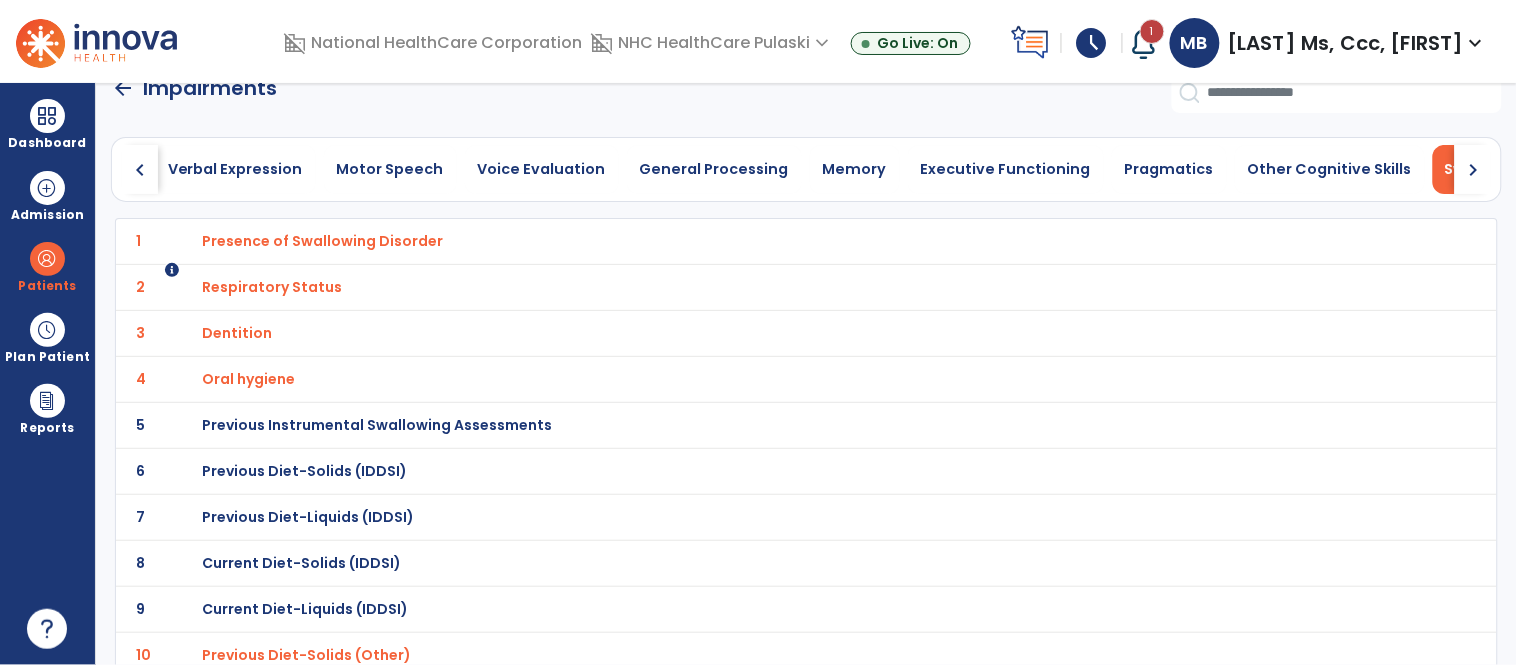 scroll, scrollTop: 0, scrollLeft: 0, axis: both 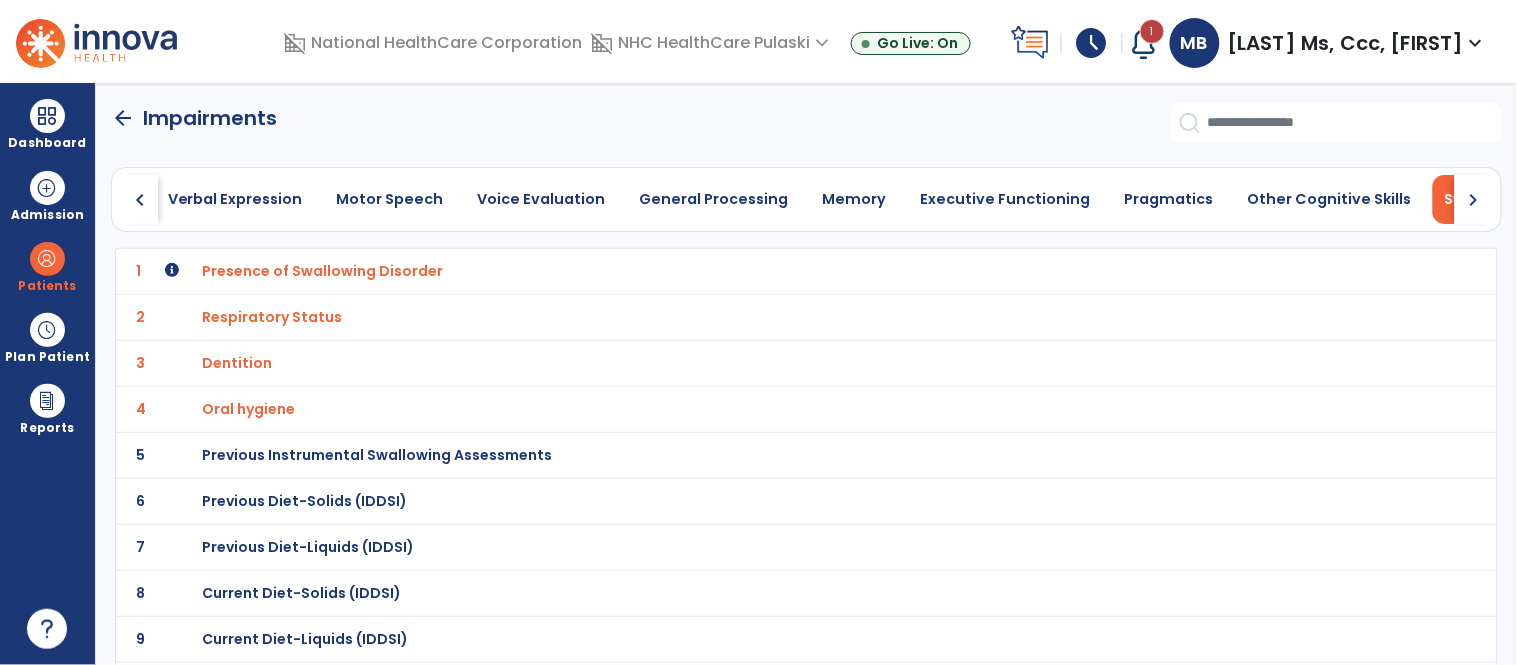 click on "arrow_back" 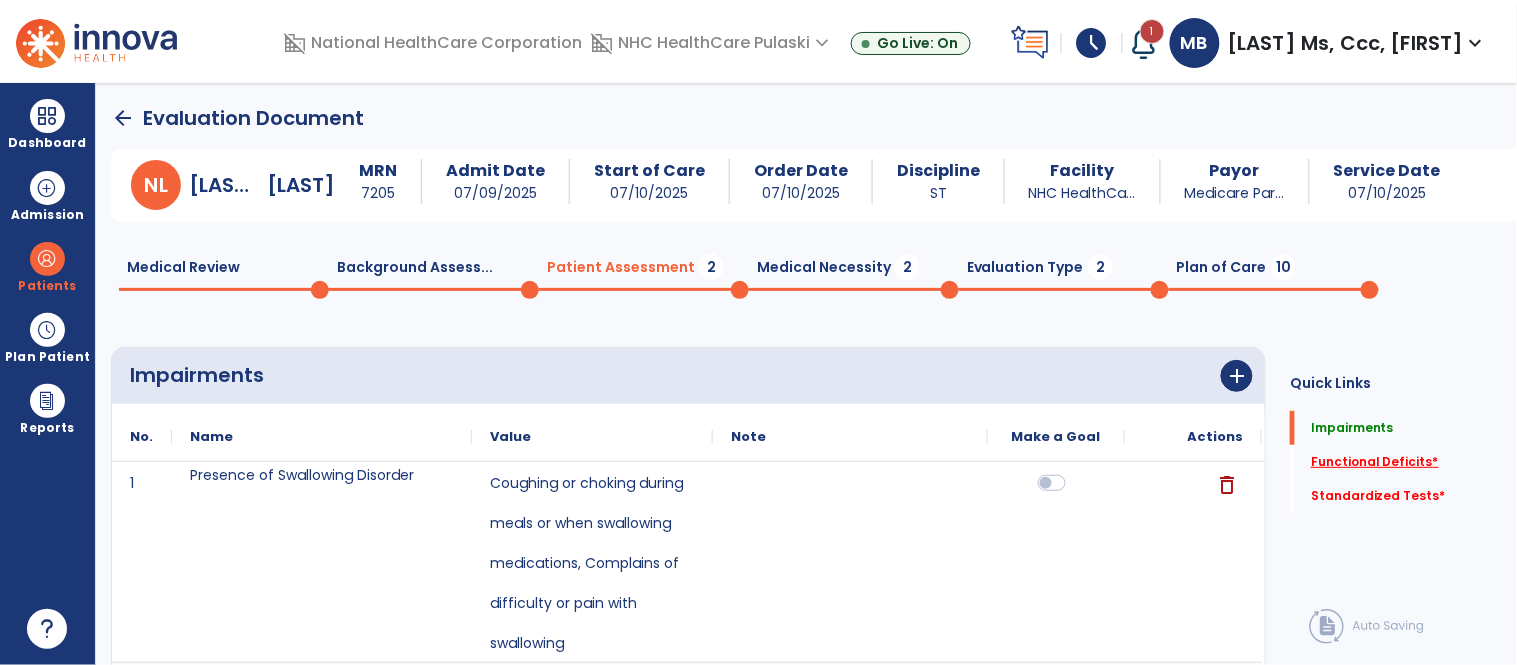 click on "Functional Deficits   *" 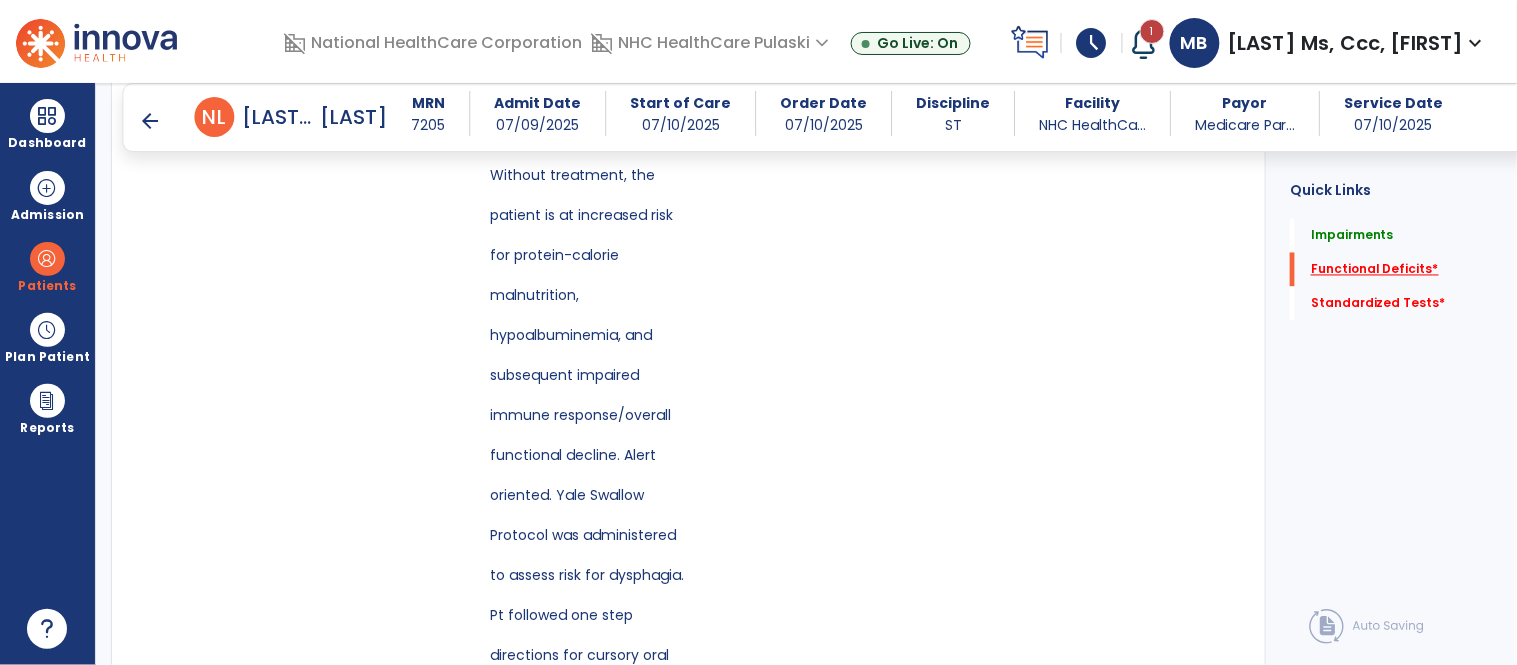 scroll, scrollTop: 3725, scrollLeft: 0, axis: vertical 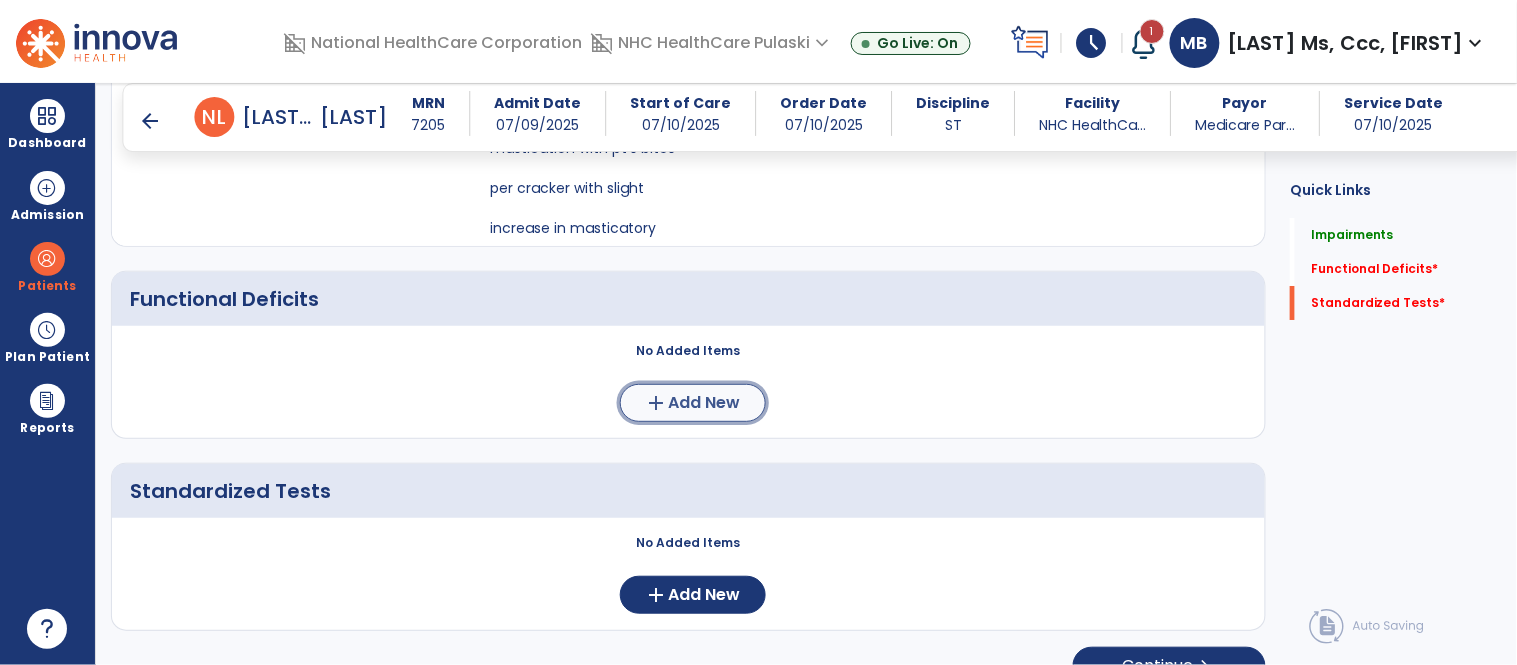 click on "add  Add New" 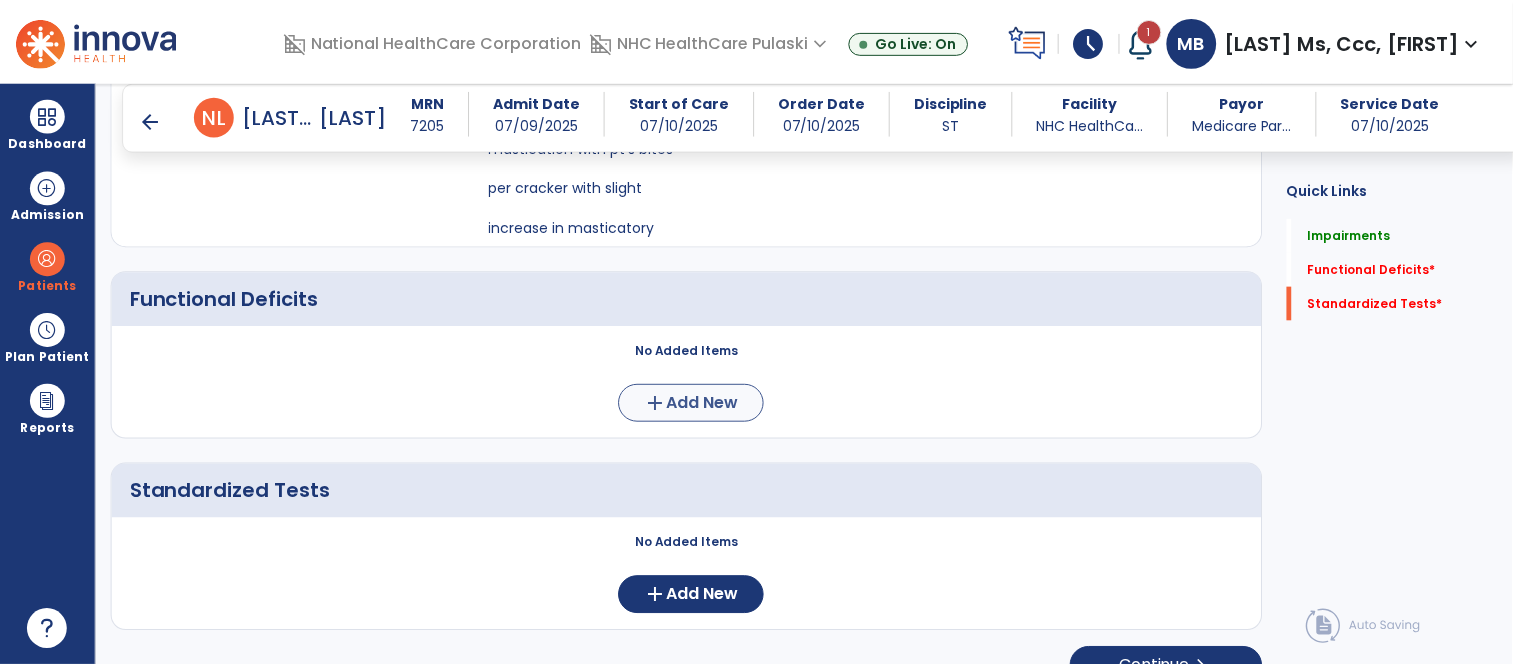scroll, scrollTop: 0, scrollLeft: 0, axis: both 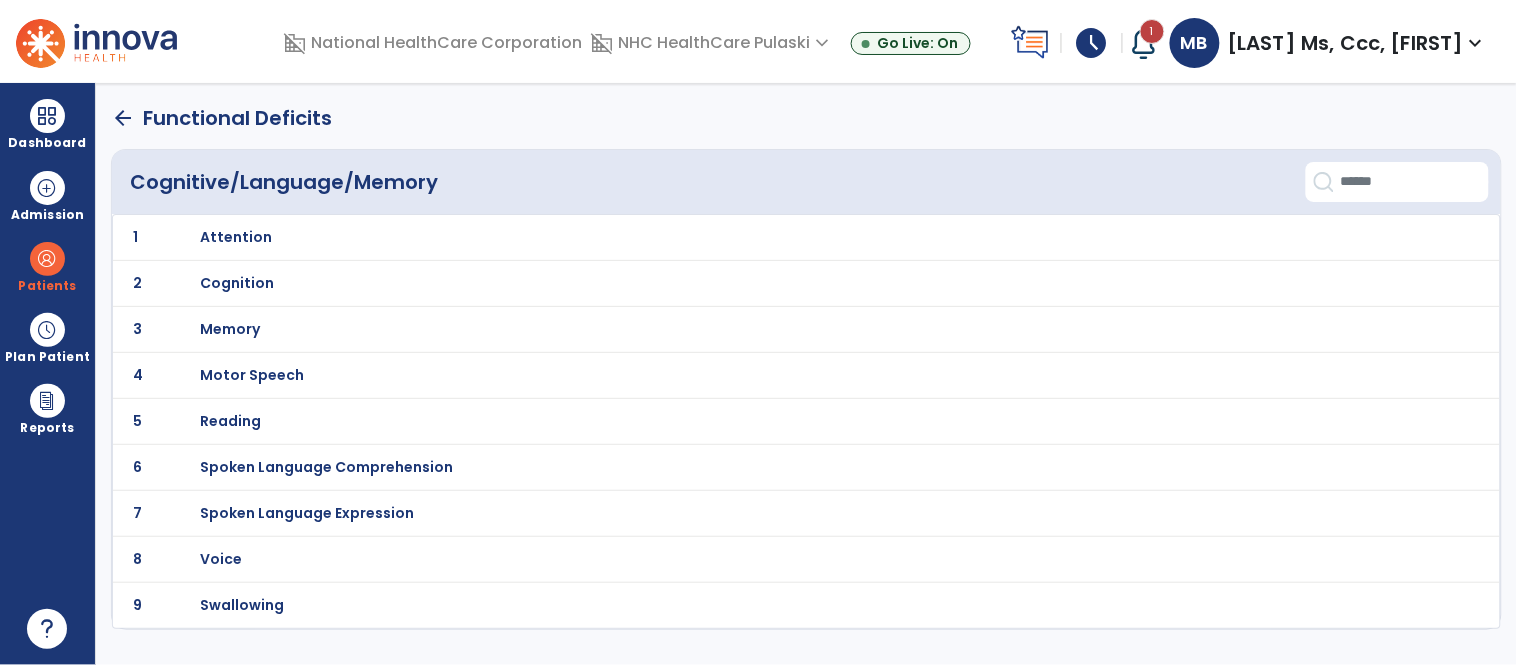 click on "Swallowing" at bounding box center (236, 237) 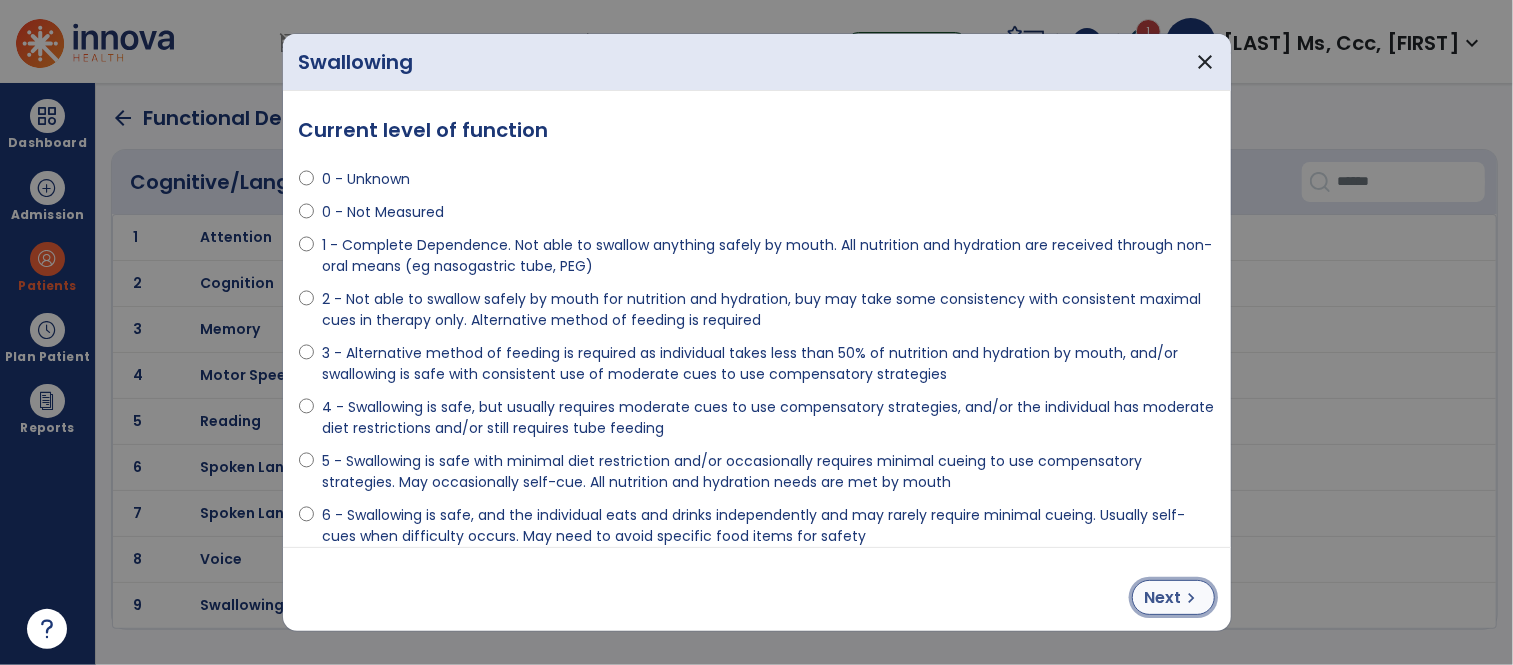 click on "Next" at bounding box center (1163, 598) 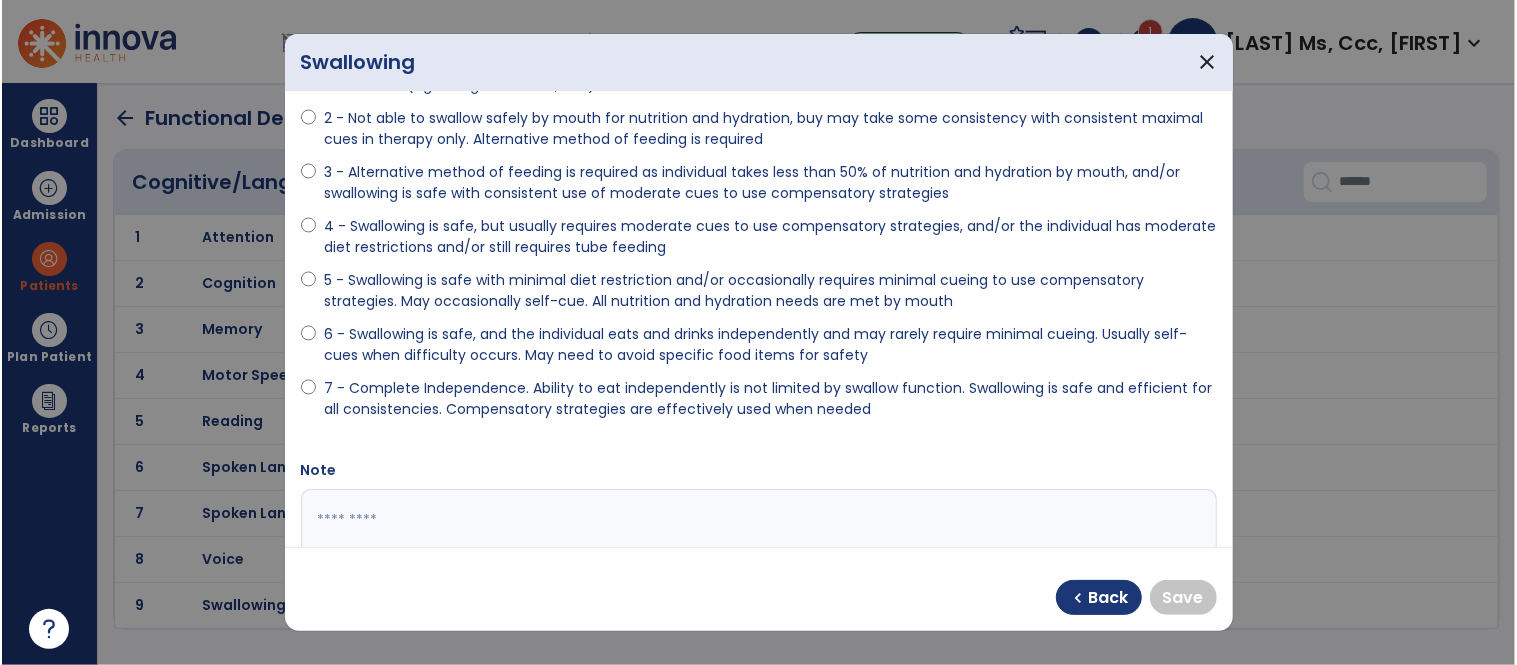 scroll, scrollTop: 183, scrollLeft: 0, axis: vertical 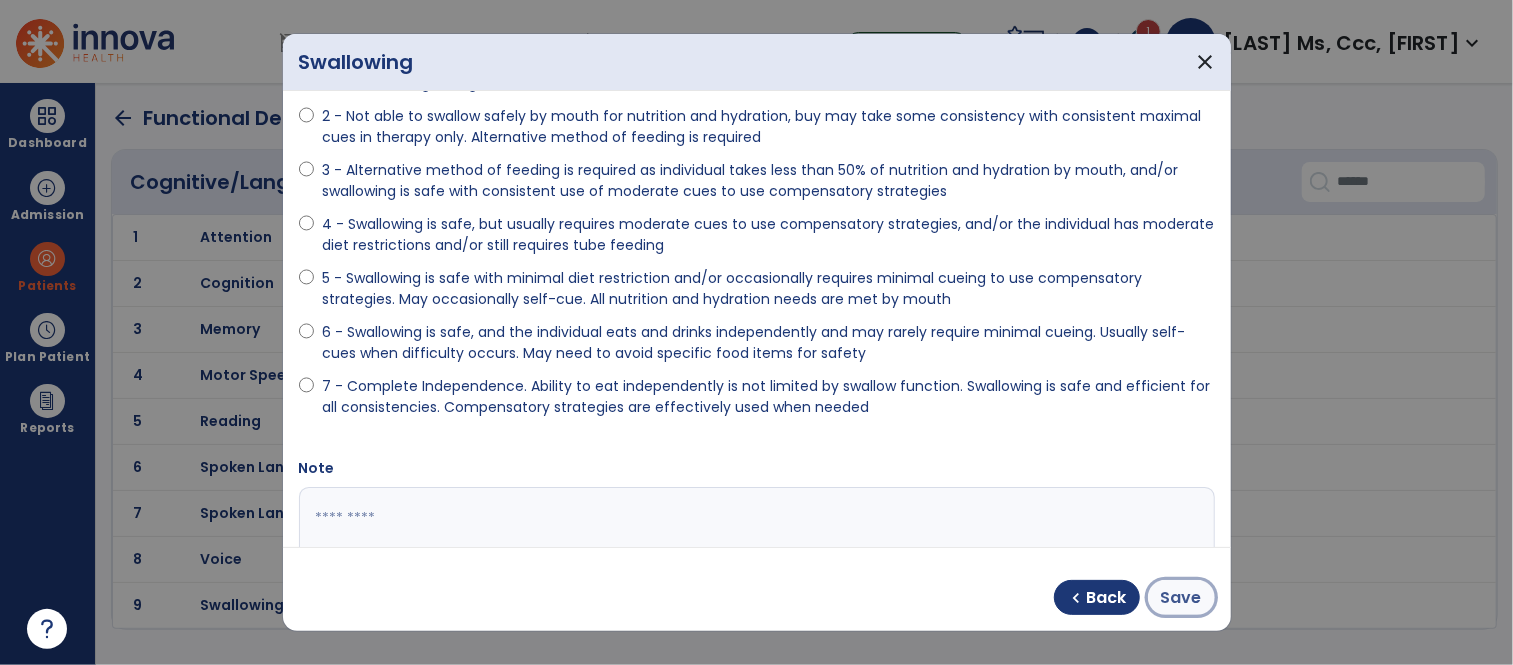 click on "Save" at bounding box center (1181, 597) 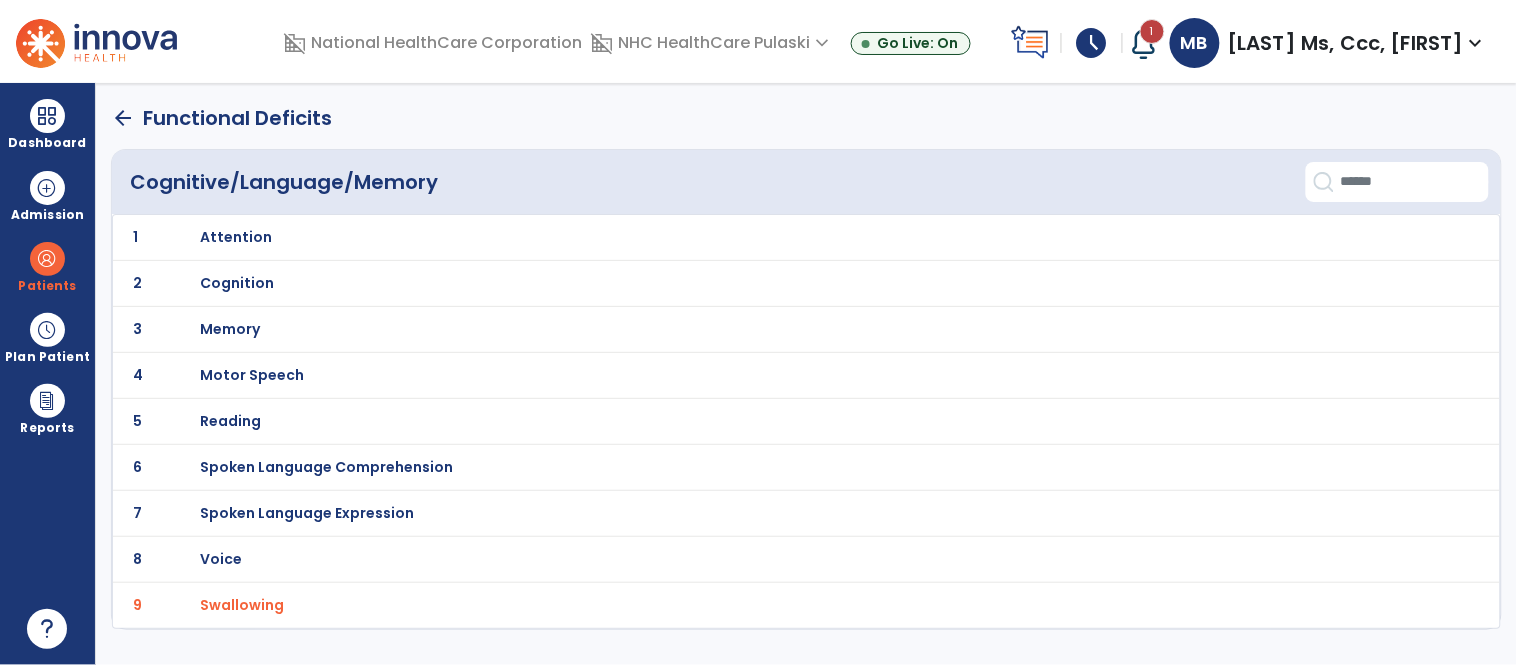 click on "Reading" at bounding box center [762, 237] 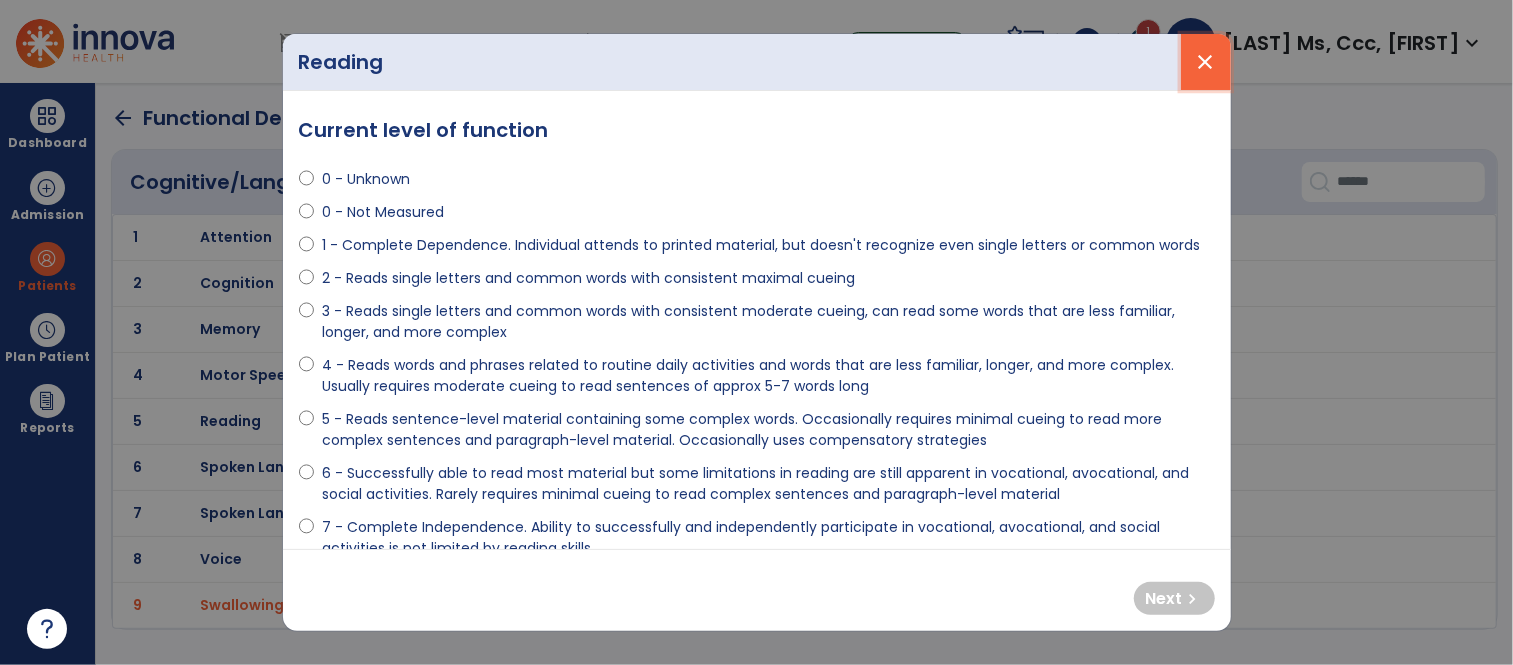 click on "close" at bounding box center [1206, 62] 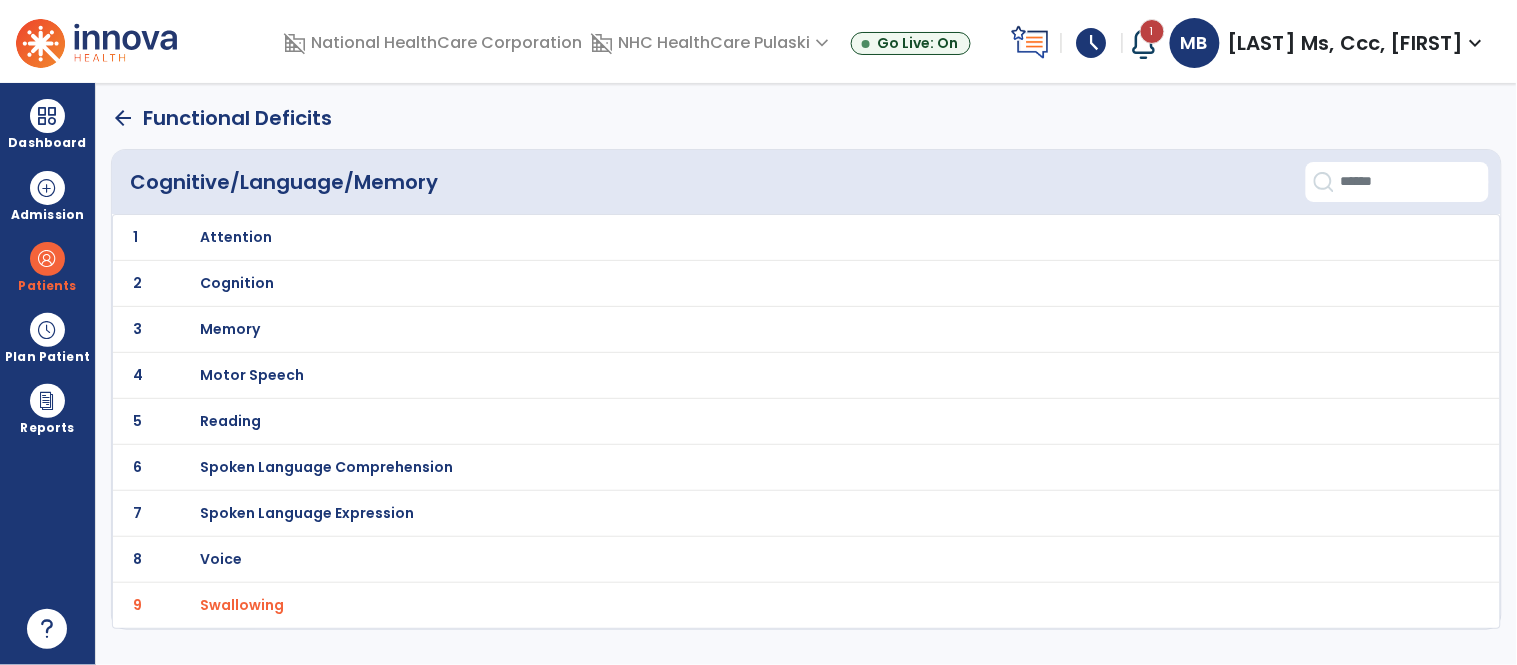 click on "arrow_back" 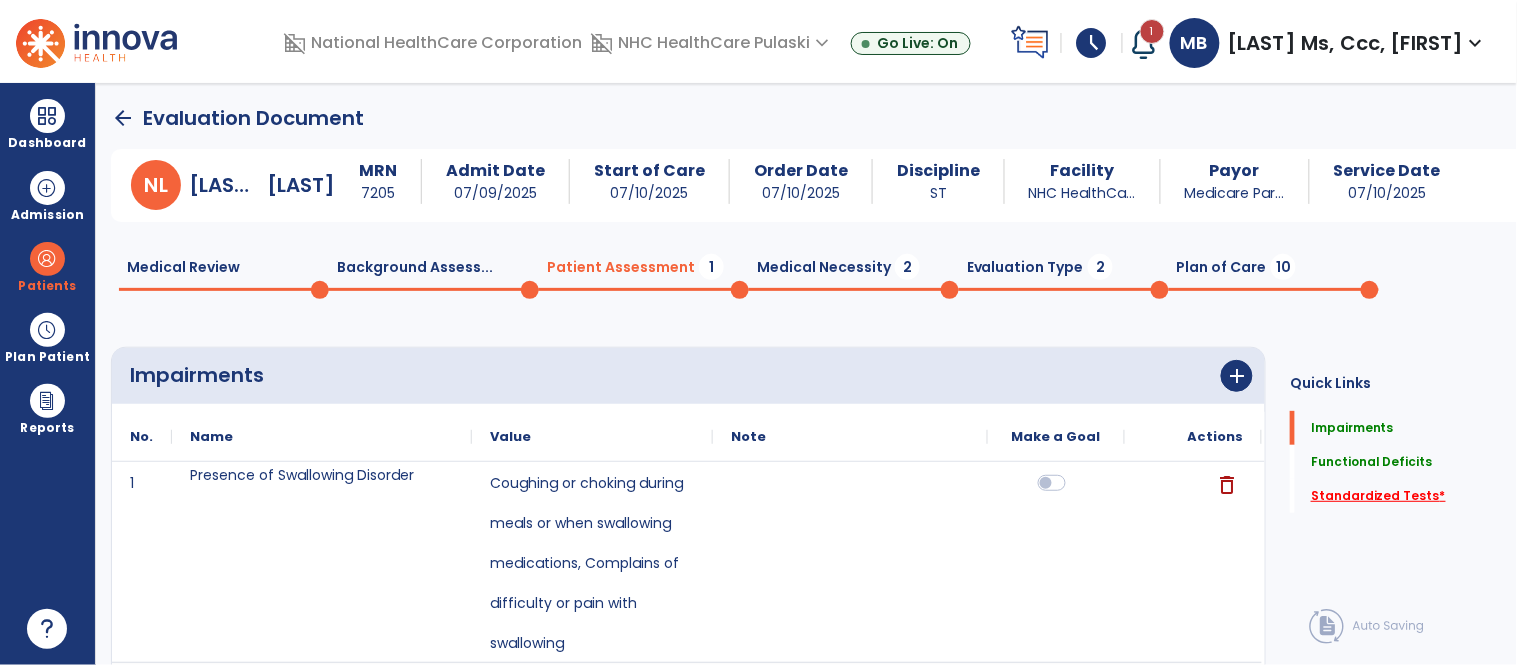 click on "Standardized Tests   *" 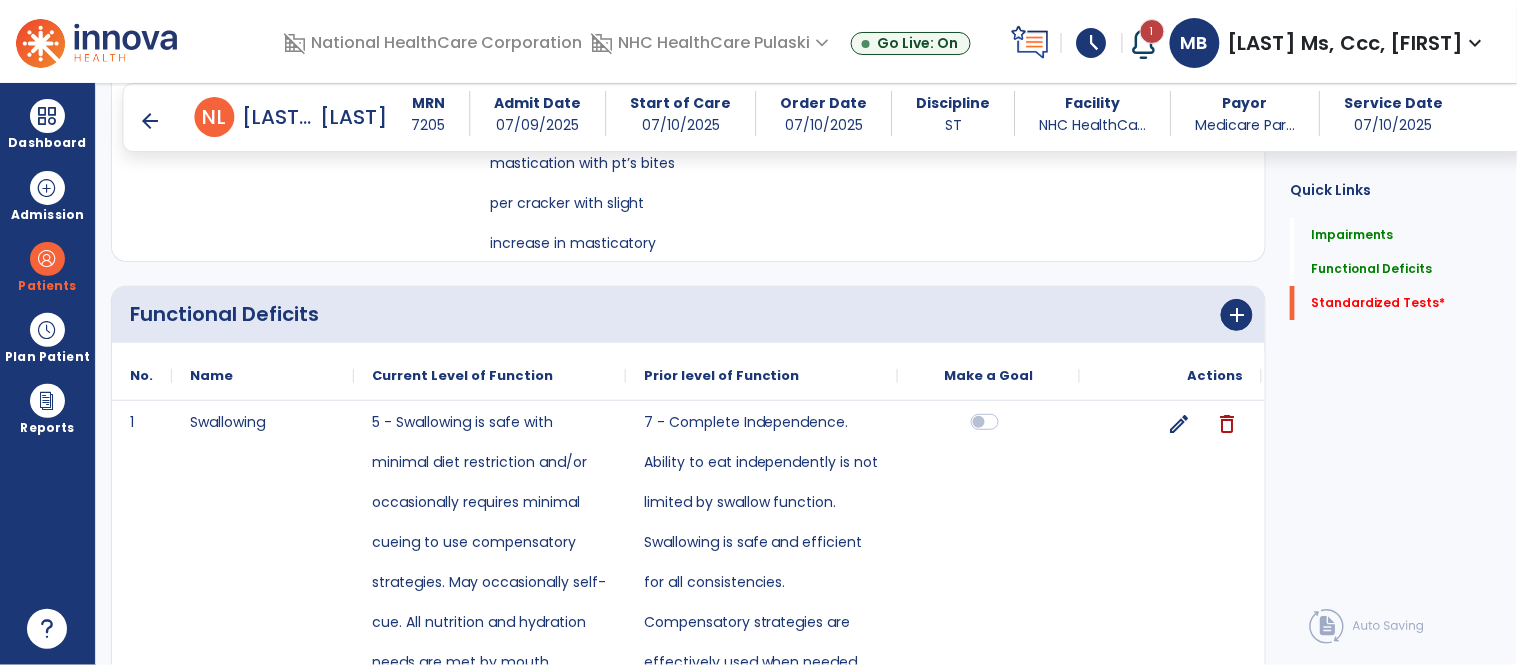 scroll, scrollTop: 3990, scrollLeft: 0, axis: vertical 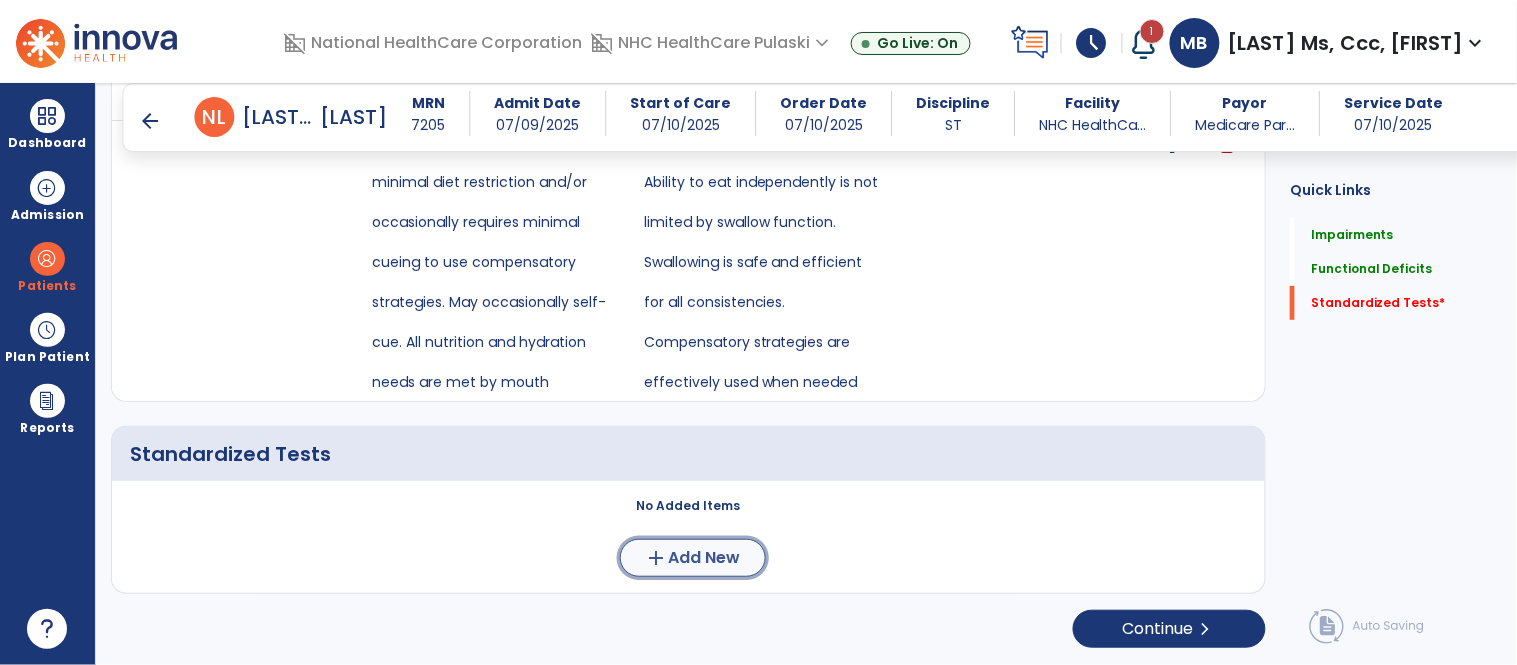 click on "Add New" 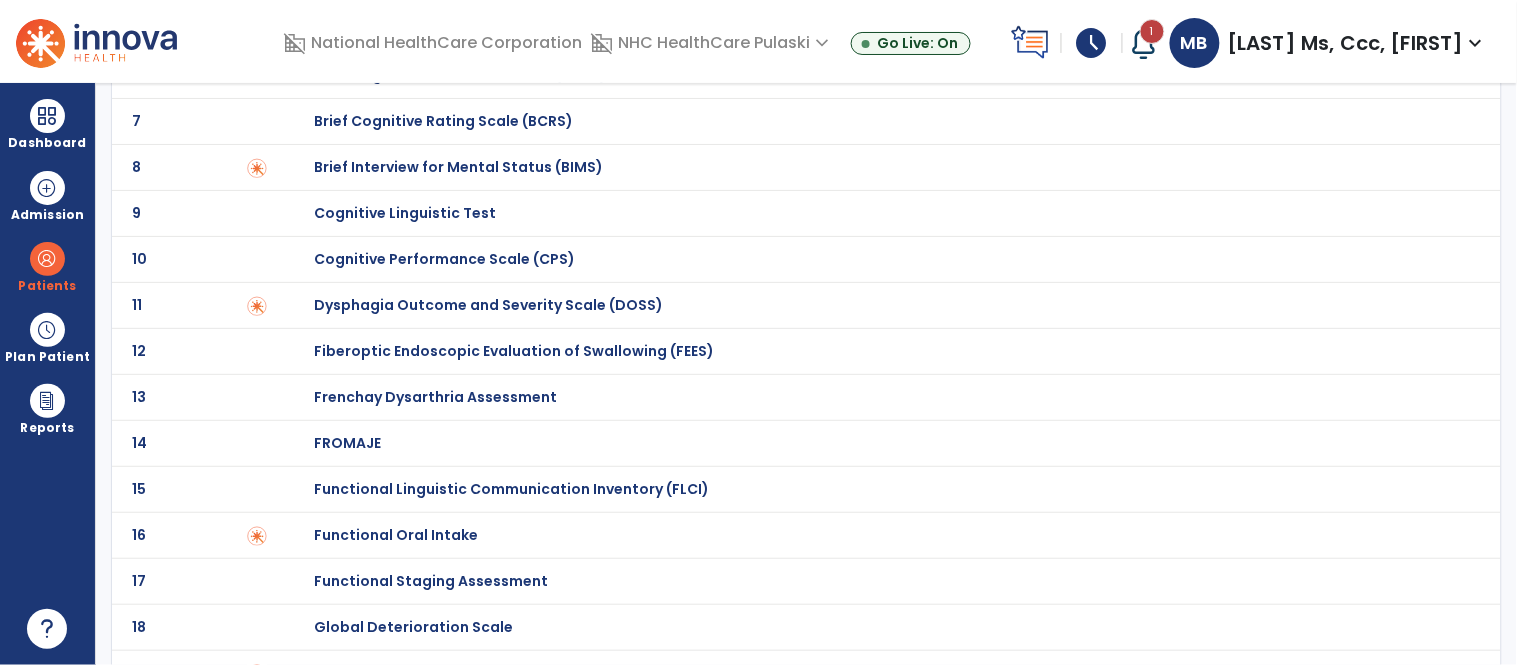 scroll, scrollTop: 370, scrollLeft: 0, axis: vertical 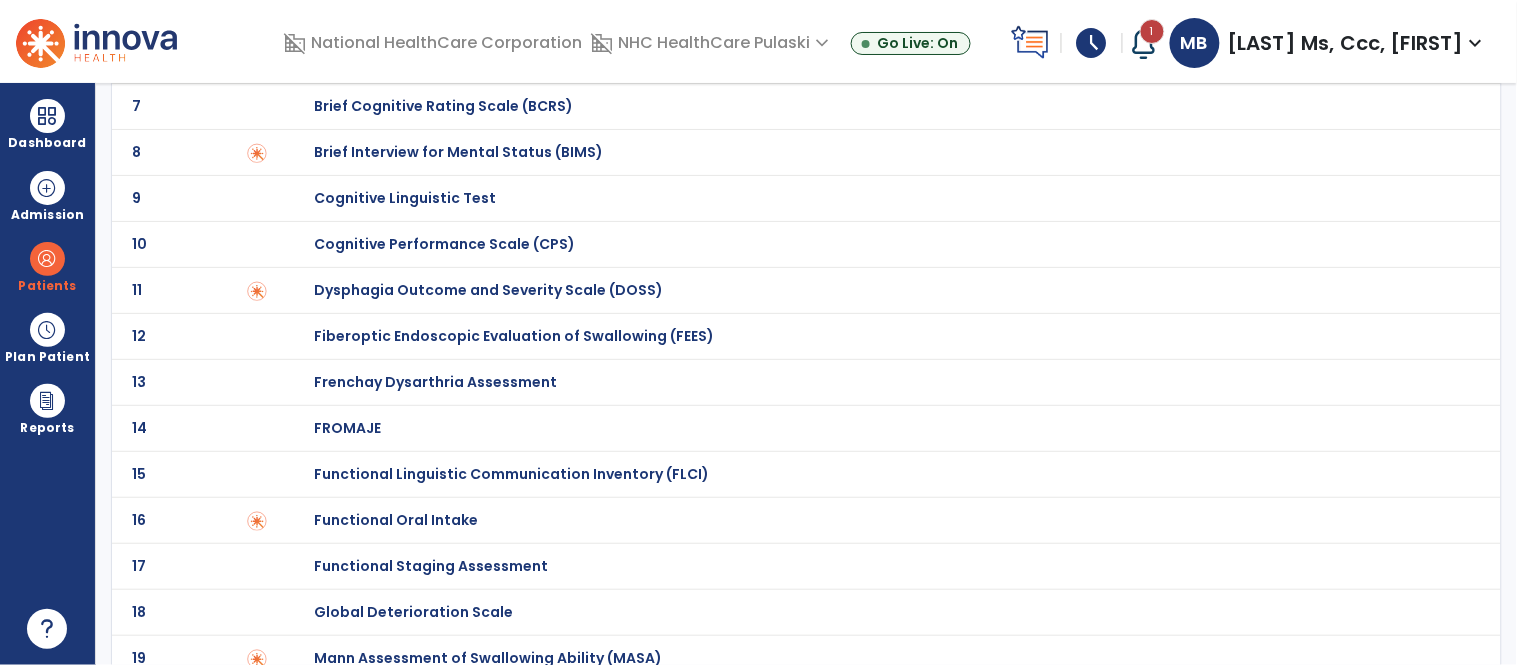 click on "Dysphagia Outcome and Severity Scale (DOSS)" at bounding box center (393, -170) 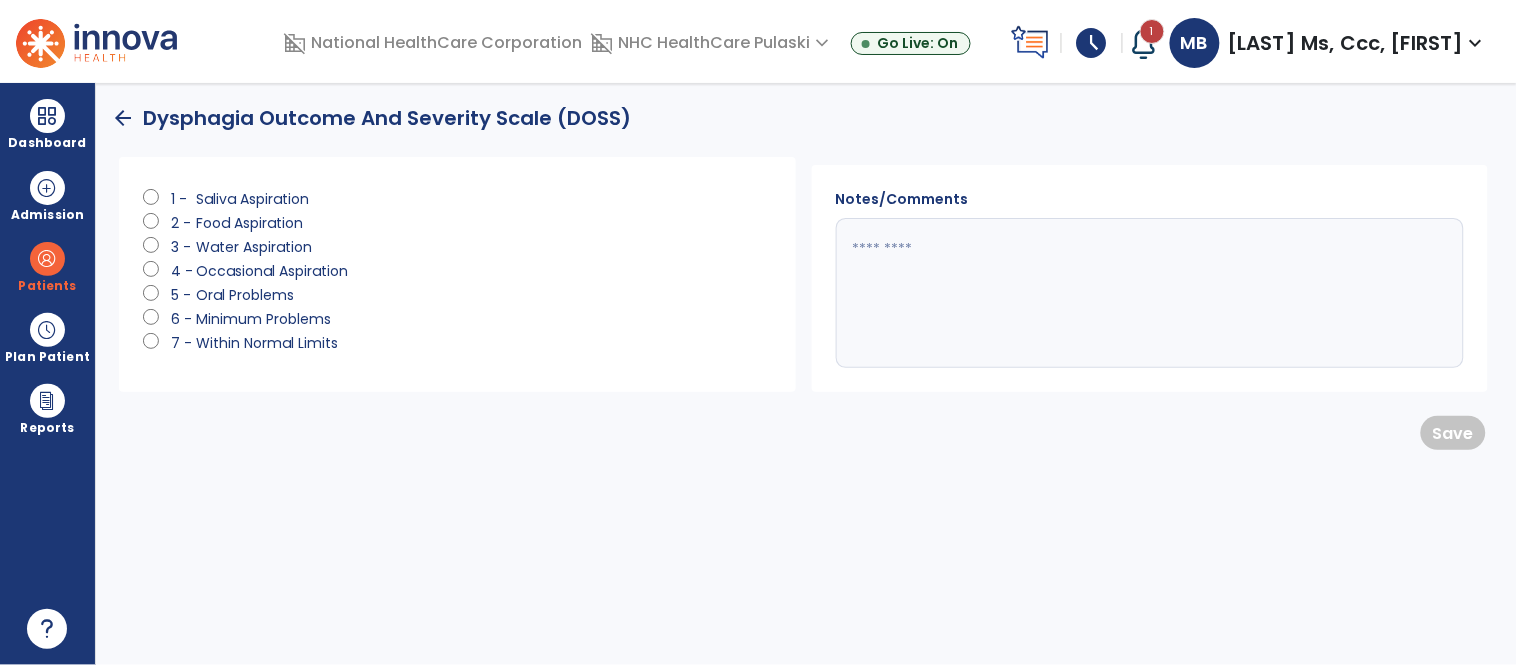 scroll, scrollTop: 0, scrollLeft: 0, axis: both 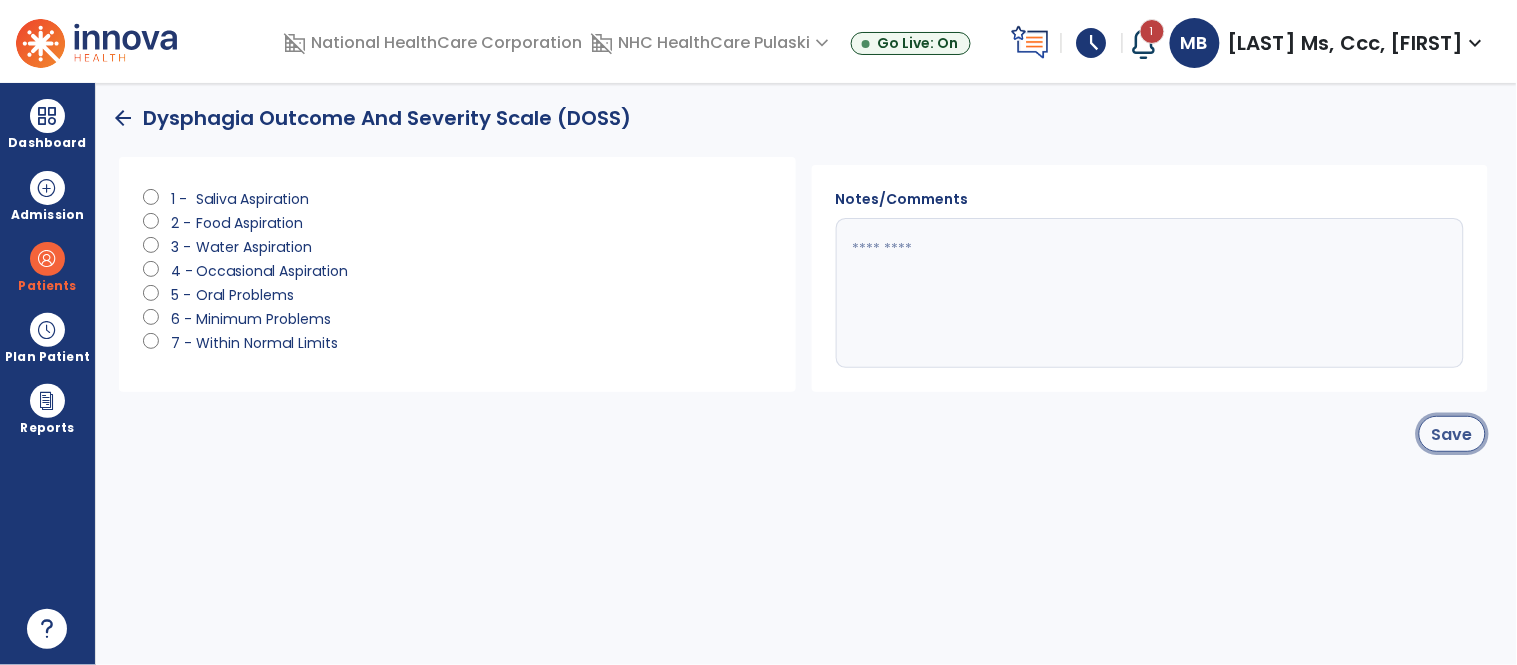 click on "Save" 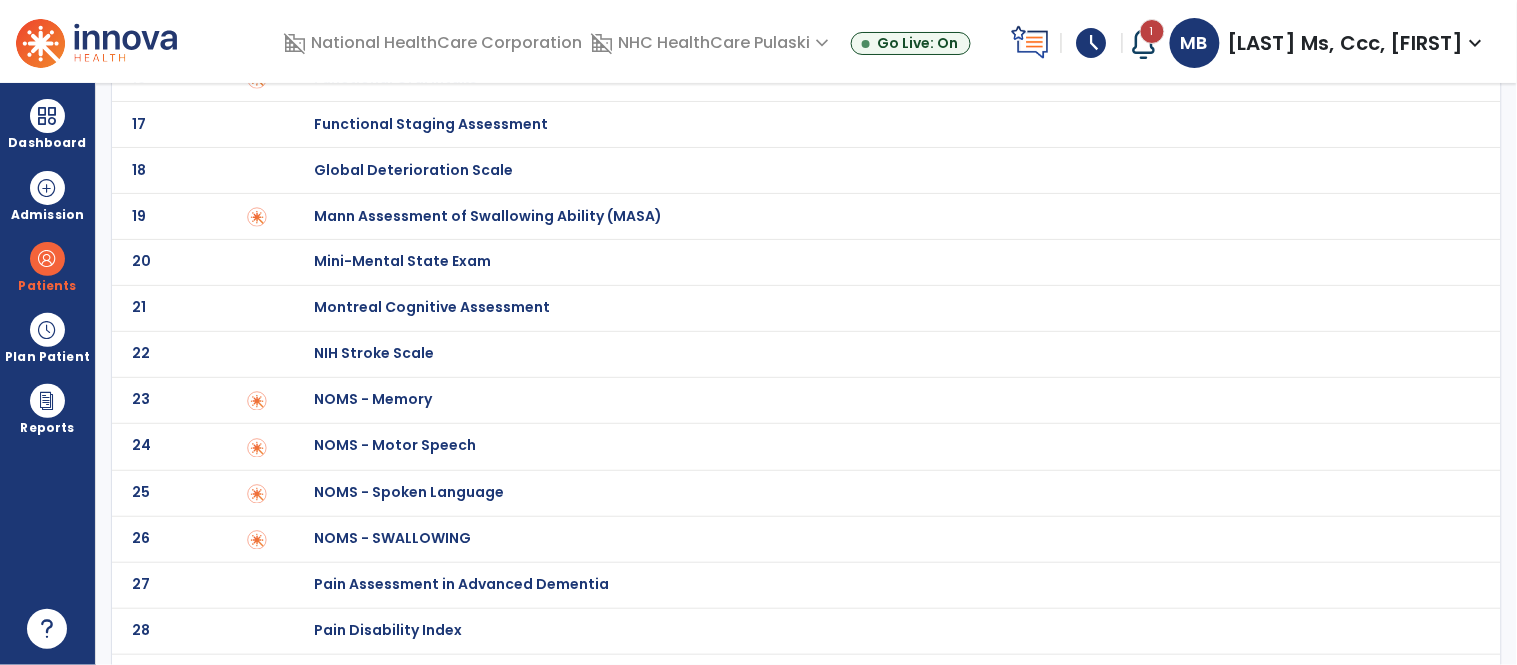 scroll, scrollTop: 826, scrollLeft: 0, axis: vertical 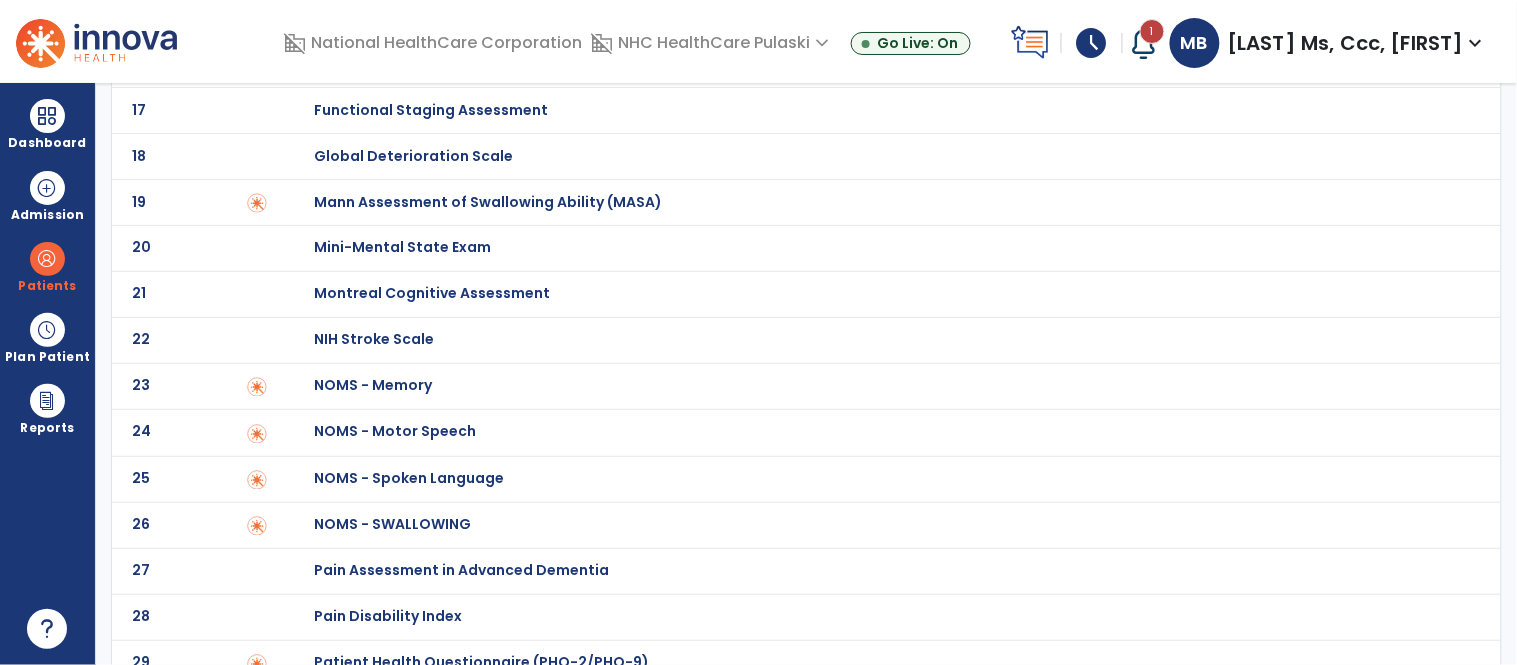 click on "NOMS - SWALLOWING" at bounding box center [393, -626] 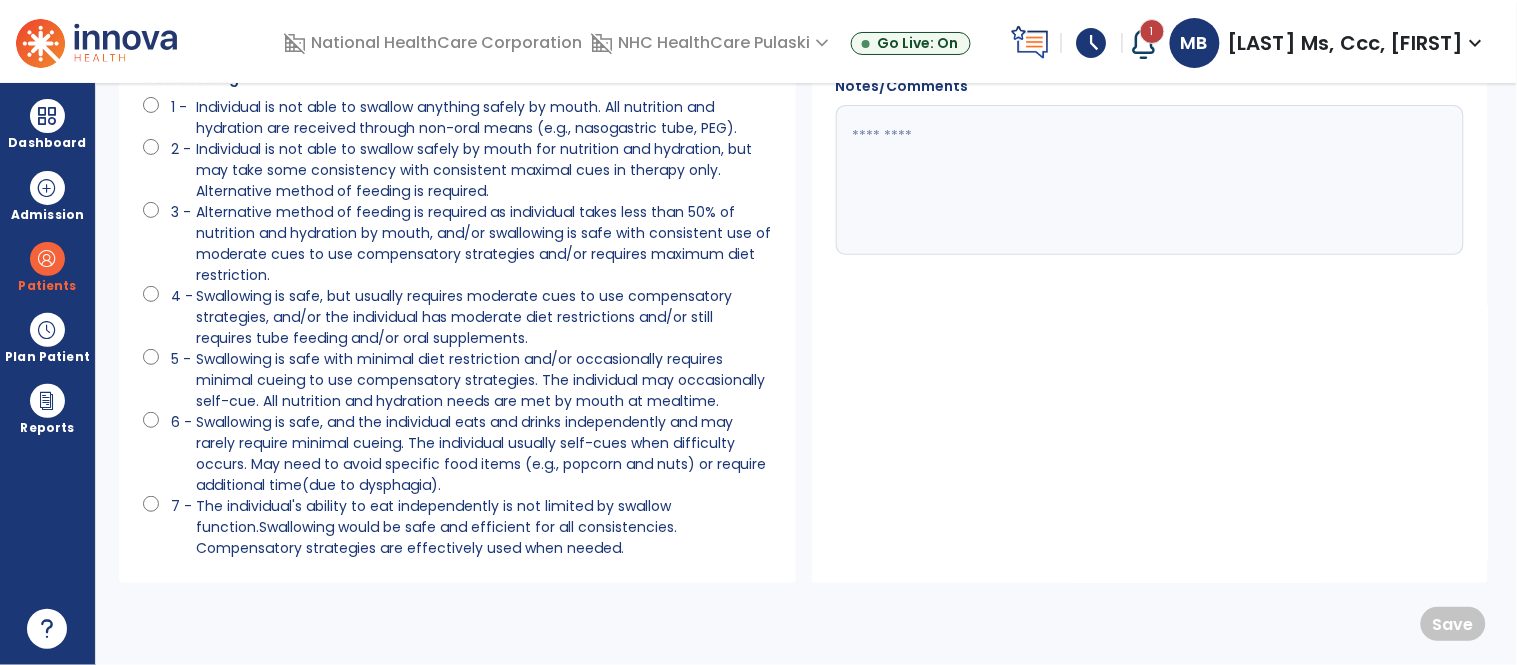 scroll, scrollTop: 0, scrollLeft: 0, axis: both 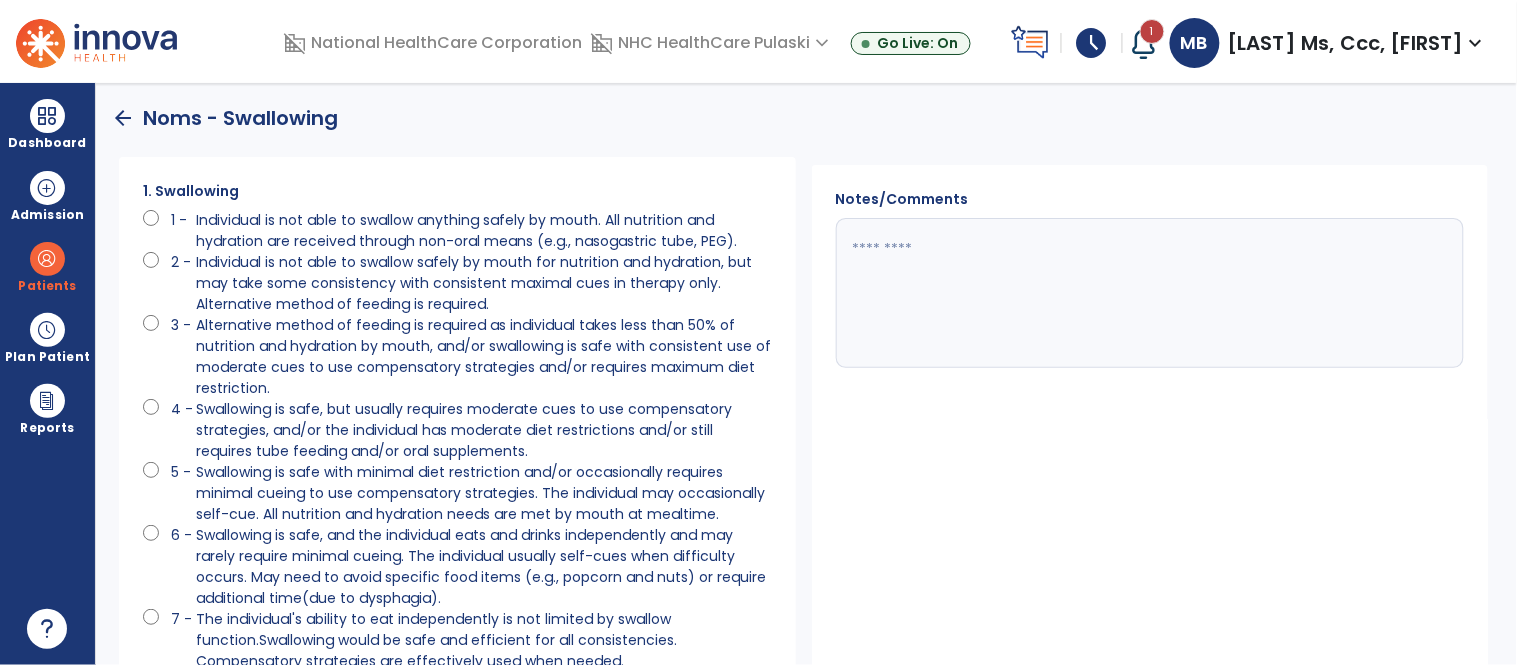 click on "arrow_back" 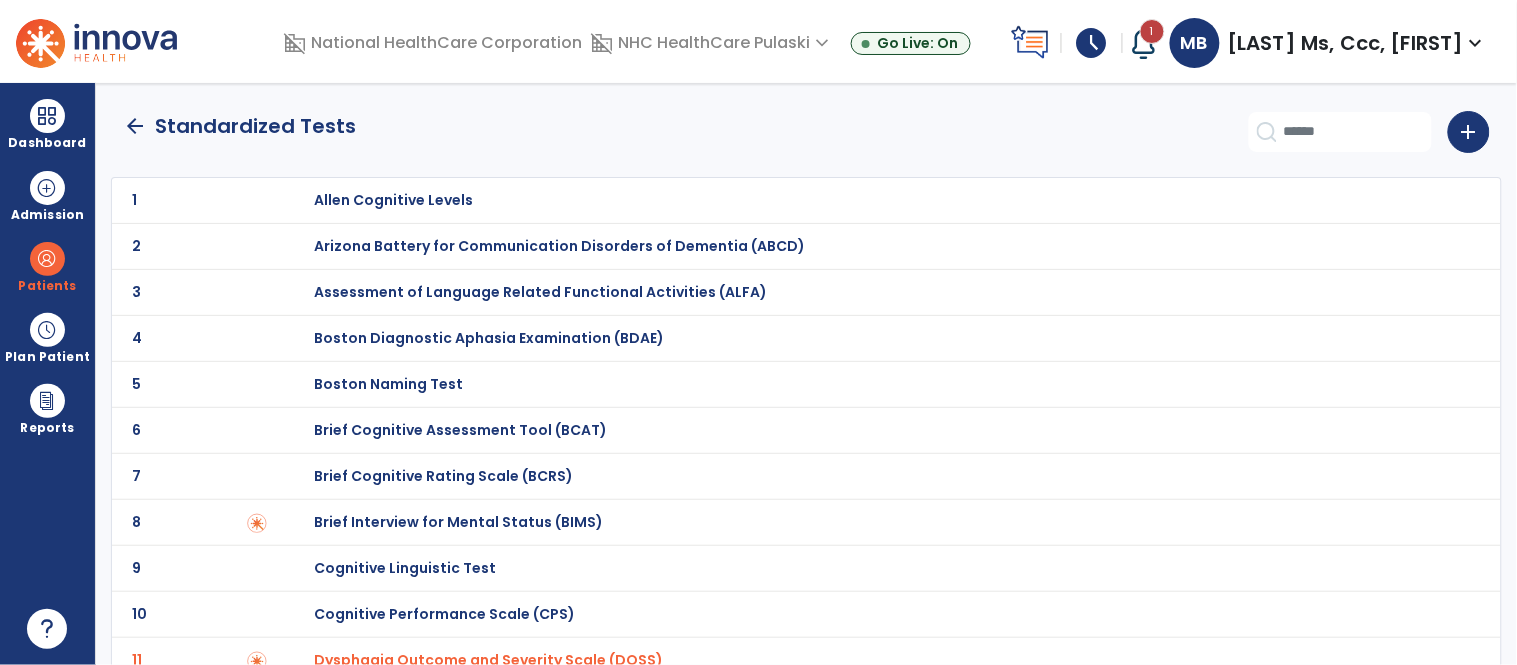 scroll, scrollTop: 20, scrollLeft: 0, axis: vertical 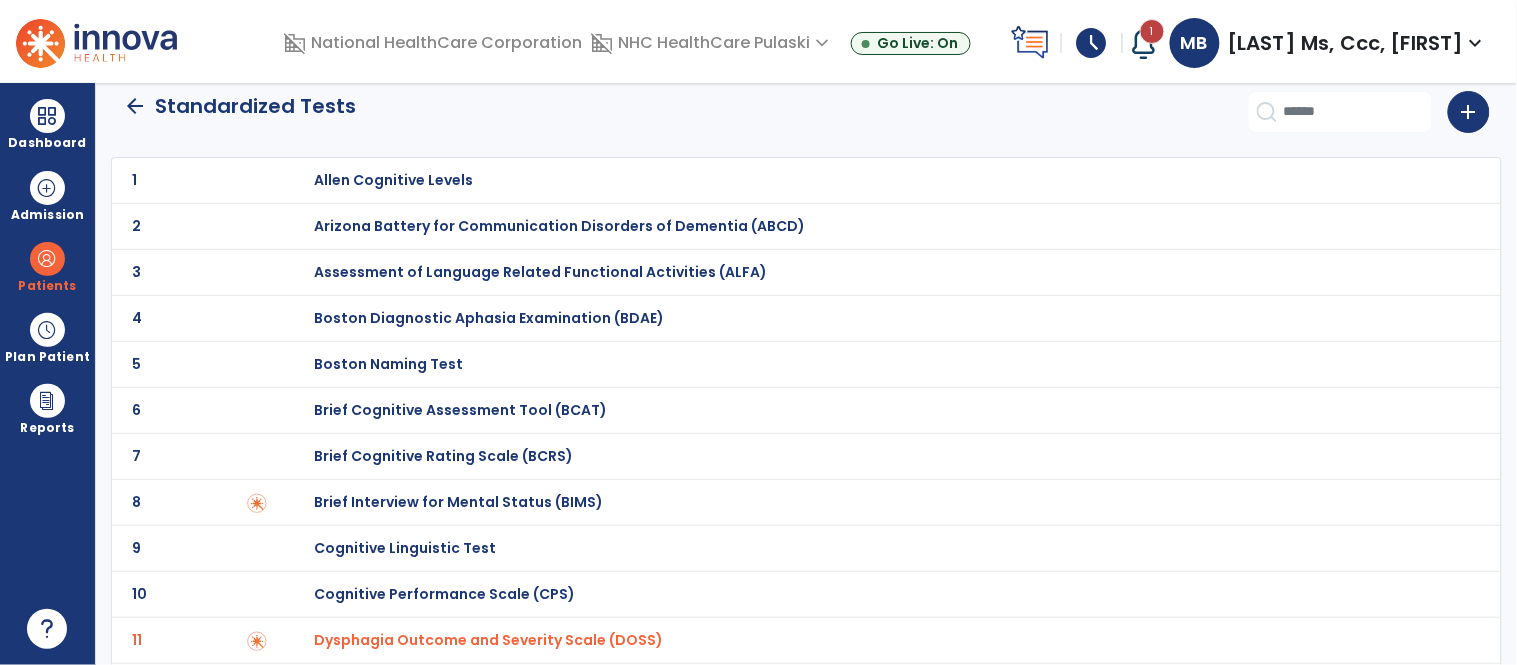 click on "arrow_back" 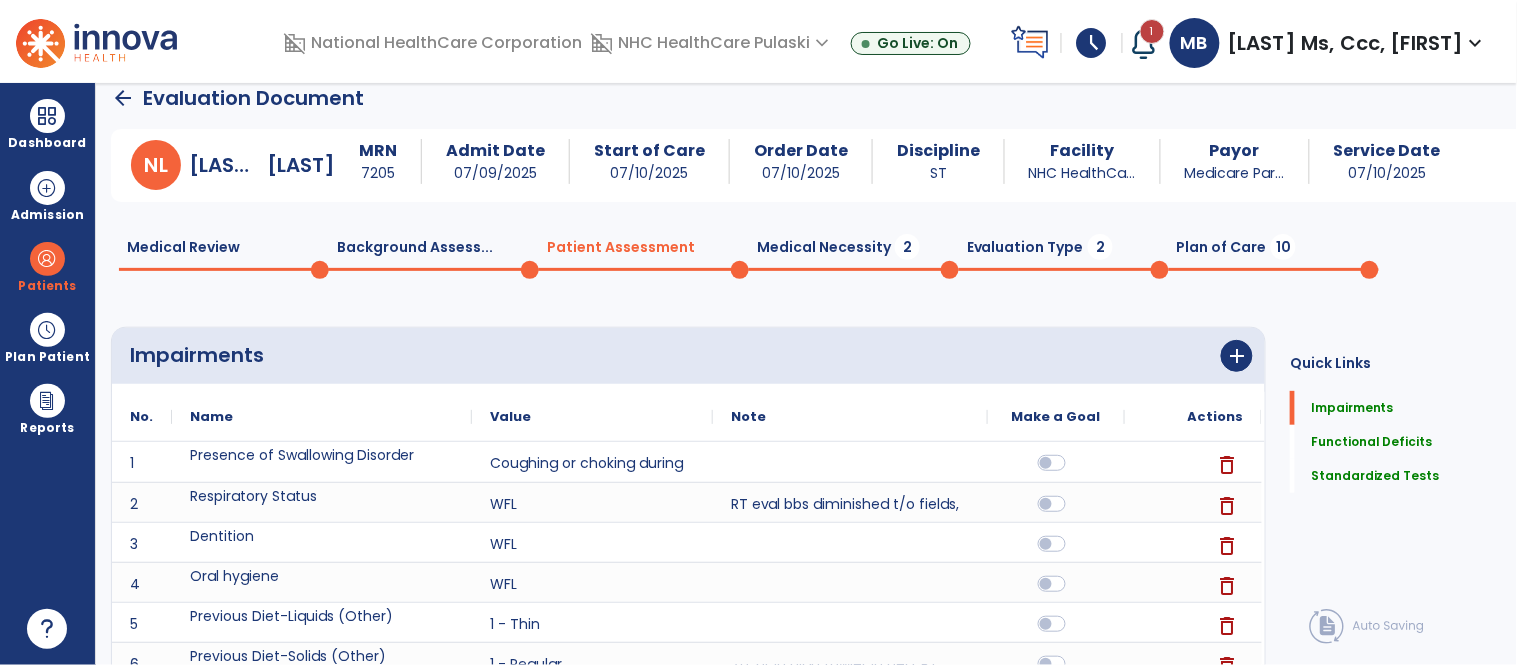 scroll, scrollTop: 20, scrollLeft: 0, axis: vertical 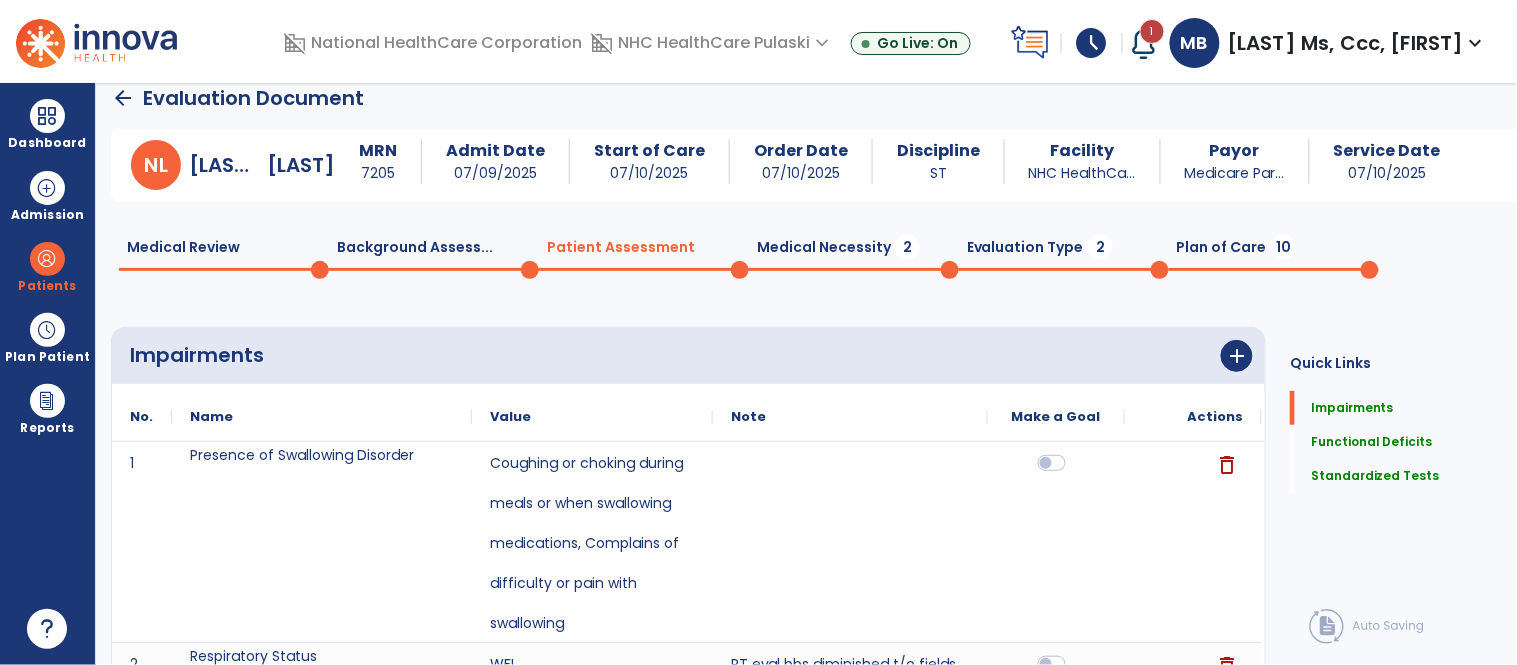 click on "Medical Necessity  2" 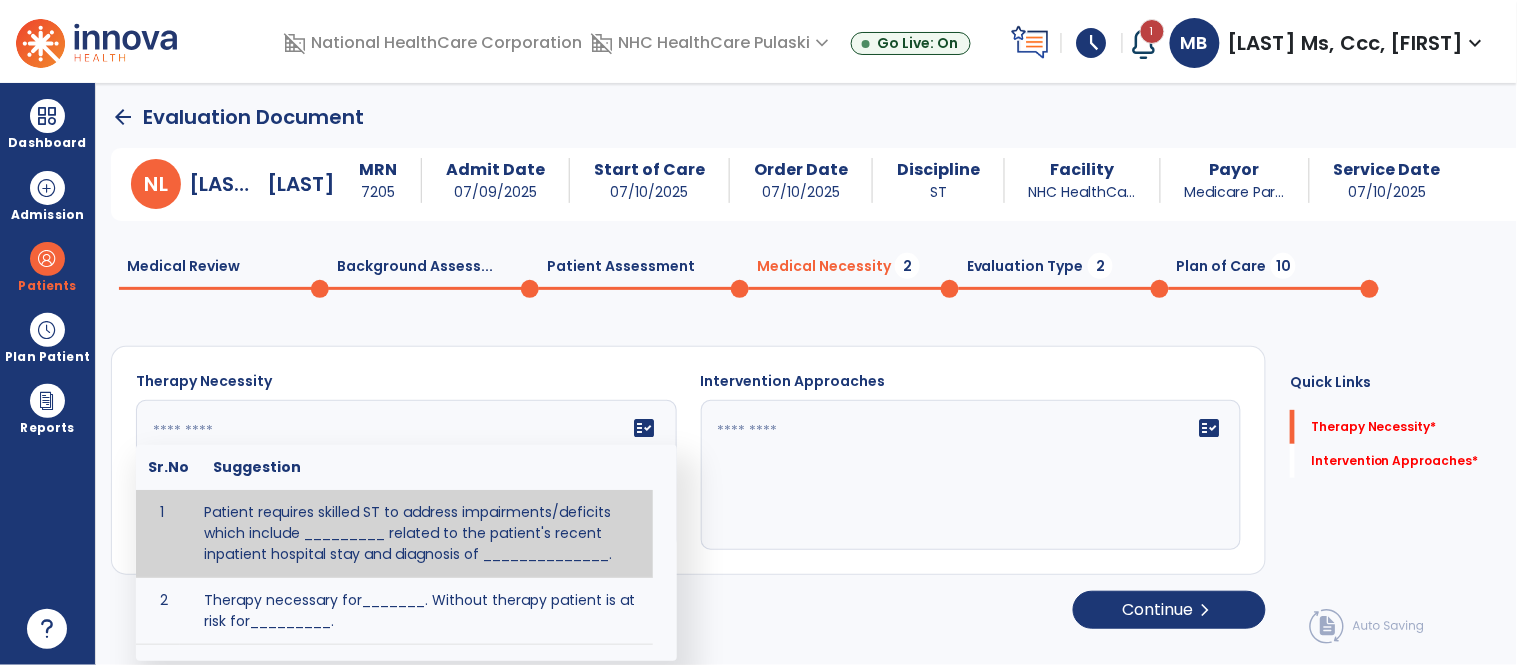 click on "fact_check  Sr.No Suggestion 1 Patient requires skilled ST to address impairments/deficits which include _________ related to the patient's recent inpatient hospital stay and diagnosis of ______________. 2 Therapy necessary for_______.  Without therapy patient is at risk for_________." 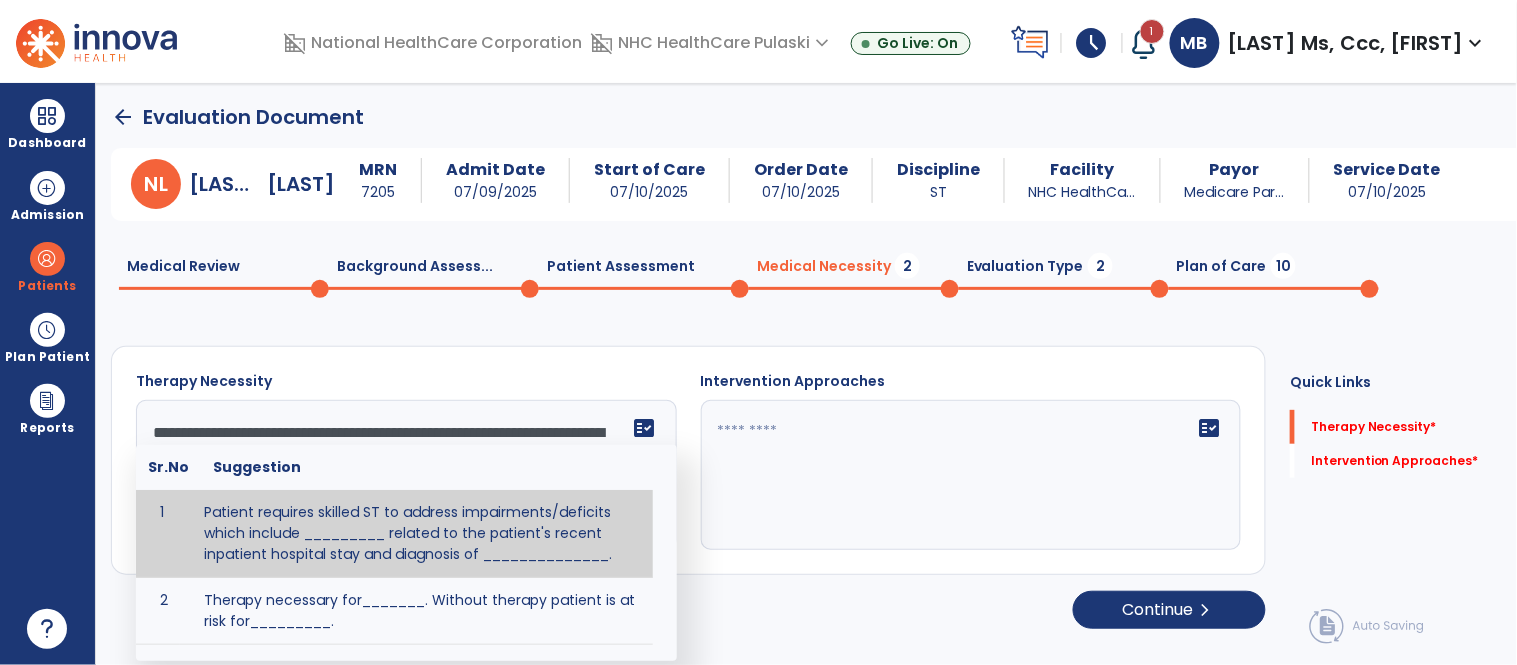 scroll, scrollTop: 231, scrollLeft: 0, axis: vertical 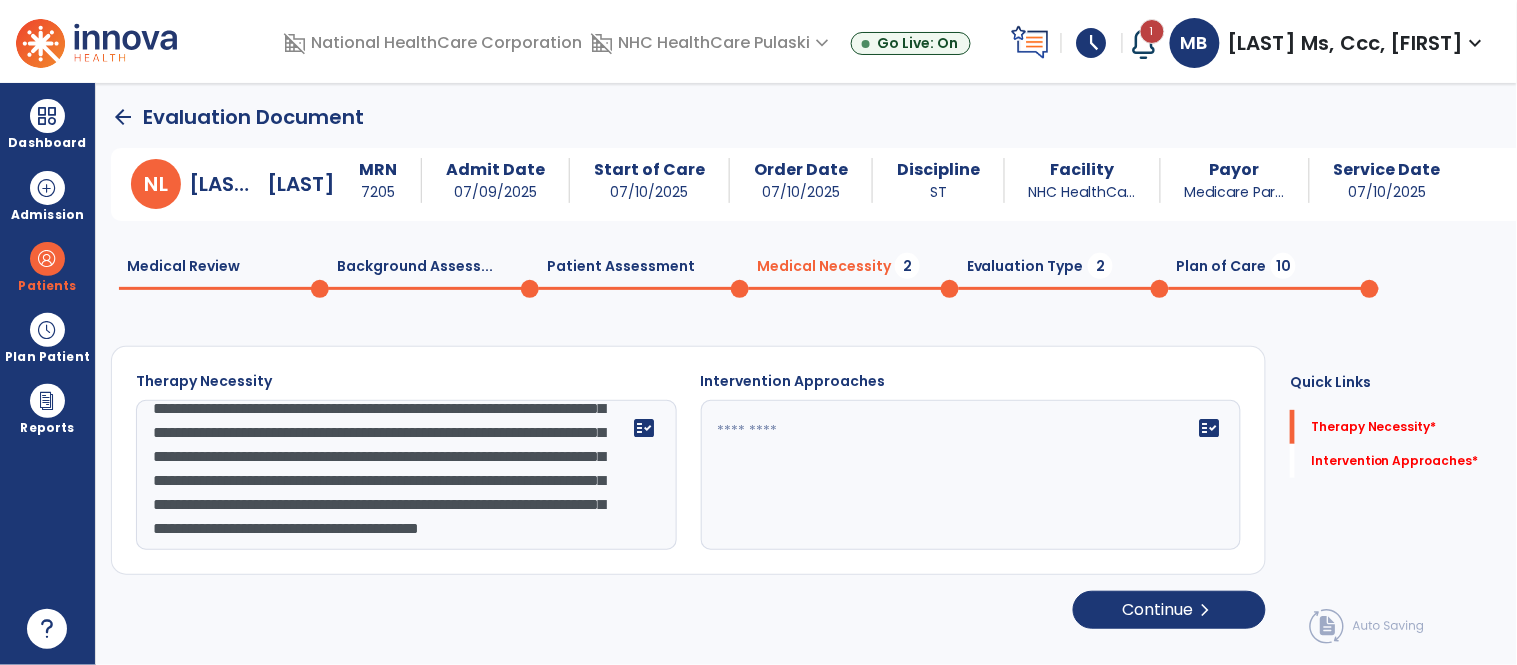 type on "**********" 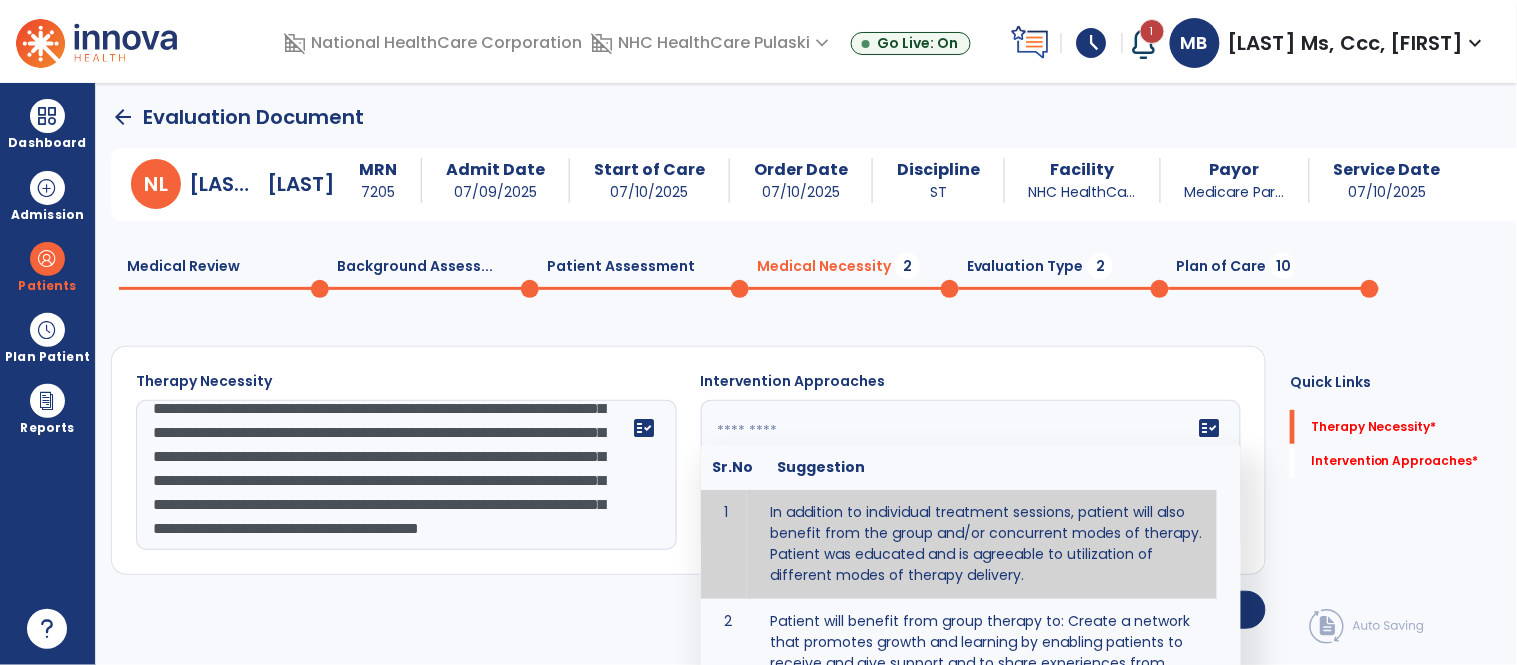 click on "fact_check  Sr.No Suggestion 1 In addition to individual treatment sessions, patient will also benefit from the group and/or concurrent modes of therapy. Patient was educated and is agreeable to utilization of different modes of therapy delivery. 2 Patient will benefit from group therapy to: Create a network that promotes growth and learning by enabling patients to receive and give support and to share experiences from different points of view. 3 Patient will benefit from group therapy because it allows for modeling (a form of learning in which individuals learn by imitating the actions of others and it reduces social isolation and enhances coping mechanisms. 4 Patient will benefit from group/concurrent therapy because it is supported by evidence to promote increased patient engagement and sustainable outcomes. 5 Patient will benefit from group/concurrent therapy to: Promote independence and minimize dependence." 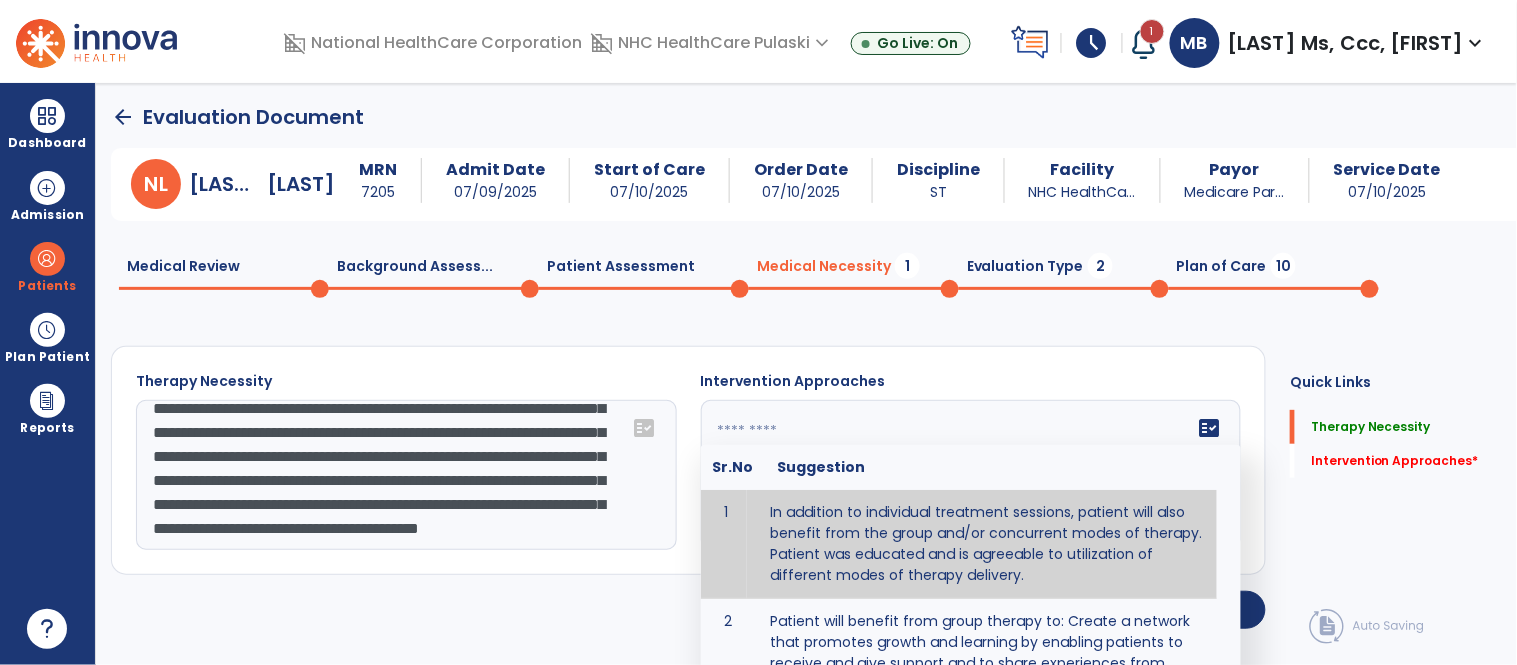 type on "**********" 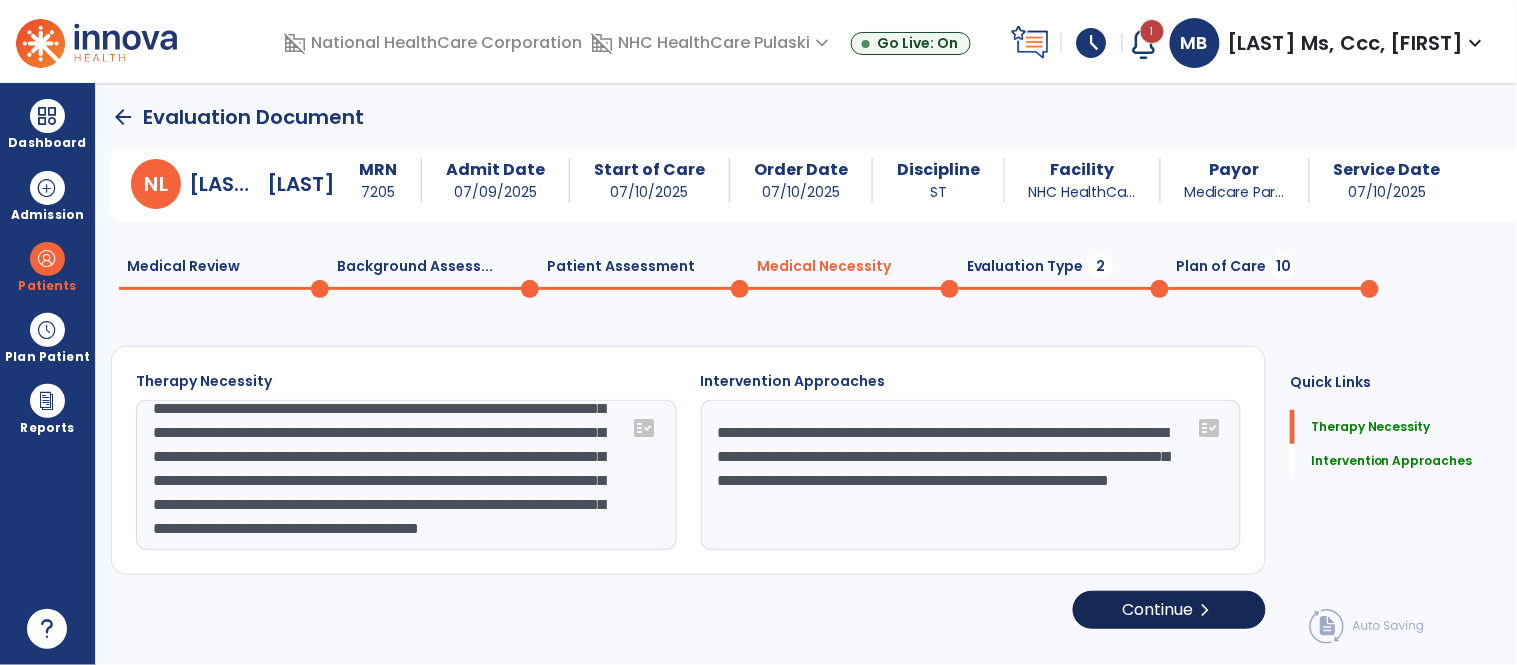 drag, startPoint x: 844, startPoint y: 521, endPoint x: 1137, endPoint y: 607, distance: 305.36044 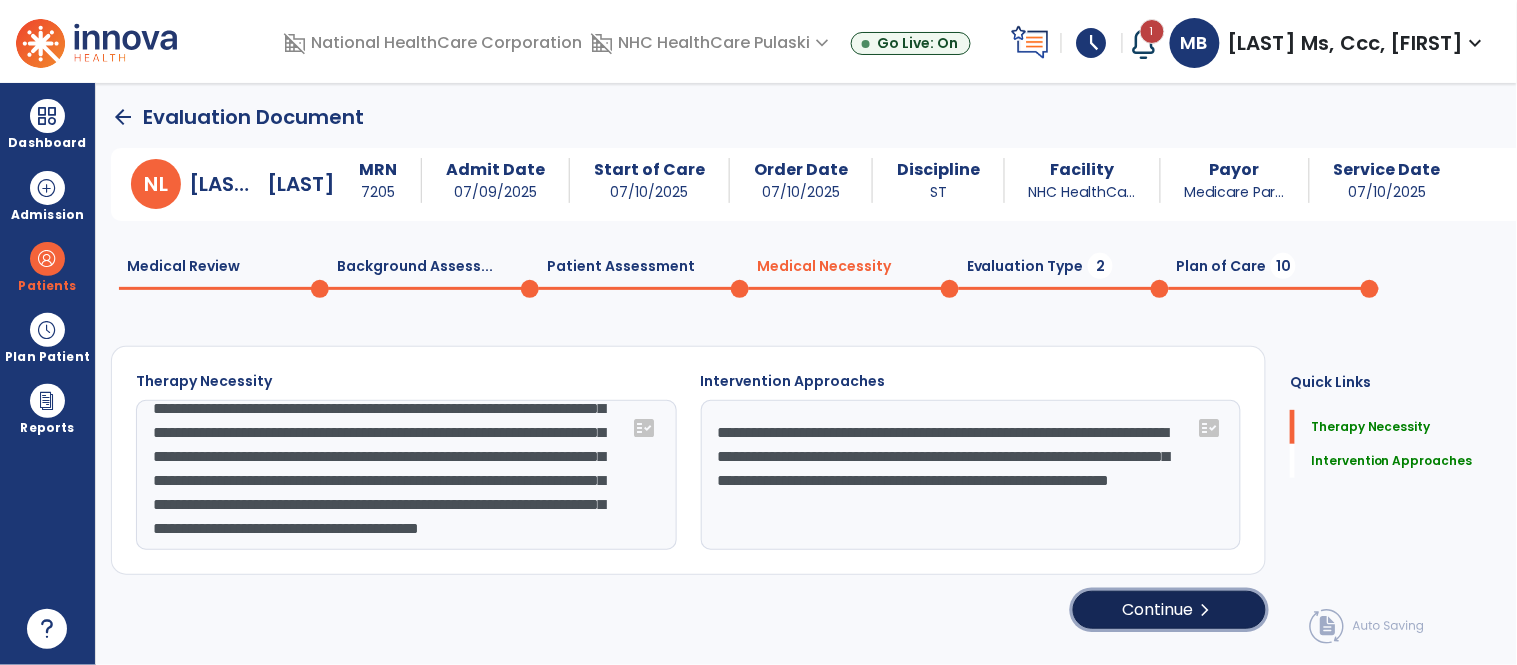 click on "Continue  chevron_right" 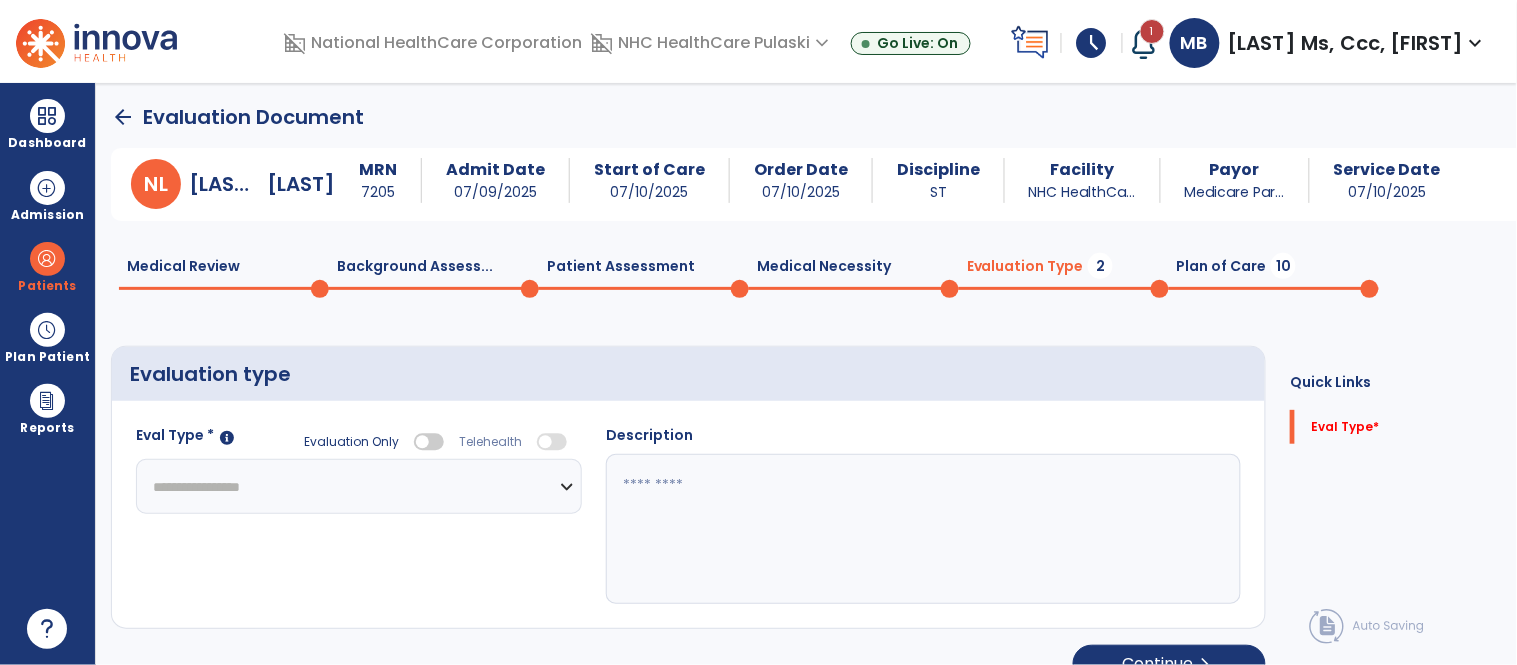 click on "**********" 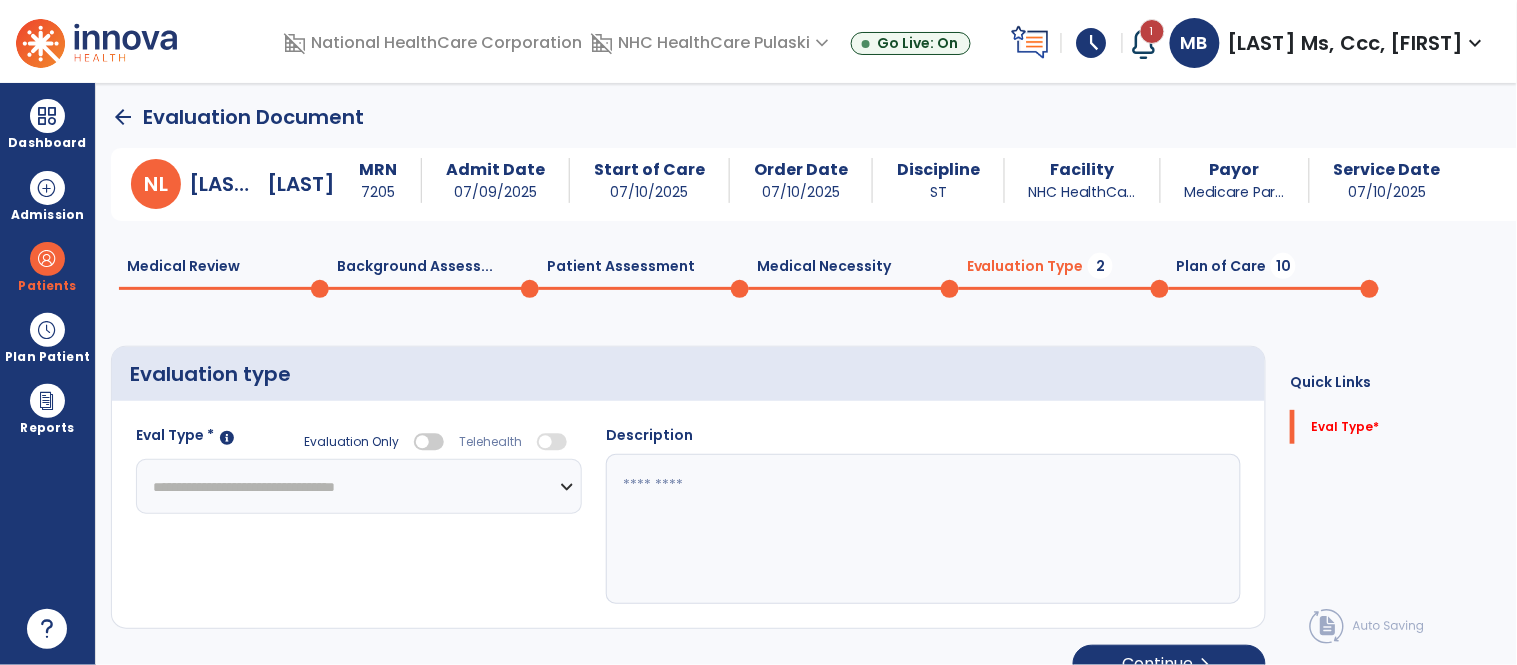 click on "**********" 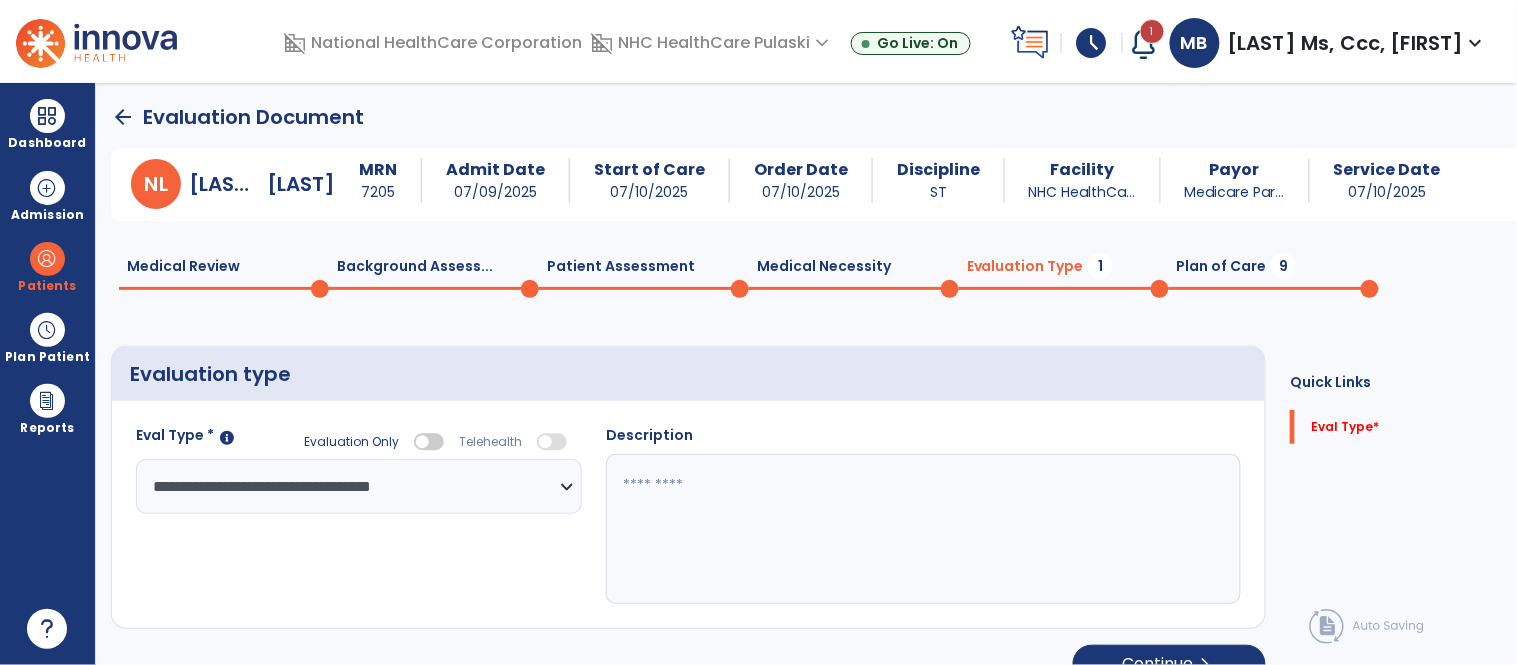 click 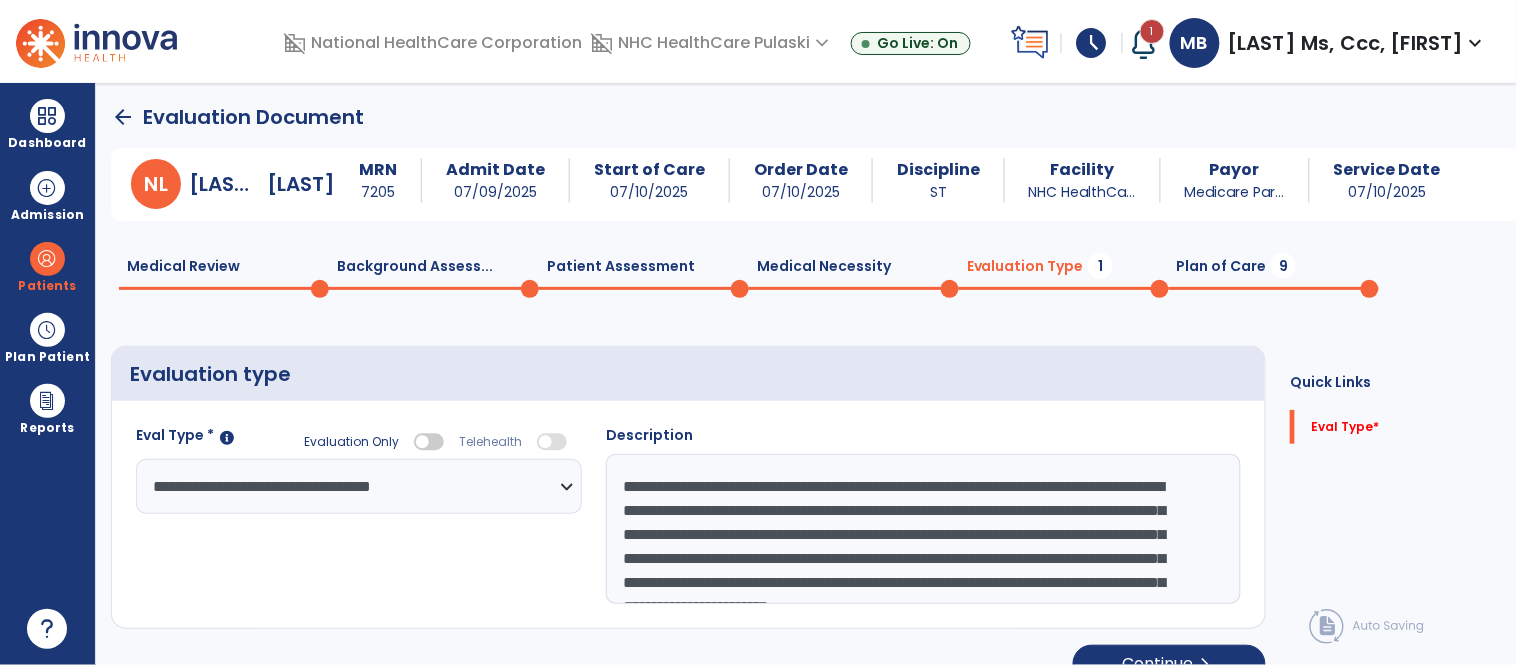 scroll, scrollTop: 63, scrollLeft: 0, axis: vertical 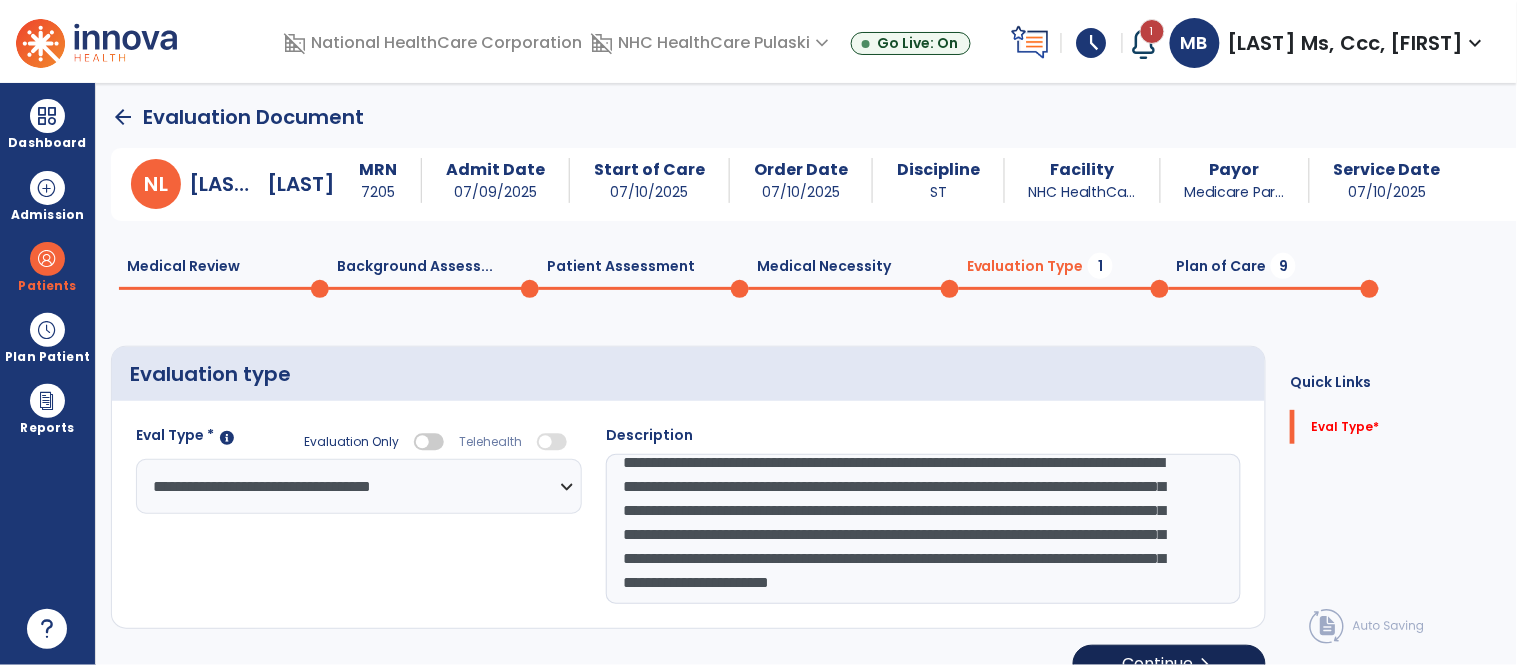 type on "**********" 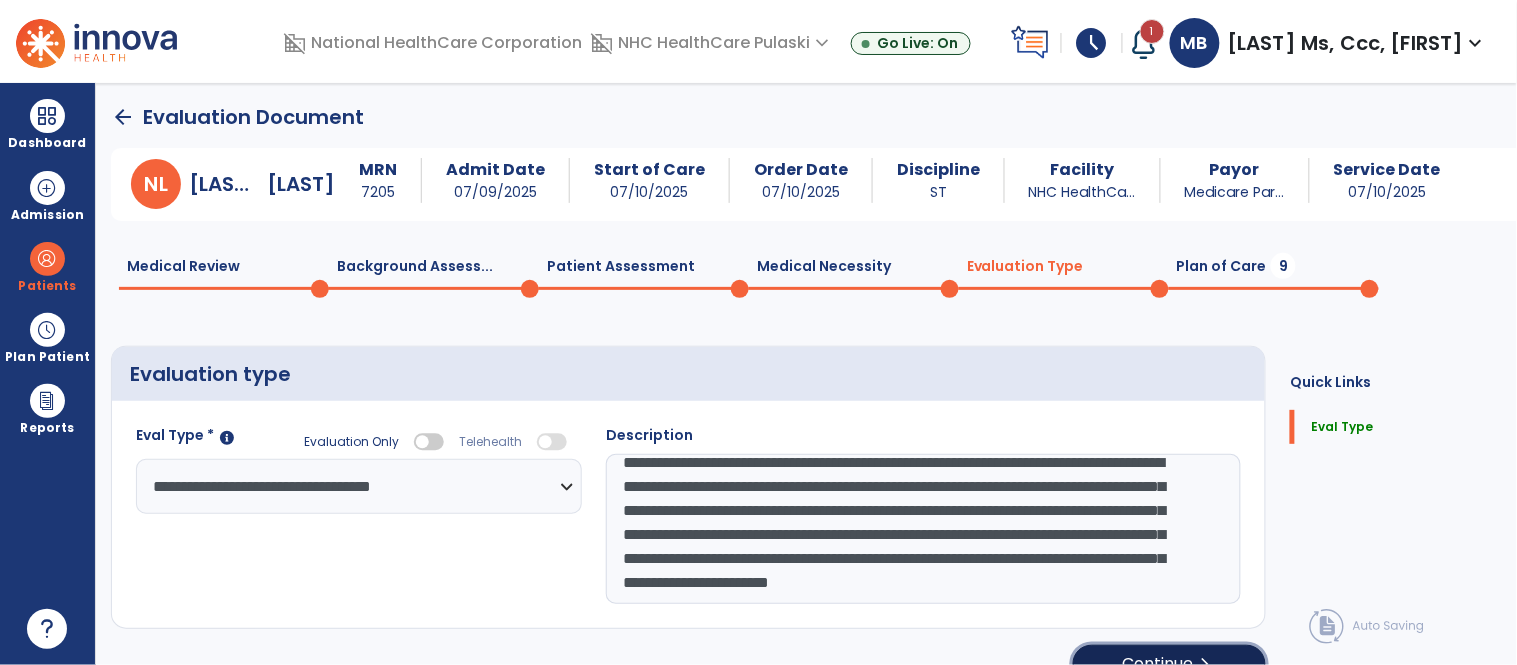 click on "Continue  chevron_right" 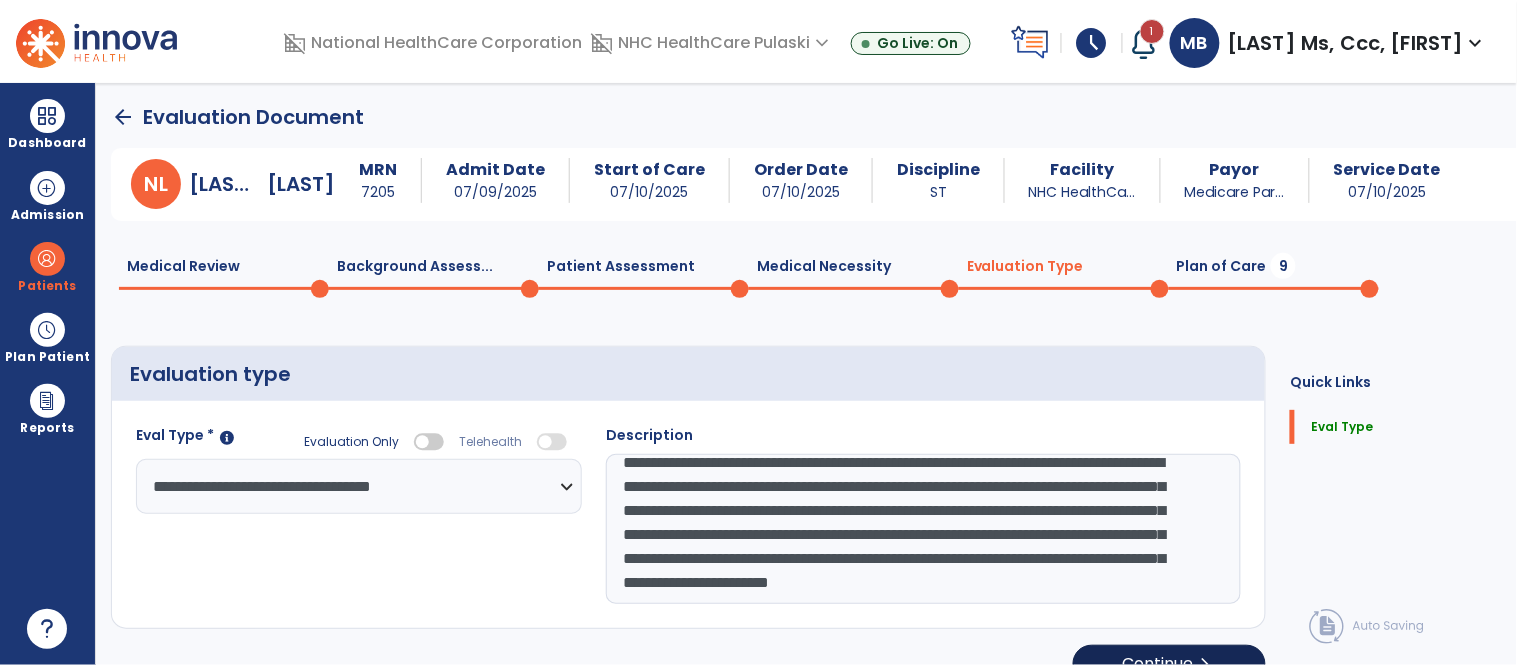 select on "*****" 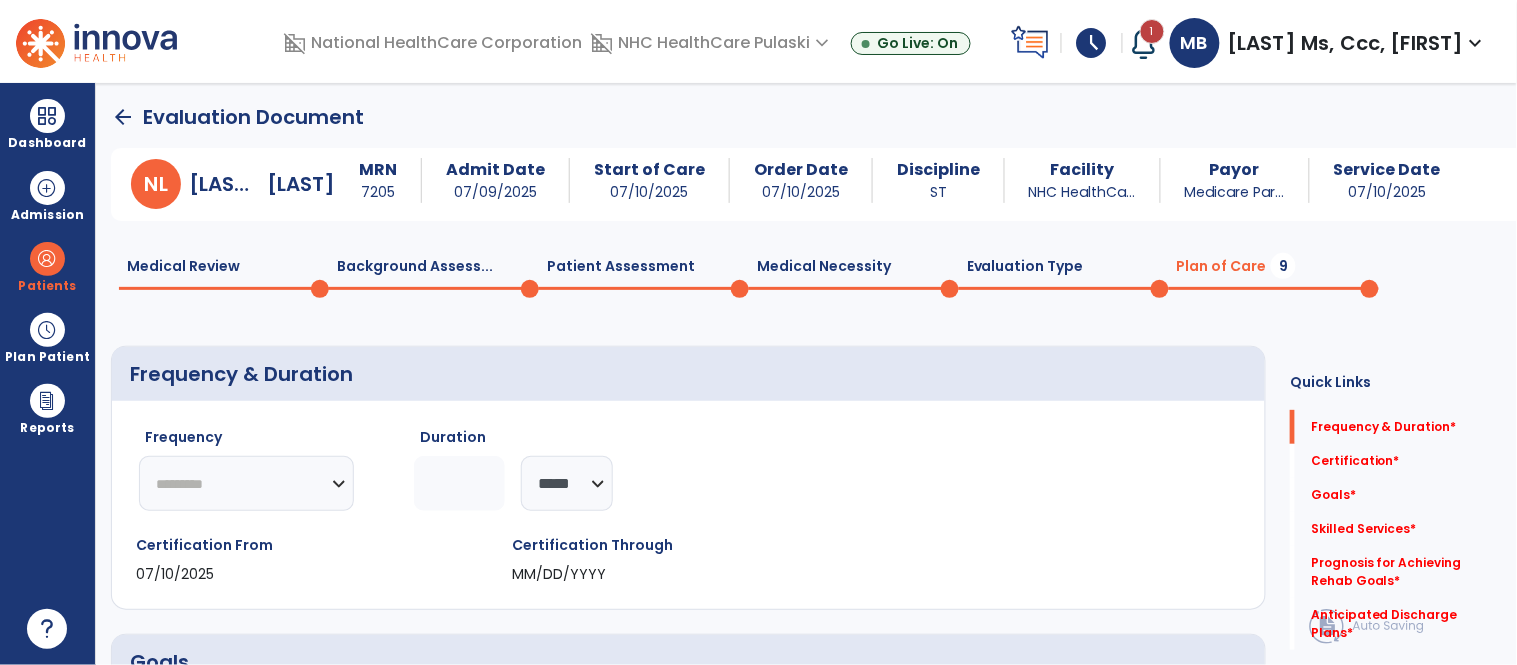click on "********* ** ** ** ** ** ** **" 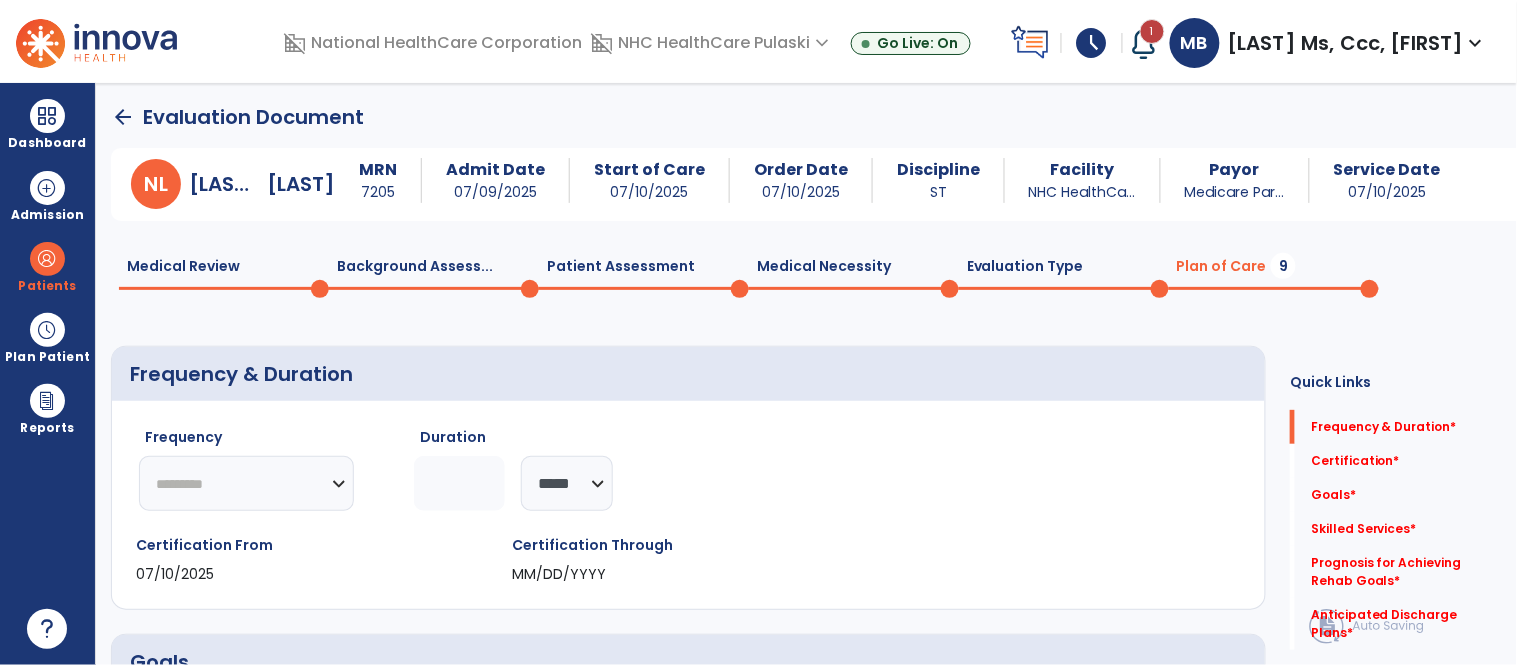 click on "********* ** ** ** ** ** ** **" 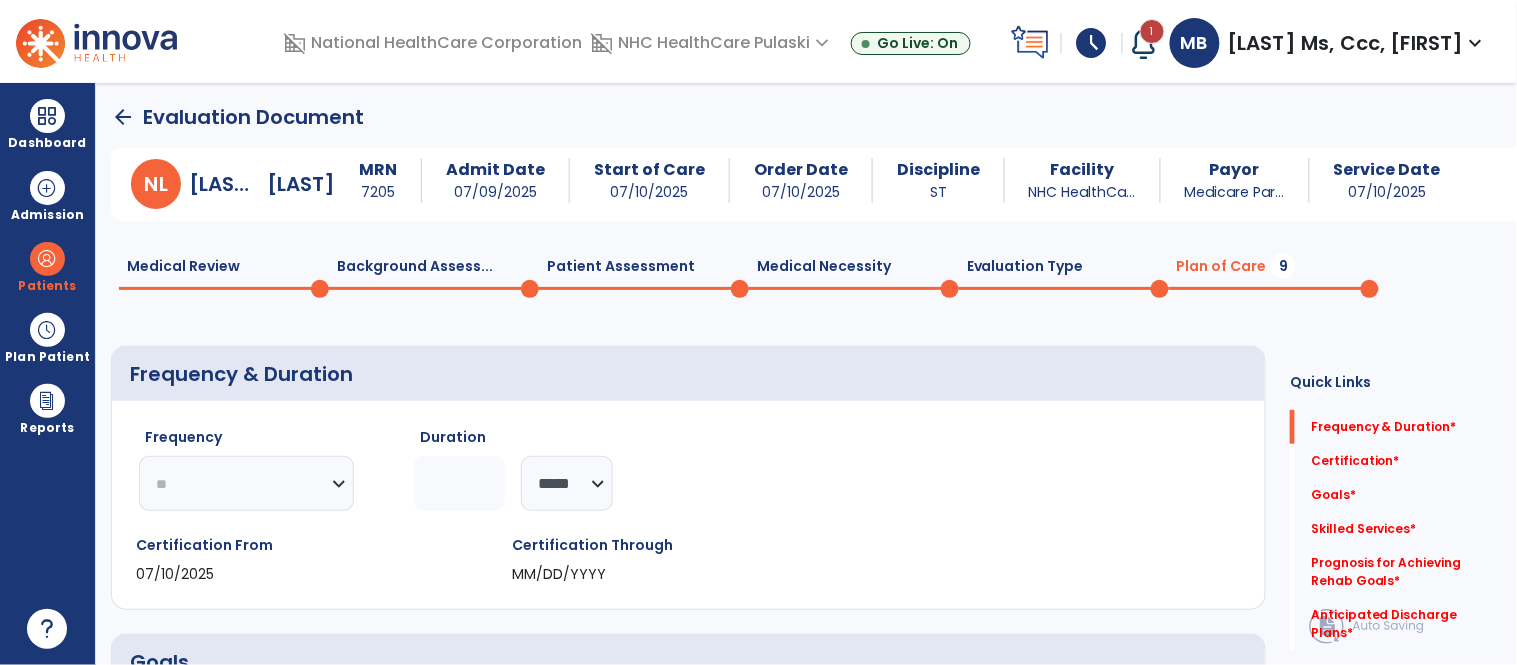 click on "********* ** ** ** ** ** ** **" 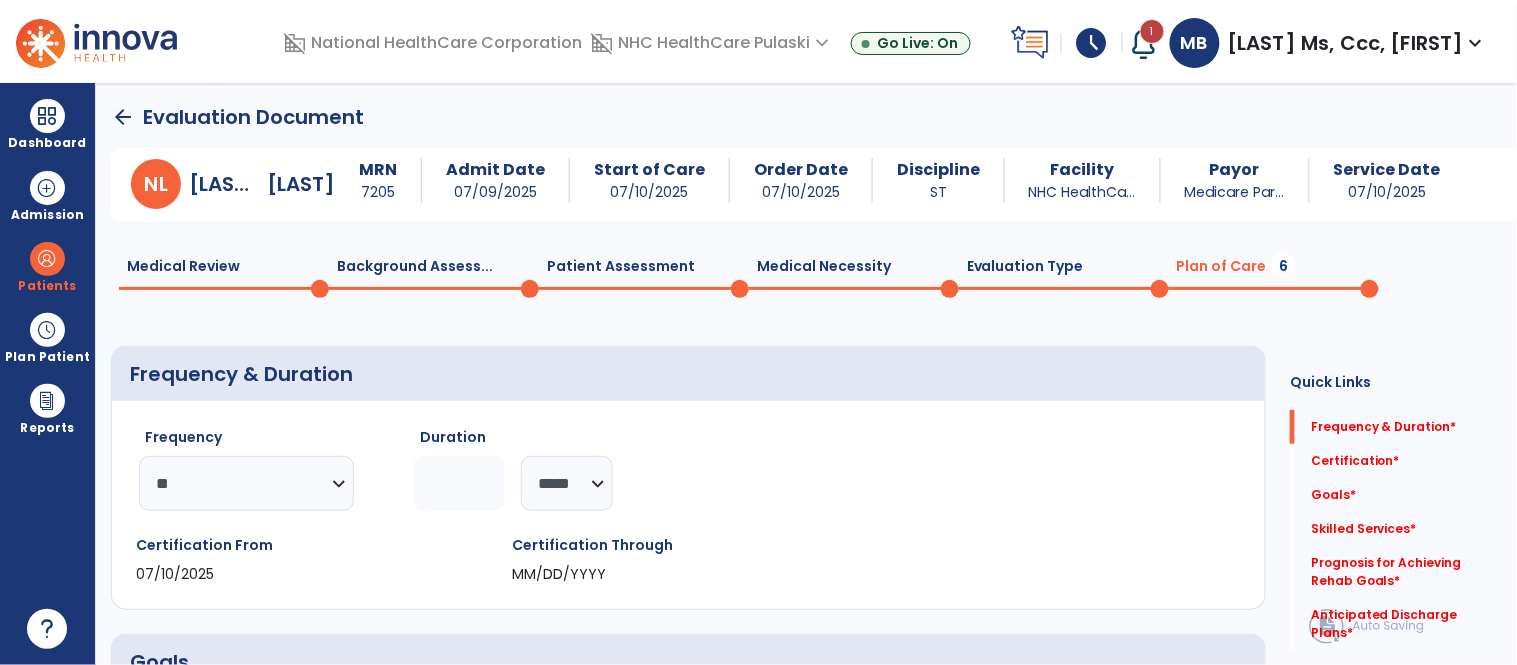 click 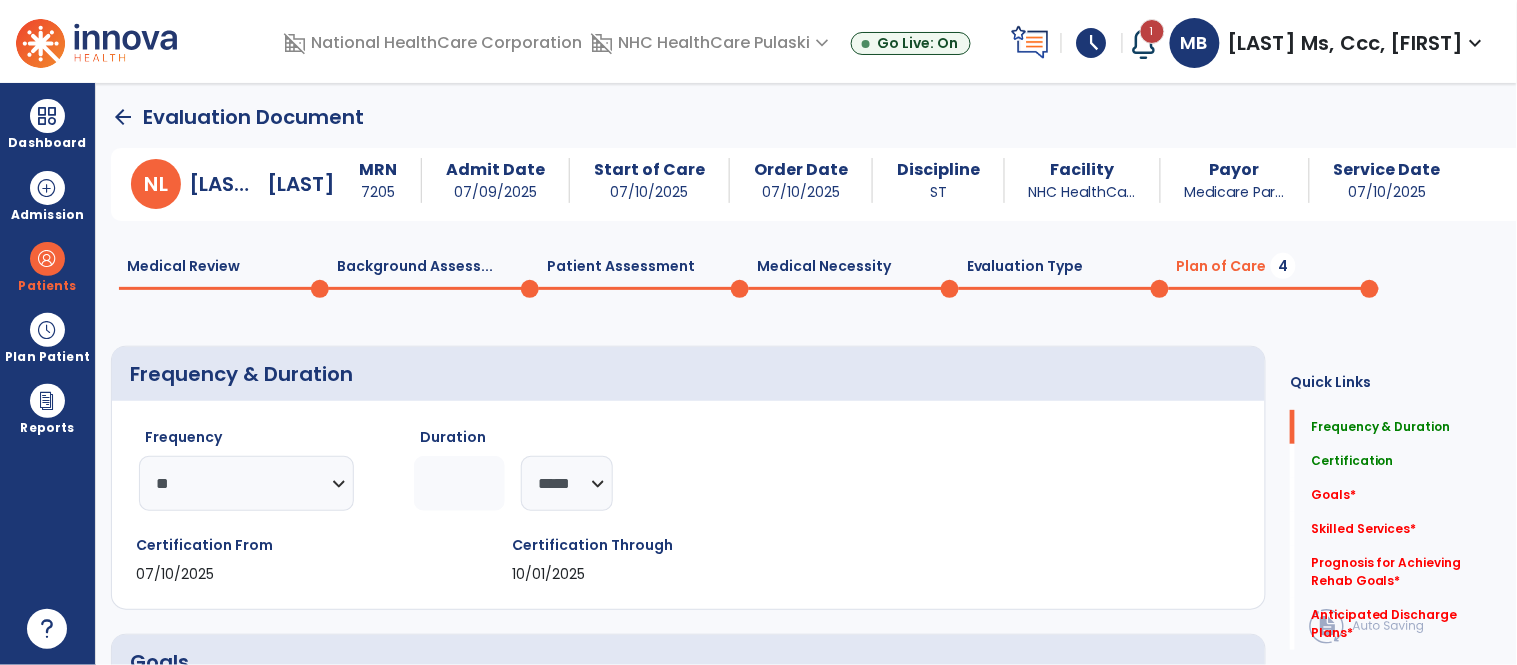 type on "**" 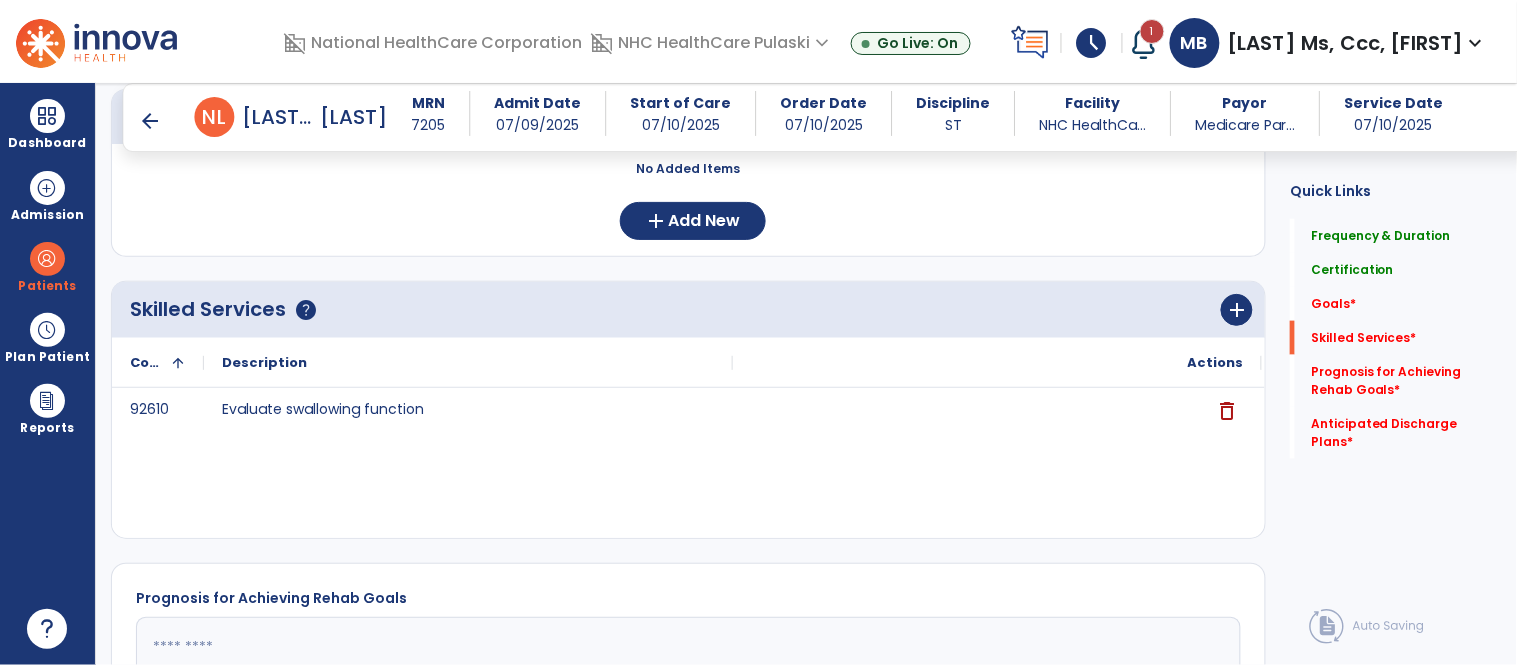 scroll, scrollTop: 547, scrollLeft: 0, axis: vertical 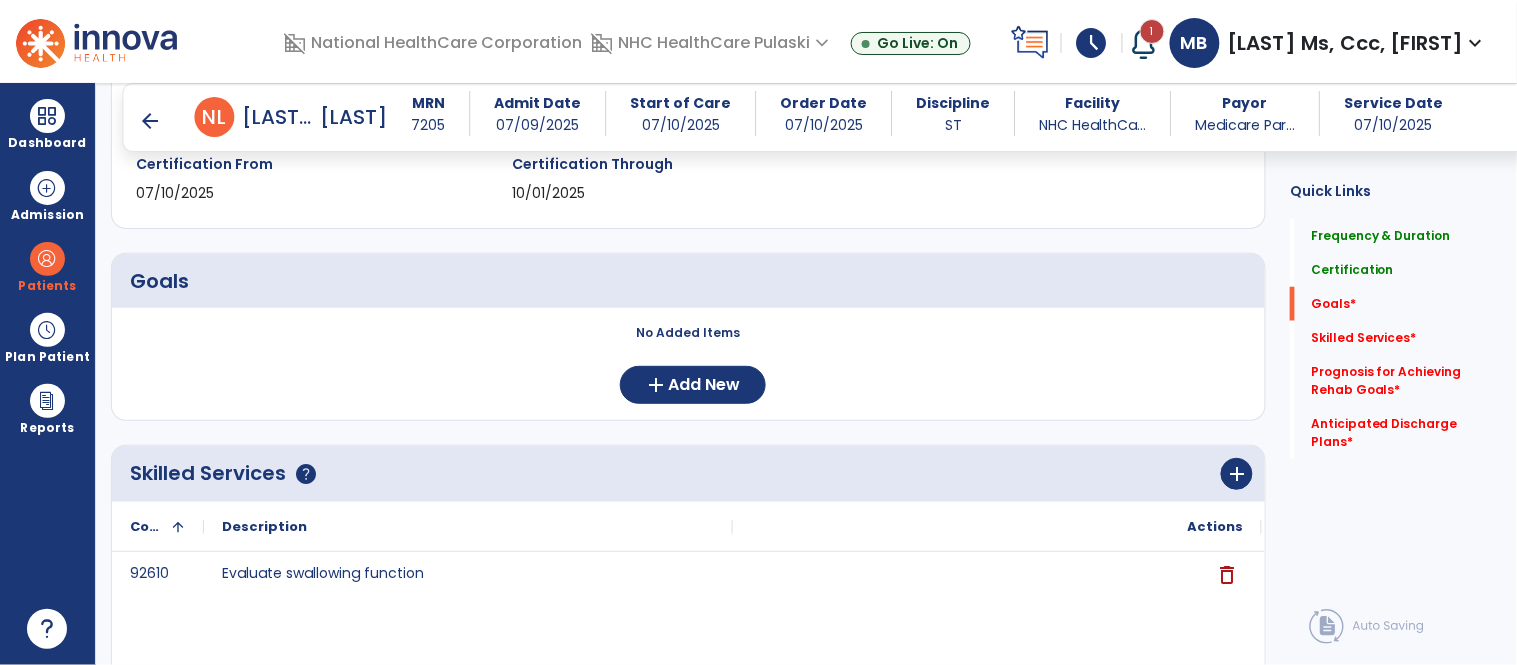 click on "No Added Items  add  Add New" at bounding box center (688, 364) 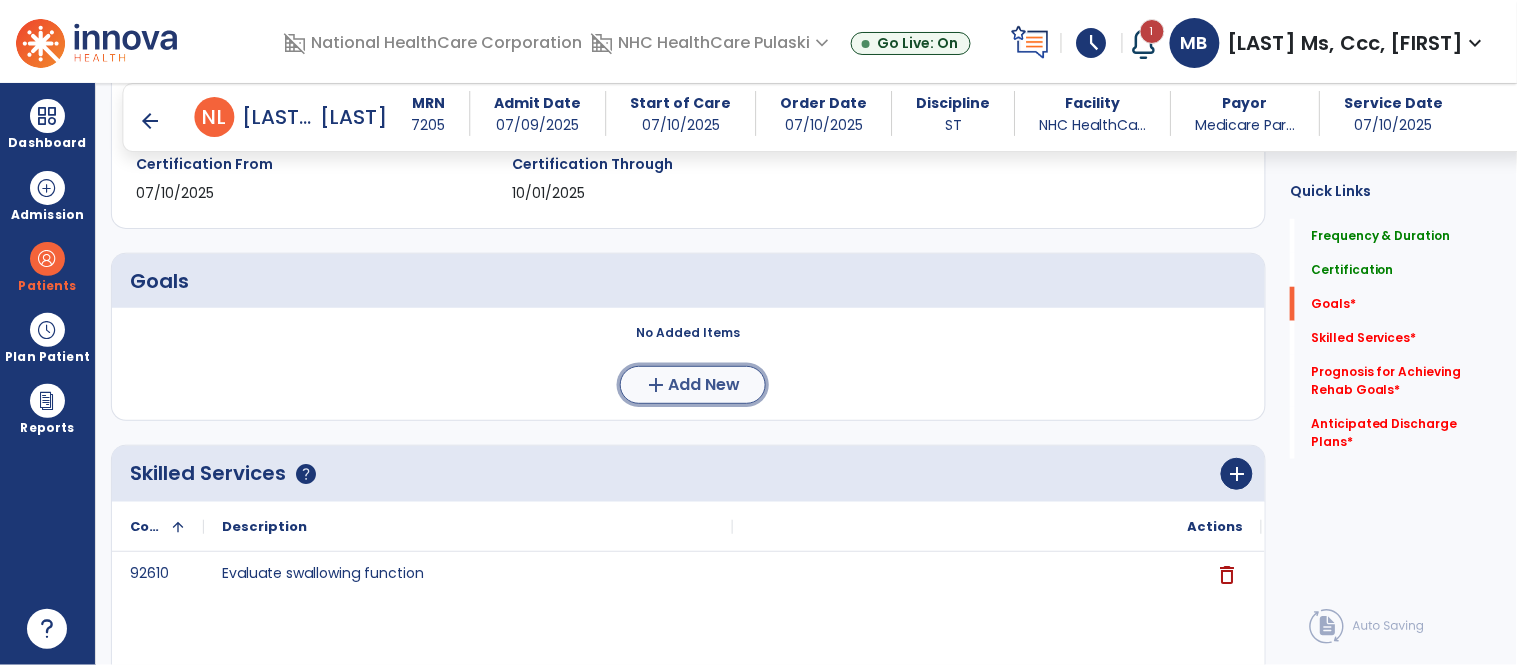 click on "Add New" at bounding box center (705, 385) 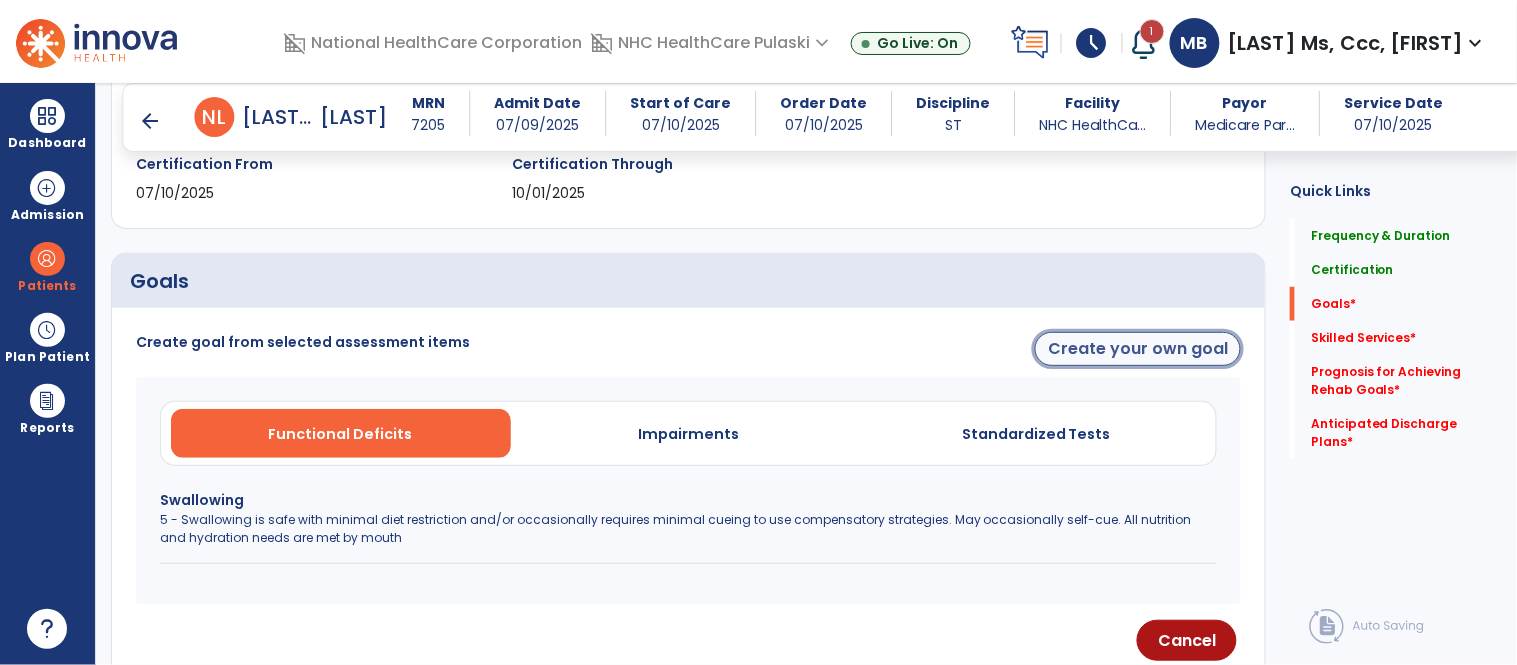 click on "Create your own goal" at bounding box center (1138, 349) 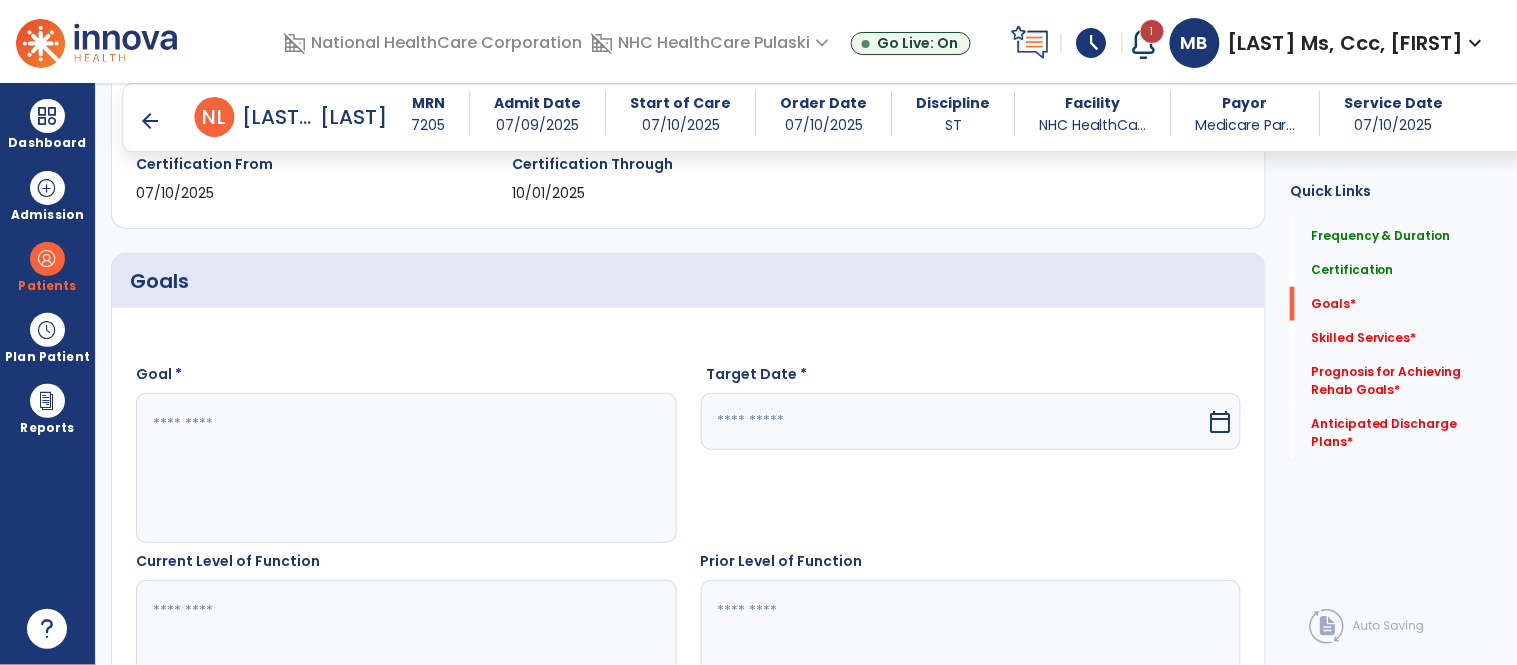 click at bounding box center (954, 421) 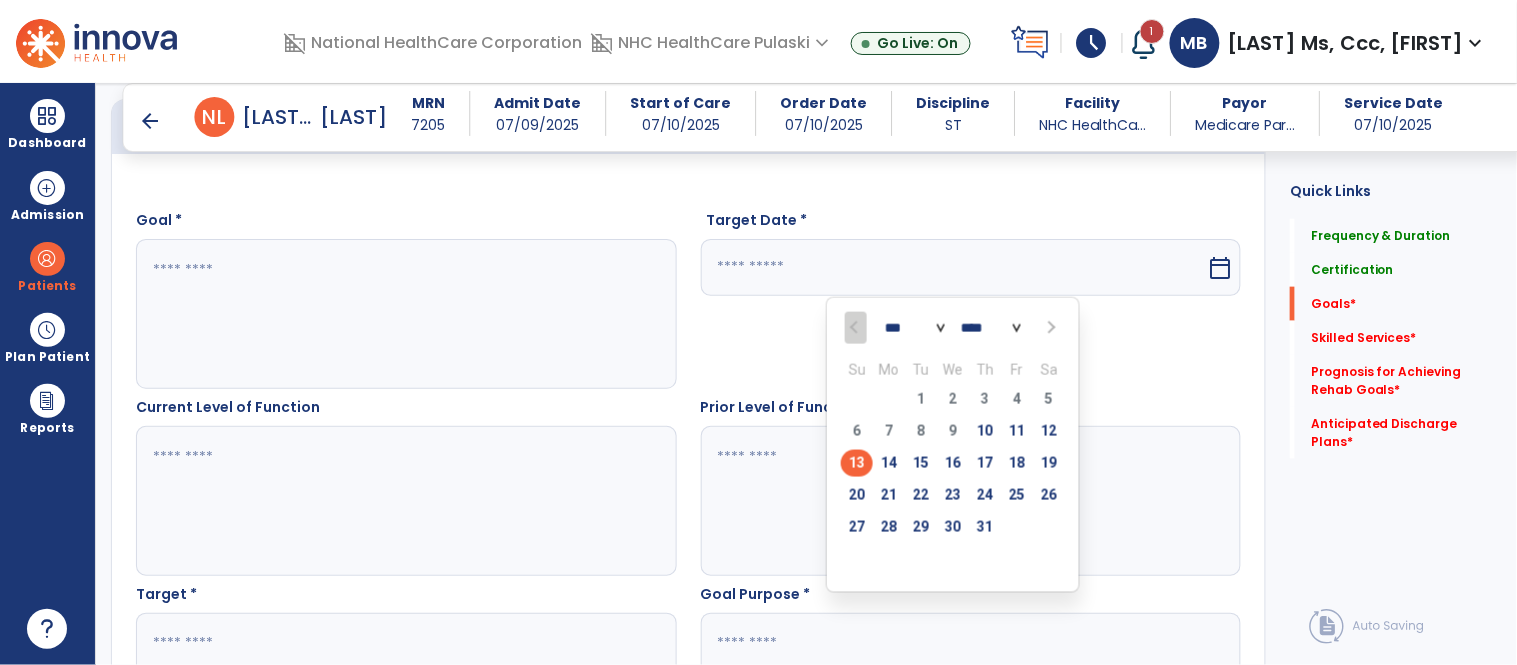 scroll, scrollTop: 521, scrollLeft: 0, axis: vertical 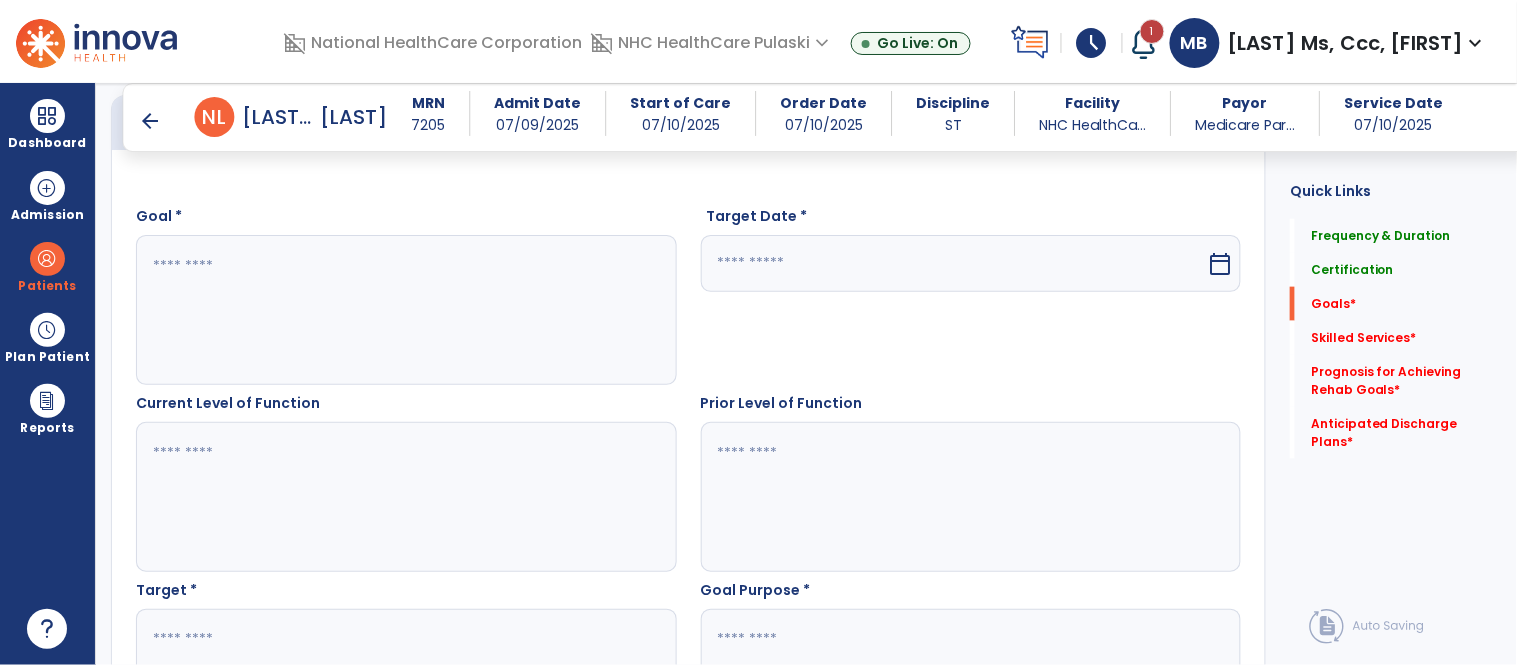 click at bounding box center (954, 263) 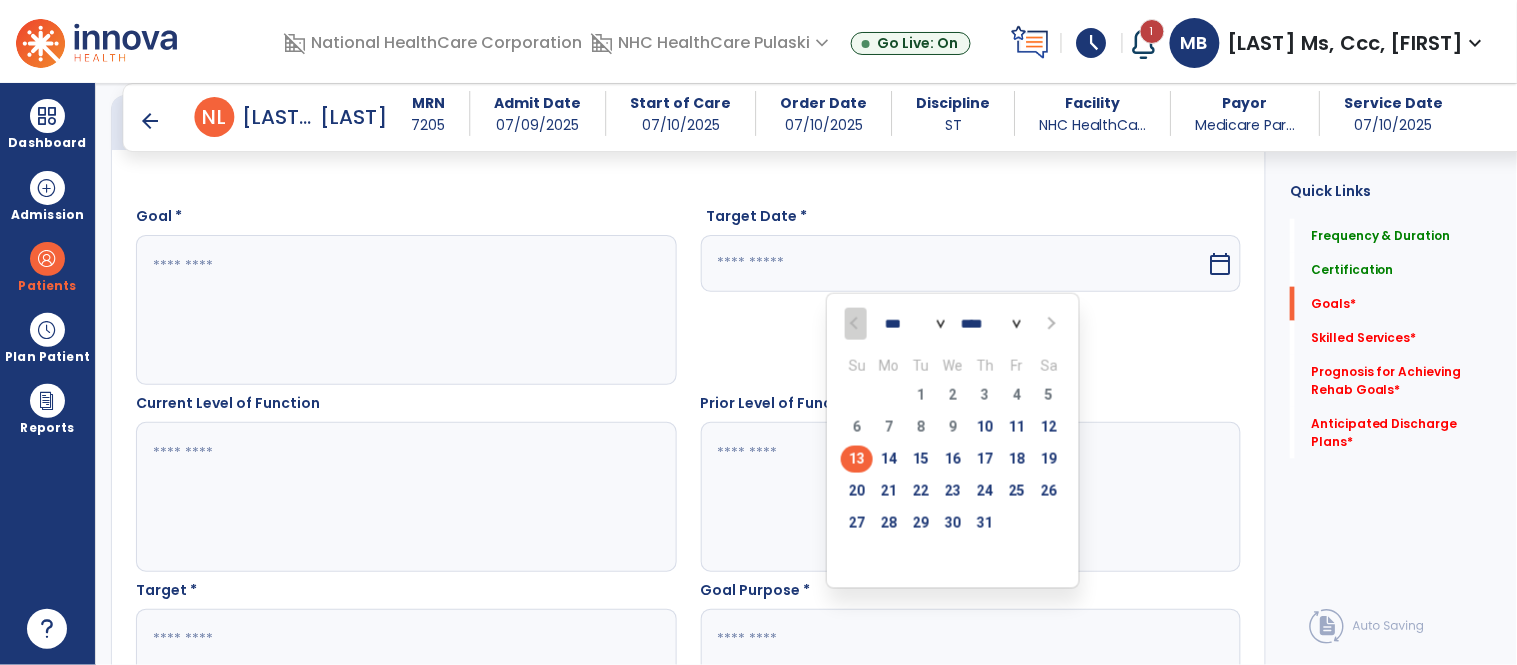 click on "*** *** *** ***" at bounding box center [915, 325] 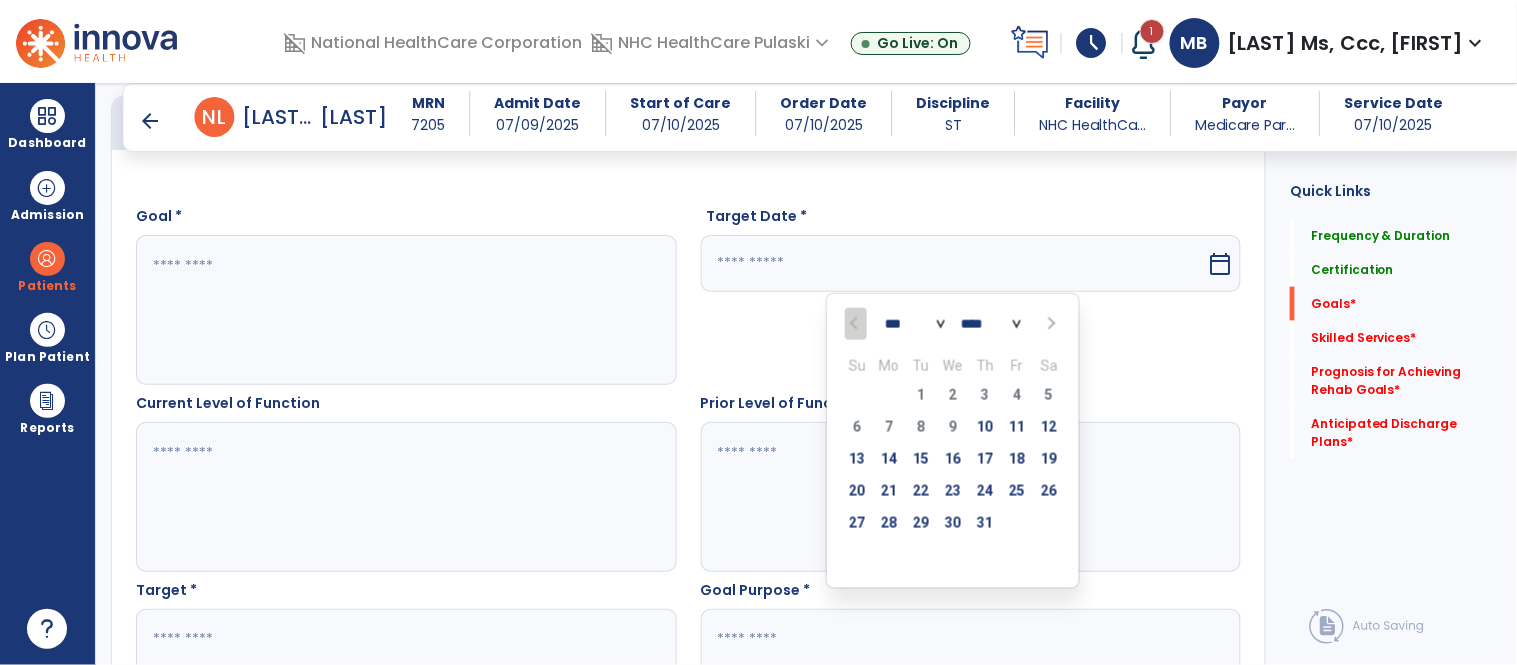 select on "**" 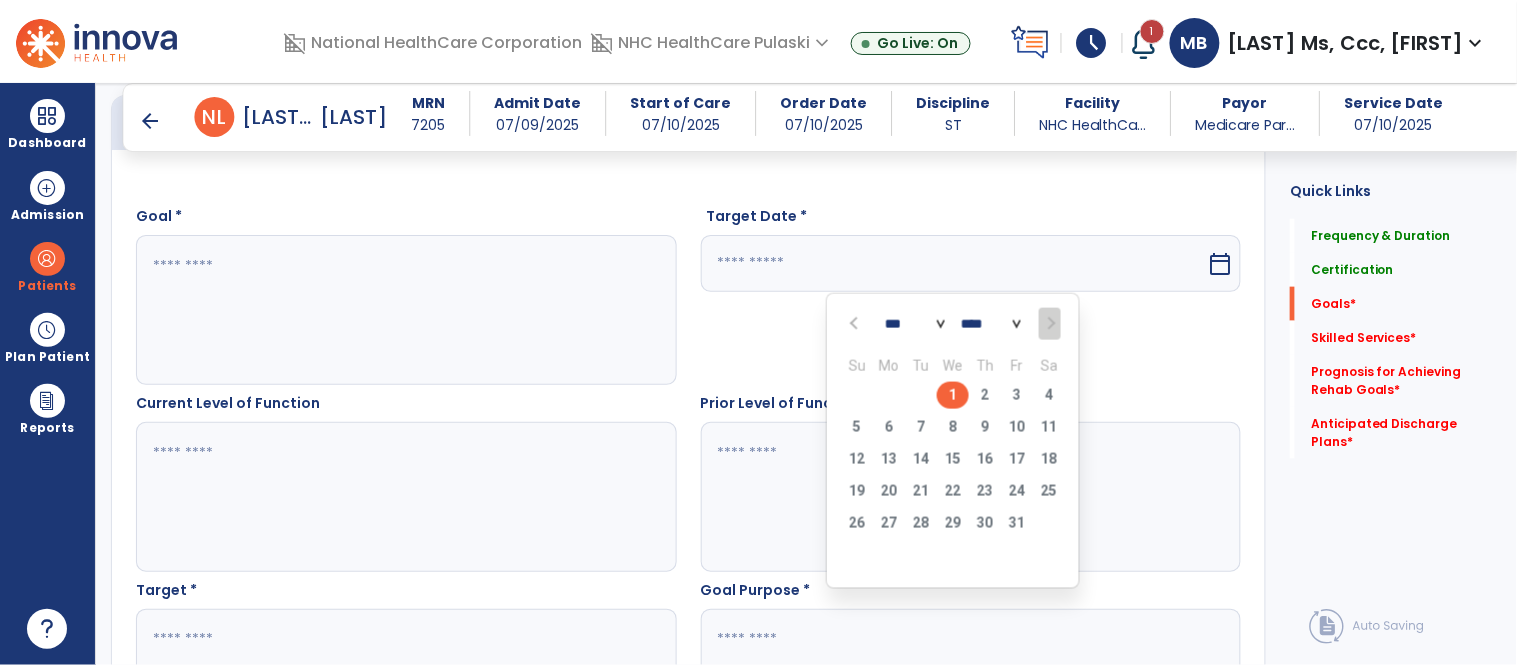 click on "1" at bounding box center (953, 395) 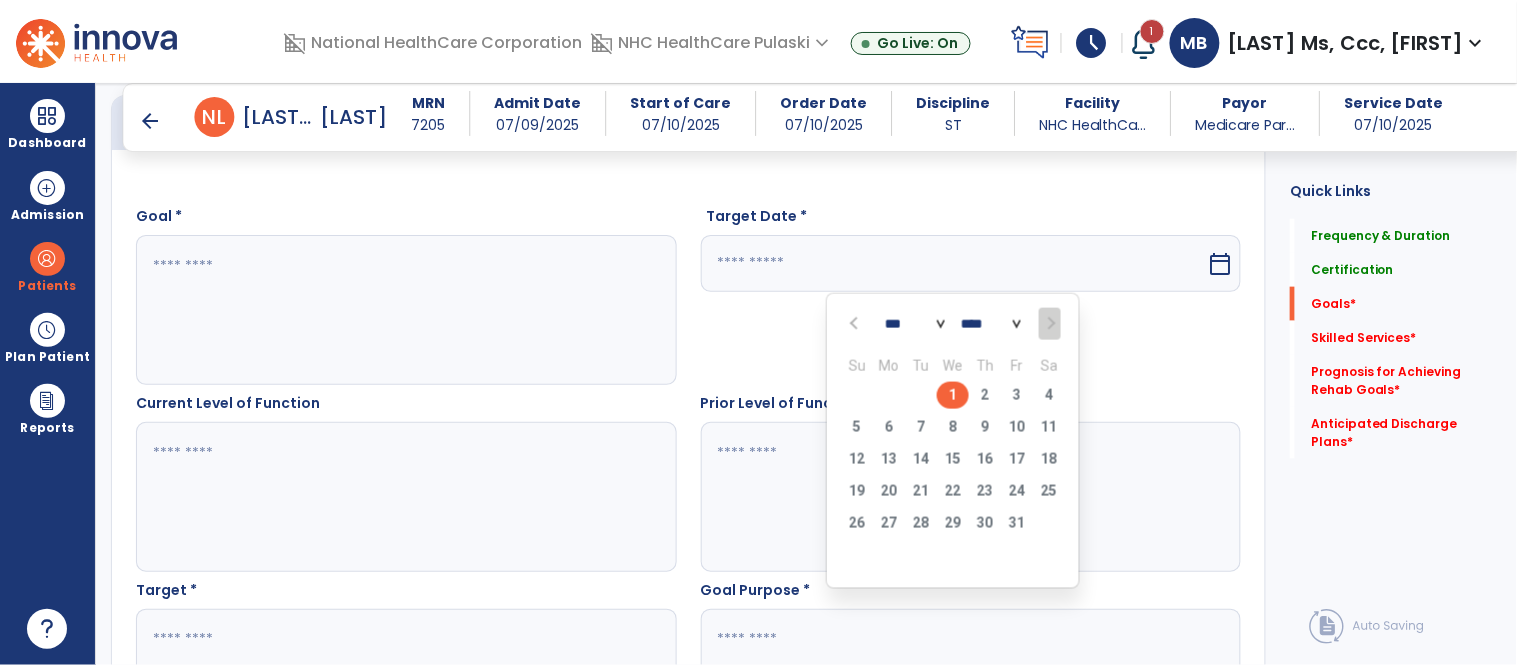 type on "*********" 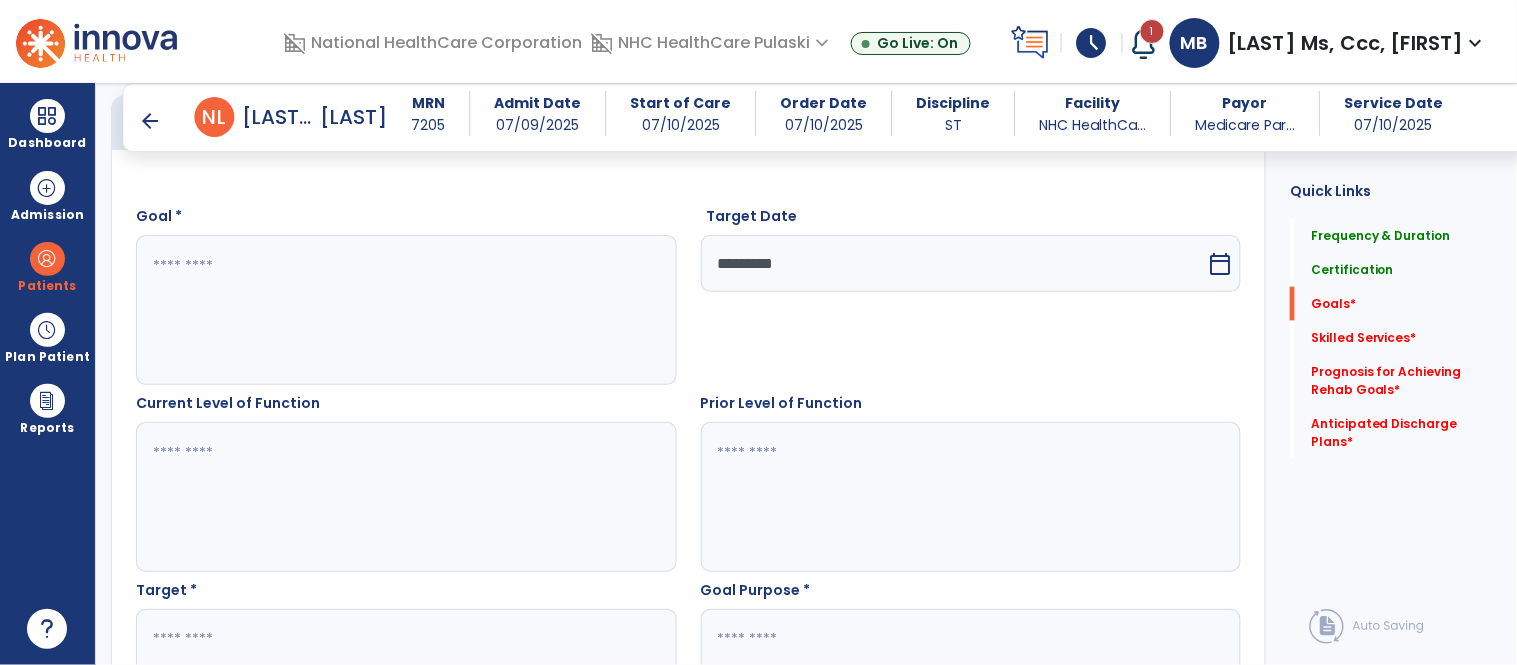 click at bounding box center (405, 310) 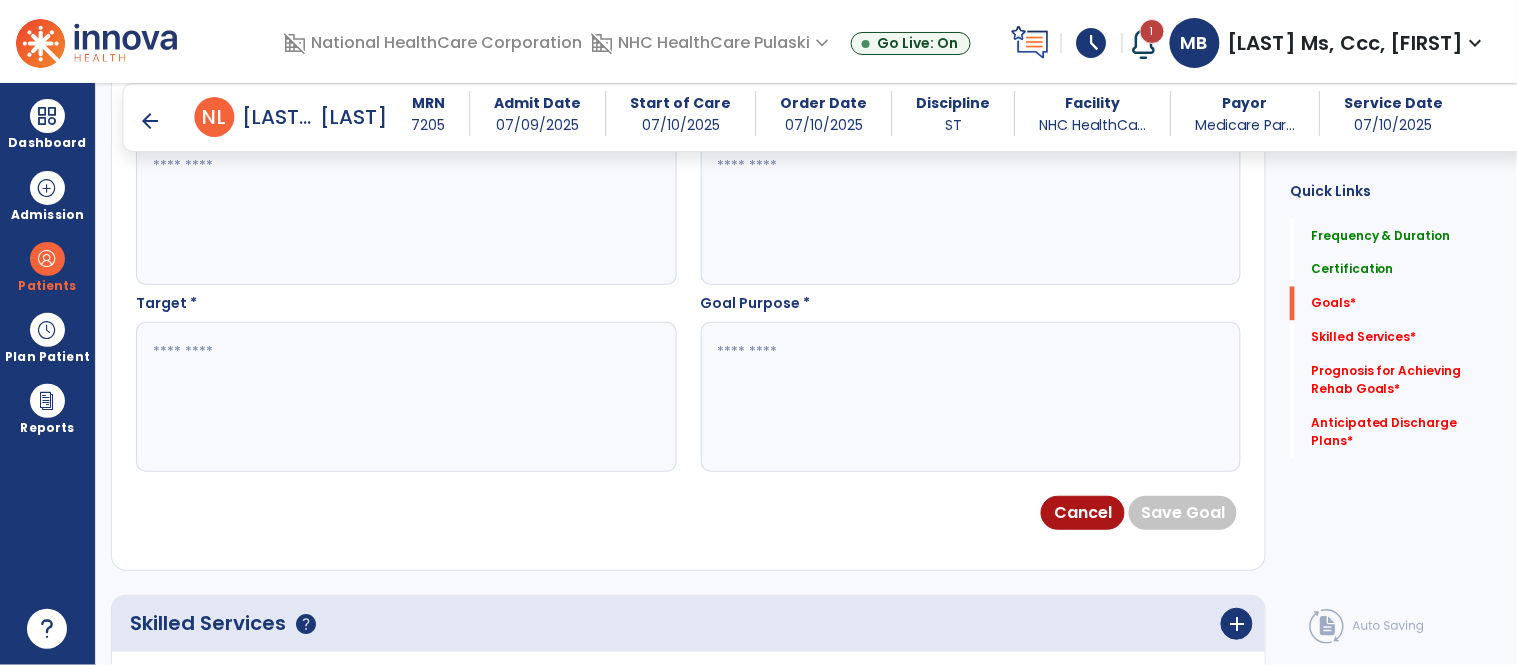 scroll, scrollTop: 750, scrollLeft: 0, axis: vertical 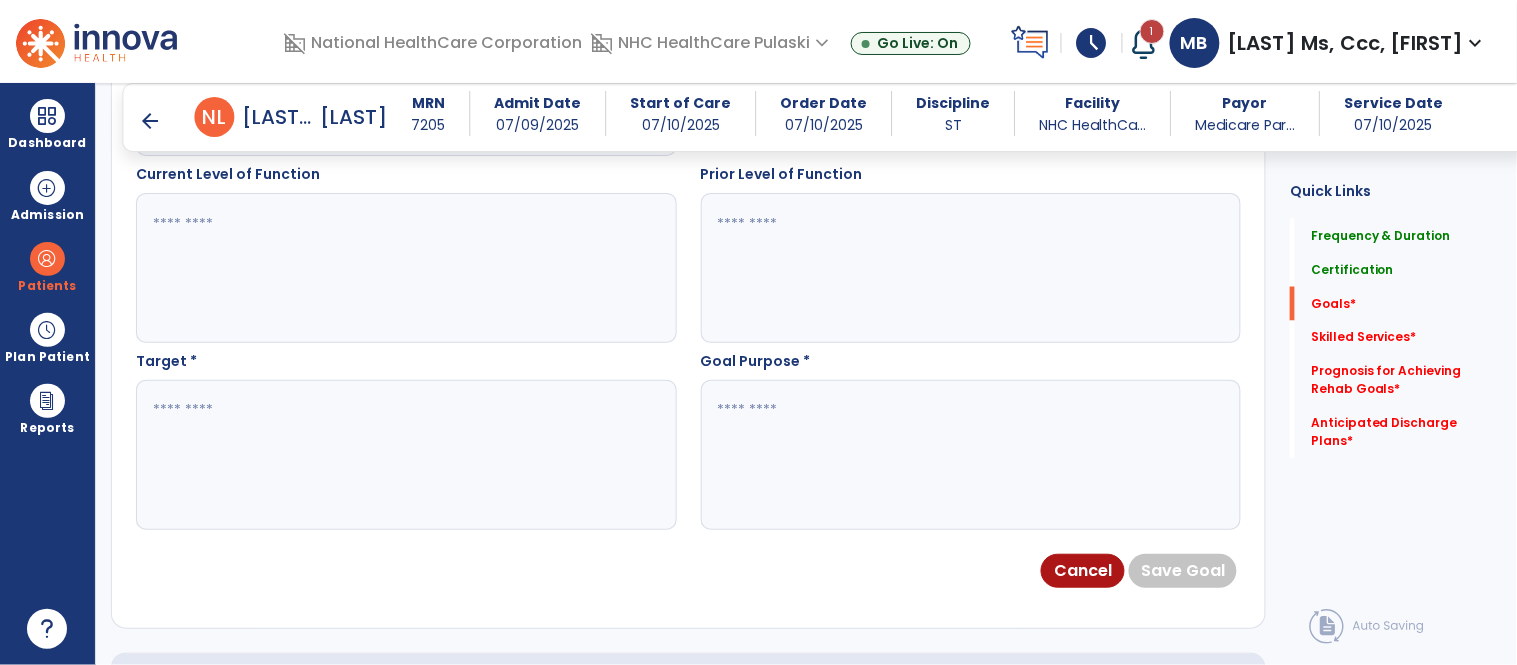 type on "*********" 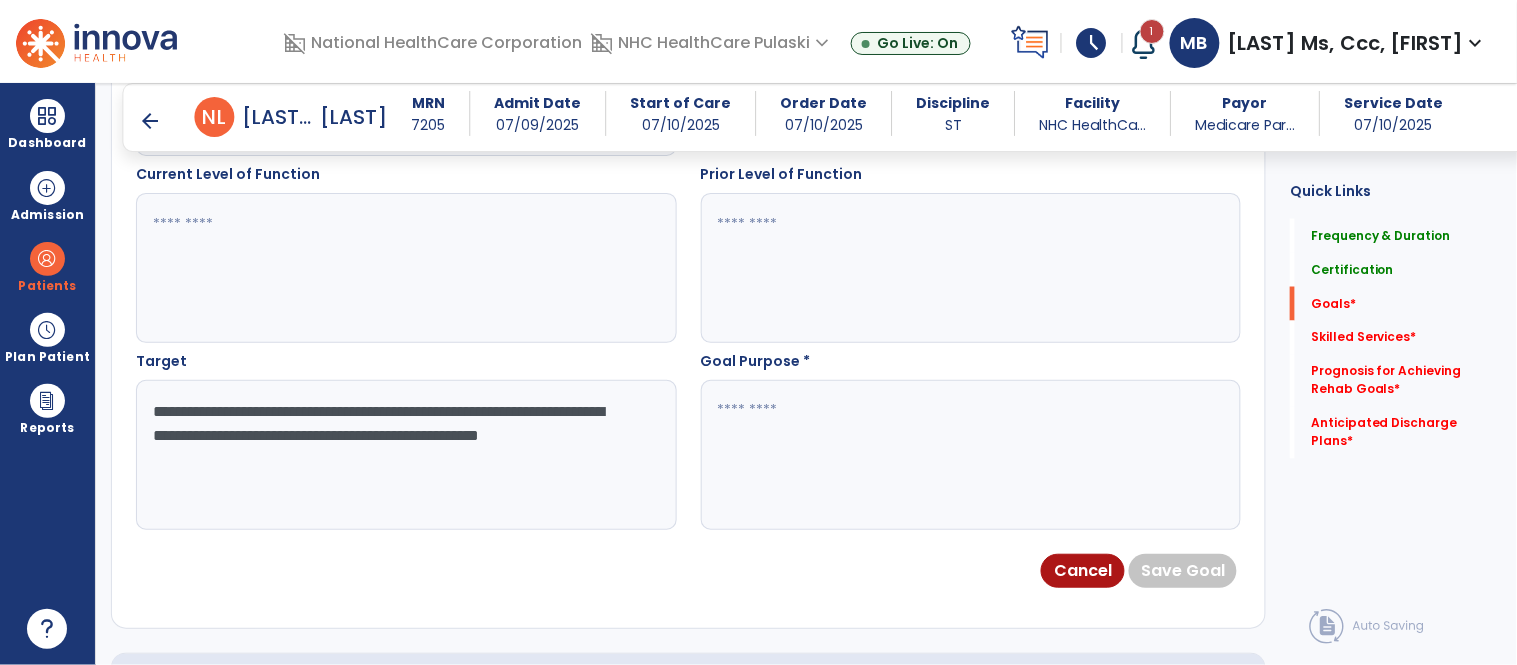 type on "**********" 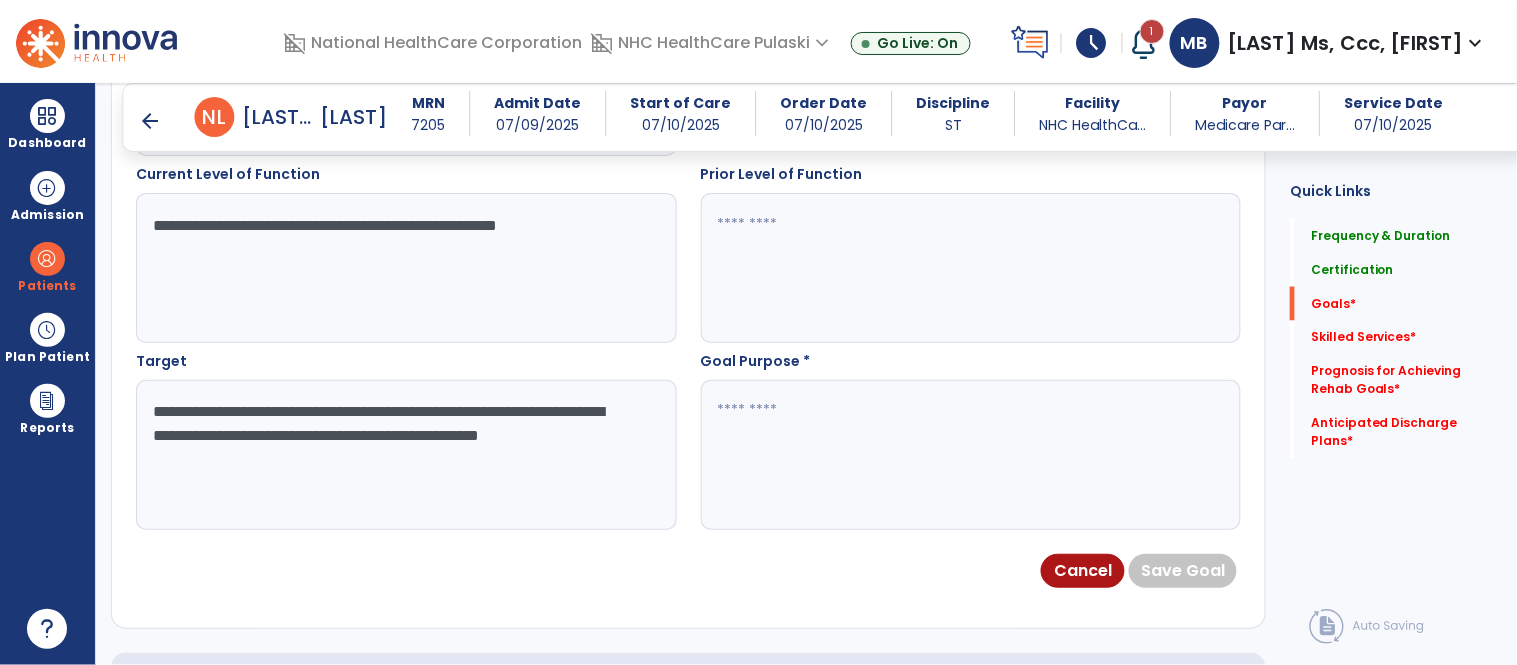 type on "**********" 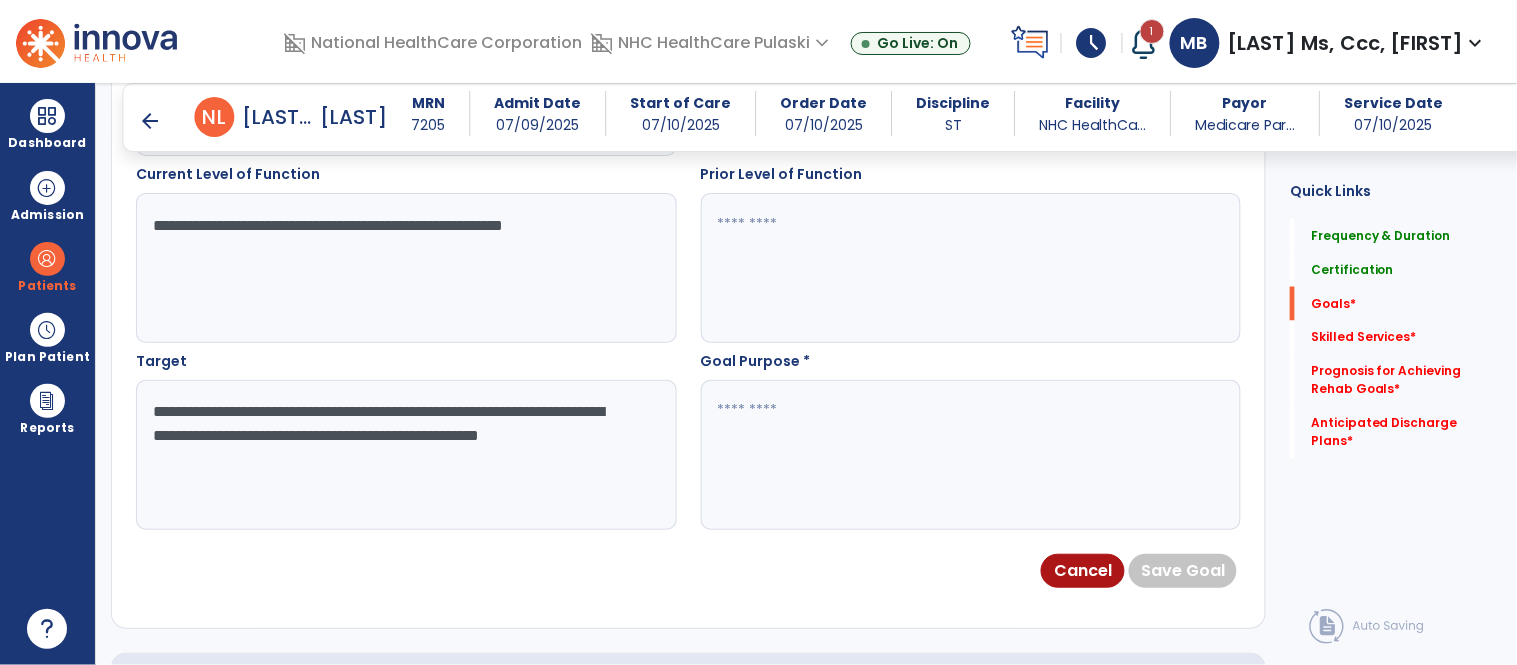 drag, startPoint x: 361, startPoint y: 204, endPoint x: 98, endPoint y: 184, distance: 263.75937 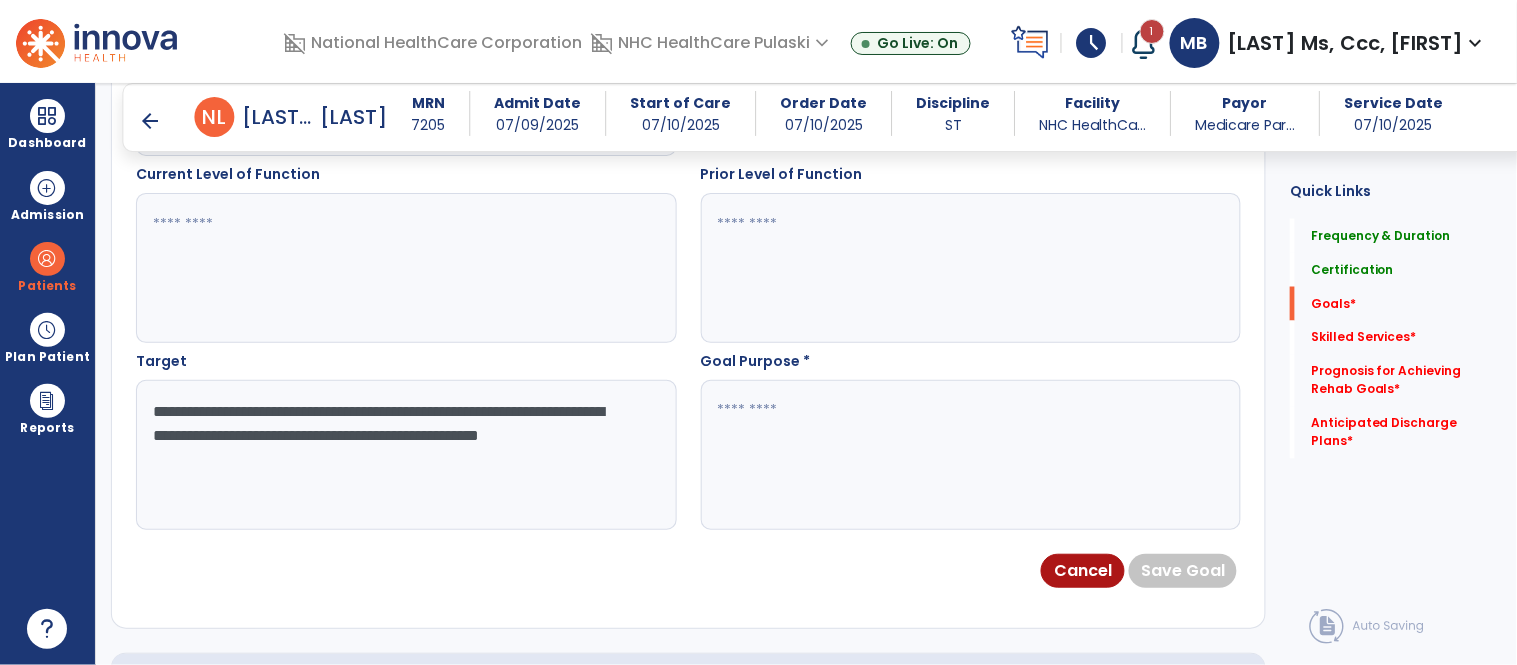 click at bounding box center (405, 268) 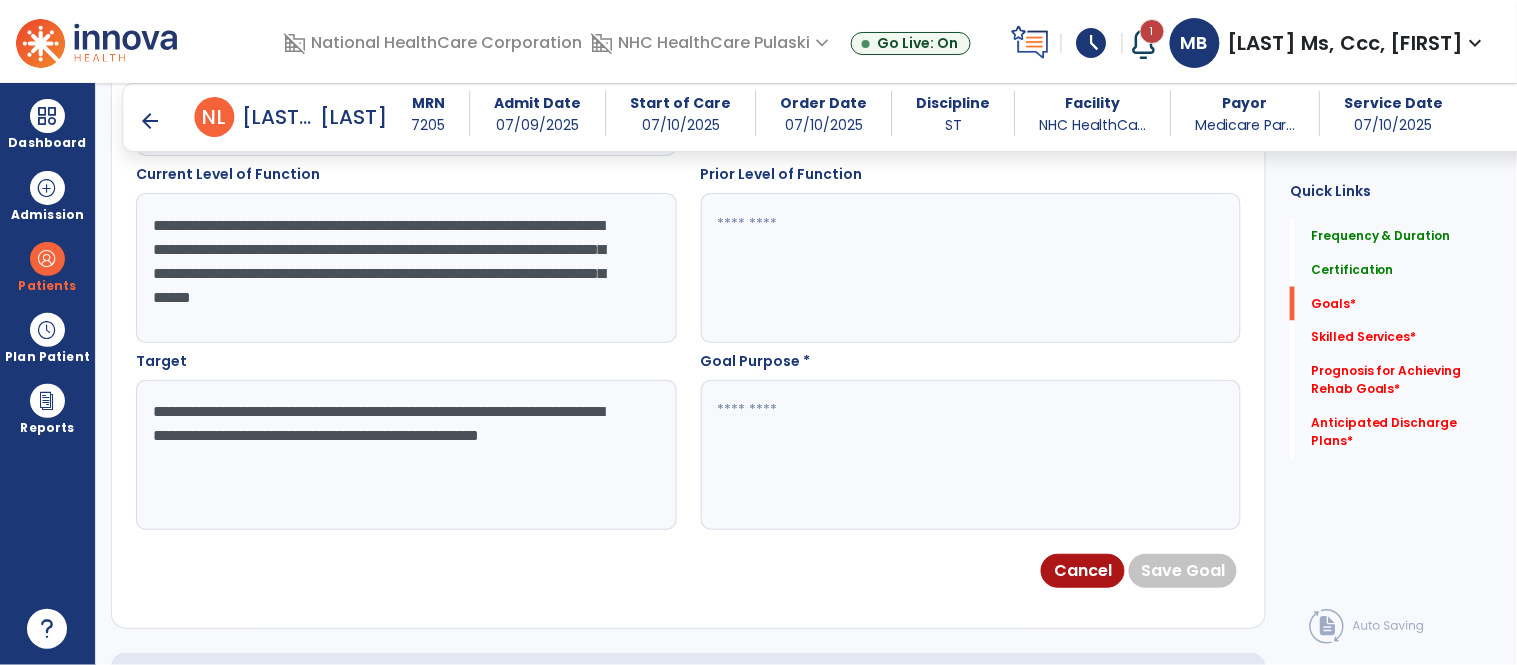 type on "**********" 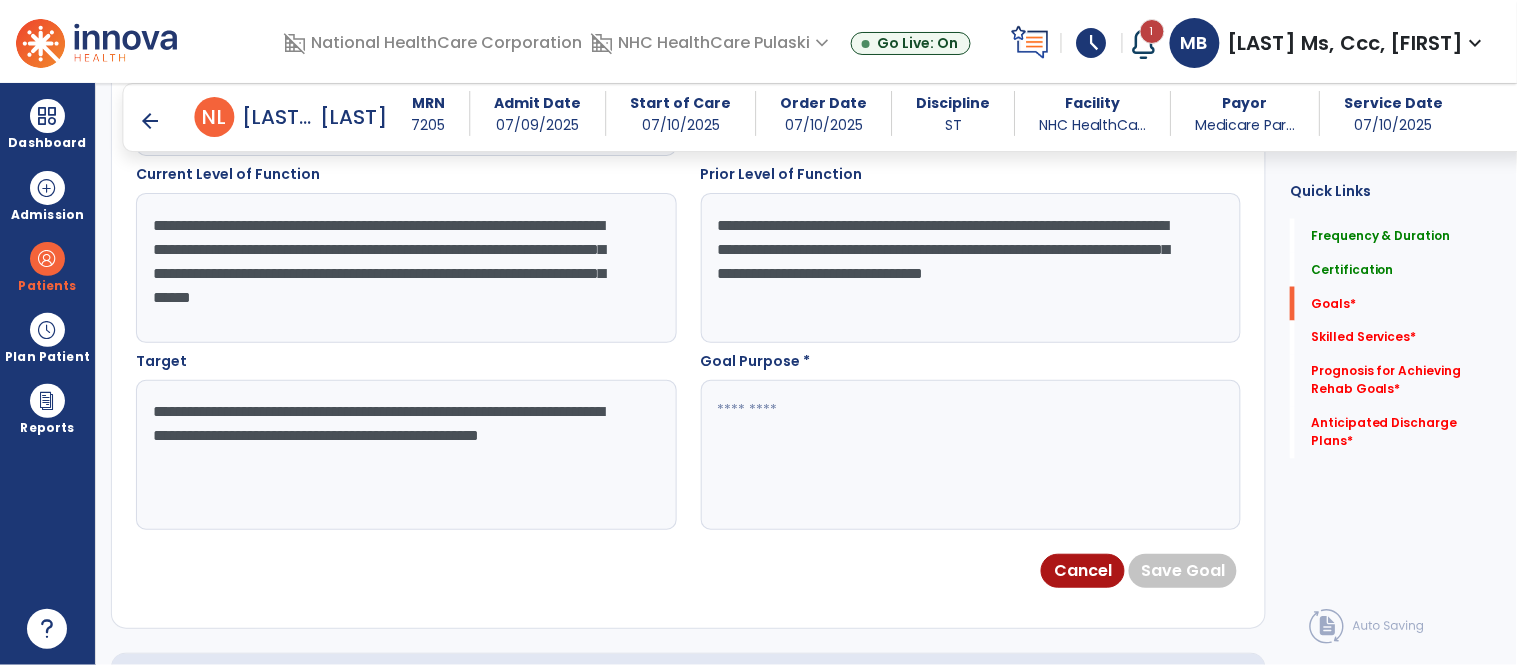 click on "**********" at bounding box center [970, 268] 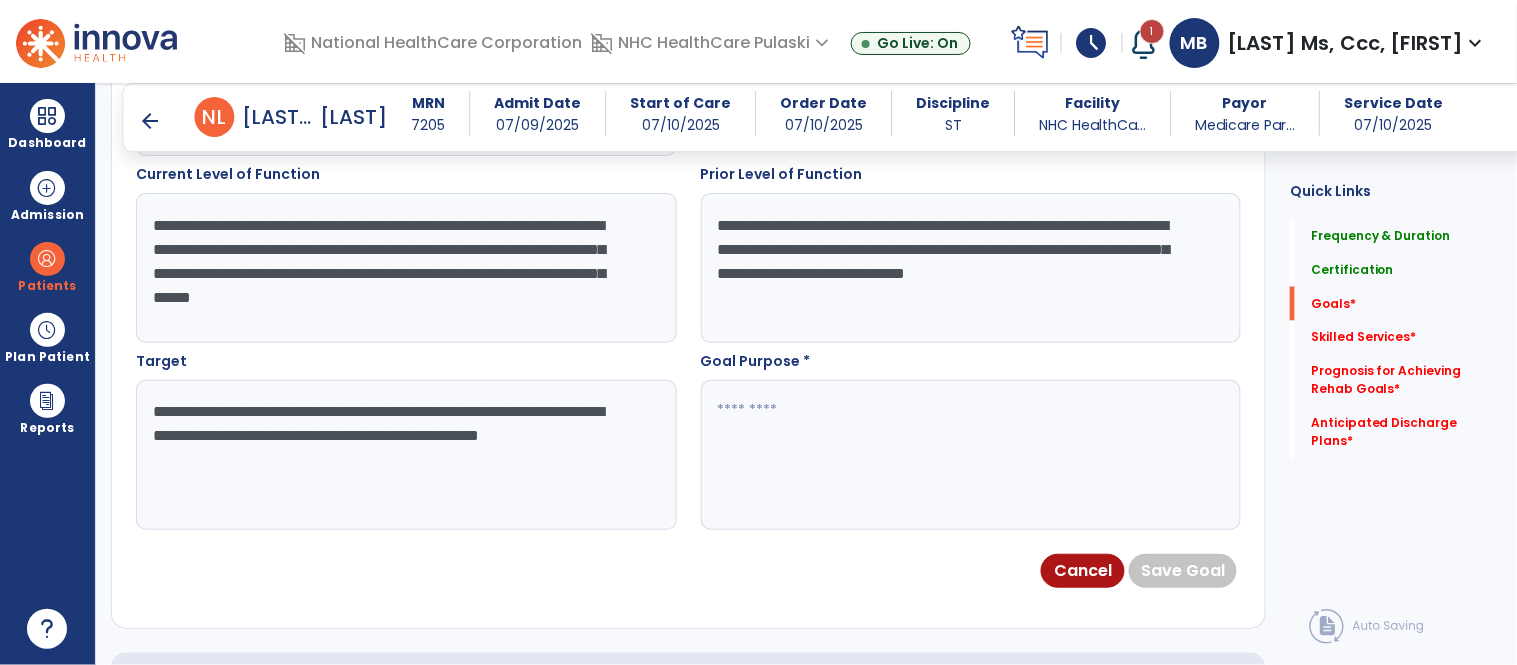 type on "**********" 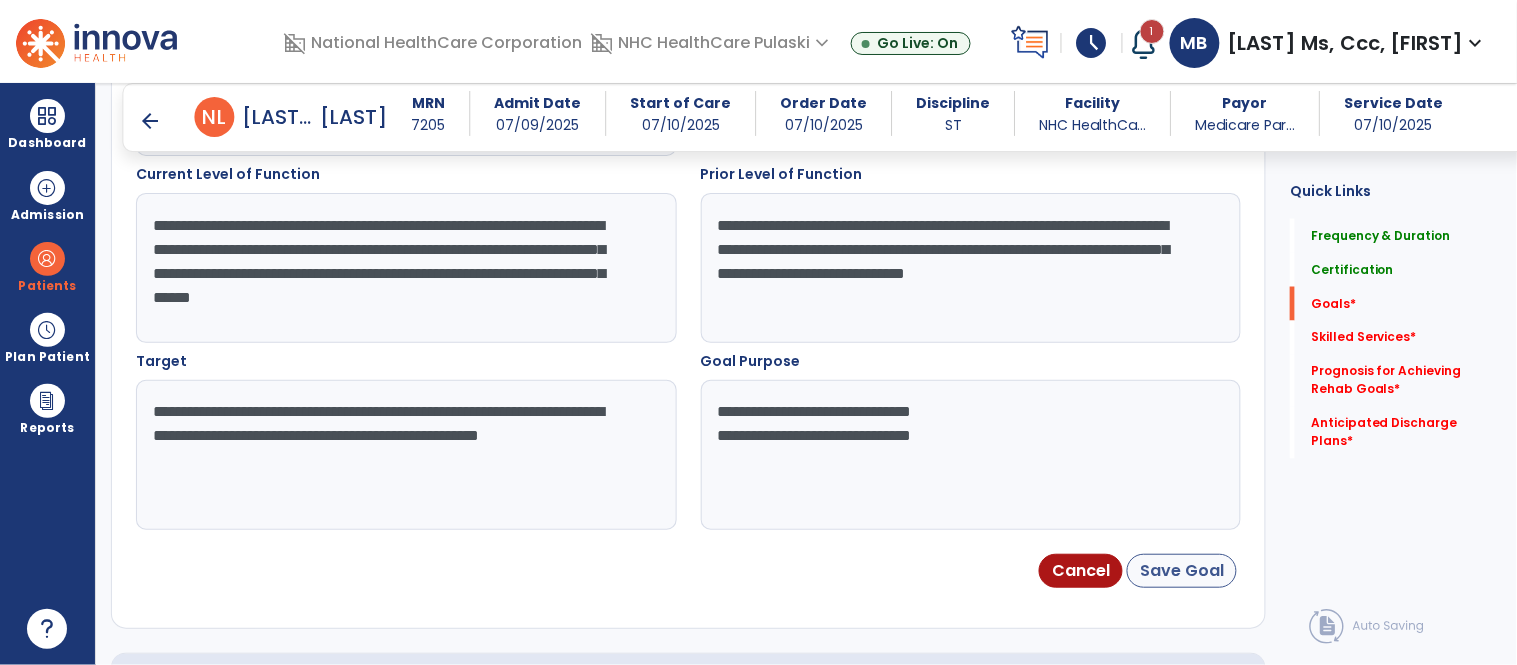 type on "**********" 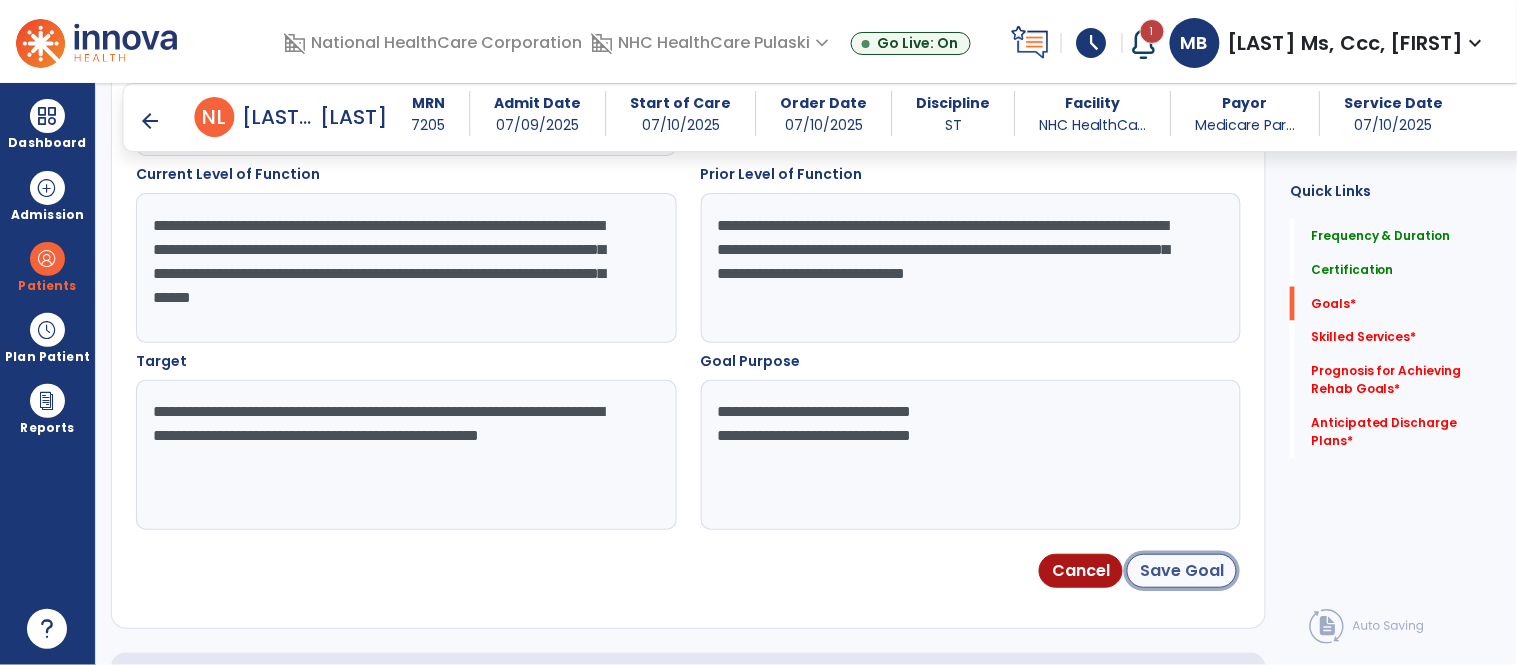 click on "Save Goal" at bounding box center [1182, 571] 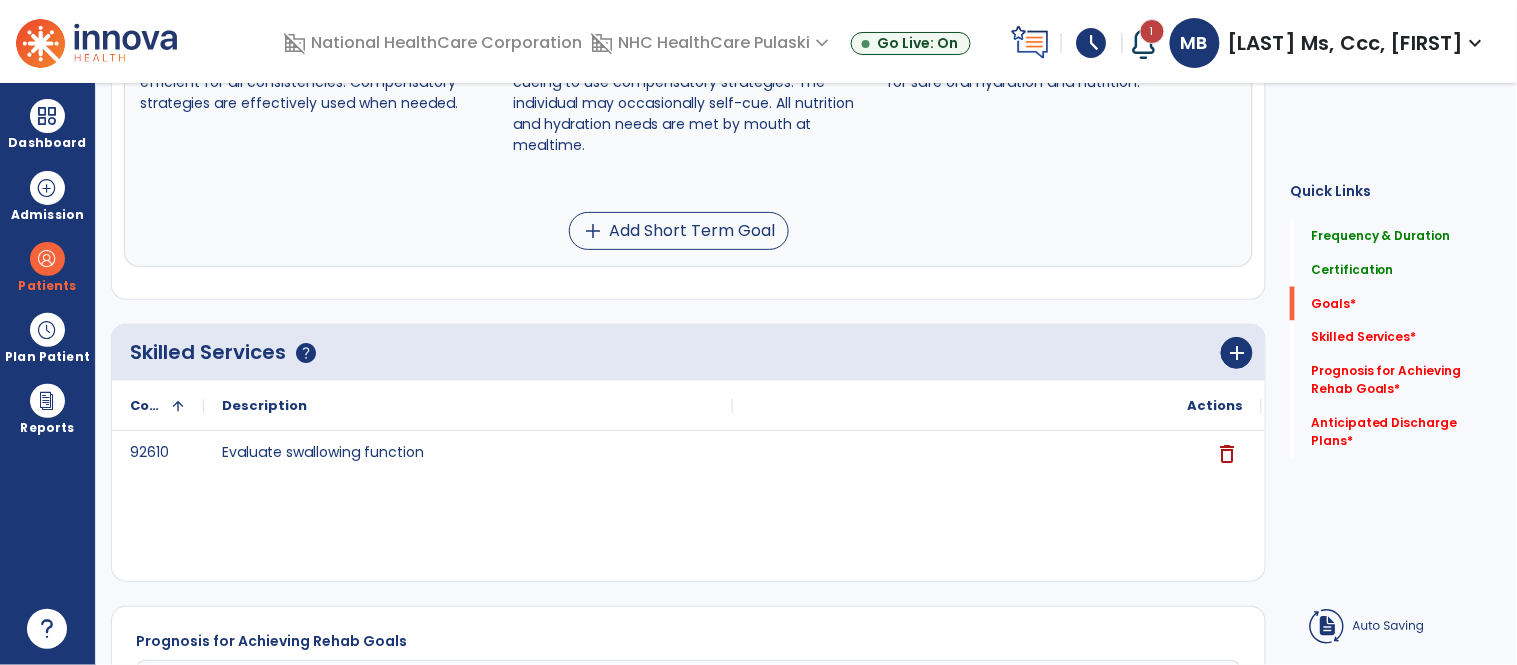 scroll, scrollTop: 44, scrollLeft: 0, axis: vertical 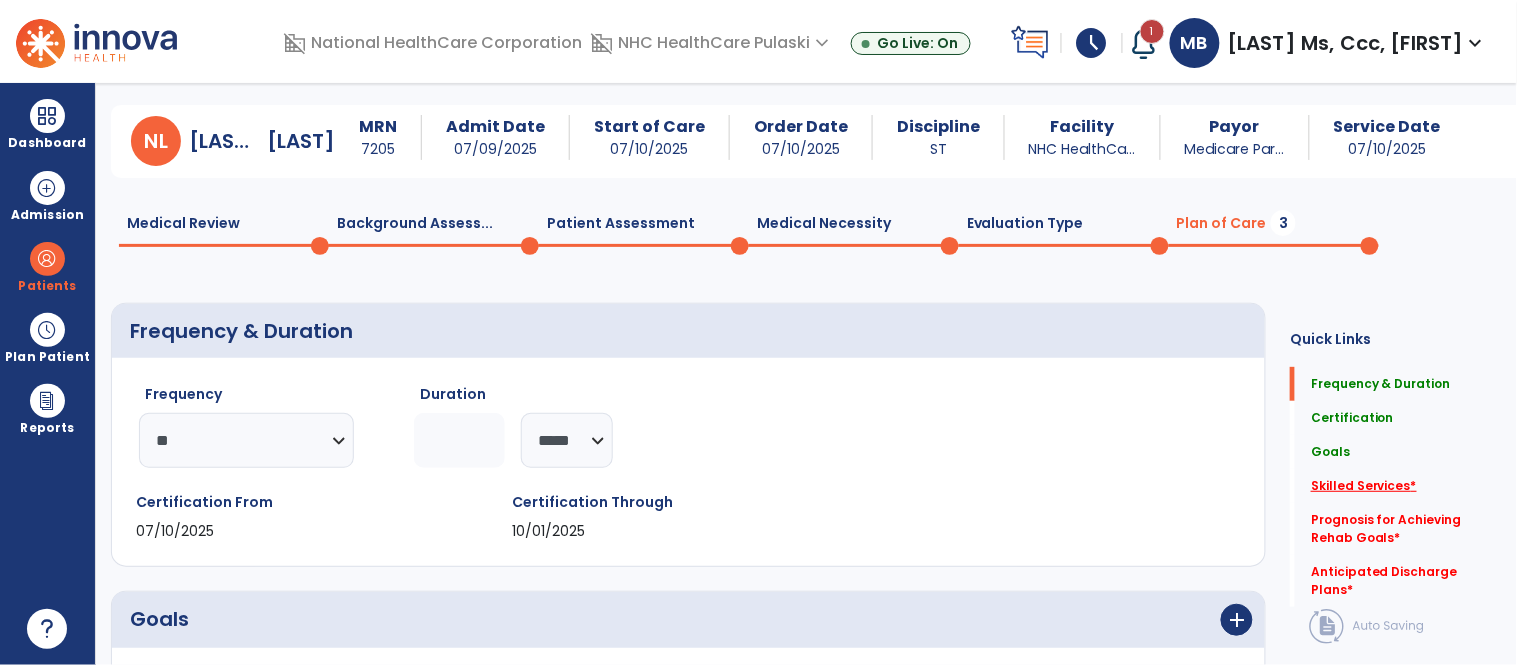 click on "Skilled Services   *" 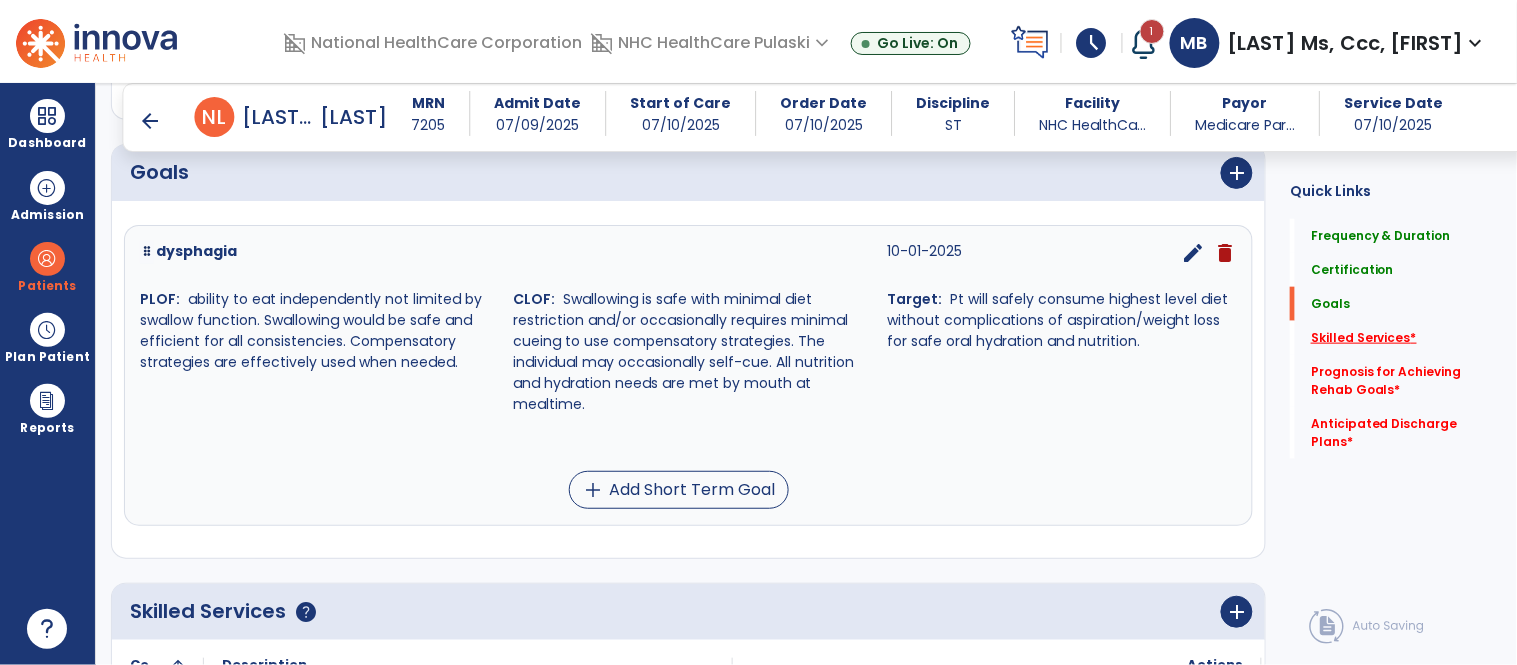 scroll, scrollTop: 831, scrollLeft: 0, axis: vertical 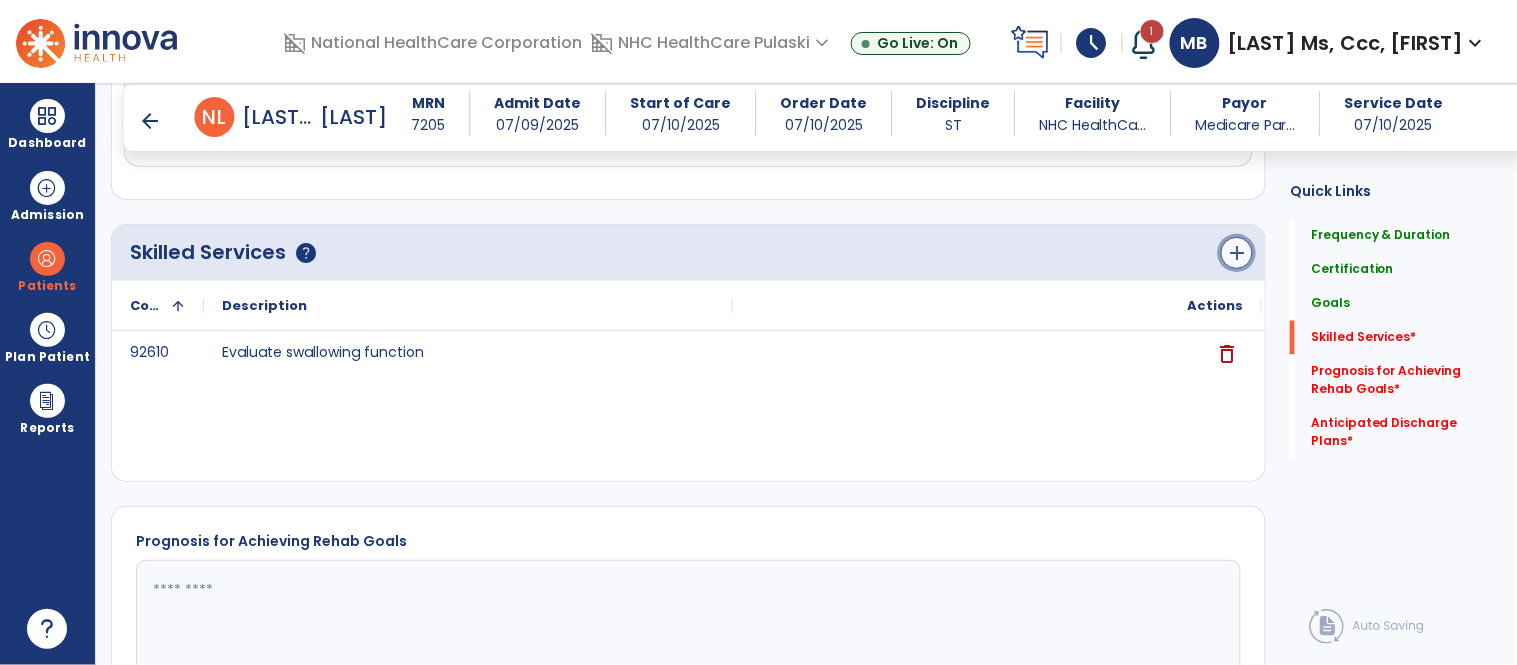 click on "add" 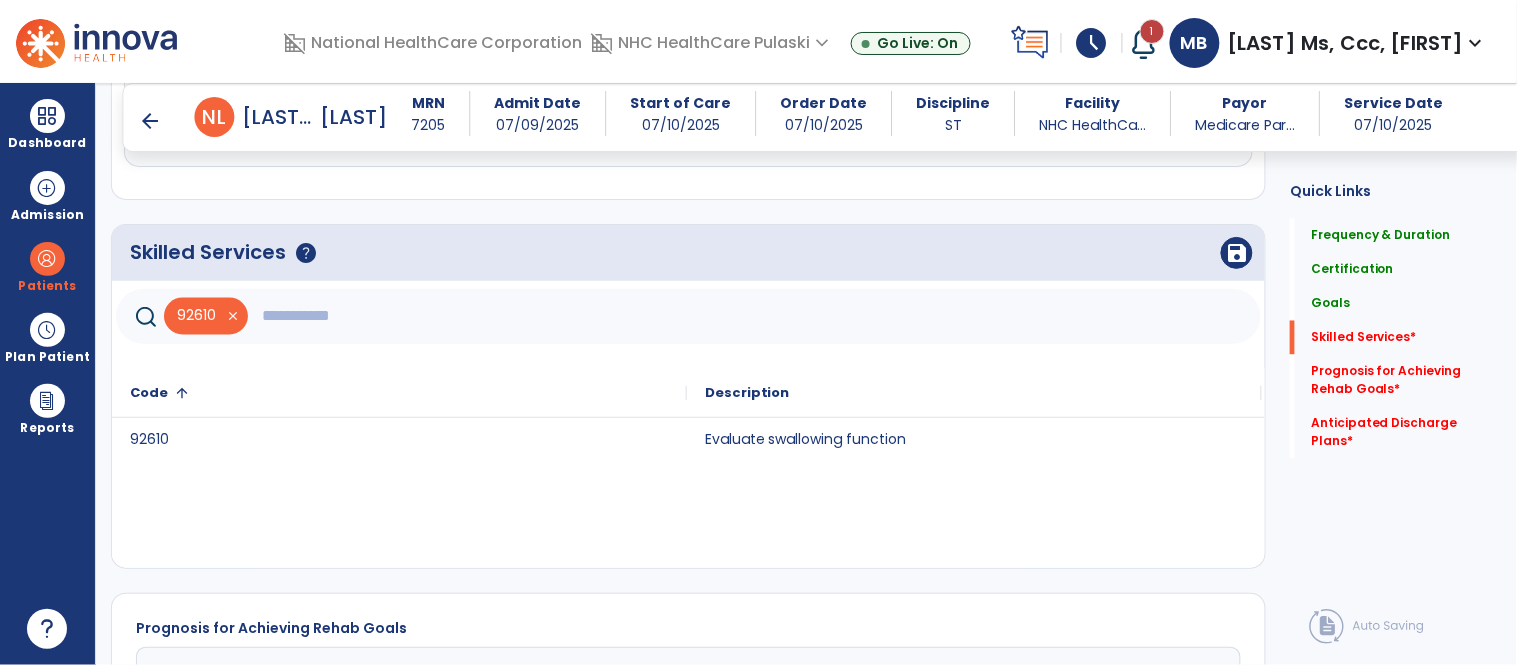 click 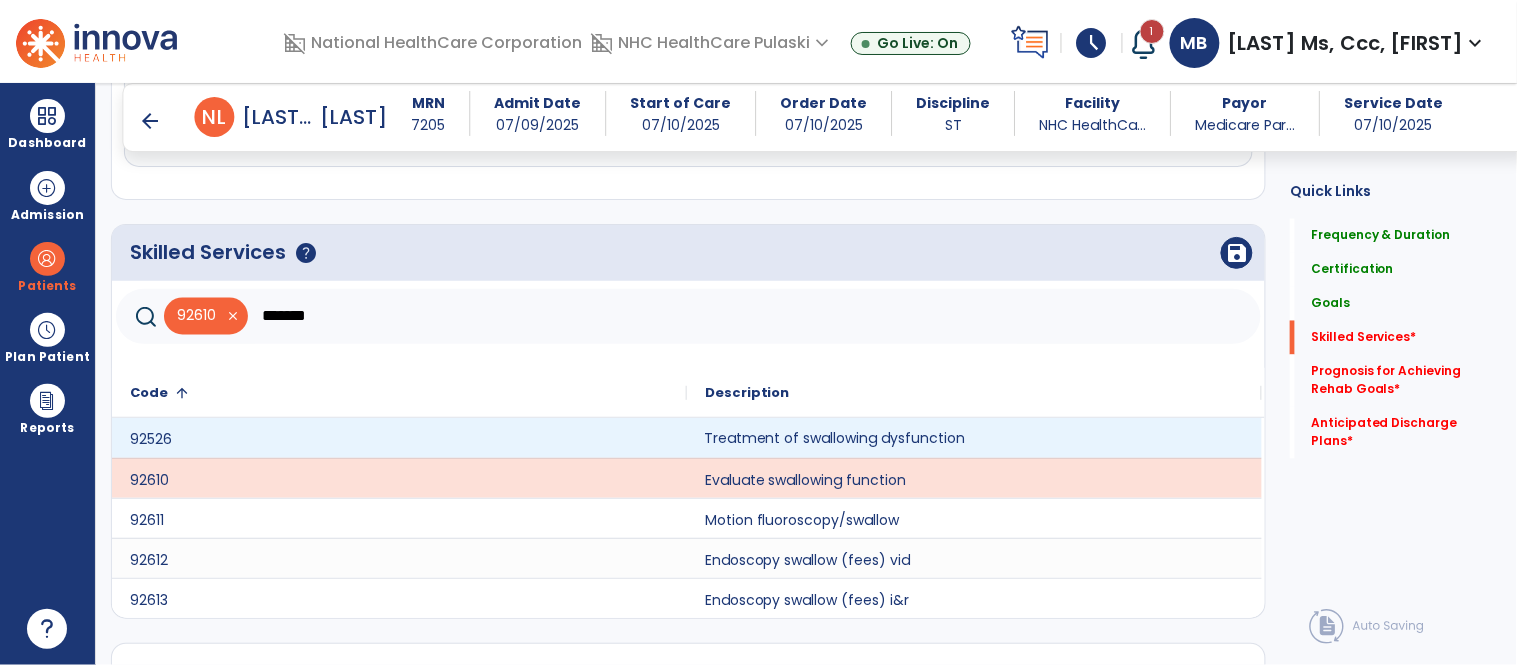 click on "Treatment of swallowing dysfunction" 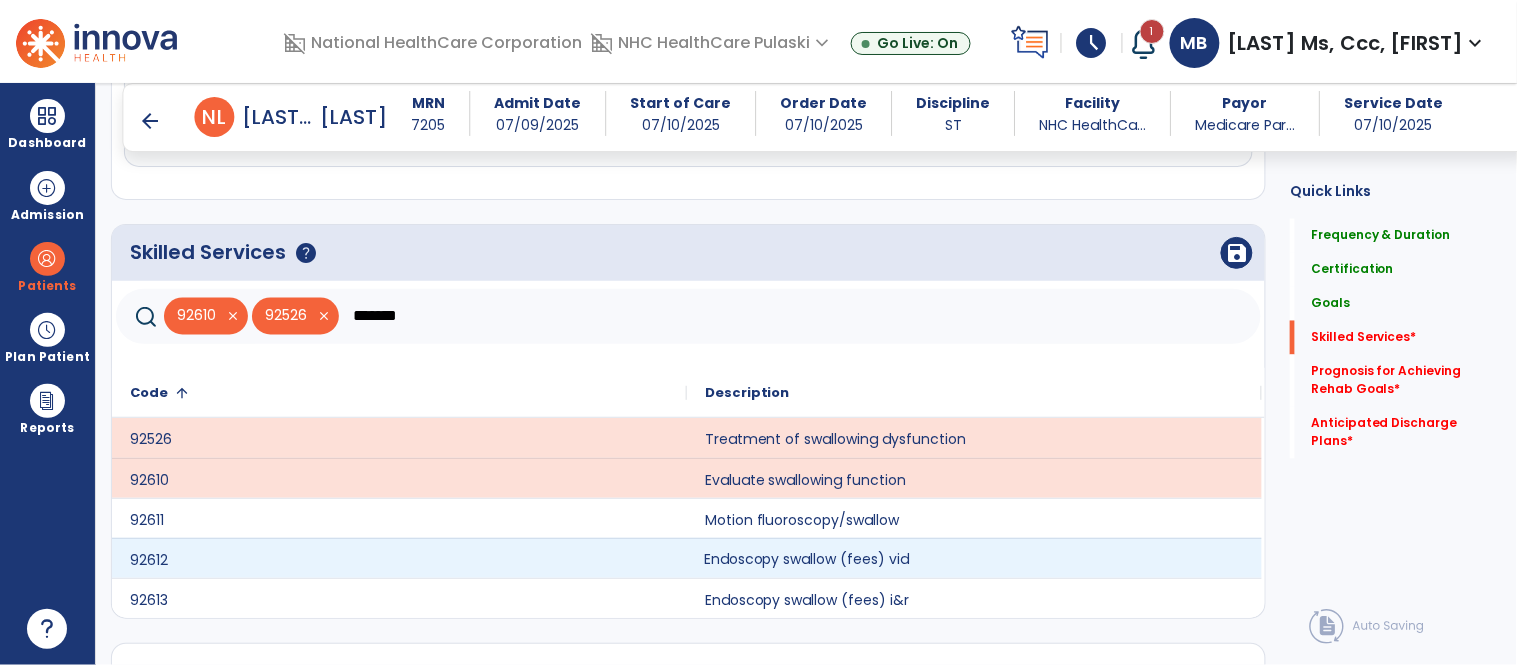click on "Endoscopy swallow (fees) vid" 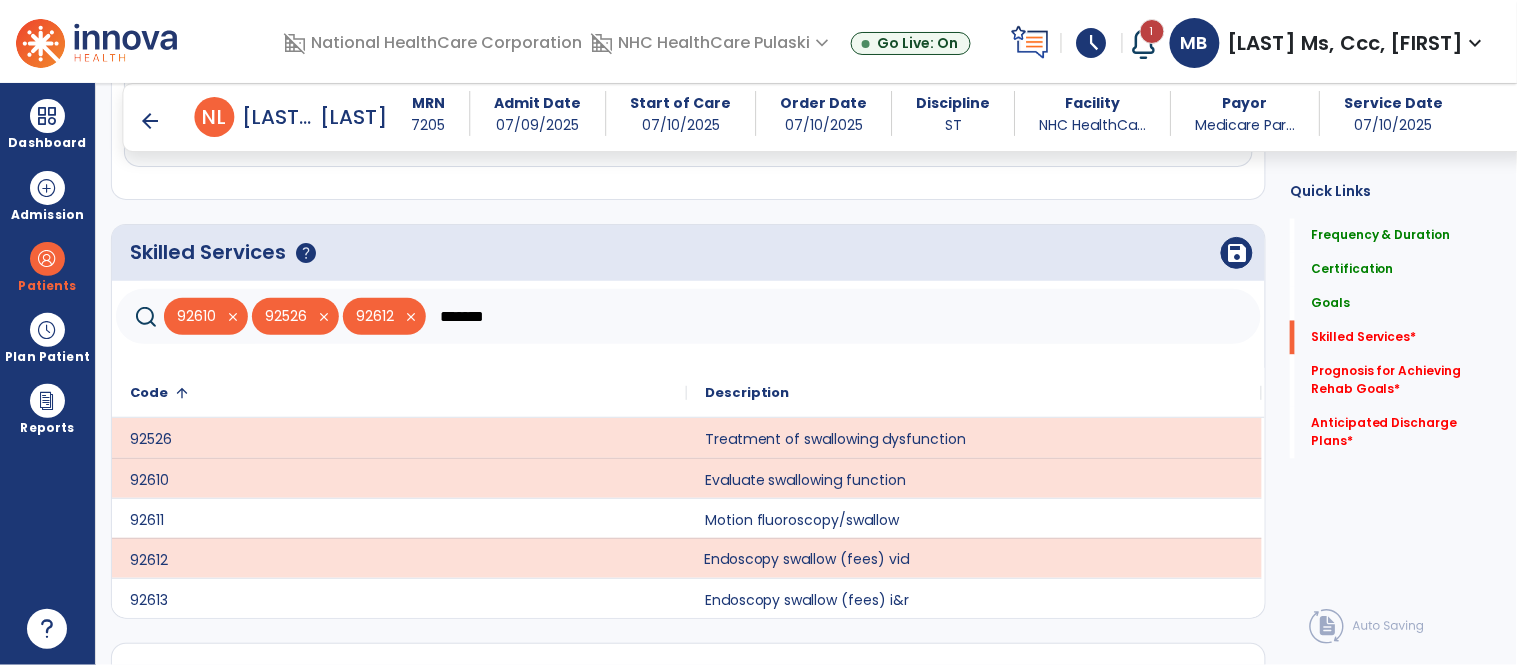 click on "*******" 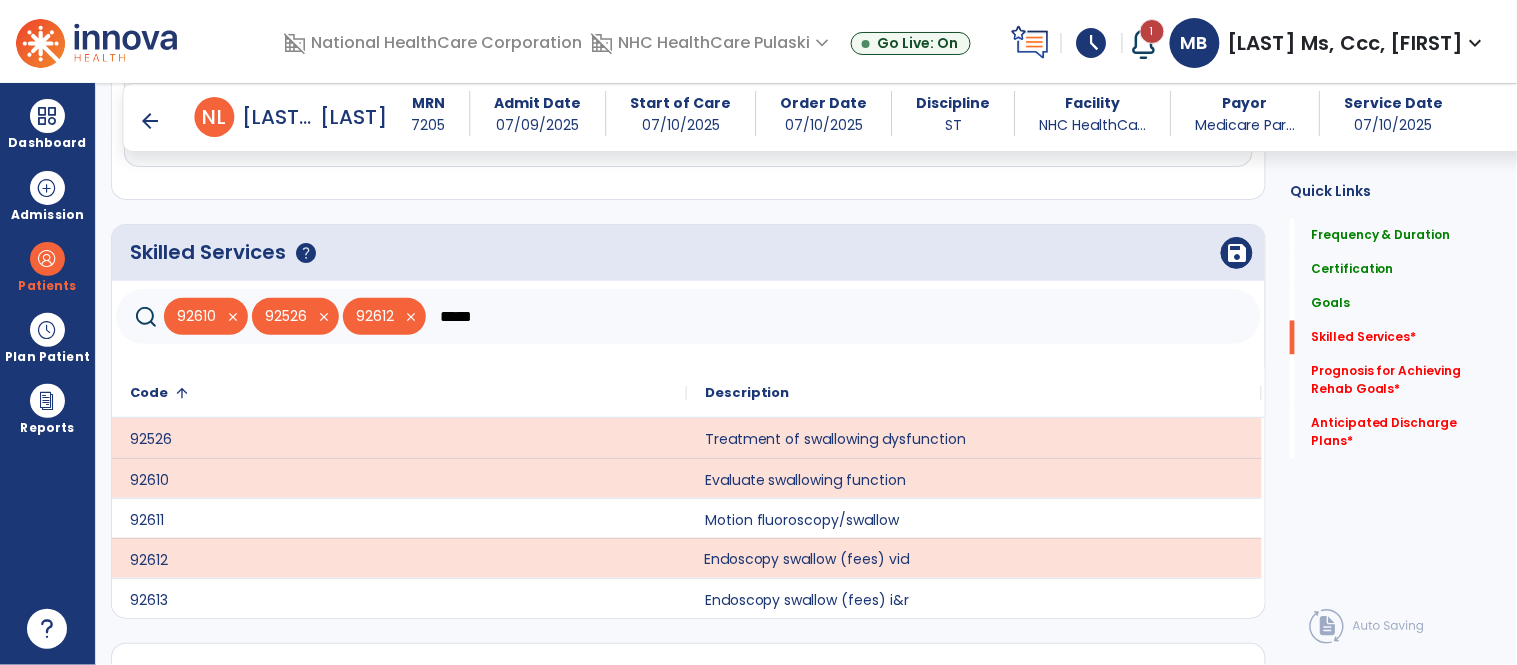 type on "*****" 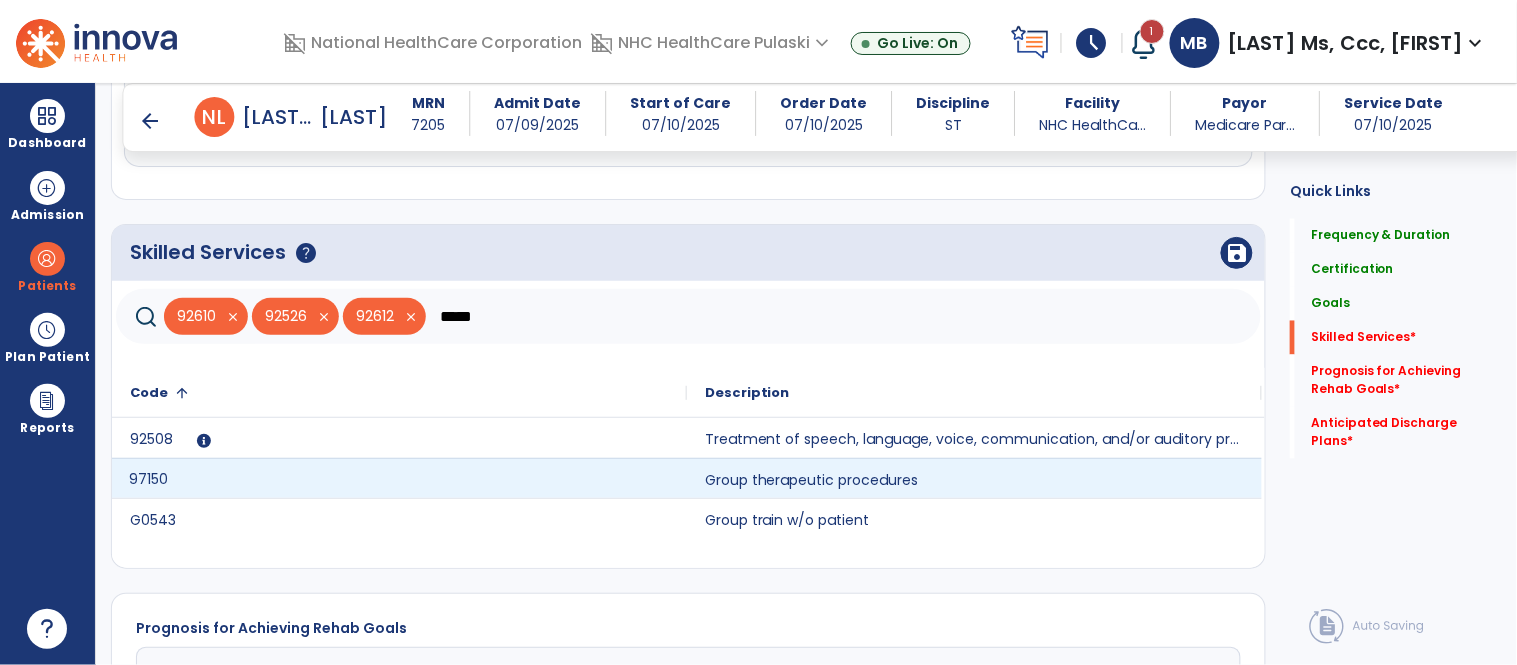 click on "97150" 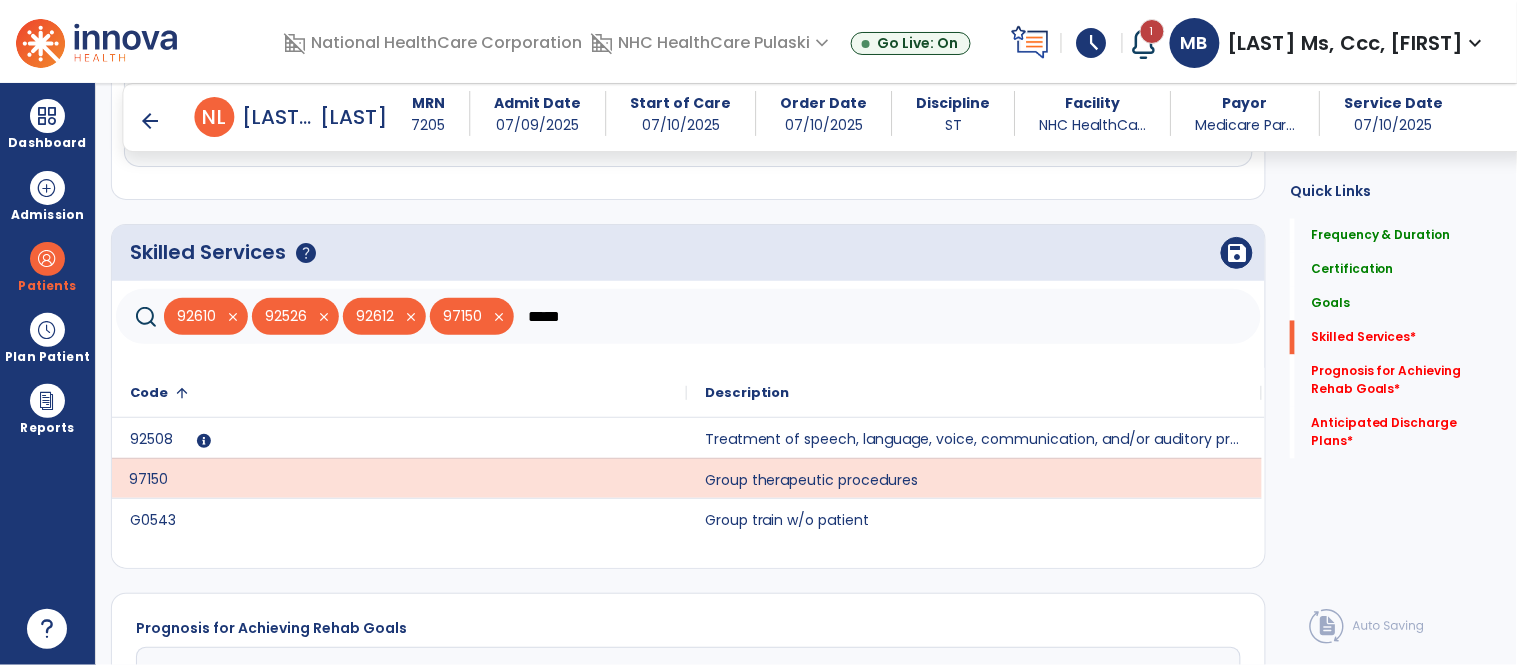 click on "save" 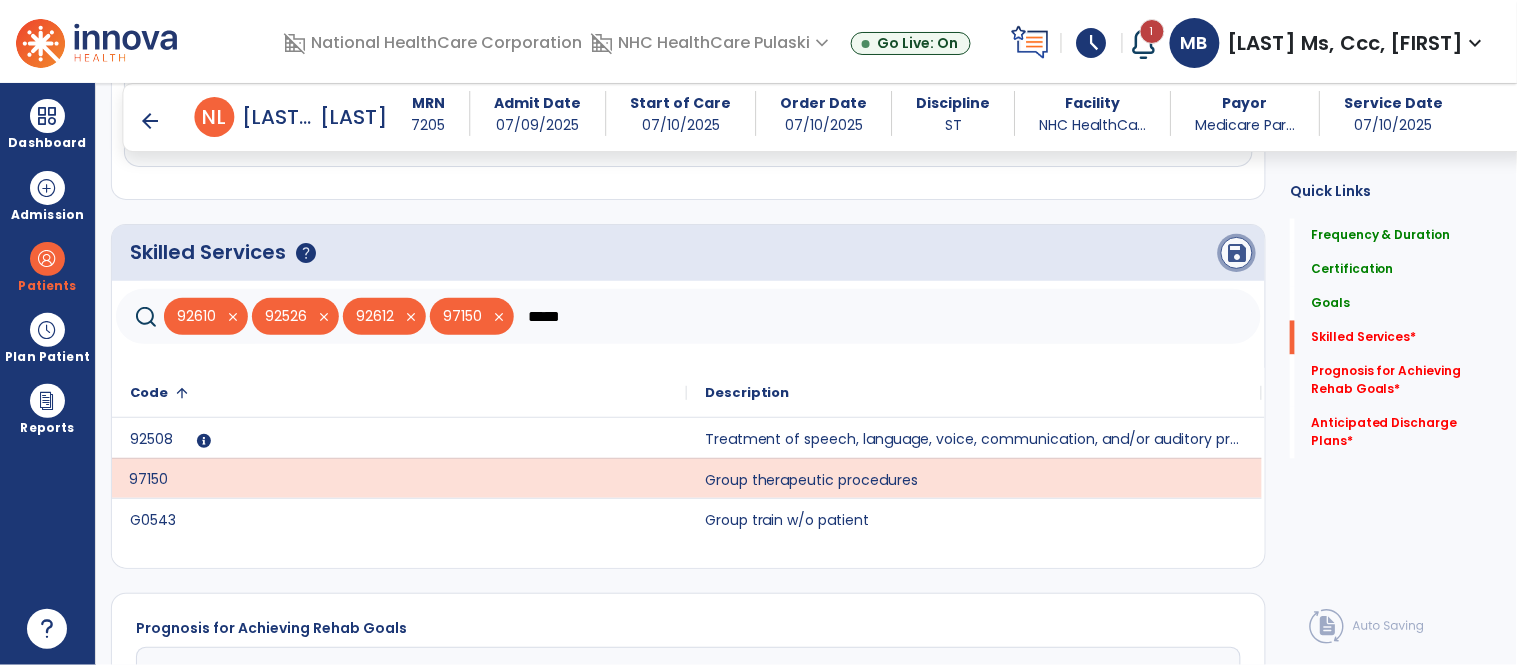 click on "save" 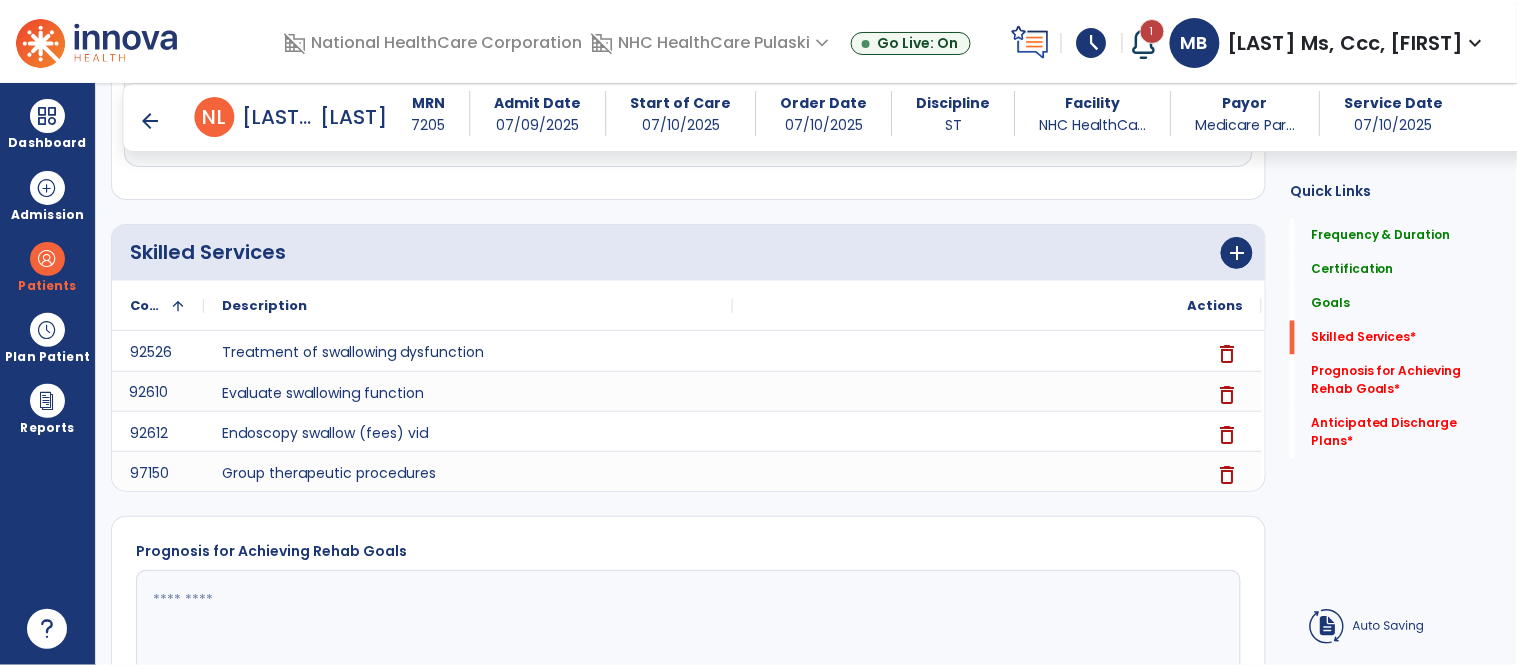 scroll, scrollTop: 522, scrollLeft: 0, axis: vertical 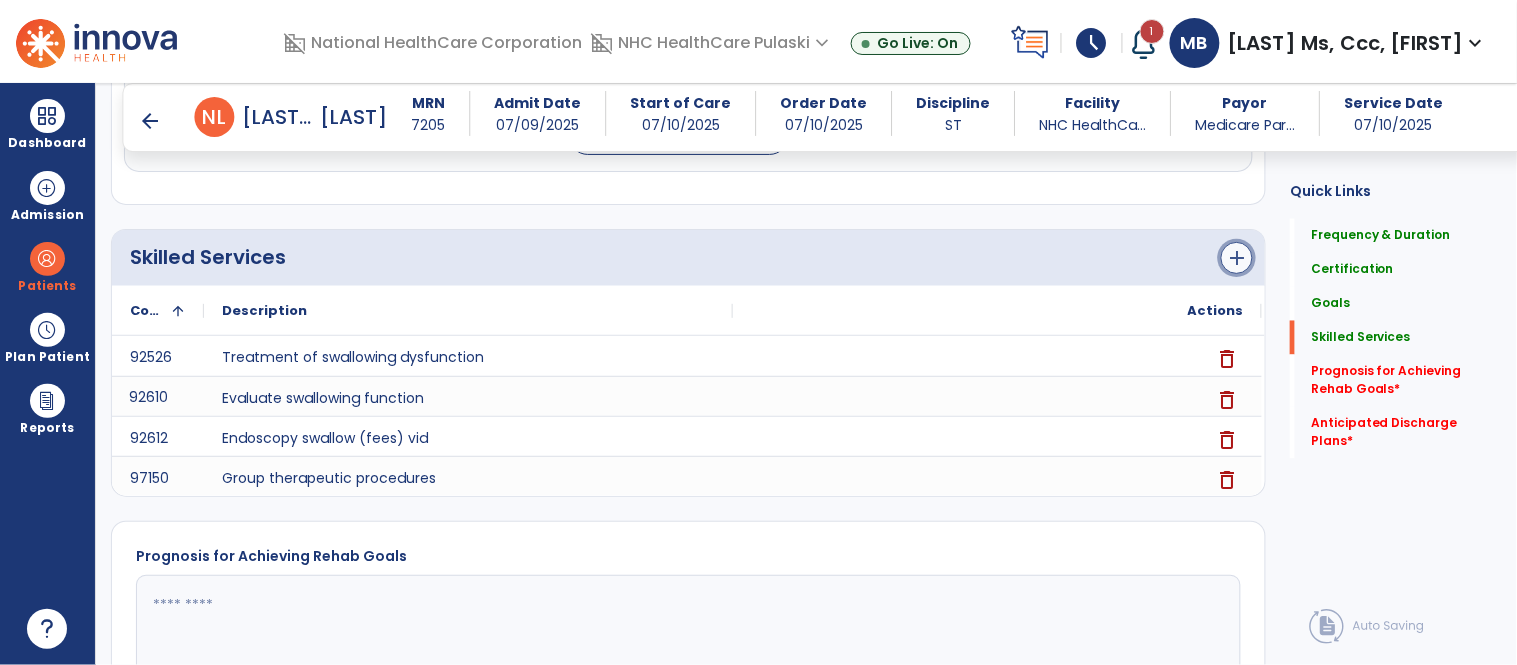 click on "add" 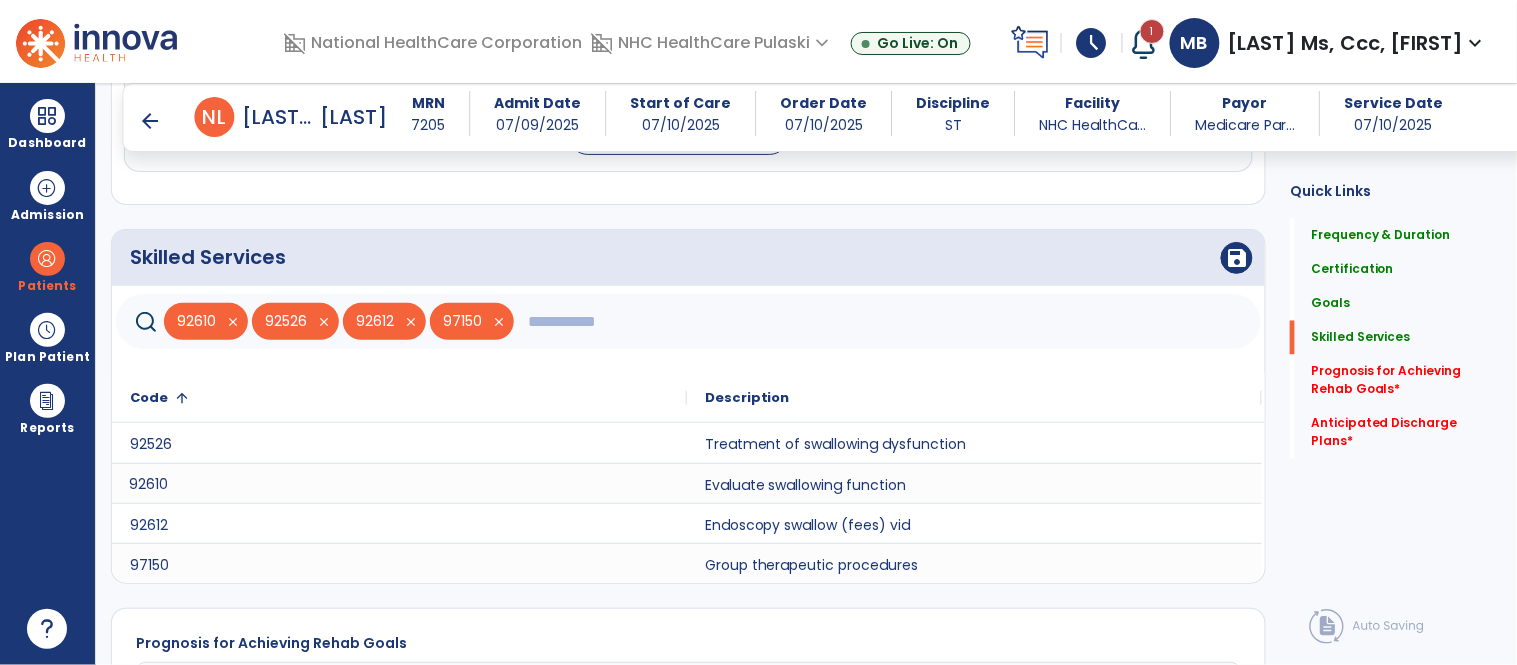 click 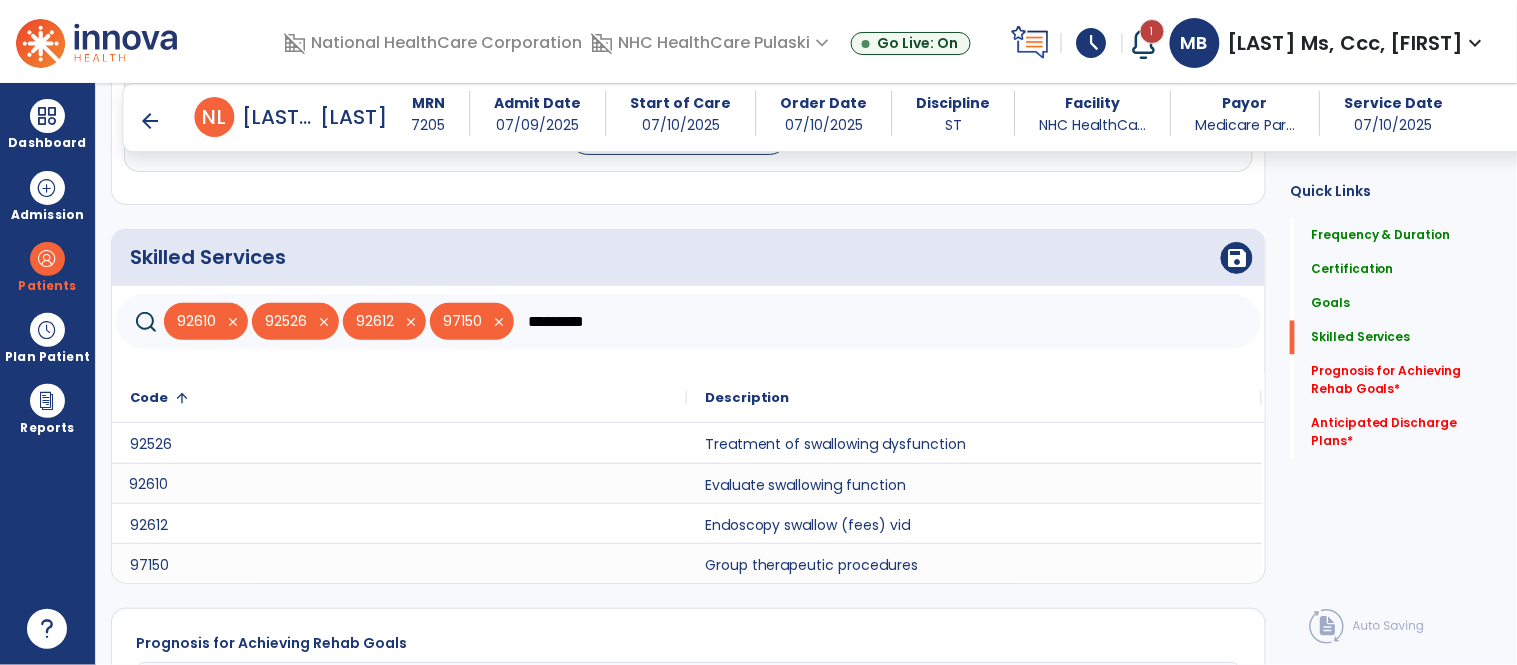 type on "*********" 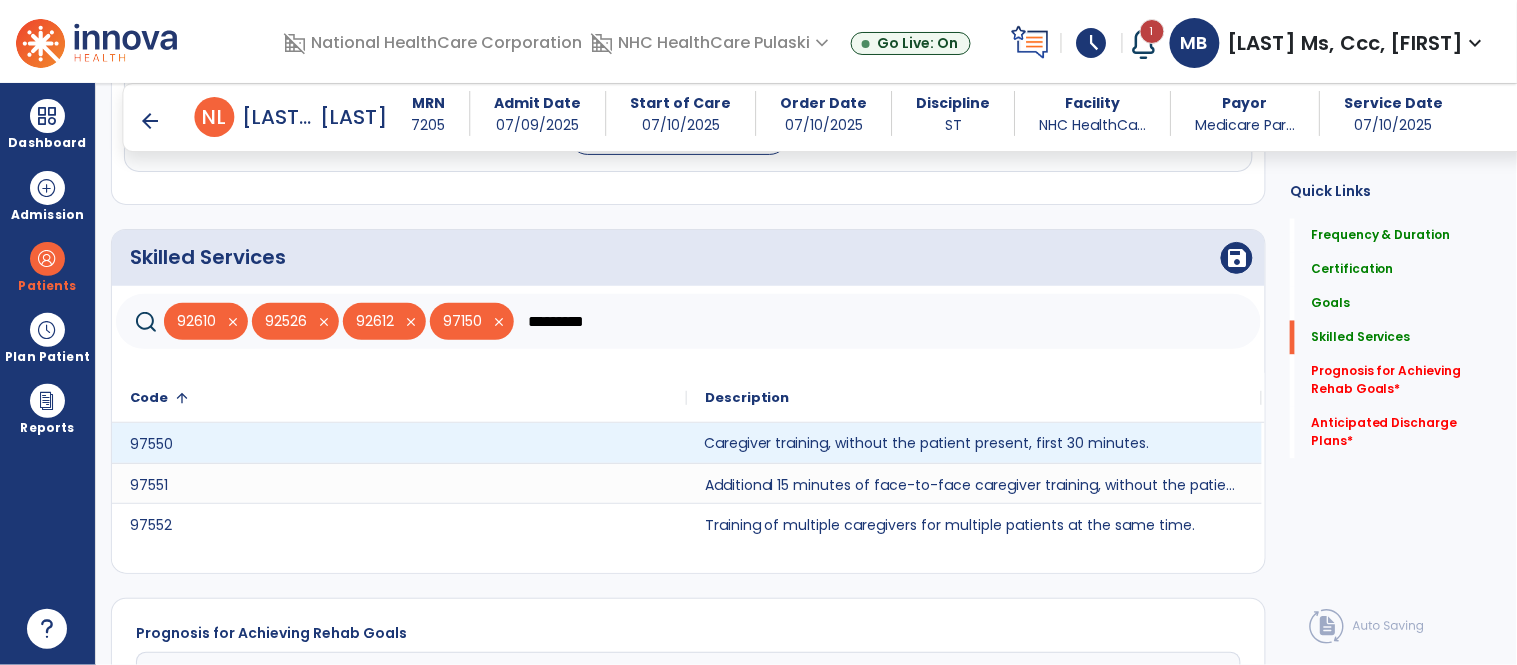 click on "Caregiver training, without the patient present, first 30 minutes." 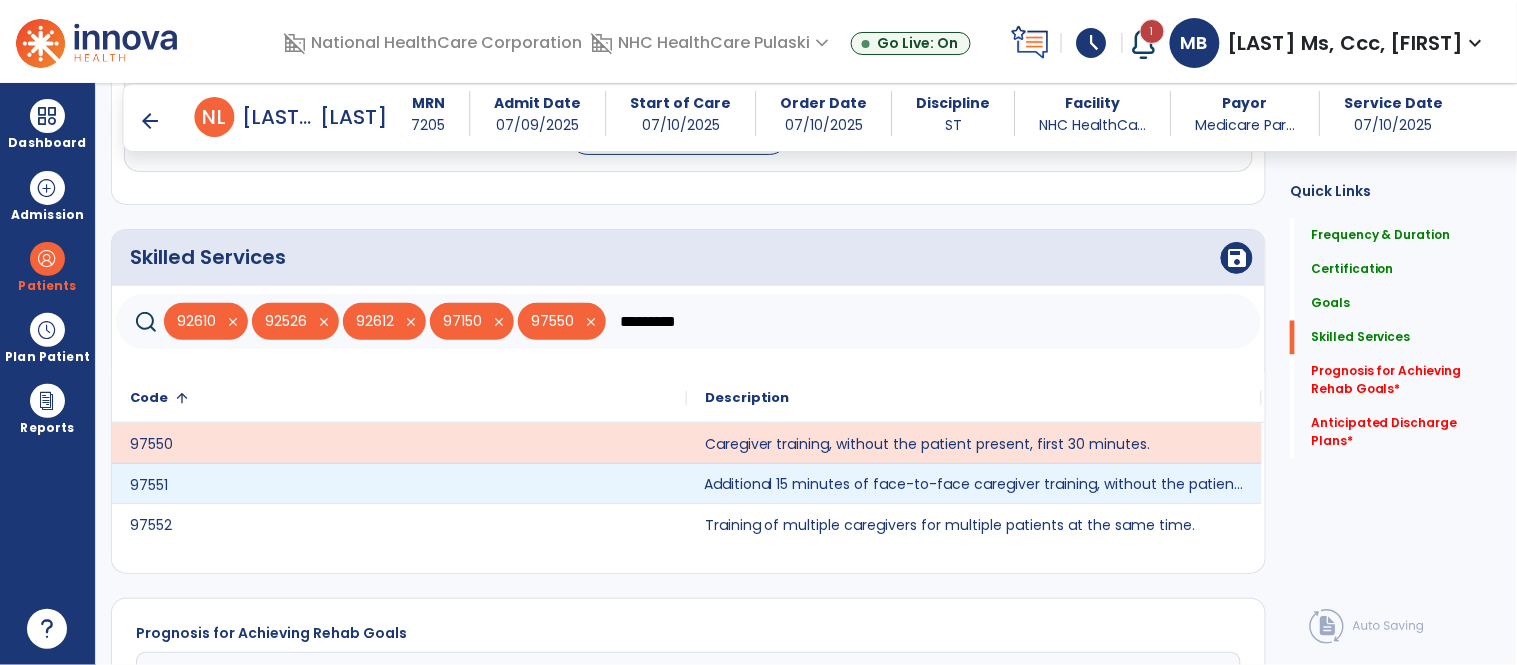 click on "Additional 15 minutes of face-to-face caregiver training, without the patient present, after 97550 is billed." 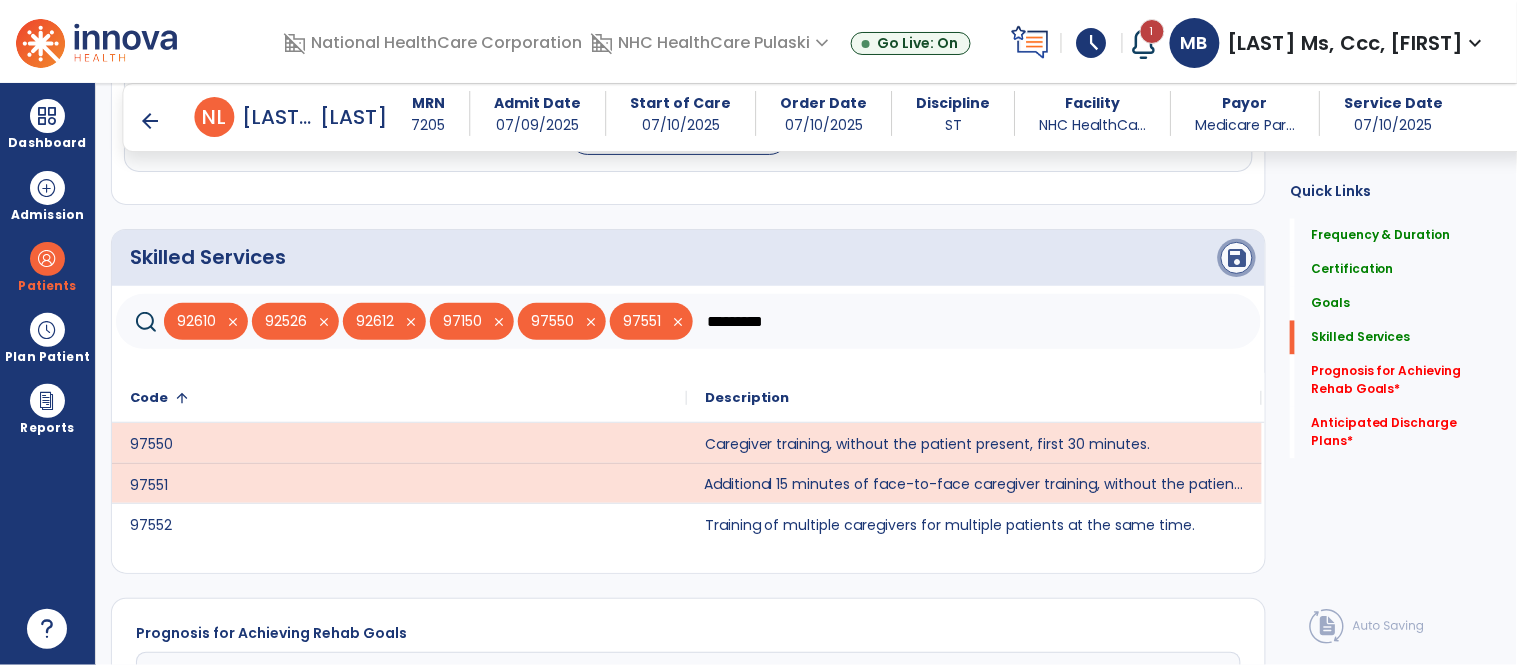 click on "save" 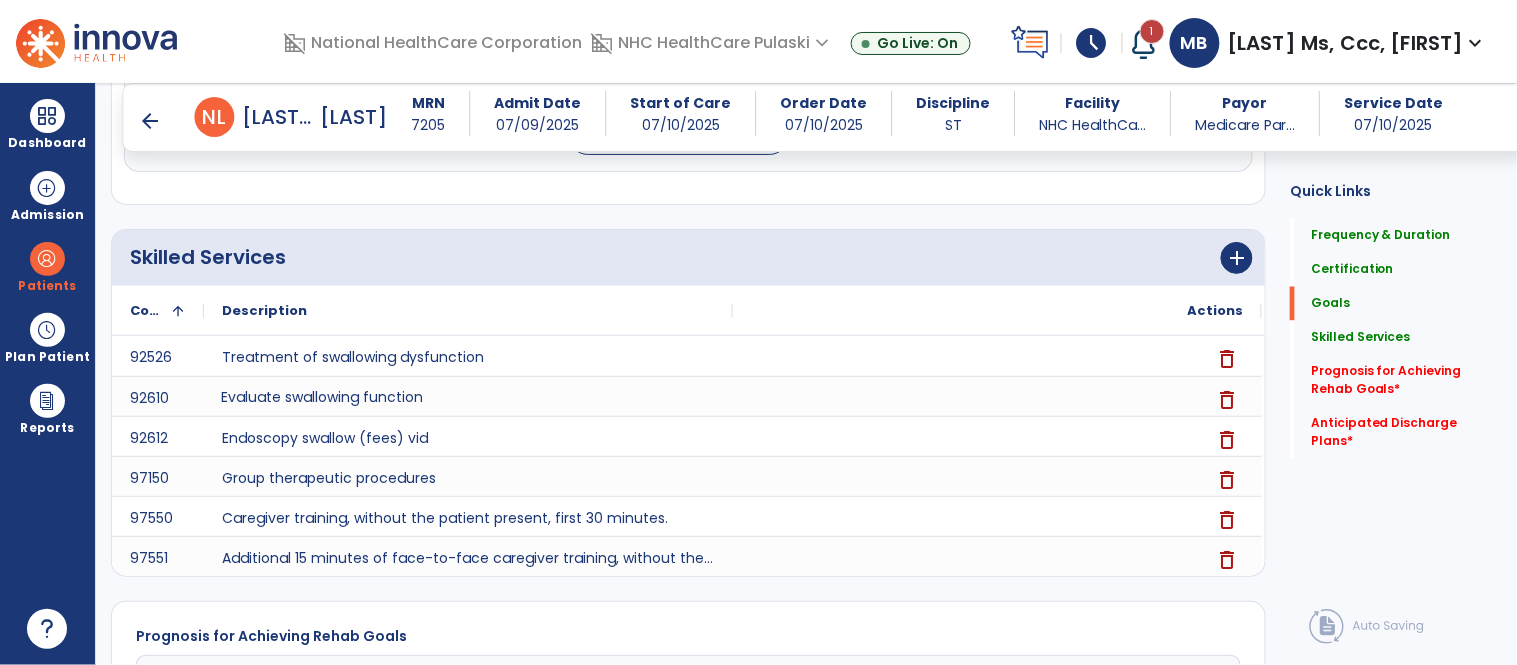 scroll, scrollTop: 517, scrollLeft: 0, axis: vertical 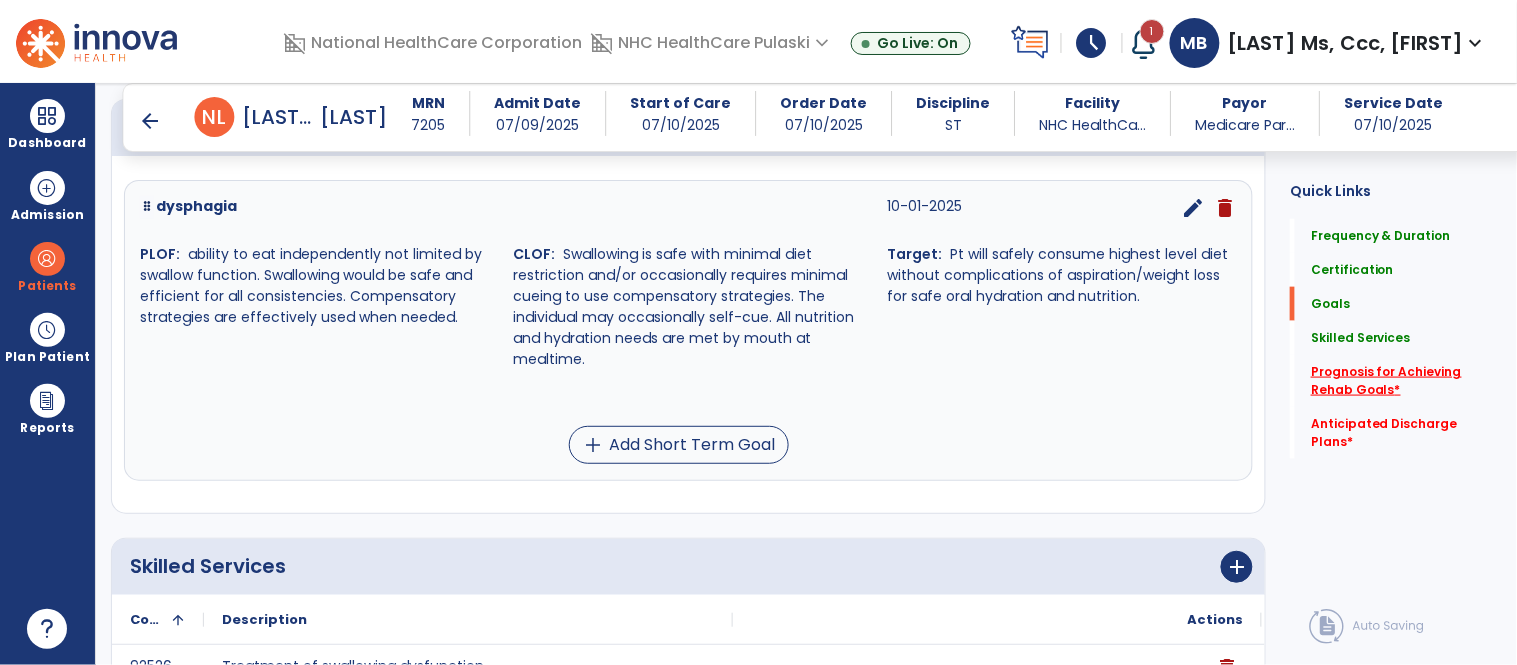 click on "Prognosis for Achieving Rehab Goals   *" 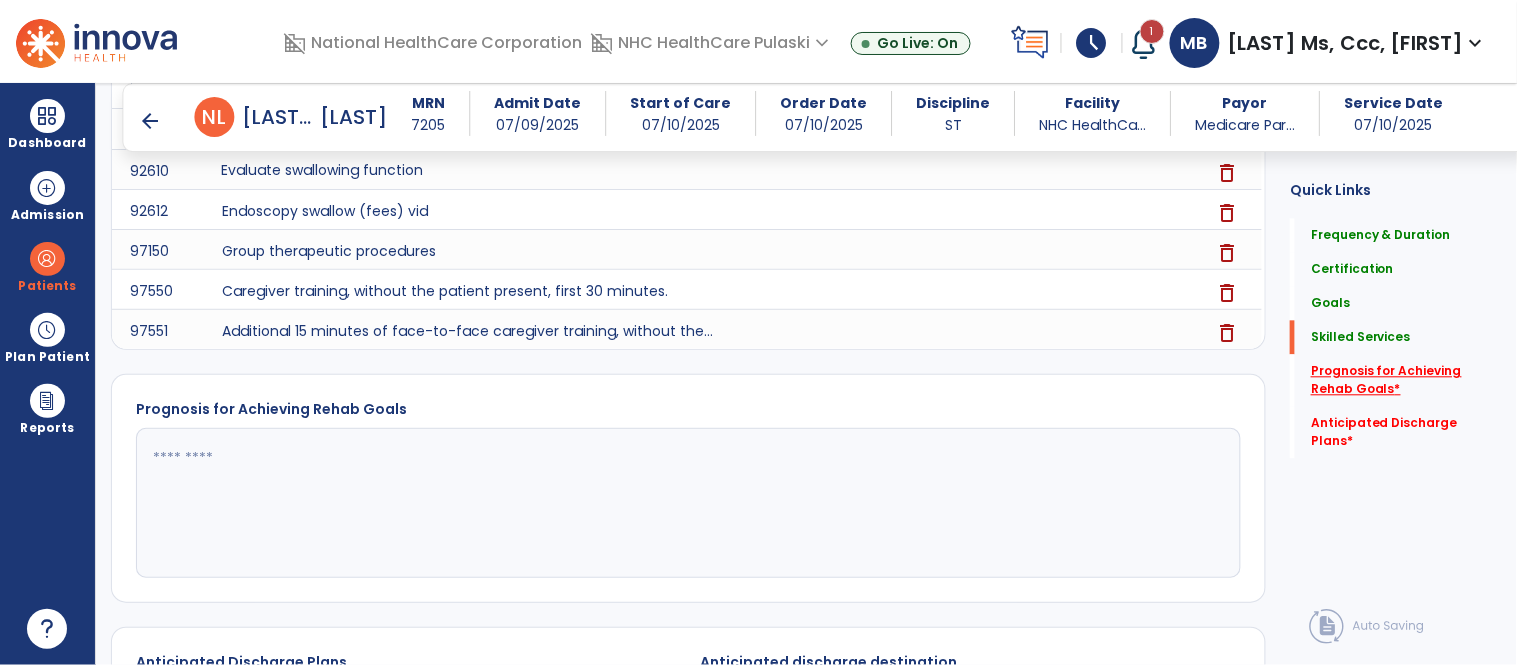scroll, scrollTop: 1055, scrollLeft: 0, axis: vertical 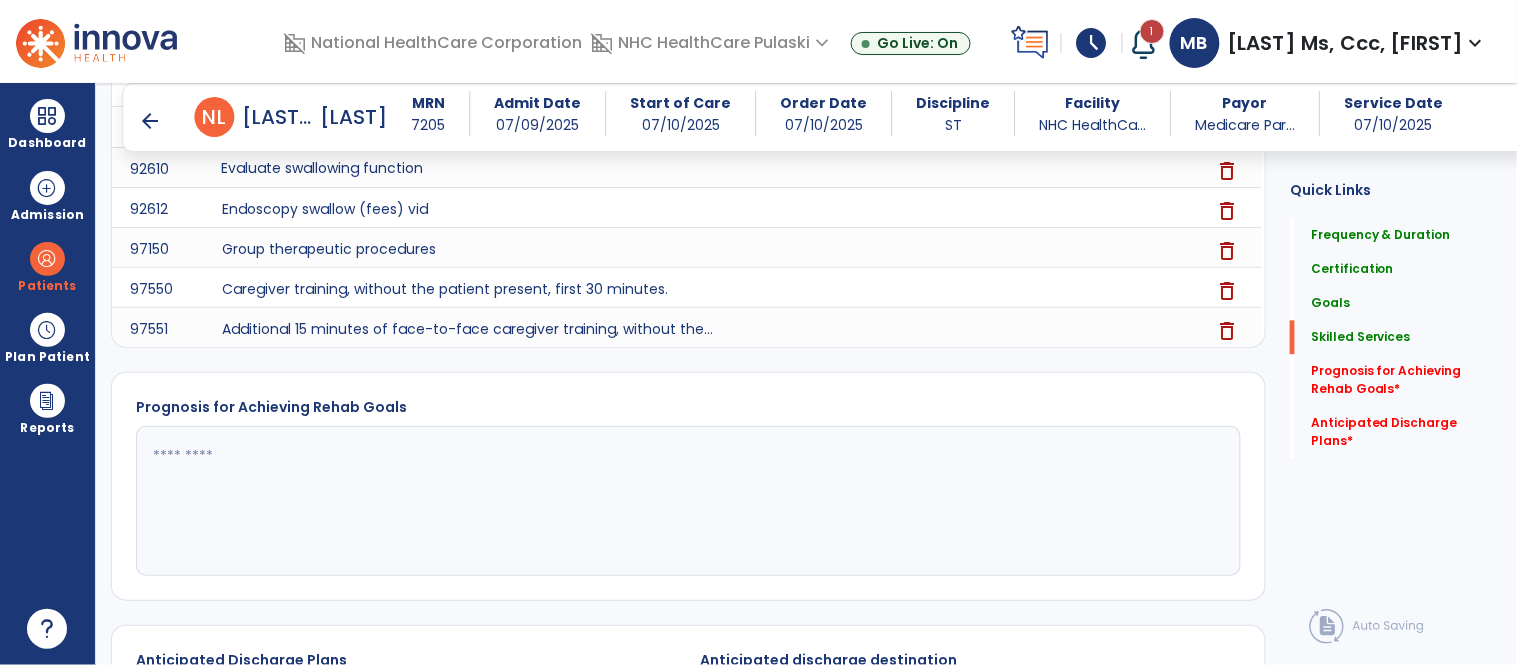click 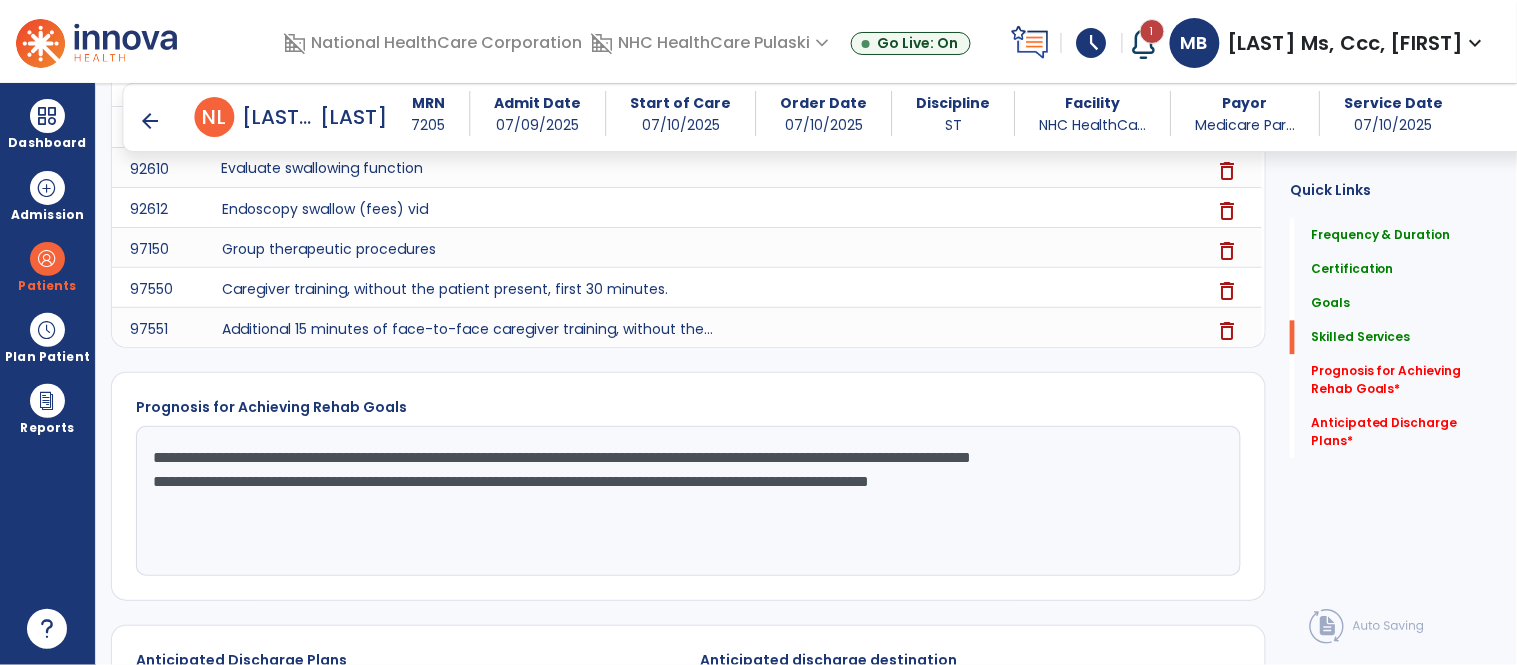 click on "**********" 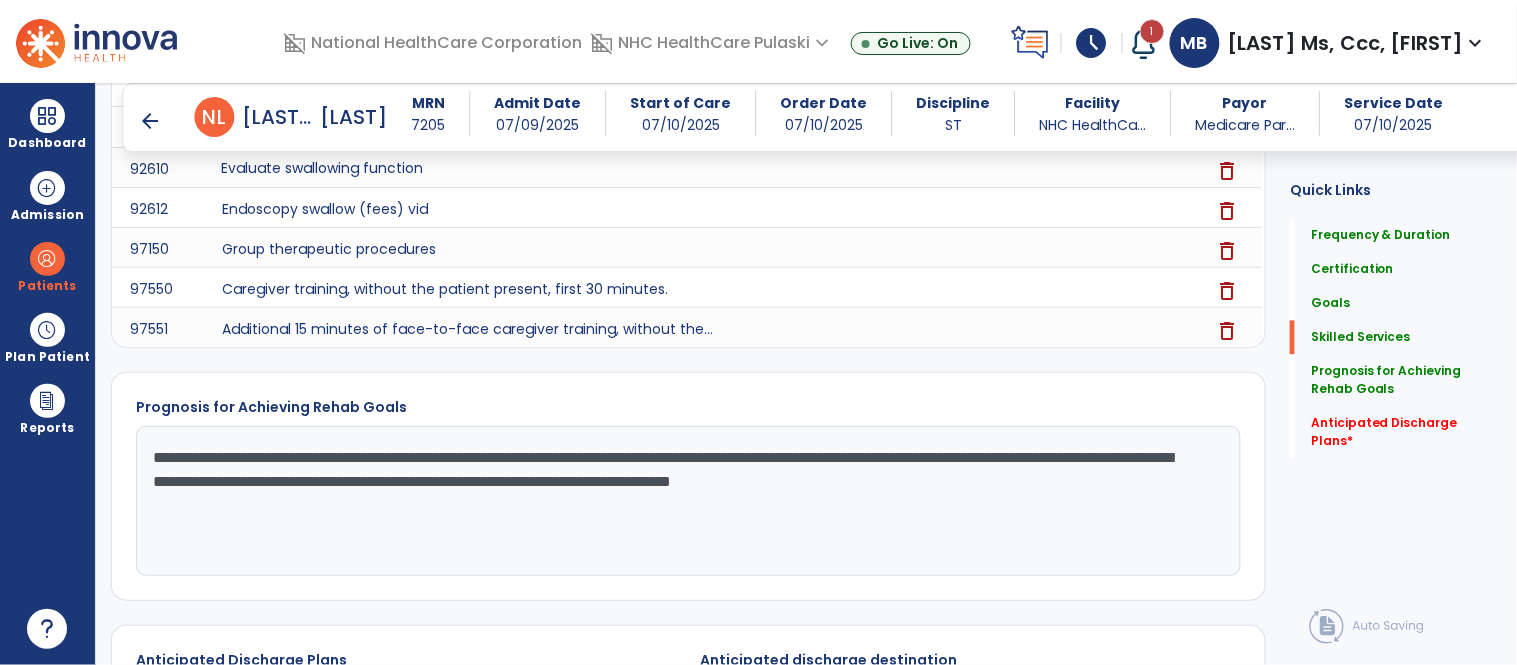 click on "**********" 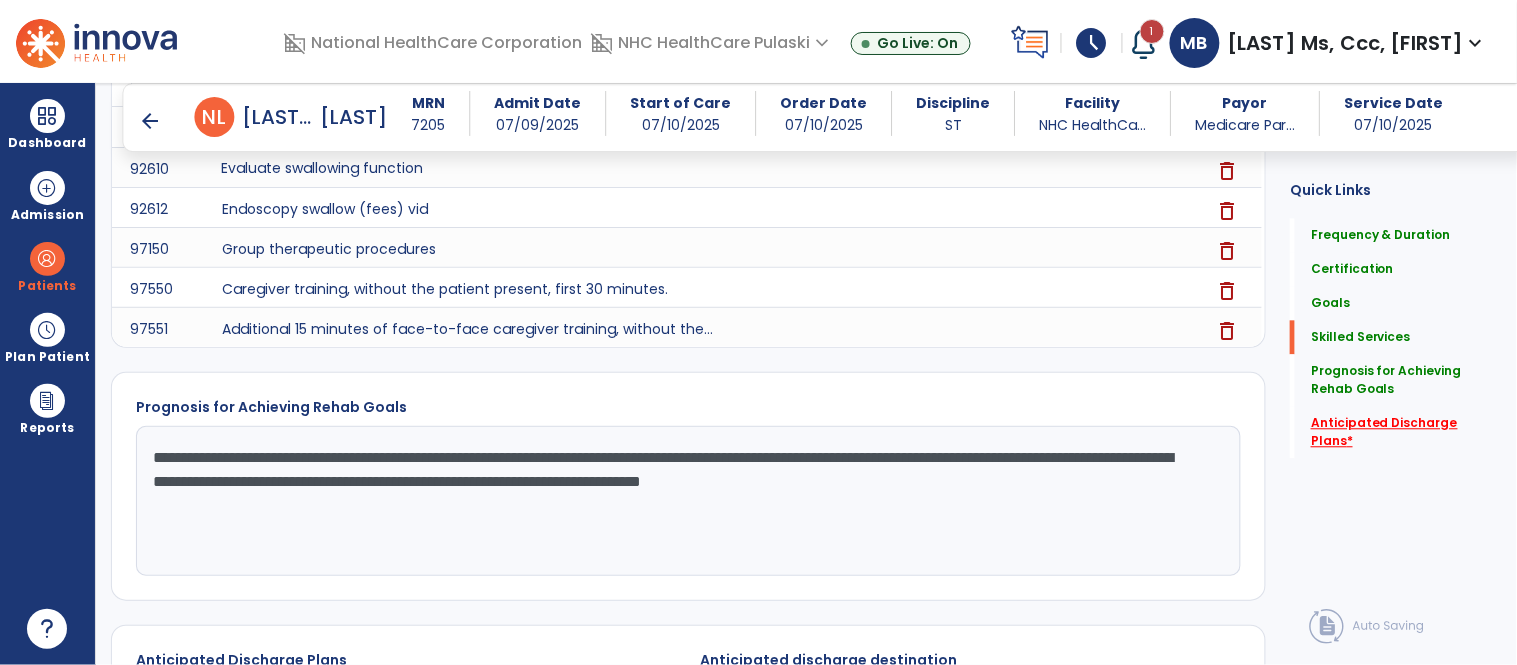 type on "**********" 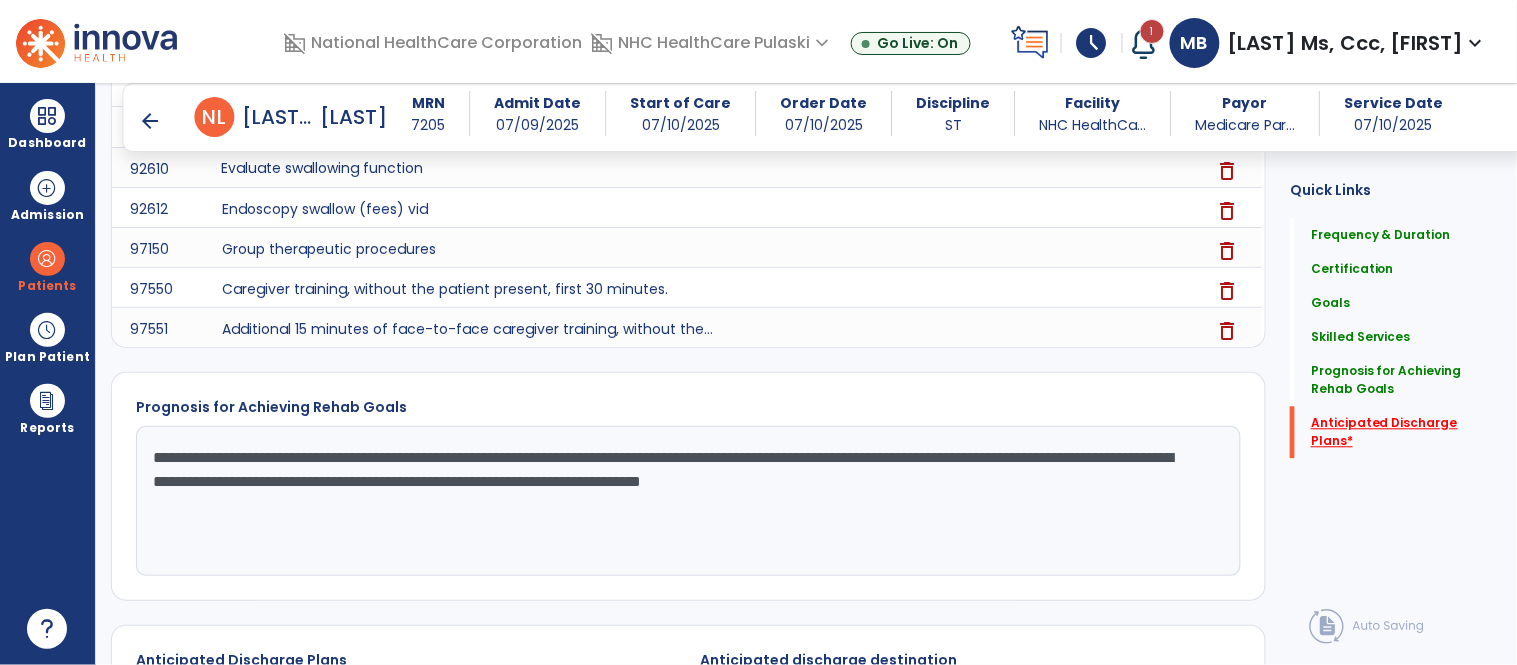 click on "Anticipated Discharge Plans   *" 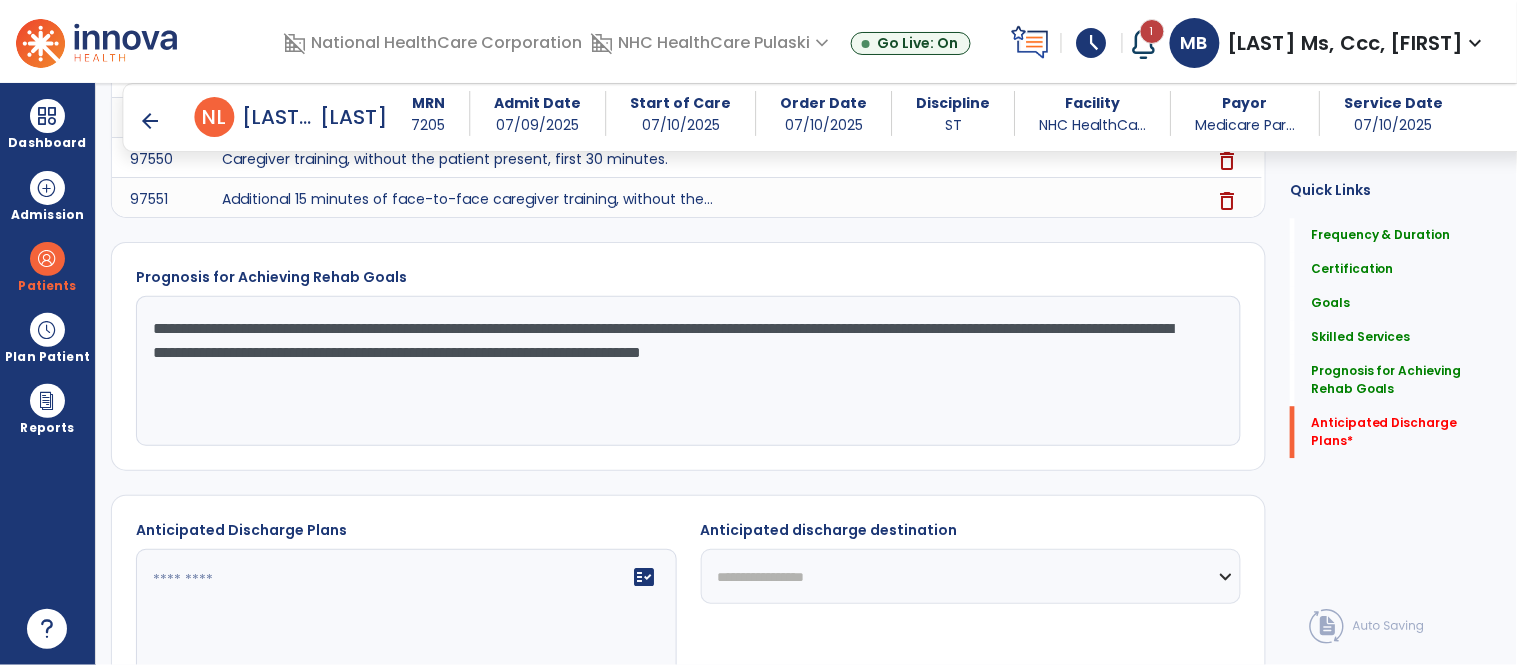 scroll, scrollTop: 1342, scrollLeft: 0, axis: vertical 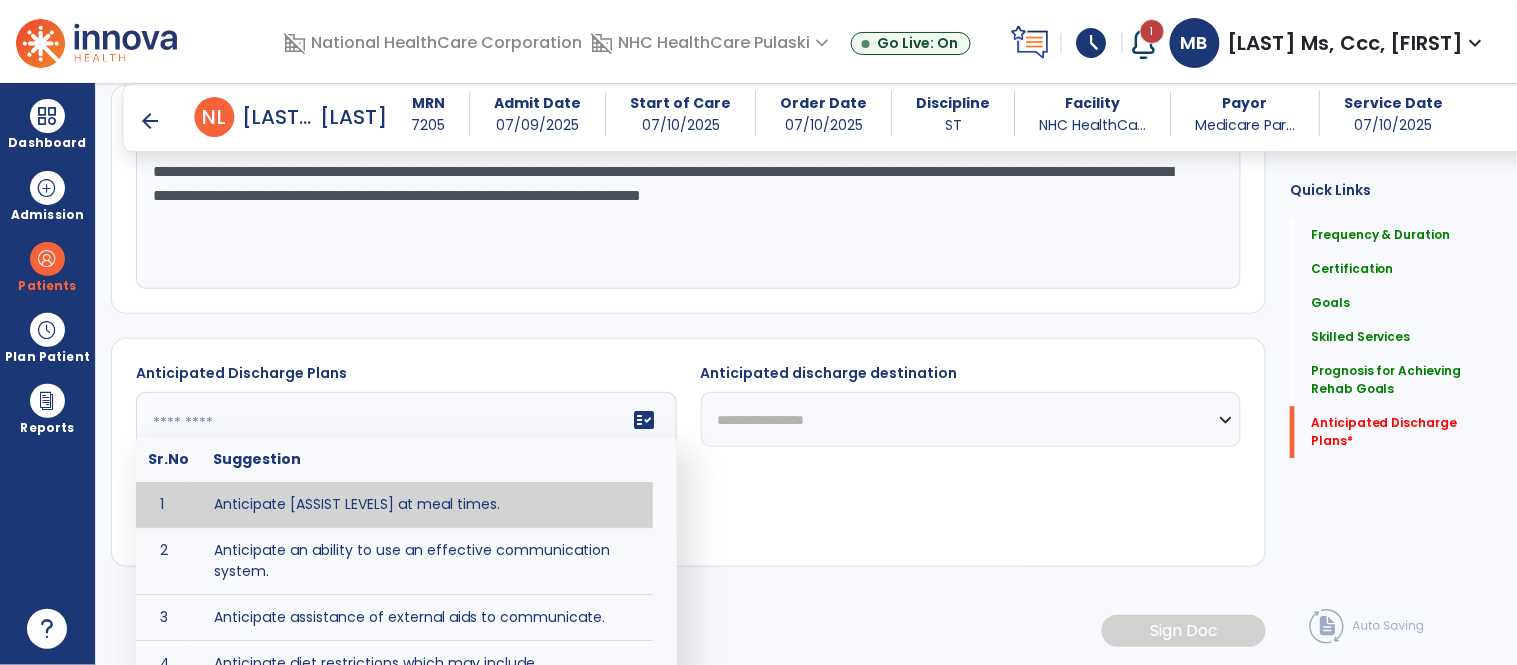 click on "fact_check  Sr.No Suggestion 1 Anticipate [ASSIST LEVELS] at meal times. 2 Anticipate an ability to use an effective communication system. 3 Anticipate assistance of external aids to communicate. 4 Anticipate diet restrictions which may include ___________. 5 Anticipate discharge to an Assisted Living Facility. 6 Anticipate discharge to another SNF. 7 Anticipate discharge to home. 8 Anticipate discharge to hospice care. 9 Anticipate discharge to this SNF. 10 Anticipate independent dining. 11 Anticipate no diet restrictions. 12 Anticipate no signs or symptoms of aspiration with least restrictive diet level. 13 Anticipate patient will need [FULL/PART TIME] caregiver assistance. 14 Anticipate patient will need [ASSISTANCE LEVEL] assistance from [CAREGIVER]. 15 Anticipate patient will need 24-hour caregiver assistance. 16 Anticipate patient will need no caregiver assistance. 17 Discharge home and independent with caregiver. 18 Discharge home and independent without caregiver. 19 20 21 22 23 24 25 26 27 28 29 30" 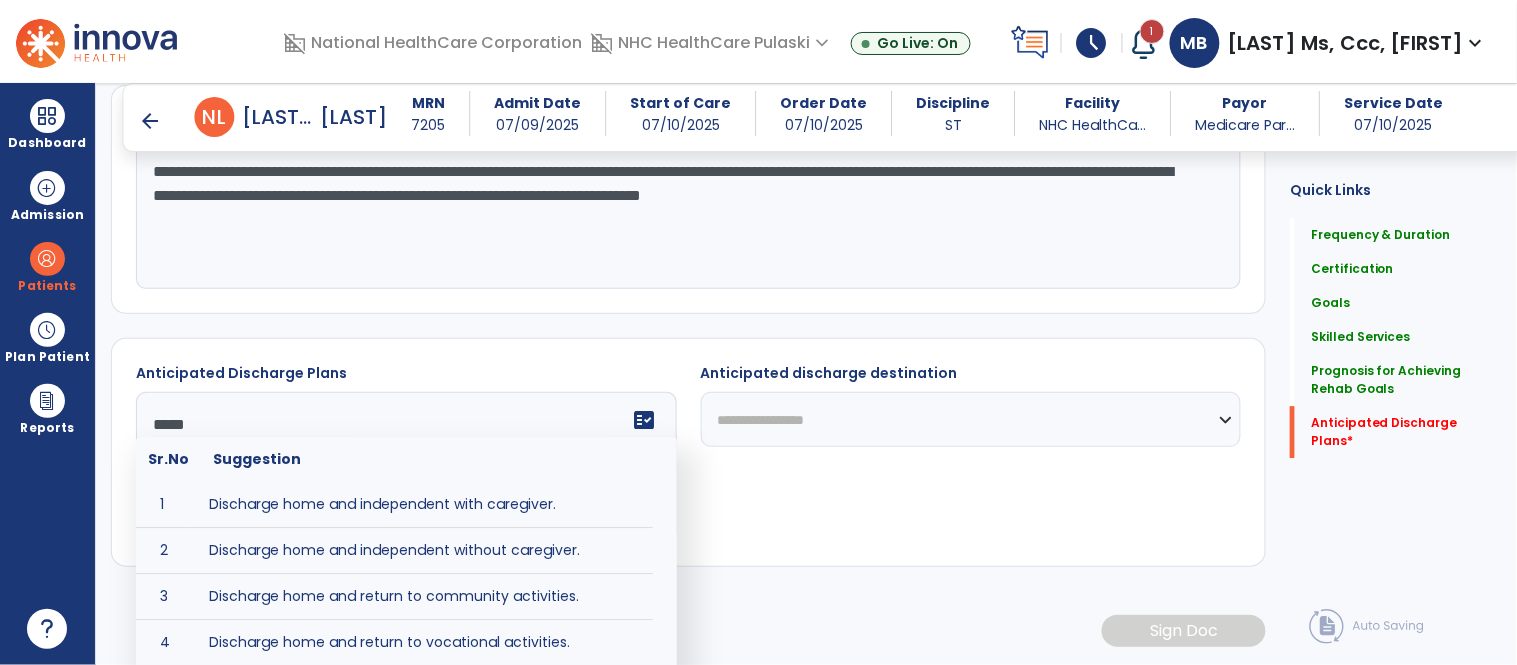 type on "****" 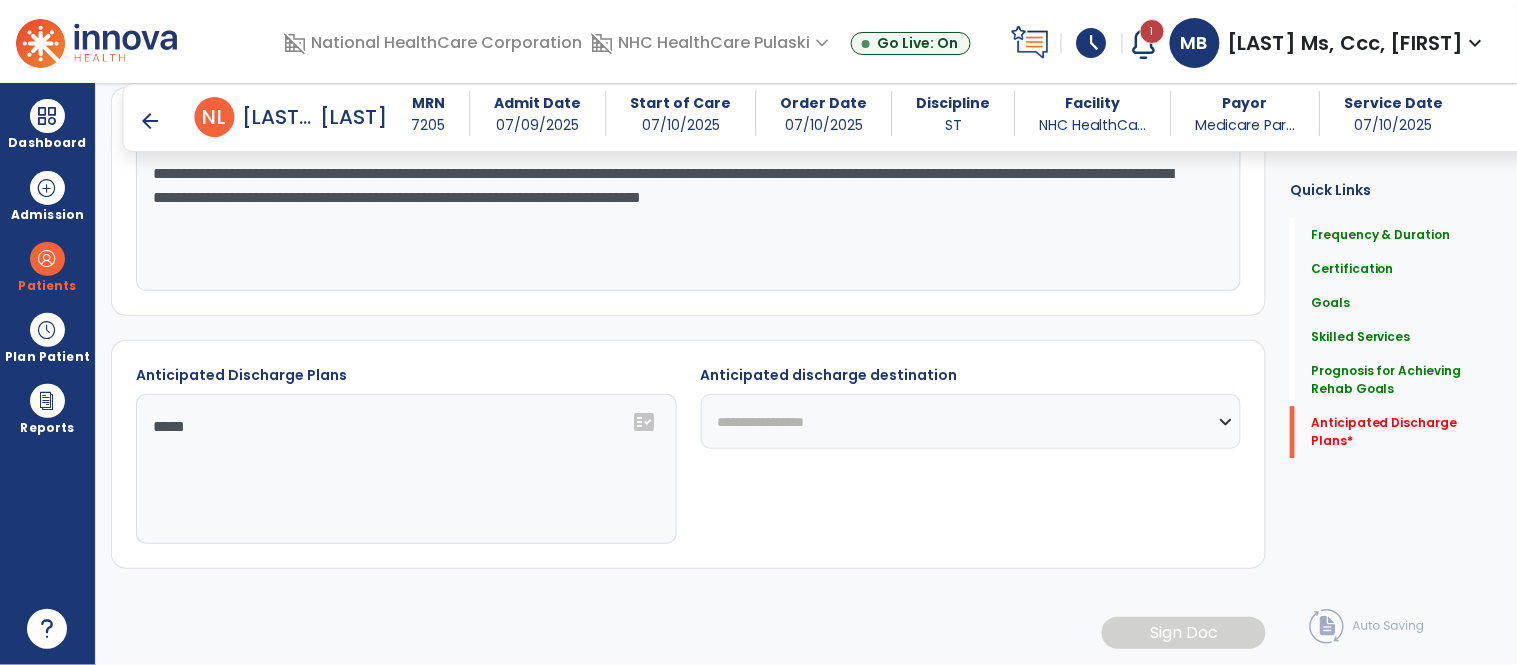 click on "**********" 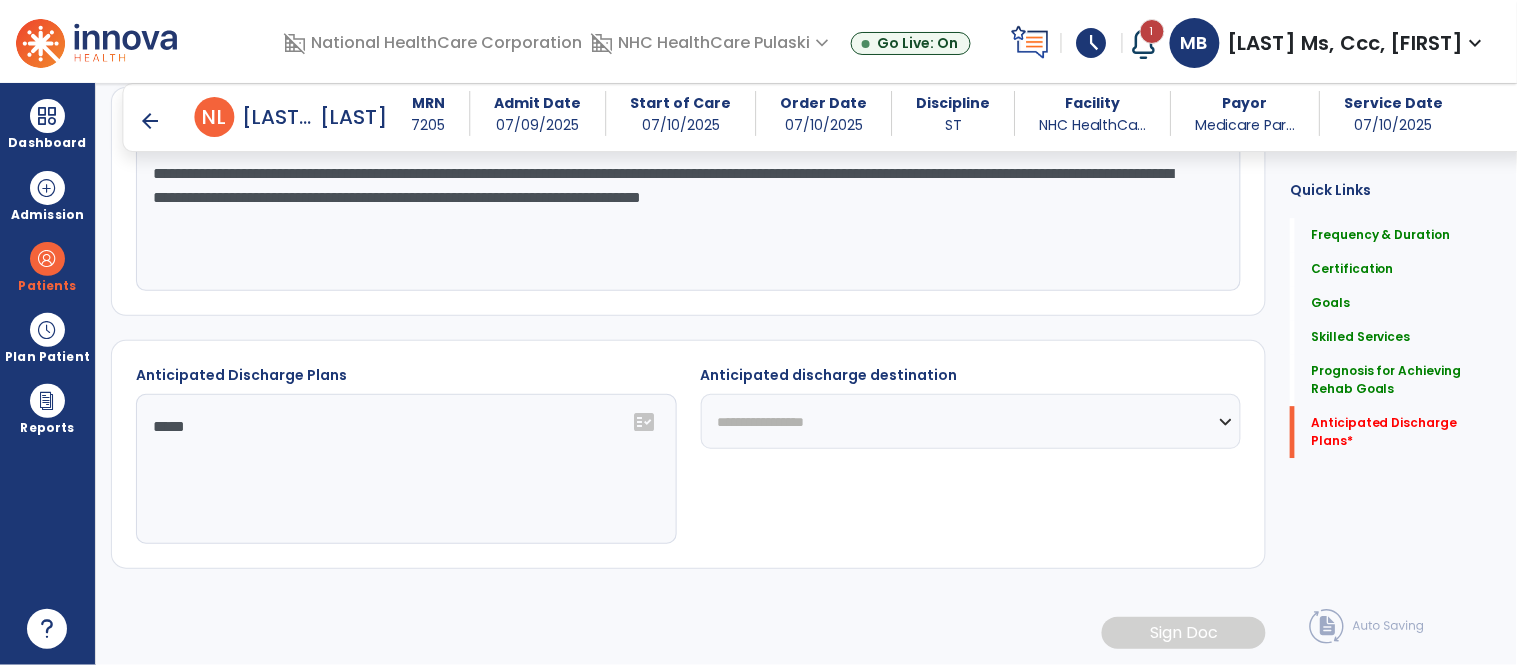 select on "****" 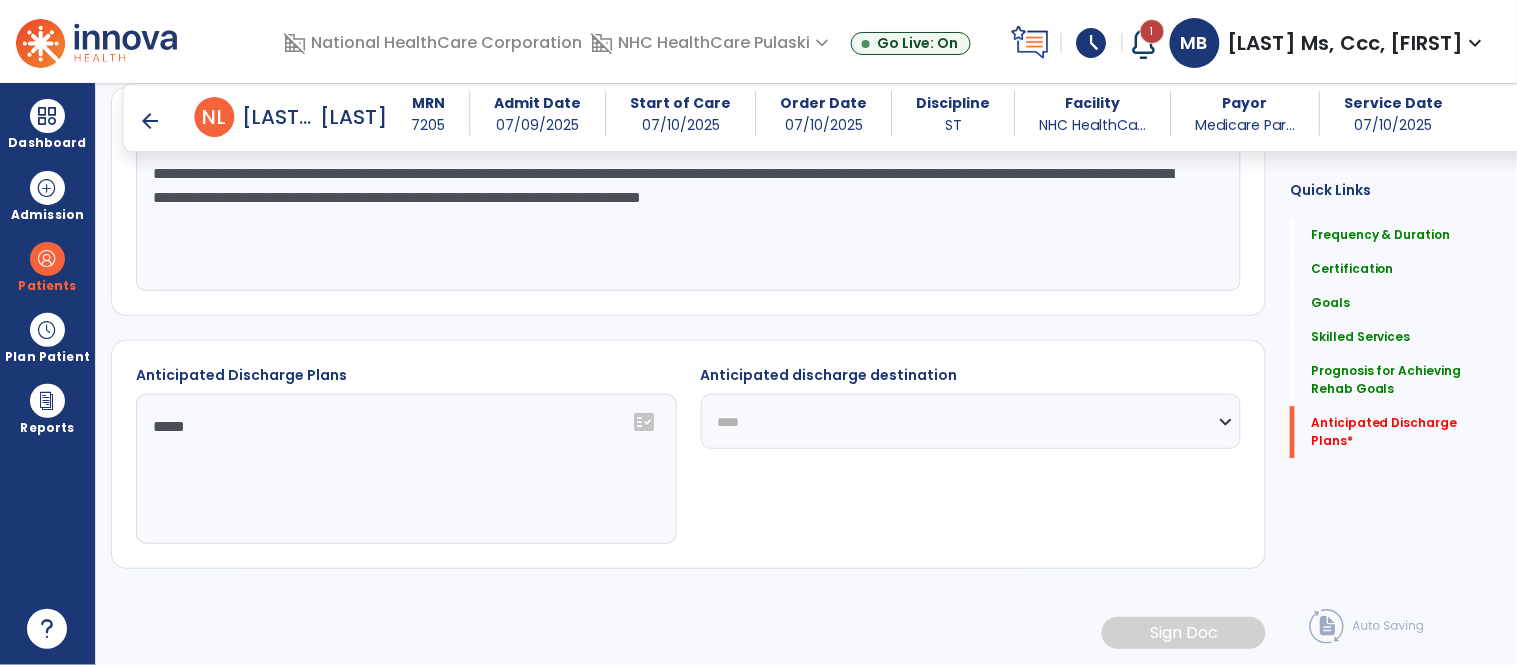 click on "**********" 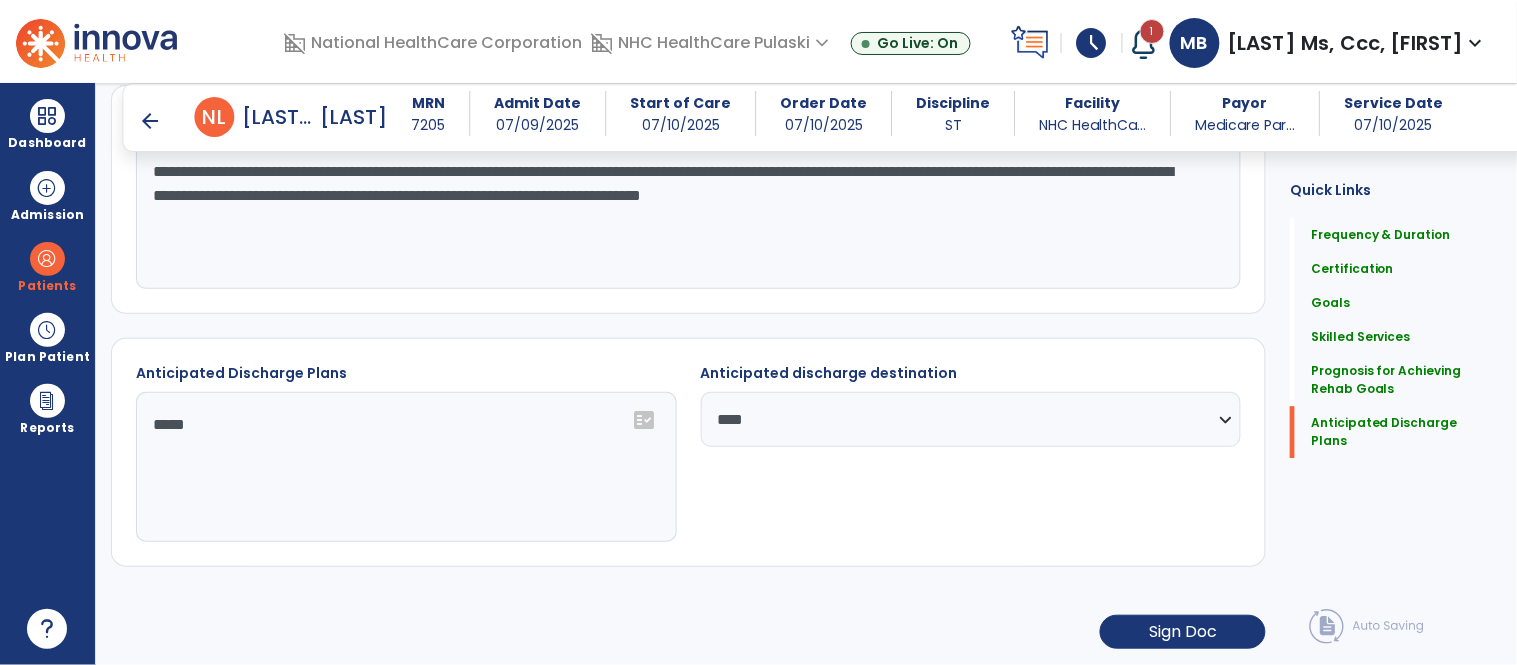 click on "****" 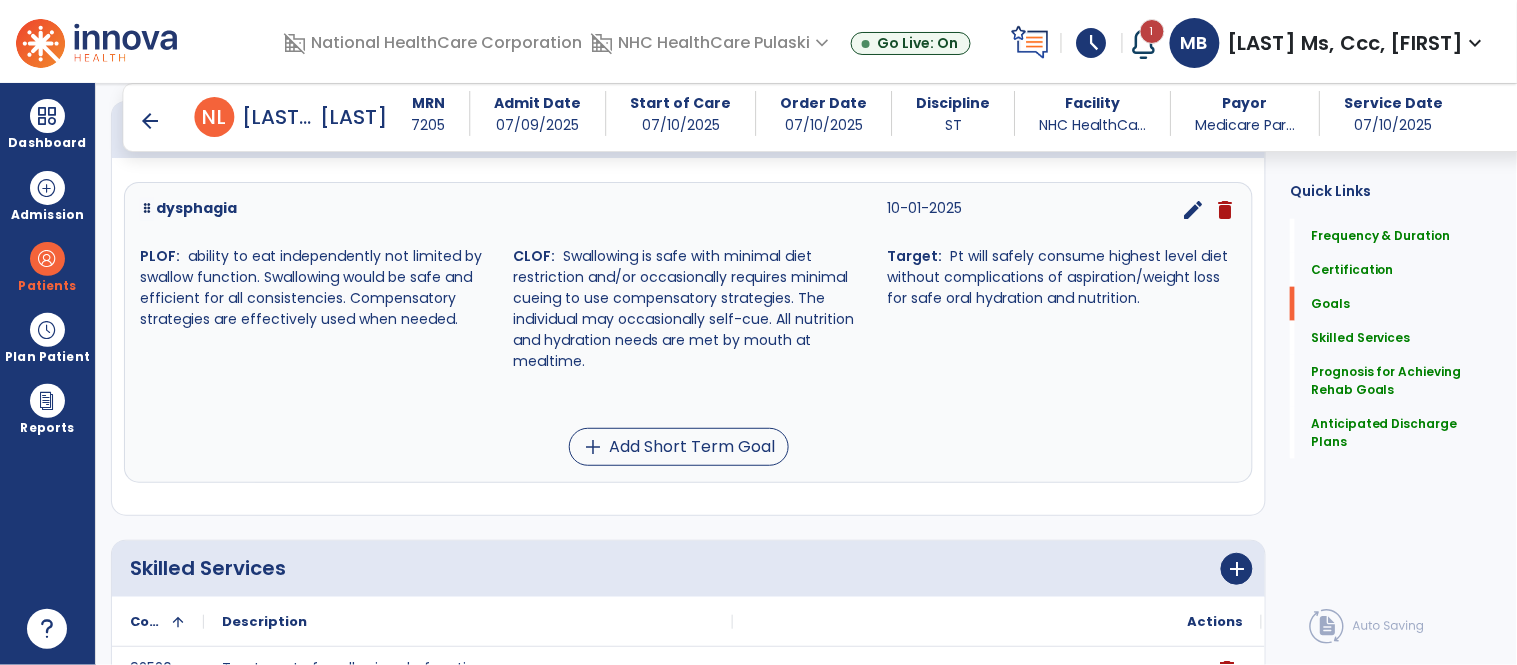 scroll, scrollTop: 541, scrollLeft: 0, axis: vertical 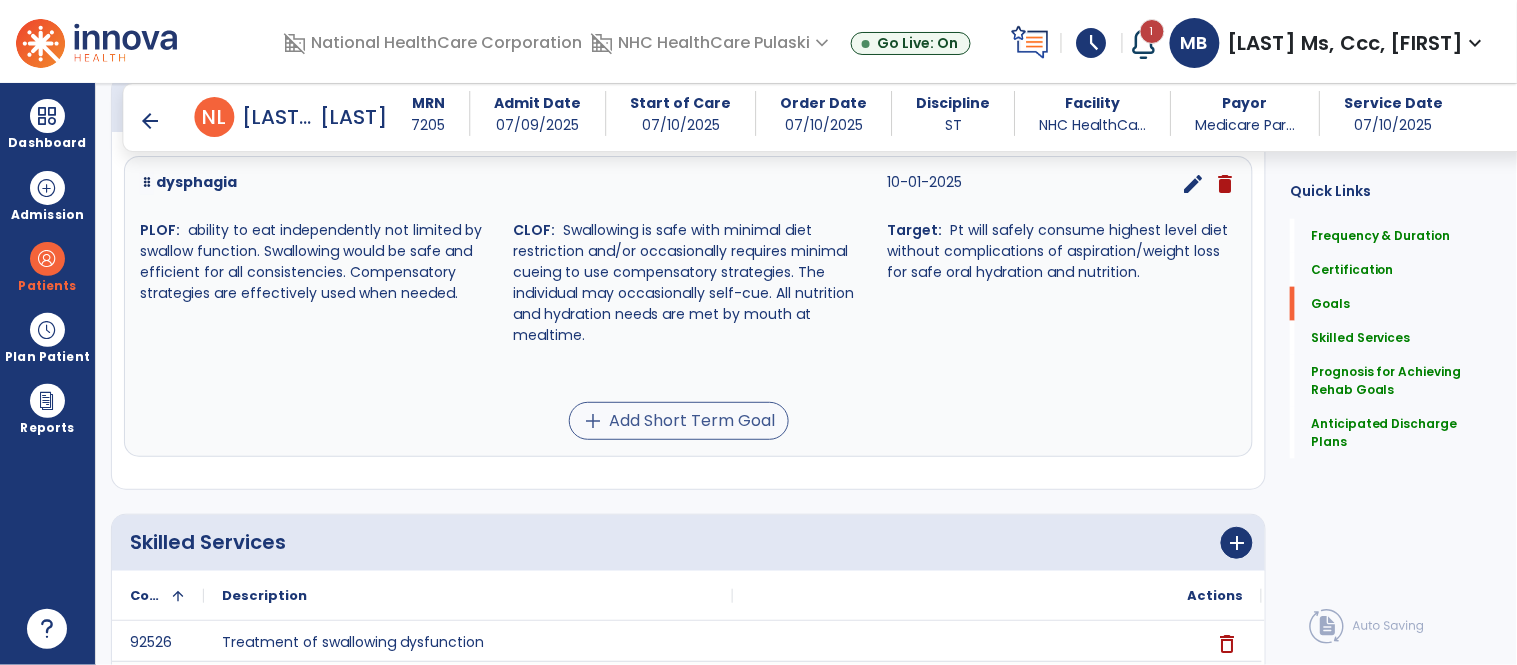 type on "**********" 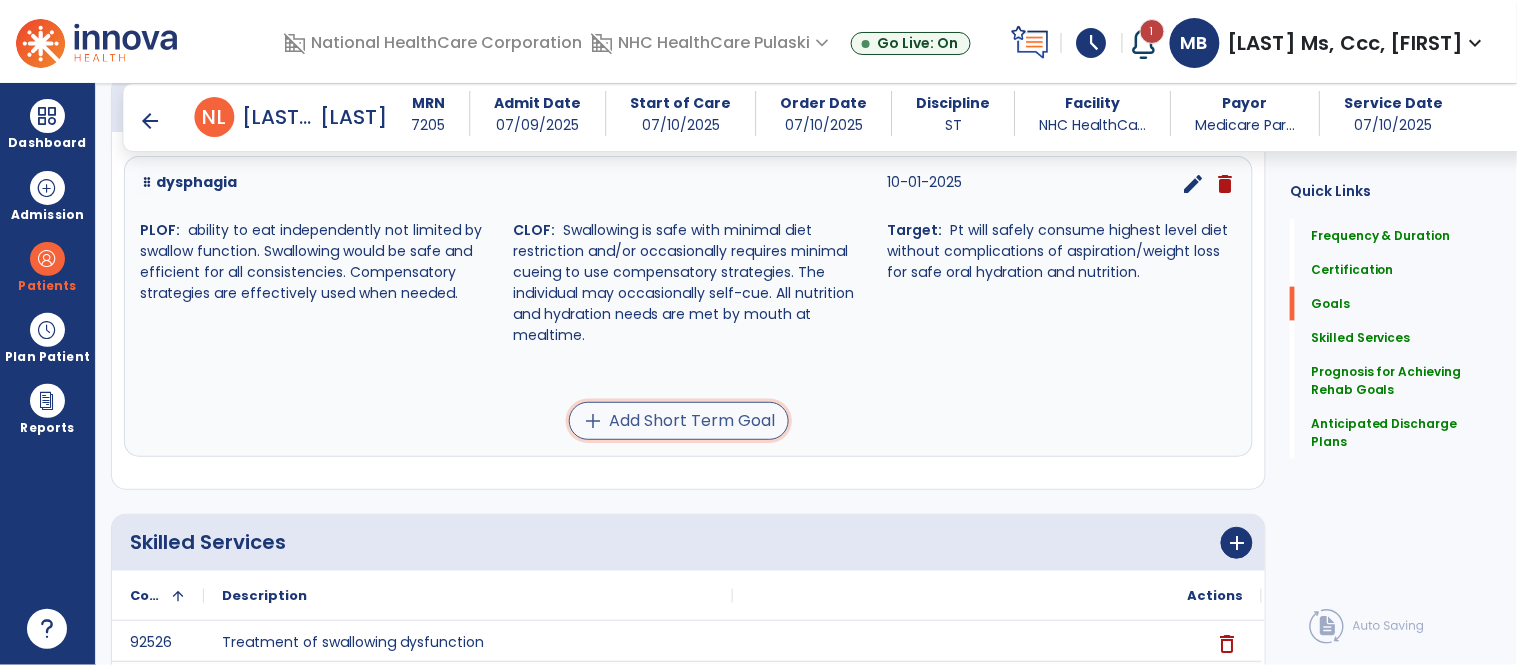 click on "add  Add Short Term Goal" at bounding box center (679, 421) 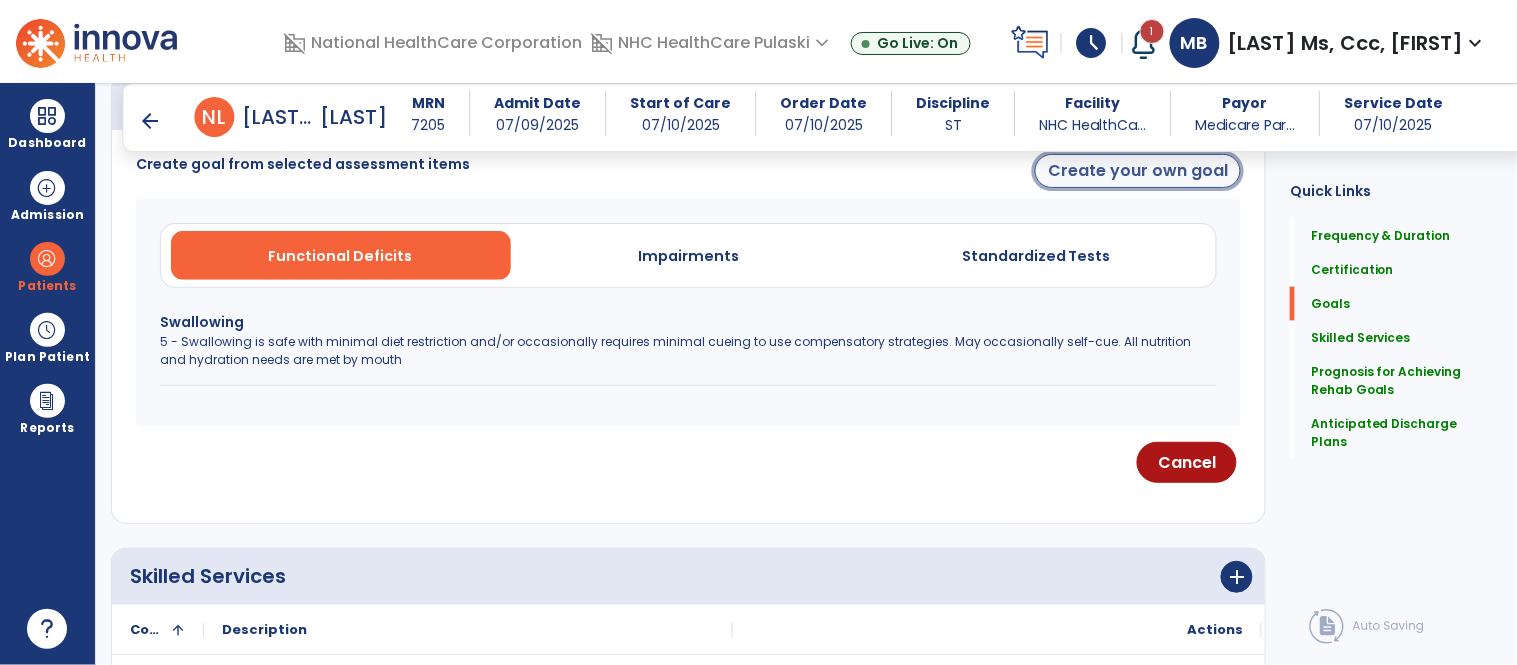 click on "Create your own goal" at bounding box center [1138, 171] 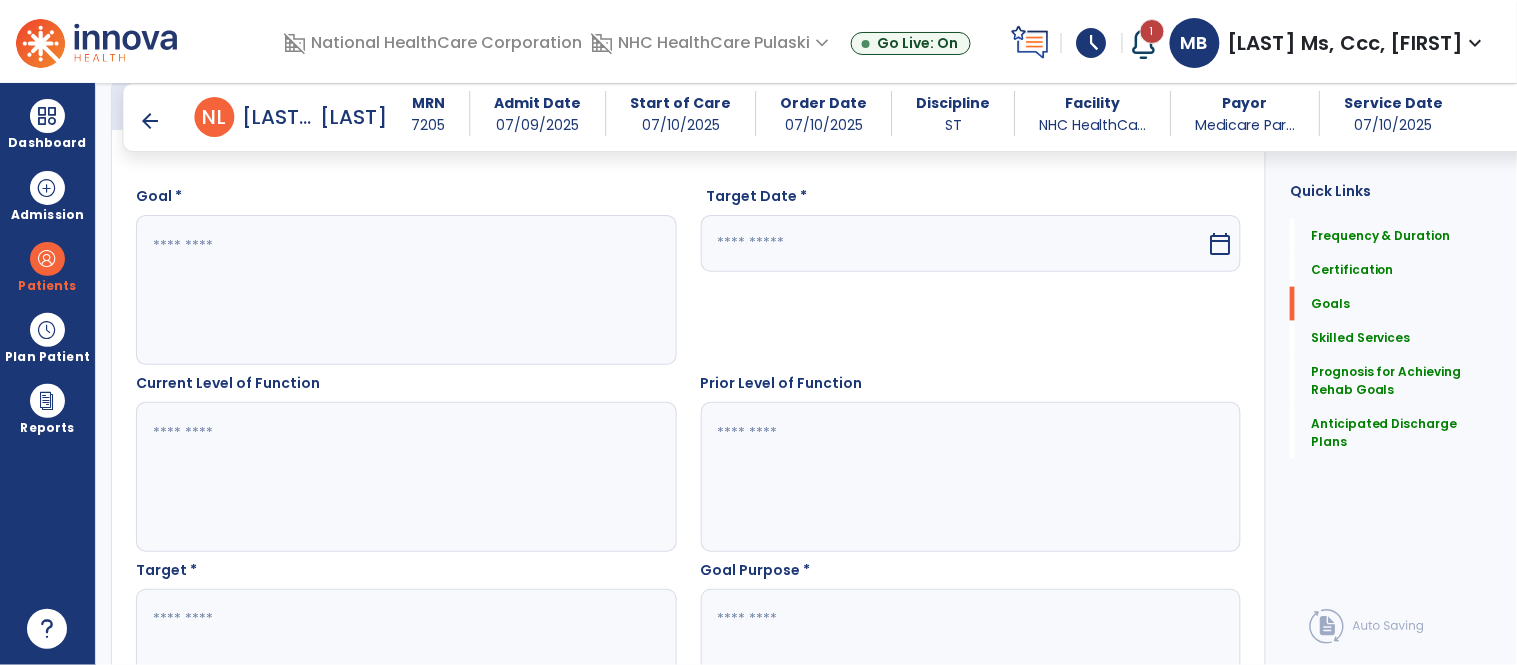 click at bounding box center (405, 290) 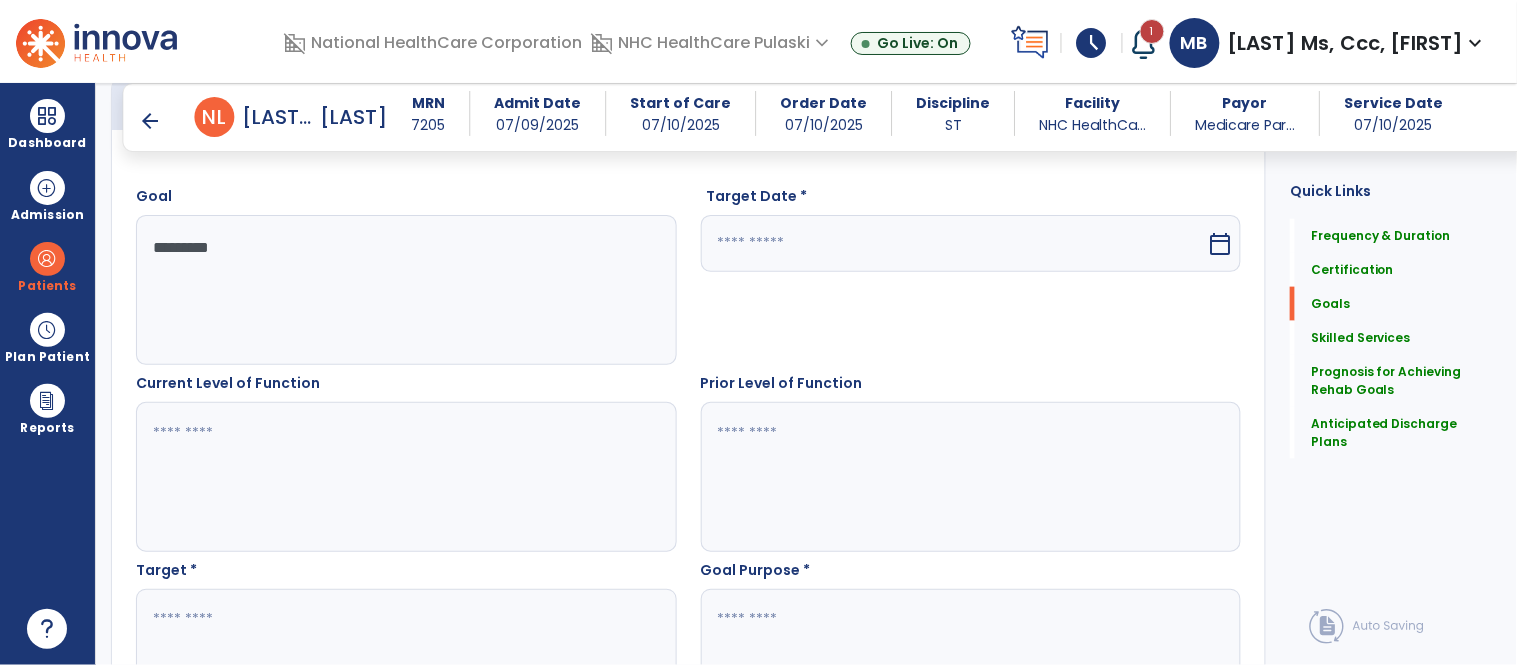 type on "*********" 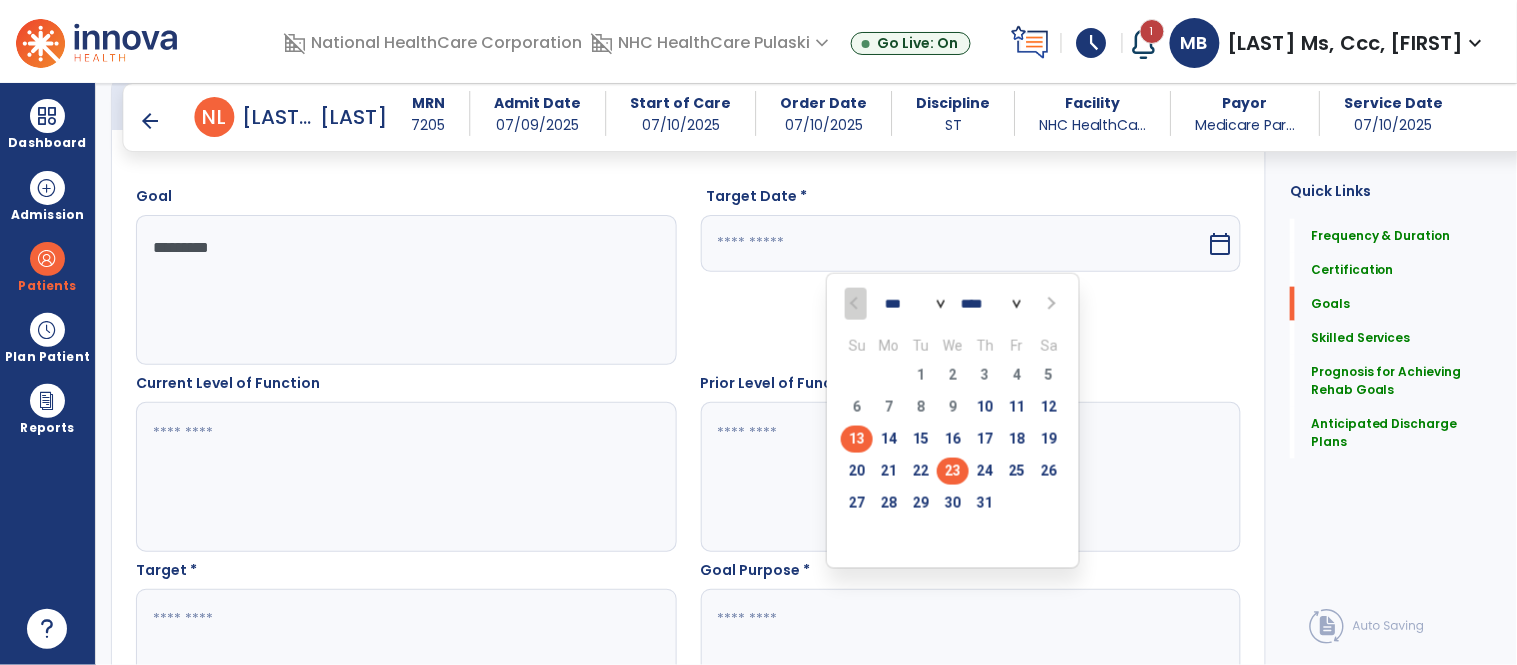 click on "23" at bounding box center [953, 471] 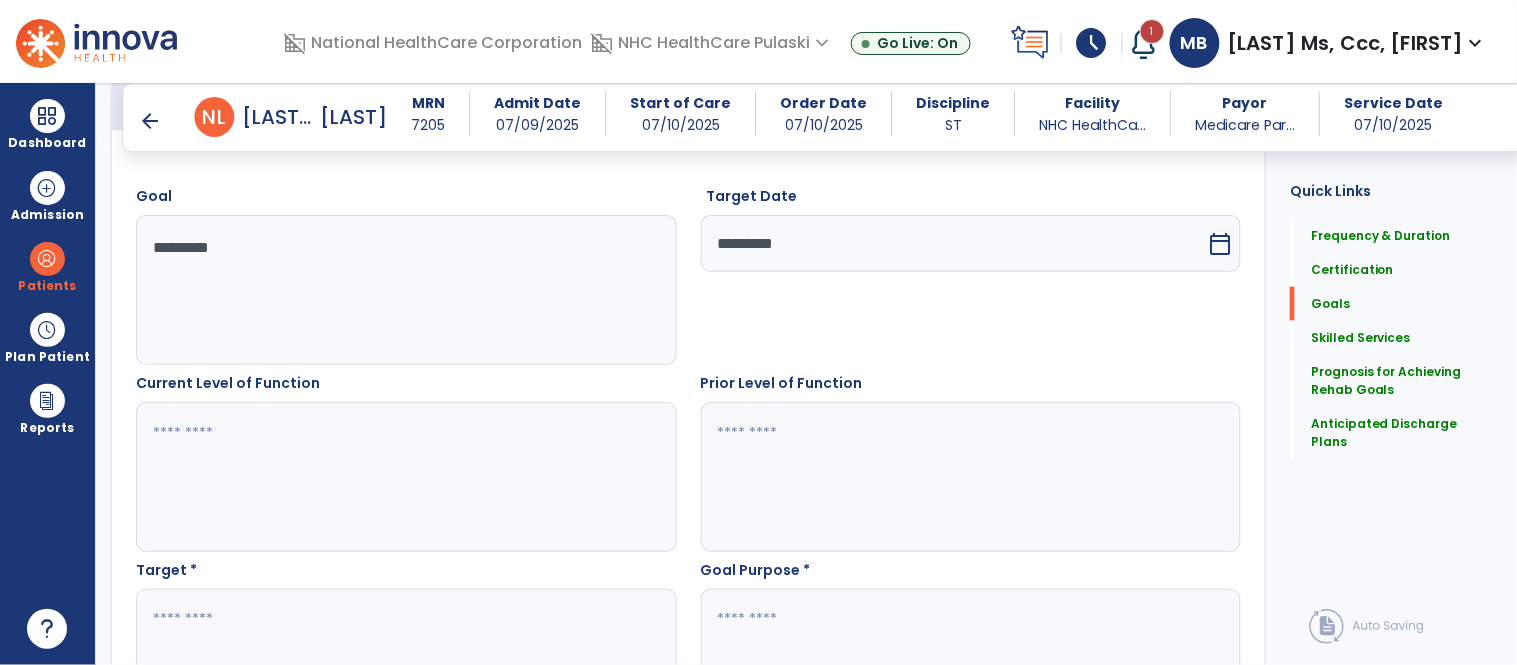 click at bounding box center [405, 664] 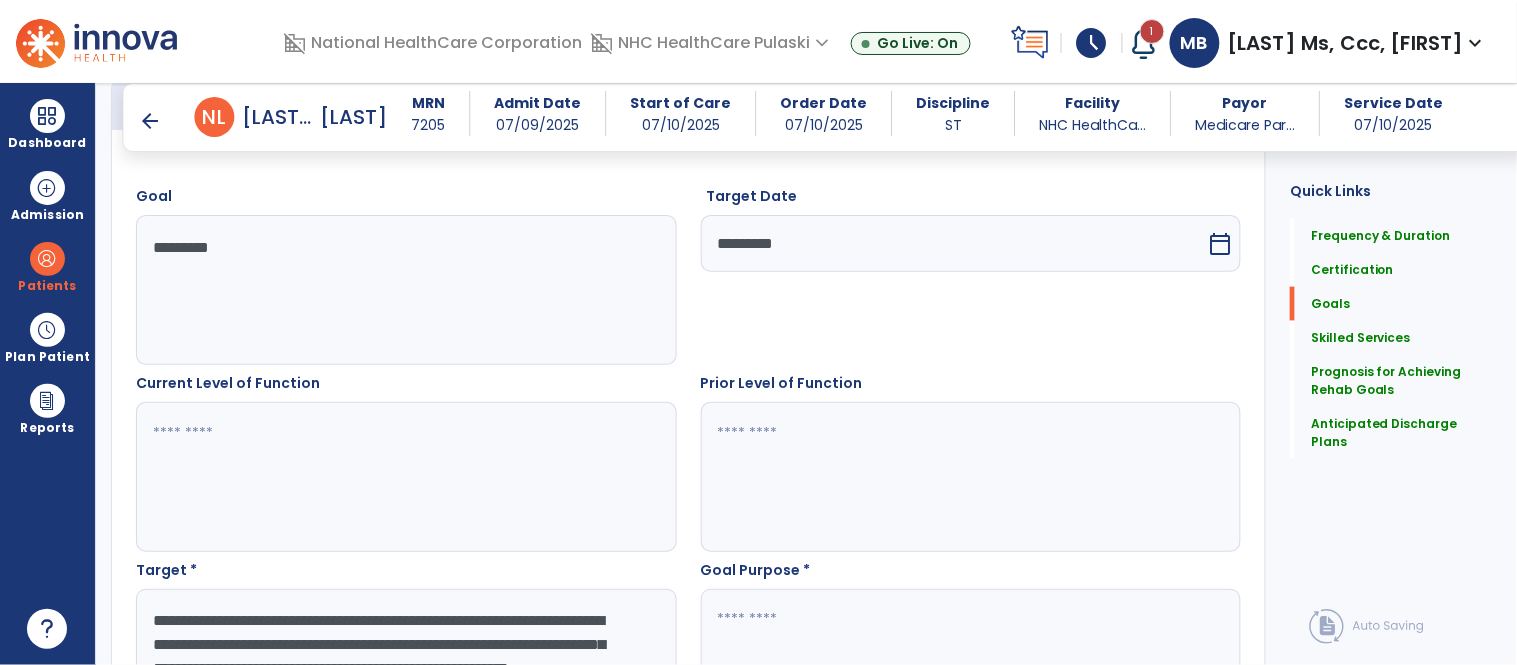 scroll, scrollTop: 582, scrollLeft: 0, axis: vertical 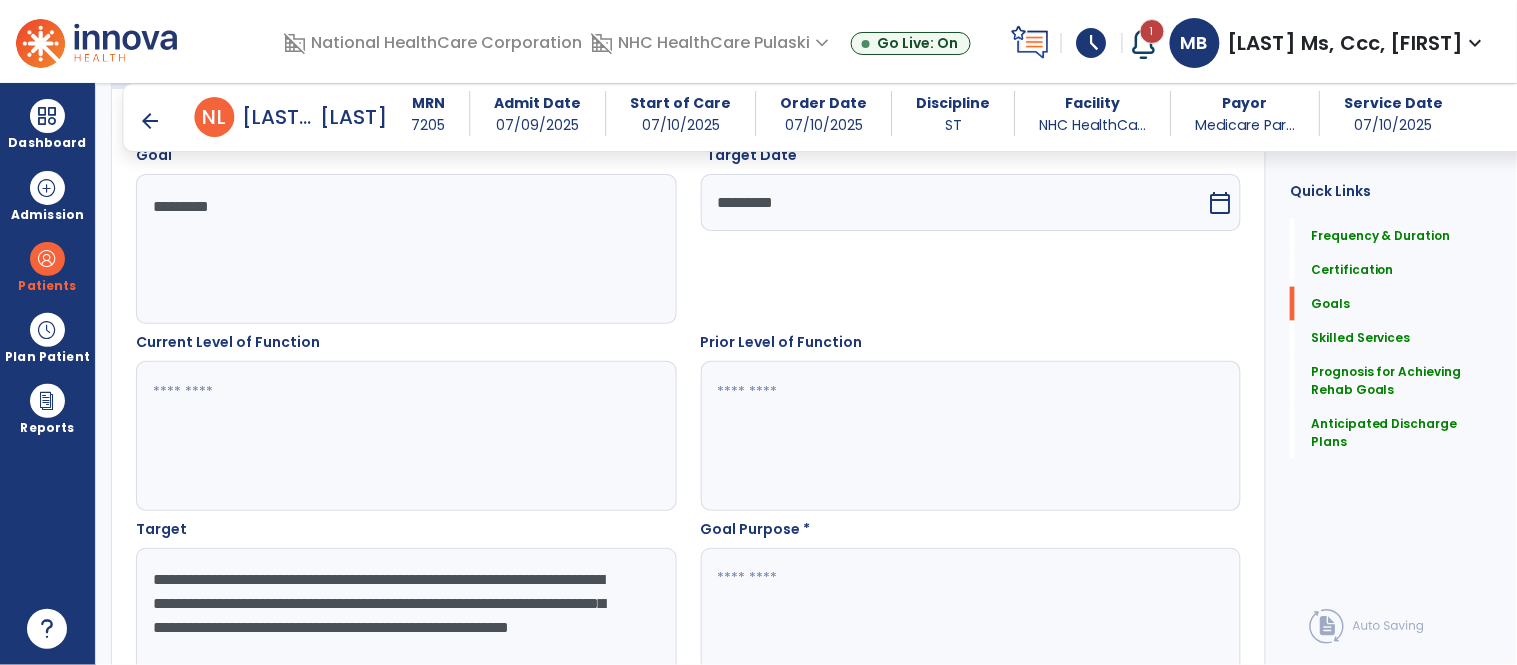 click on "**********" at bounding box center [405, 623] 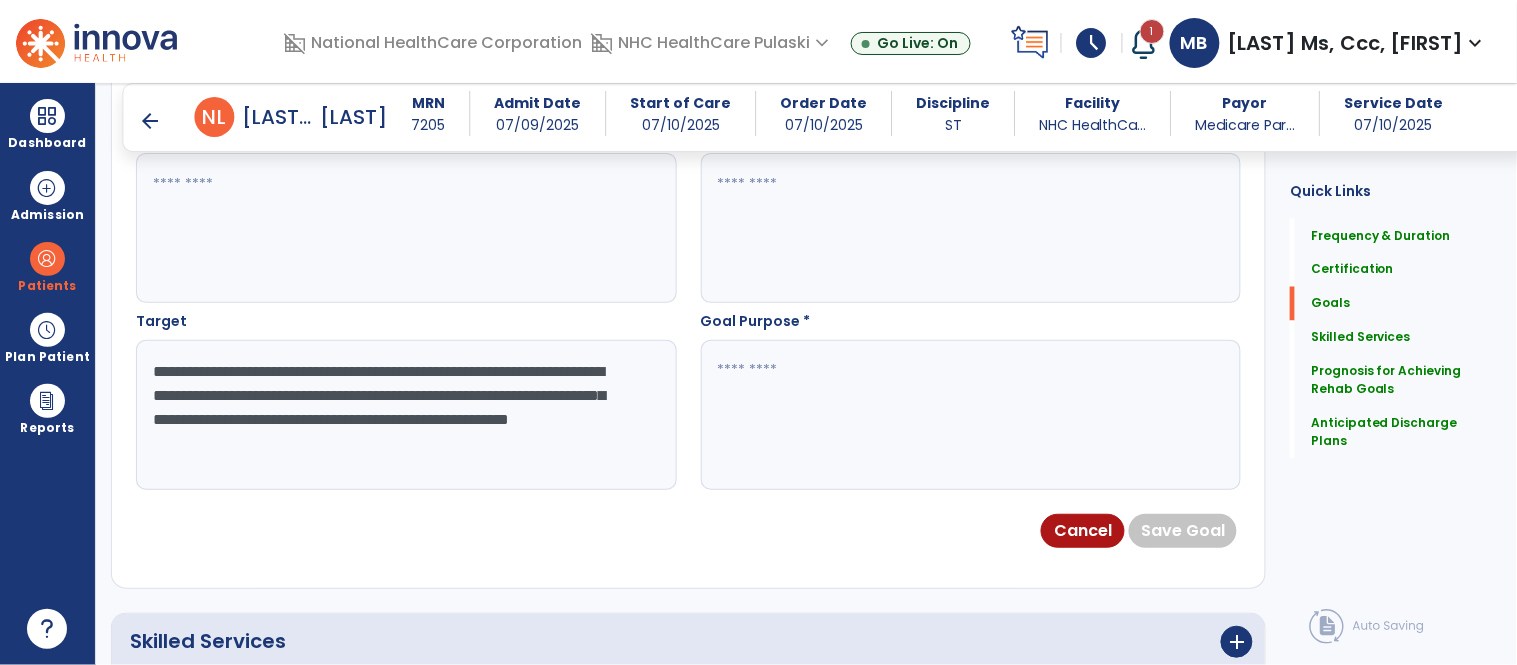 scroll, scrollTop: 794, scrollLeft: 0, axis: vertical 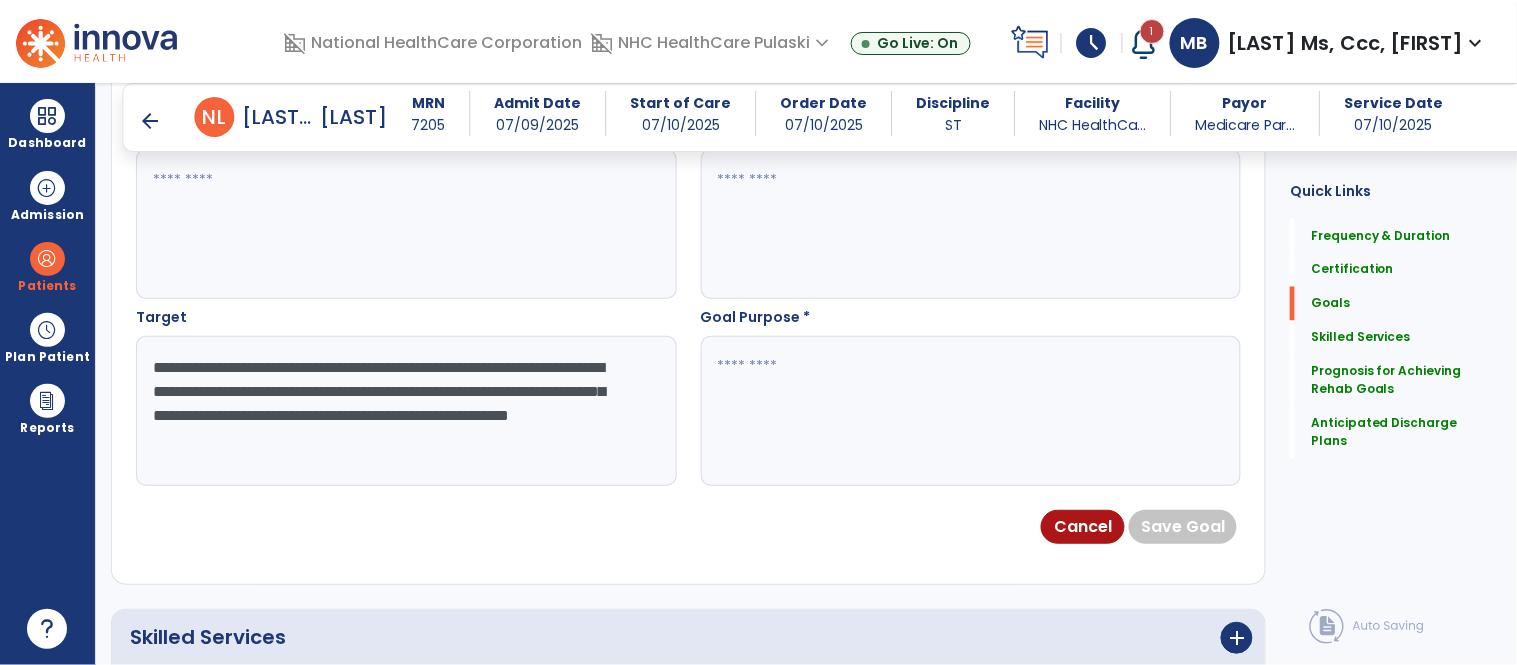 drag, startPoint x: 480, startPoint y: 372, endPoint x: 545, endPoint y: 394, distance: 68.622154 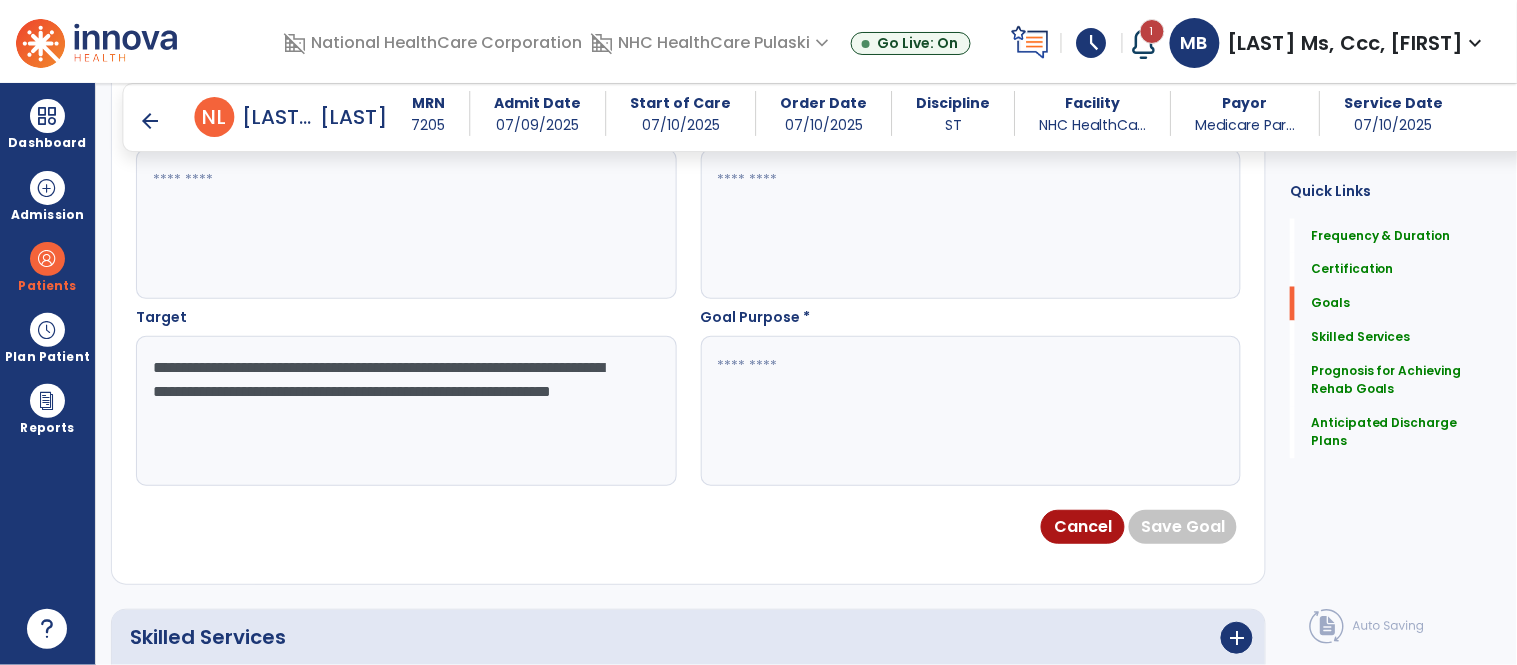 click on "**********" at bounding box center (405, 411) 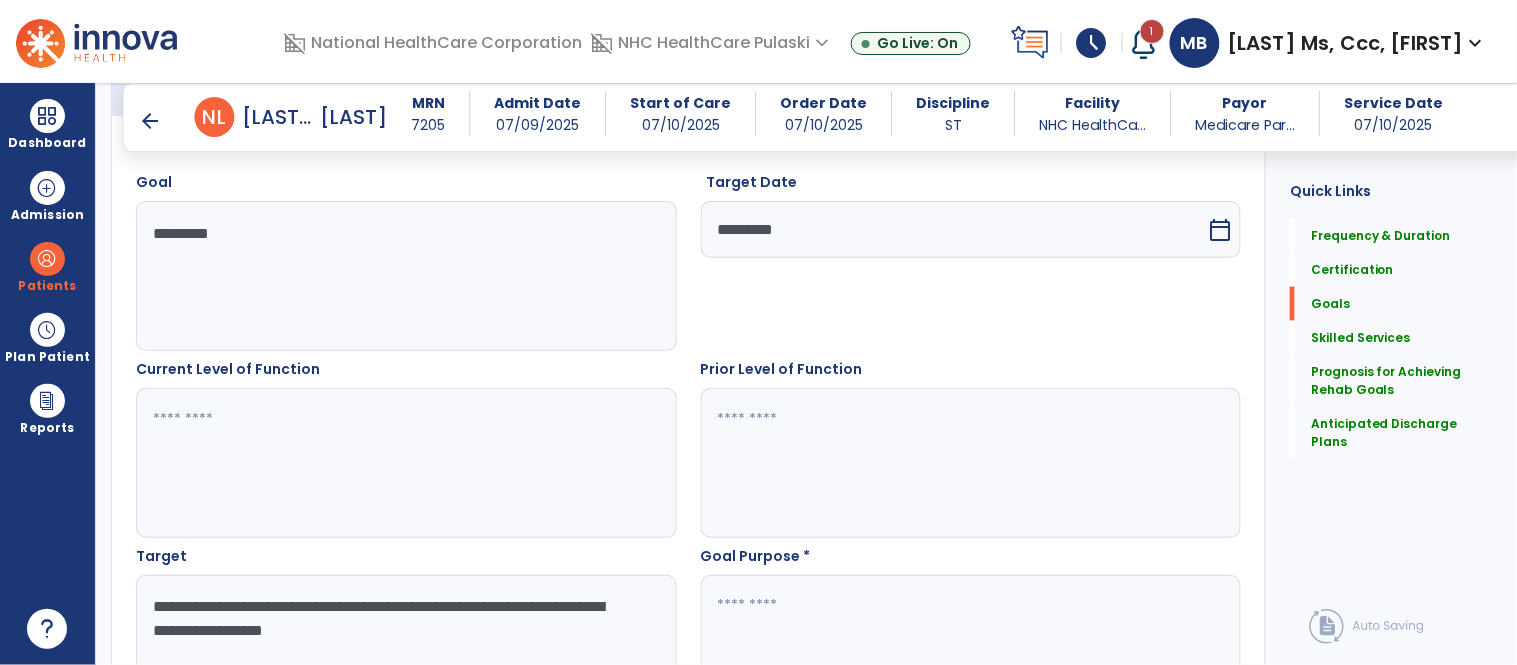 scroll, scrollTop: 572, scrollLeft: 0, axis: vertical 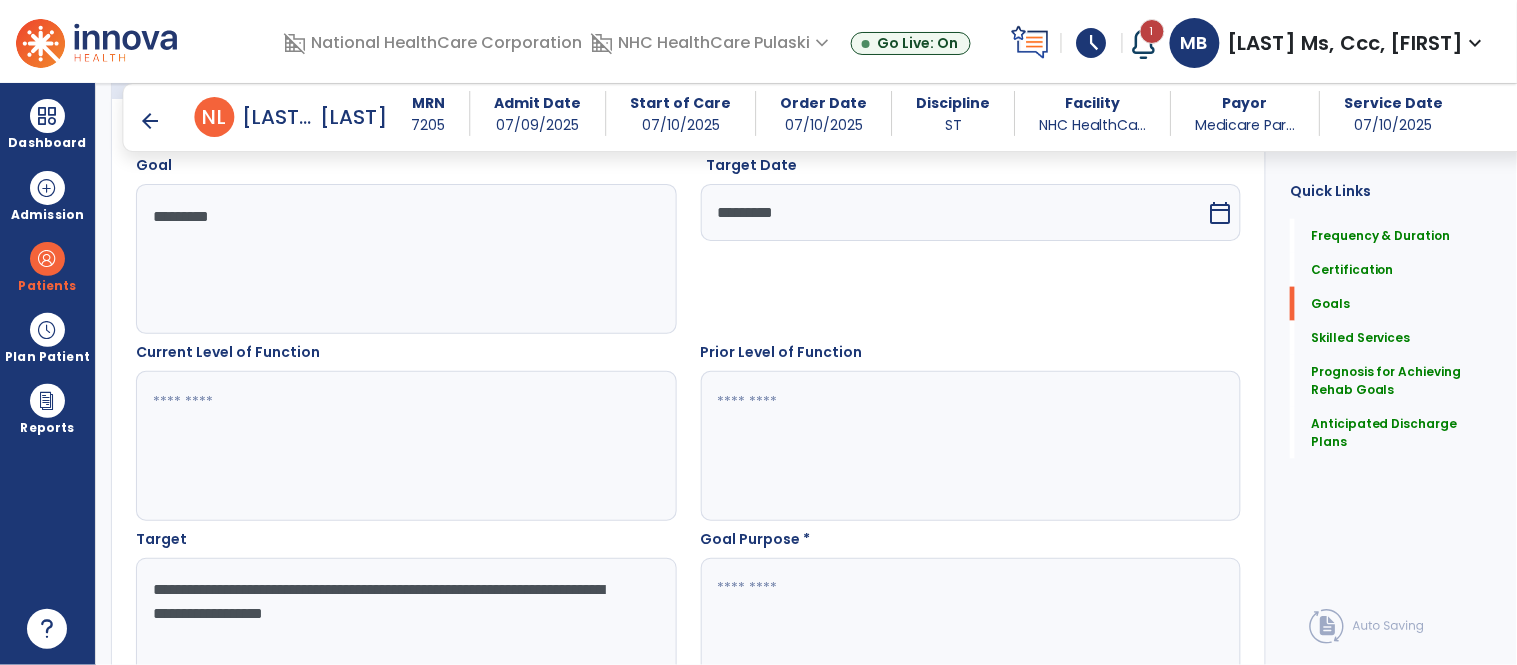 click on "**********" at bounding box center [405, 633] 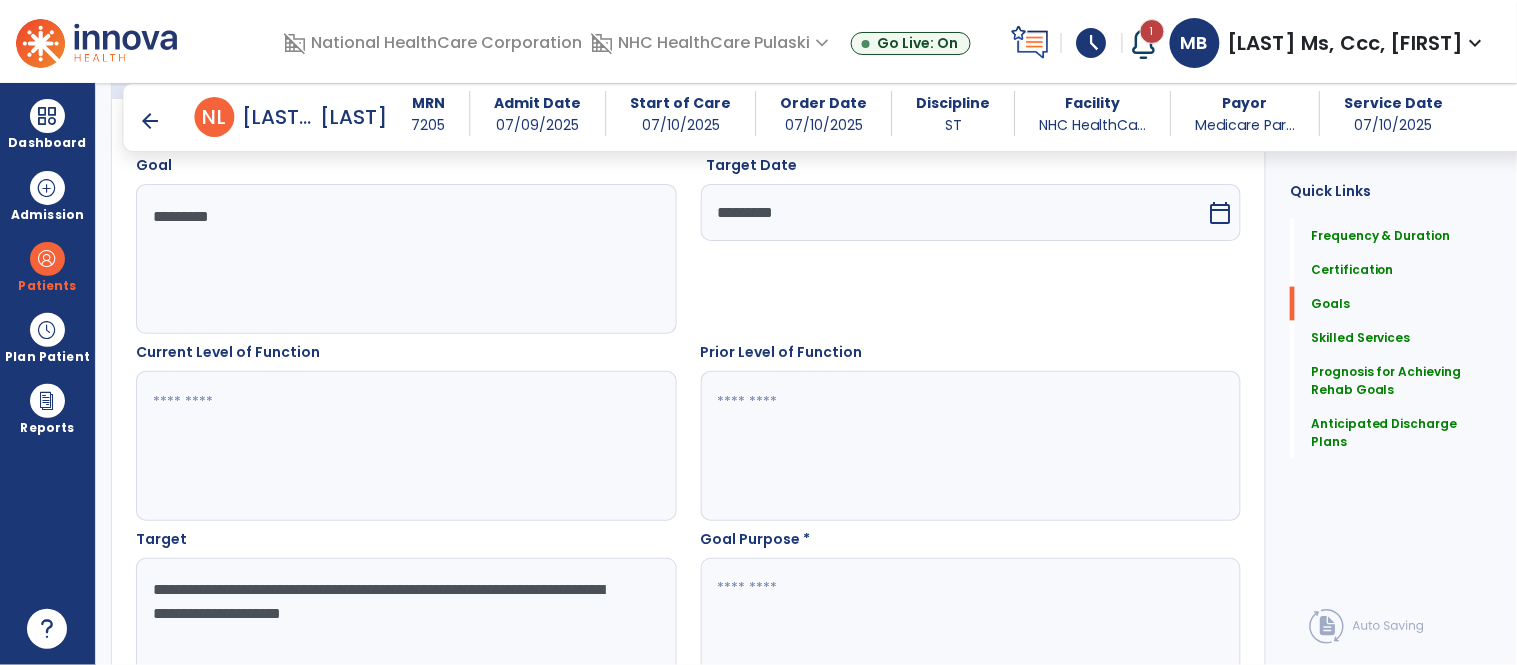 click on "**********" at bounding box center (405, 633) 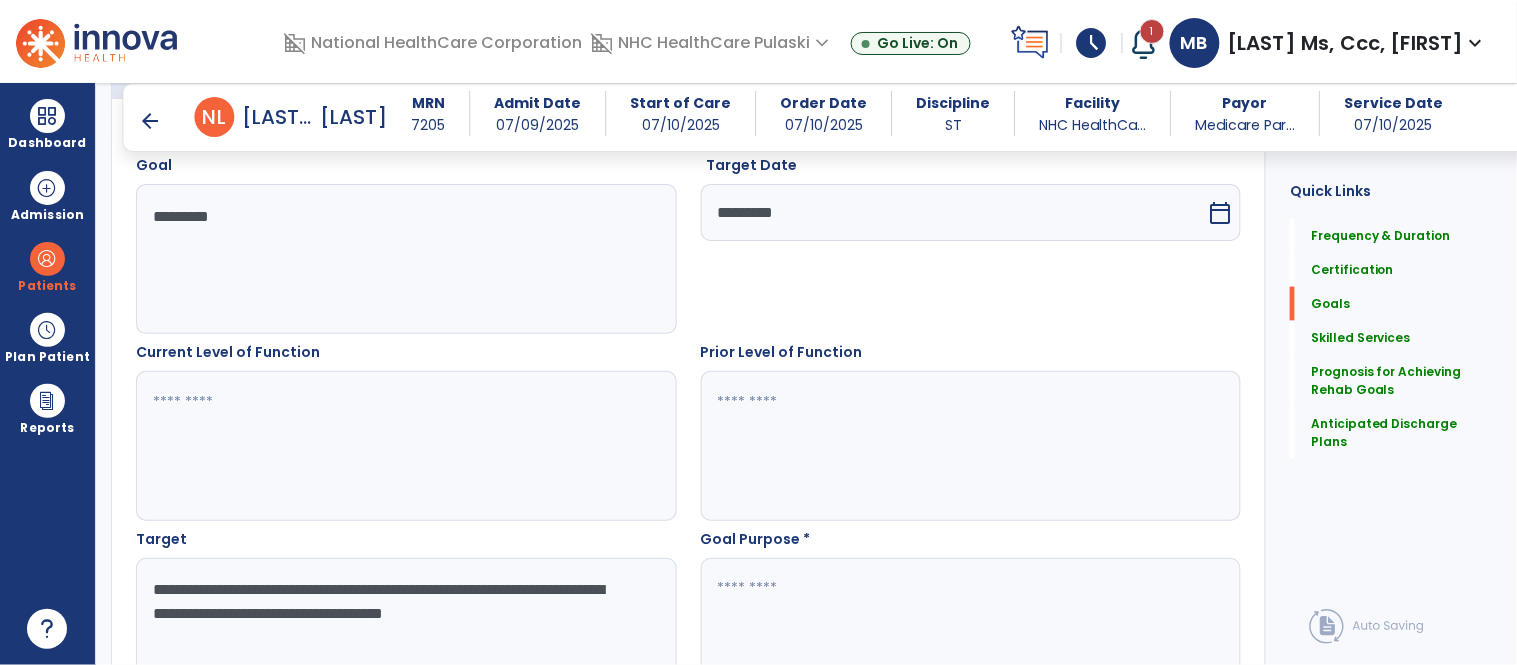 type on "**********" 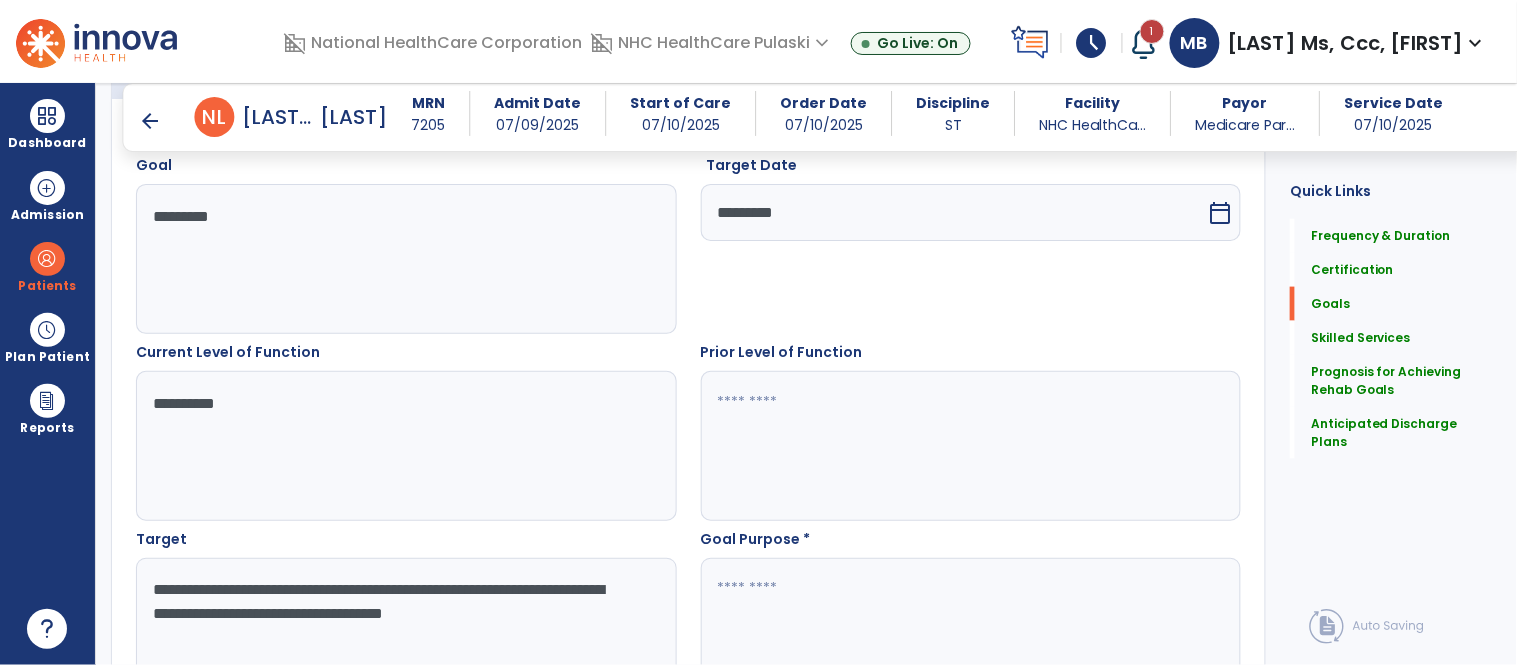 type on "**********" 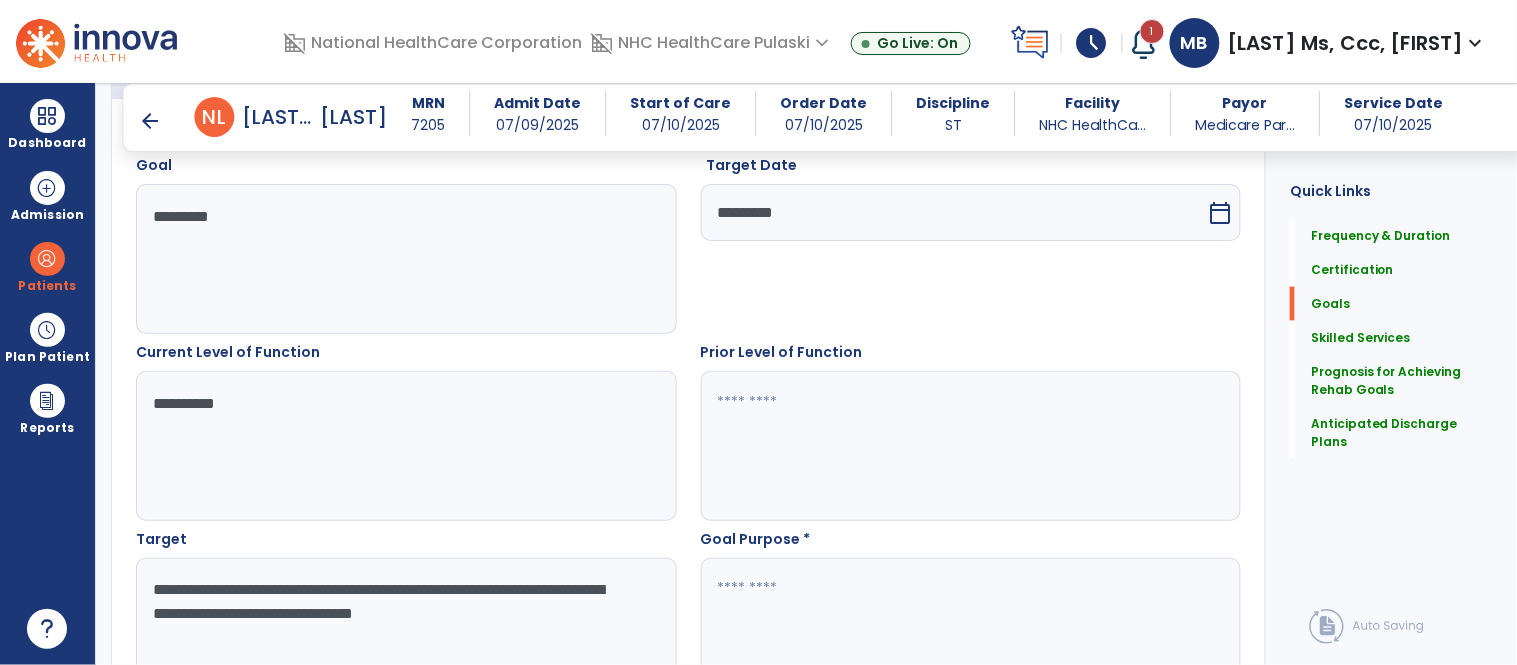 drag, startPoint x: 257, startPoint y: 593, endPoint x: 443, endPoint y: 583, distance: 186.26862 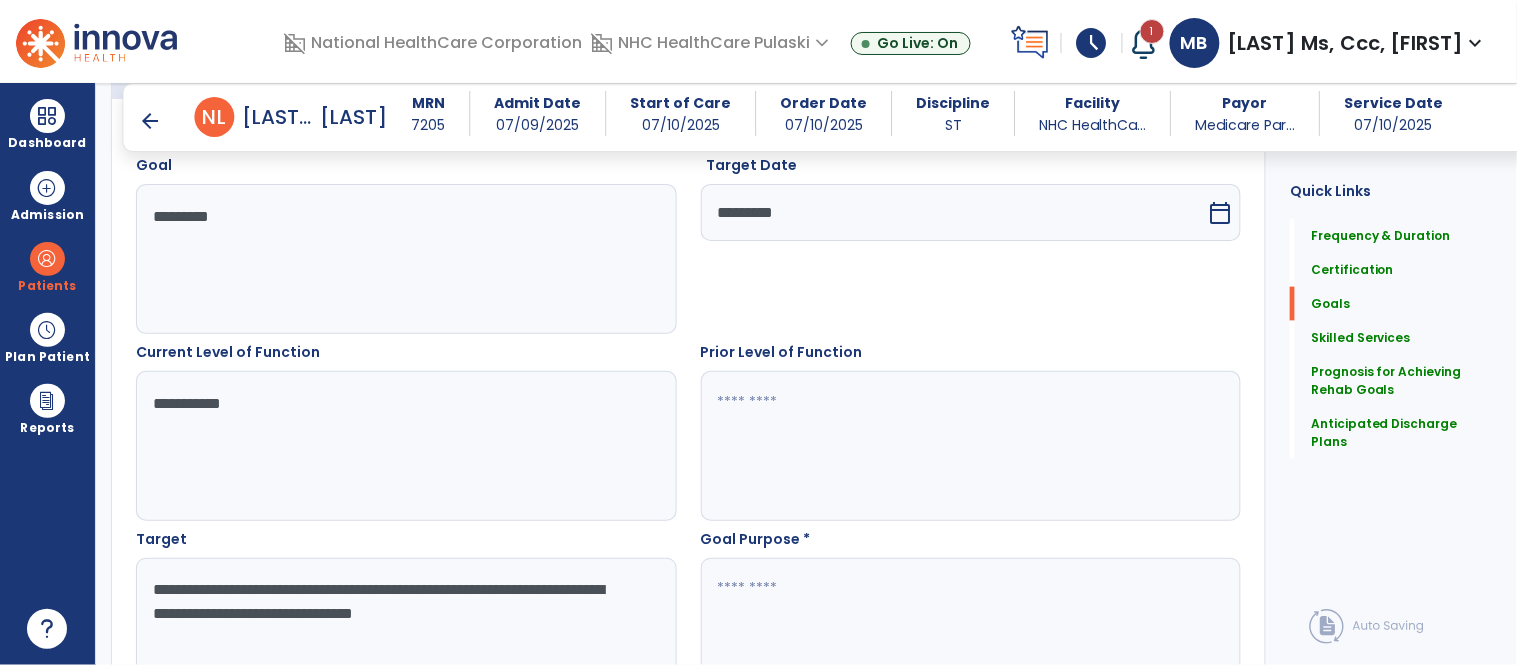 paste on "**********" 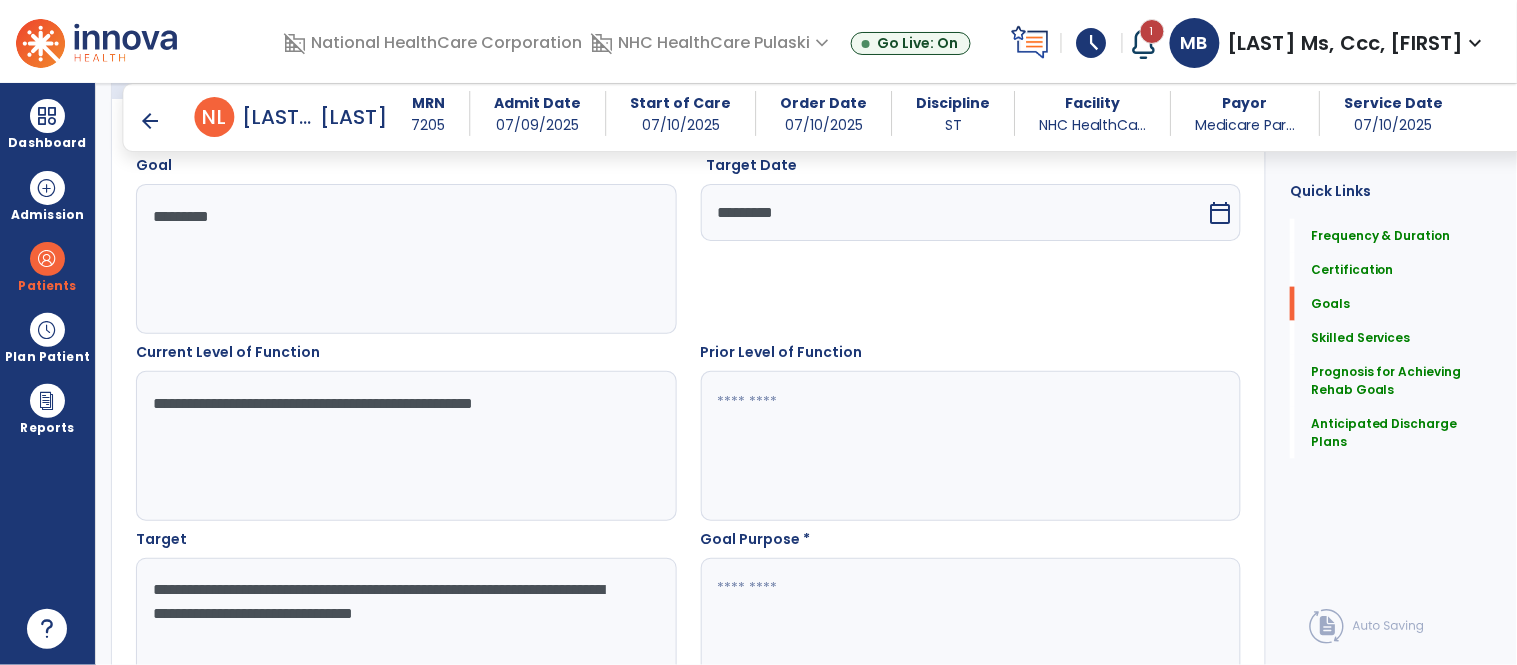 type on "**********" 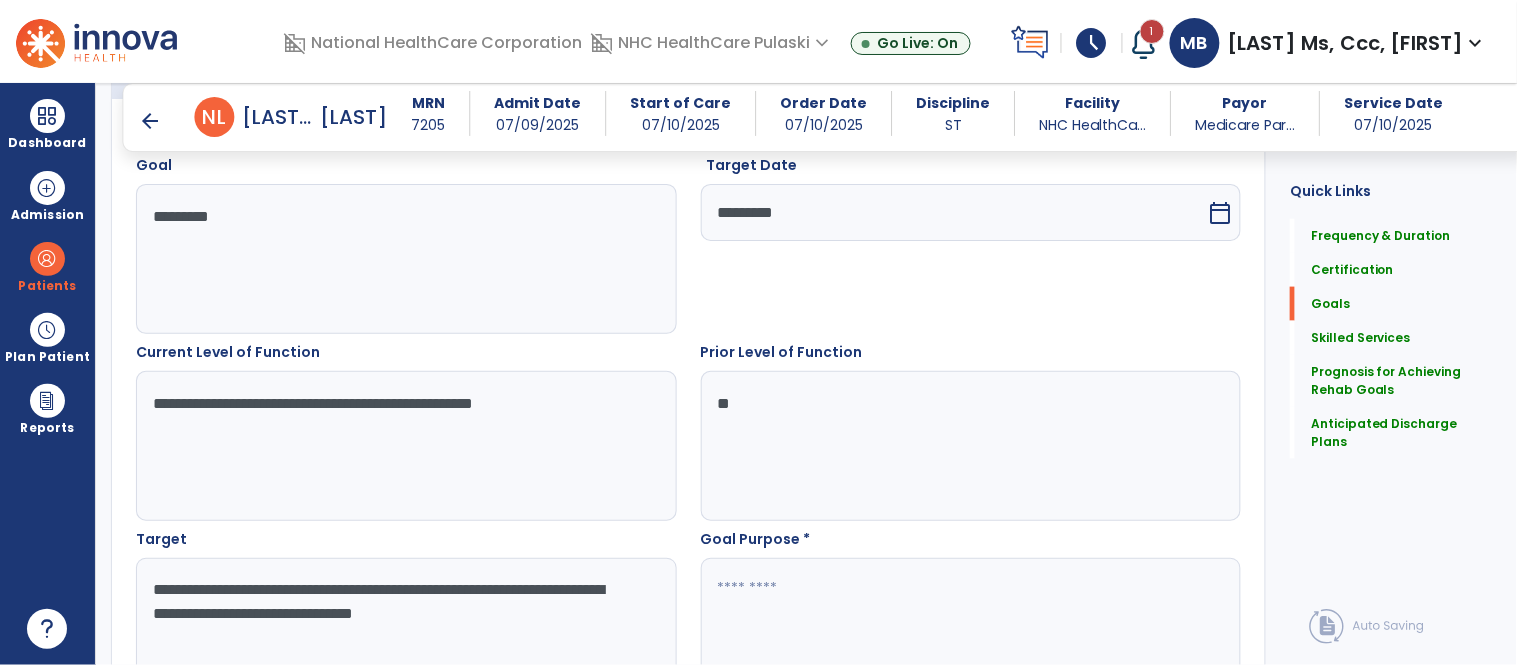 click on "**" at bounding box center (970, 446) 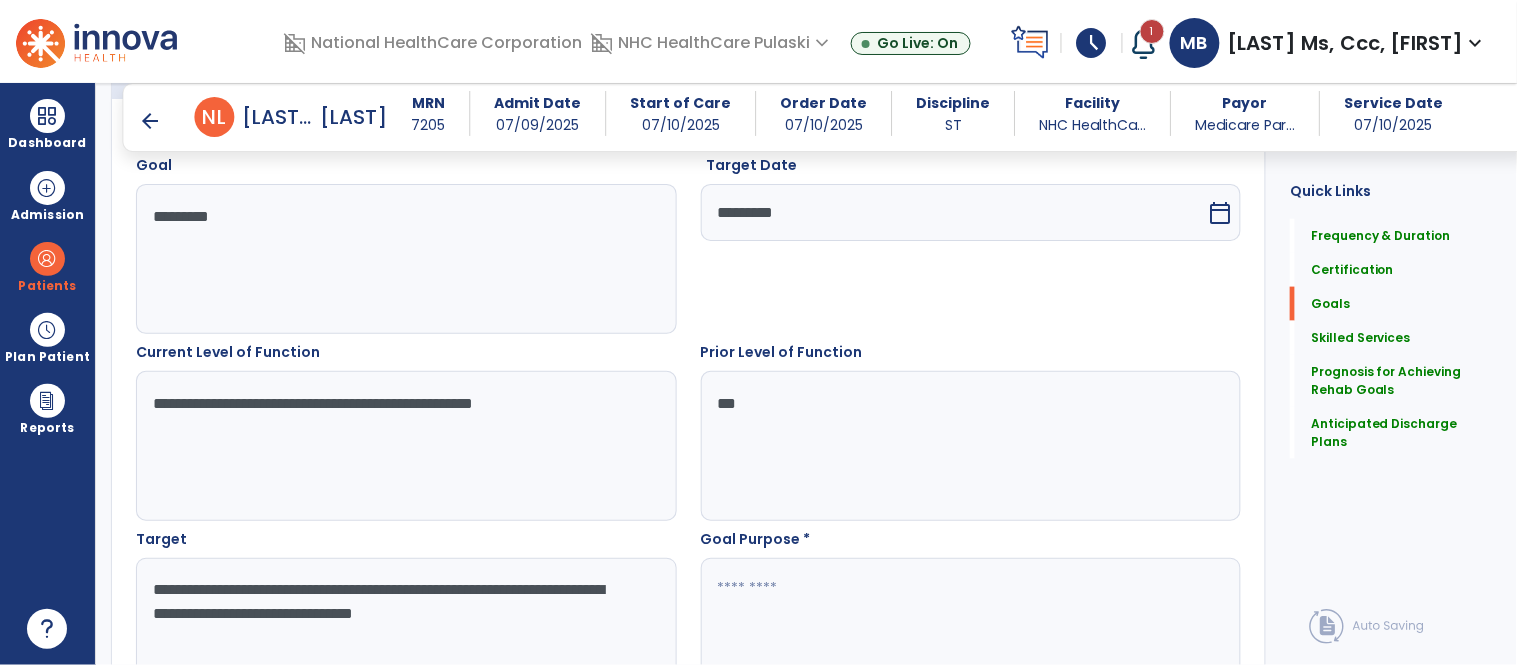 type on "***" 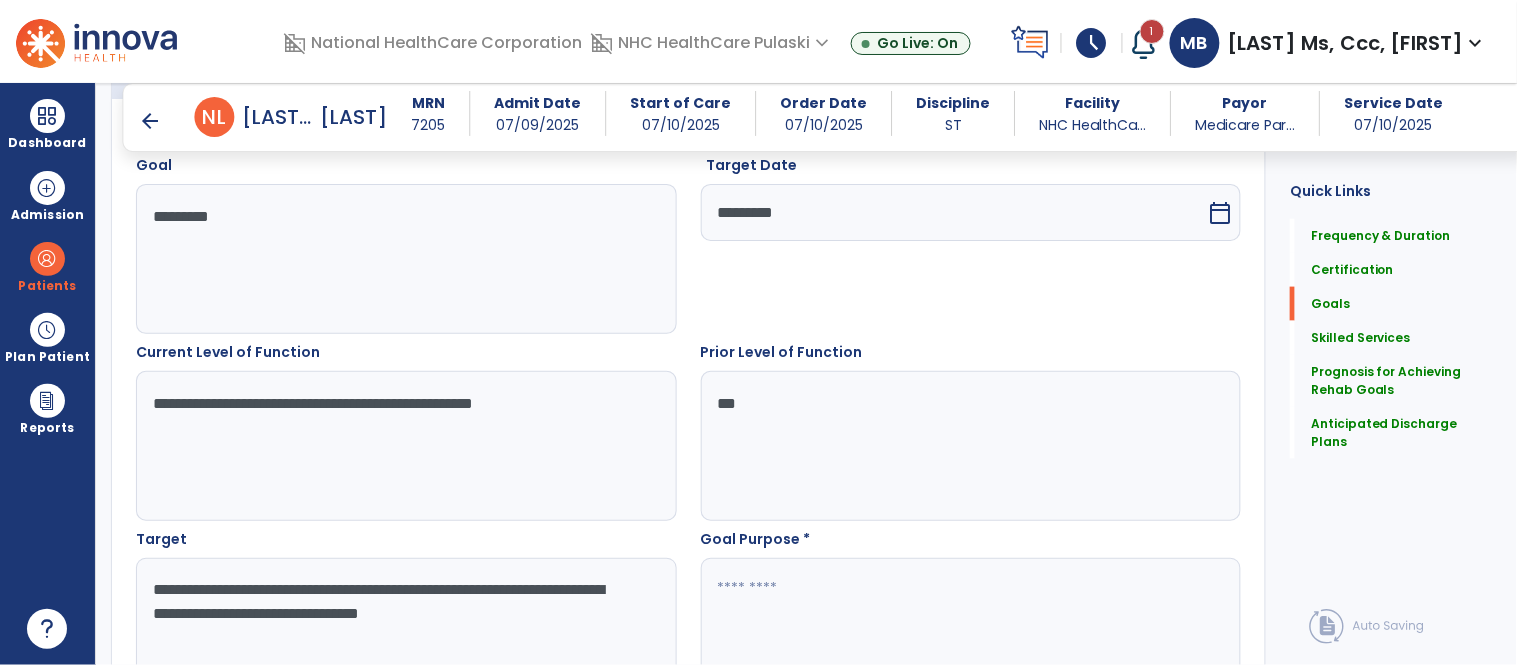 drag, startPoint x: 146, startPoint y: 584, endPoint x: 625, endPoint y: 614, distance: 479.93854 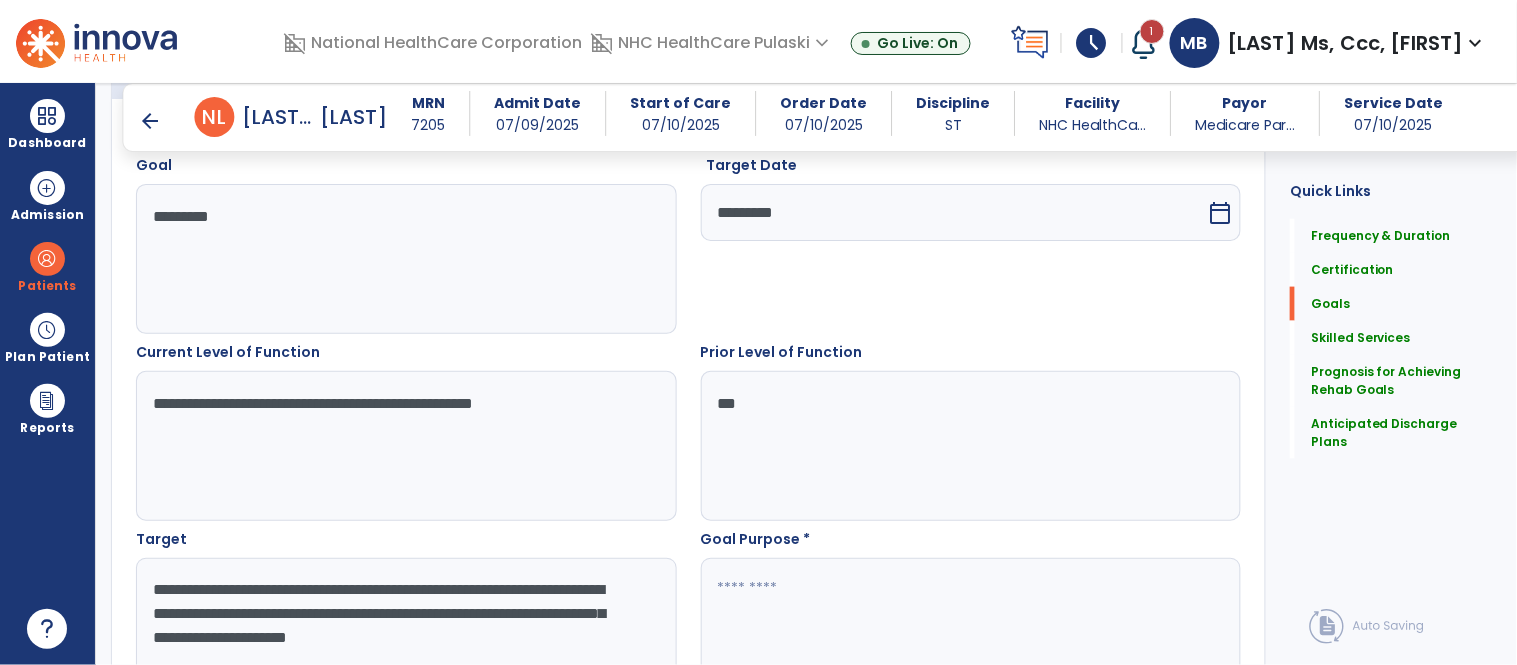 scroll, scrollTop: 582, scrollLeft: 0, axis: vertical 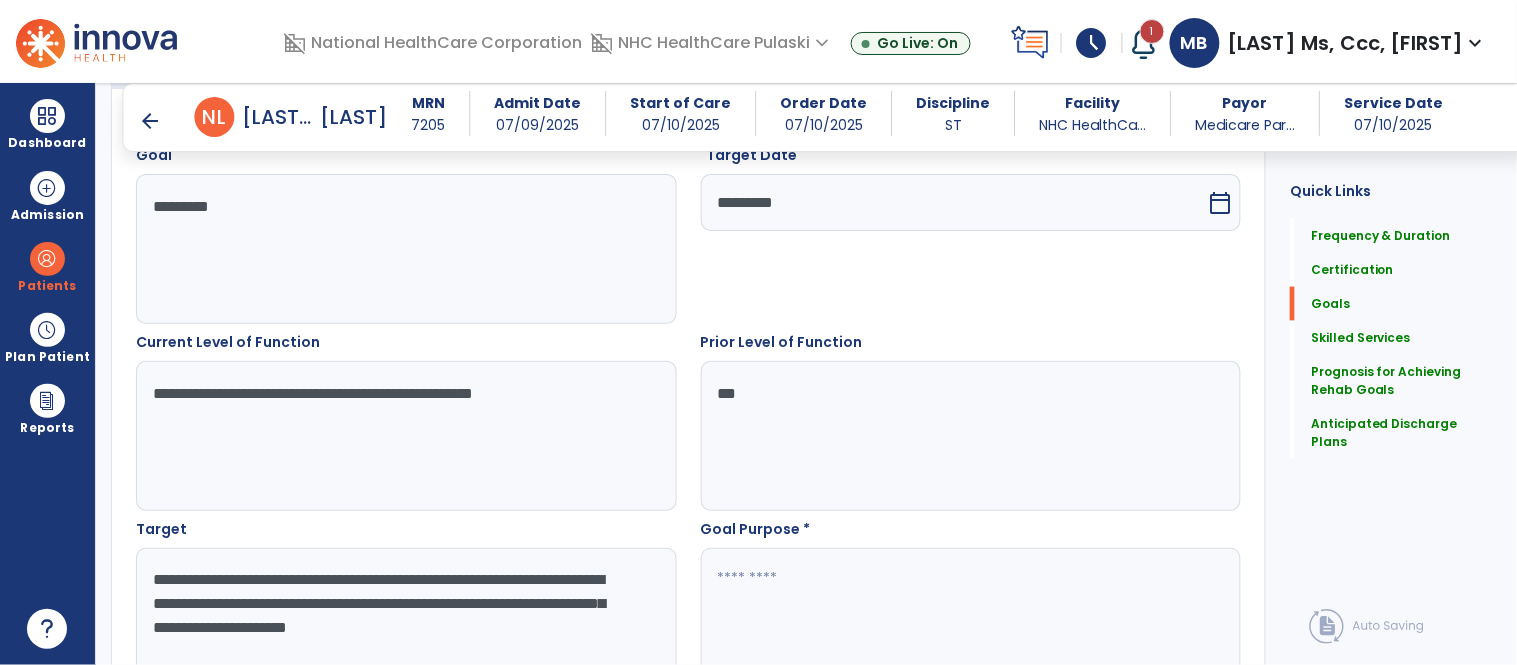 drag, startPoint x: 385, startPoint y: 608, endPoint x: 403, endPoint y: 628, distance: 26.907248 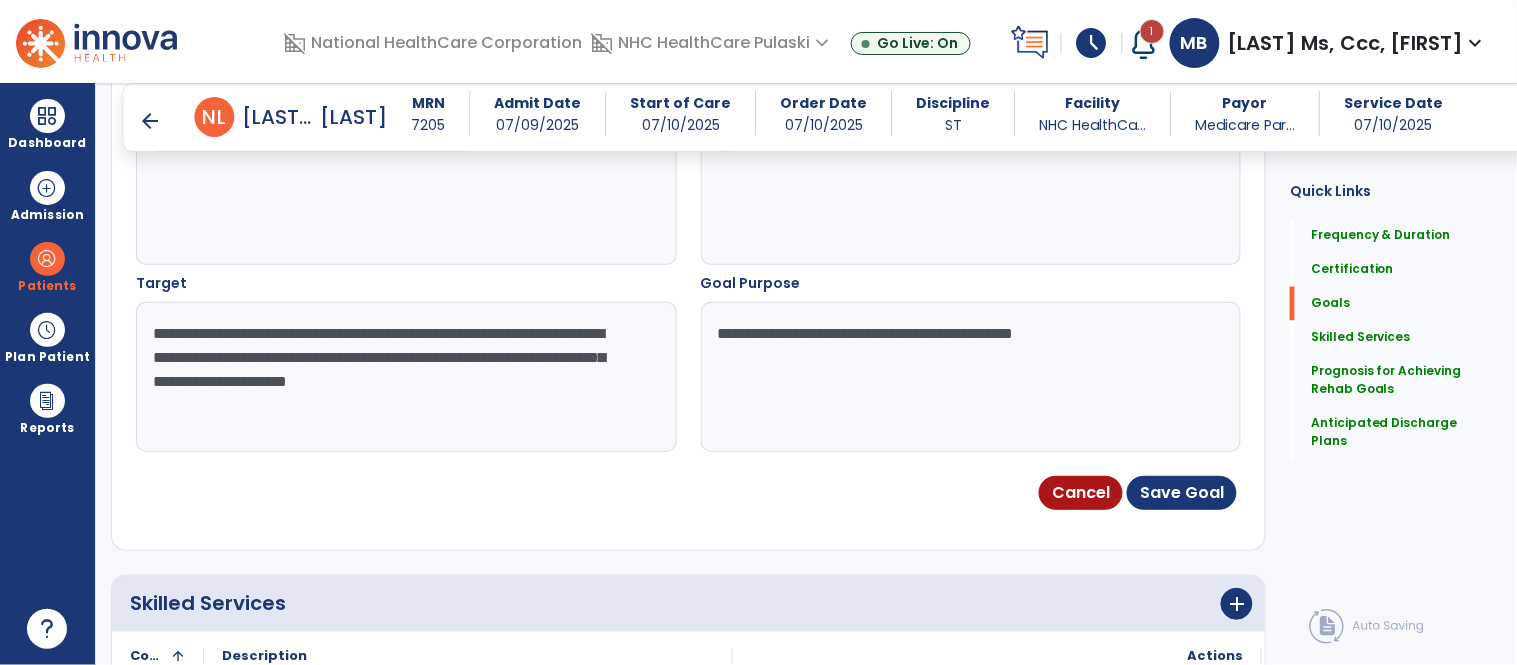 scroll, scrollTop: 851, scrollLeft: 0, axis: vertical 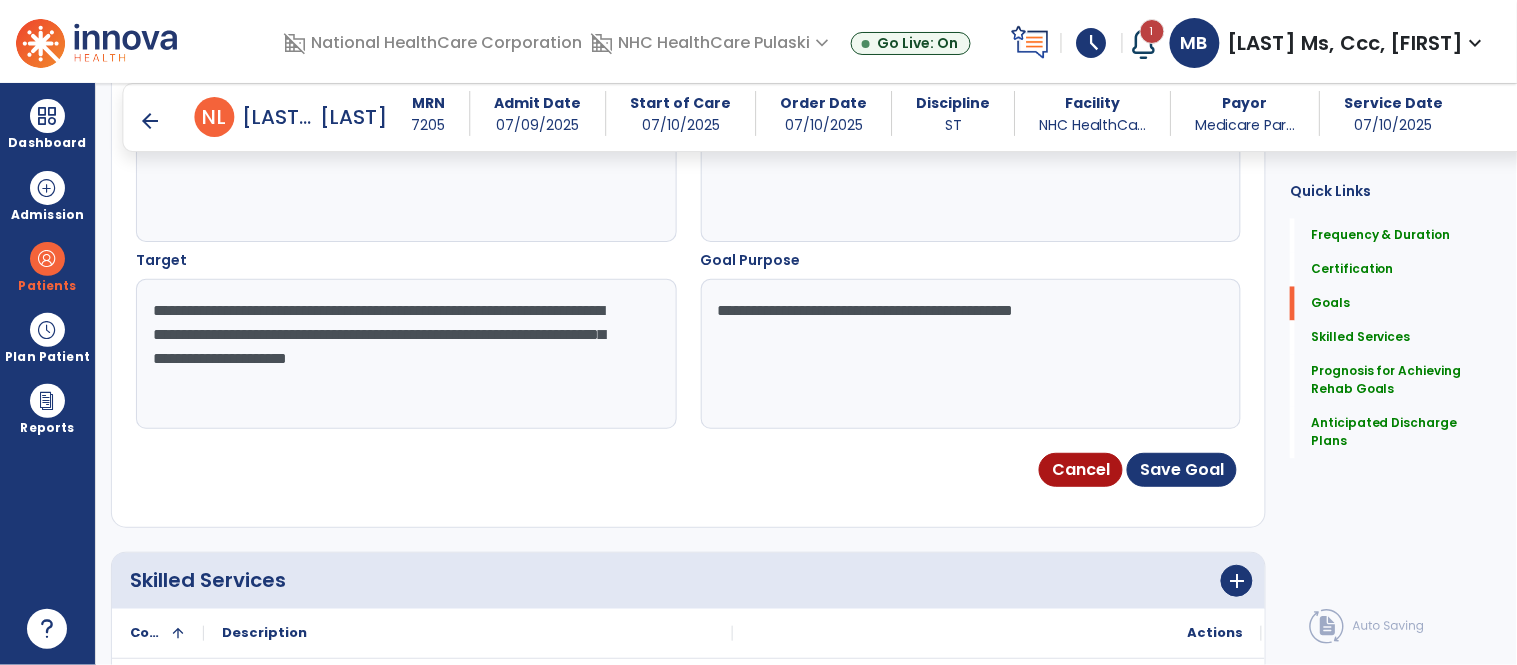 type on "**********" 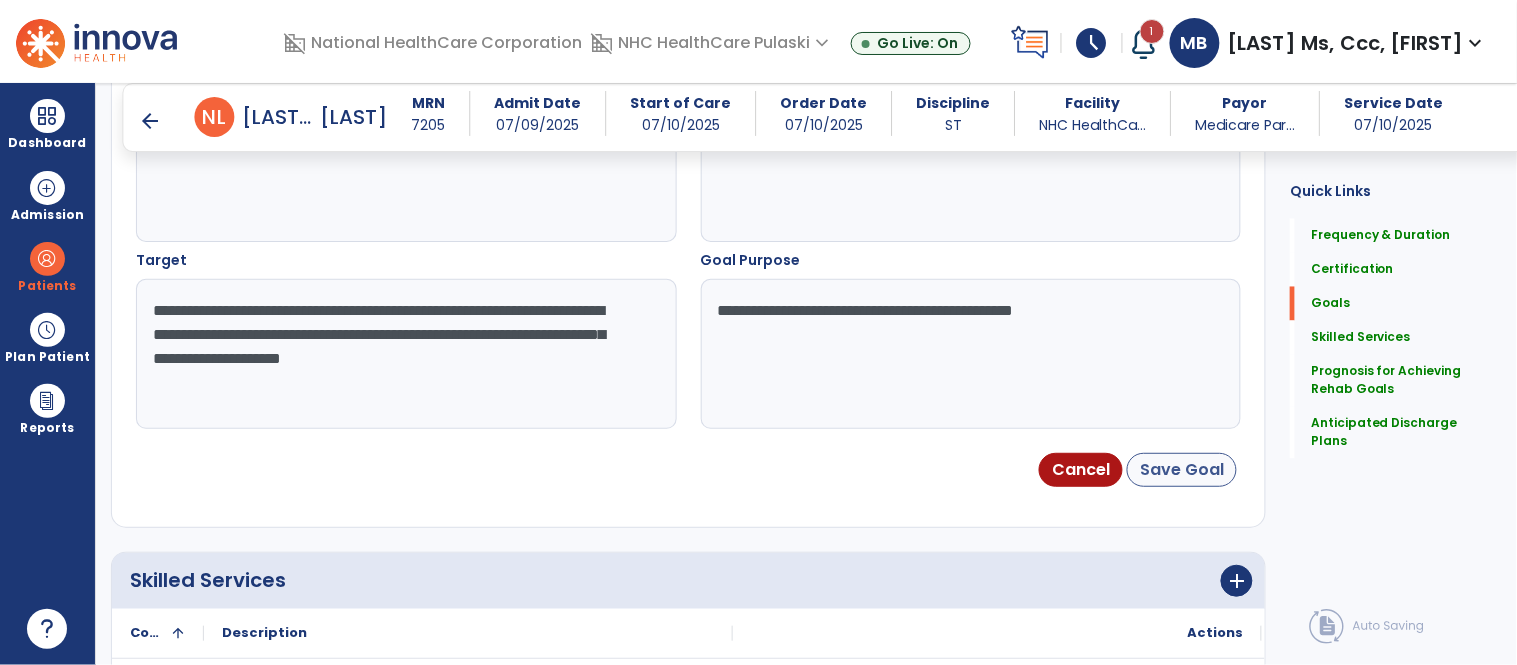 type on "**********" 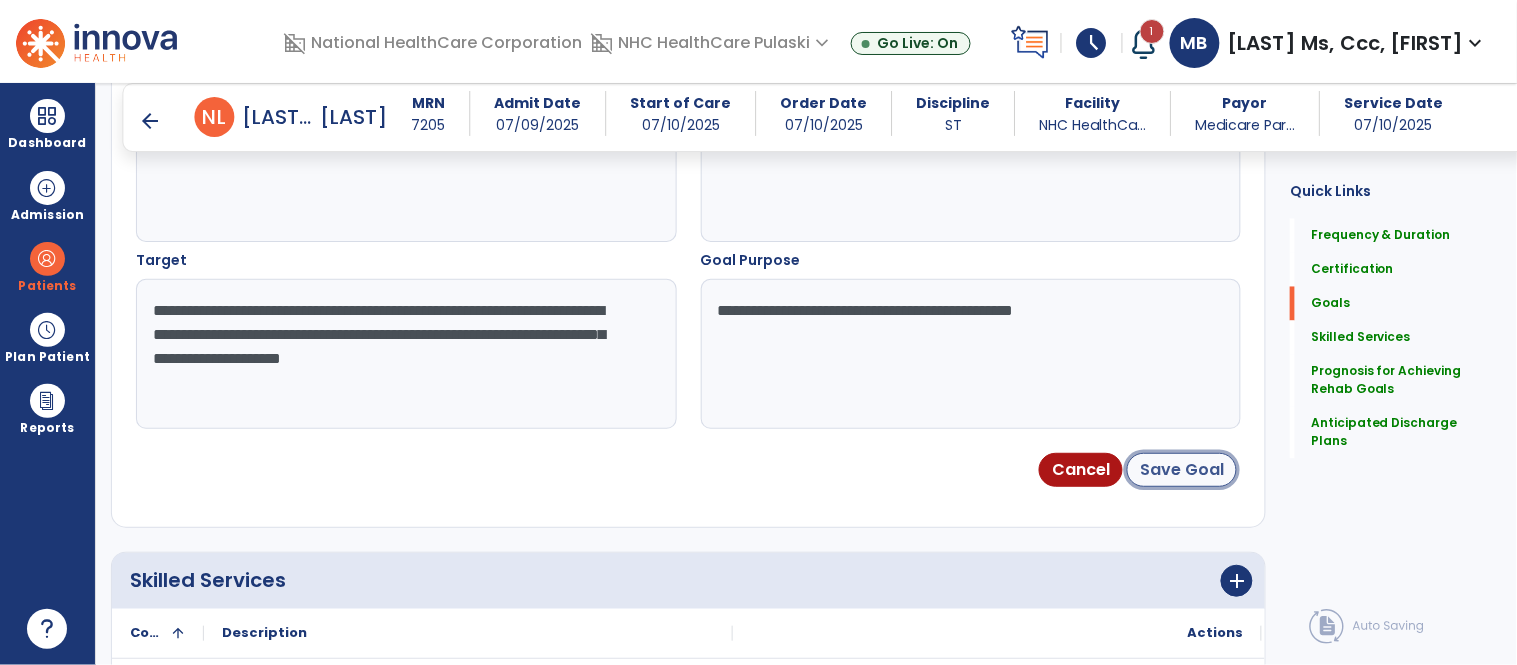 click on "Save Goal" at bounding box center [1182, 470] 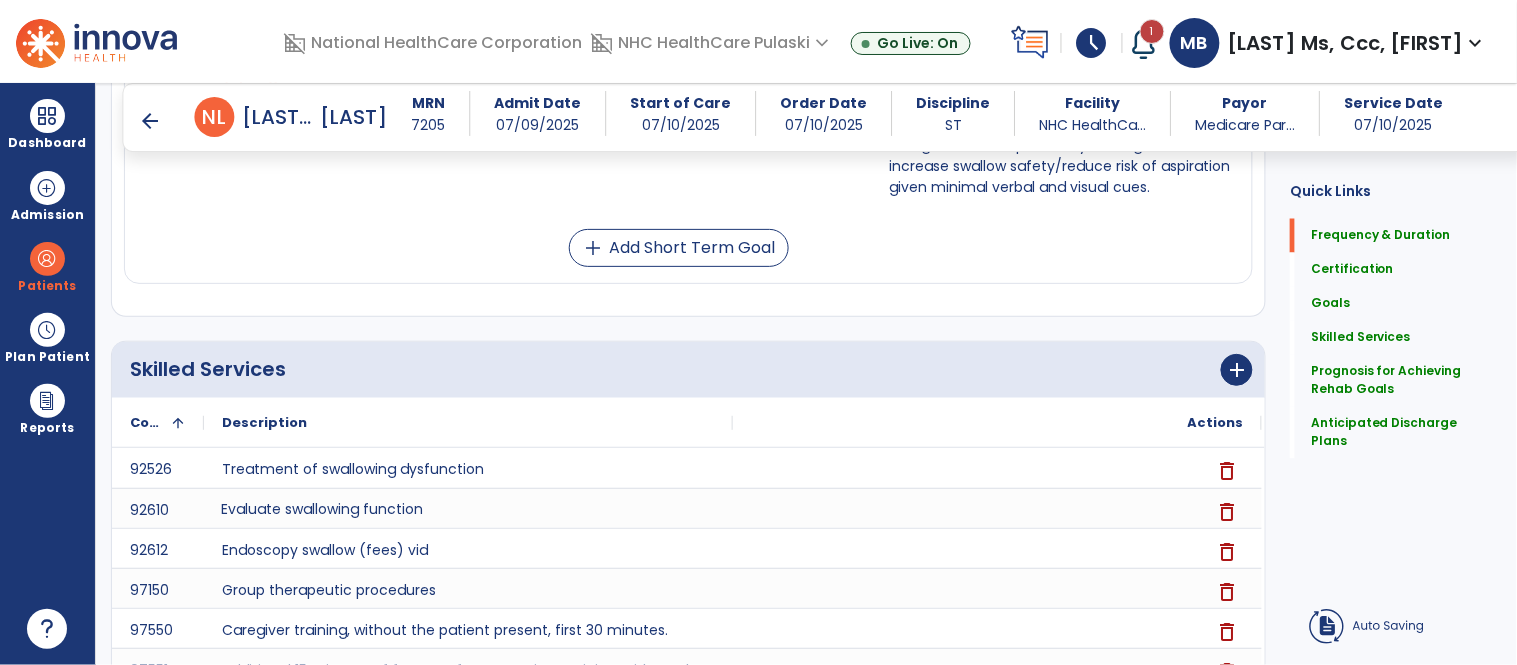 scroll, scrollTop: 145, scrollLeft: 0, axis: vertical 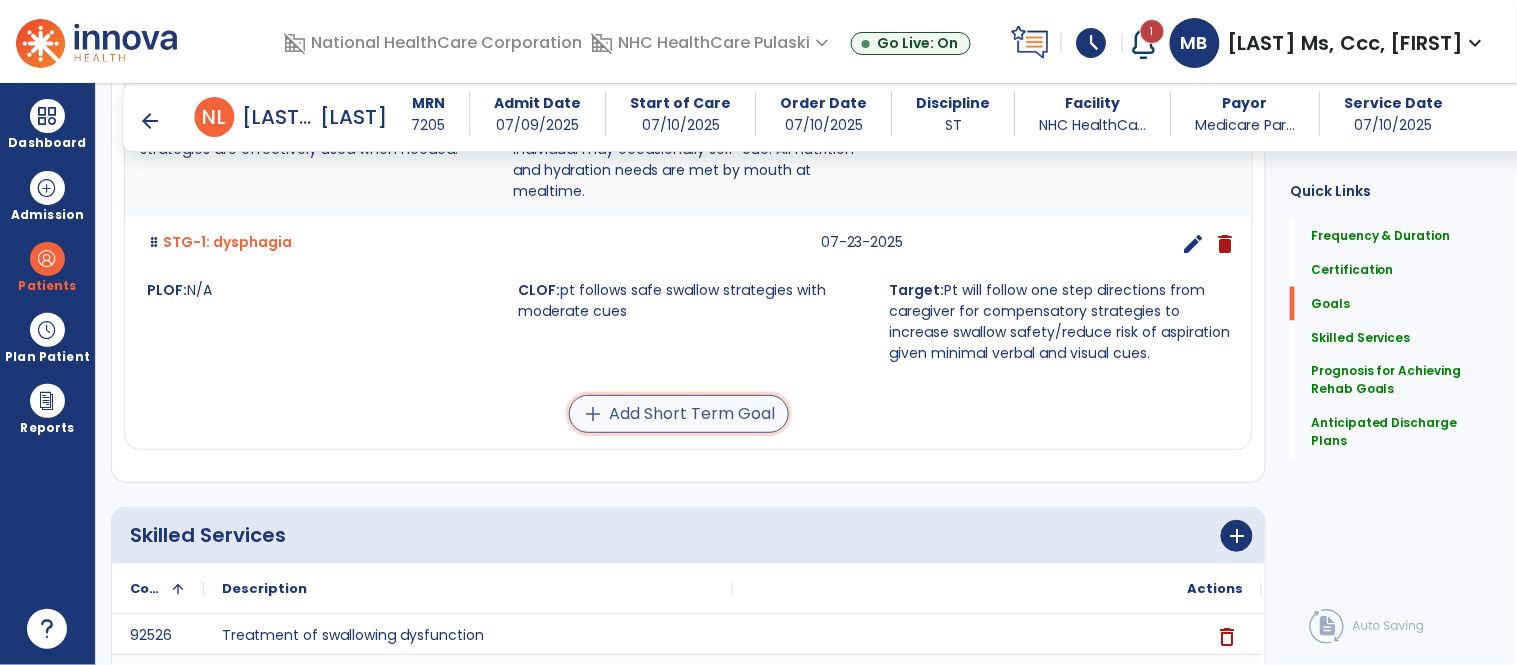 click on "add  Add Short Term Goal" at bounding box center (679, 414) 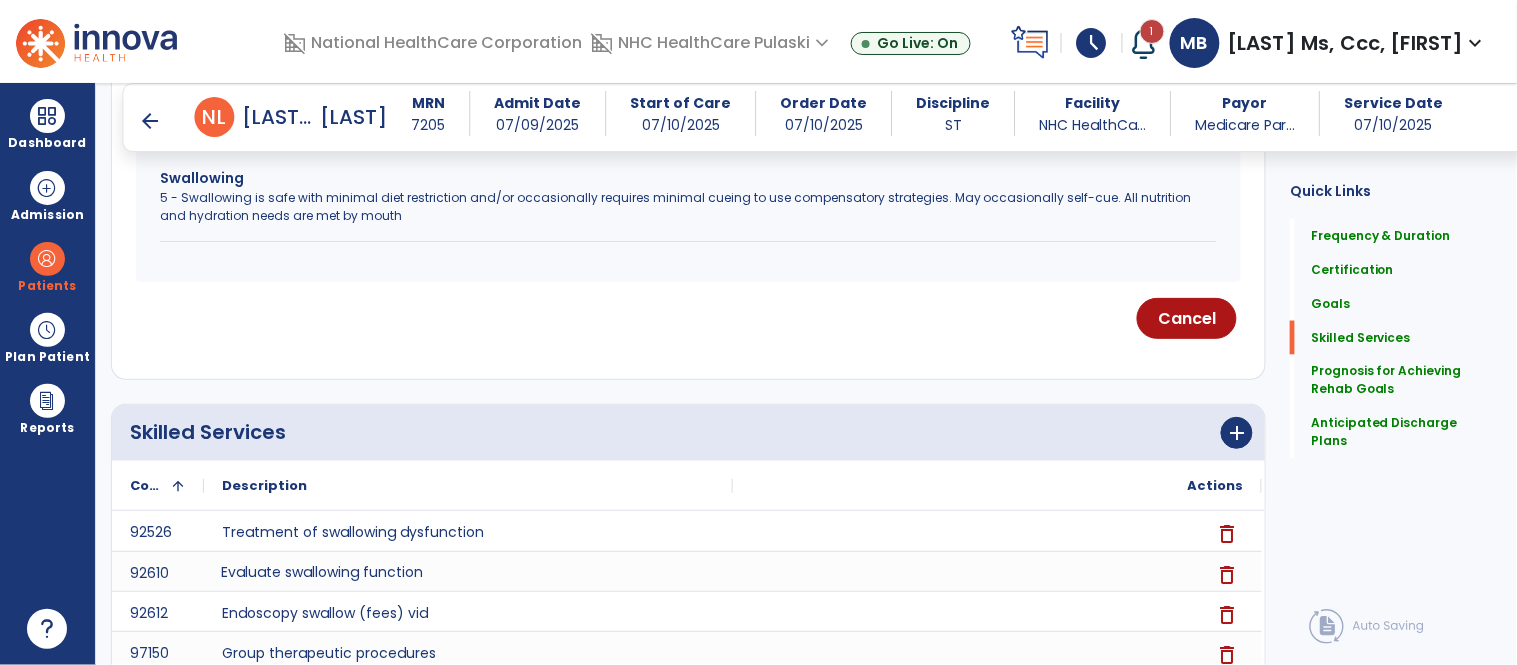 scroll, scrollTop: 1076, scrollLeft: 0, axis: vertical 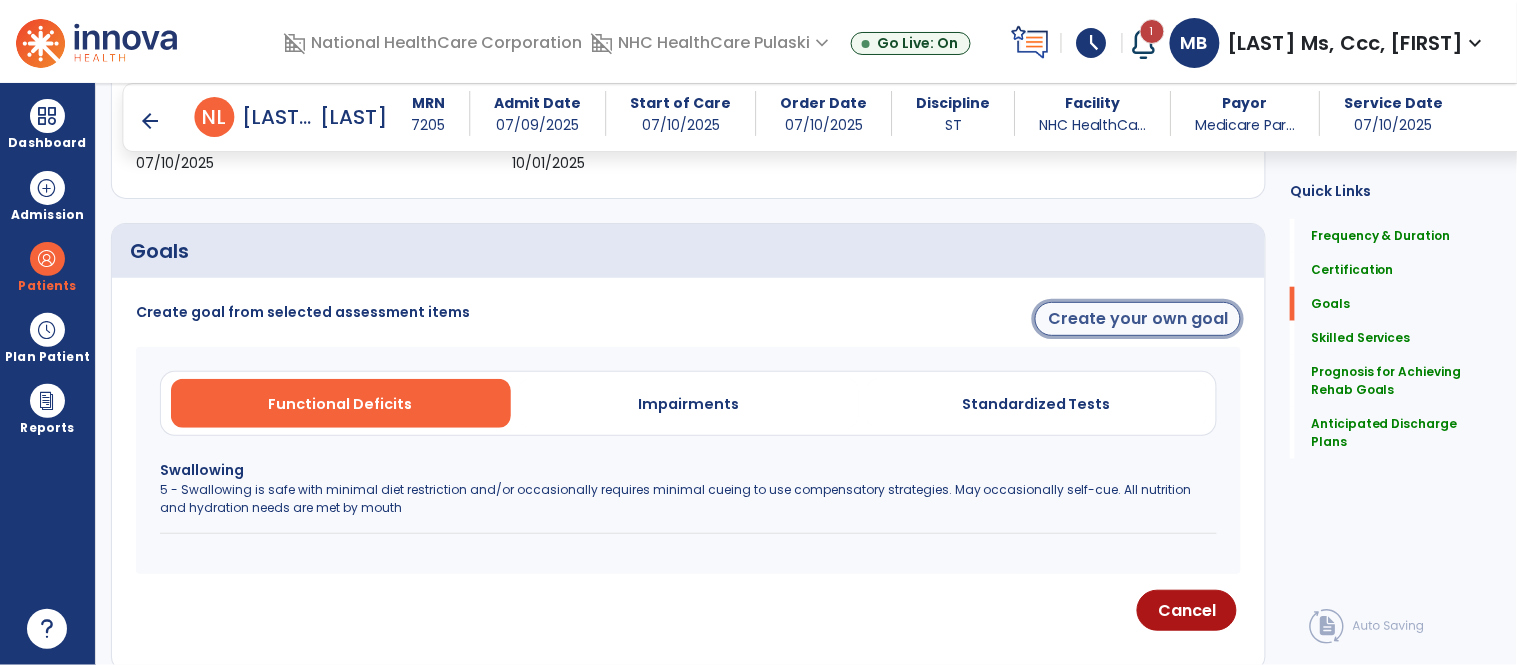 click on "Create your own goal" at bounding box center (1138, 319) 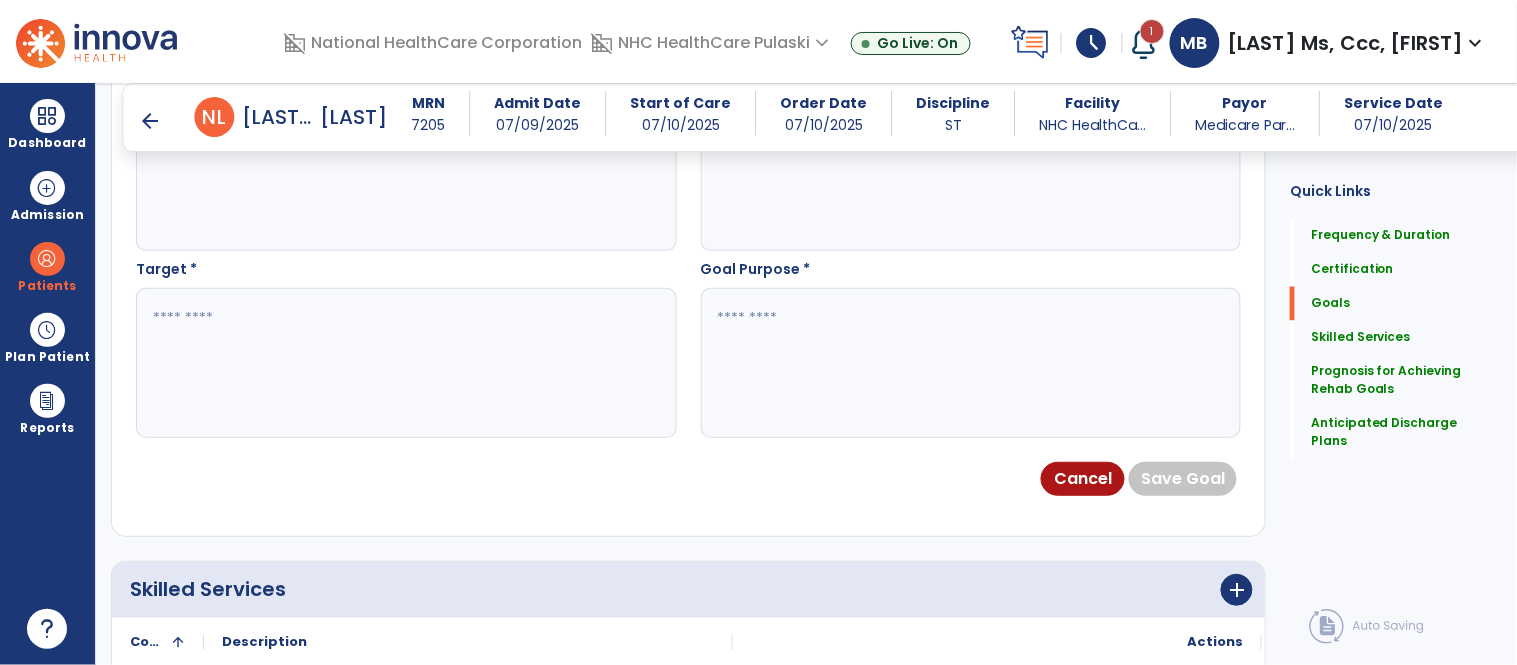 scroll, scrollTop: 864, scrollLeft: 0, axis: vertical 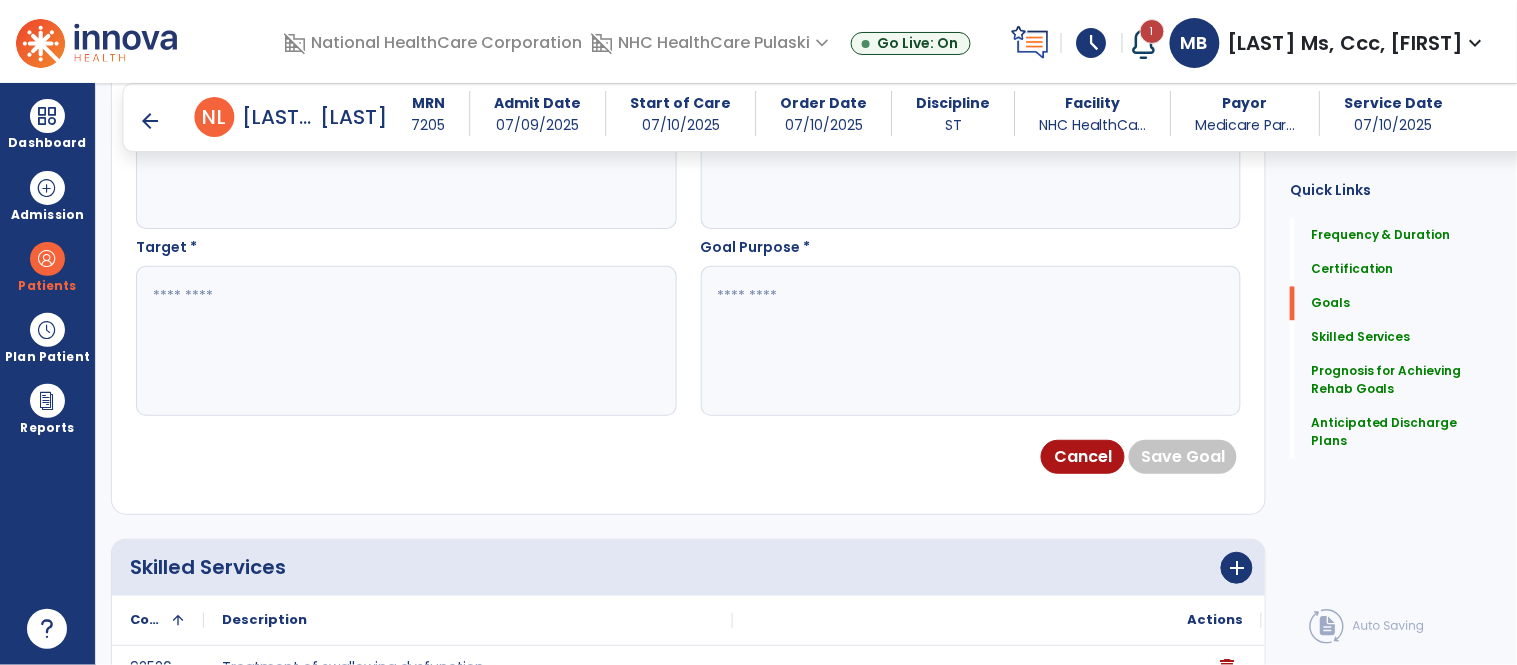 click at bounding box center (405, 341) 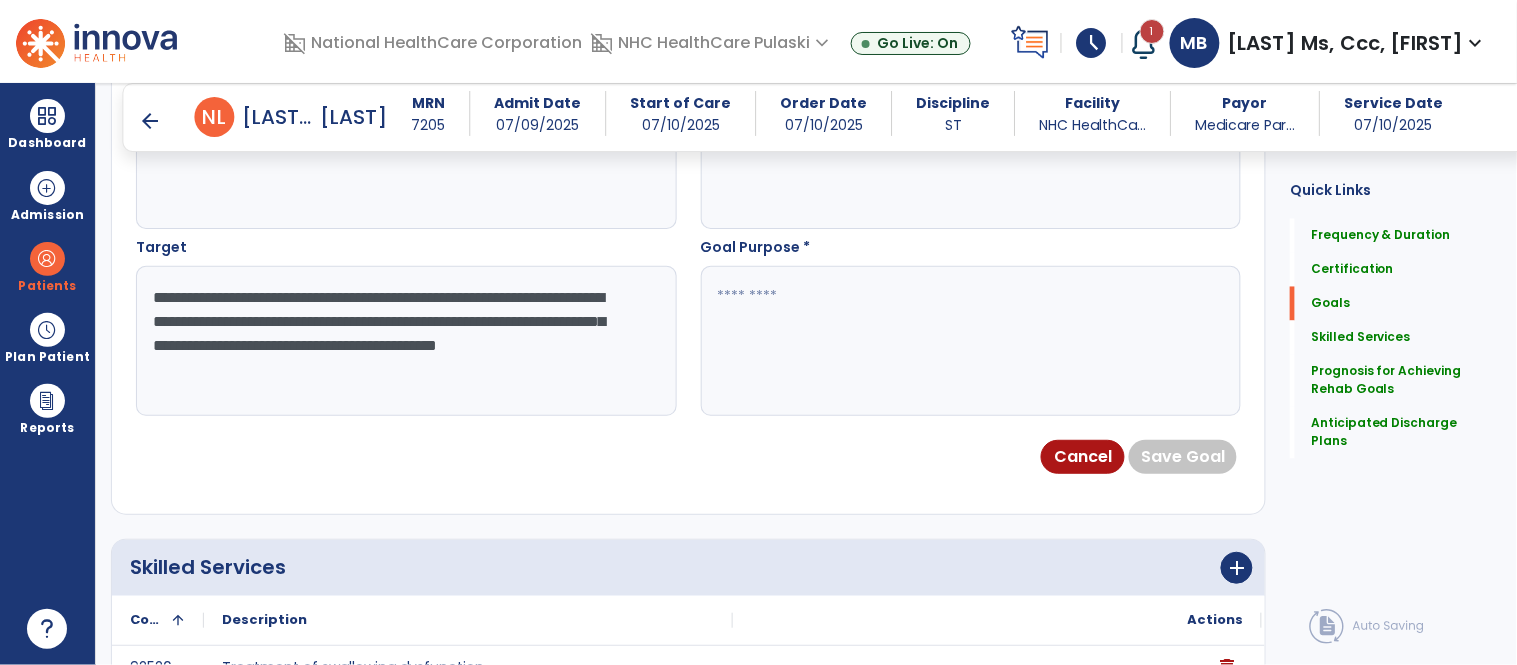 click on "**********" at bounding box center (405, 341) 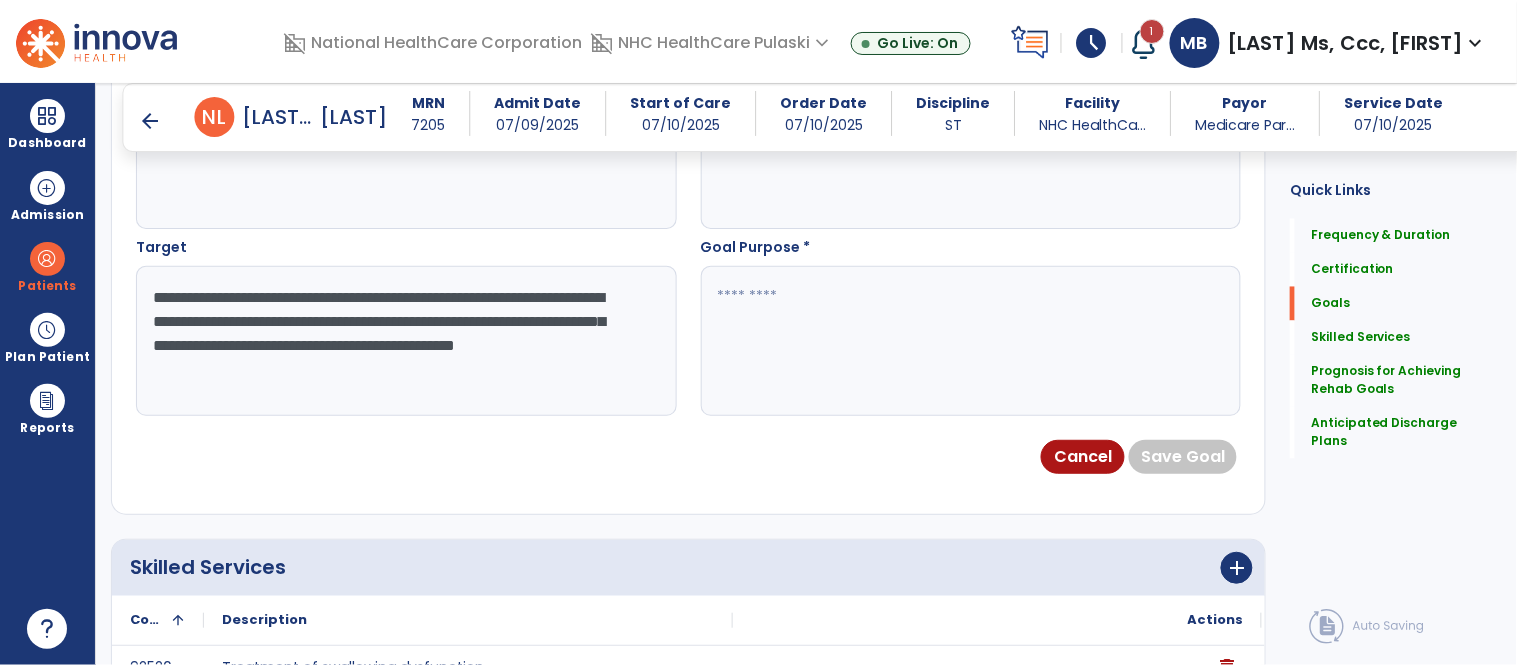 drag, startPoint x: 576, startPoint y: 297, endPoint x: 482, endPoint y: 334, distance: 101.0198 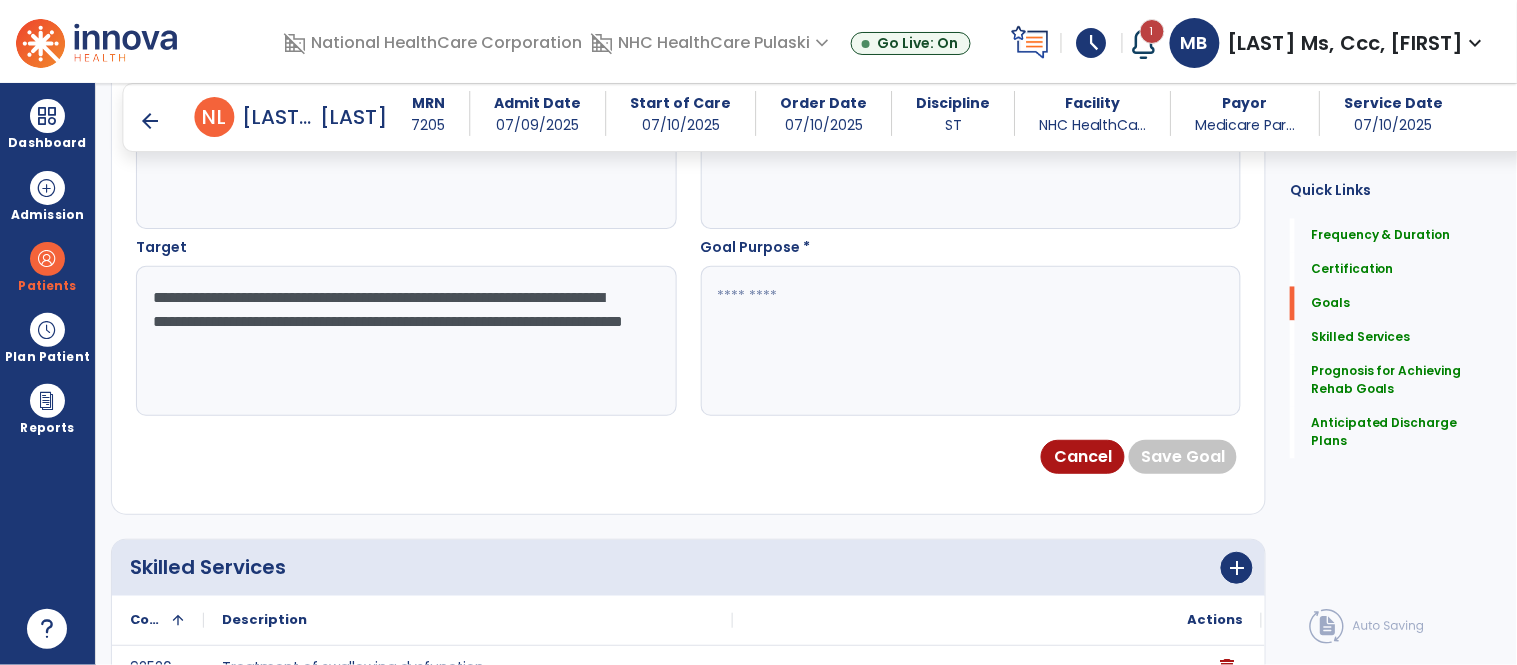 drag, startPoint x: 298, startPoint y: 326, endPoint x: 406, endPoint y: 321, distance: 108.11568 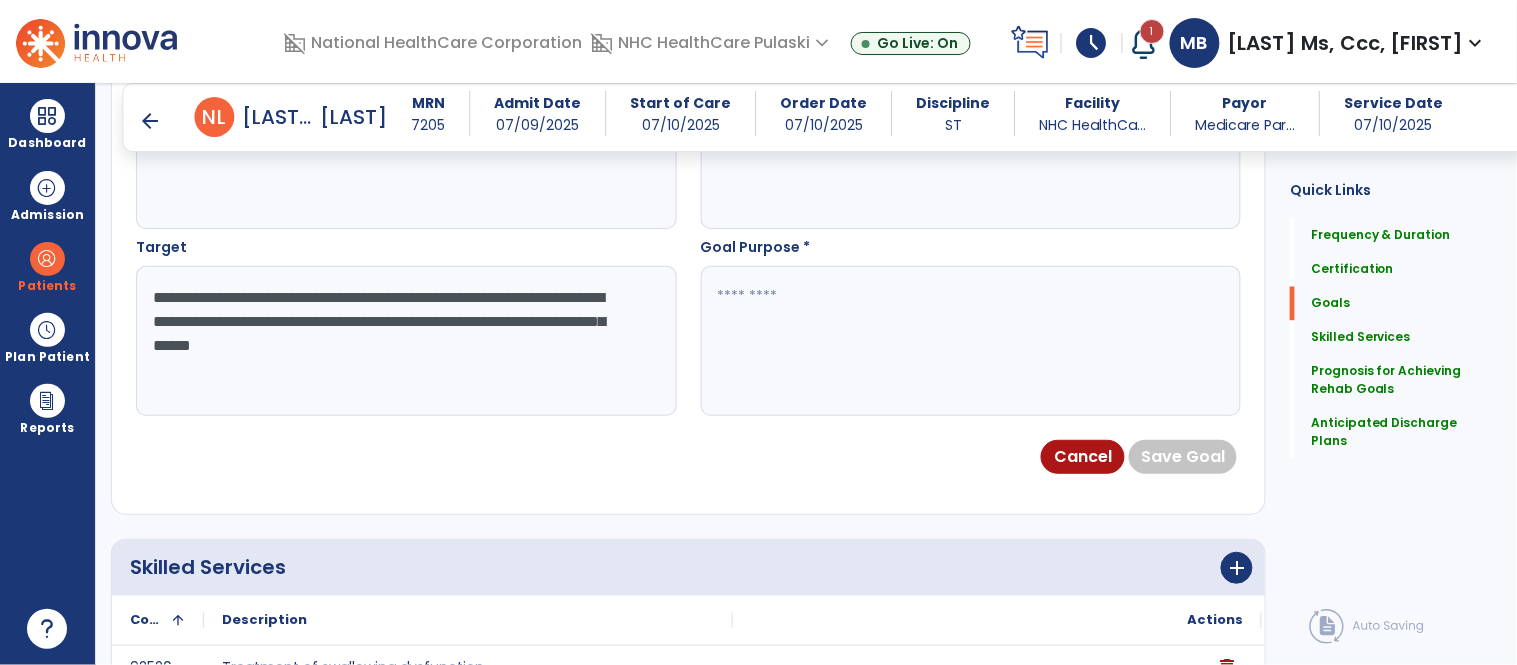 drag, startPoint x: 496, startPoint y: 321, endPoint x: 493, endPoint y: 331, distance: 10.440307 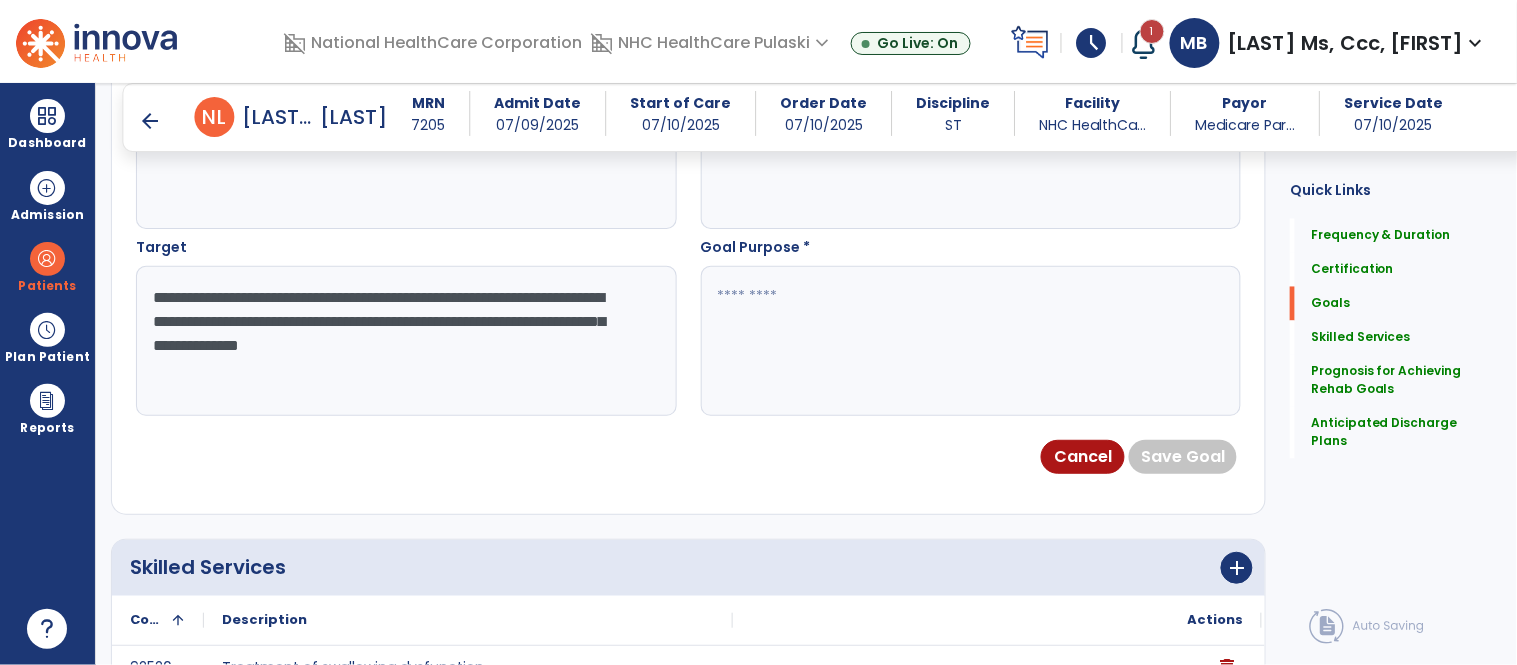 drag, startPoint x: 172, startPoint y: 352, endPoint x: 567, endPoint y: 357, distance: 395.03165 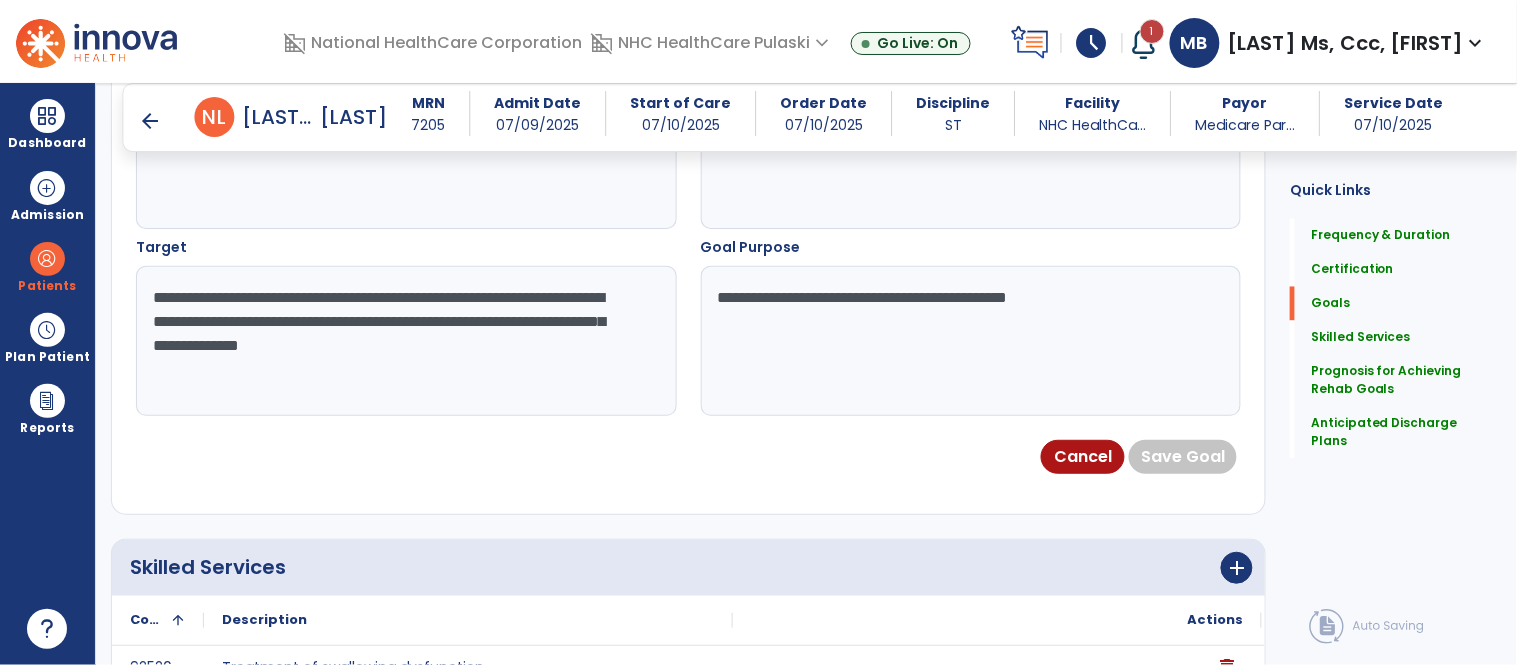 type on "**********" 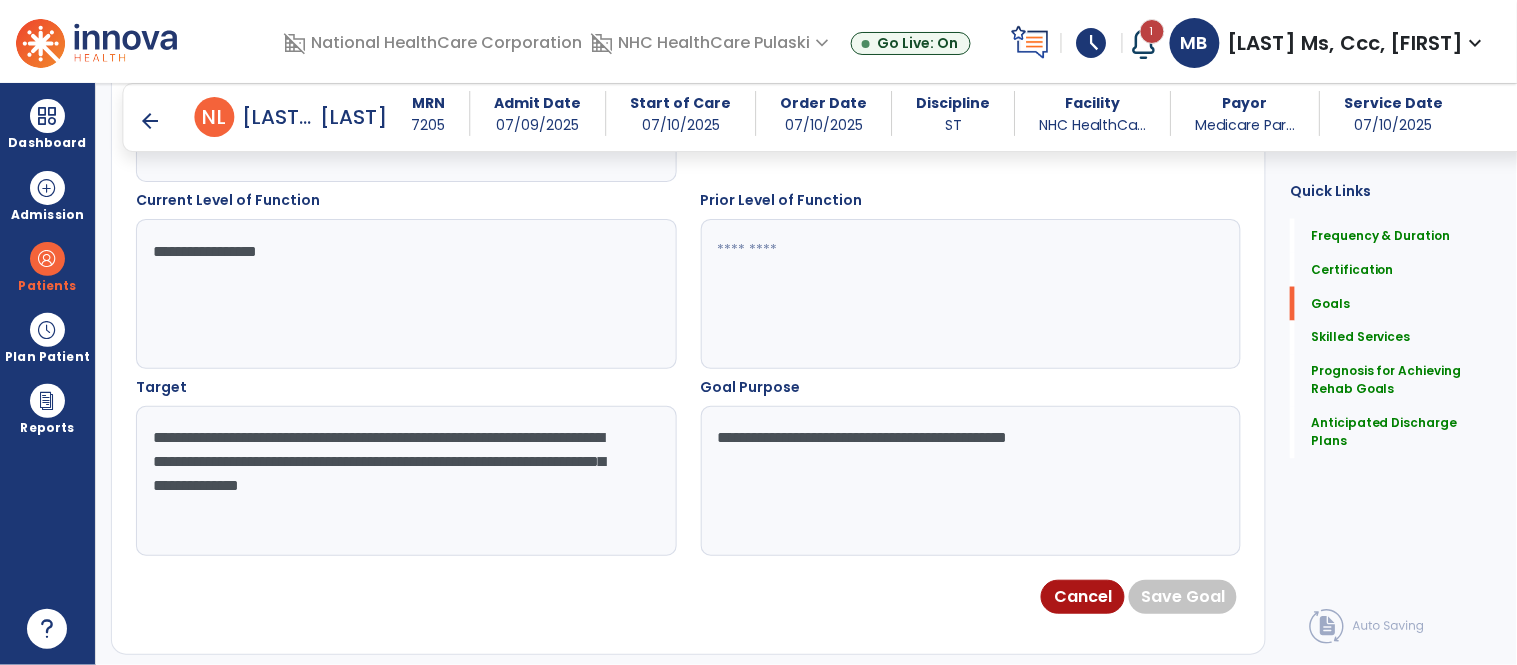 scroll, scrollTop: 707, scrollLeft: 0, axis: vertical 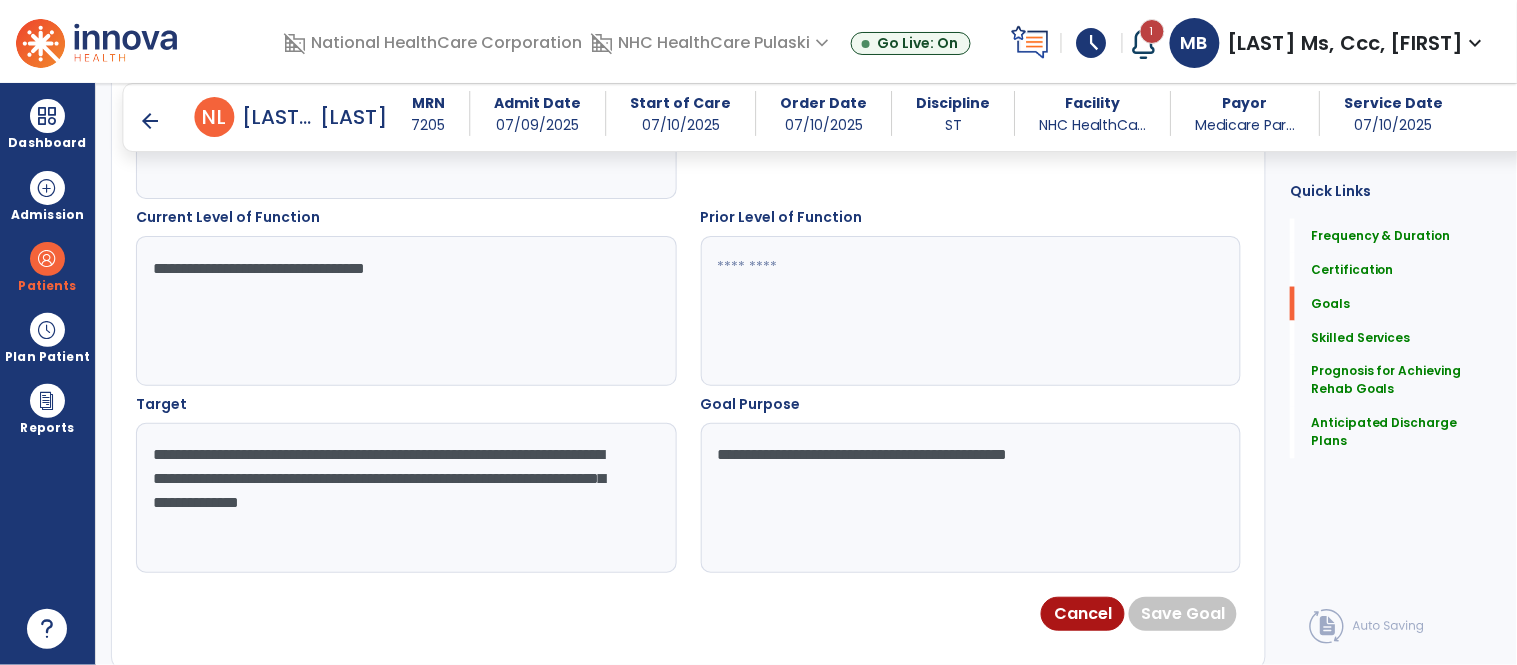 type on "**********" 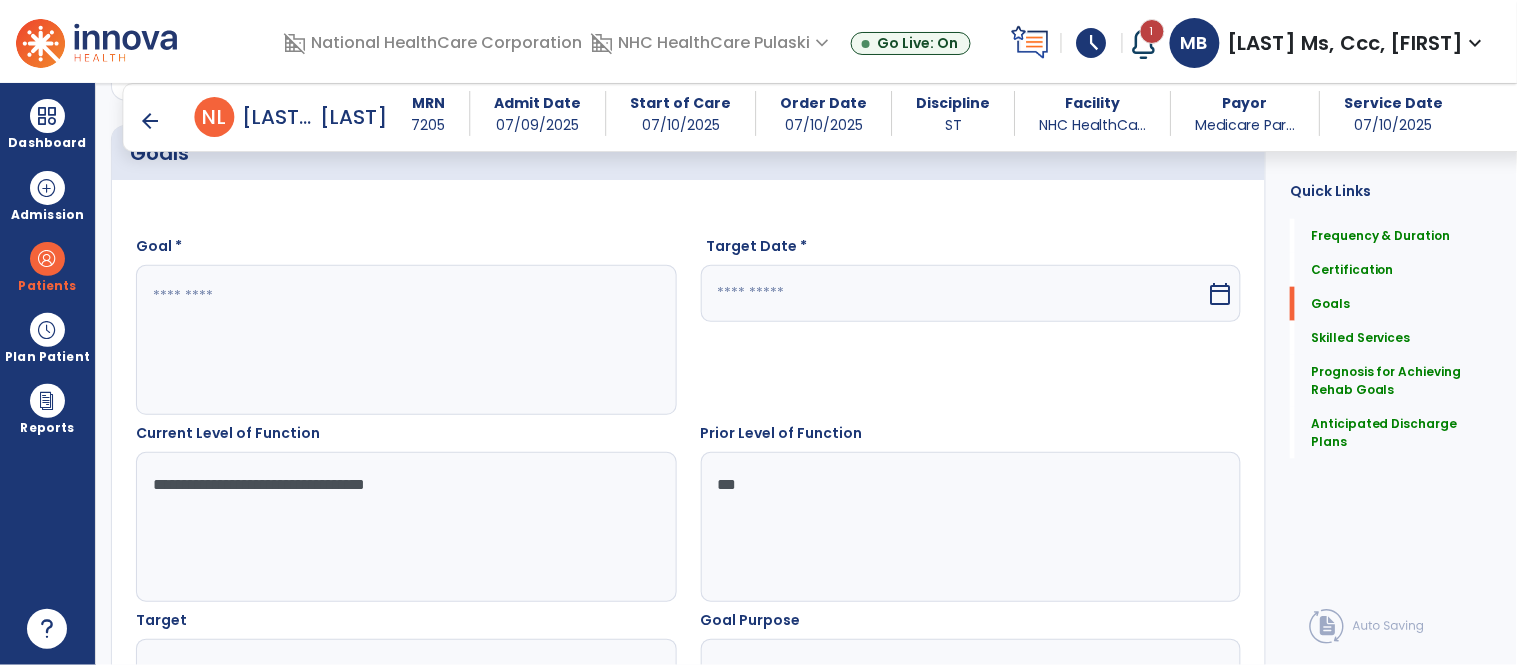 scroll, scrollTop: 476, scrollLeft: 0, axis: vertical 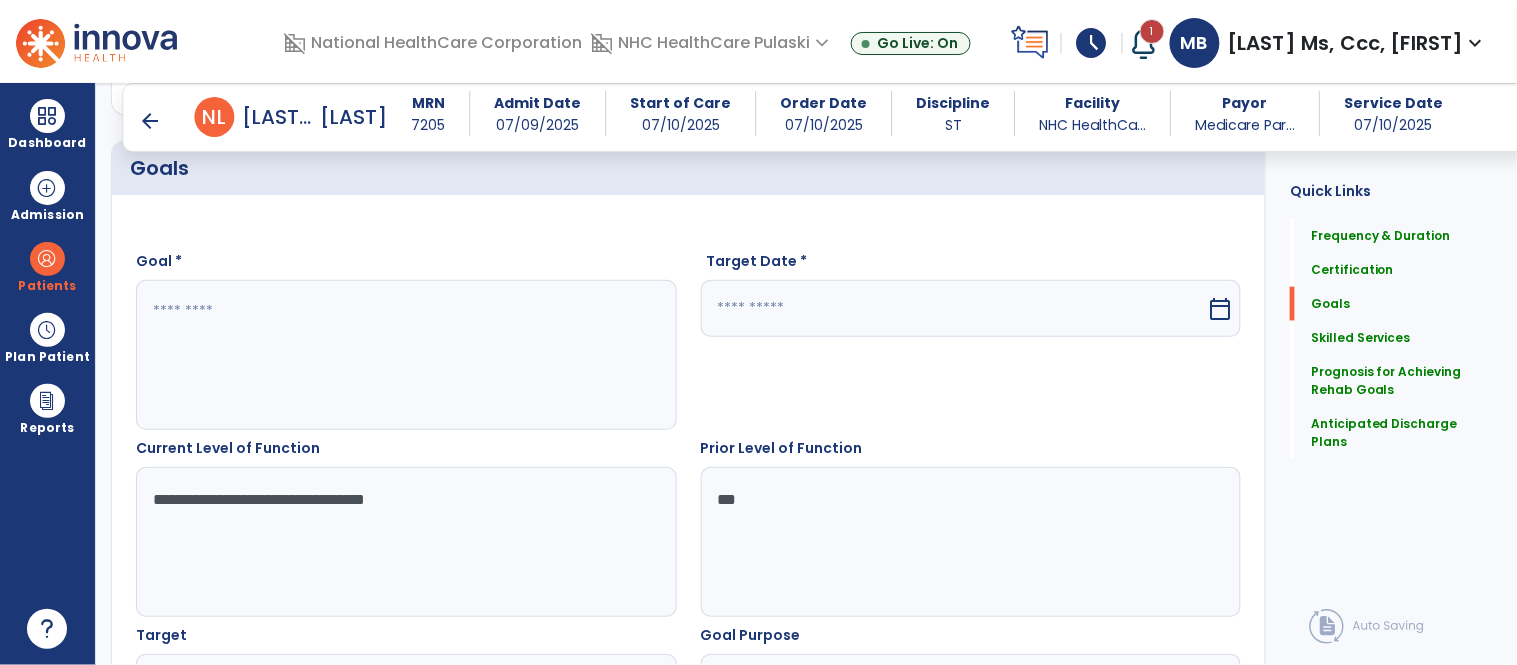 type on "***" 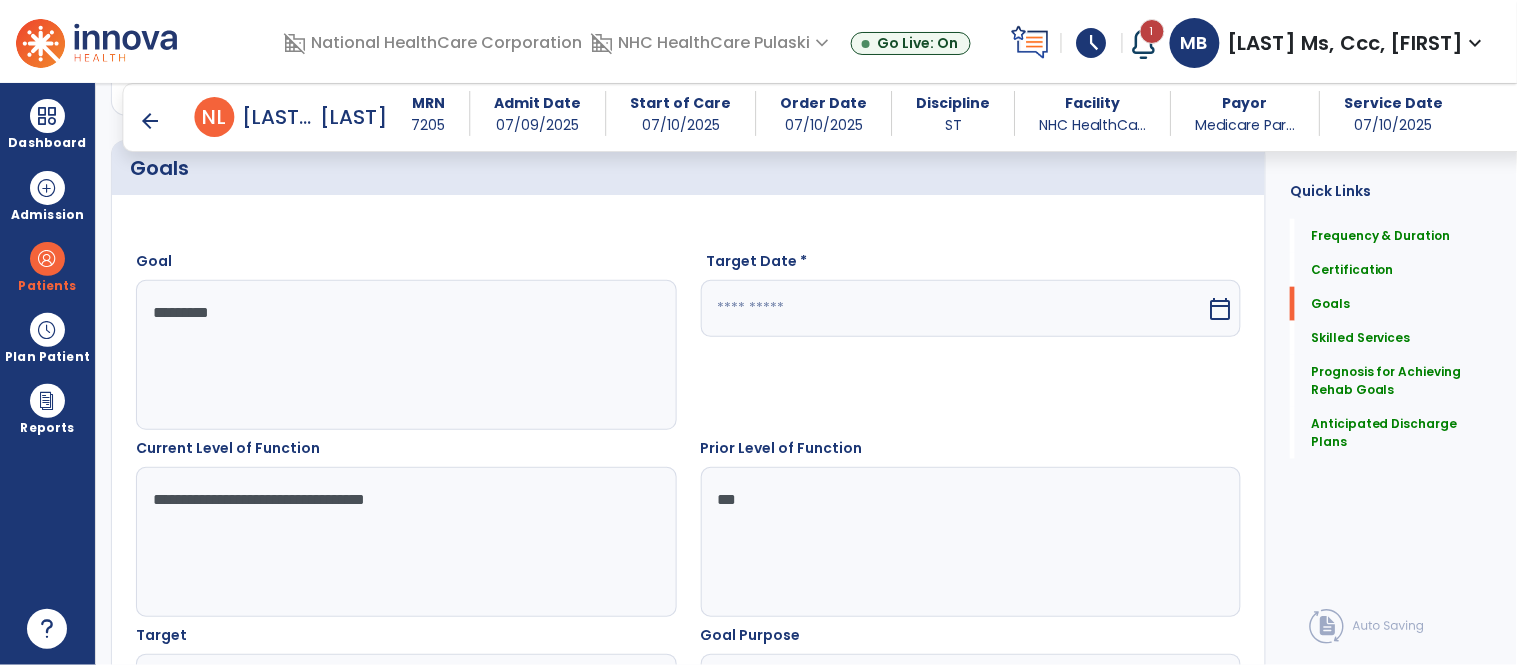 type on "*********" 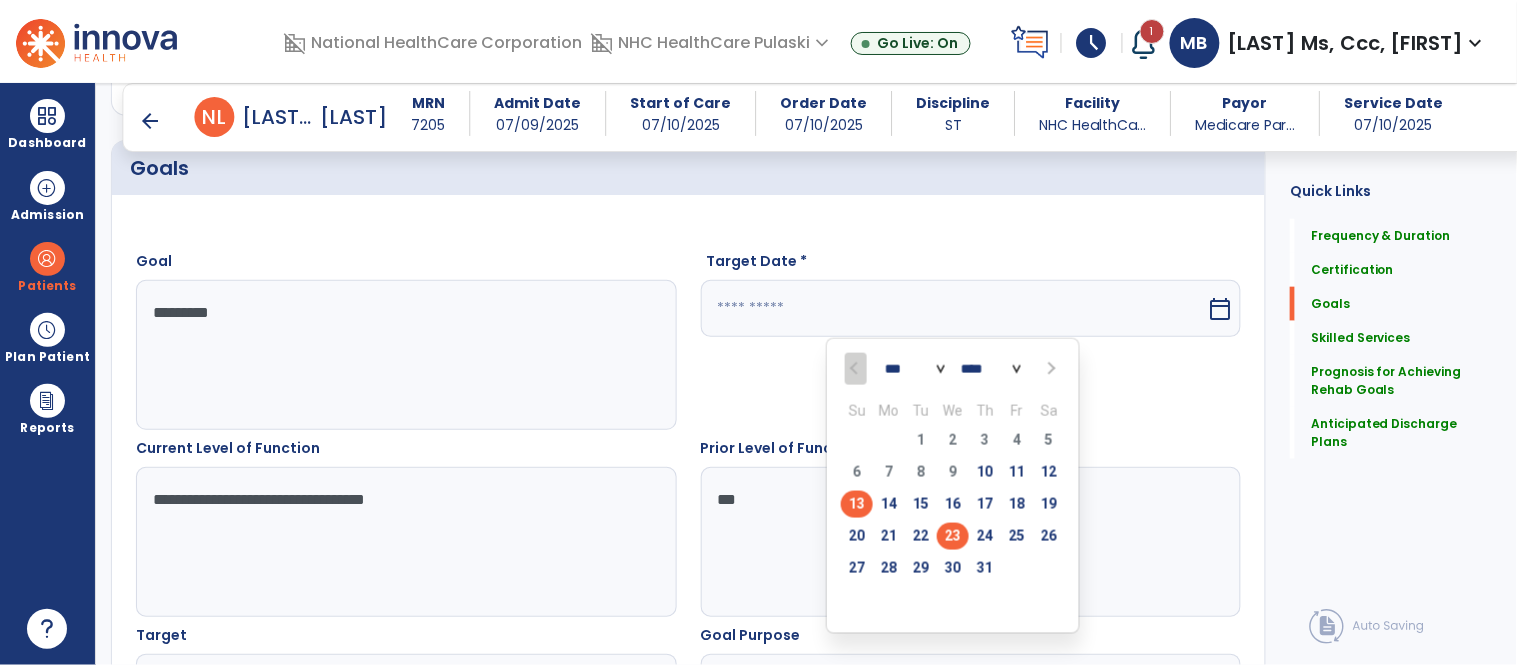 click on "23" at bounding box center [953, 536] 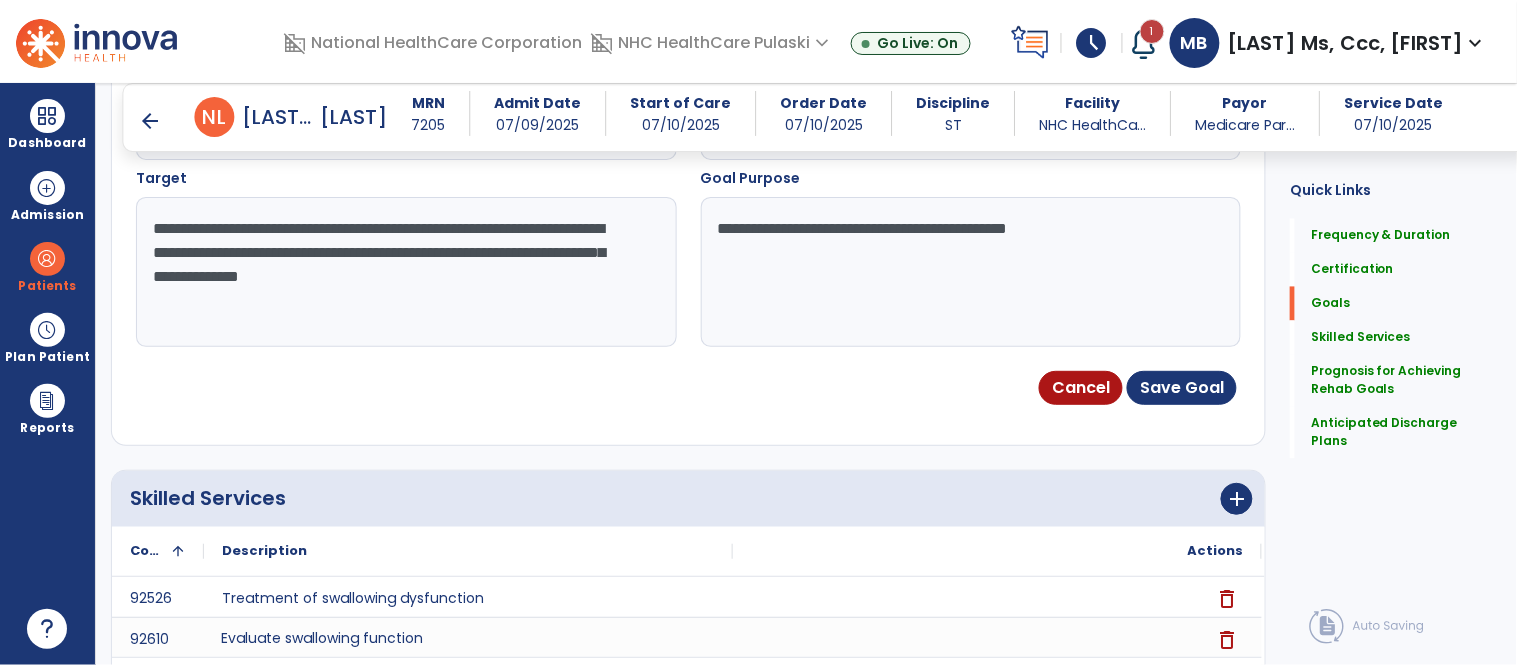scroll, scrollTop: 894, scrollLeft: 0, axis: vertical 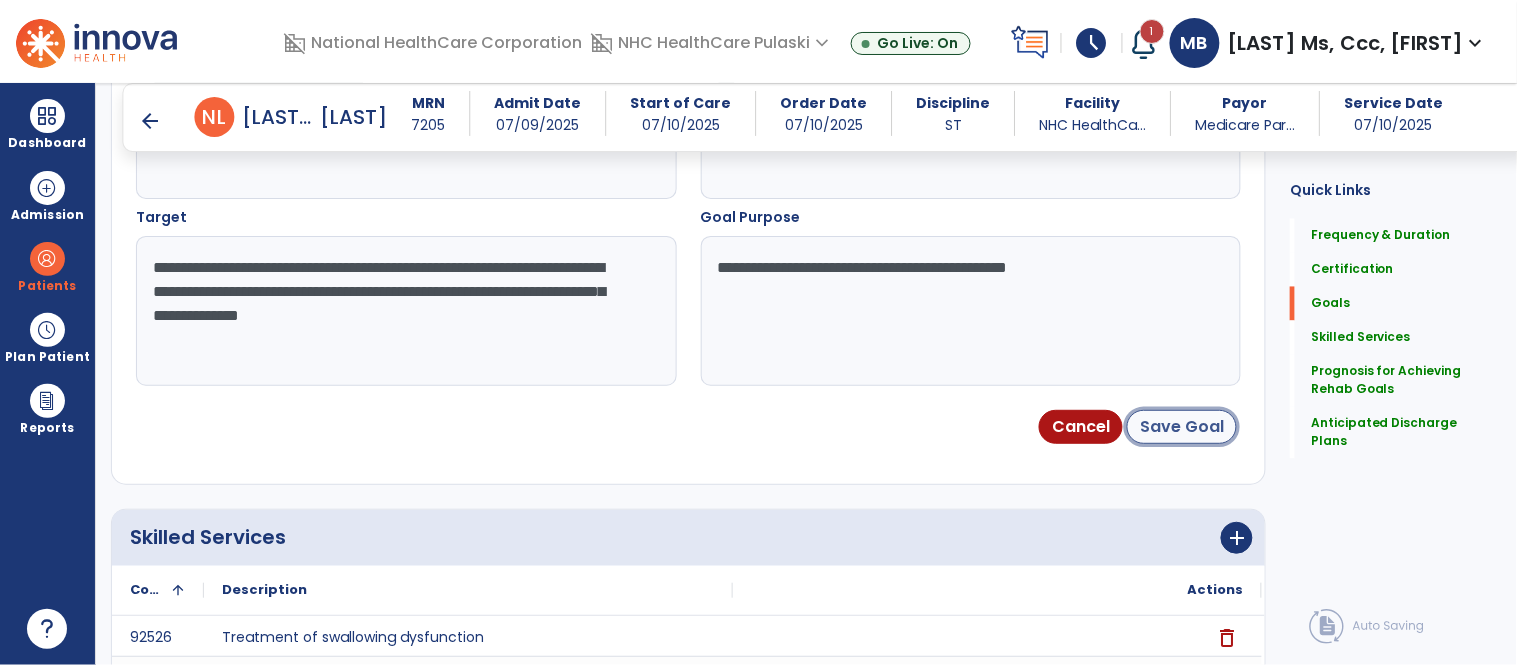 click on "Save Goal" at bounding box center (1182, 427) 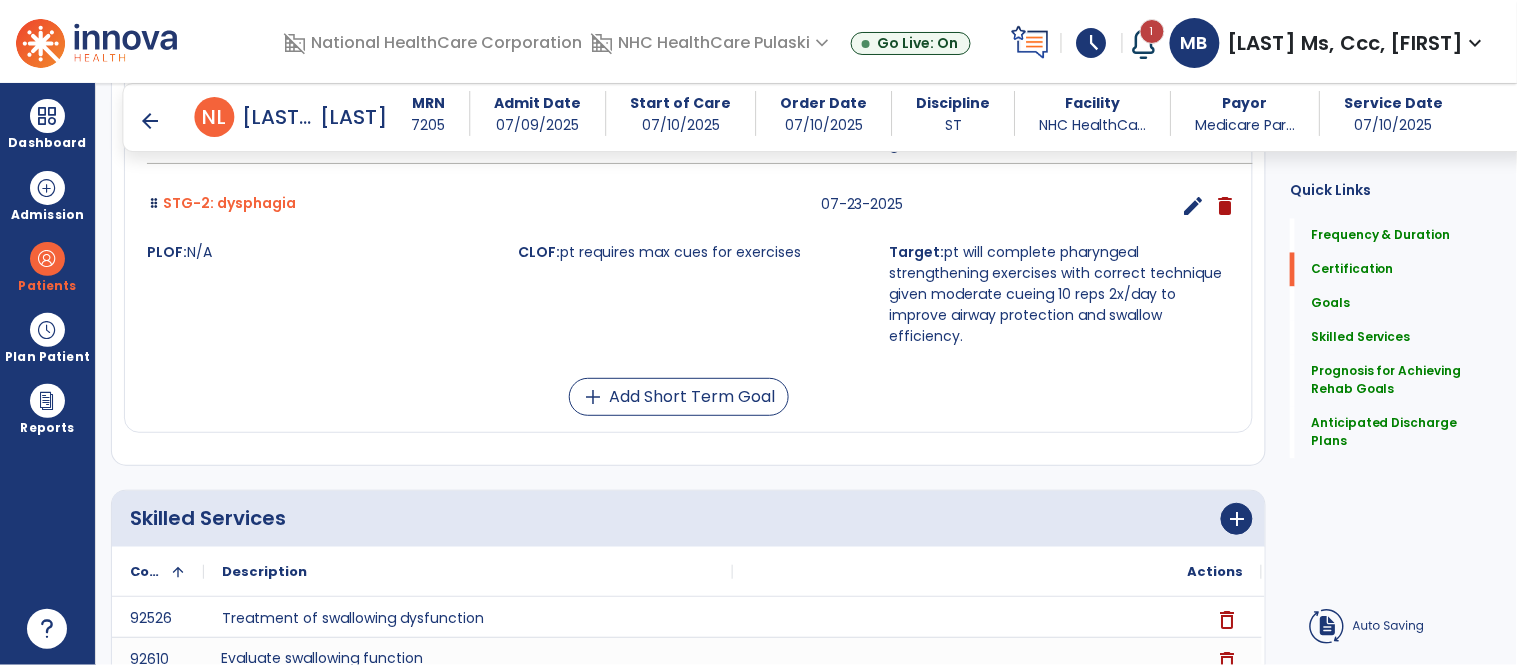 scroll, scrollTop: 188, scrollLeft: 0, axis: vertical 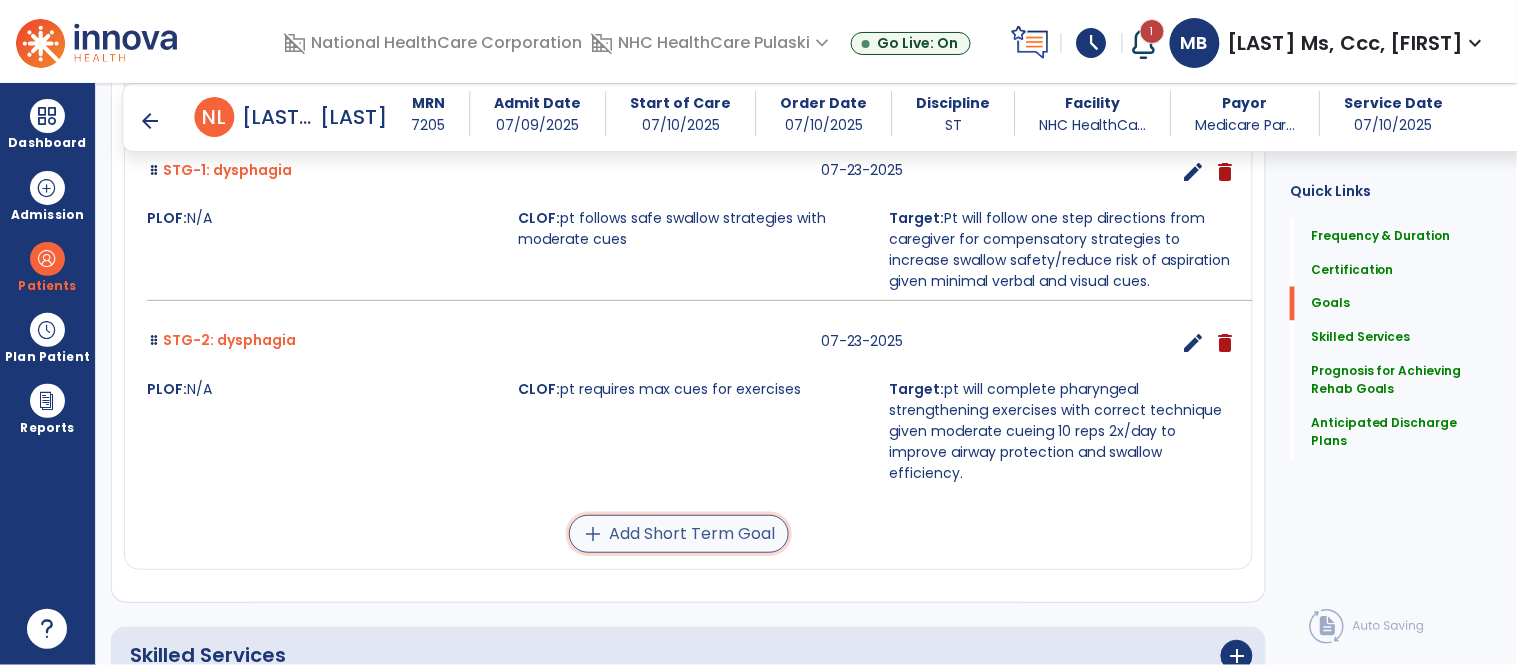 click on "add  Add Short Term Goal" at bounding box center [679, 534] 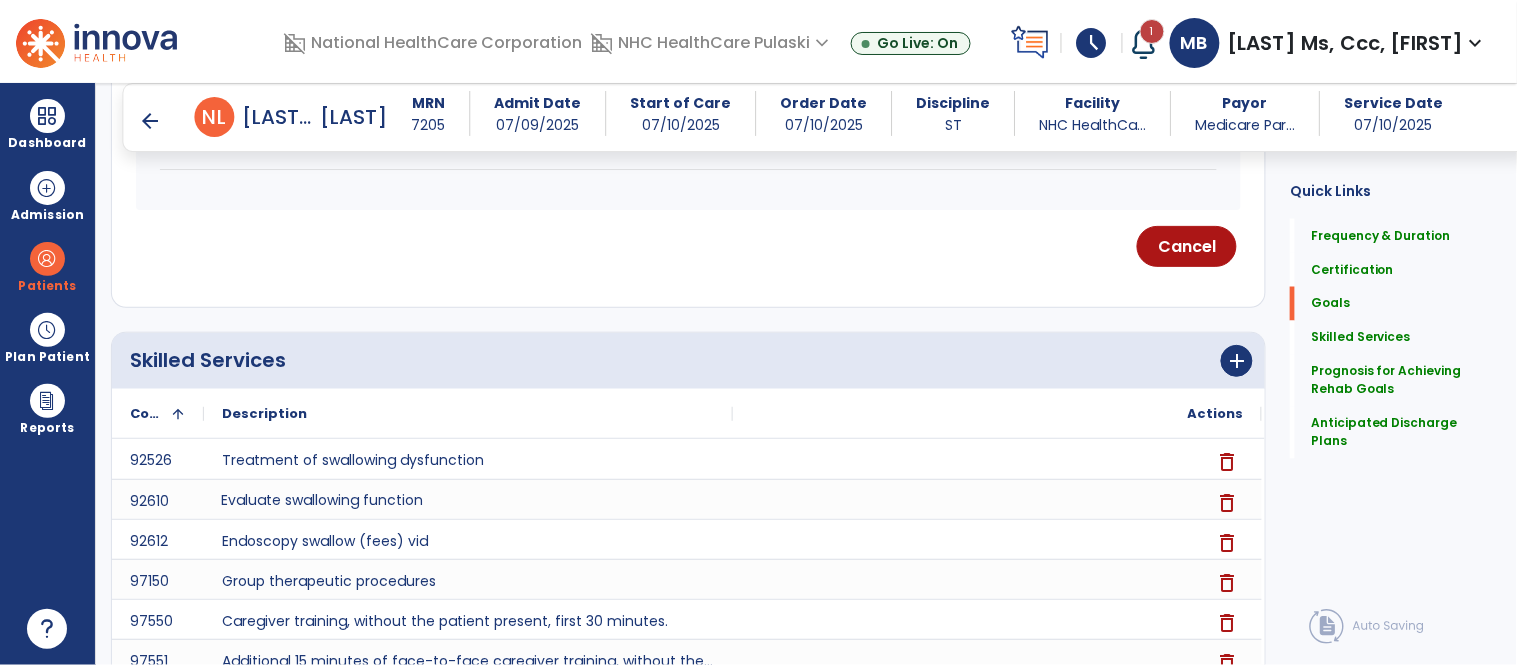 scroll, scrollTop: 1148, scrollLeft: 0, axis: vertical 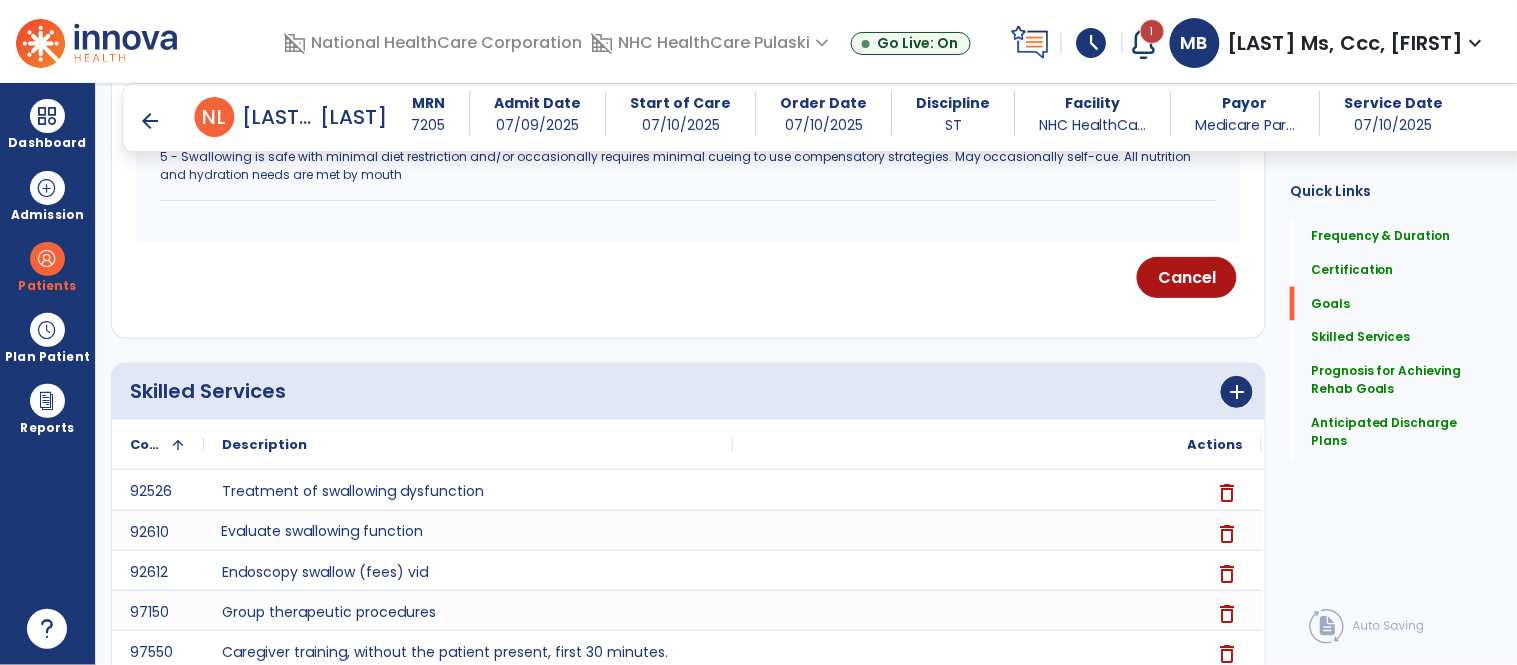 drag, startPoint x: 1514, startPoint y: 371, endPoint x: 1486, endPoint y: 252, distance: 122.24974 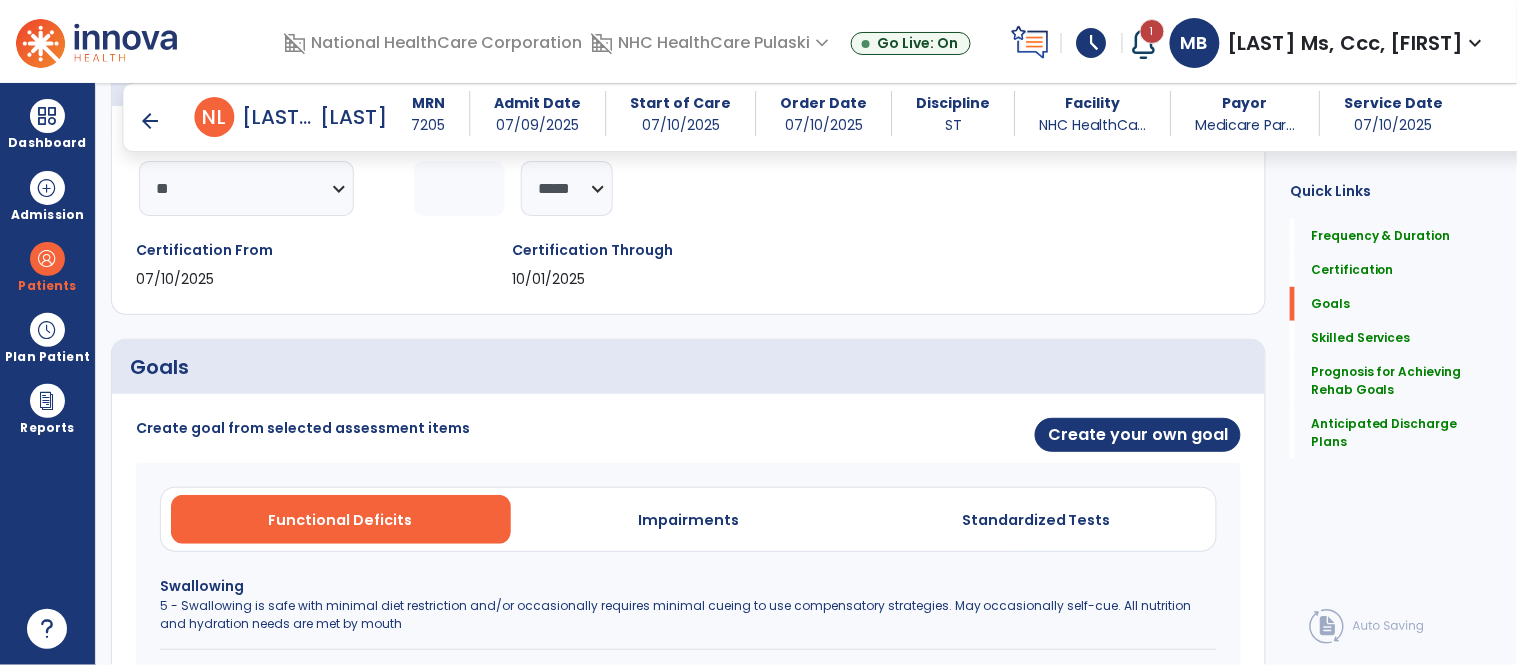 scroll, scrollTop: 330, scrollLeft: 0, axis: vertical 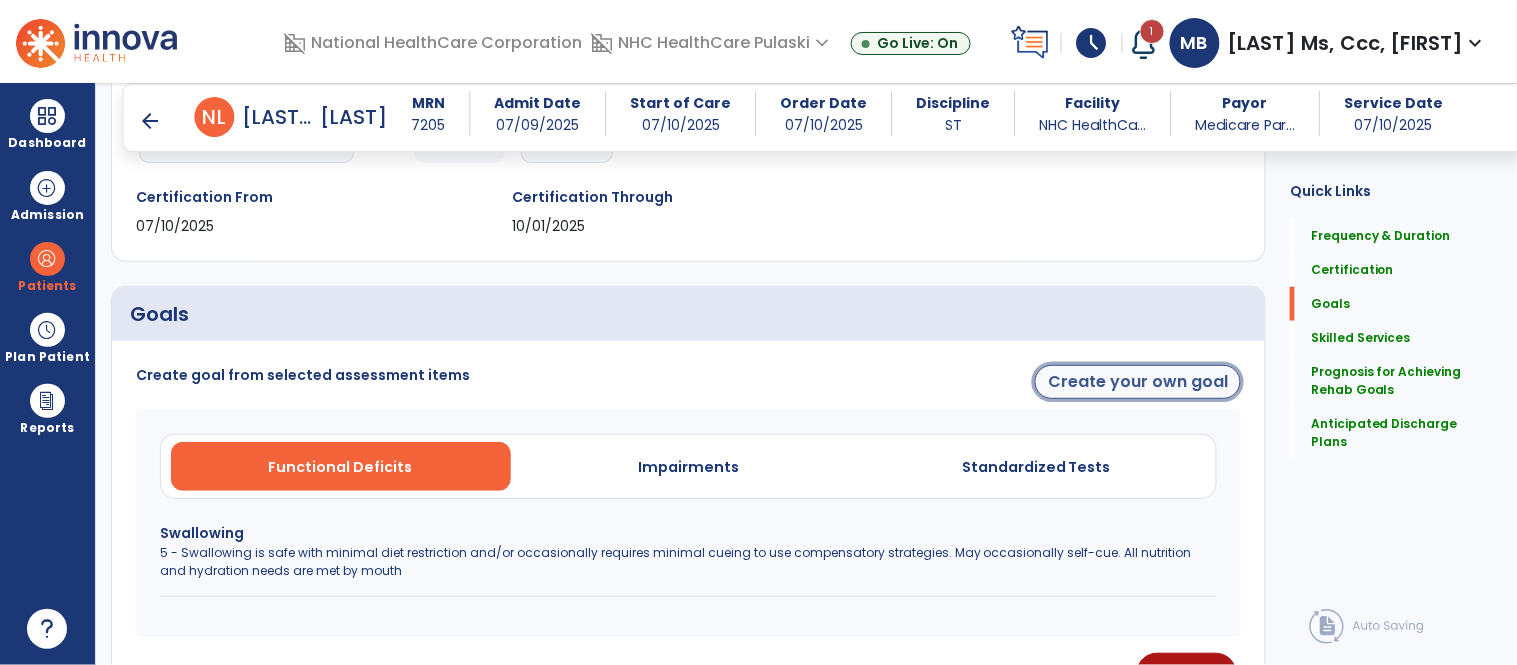 click on "Create your own goal" at bounding box center (1138, 382) 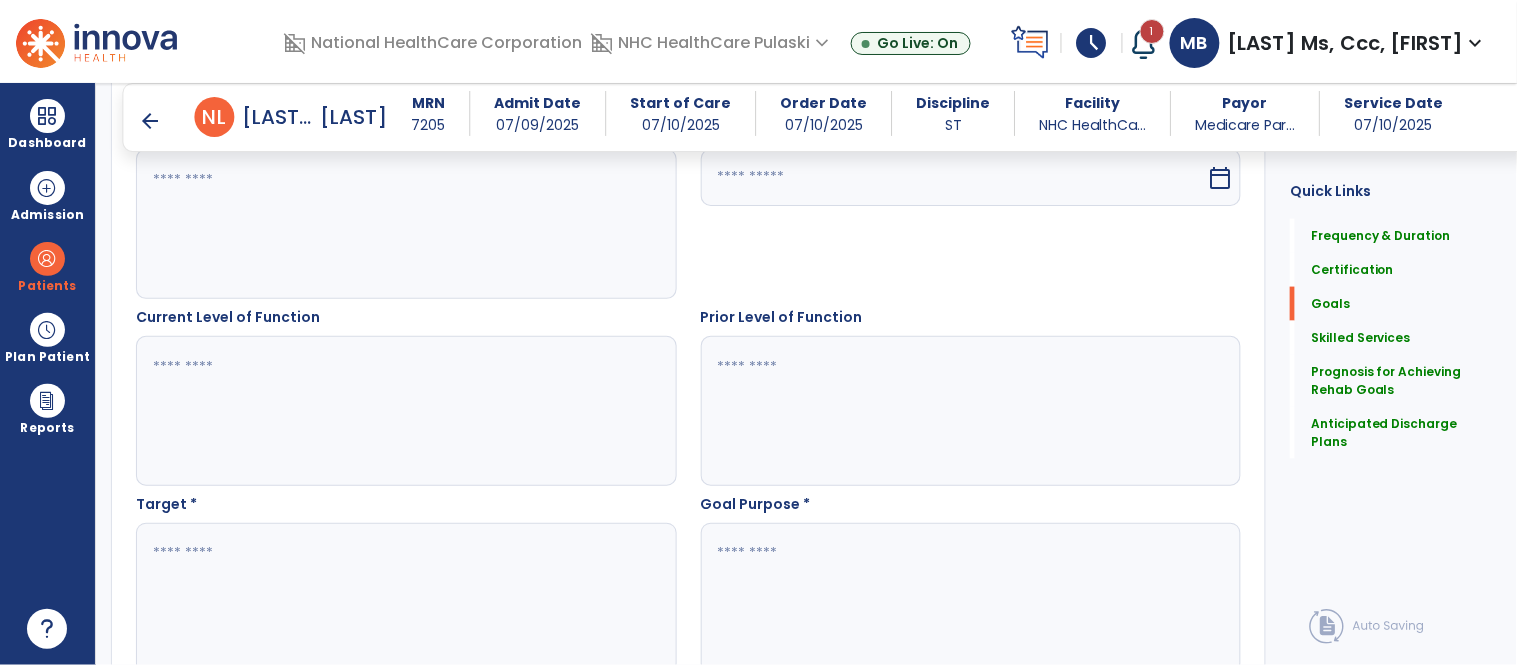 scroll, scrollTop: 616, scrollLeft: 0, axis: vertical 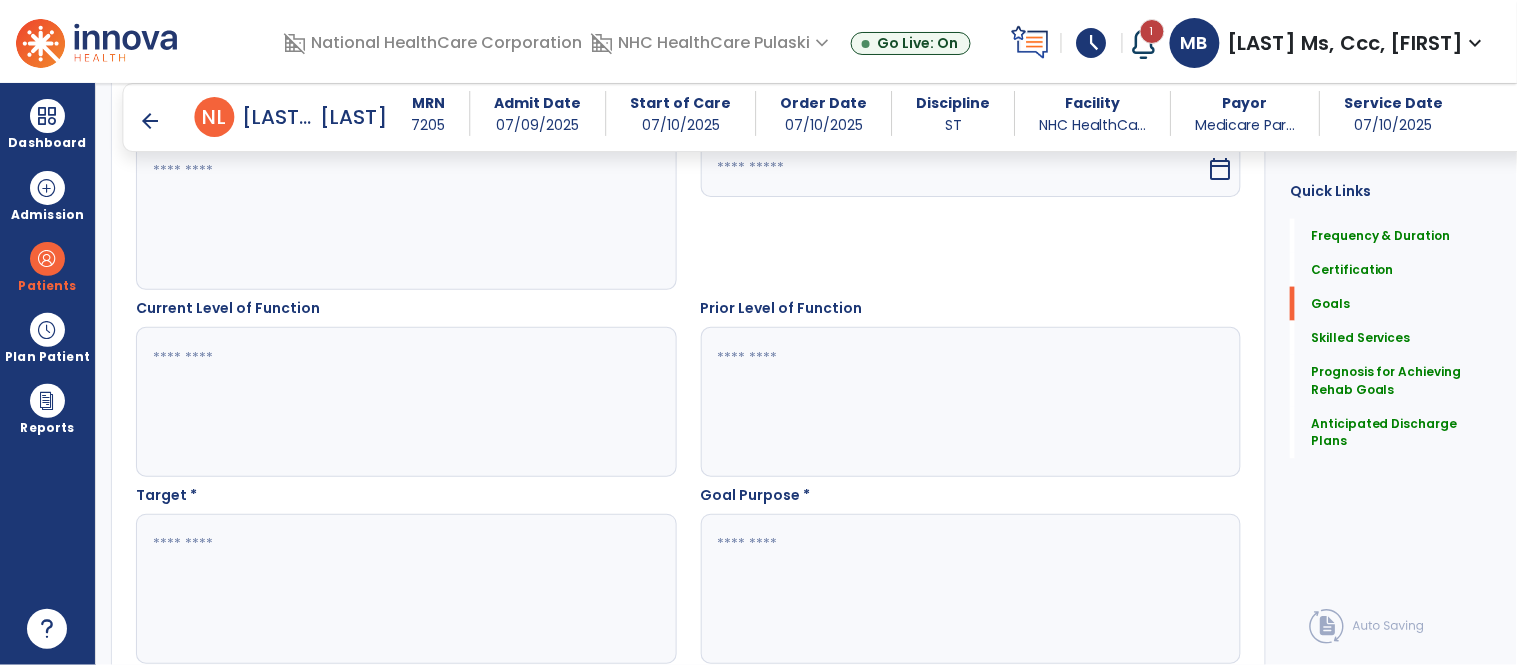 click at bounding box center [405, 402] 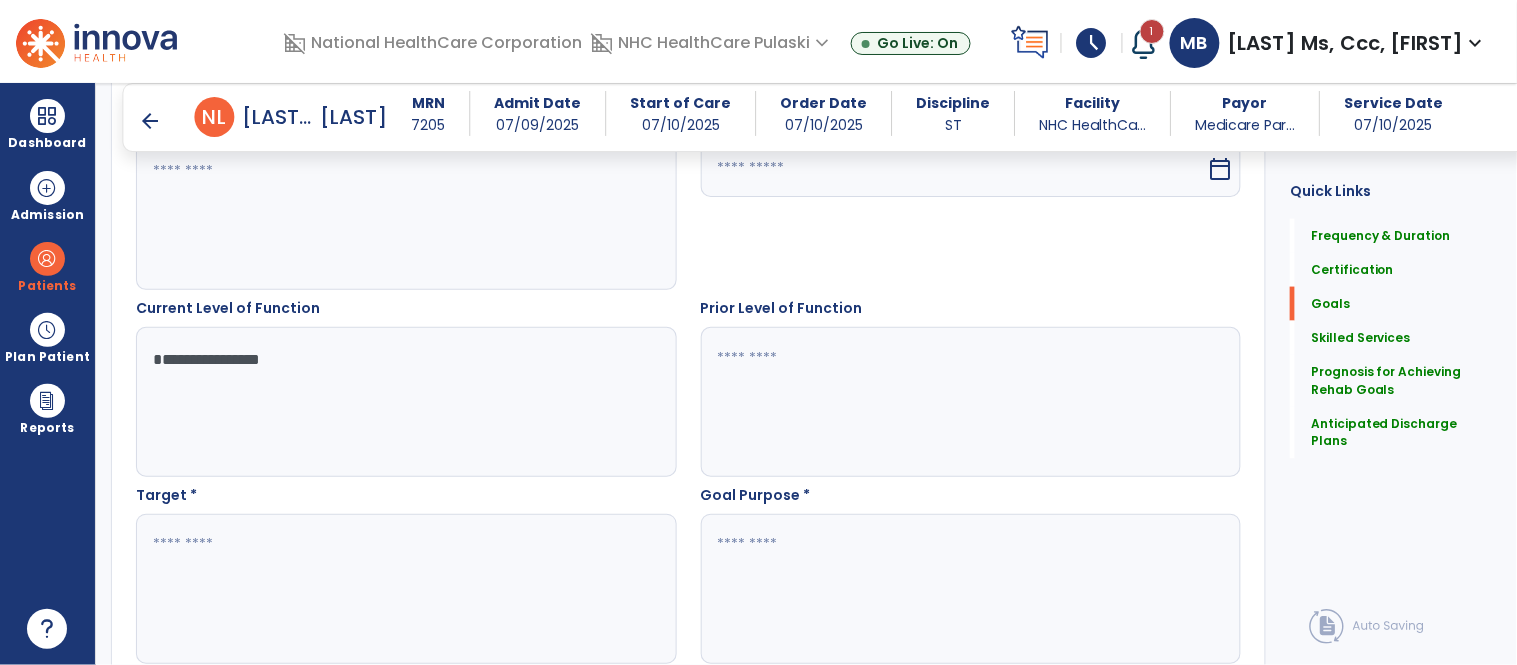 type on "**********" 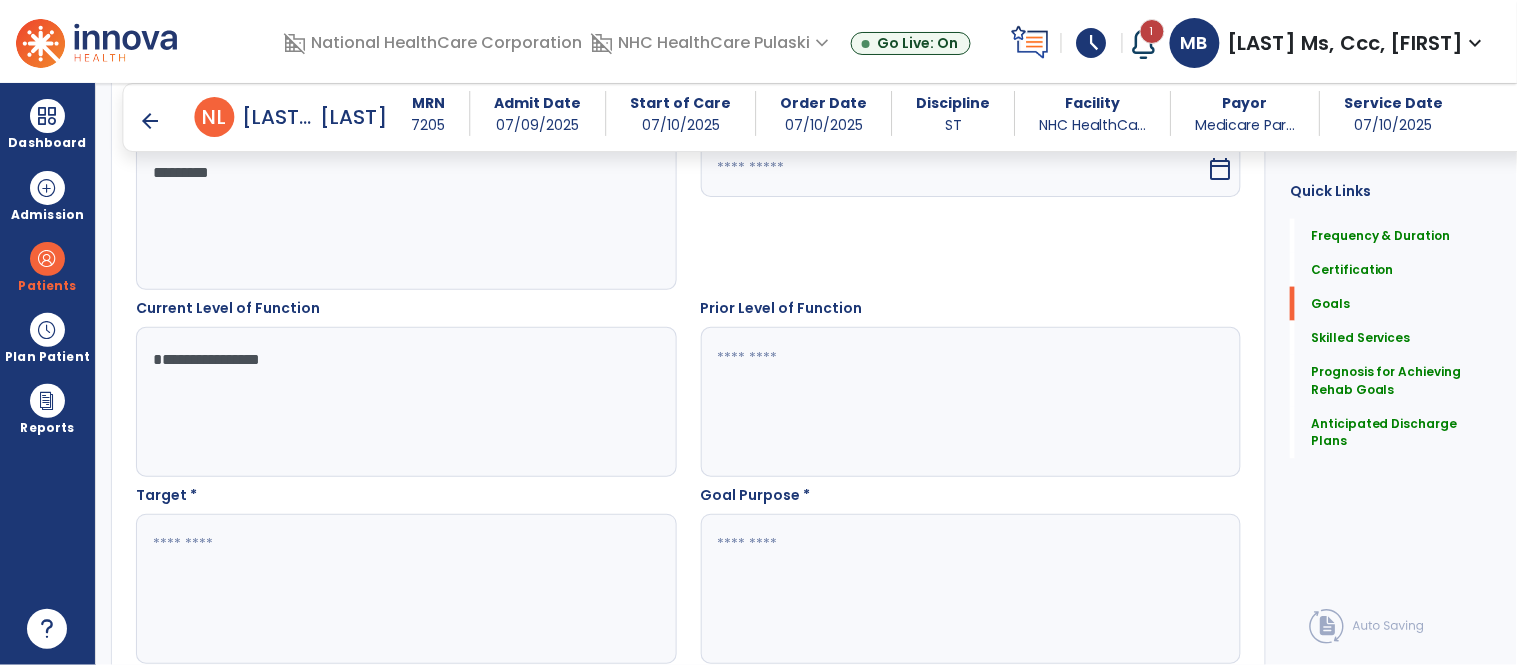 type on "*********" 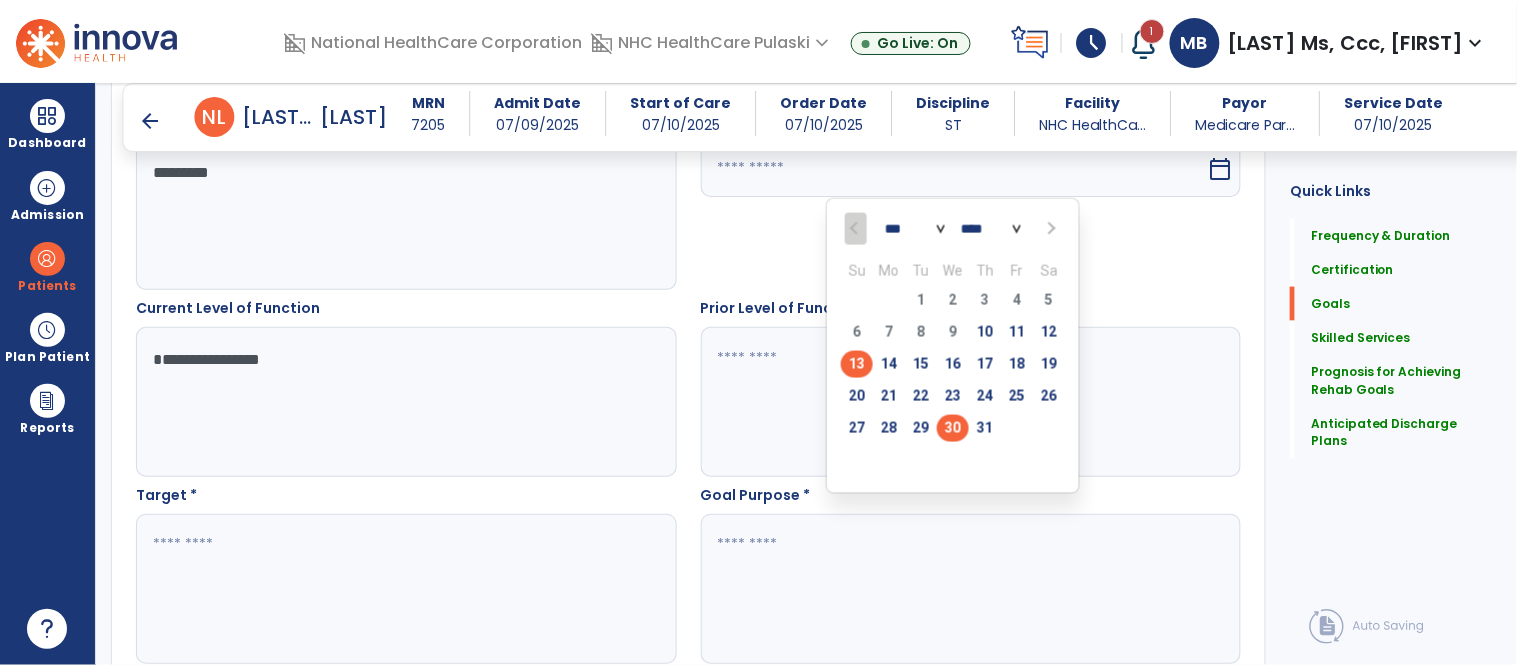 click on "30" at bounding box center [953, 428] 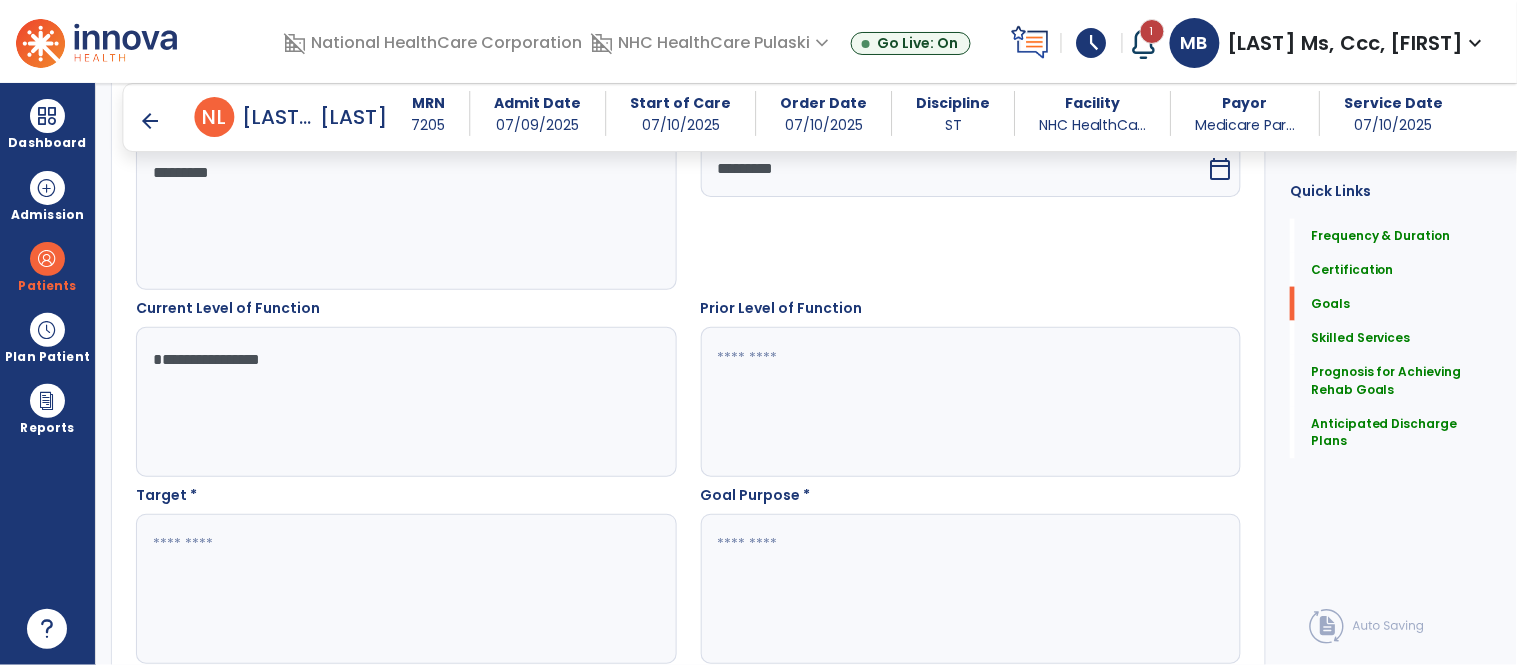 click at bounding box center [970, 402] 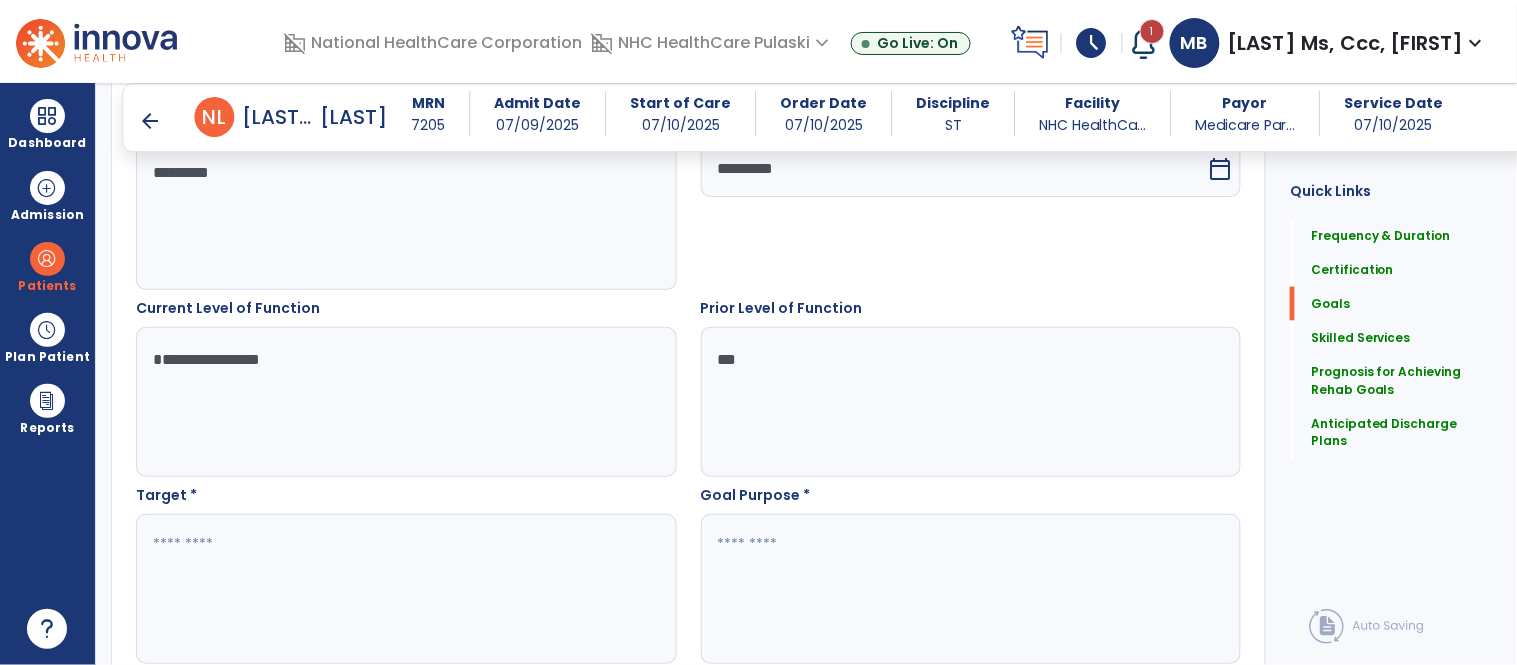 type on "***" 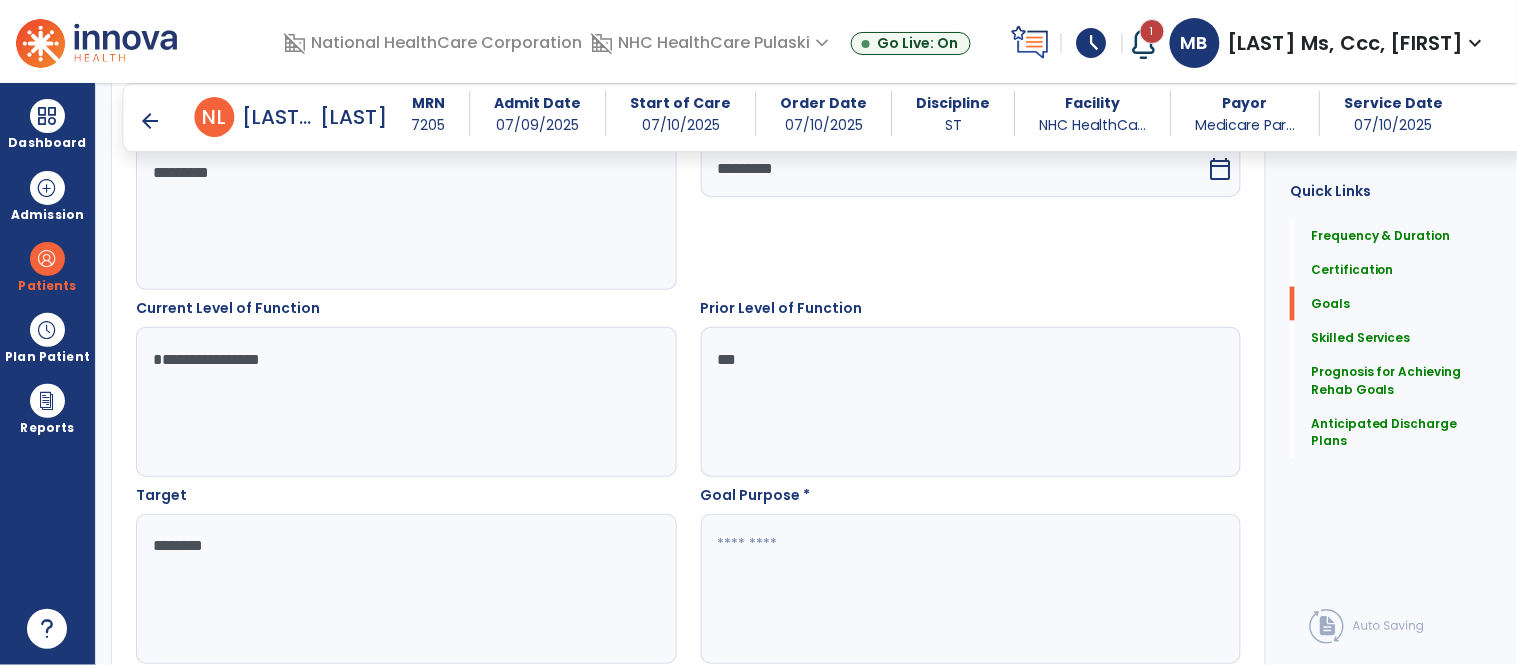 paste on "**********" 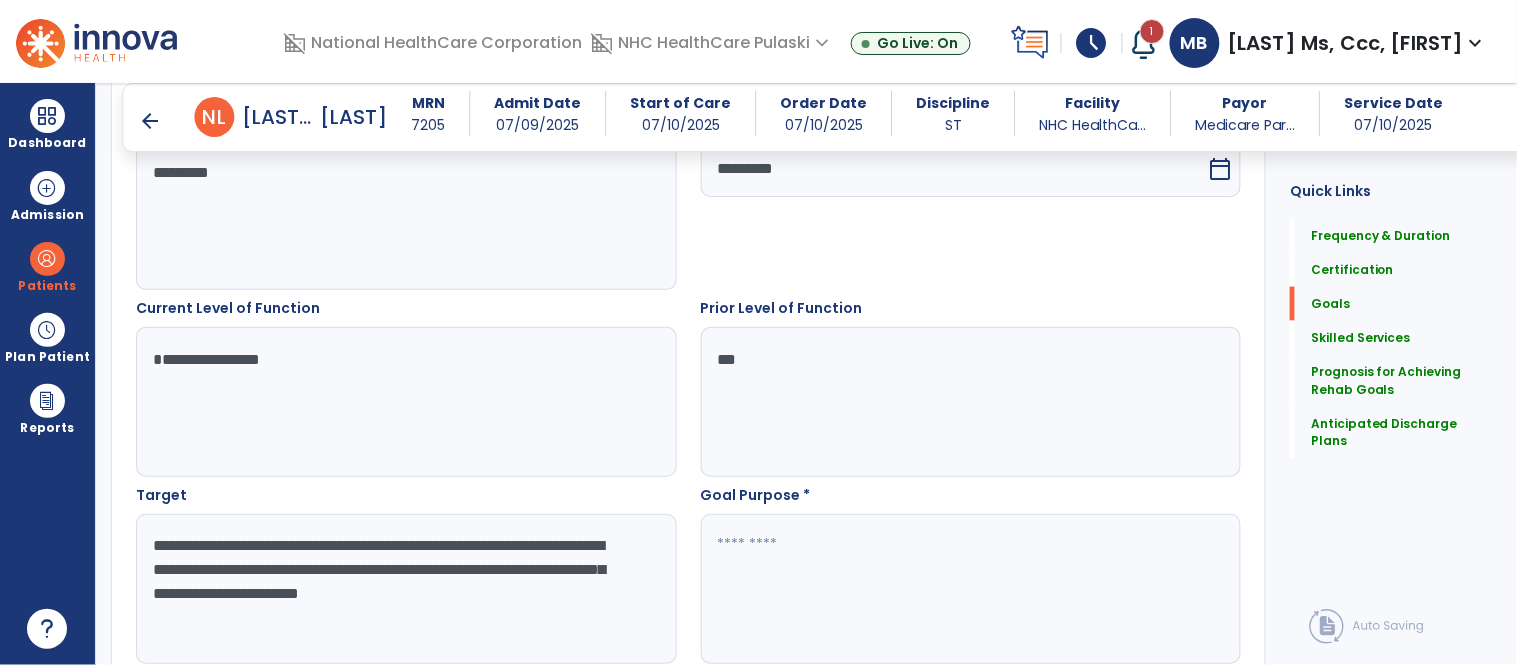 click on "**********" at bounding box center [405, 589] 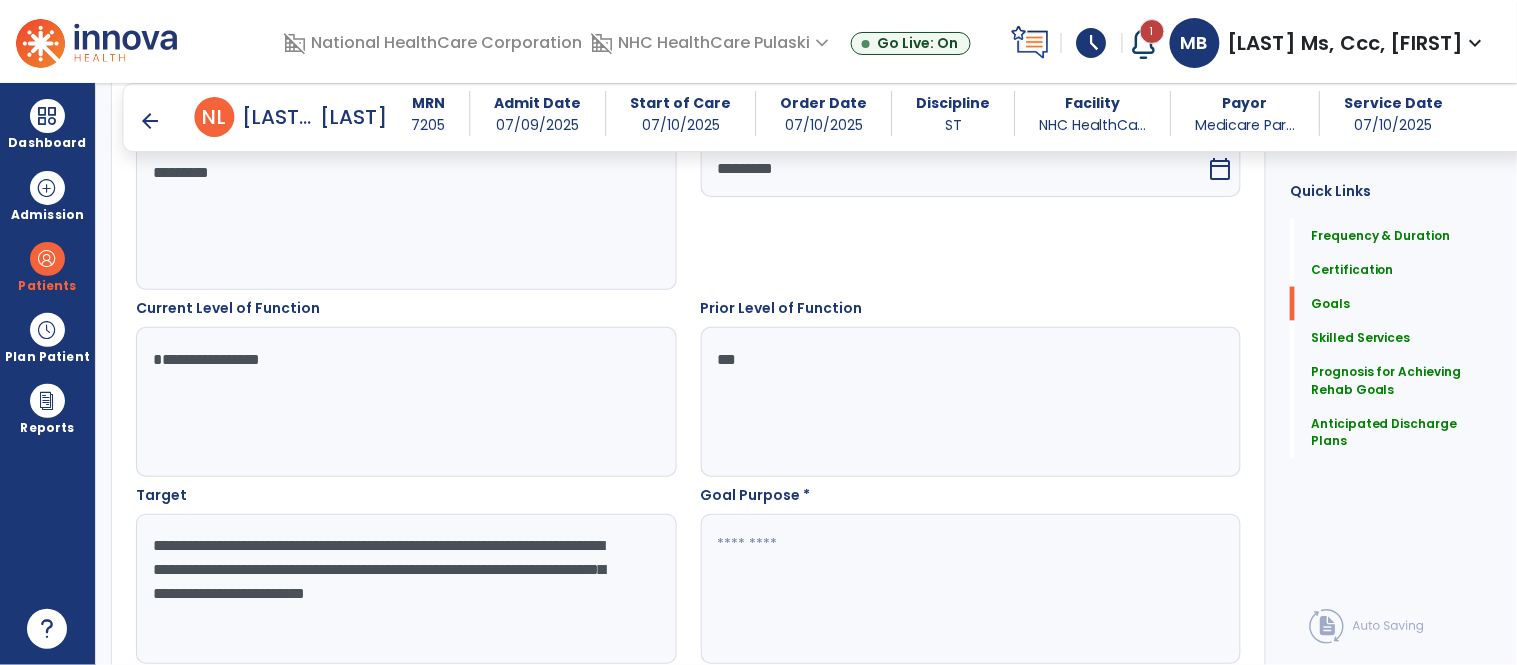 type on "**********" 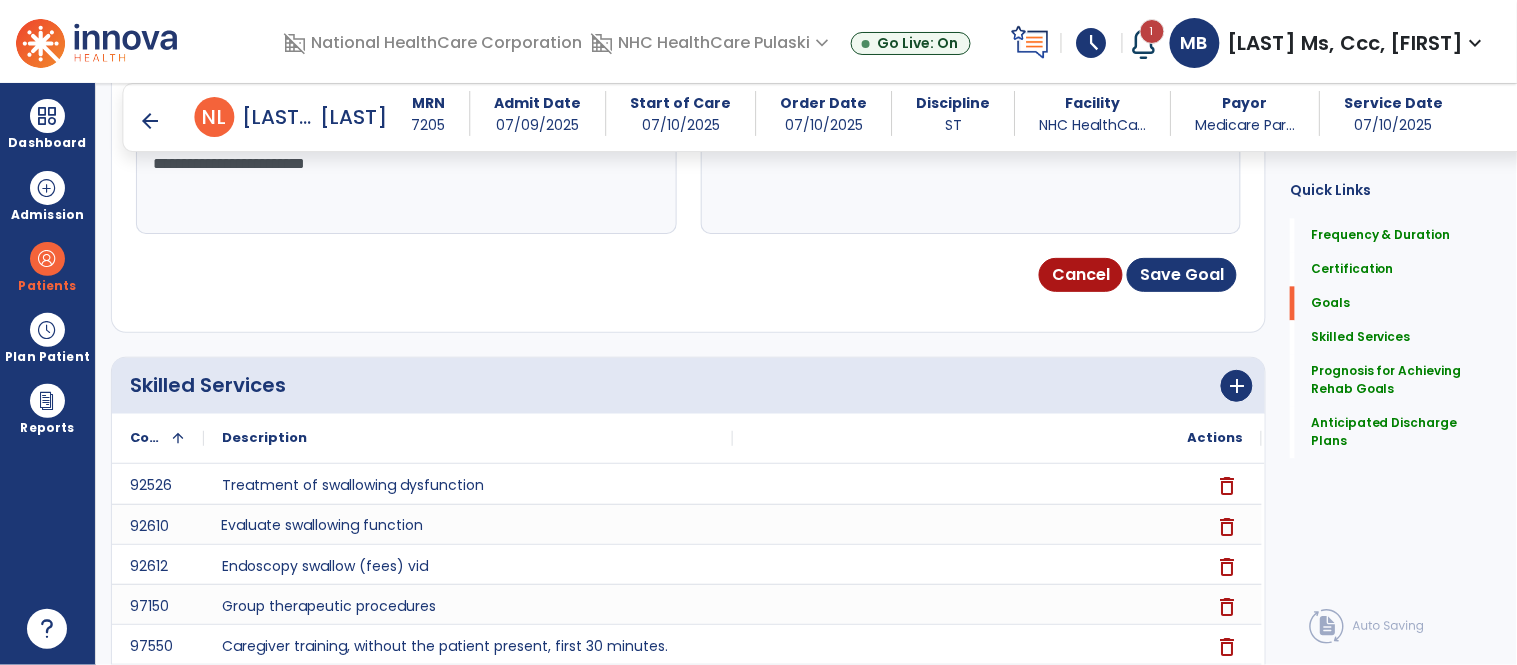 scroll, scrollTop: 1033, scrollLeft: 0, axis: vertical 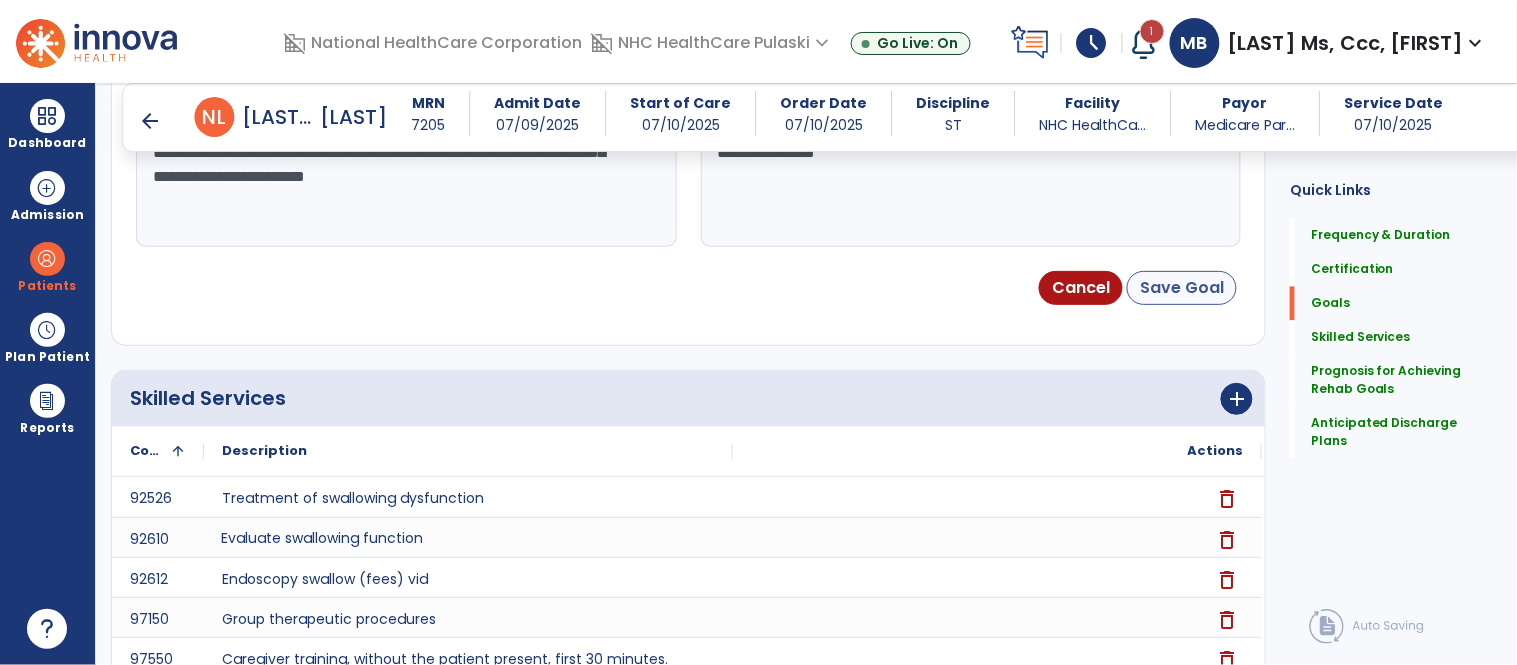 type on "**********" 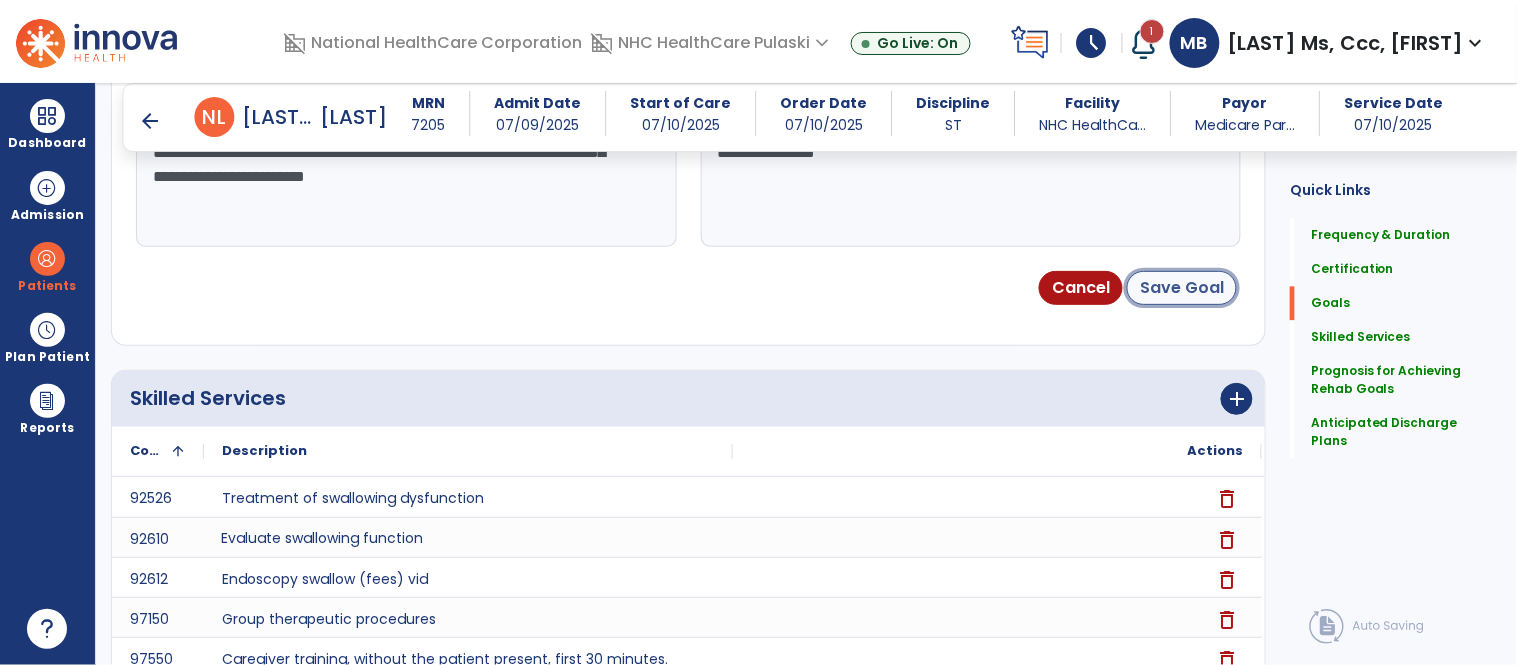 click on "Save Goal" at bounding box center [1182, 288] 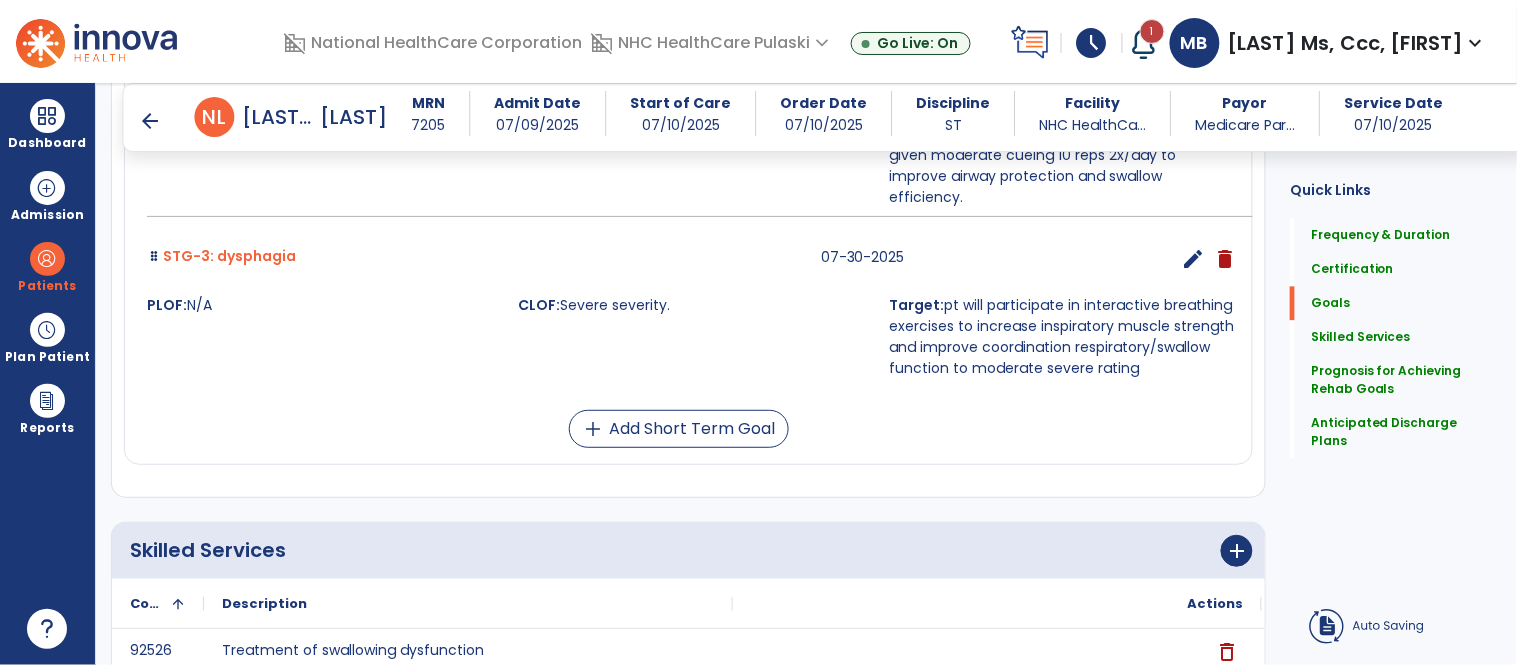 scroll, scrollTop: 328, scrollLeft: 0, axis: vertical 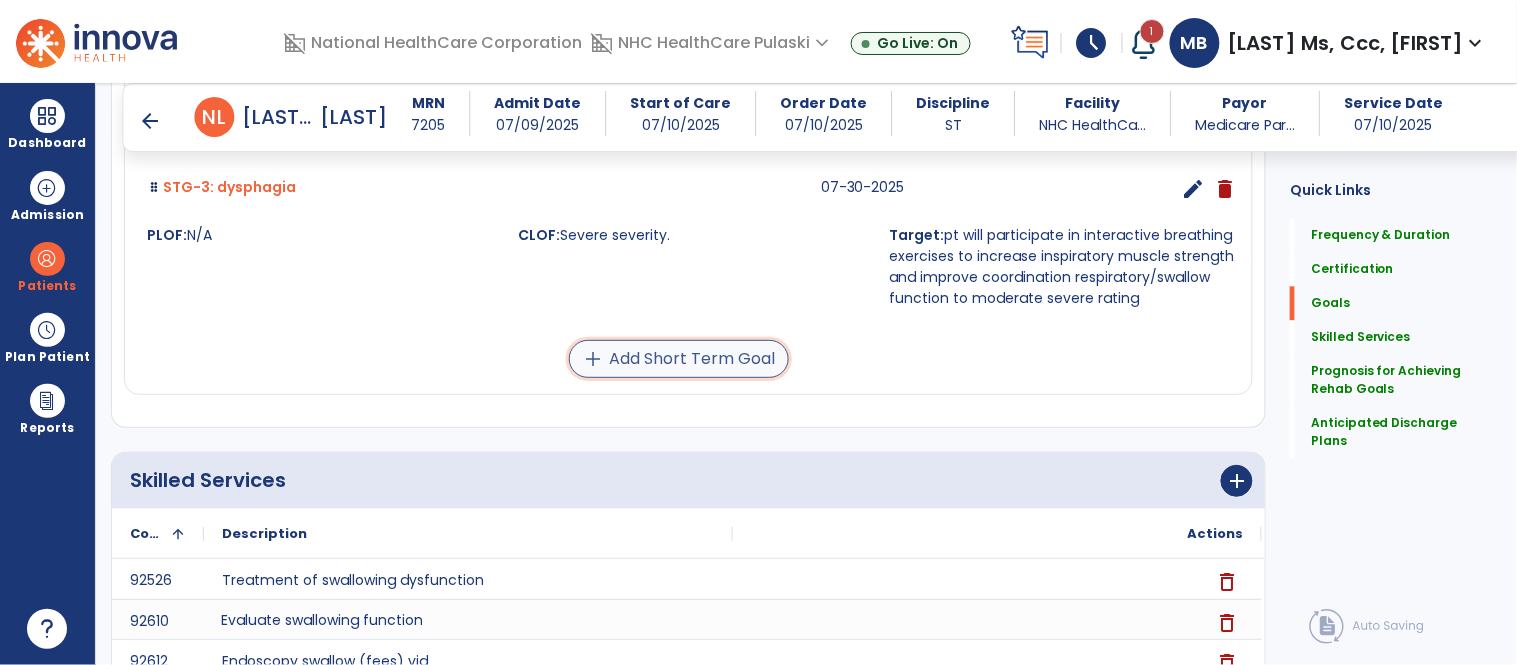 click on "add  Add Short Term Goal" at bounding box center [679, 359] 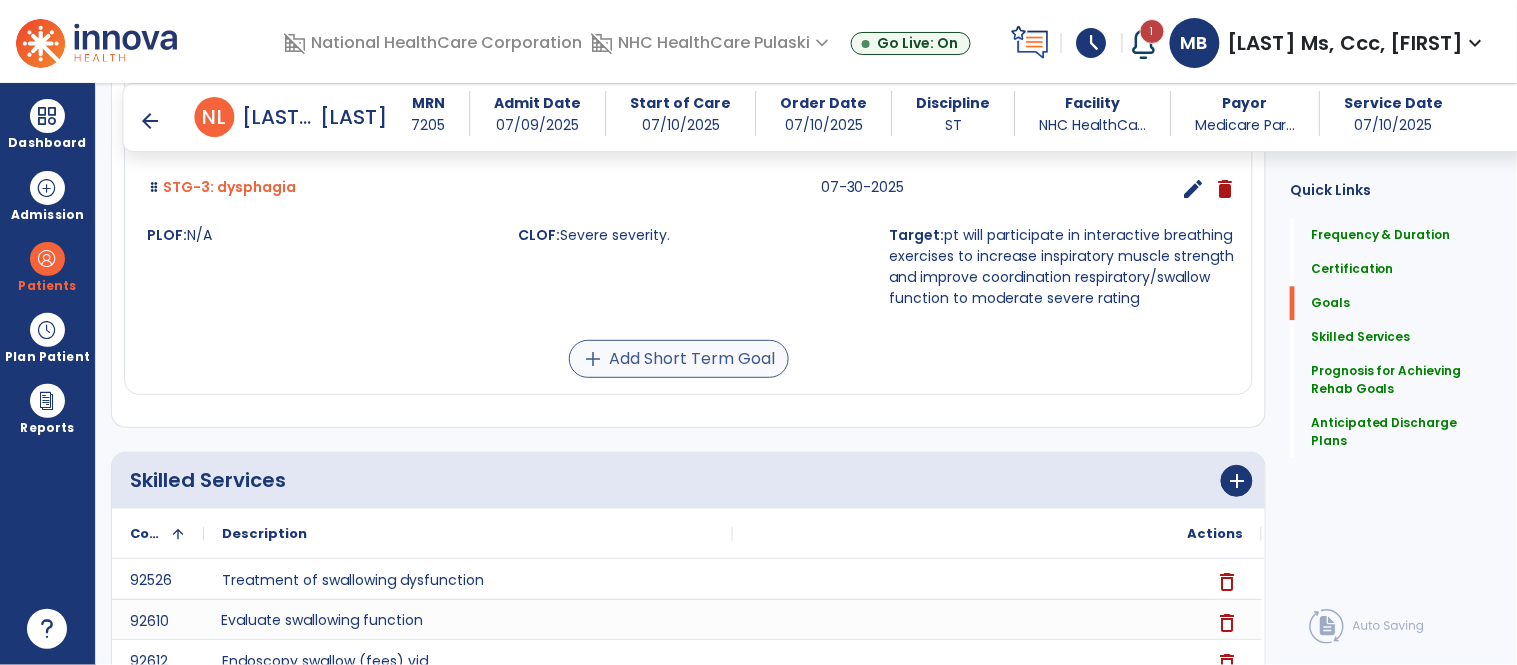 scroll, scrollTop: 1378, scrollLeft: 0, axis: vertical 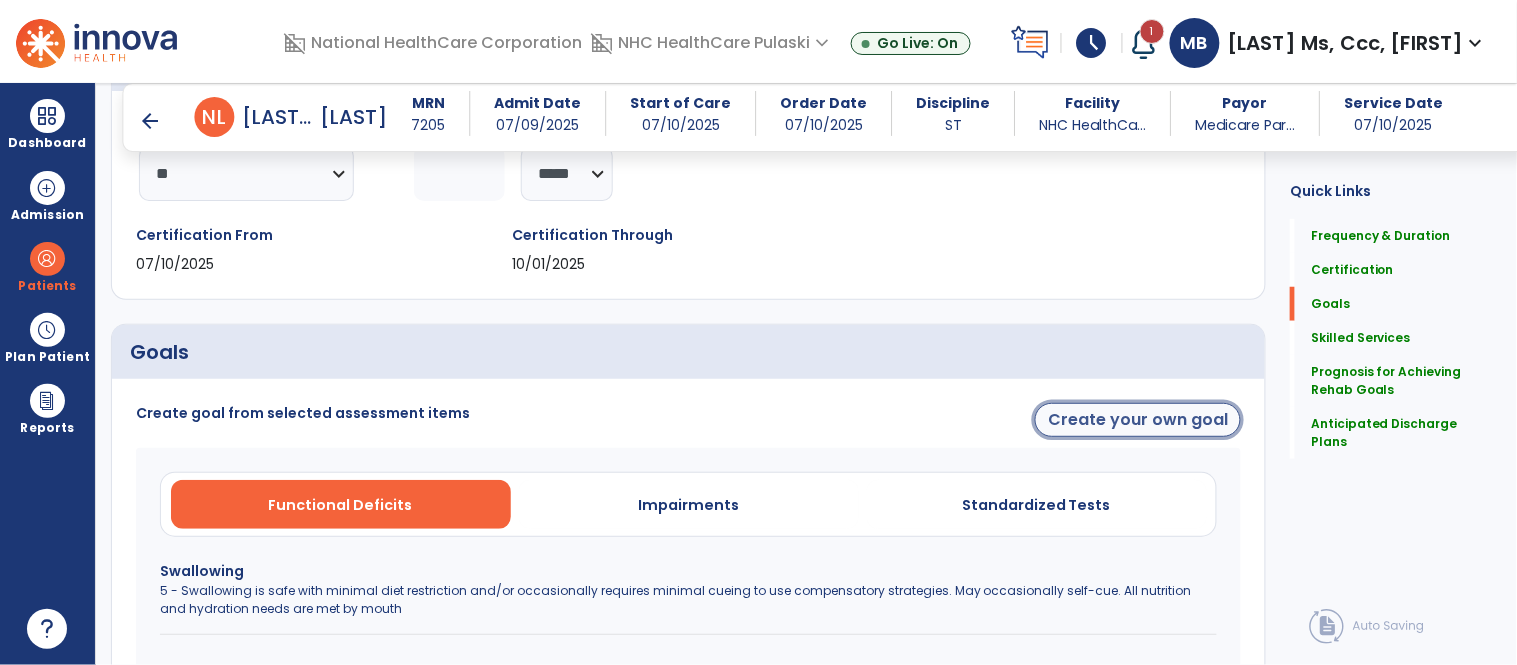 click on "Create your own goal" at bounding box center [1138, 420] 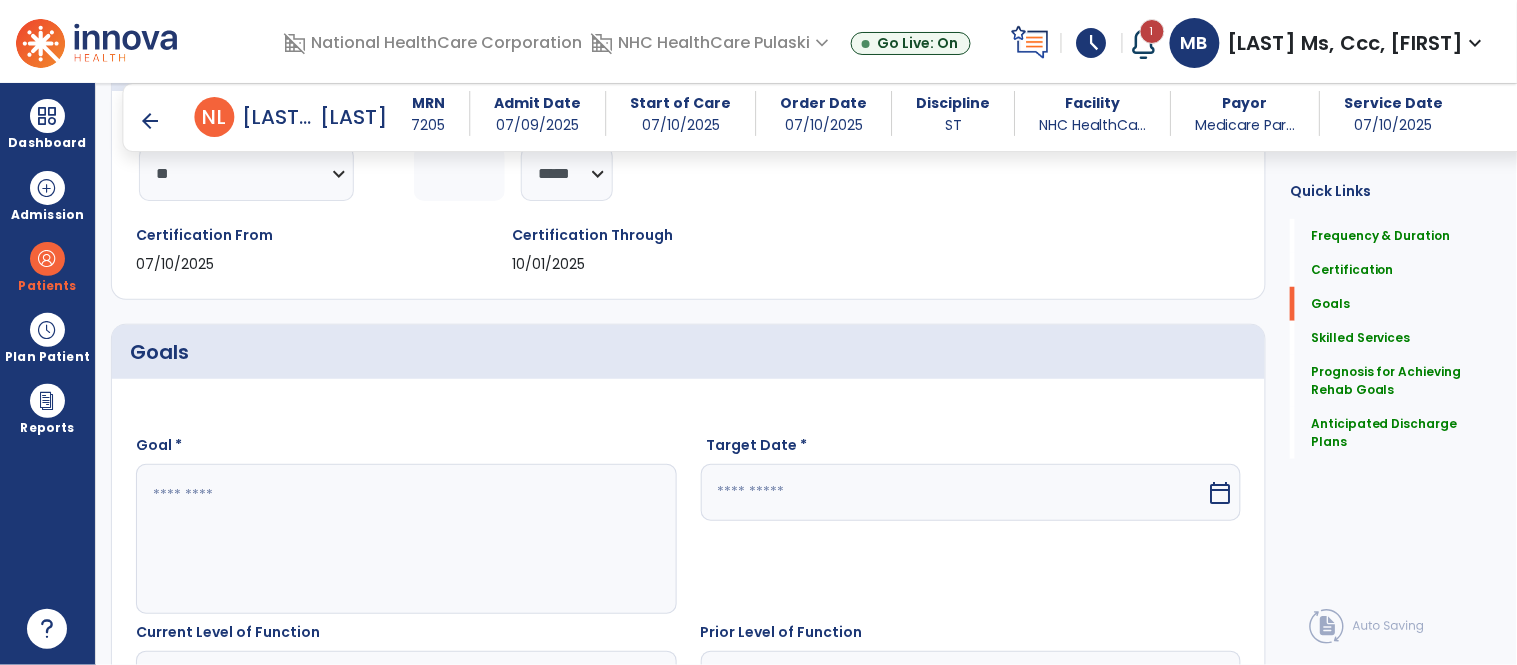 click at bounding box center (405, 539) 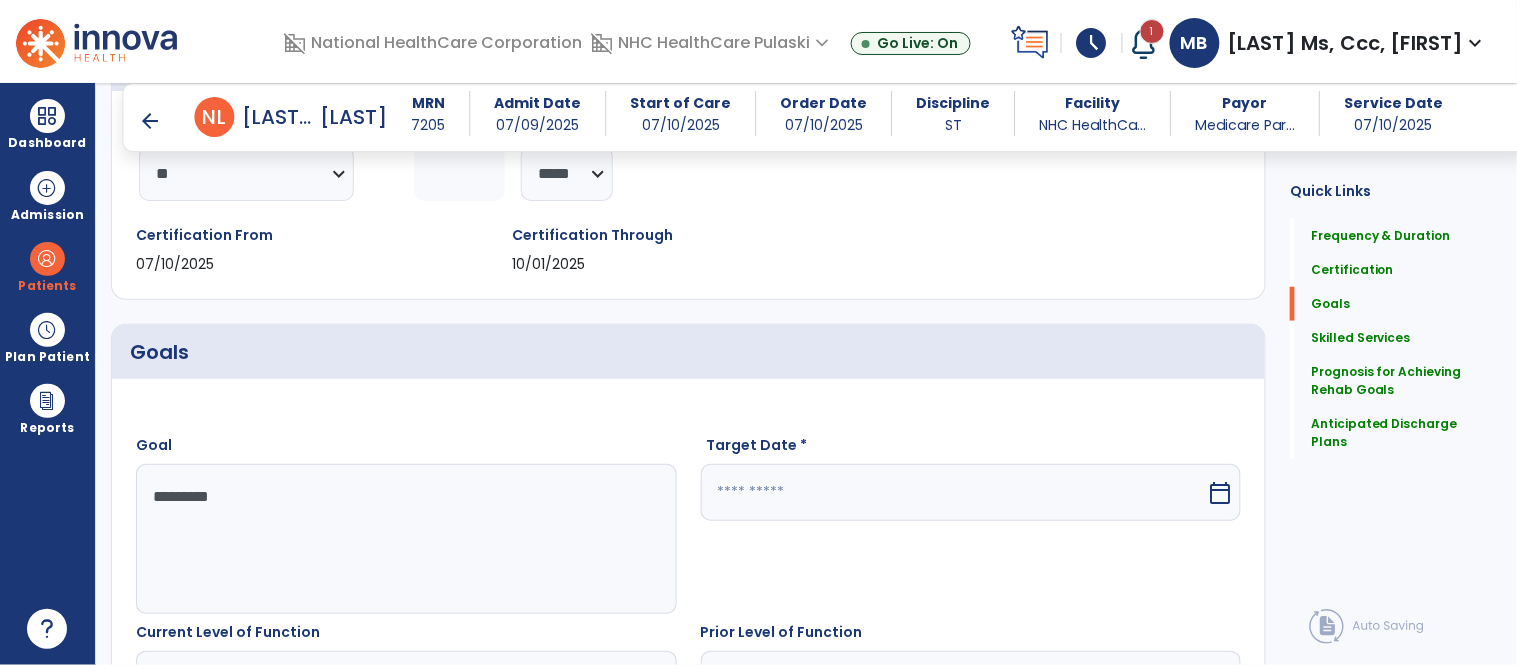 type on "*********" 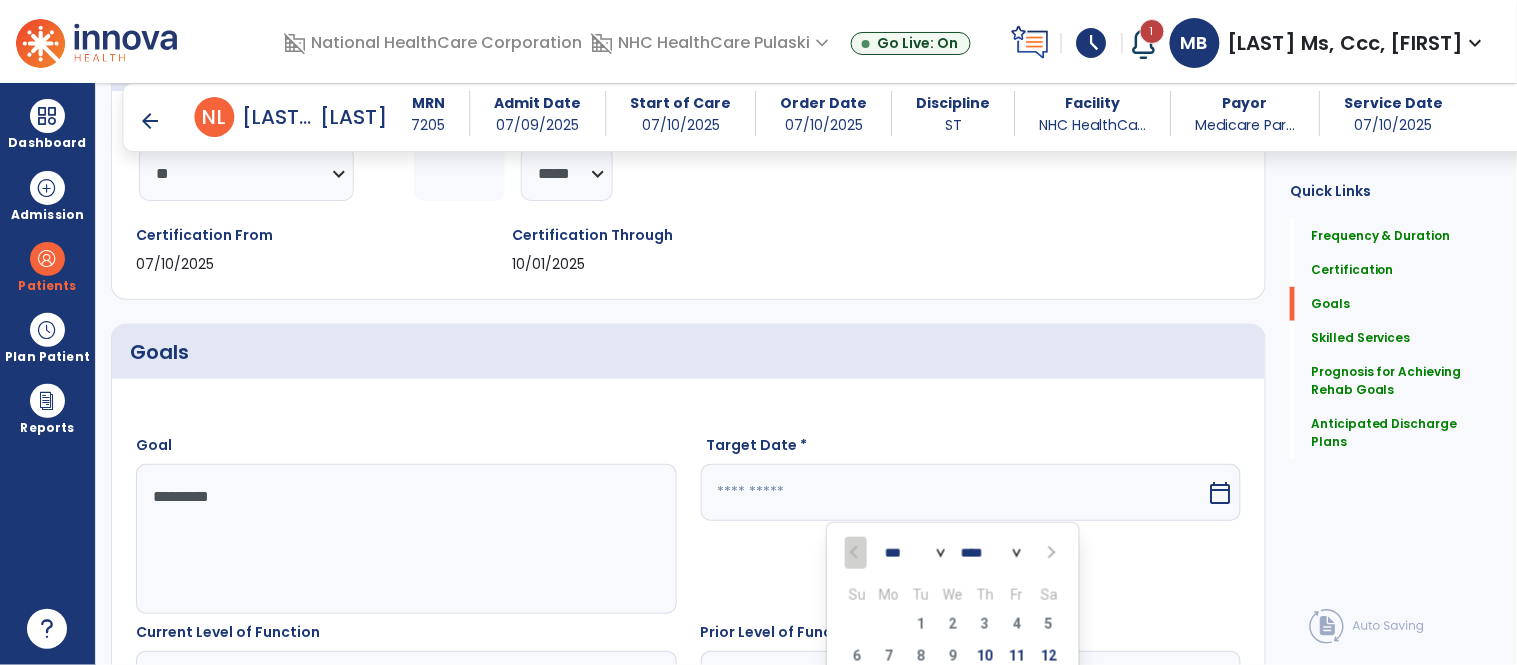 scroll, scrollTop: 611, scrollLeft: 0, axis: vertical 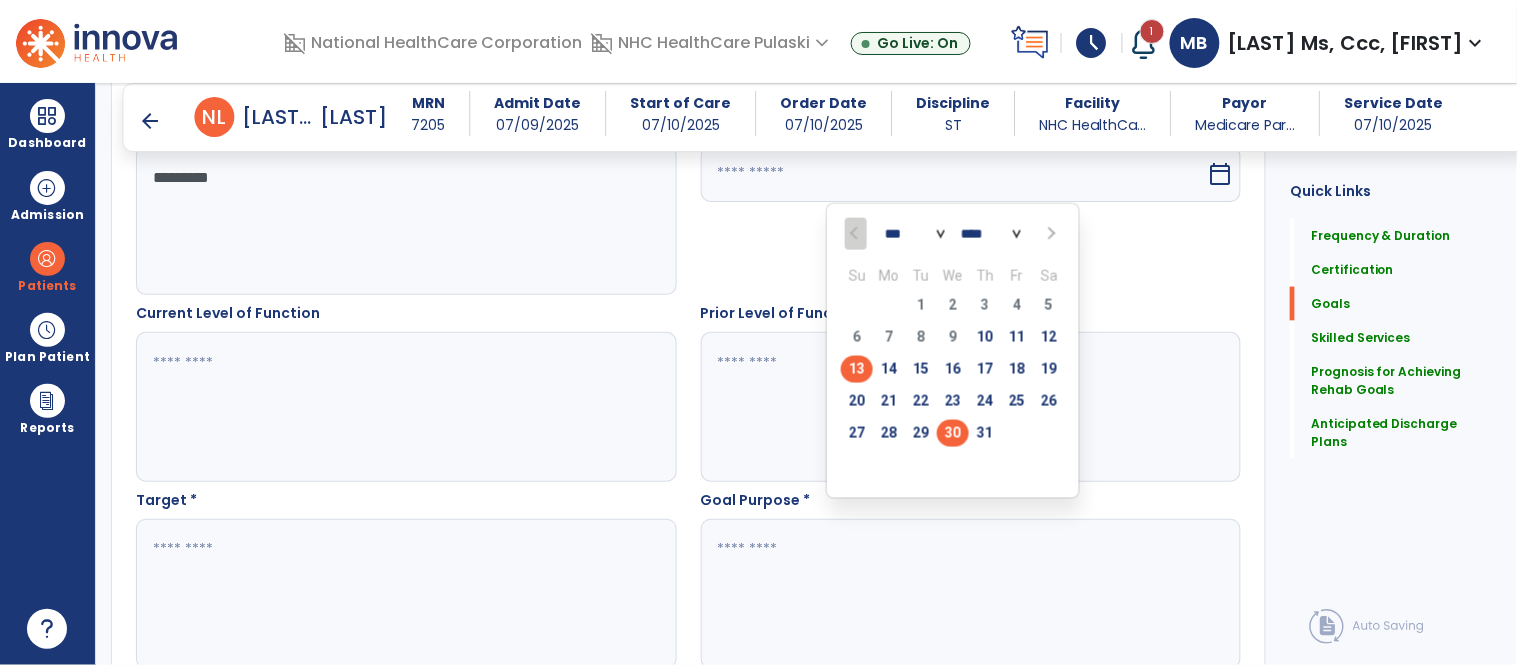 click on "30" at bounding box center [953, 433] 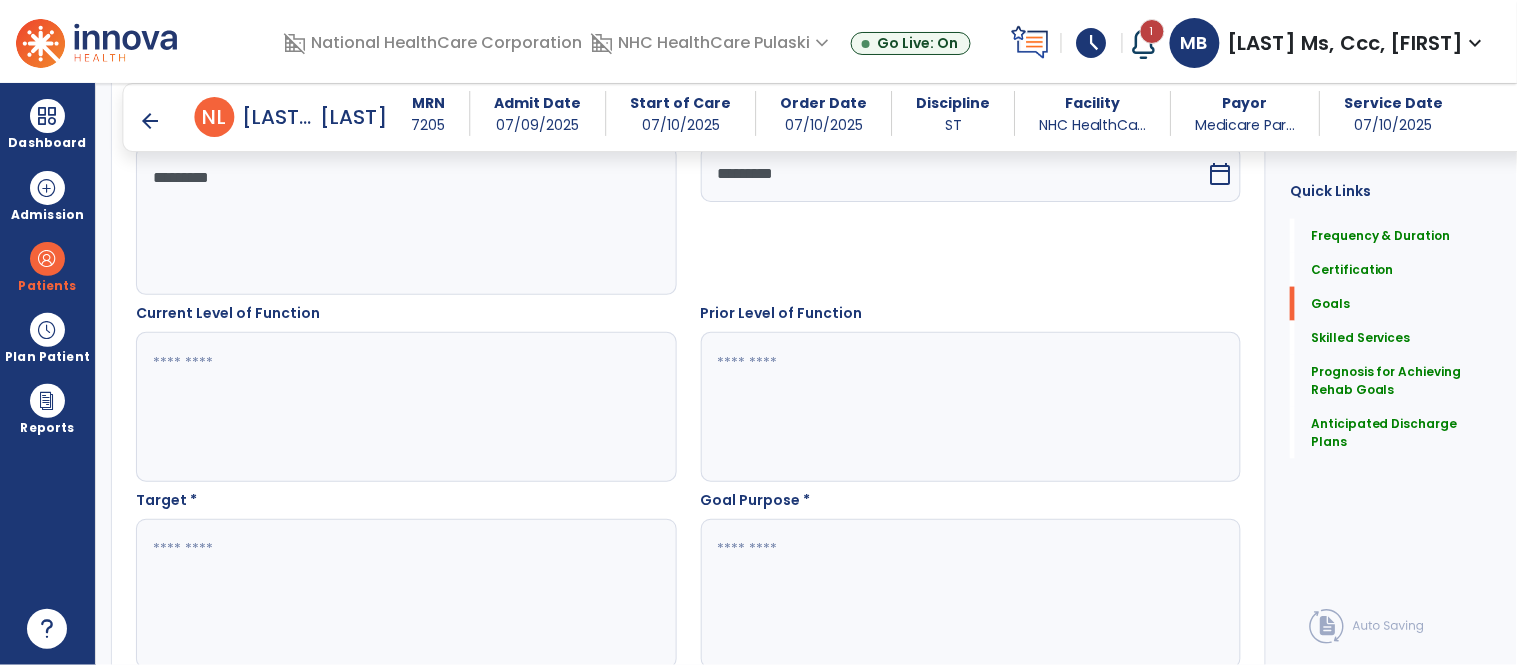 click at bounding box center (405, 594) 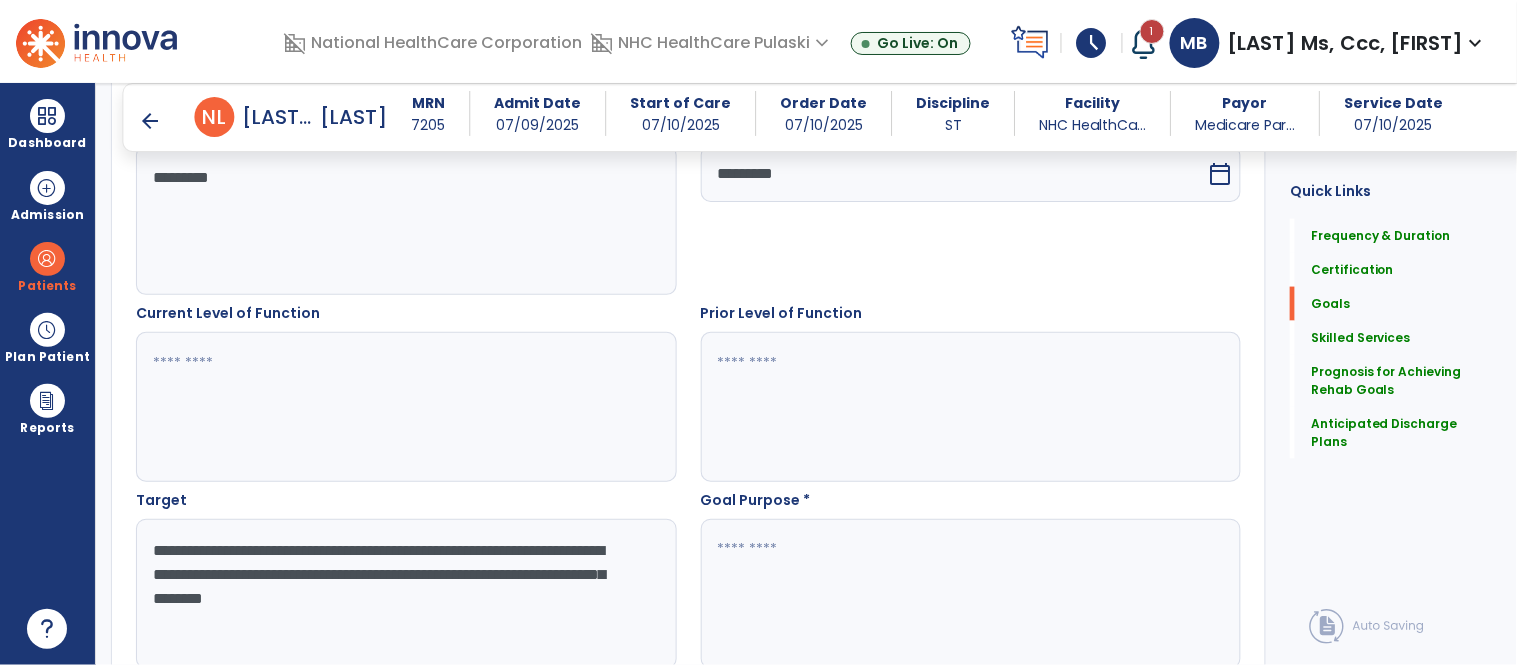 click on "**********" at bounding box center (405, 594) 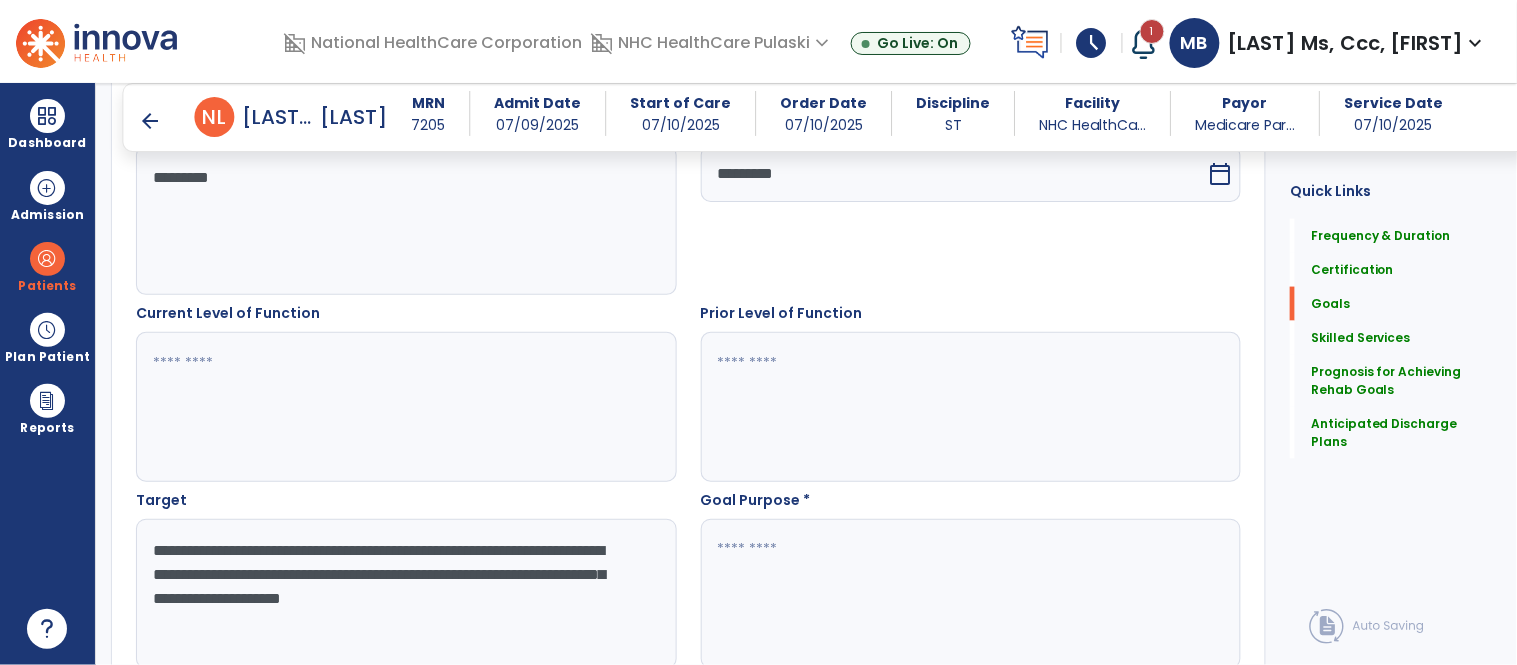 click on "**********" at bounding box center (405, 594) 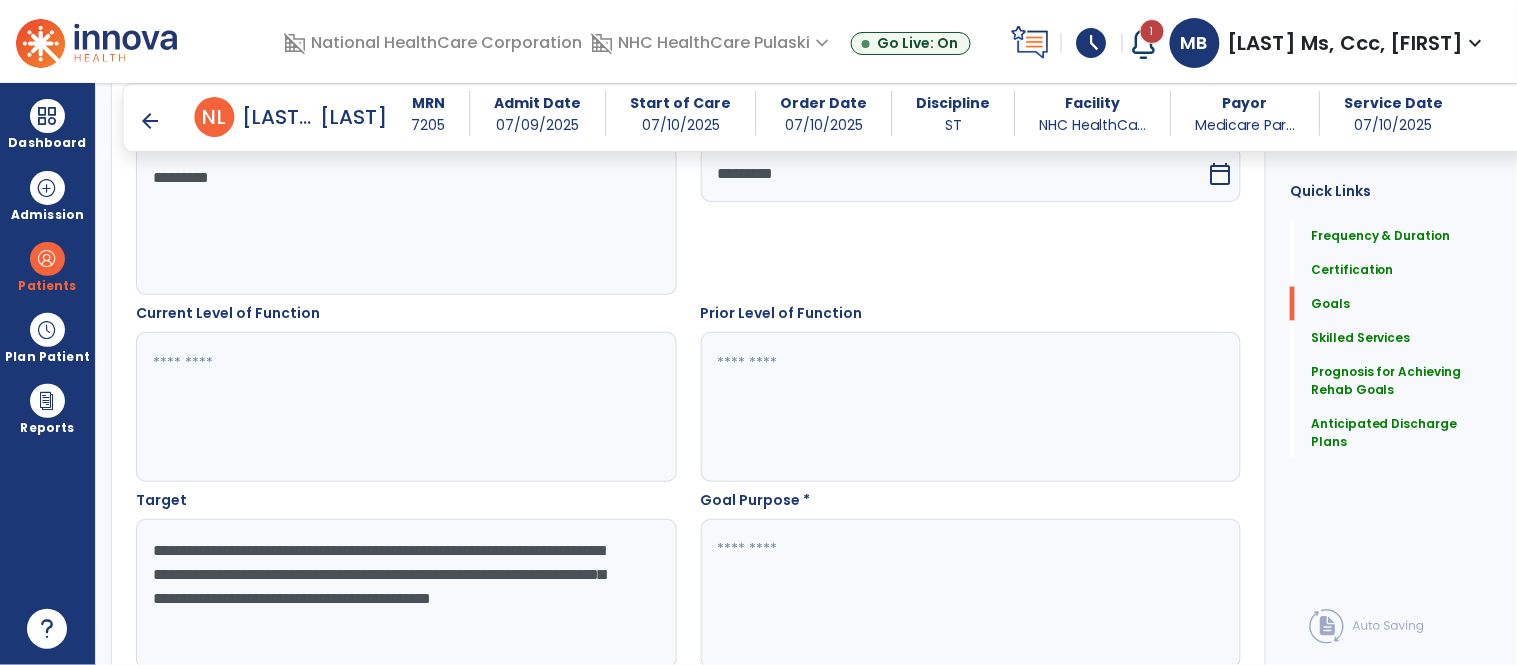 type on "**********" 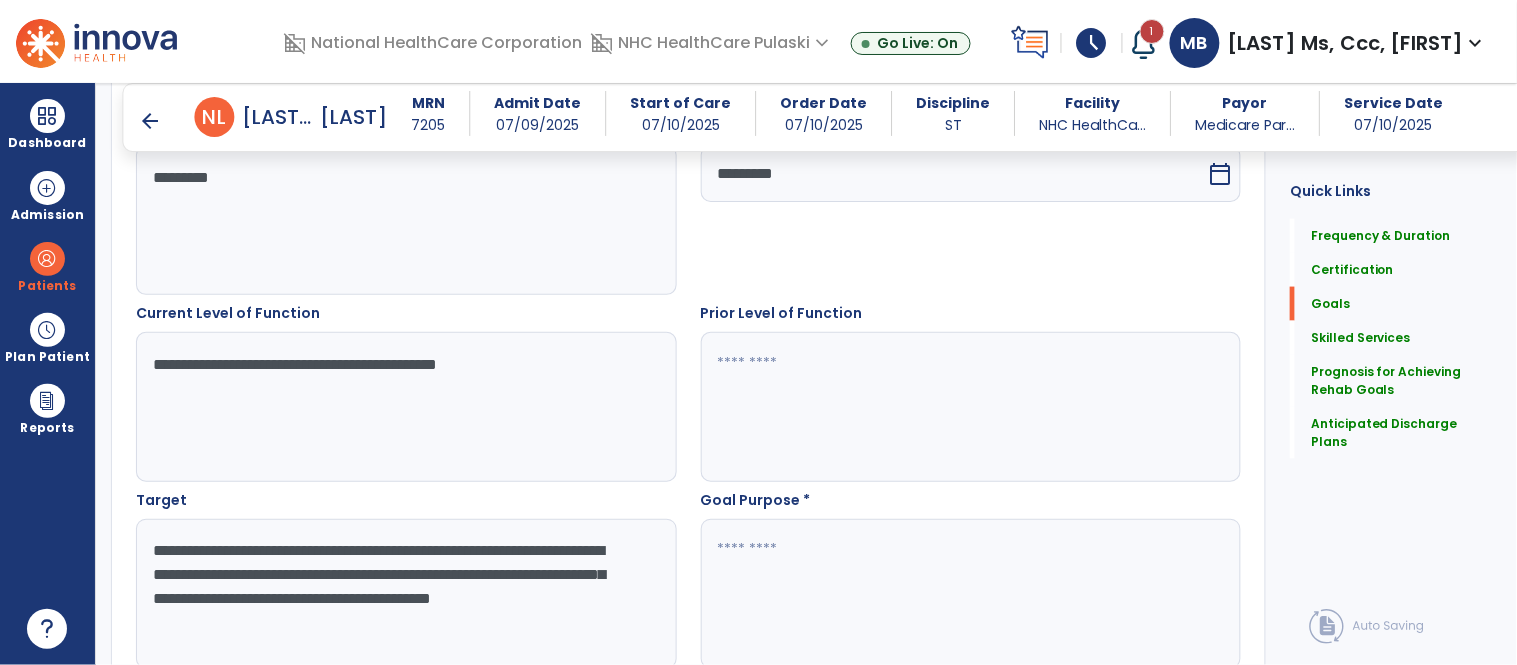 click on "**********" at bounding box center [405, 407] 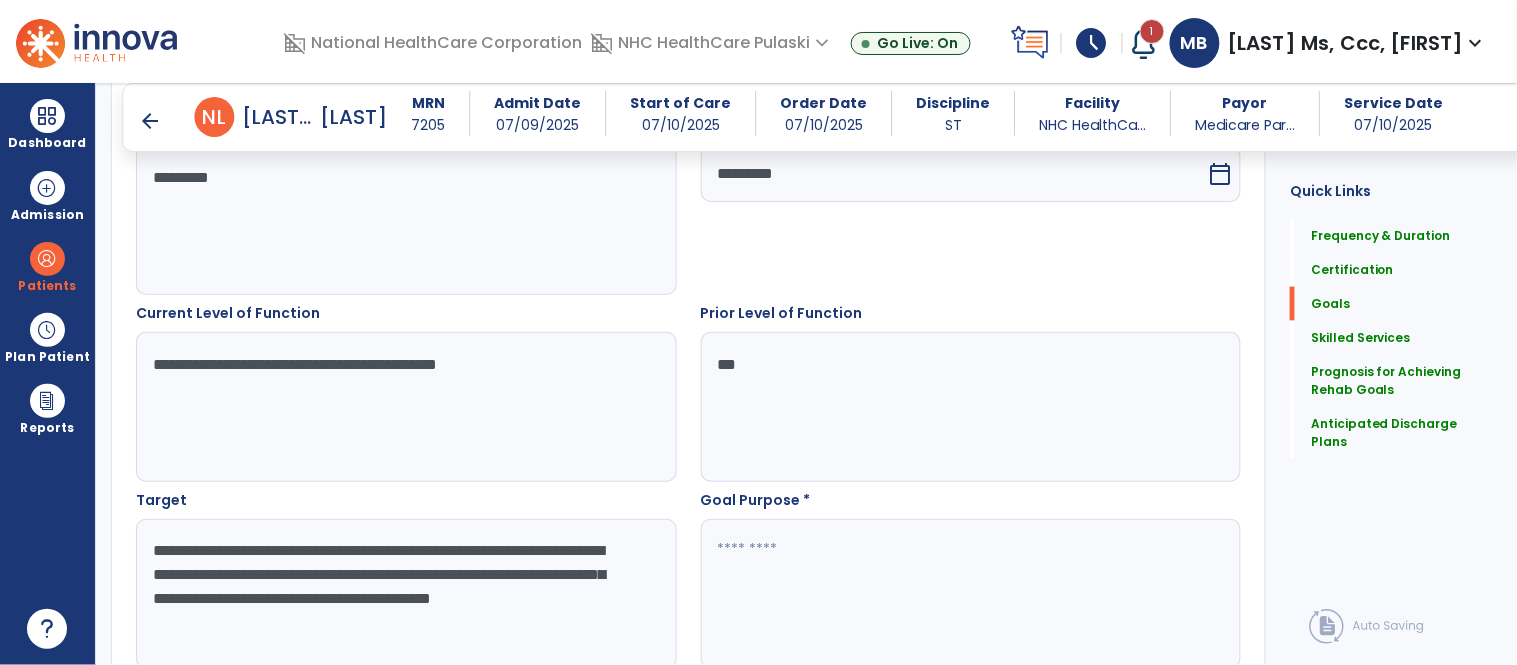 type on "***" 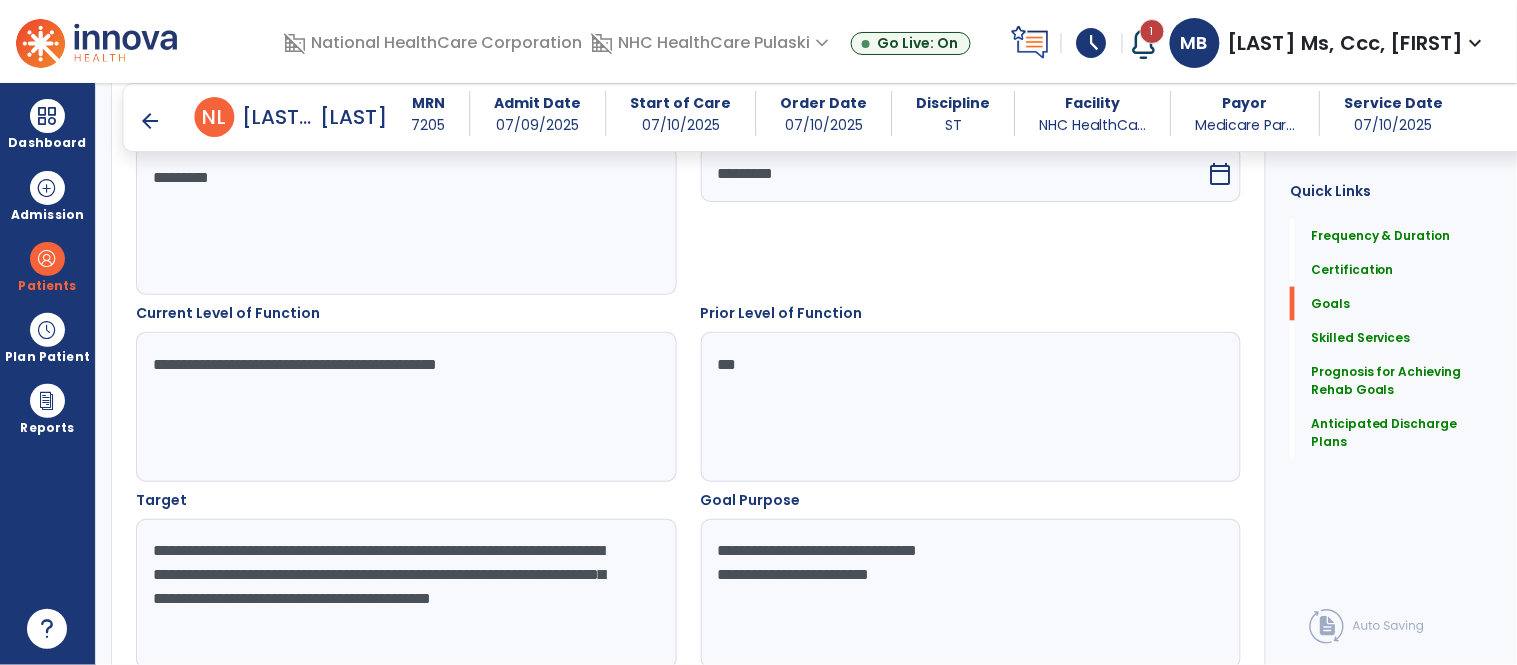 click on "**********" at bounding box center (970, 594) 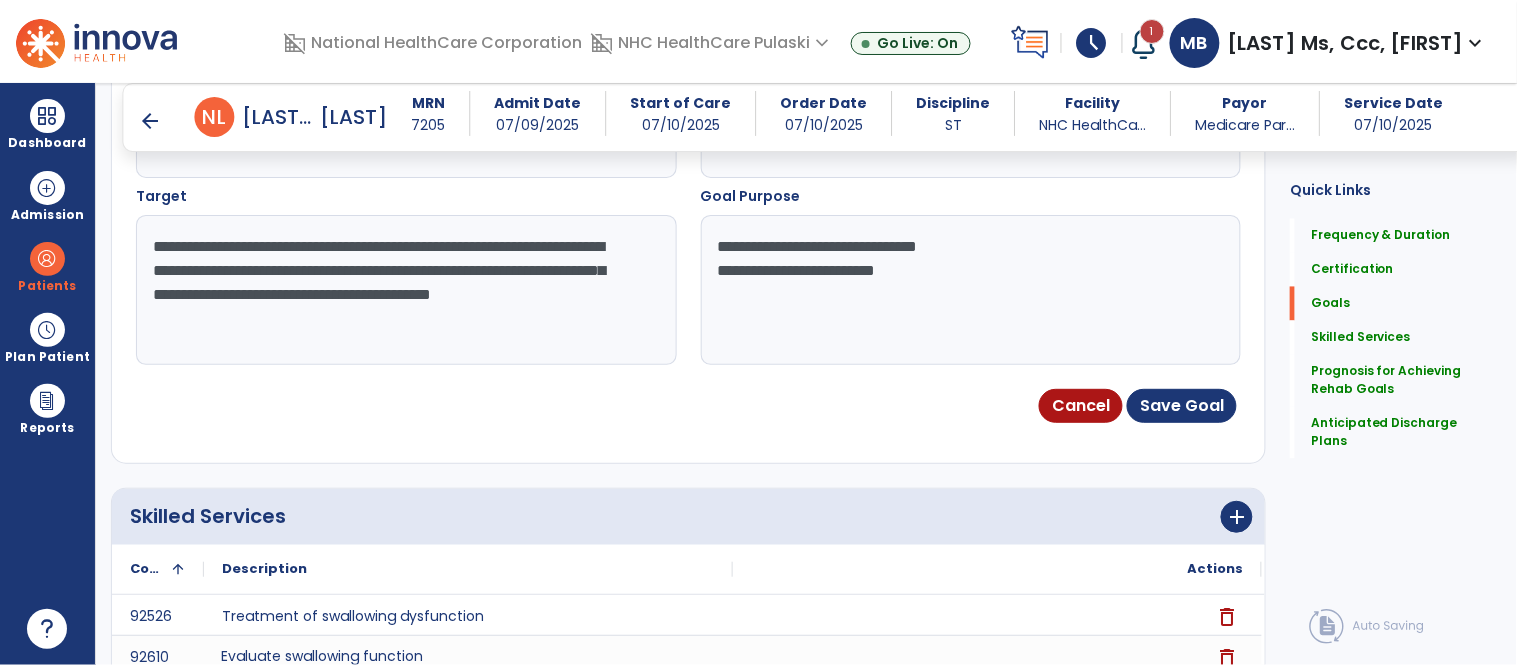 scroll, scrollTop: 921, scrollLeft: 0, axis: vertical 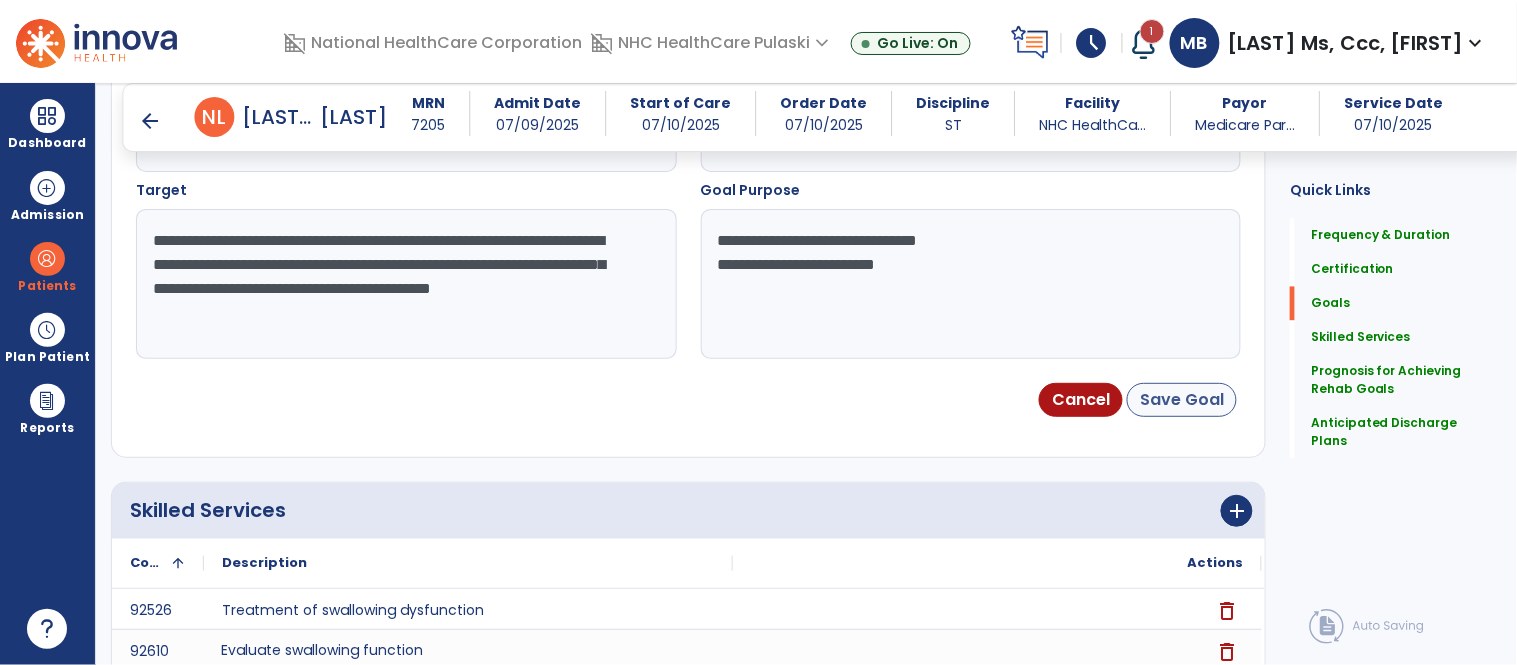 type on "**********" 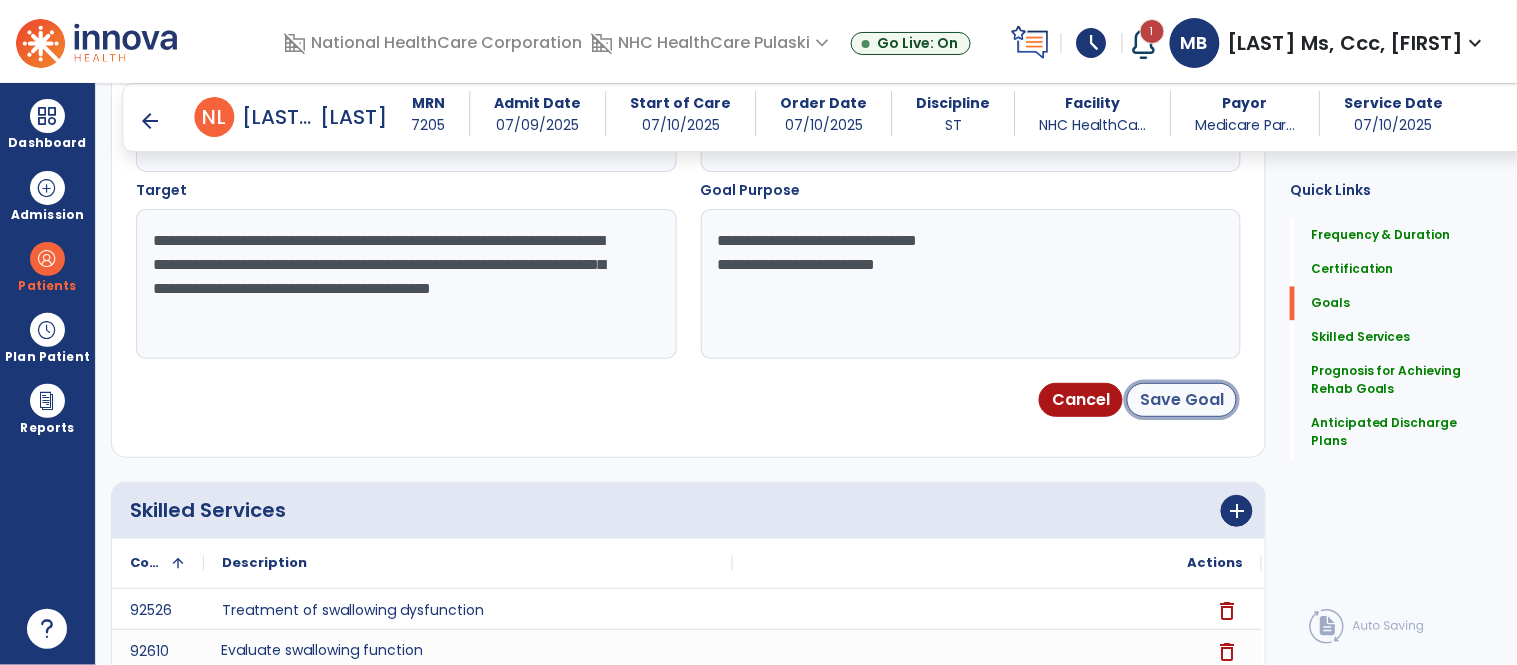 click on "Save Goal" at bounding box center (1182, 400) 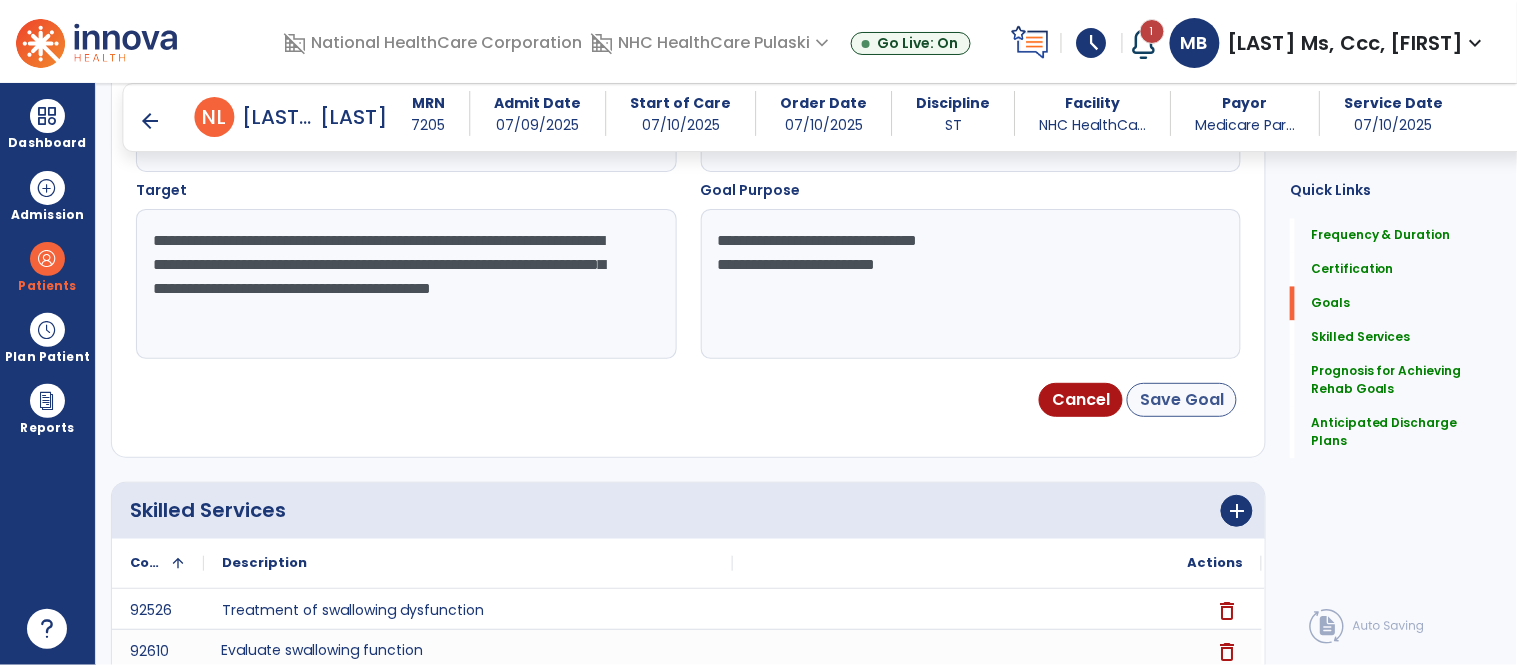 scroll, scrollTop: 215, scrollLeft: 0, axis: vertical 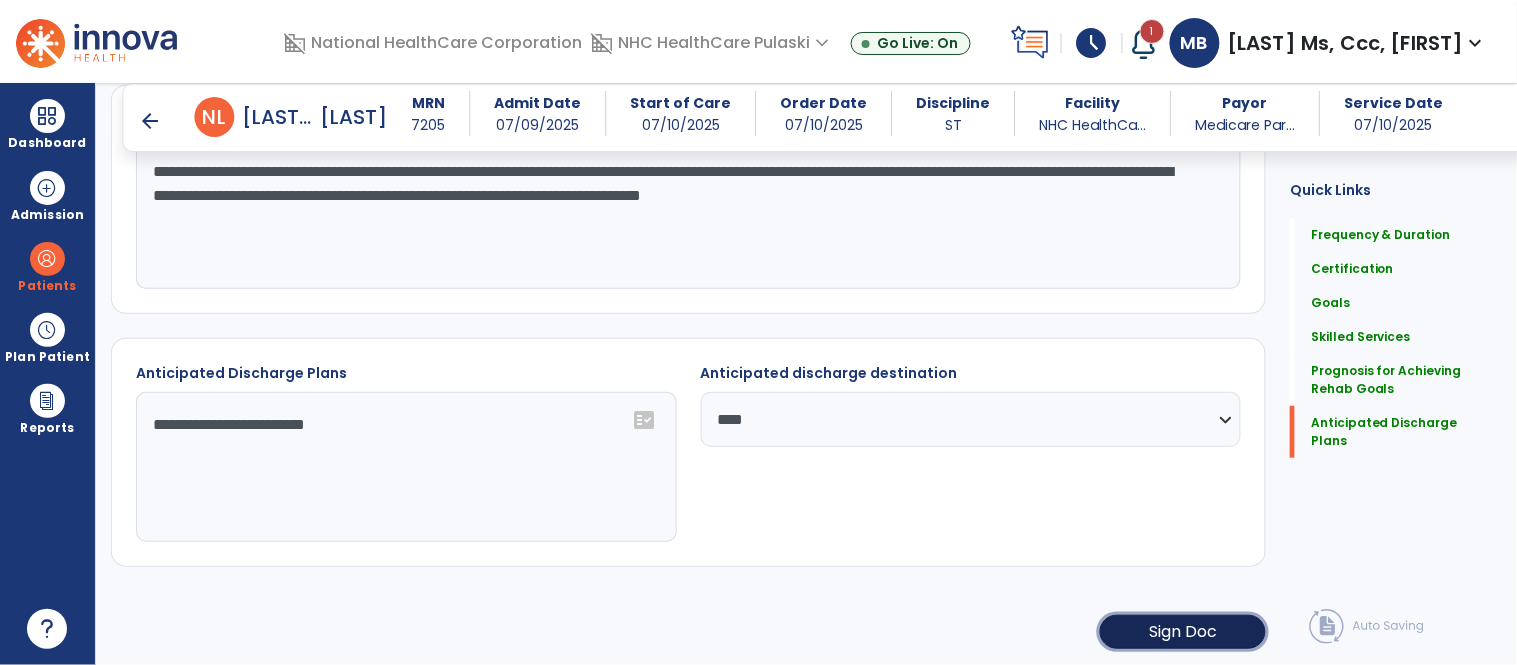 click on "Sign Doc" 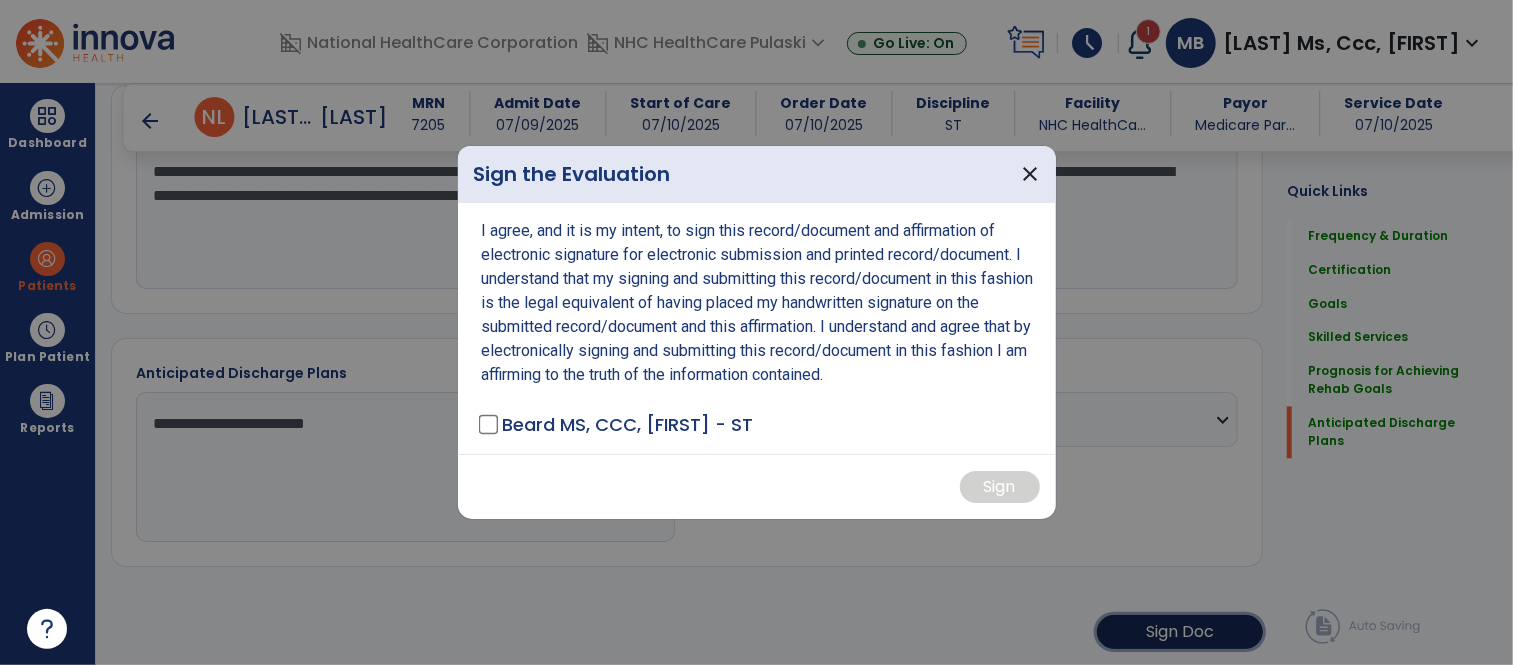 scroll, scrollTop: 2036, scrollLeft: 0, axis: vertical 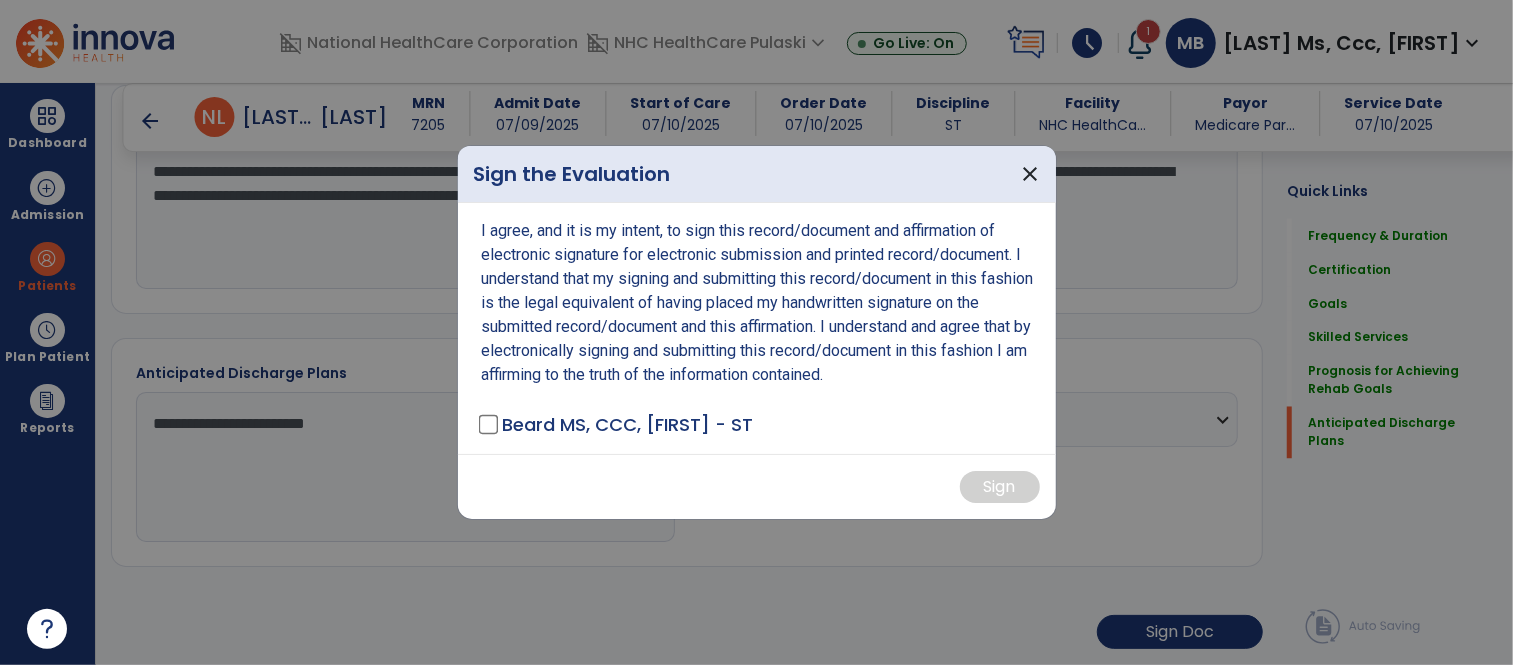 click on "I agree, and it is my intent, to sign this record/document and affirmation of electronic signature for electronic submission and printed record/document. I understand that my signing and submitting this record/document in this fashion is the legal equivalent of having placed my handwritten signature on the submitted record/document and this affirmation. I understand and agree that by electronically signing and submitting this record/document in this fashion I am affirming to the truth of the information contained.  [LAST] MS, CCC, [FIRST]  - ST" at bounding box center [757, 328] 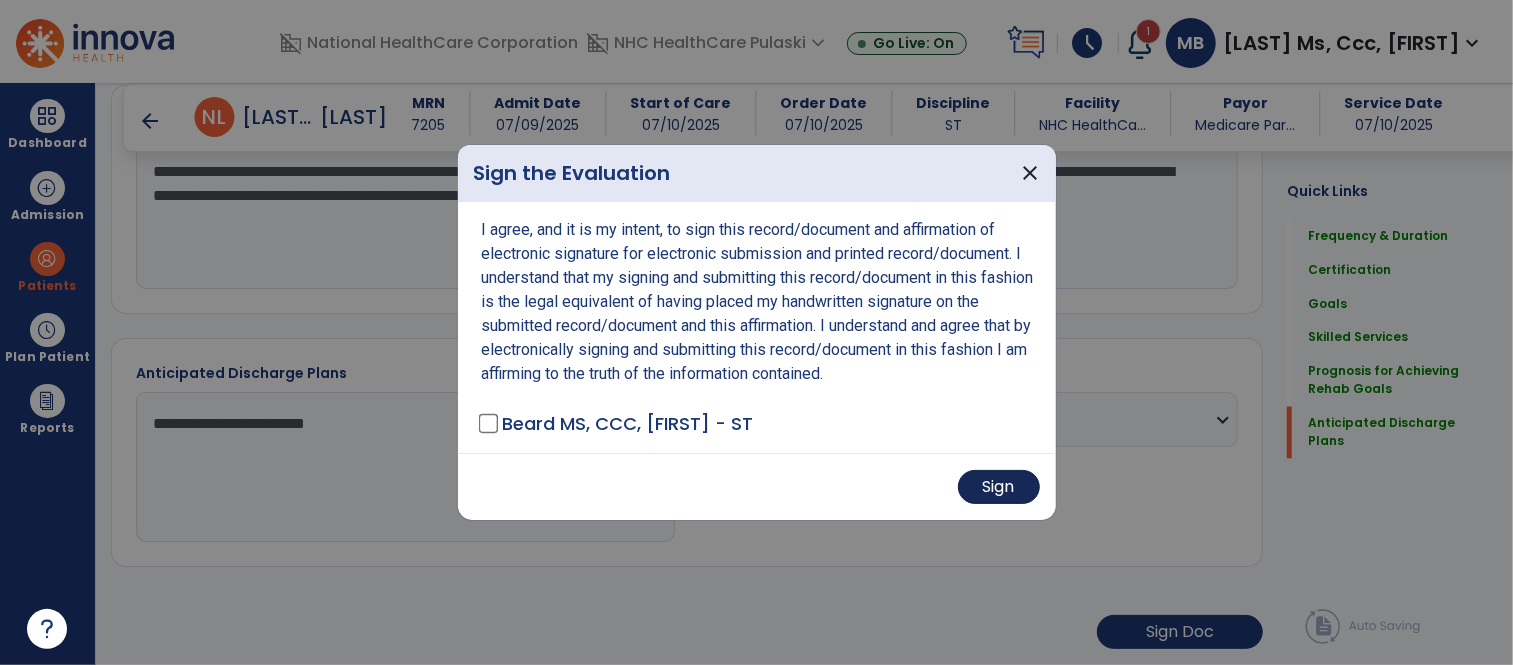 drag, startPoint x: 1010, startPoint y: 506, endPoint x: 1005, endPoint y: 488, distance: 18.681541 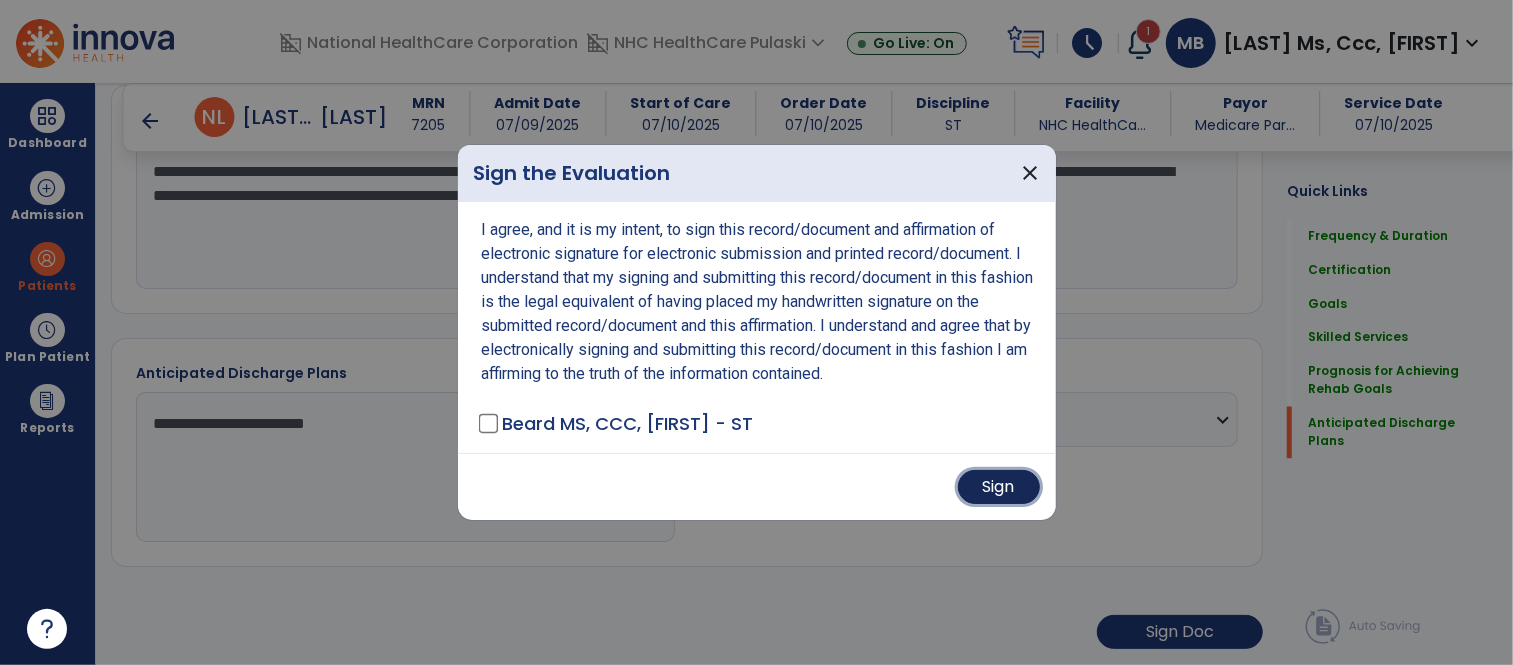 click on "Sign" at bounding box center [999, 487] 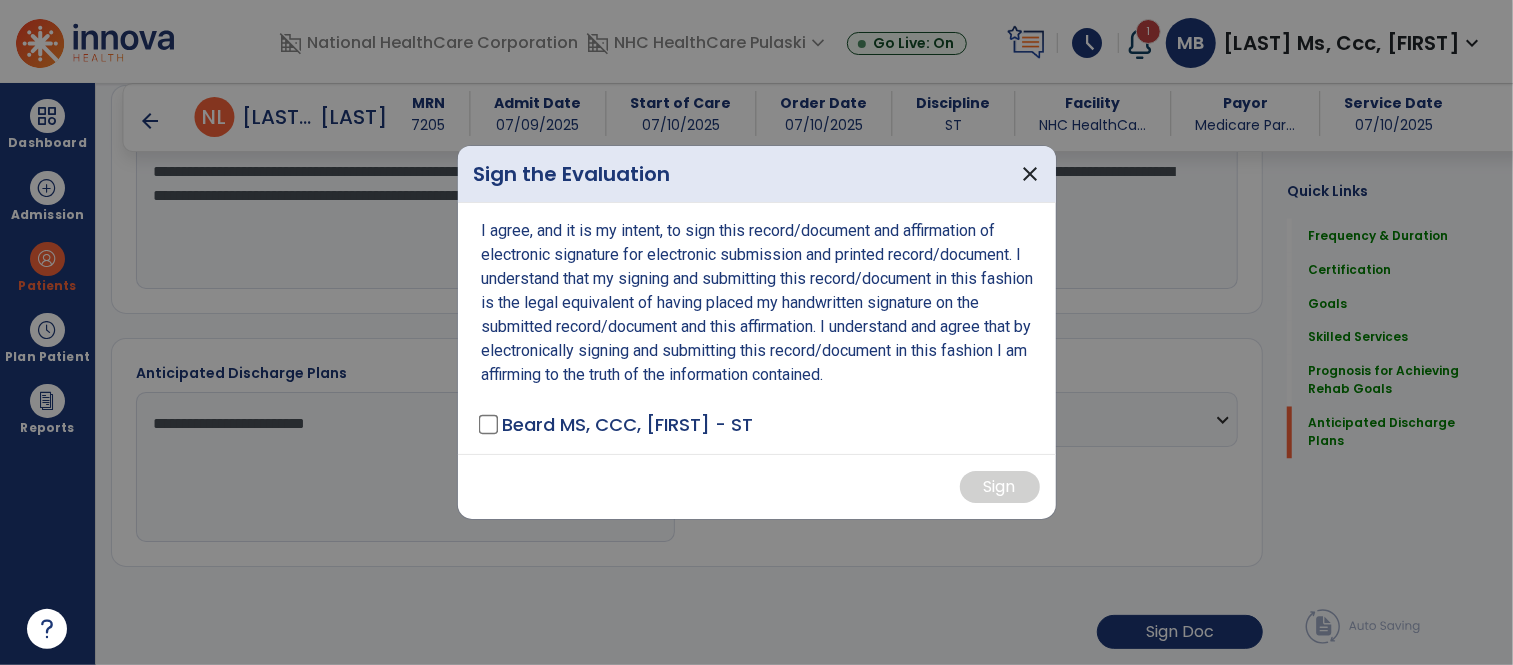 scroll, scrollTop: 2035, scrollLeft: 0, axis: vertical 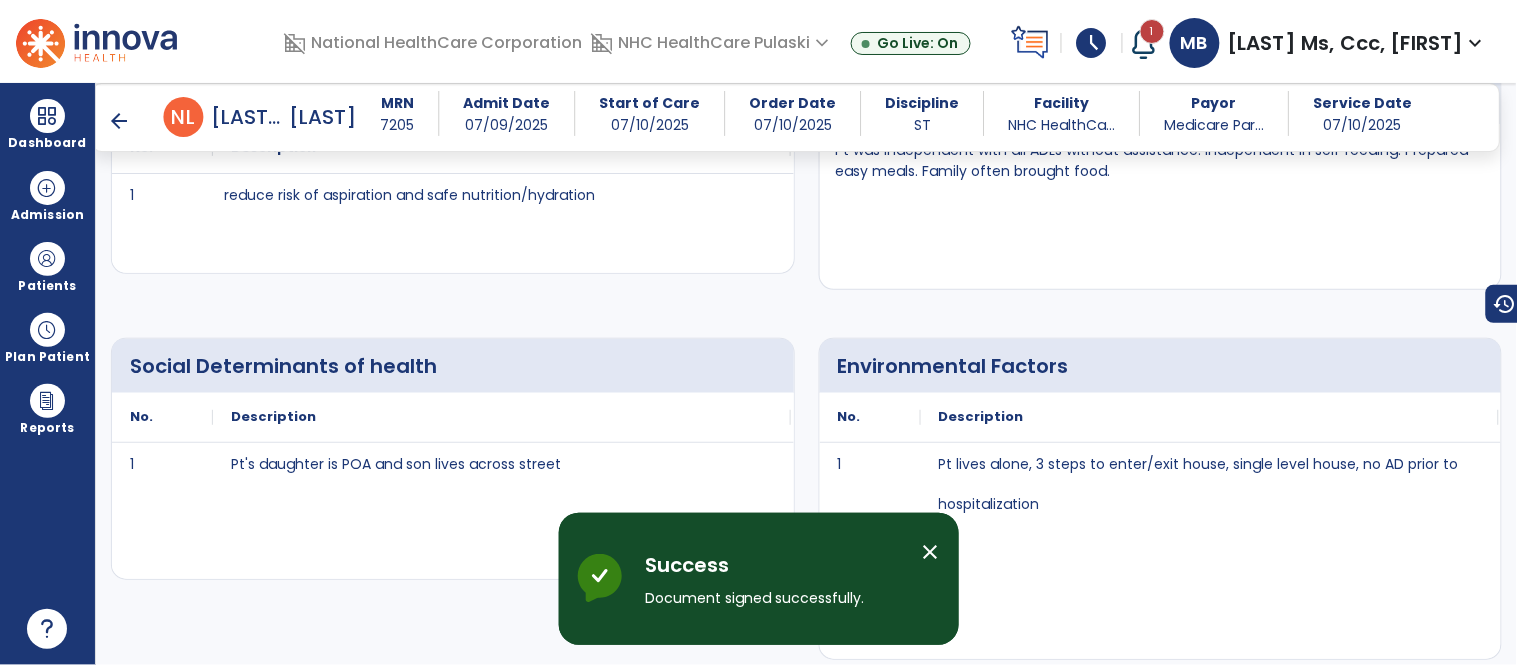 click on "arrow_back" at bounding box center (120, 121) 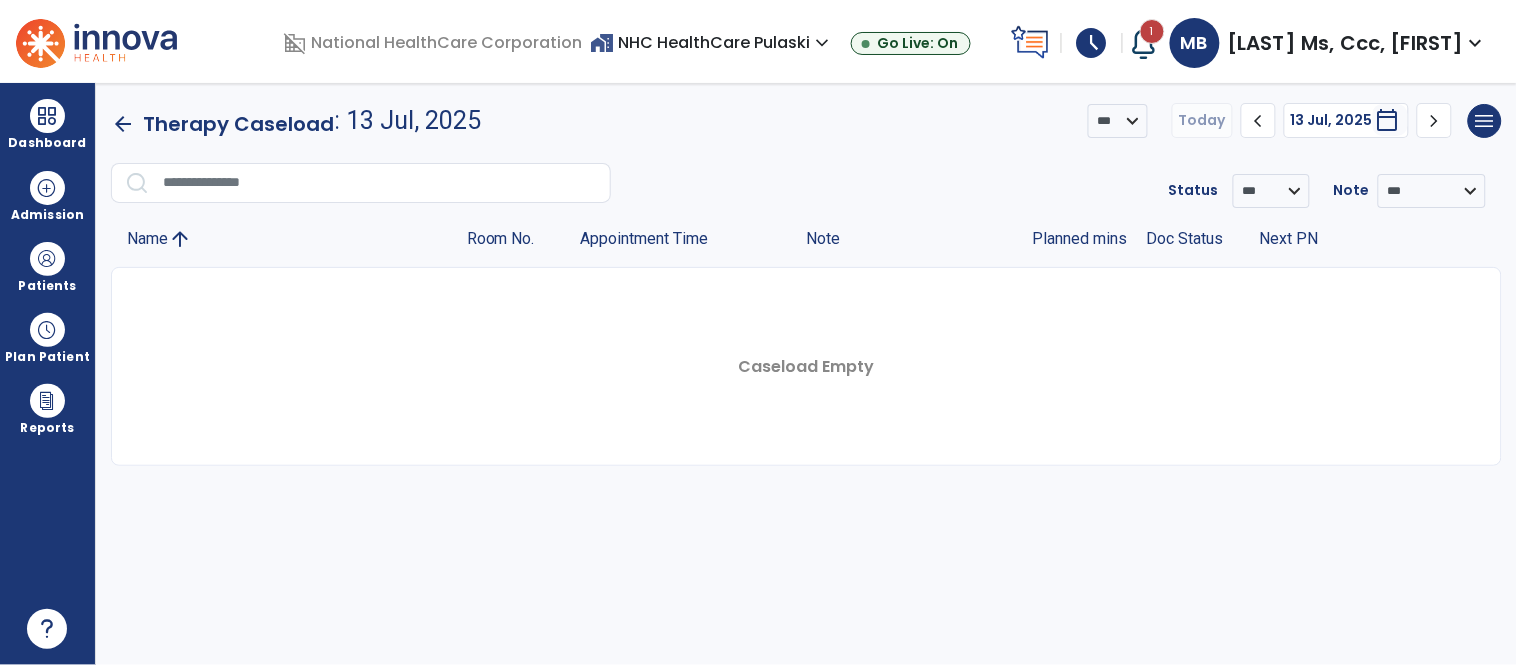 scroll, scrollTop: 0, scrollLeft: 0, axis: both 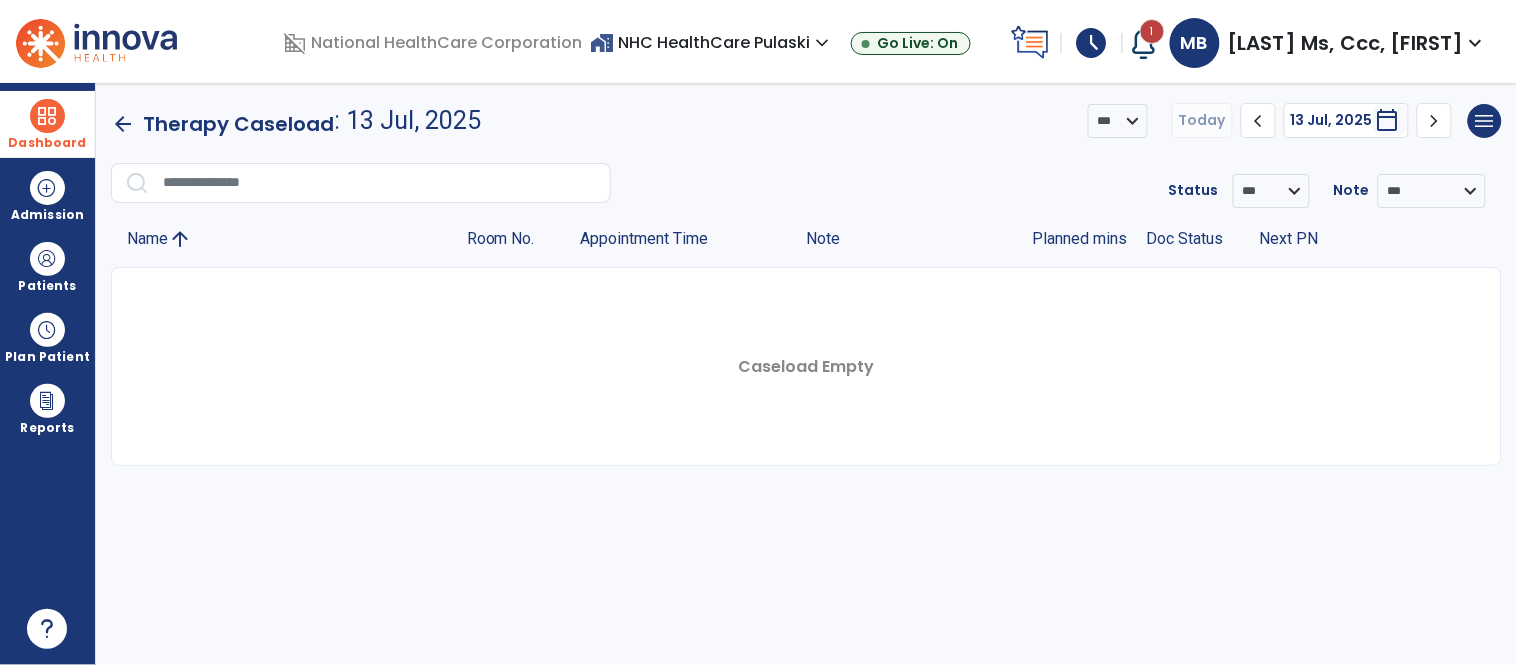 click at bounding box center (47, 116) 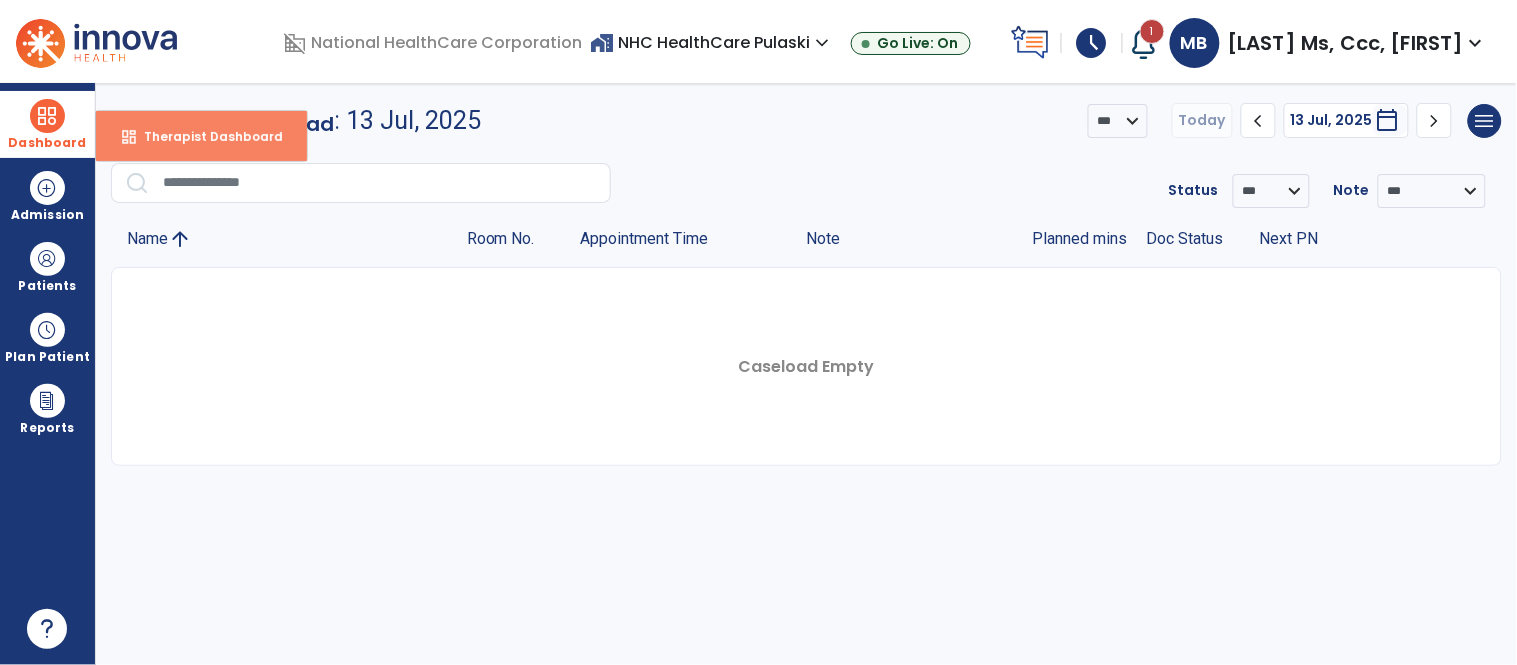 click on "Therapist Dashboard" at bounding box center [205, 136] 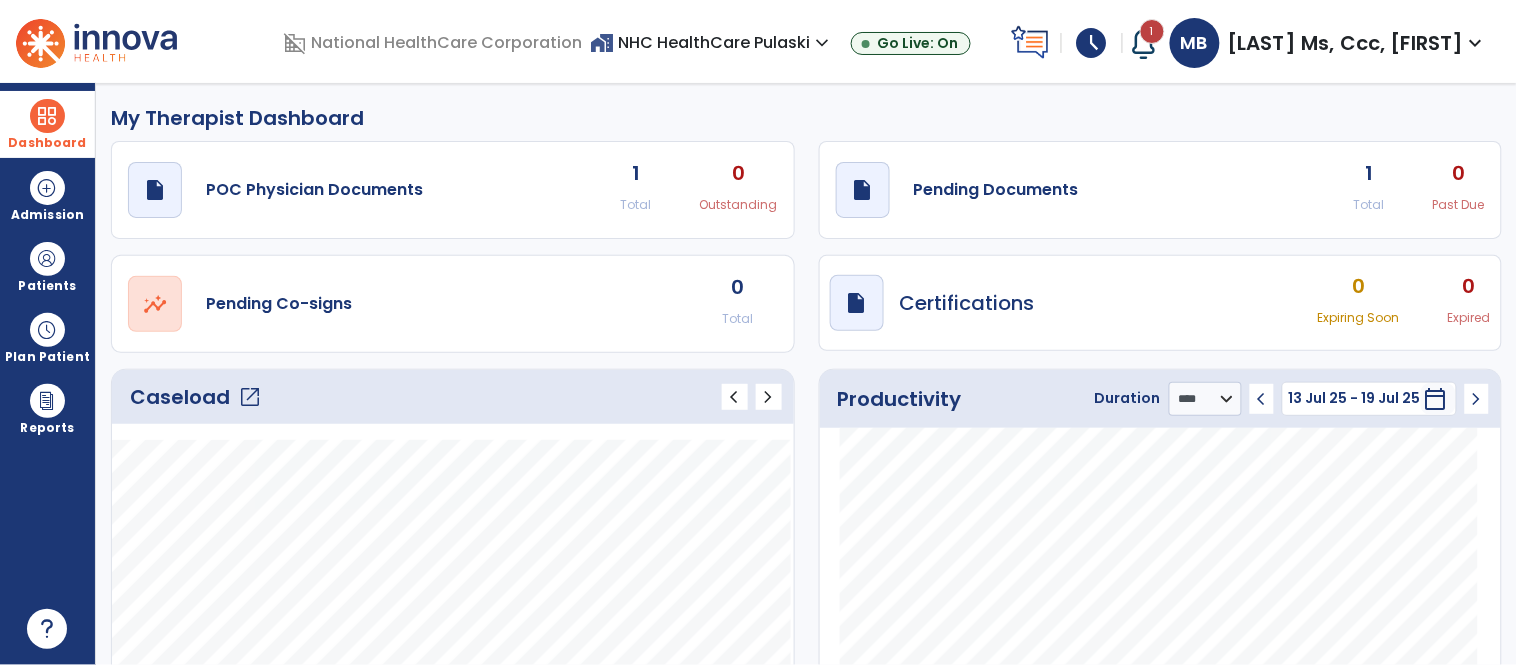 click on "0 Past Due" 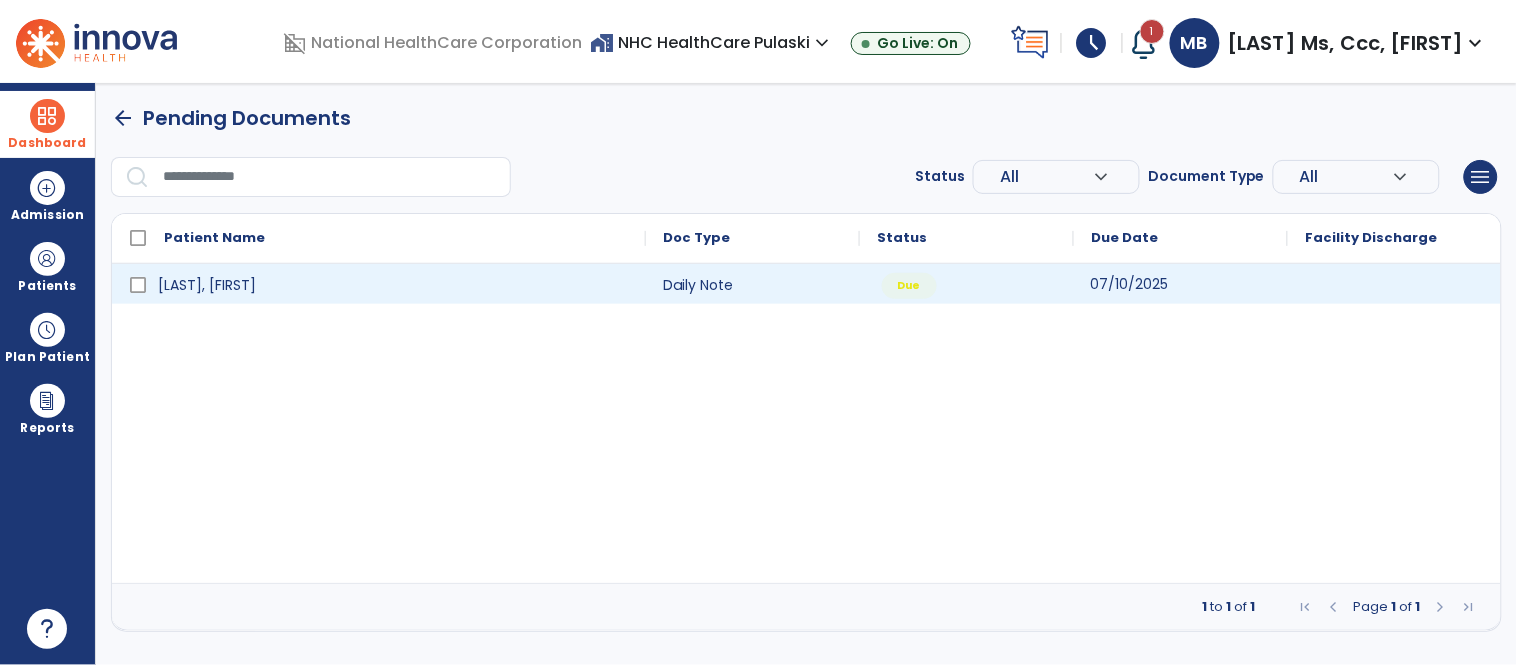 click on "07/10/2025" at bounding box center (1130, 284) 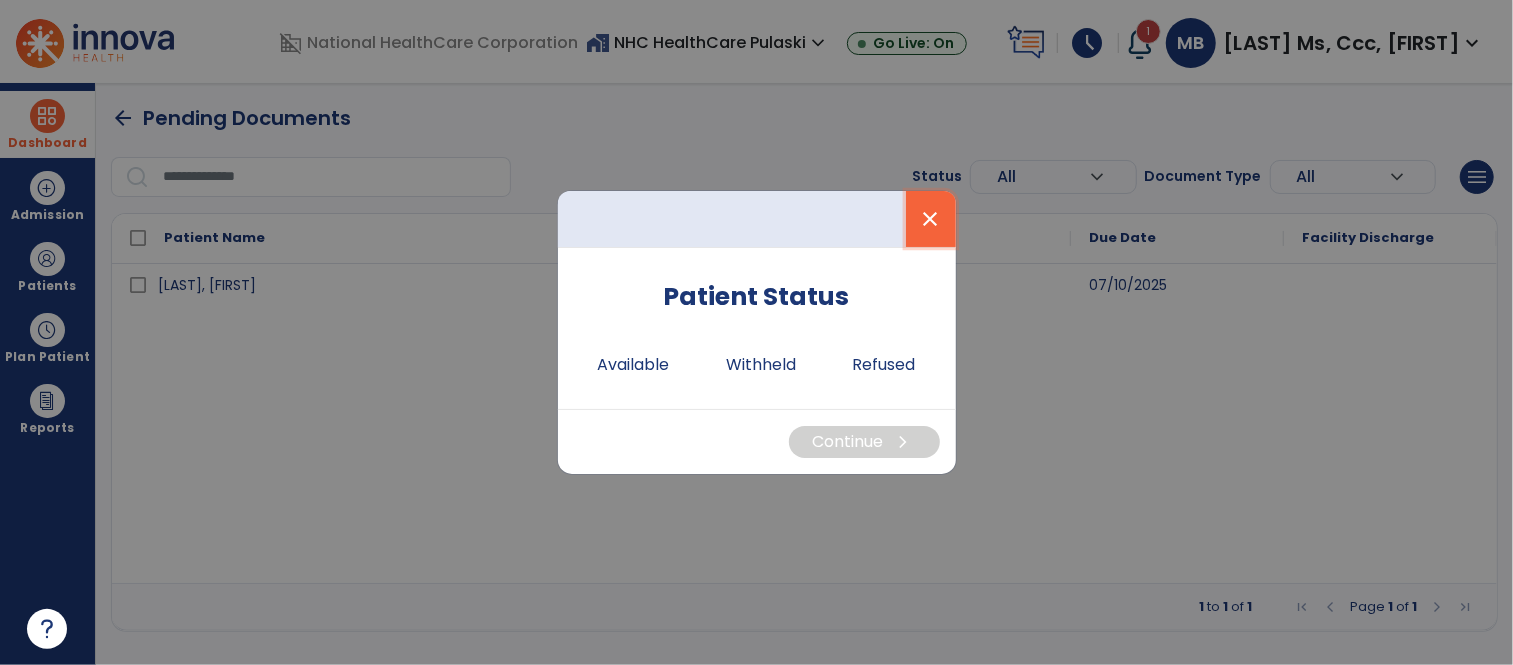 click on "close" at bounding box center [931, 219] 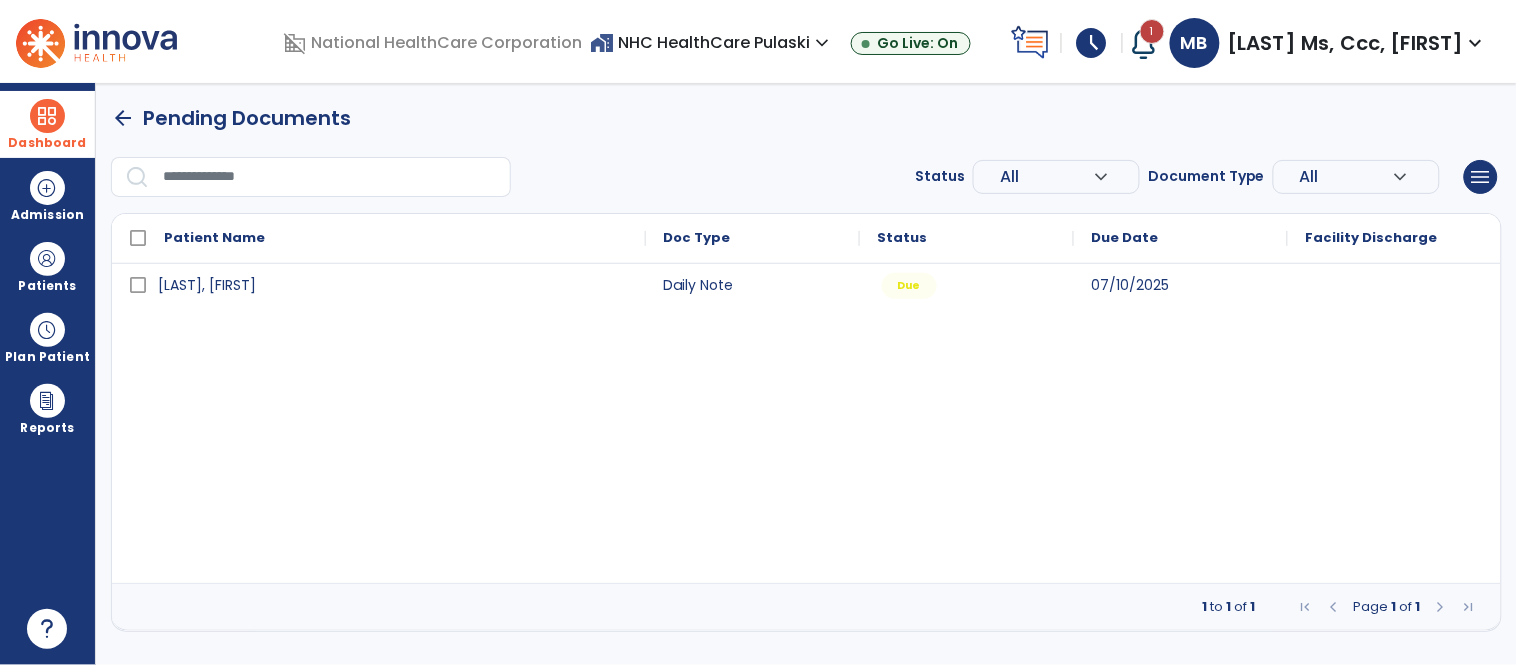 click on "schedule" at bounding box center [1092, 43] 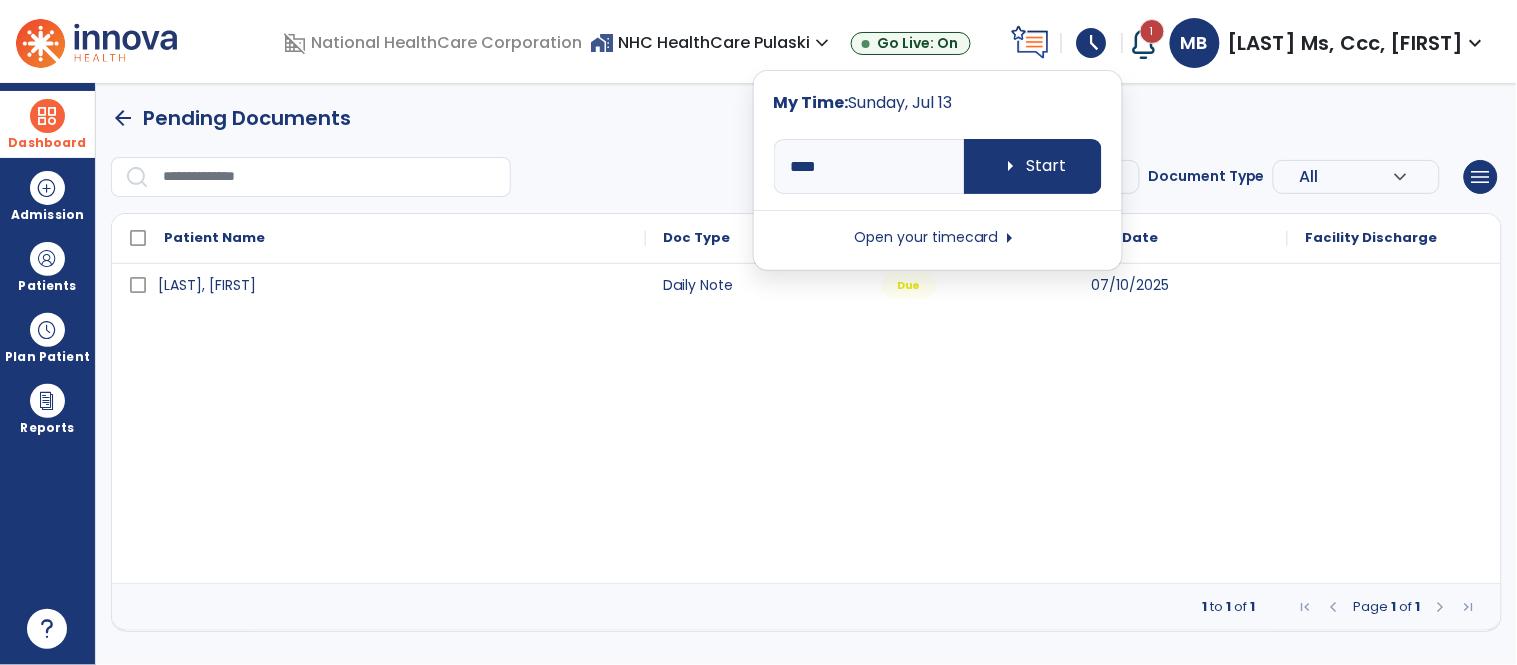 click on "arrow_right" at bounding box center (1009, 238) 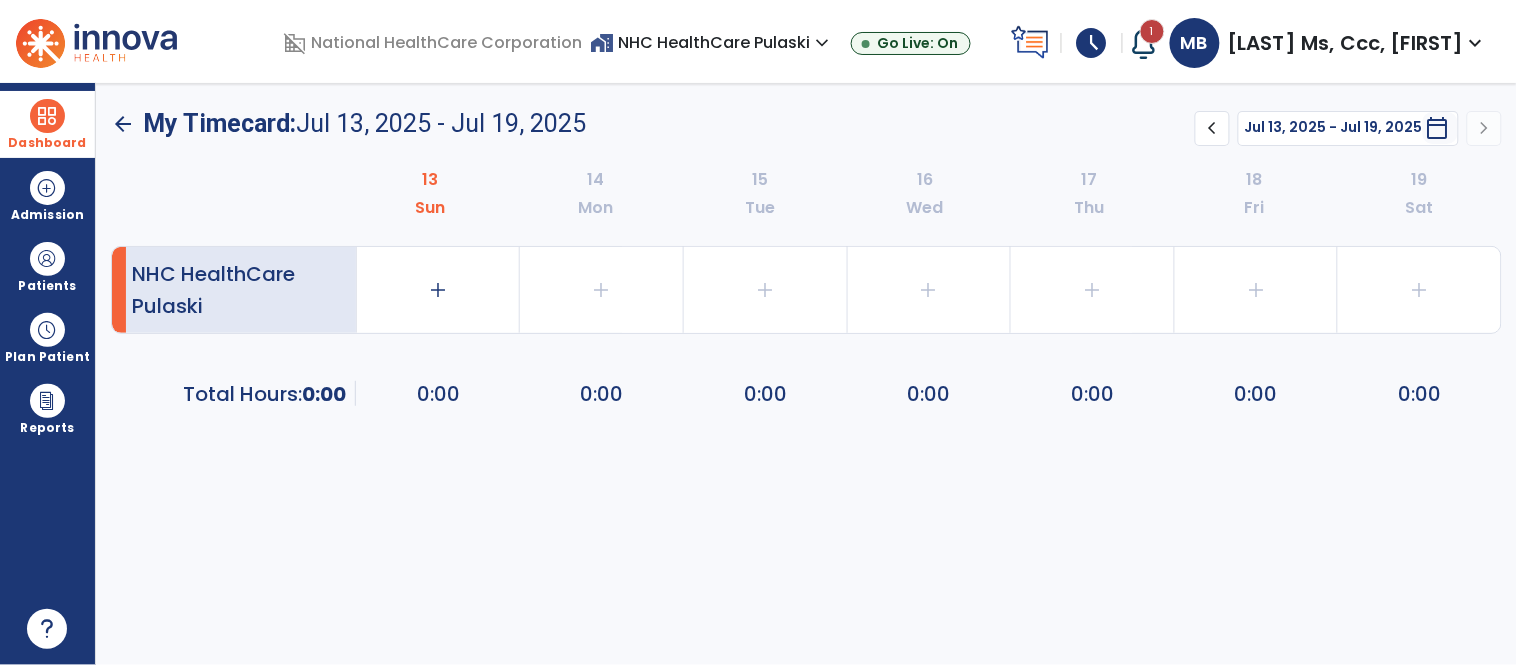 click on "chevron_left" 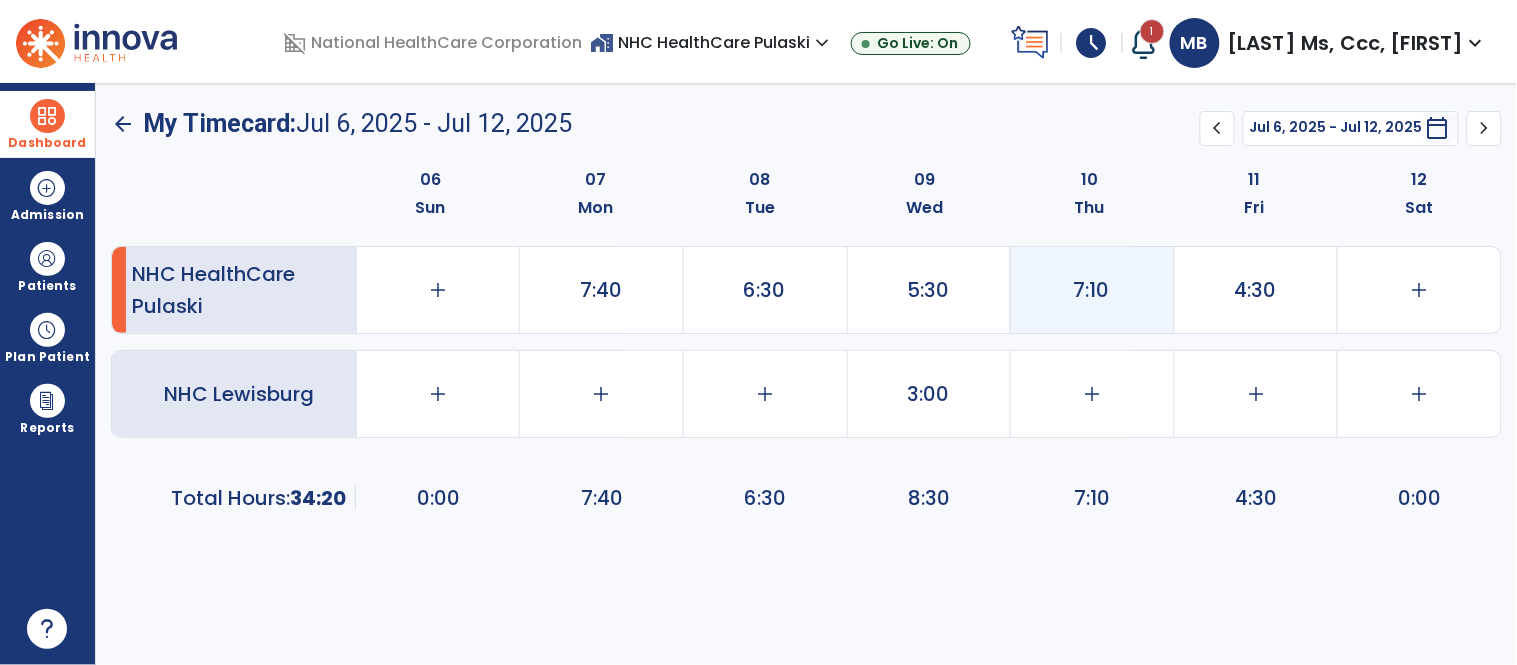 click on "7:10" 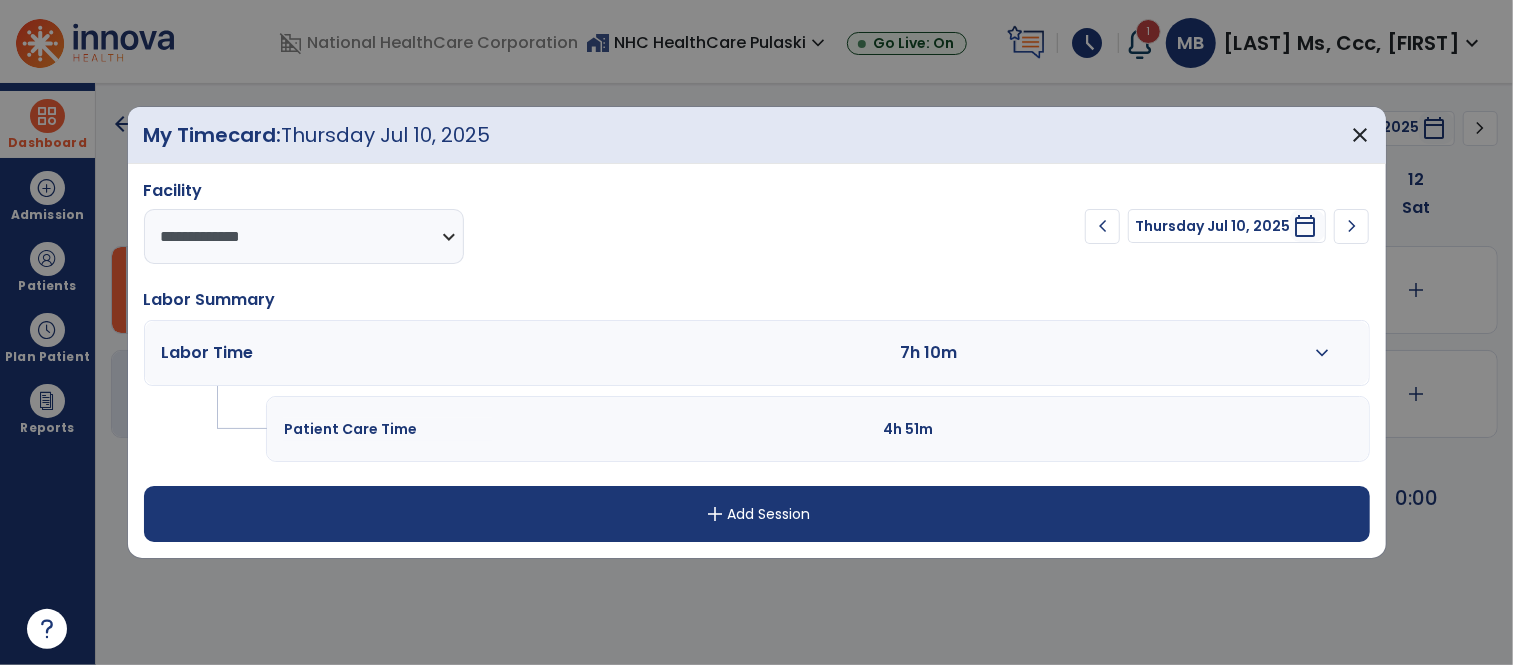 click on "add  Add Session" at bounding box center (757, 514) 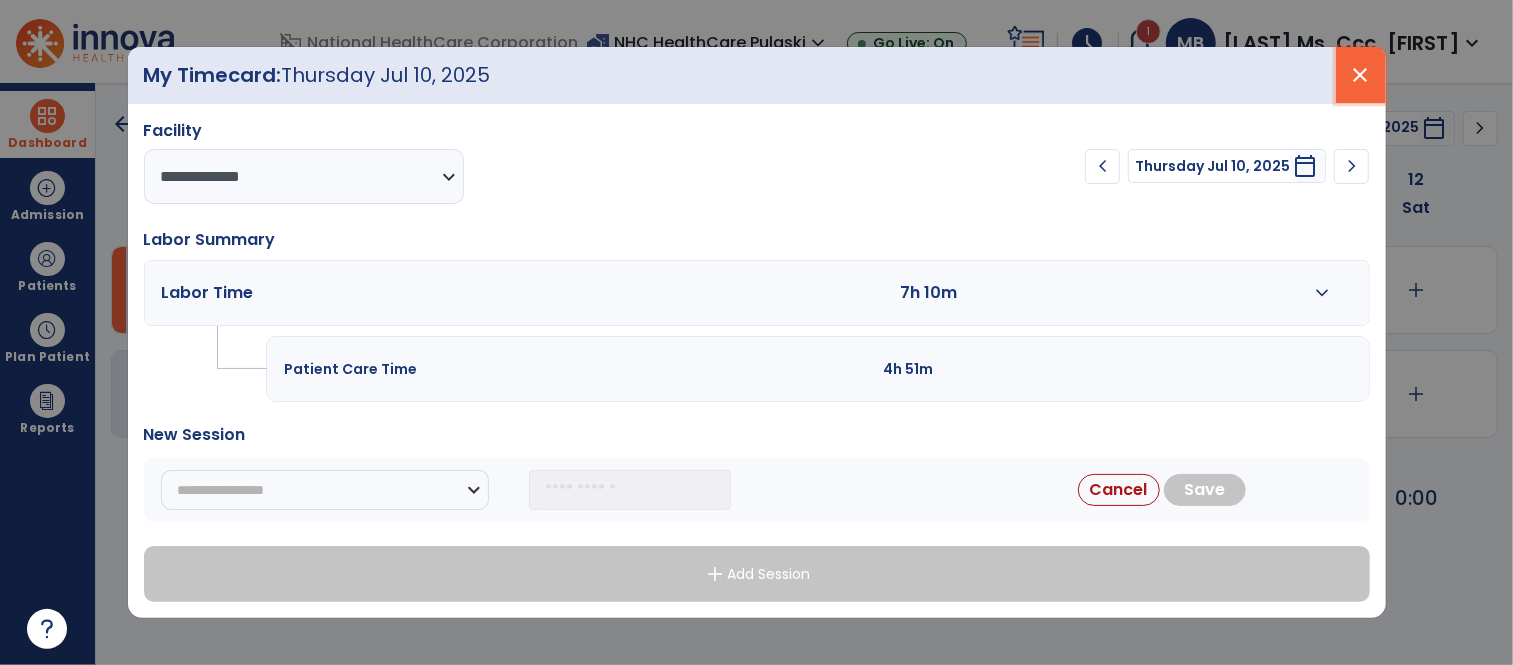 click on "close" at bounding box center [1361, 75] 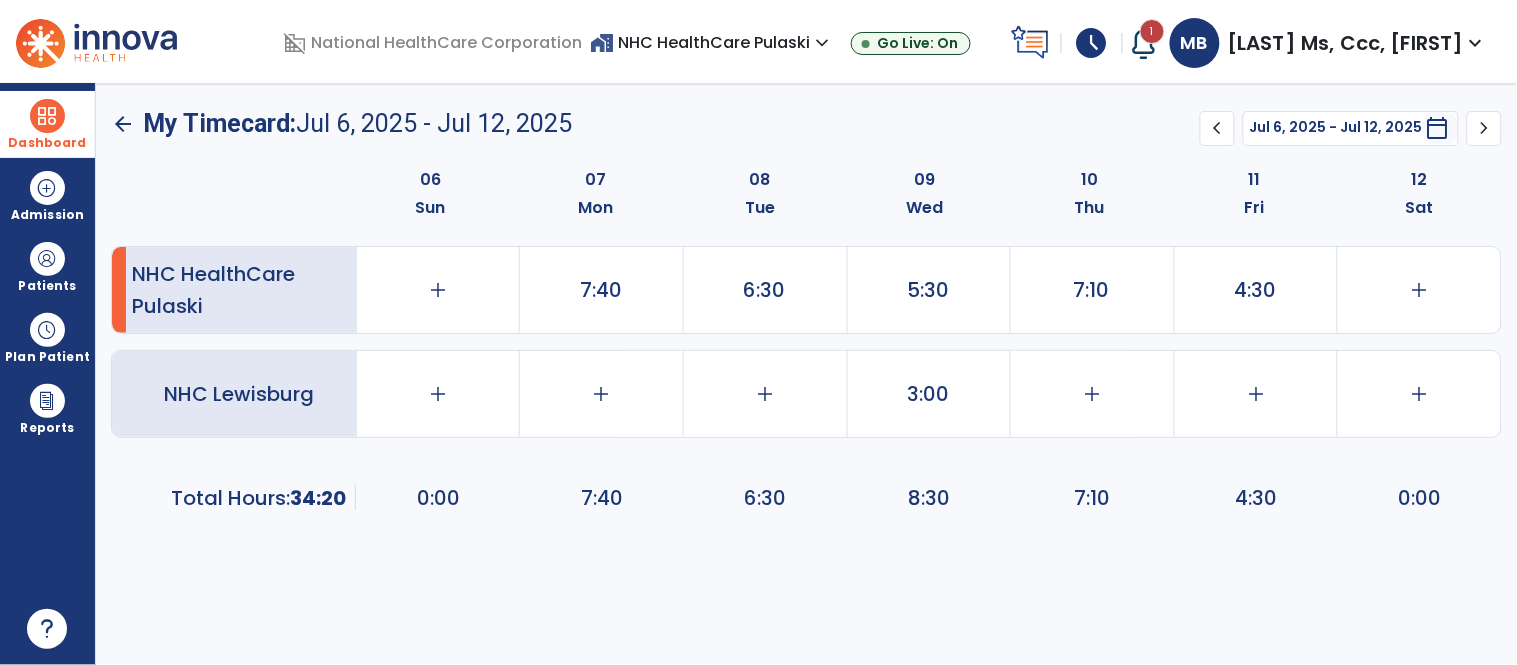 click on "arrow_back" 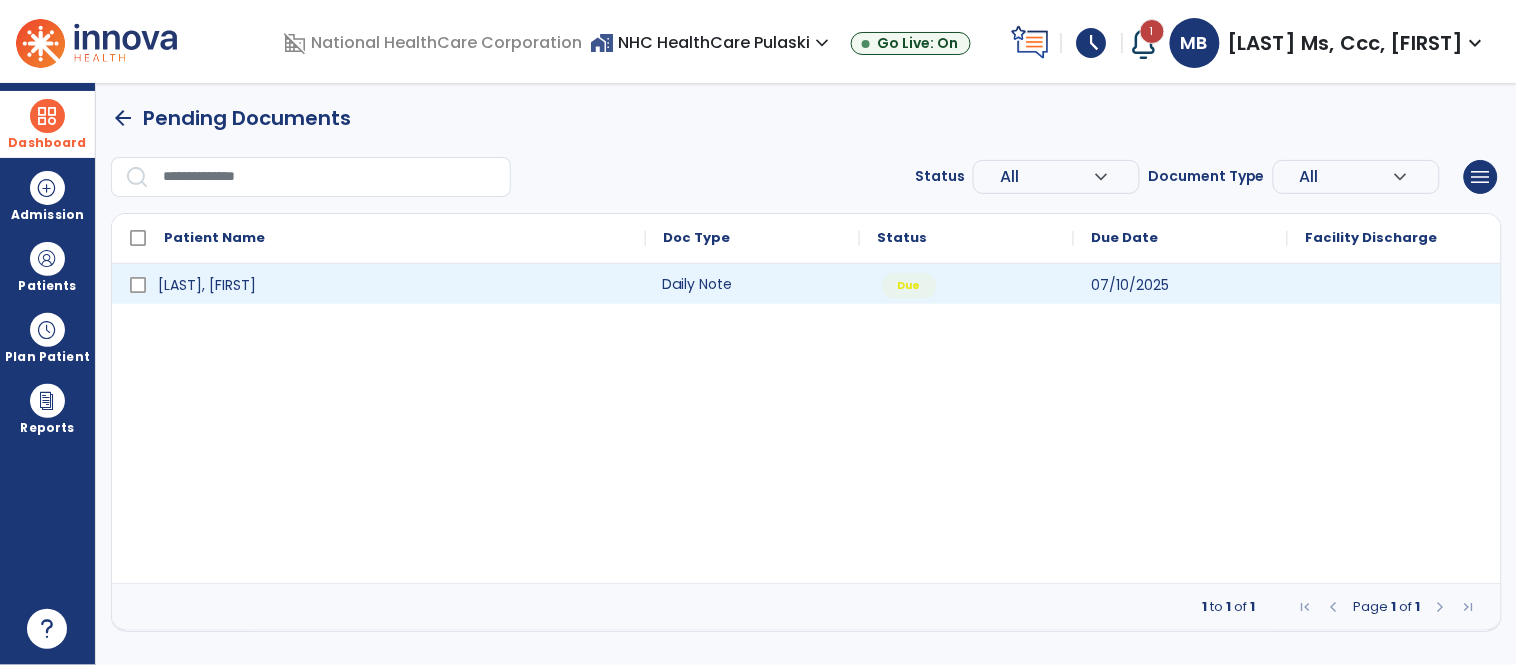 click on "Daily Note" at bounding box center (753, 284) 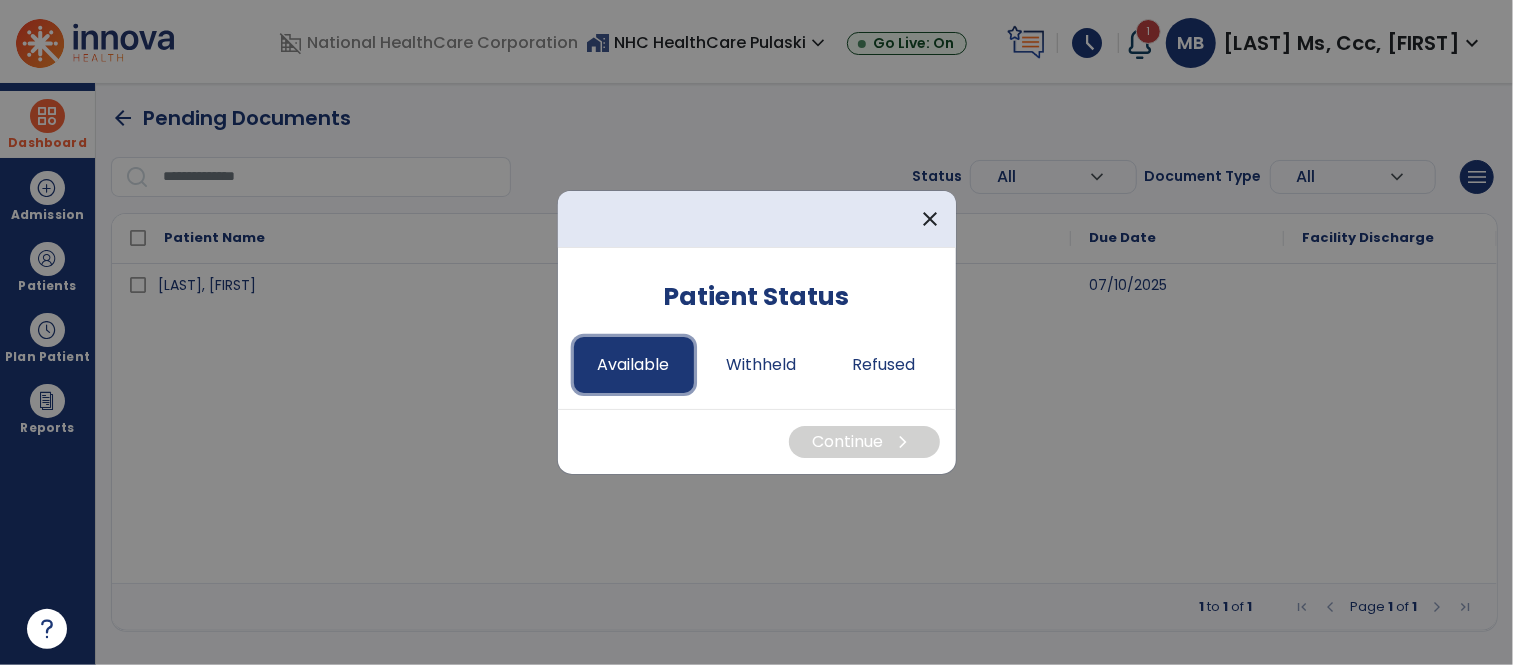 click on "Available" at bounding box center (634, 365) 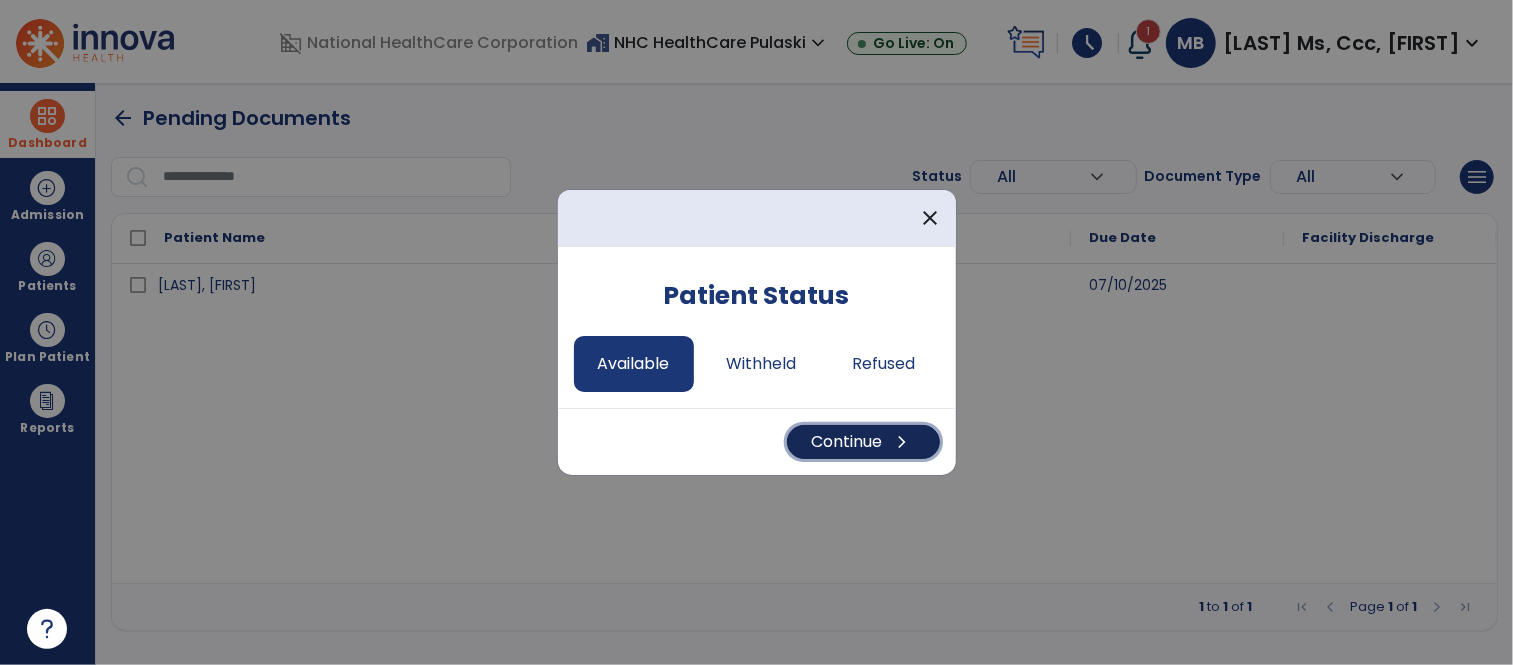 click on "Continue   chevron_right" at bounding box center [863, 442] 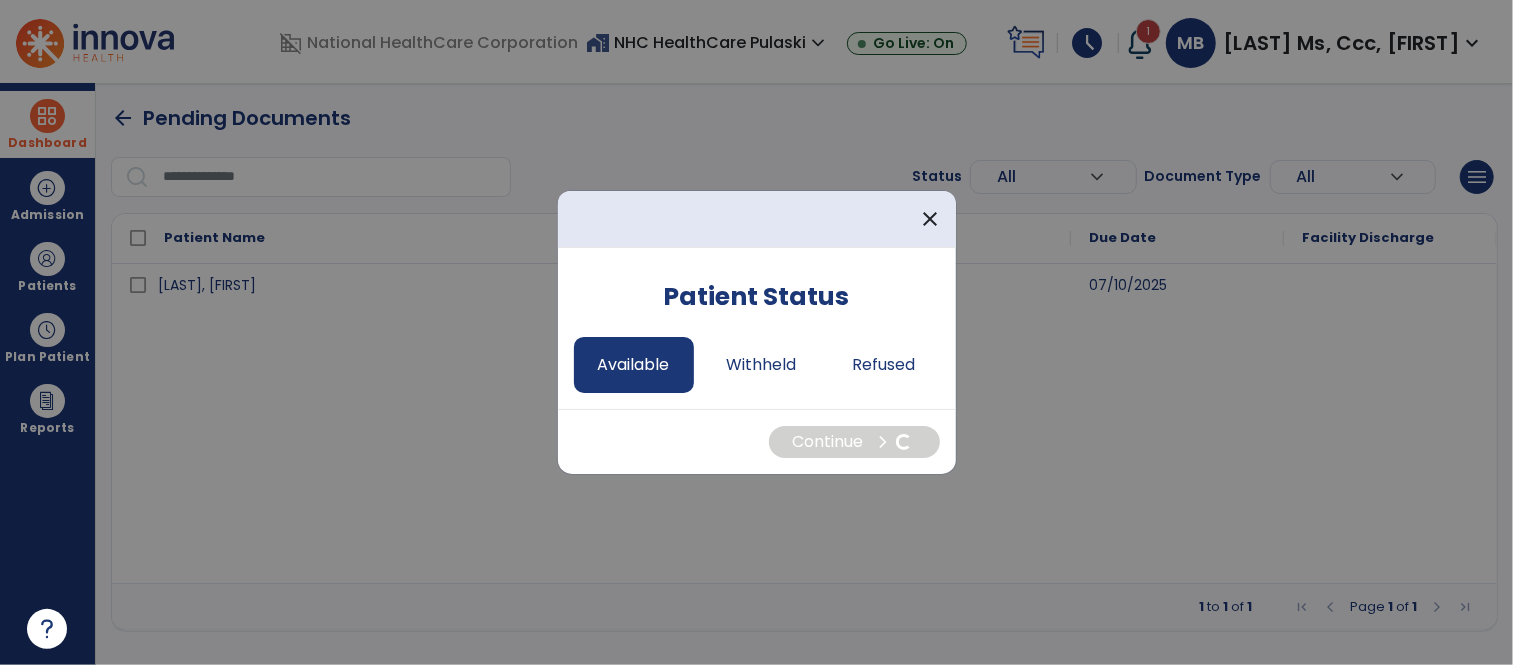 select on "*" 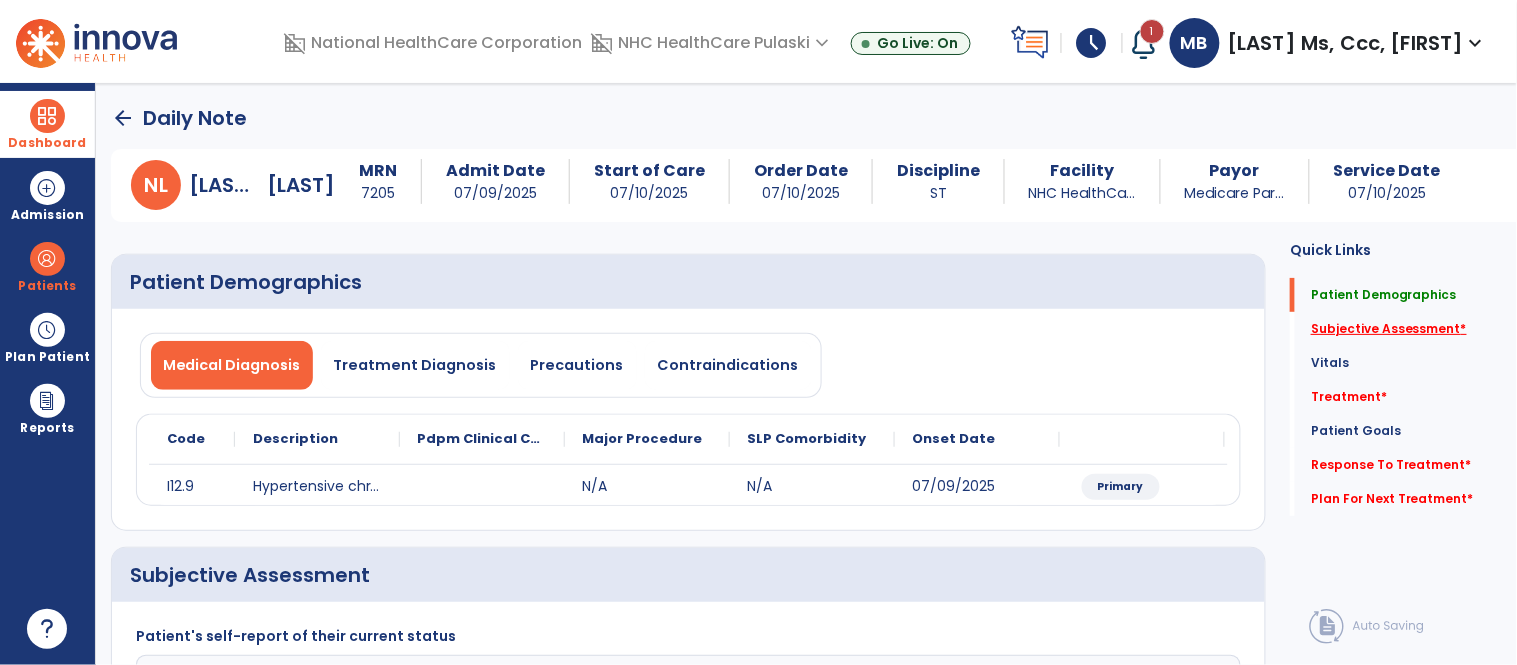 click on "Subjective Assessment   *" 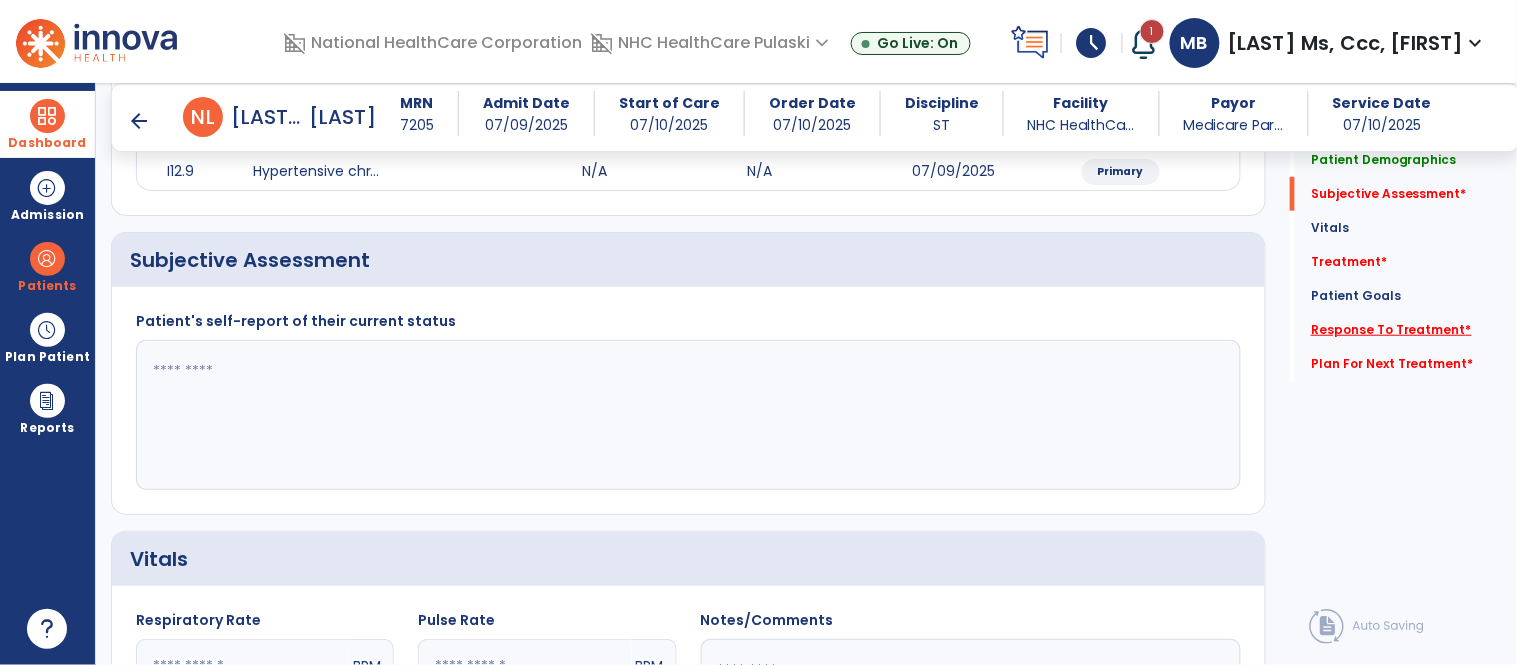 scroll, scrollTop: 314, scrollLeft: 0, axis: vertical 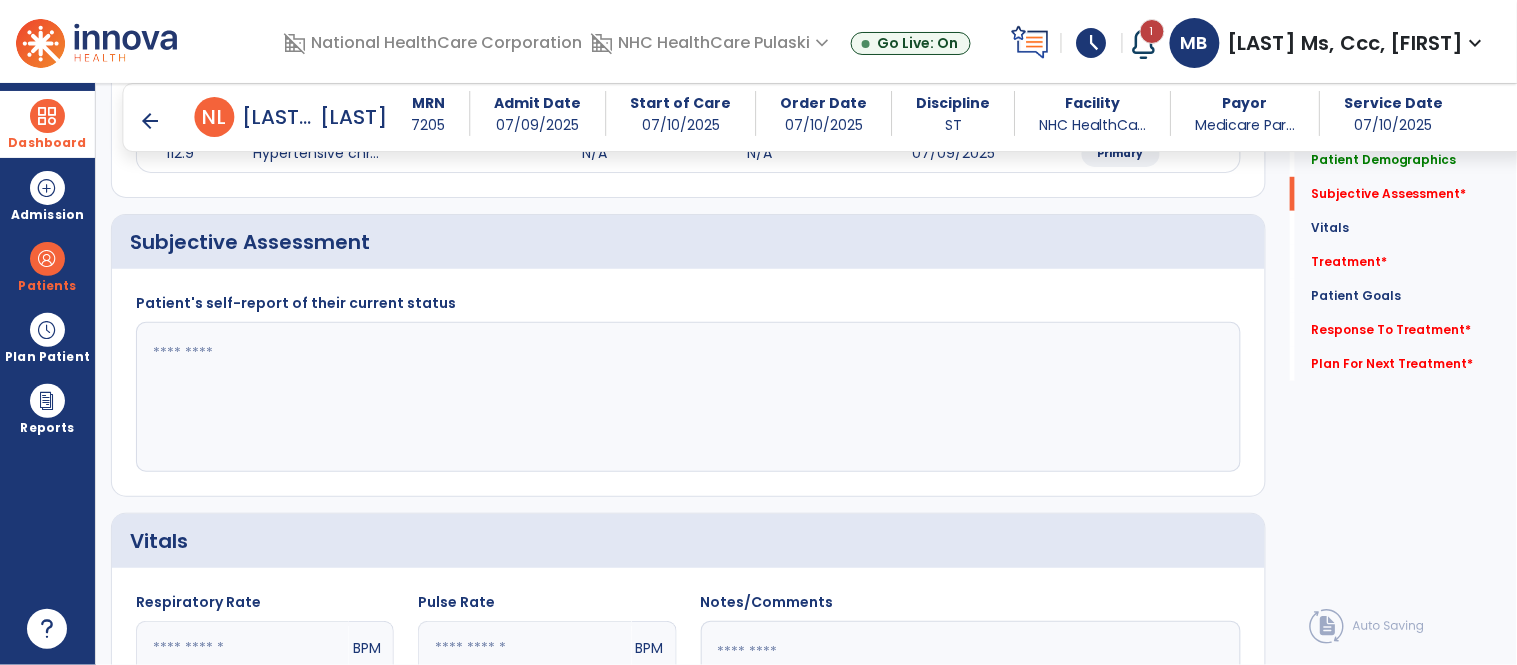 click 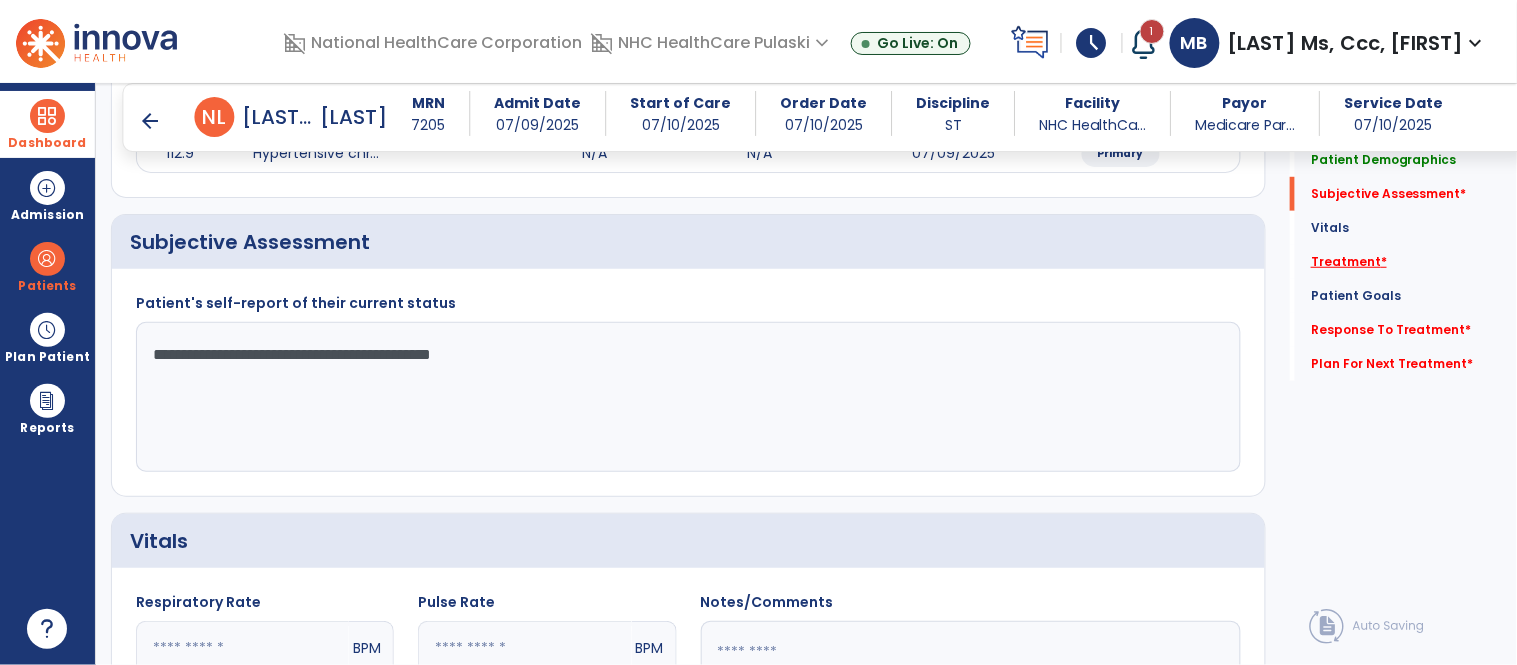 type on "**********" 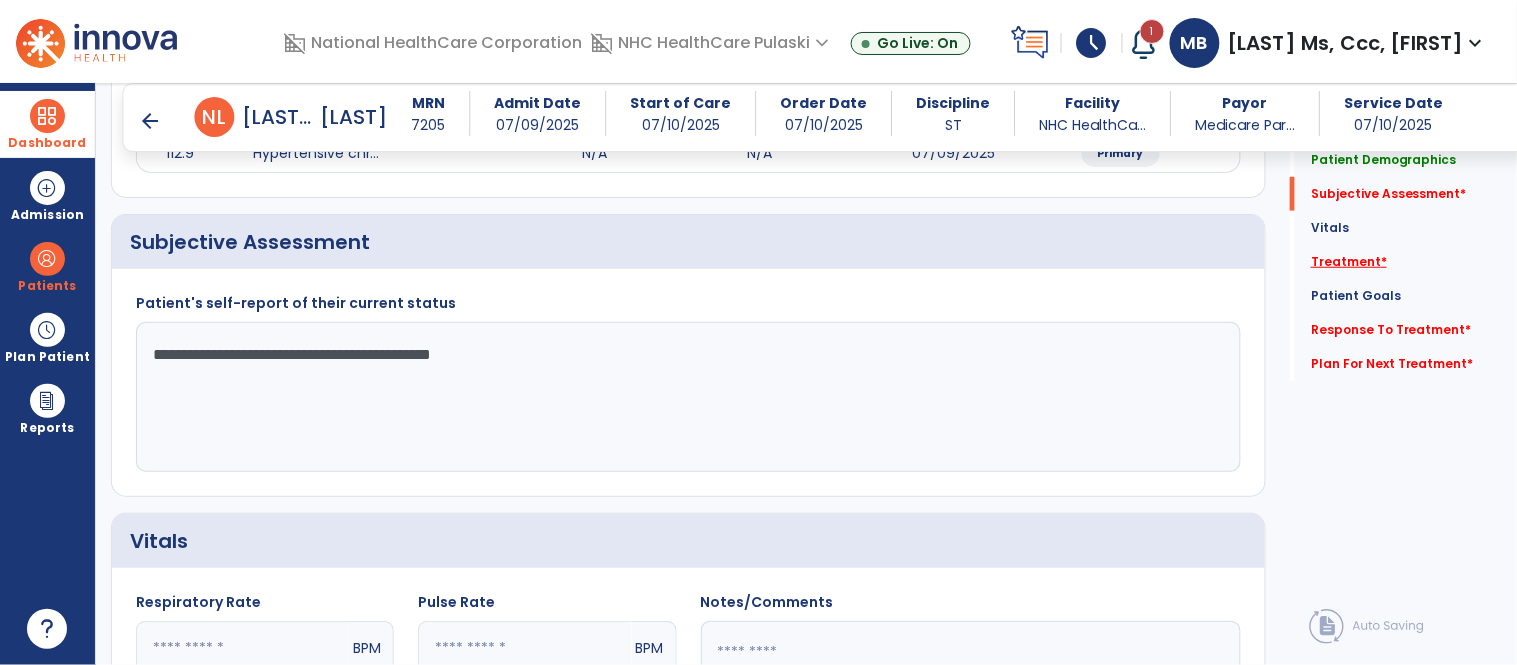 click on "Treatment   *" 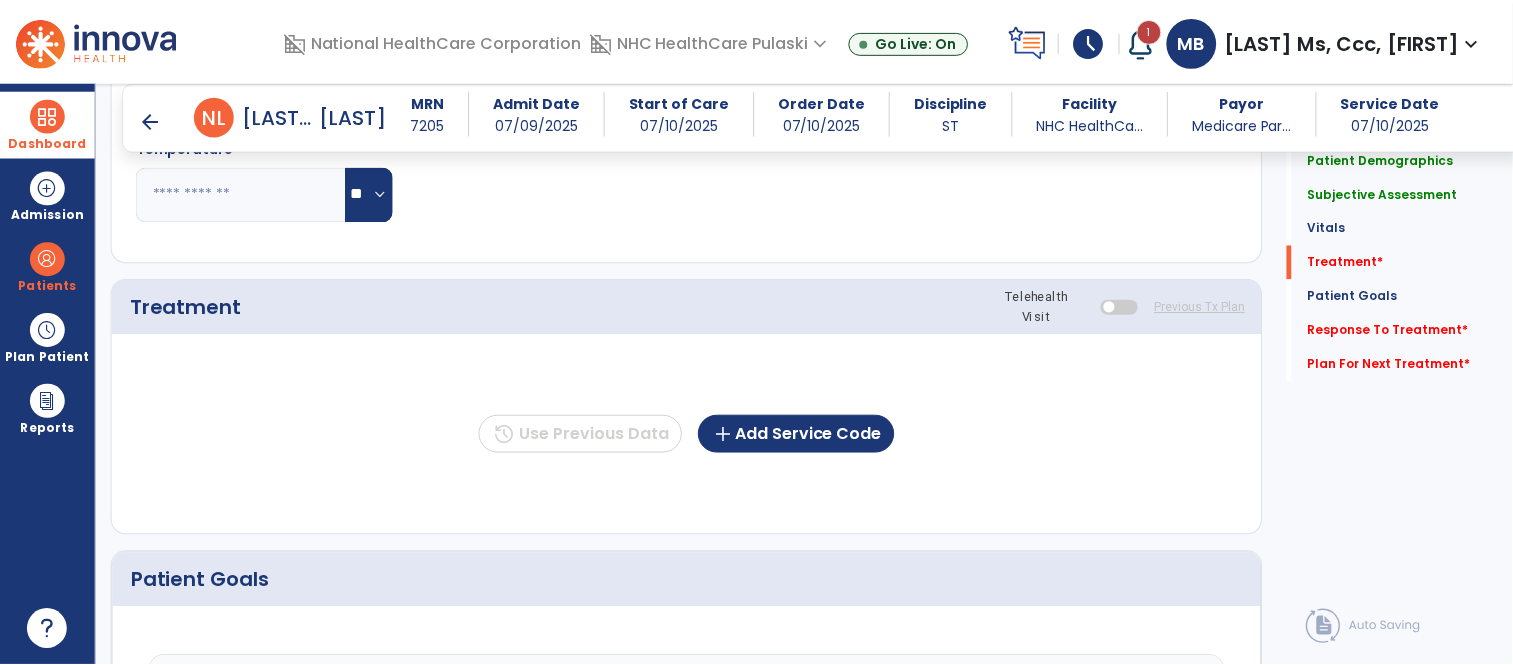 scroll, scrollTop: 1004, scrollLeft: 0, axis: vertical 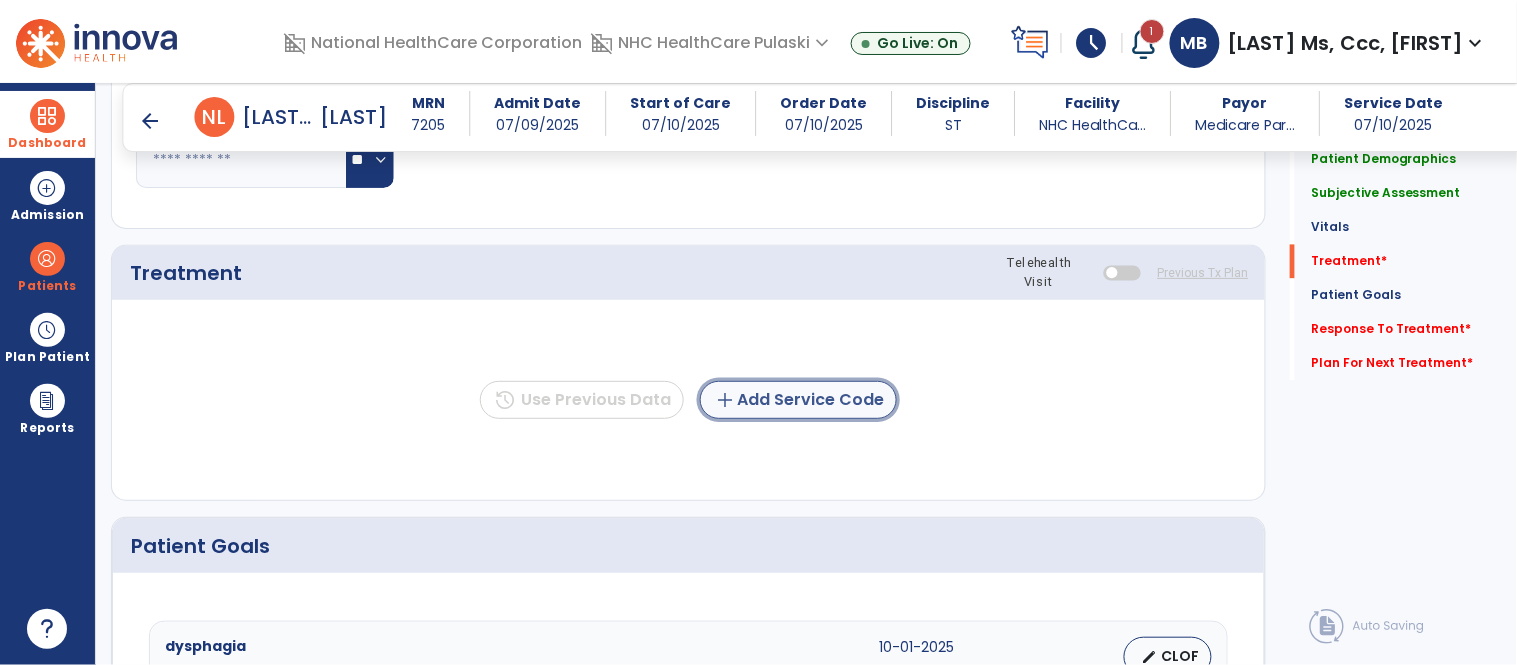 click on "add  Add Service Code" 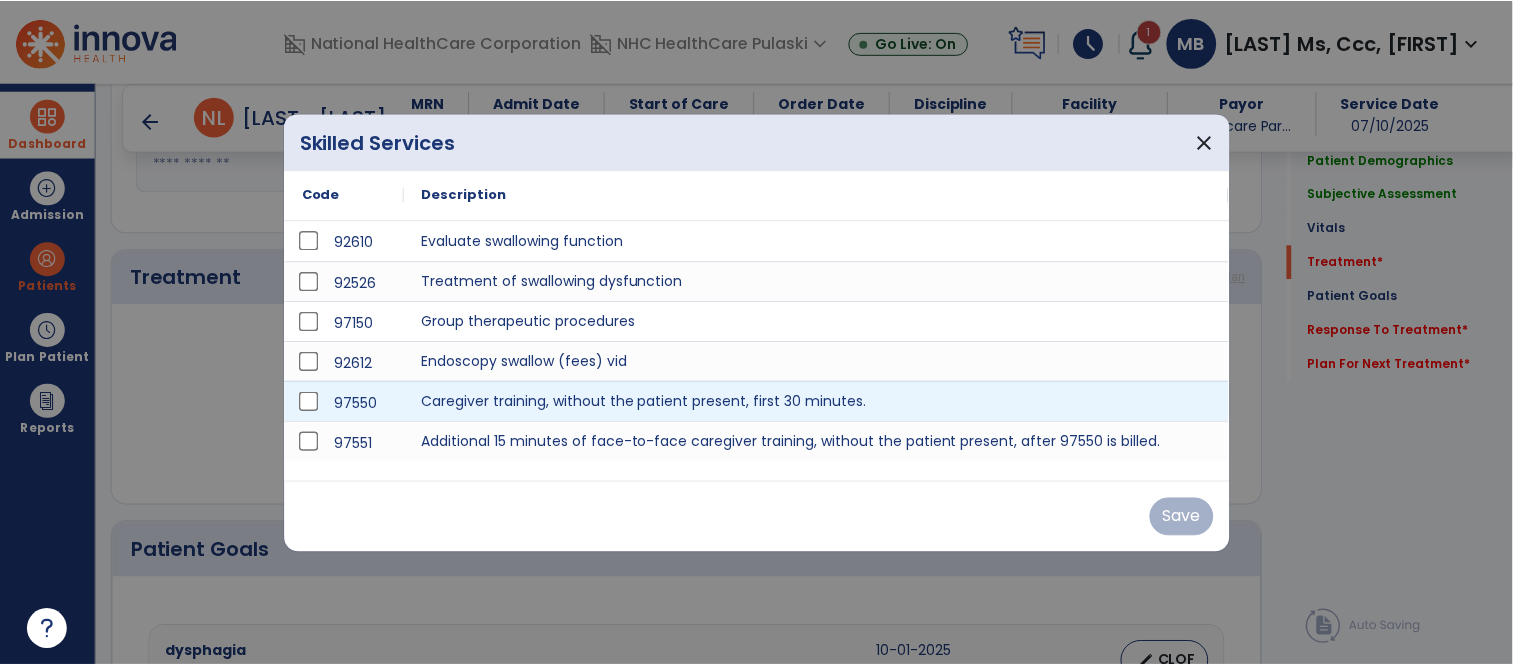 scroll, scrollTop: 1004, scrollLeft: 0, axis: vertical 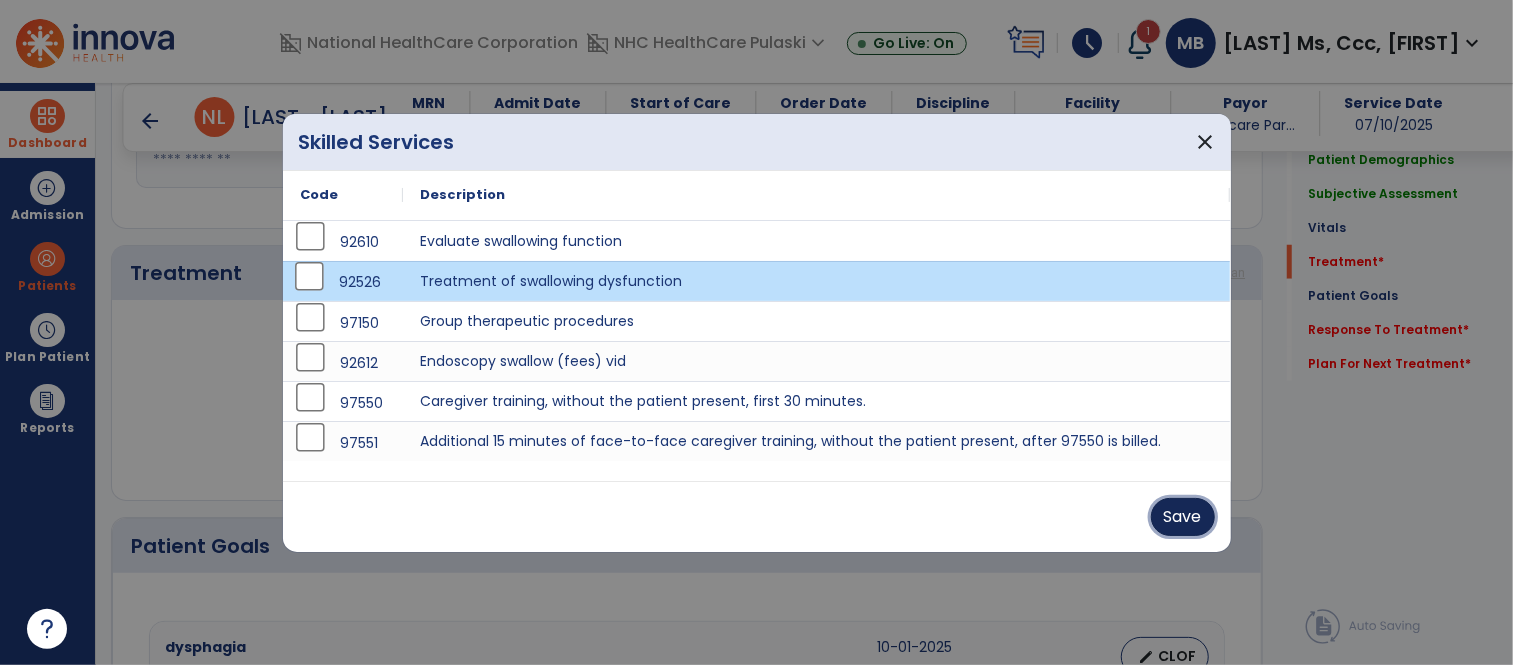 click on "Save" at bounding box center (1183, 517) 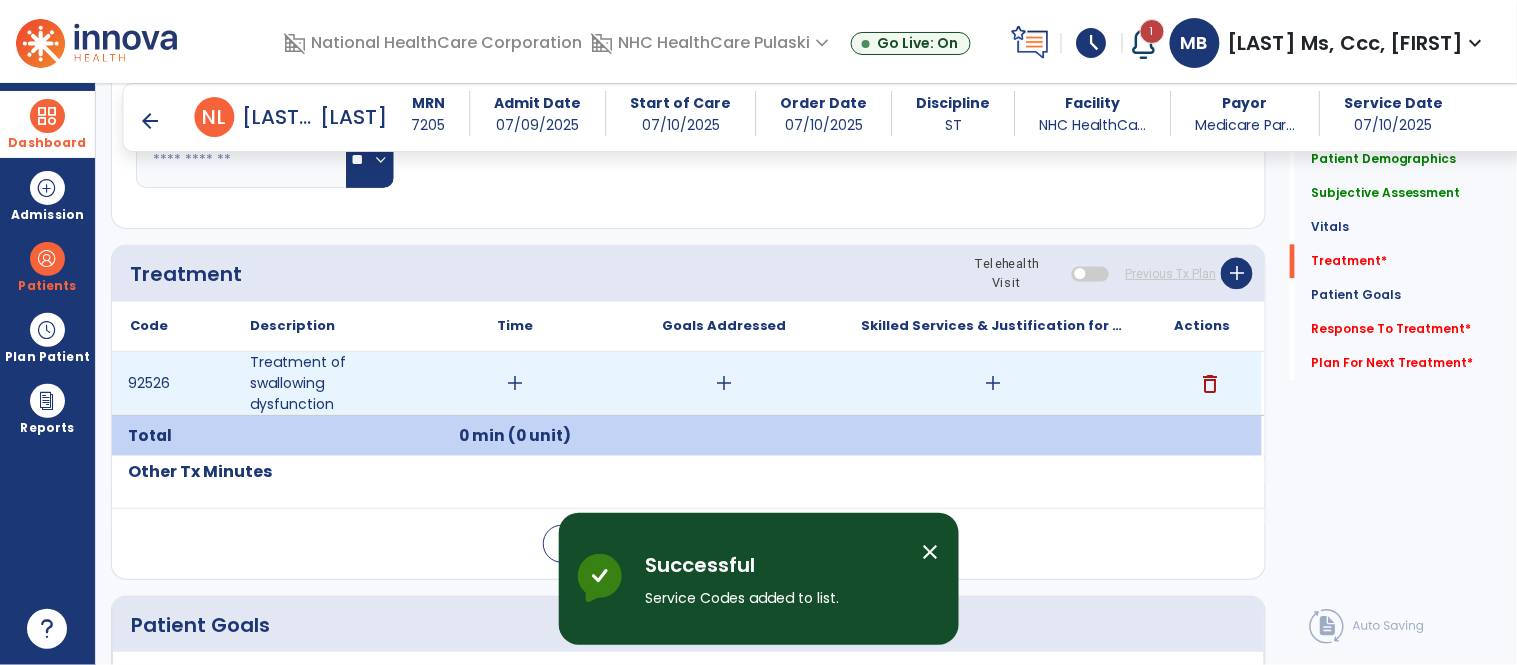 click on "add" at bounding box center [515, 383] 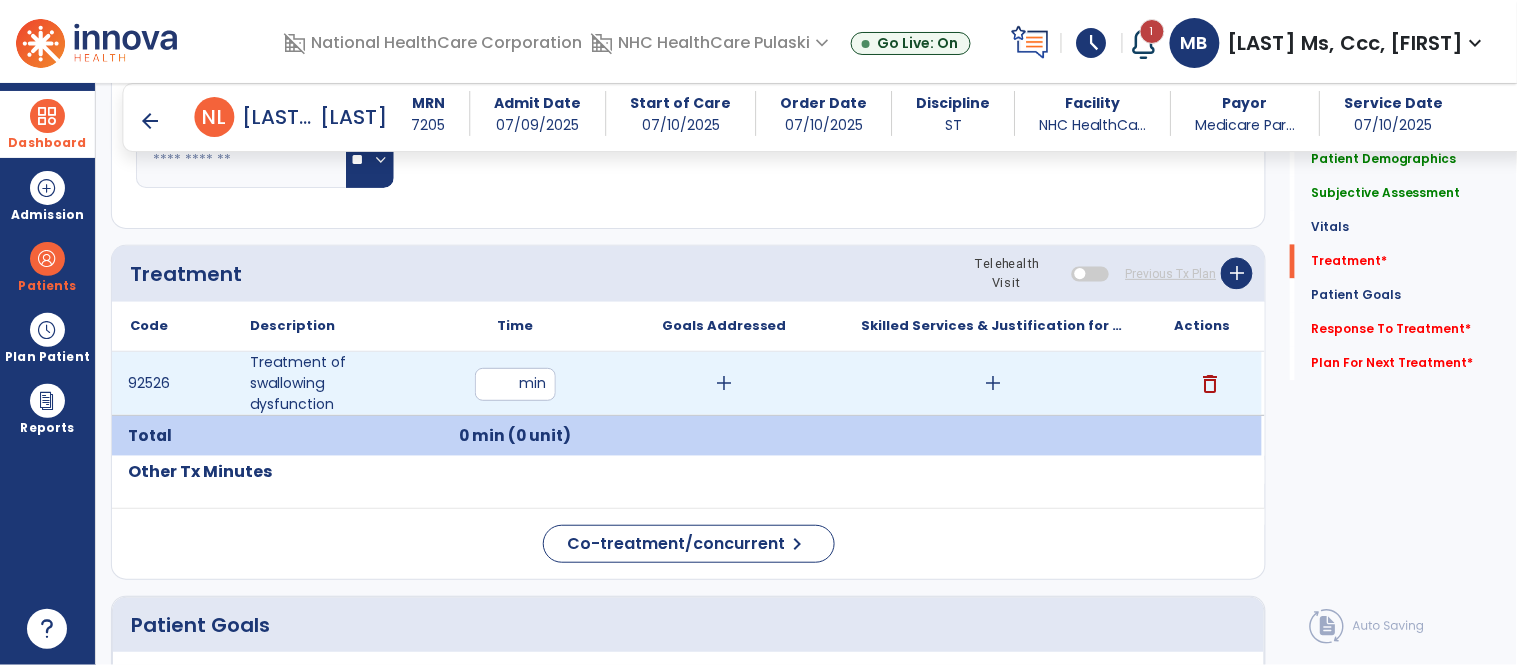 type on "*" 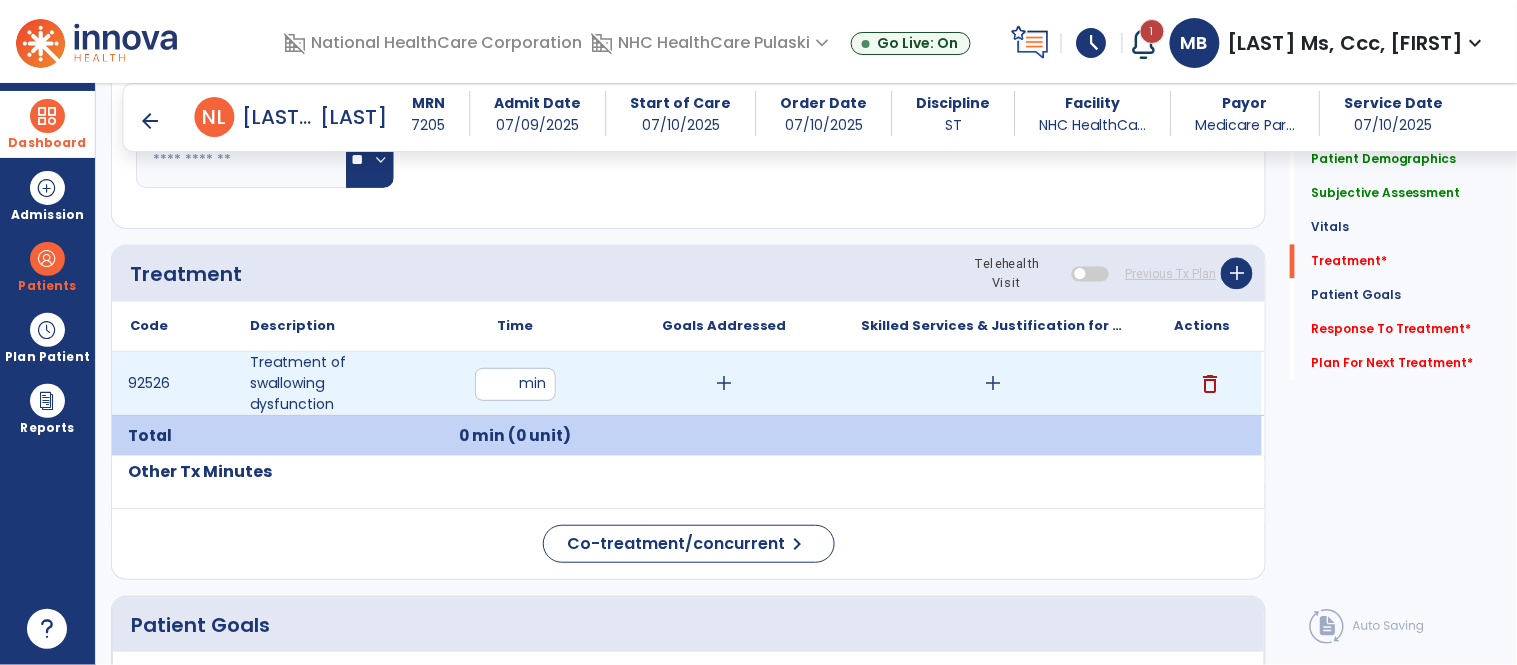 type 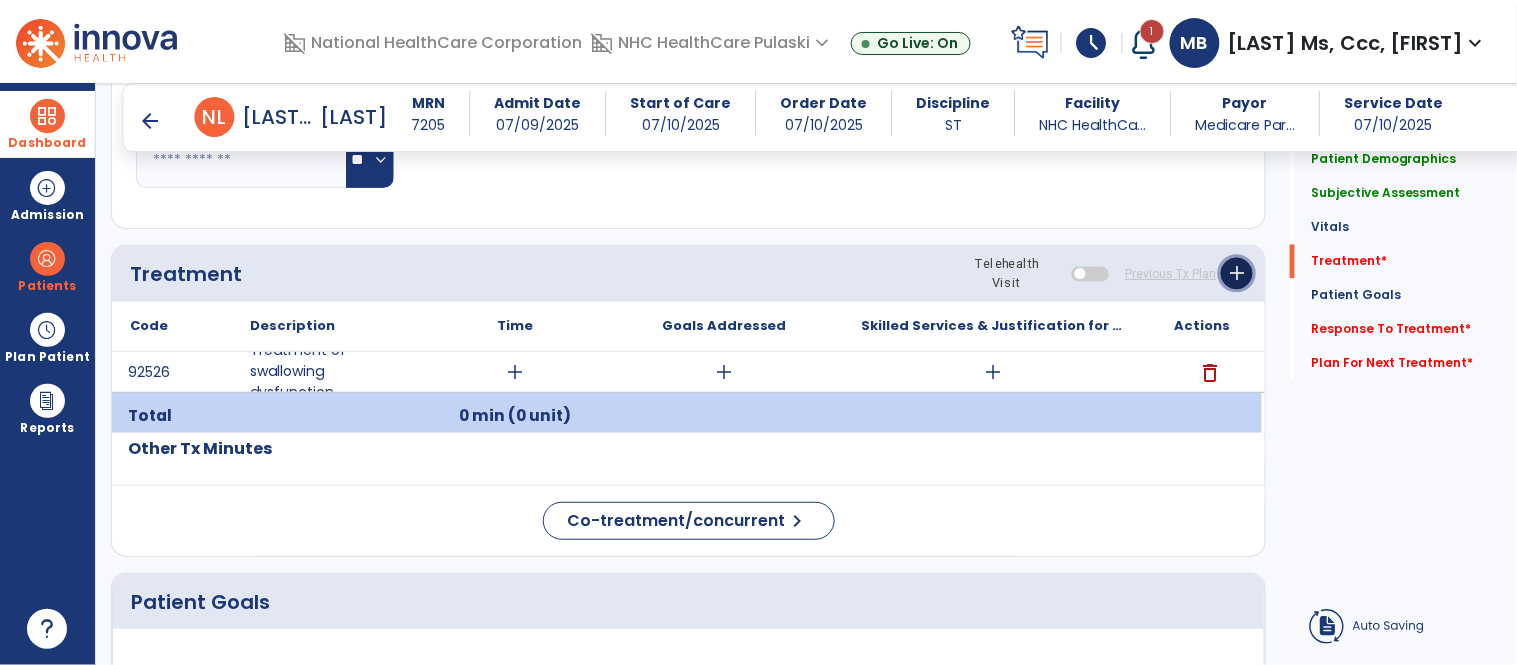 click on "add" 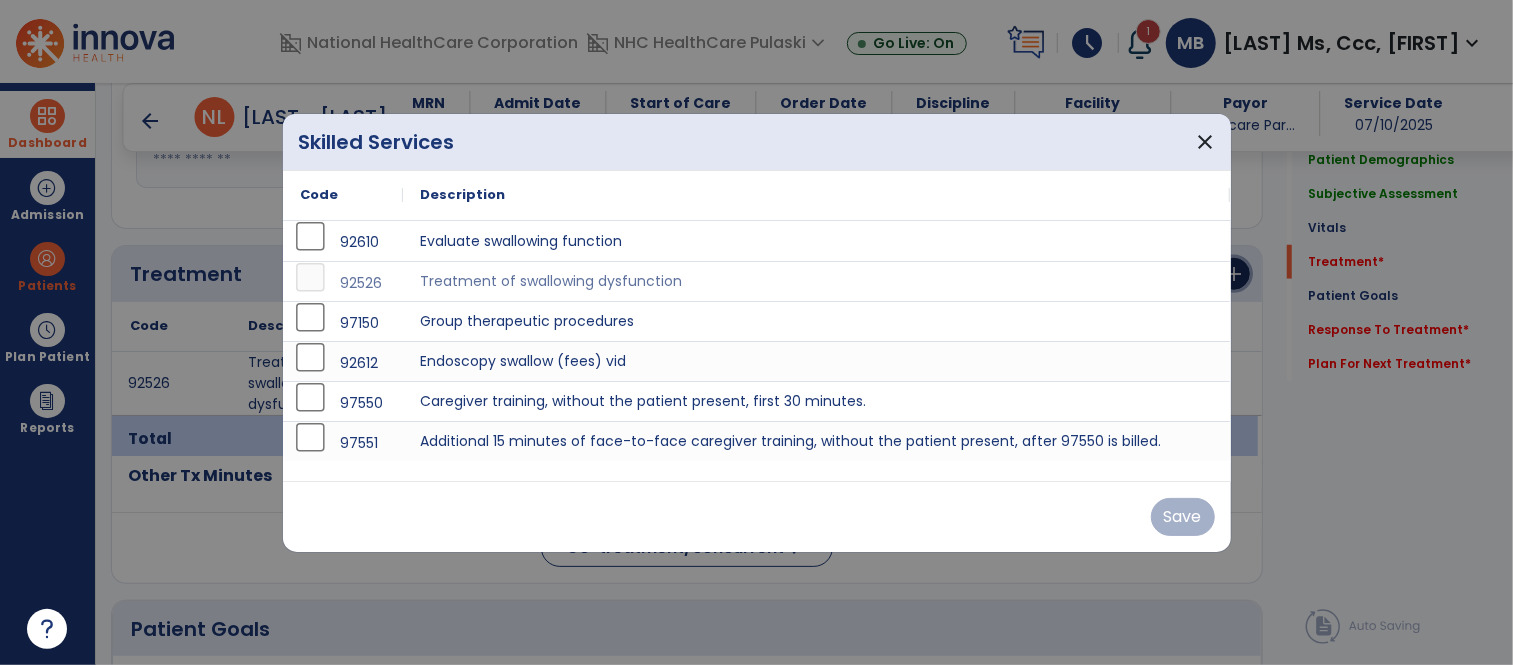 scroll, scrollTop: 1004, scrollLeft: 0, axis: vertical 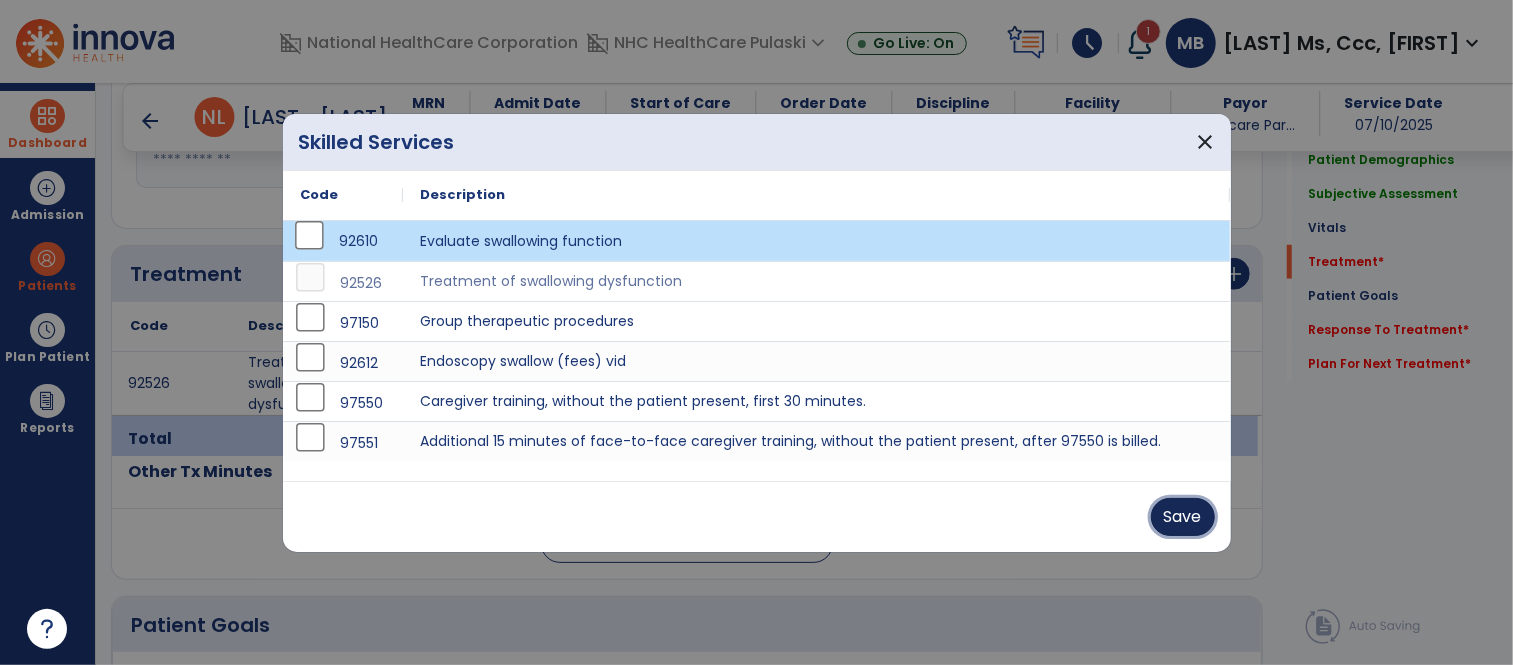 click on "Save" at bounding box center (1183, 517) 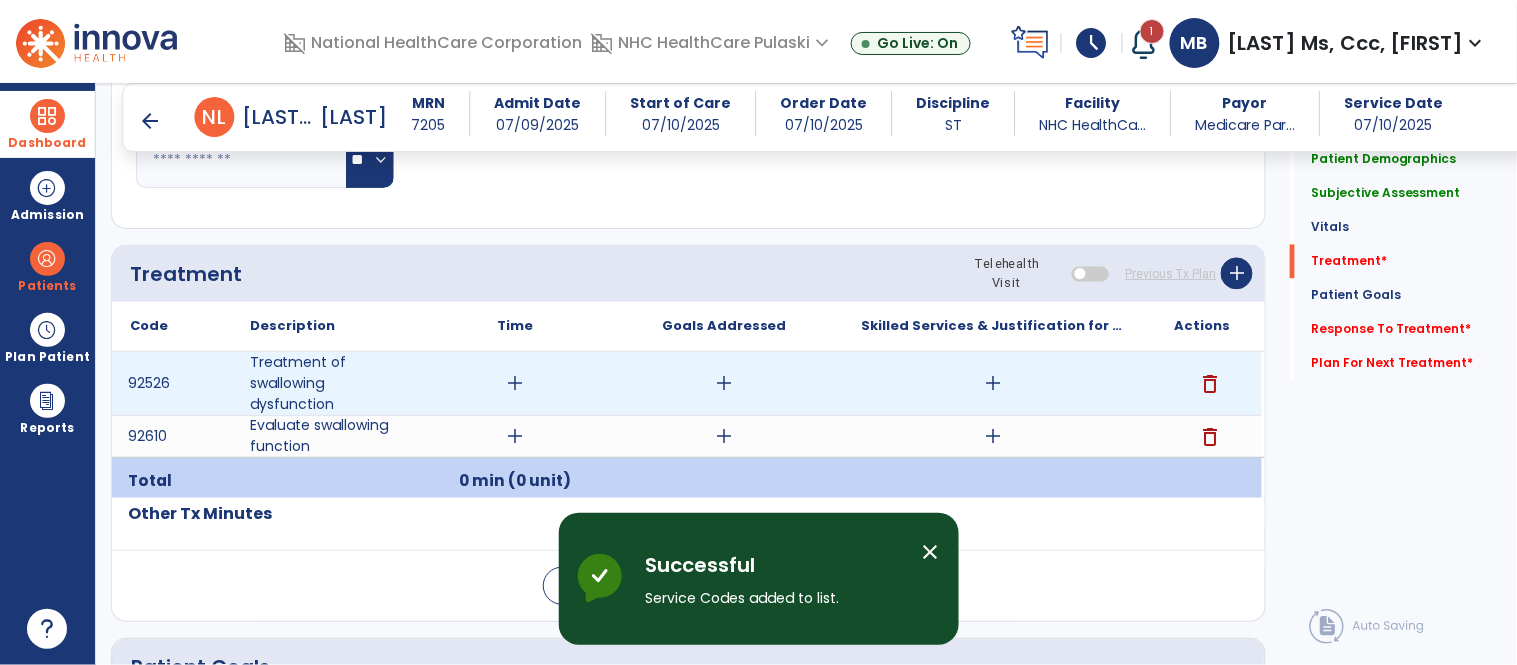 click on "add" at bounding box center [515, 383] 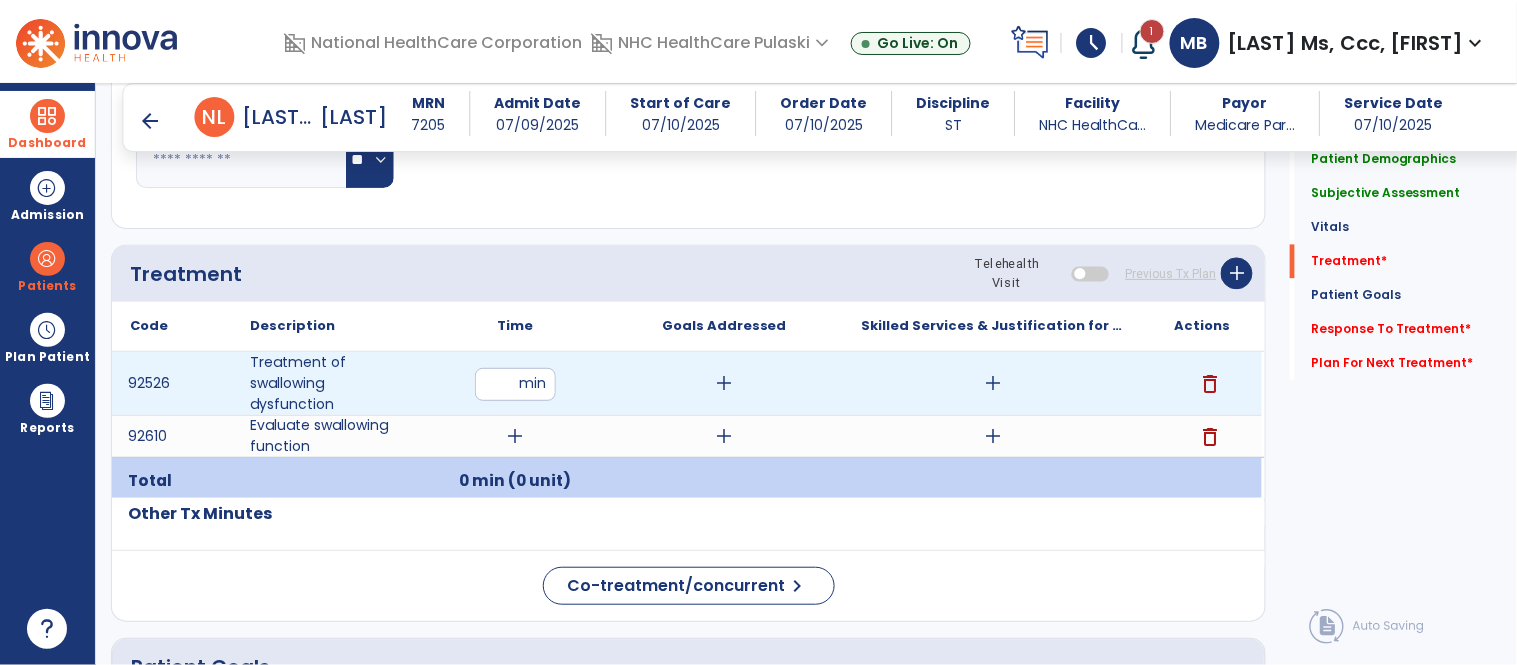 type on "*" 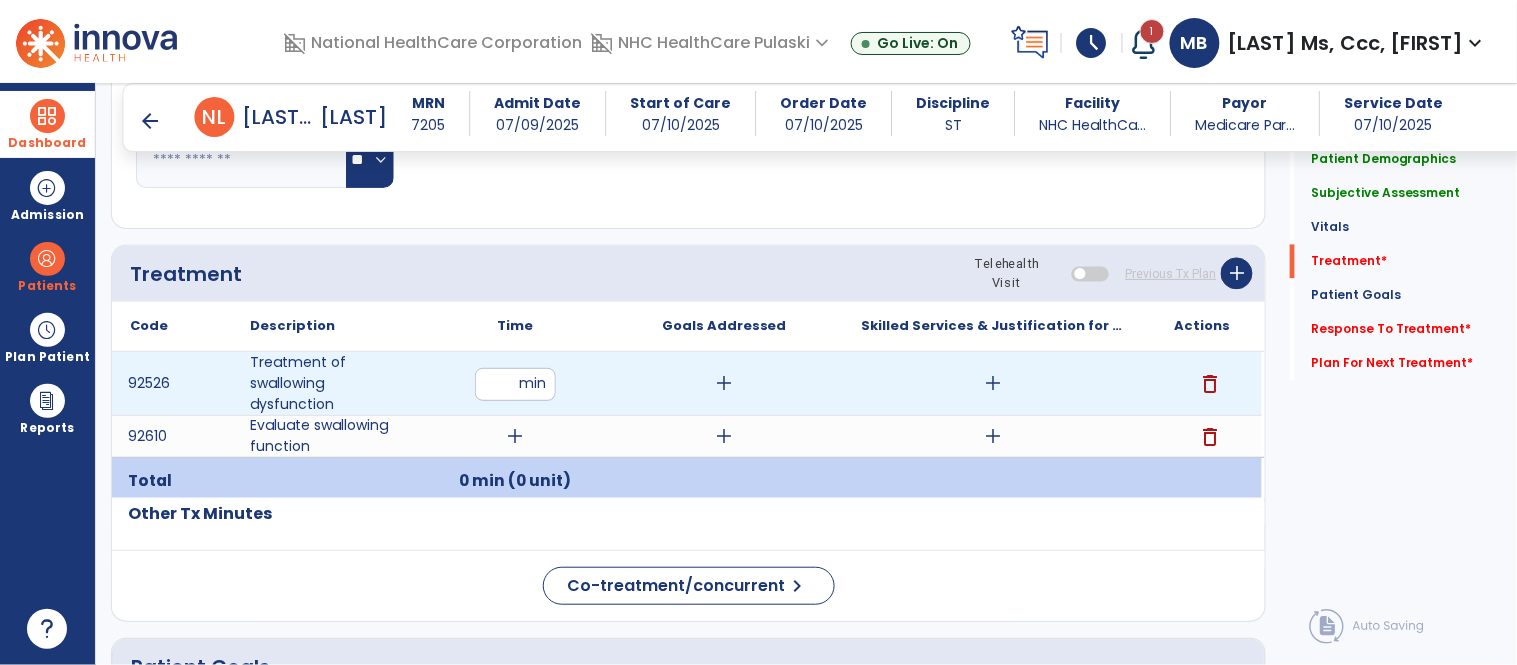 click at bounding box center (515, 384) 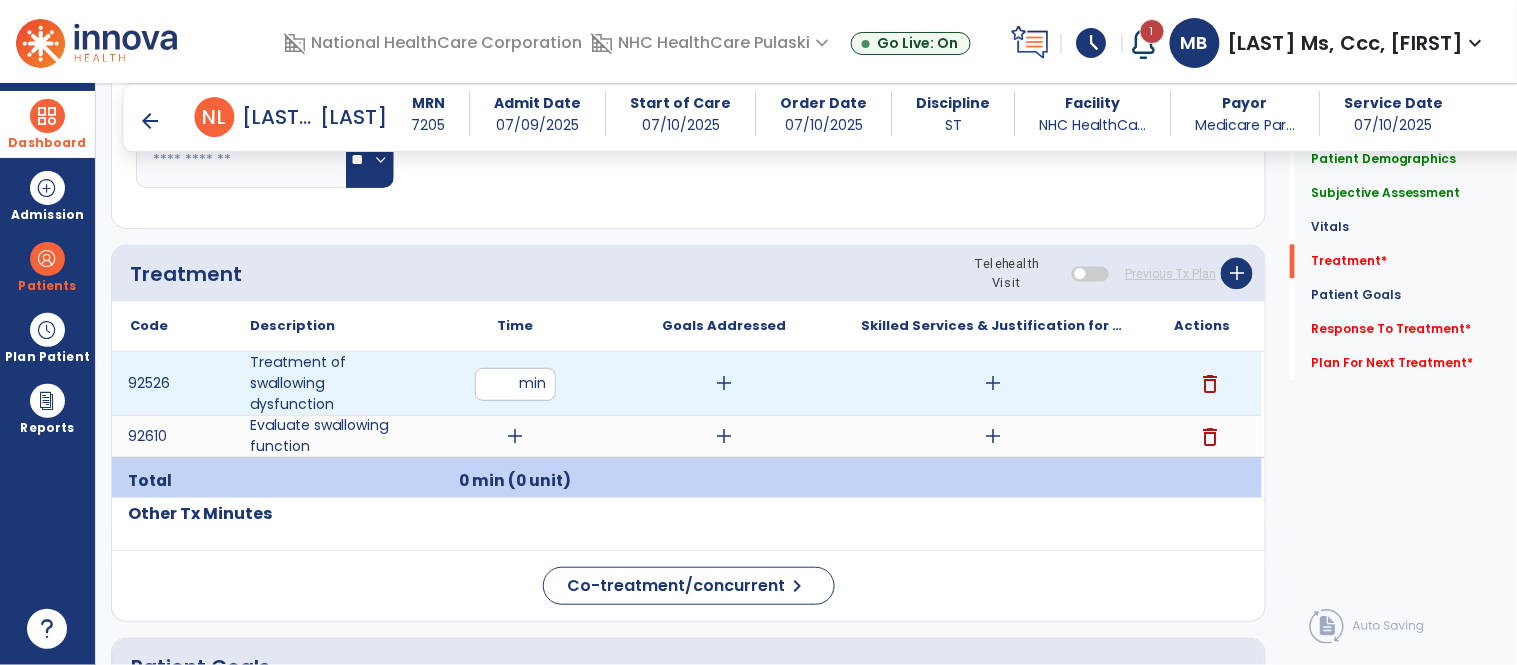 click at bounding box center [515, 384] 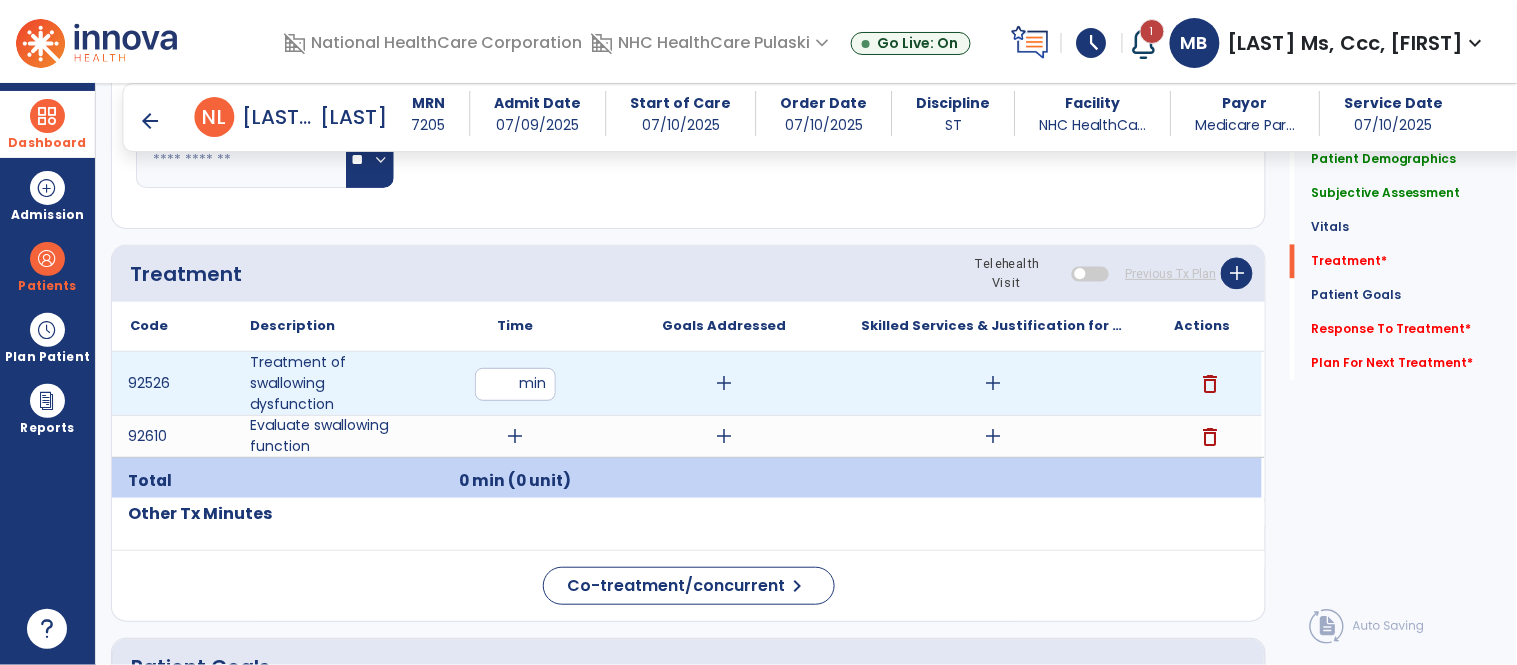 type on "*" 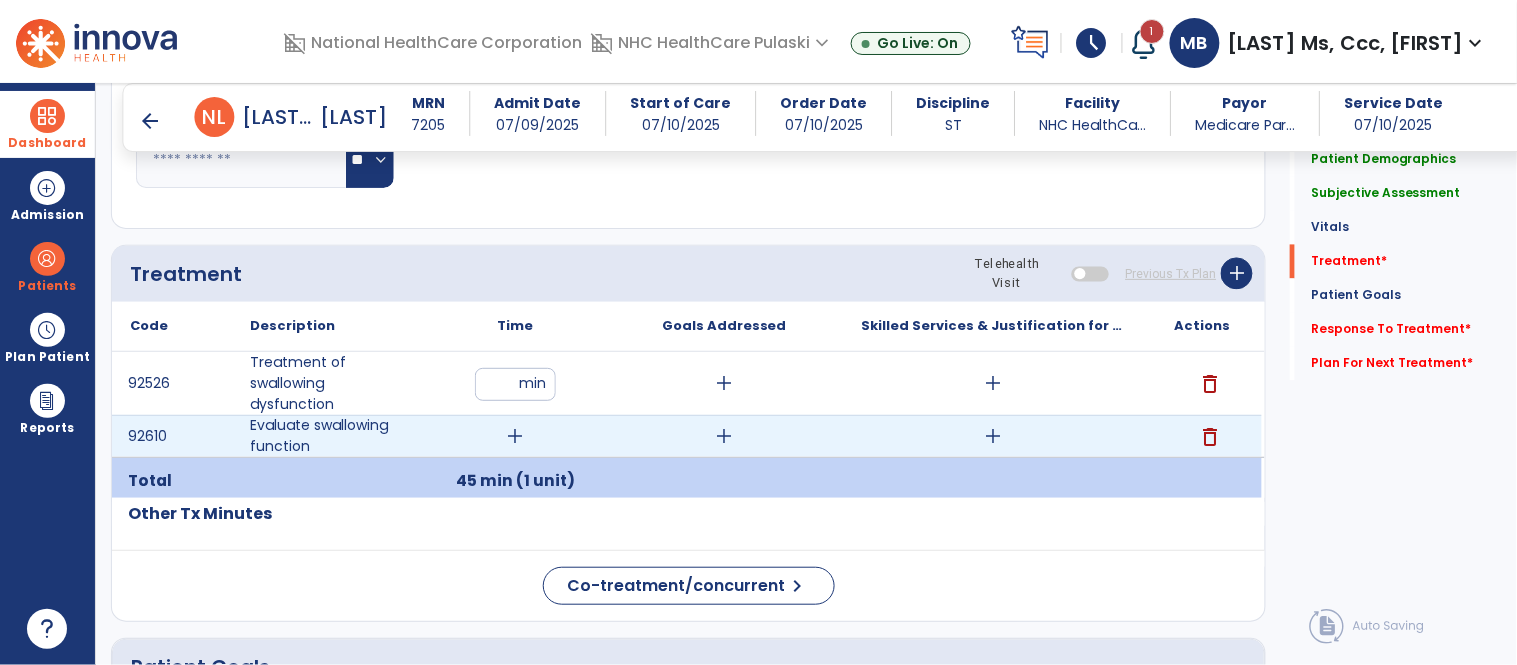 click on "add" at bounding box center [515, 436] 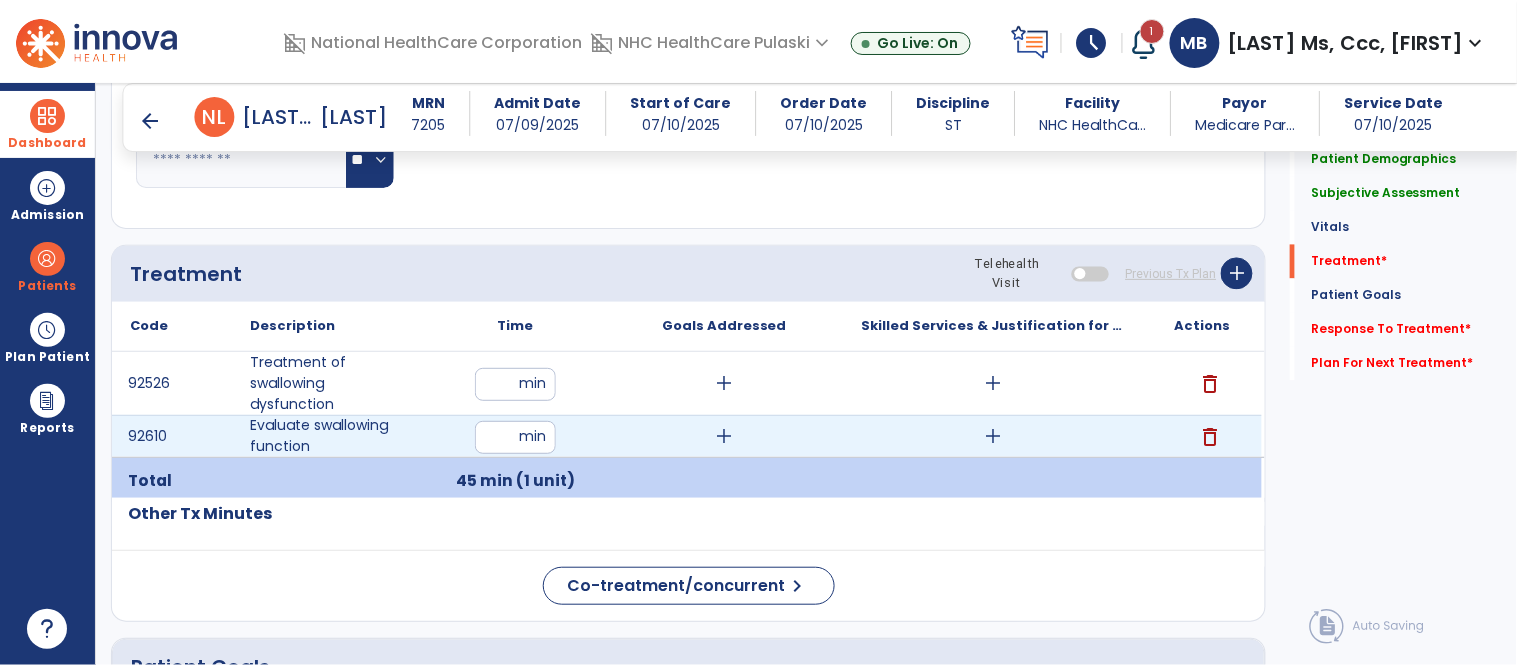 type on "**" 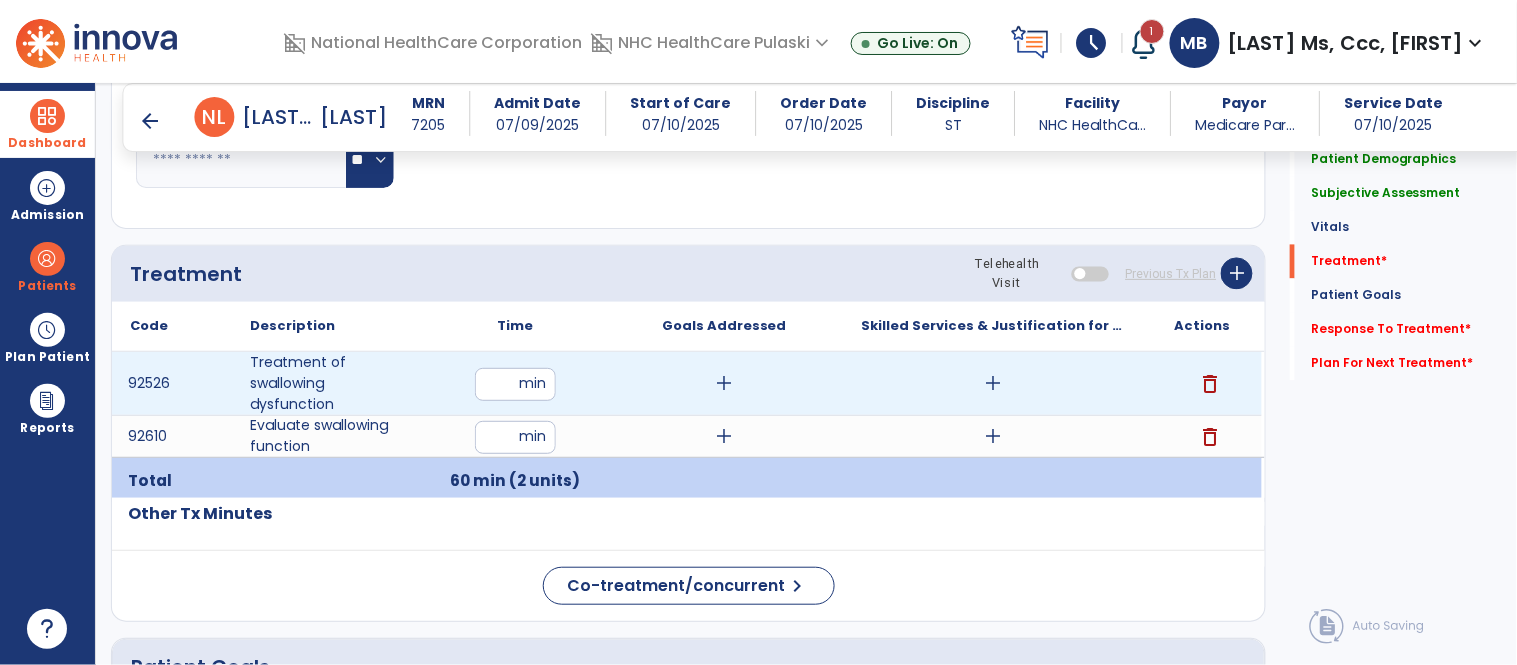 click on "add" at bounding box center [993, 383] 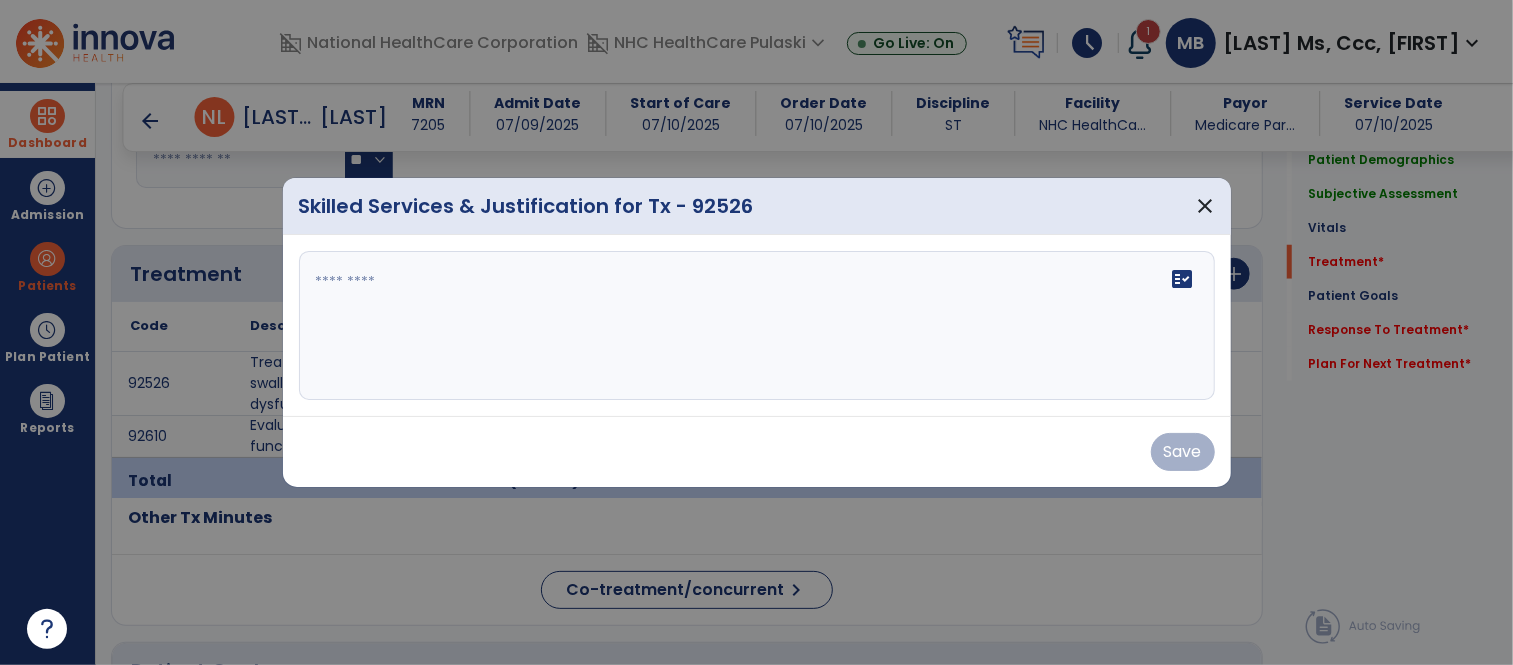 scroll, scrollTop: 1004, scrollLeft: 0, axis: vertical 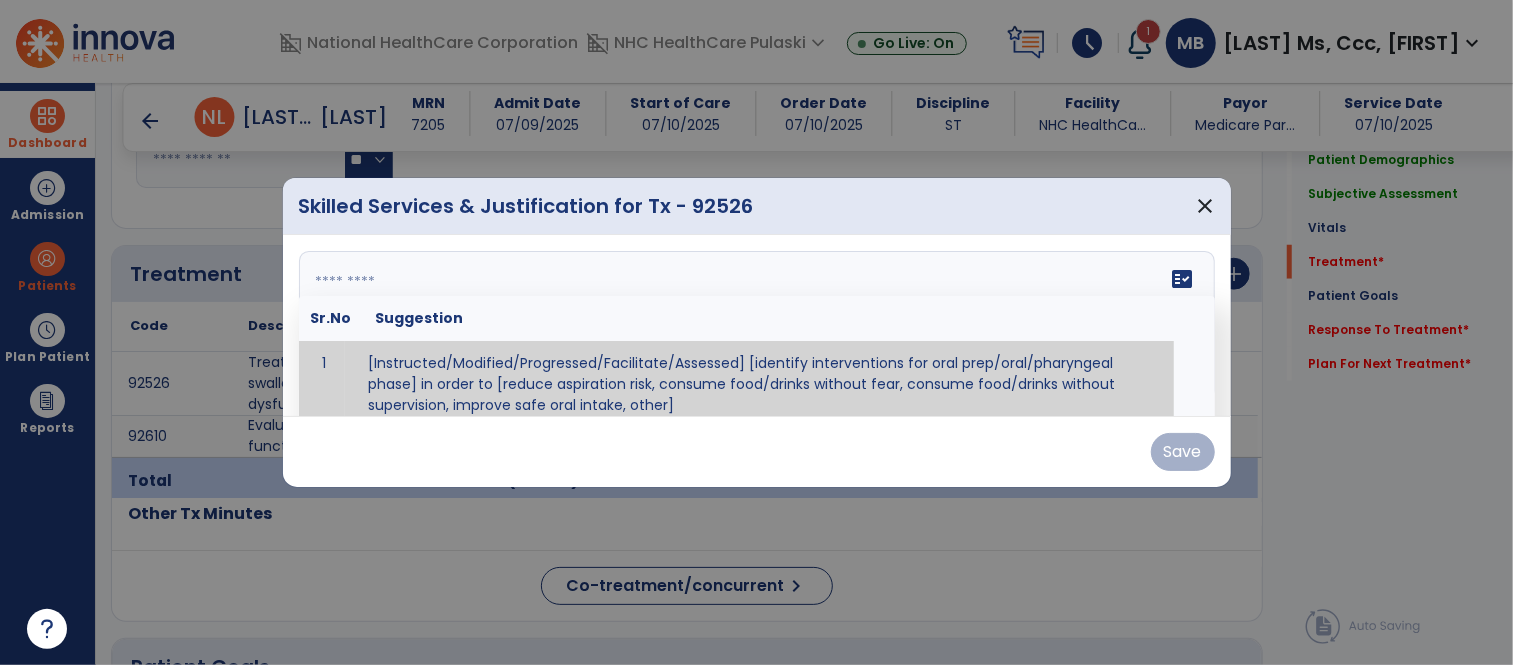 click on "fact_check  Sr.No Suggestion 1 [Instructed/Modified/Progressed/Facilitate/Assessed] [identify interventions for oral prep/oral/pharyngeal phase] in order to [reduce aspiration risk, consume food/drinks without fear, consume food/drinks without supervision, improve safe oral intake, other] 2 [Instructed/Modified/Progressed/Facilitate/Assessed] [identify compensatory methods such as alternating bites/sips, effortful swallow, other] in order to [reduce aspiration risk, consume food/drinks without fear, consume food/drinks without supervision, improve safe oral intake, other] 3 [Instructed/Modified/Progressed/Assessed] trials of [identify IDDSI Food/Drink Level or NDD Solid/Liquid Level] in order to [reduce aspiration risk, consume food/drinks without fear, consume food/drinks without supervision, improve safe oral intake, other] 4 5 Assessed swallow with administration of [identify test]" at bounding box center (757, 326) 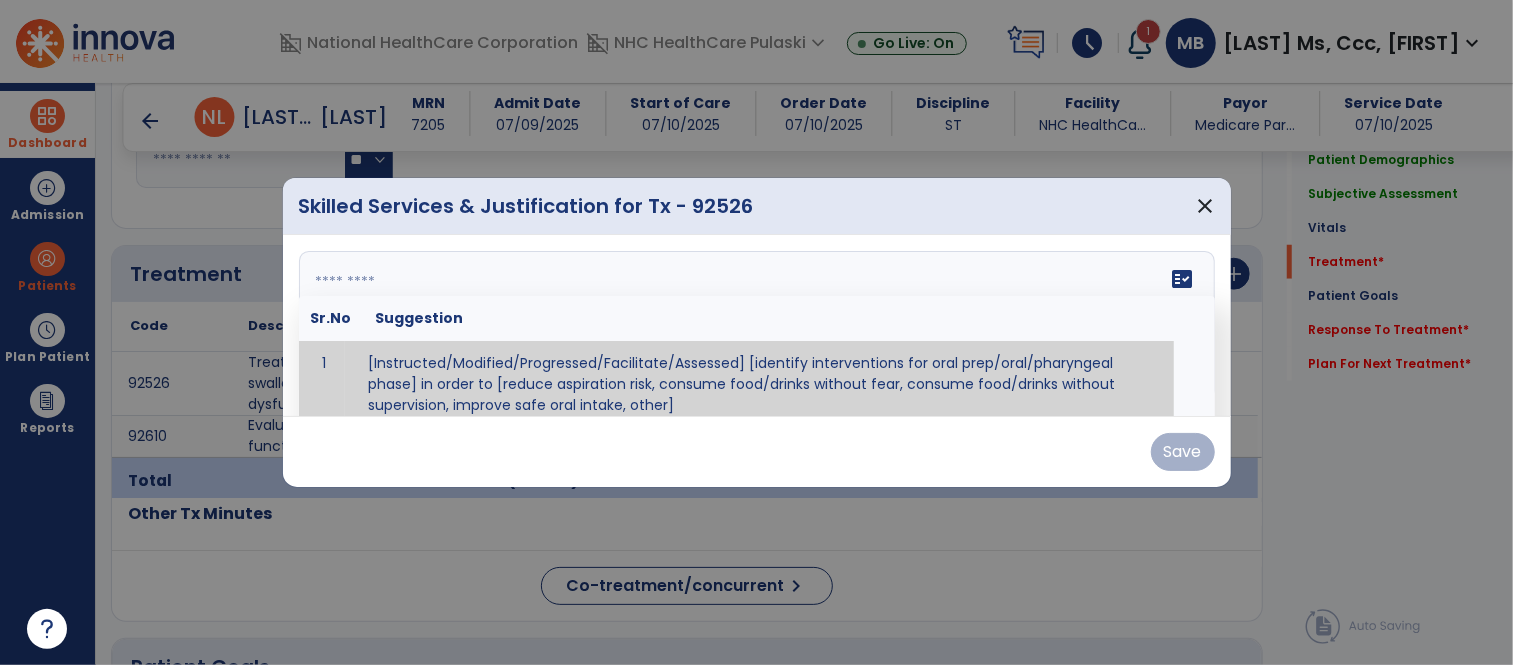 scroll, scrollTop: 11, scrollLeft: 0, axis: vertical 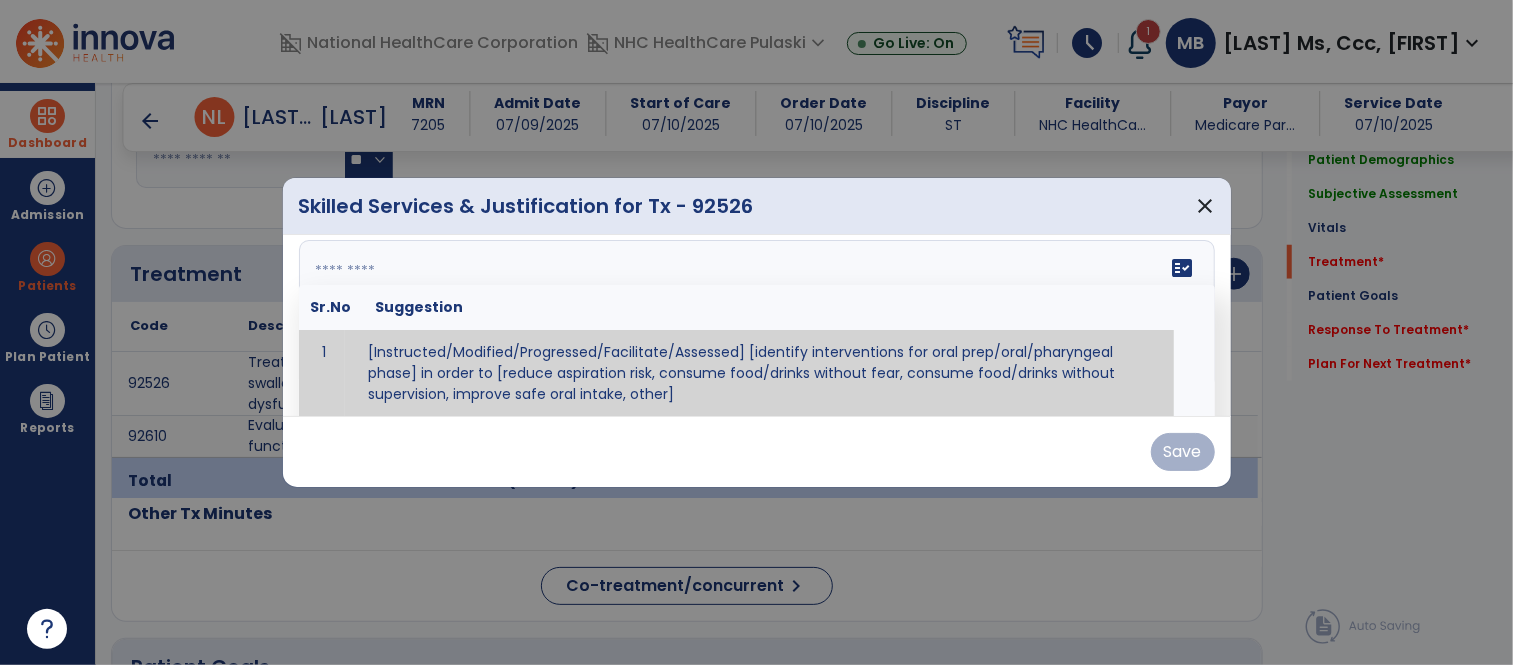 paste on "**********" 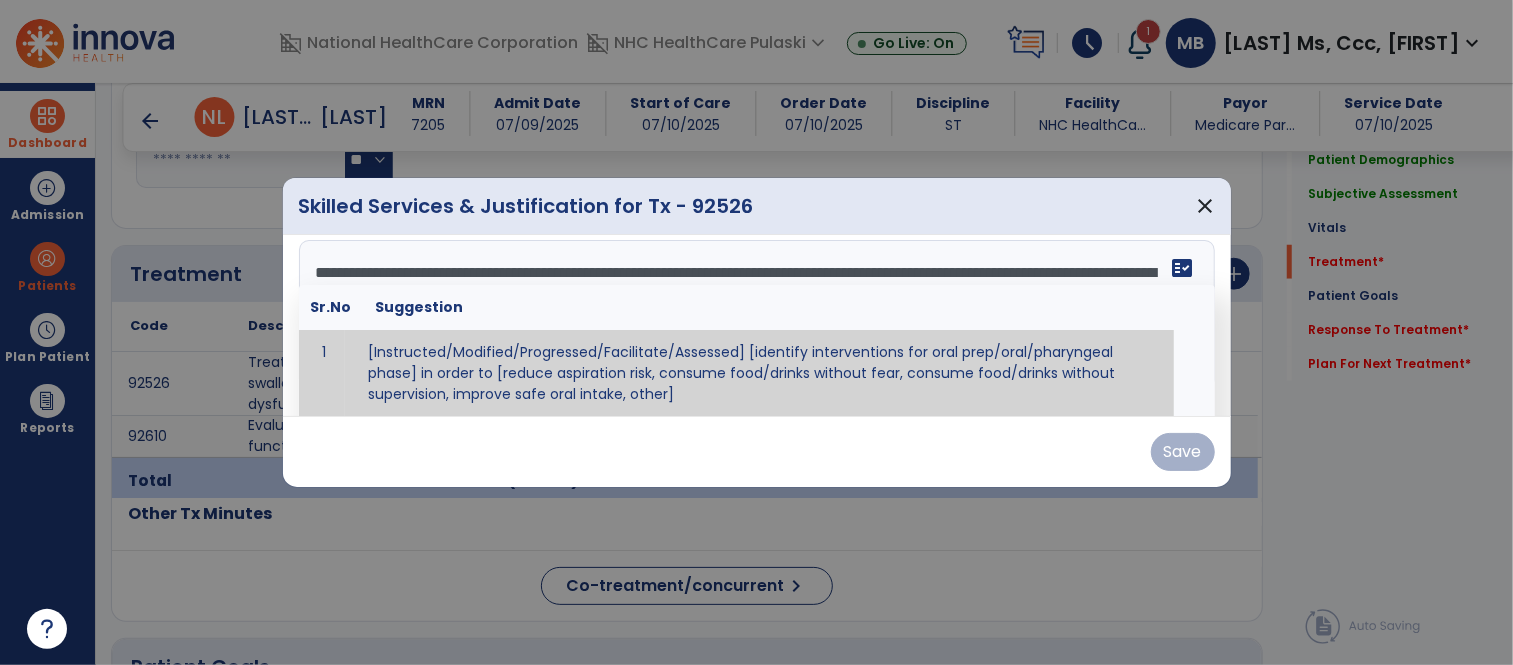 scroll, scrollTop: 134, scrollLeft: 0, axis: vertical 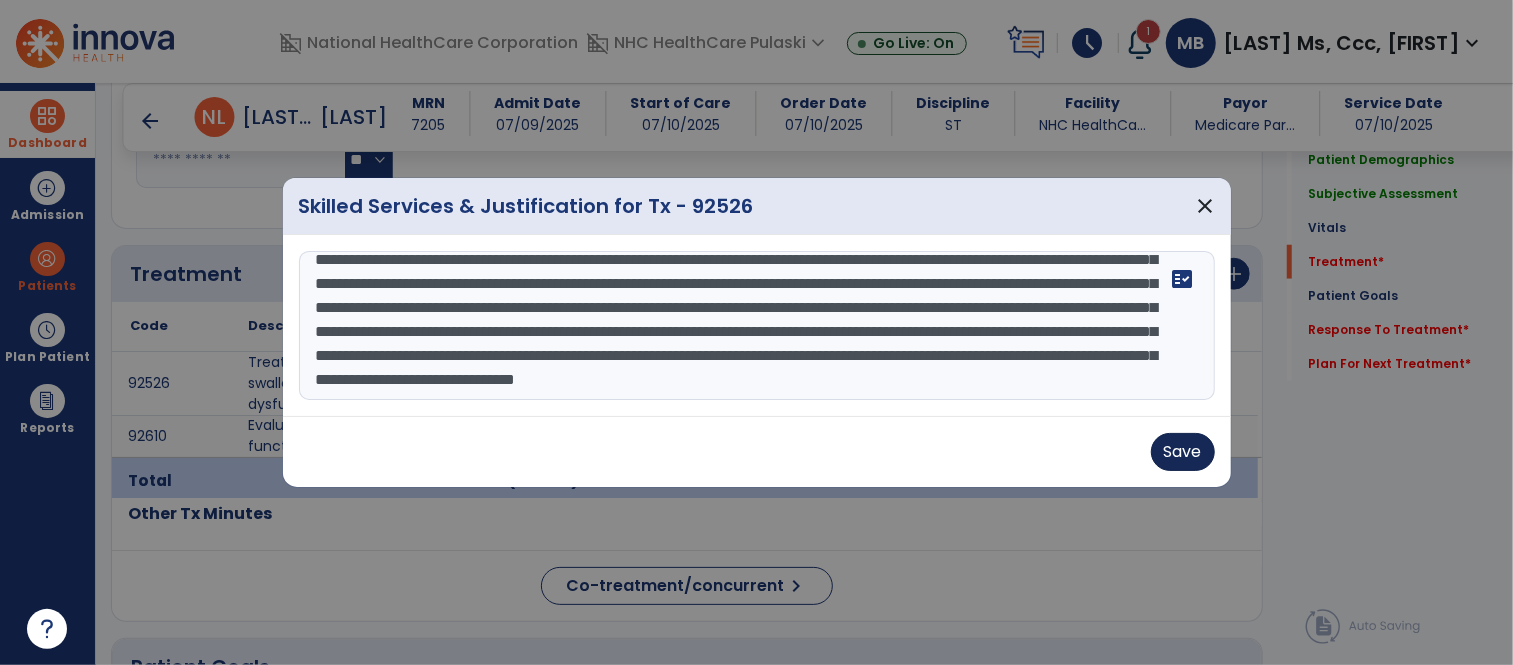 type on "**********" 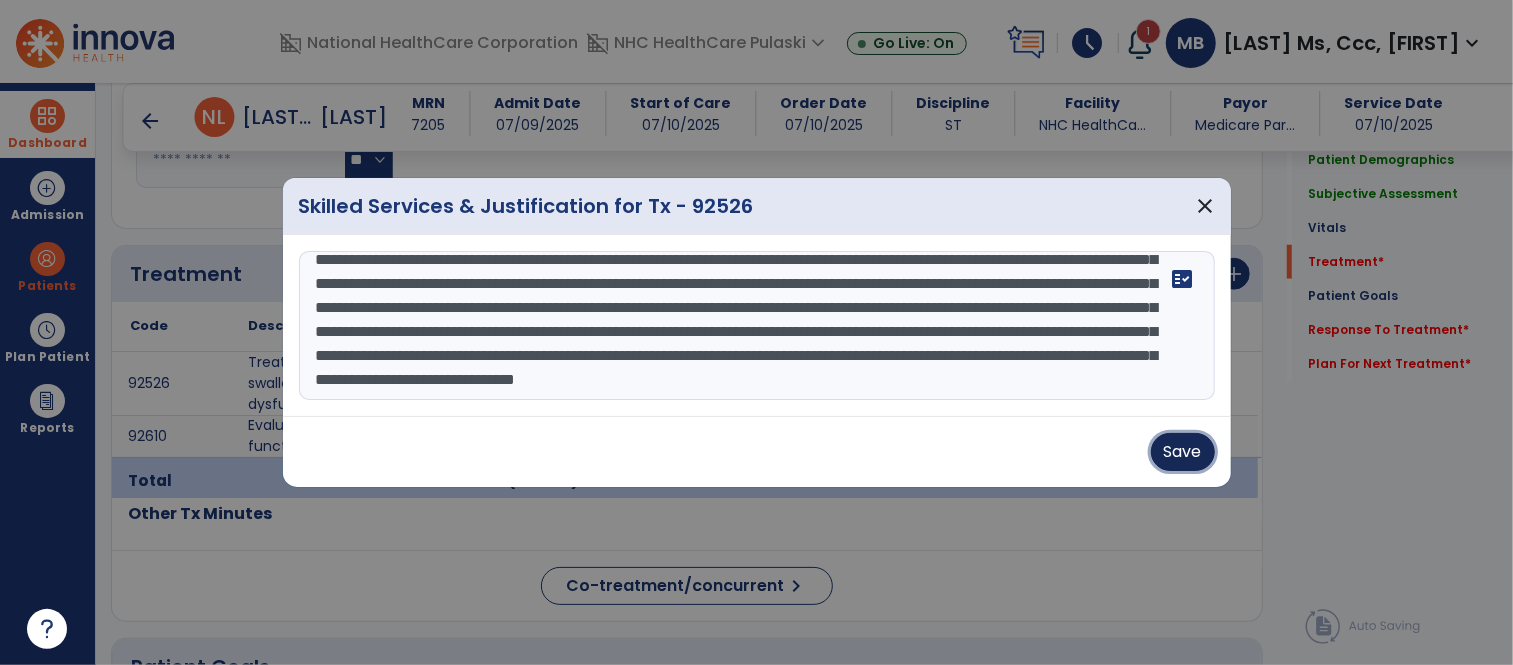click on "Save" at bounding box center [1183, 452] 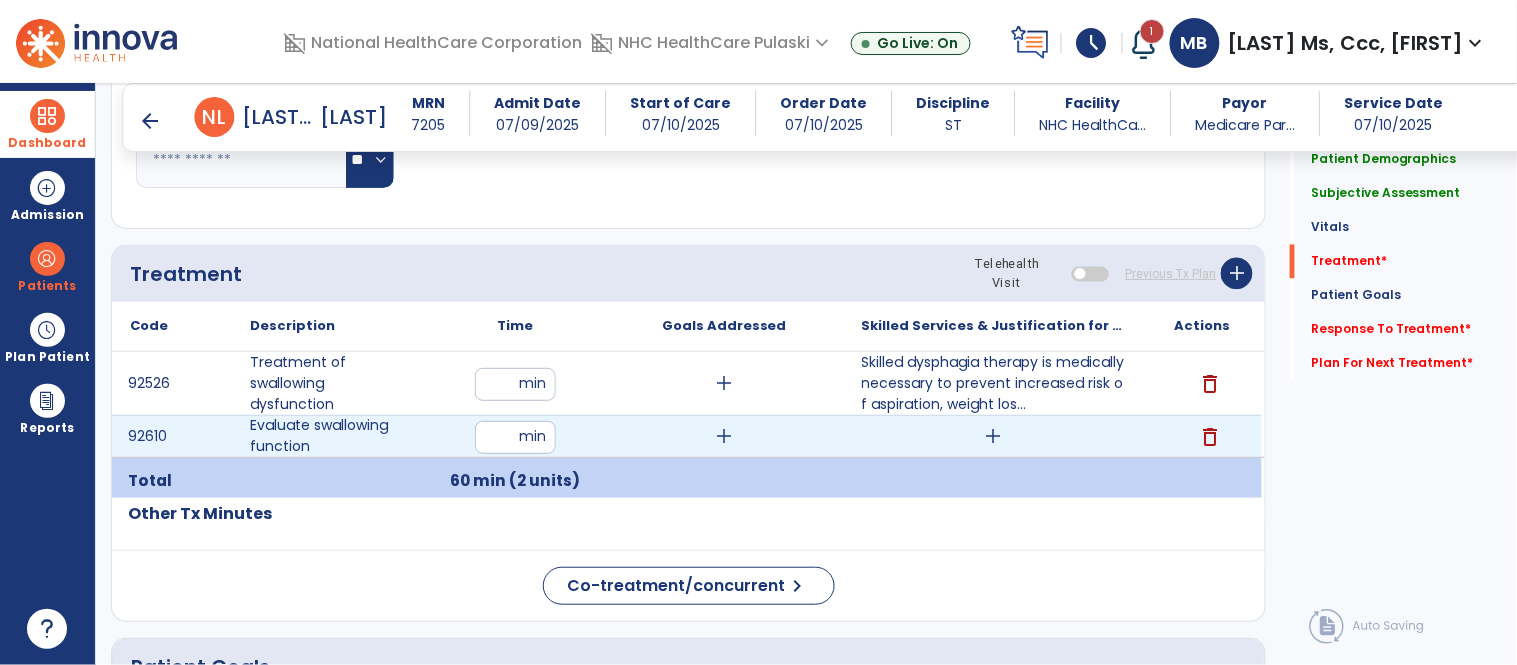 click on "add" at bounding box center (993, 436) 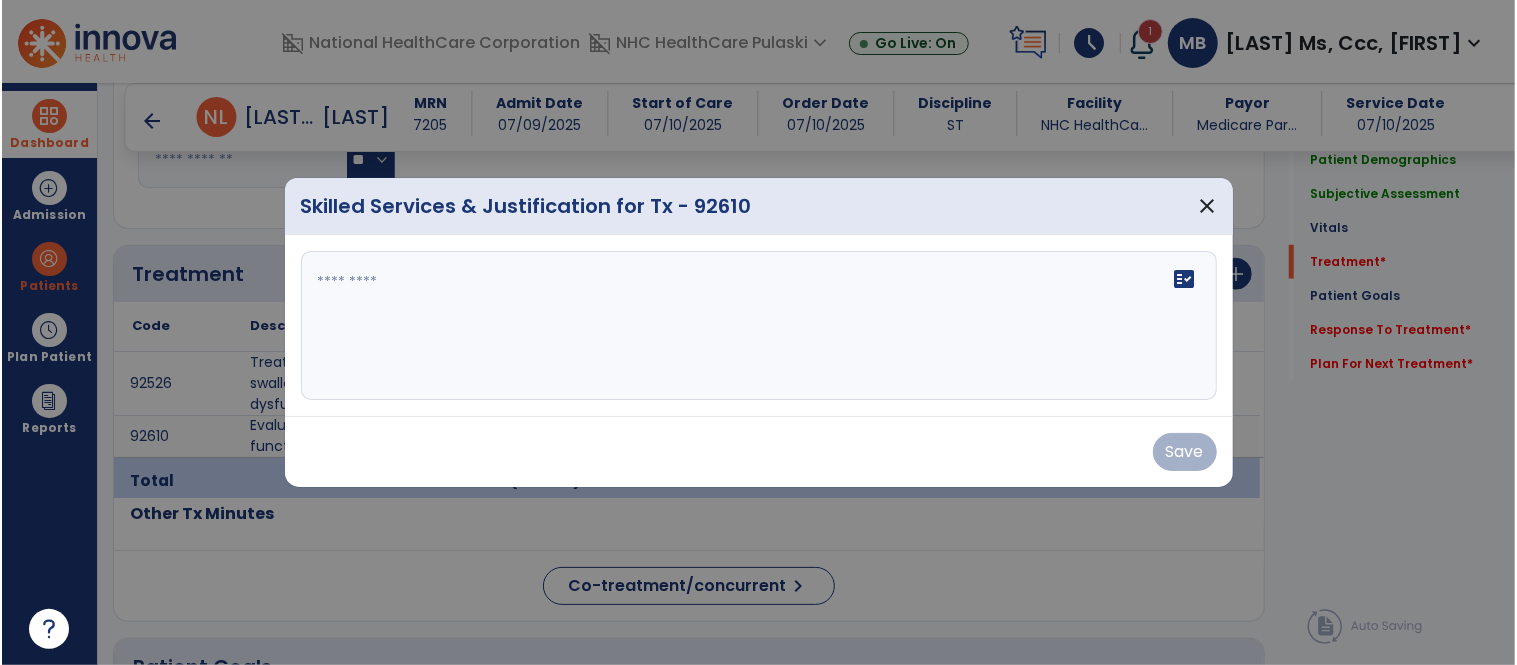 scroll, scrollTop: 1004, scrollLeft: 0, axis: vertical 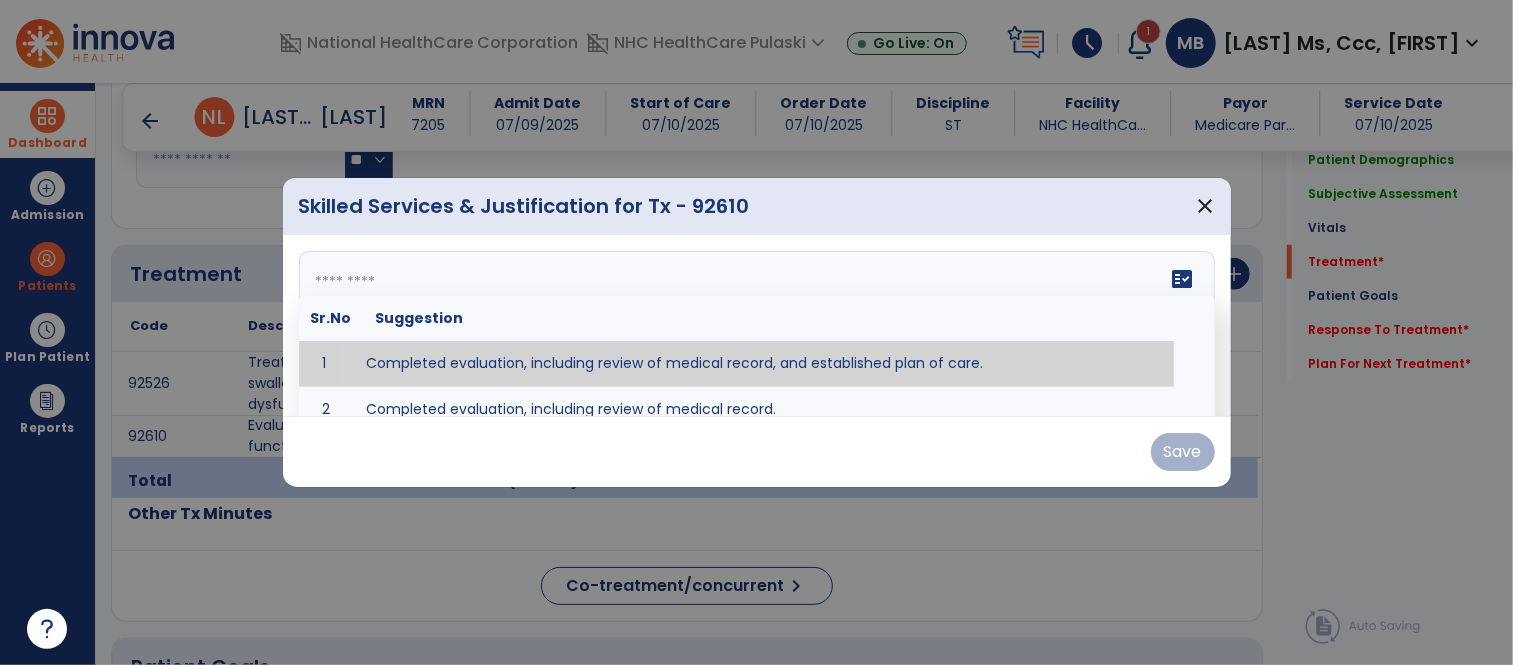 click on "fact_check  Sr.No Suggestion 1 Completed evaluation, including review of medical record, and established plan of care. 2 Completed evaluation, including review of medical record." at bounding box center [757, 326] 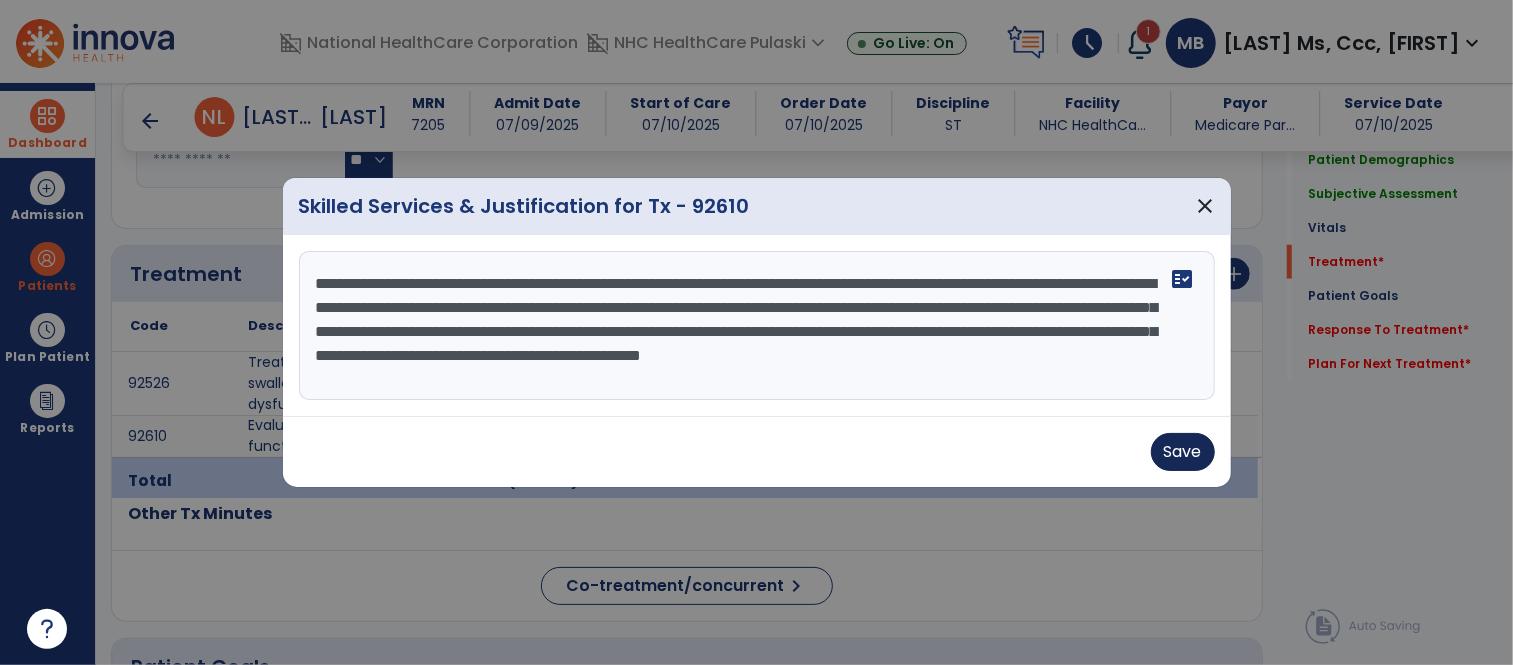 type on "**********" 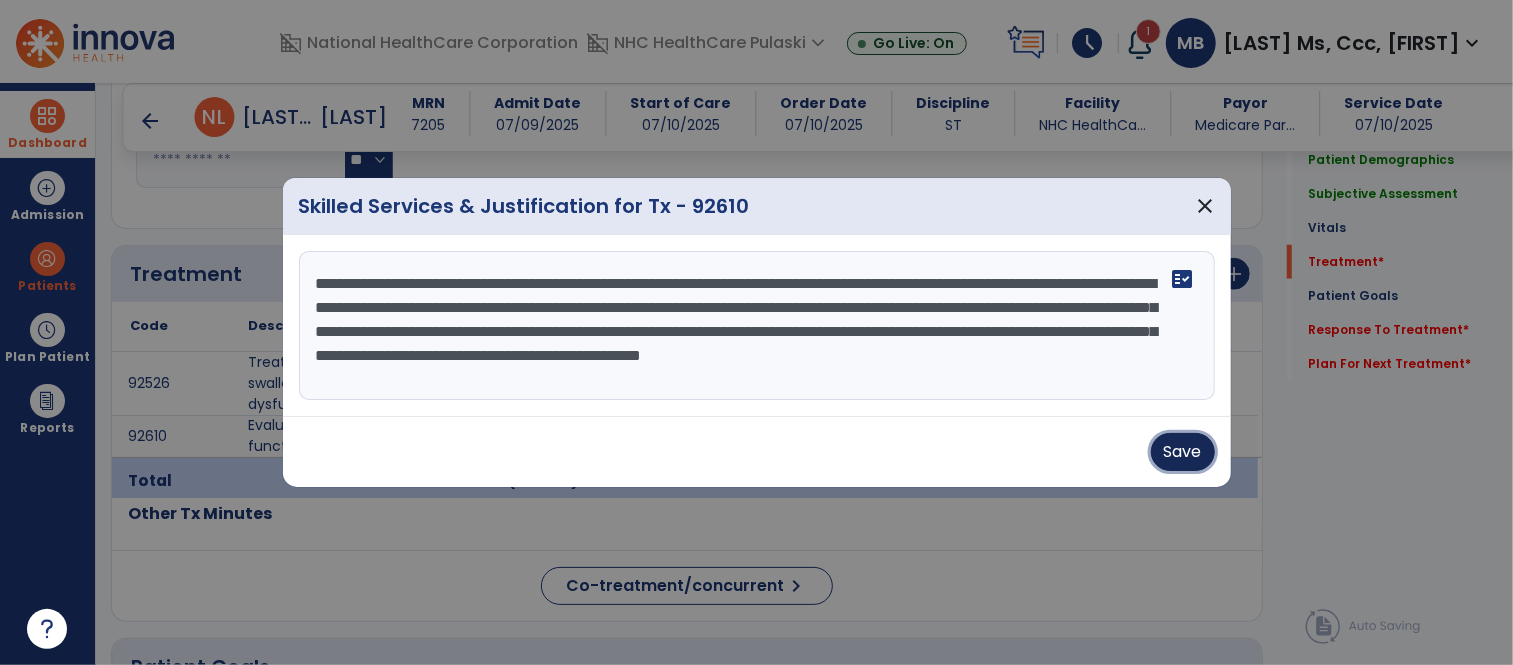 click on "Save" at bounding box center (1183, 452) 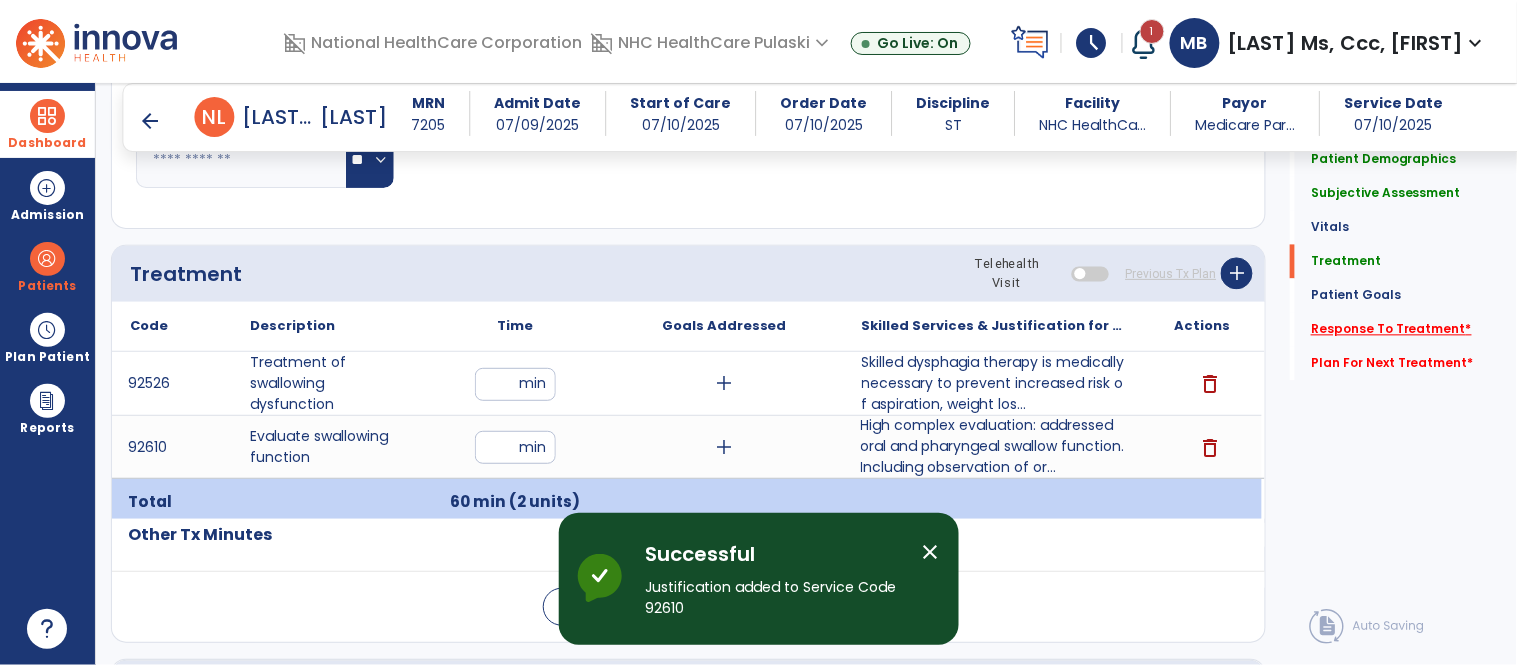 click on "Response To Treatment   *" 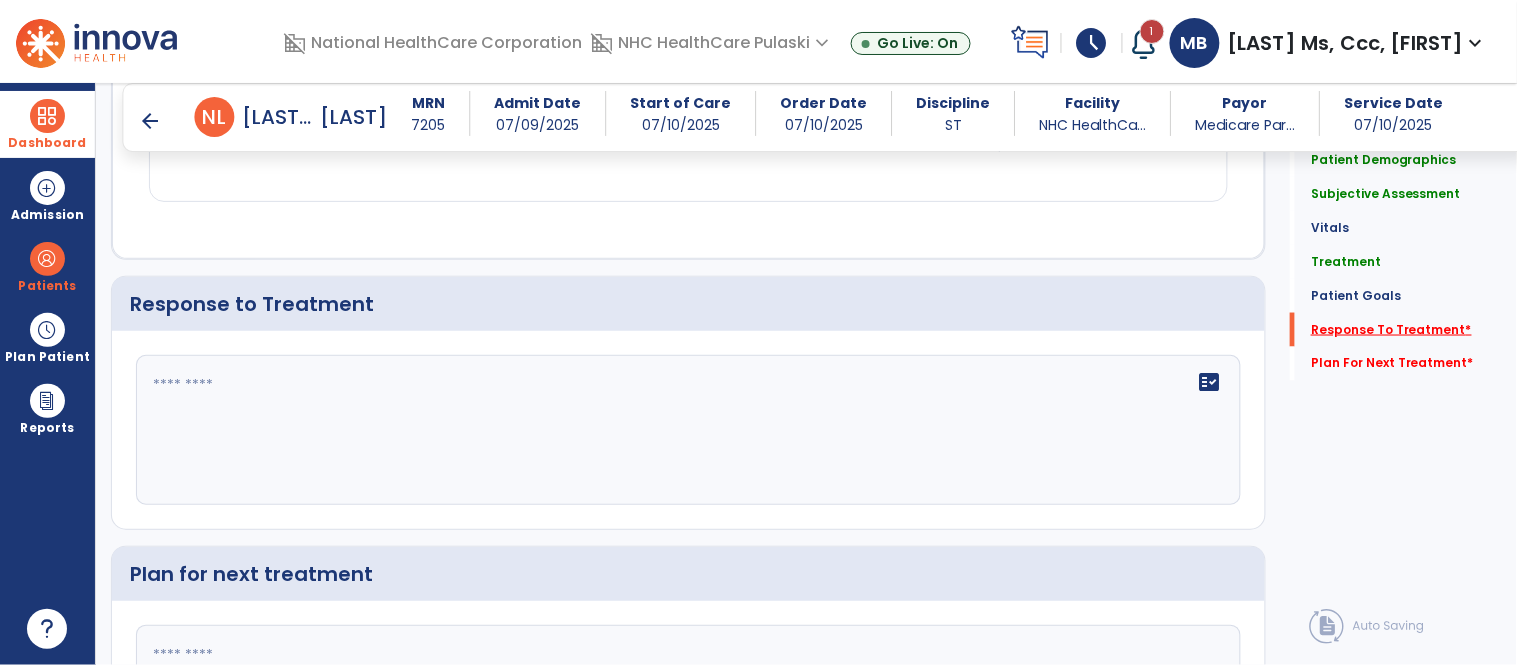 scroll, scrollTop: 2674, scrollLeft: 0, axis: vertical 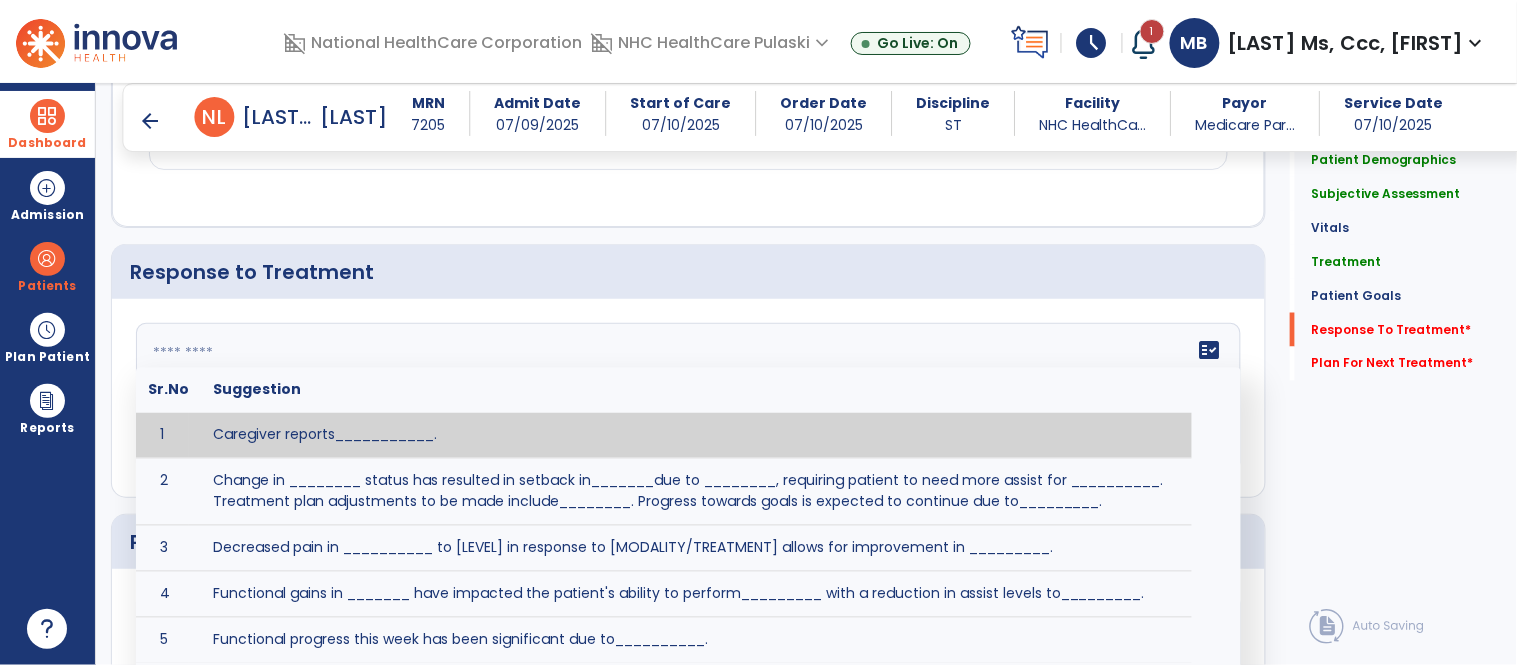click on "fact_check  Sr.No Suggestion 1 Caregiver reports___________. 2 Change in ________ status has resulted in setback in_______due to ________, requiring patient to need more assist for __________.   Treatment plan adjustments to be made include________.  Progress towards goals is expected to continue due to_________. 3 Decreased pain in __________ to [LEVEL] in response to [MODALITY/TREATMENT] allows for improvement in _________. 4 Functional gains in _______ have impacted the patient's ability to perform_________ with a reduction in assist levels to_________. 5 Functional progress this week has been significant due to__________. 6 Gains in ________ have improved the patient's ability to perform ______with decreased levels of assist to___________. 7 Improvement in ________allows patient to tolerate higher levels of challenges in_________. 8 Pain in [AREA] has decreased to [LEVEL] in response to [TREATMENT/MODALITY], allowing fore ease in completing__________. 9 10 11 12 13 14 15 16 17 18 19 20 21" 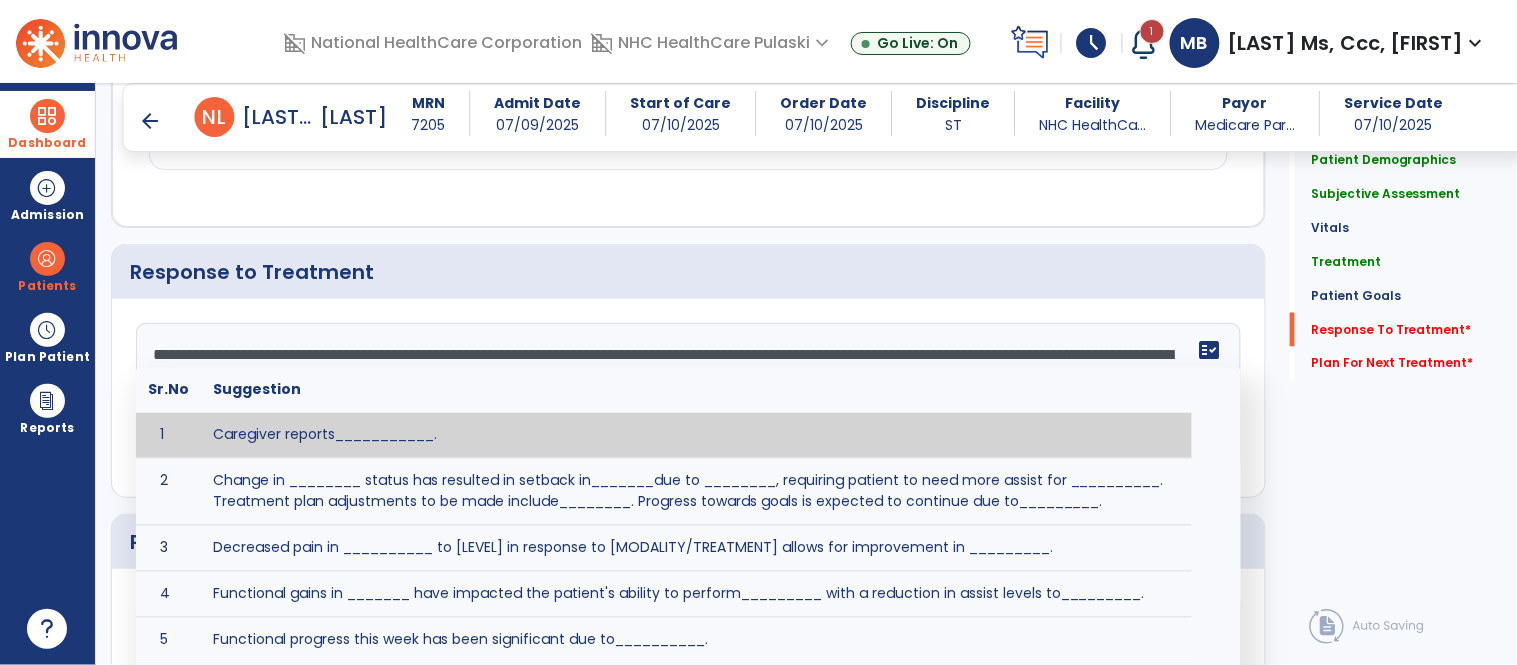 scroll, scrollTop: 38, scrollLeft: 0, axis: vertical 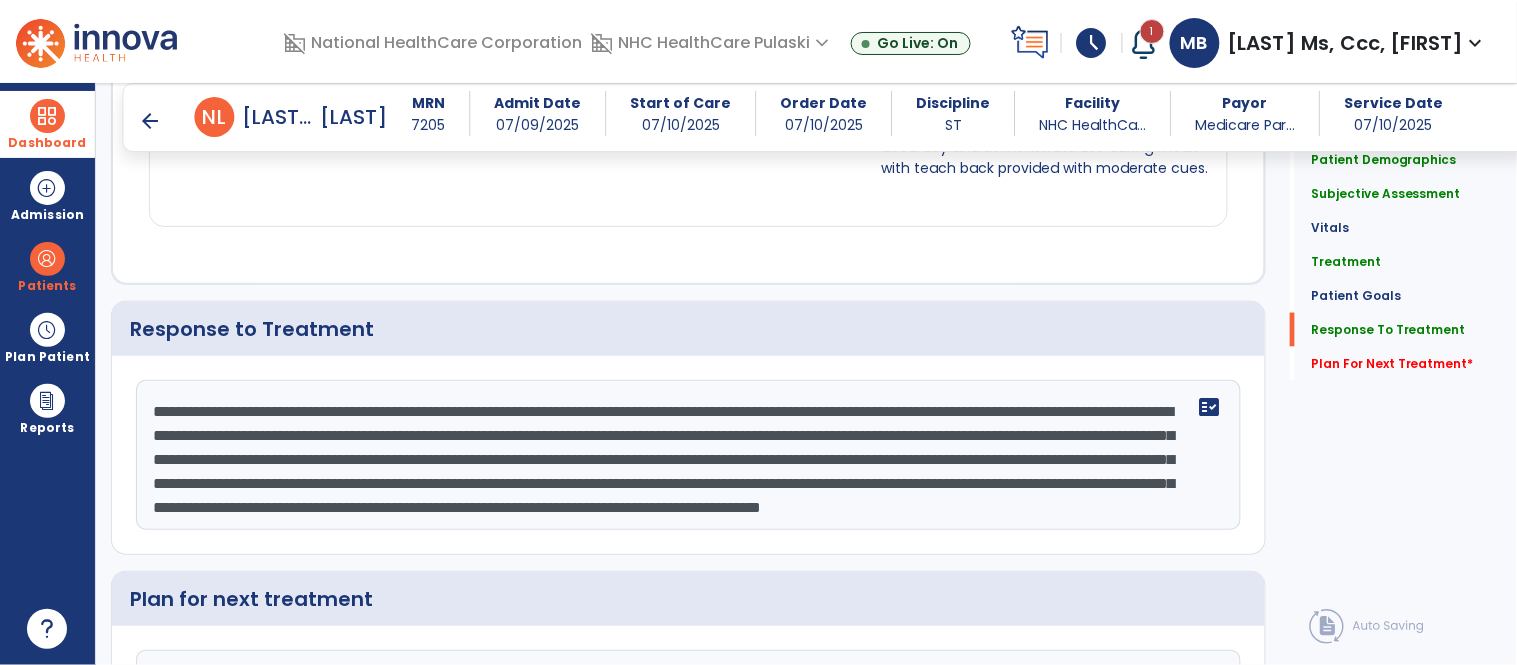 click on "**********" 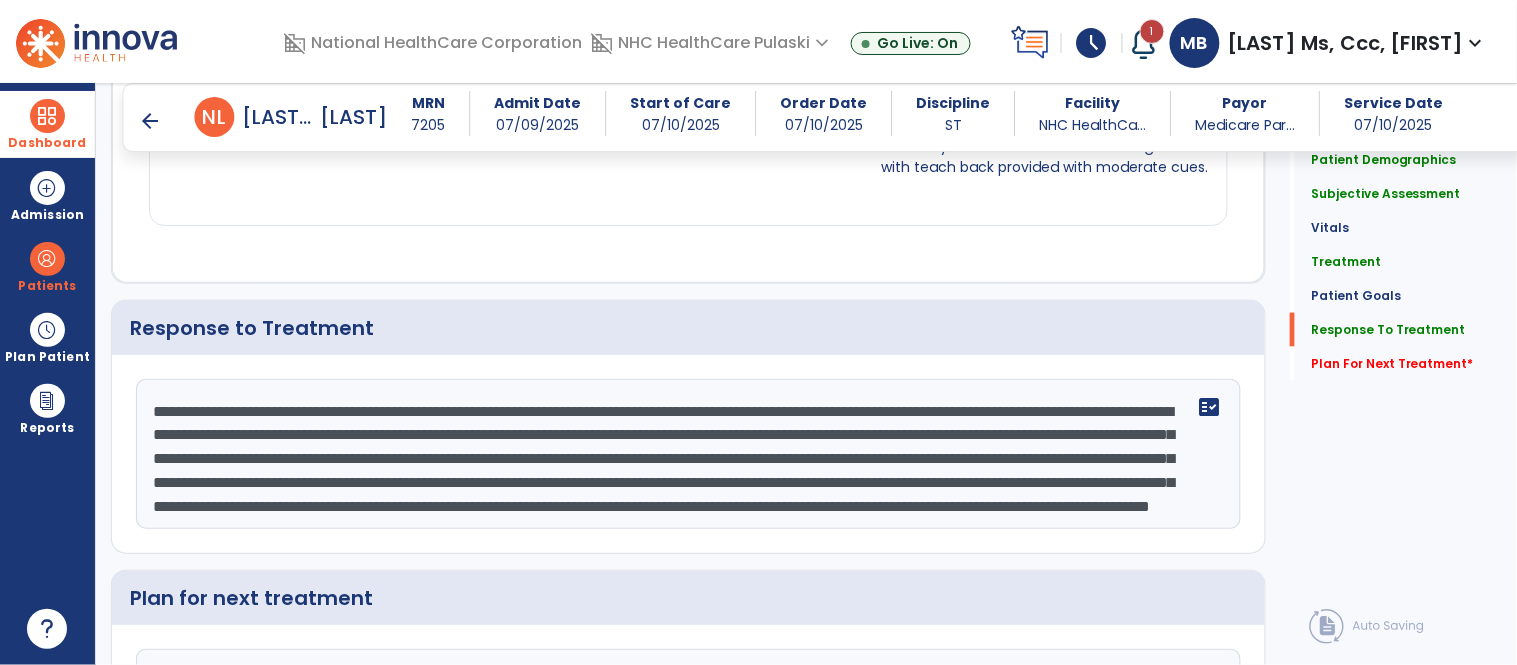 click on "**********" 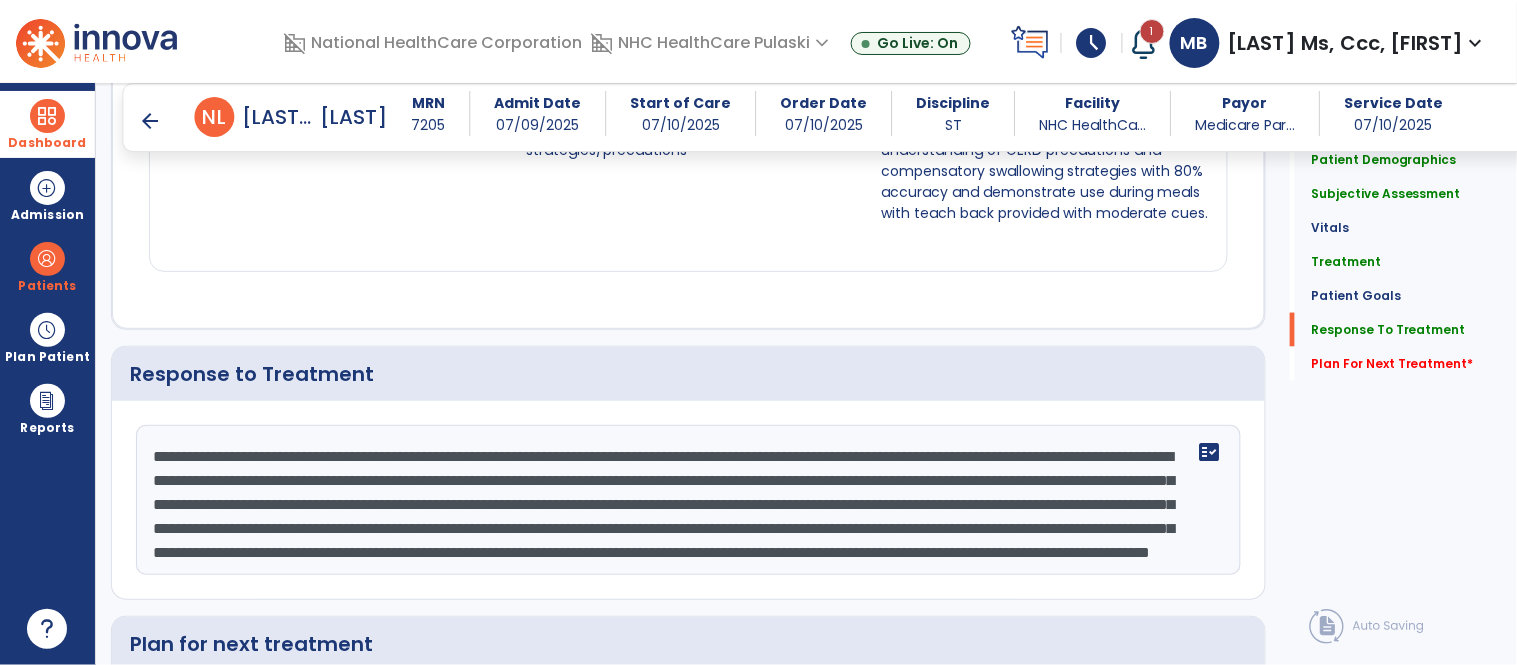 scroll, scrollTop: 2618, scrollLeft: 0, axis: vertical 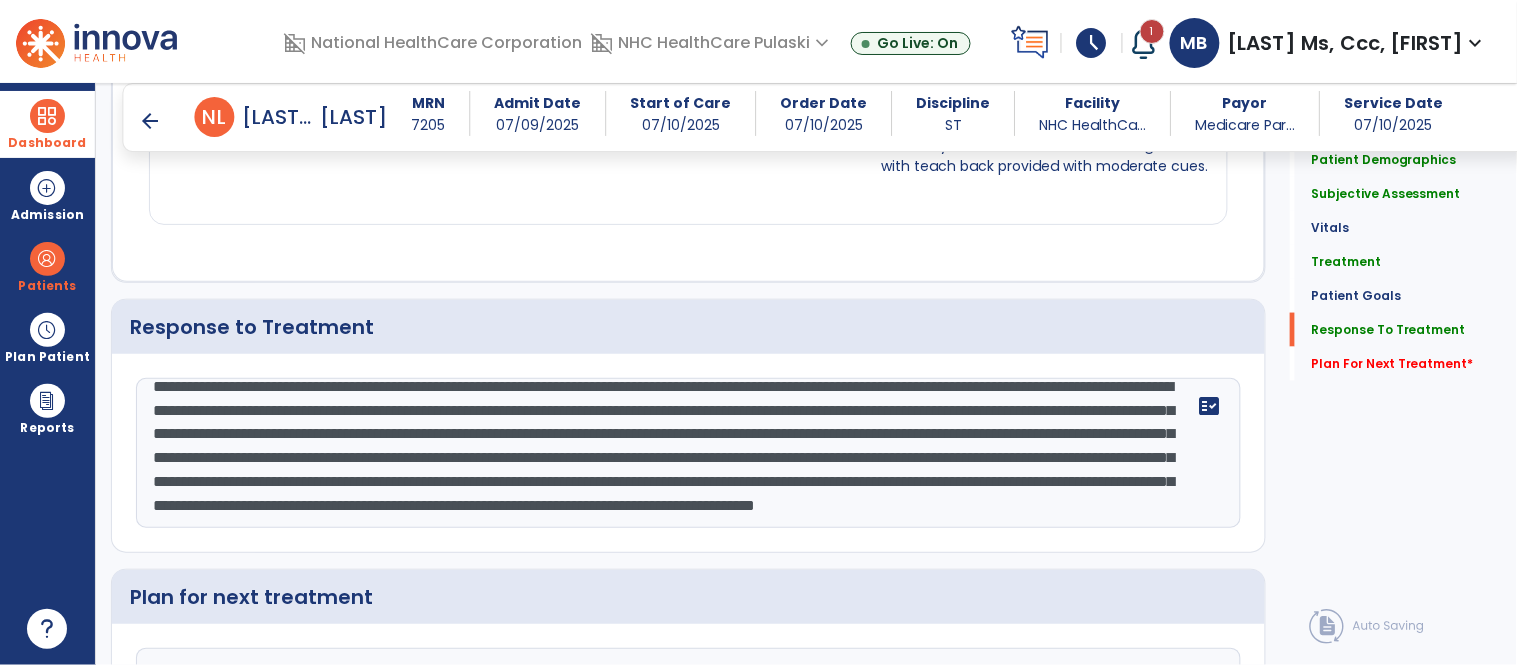 click on "**********" 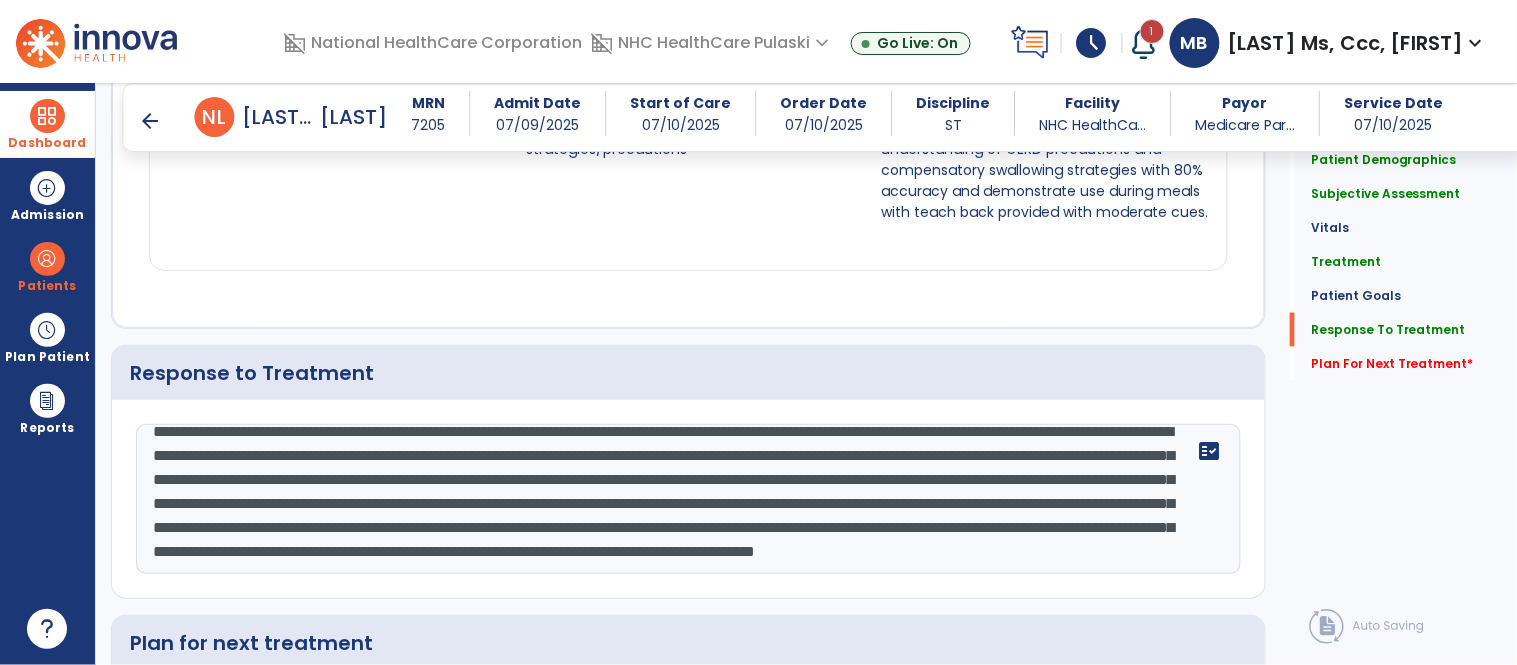 scroll, scrollTop: 2620, scrollLeft: 0, axis: vertical 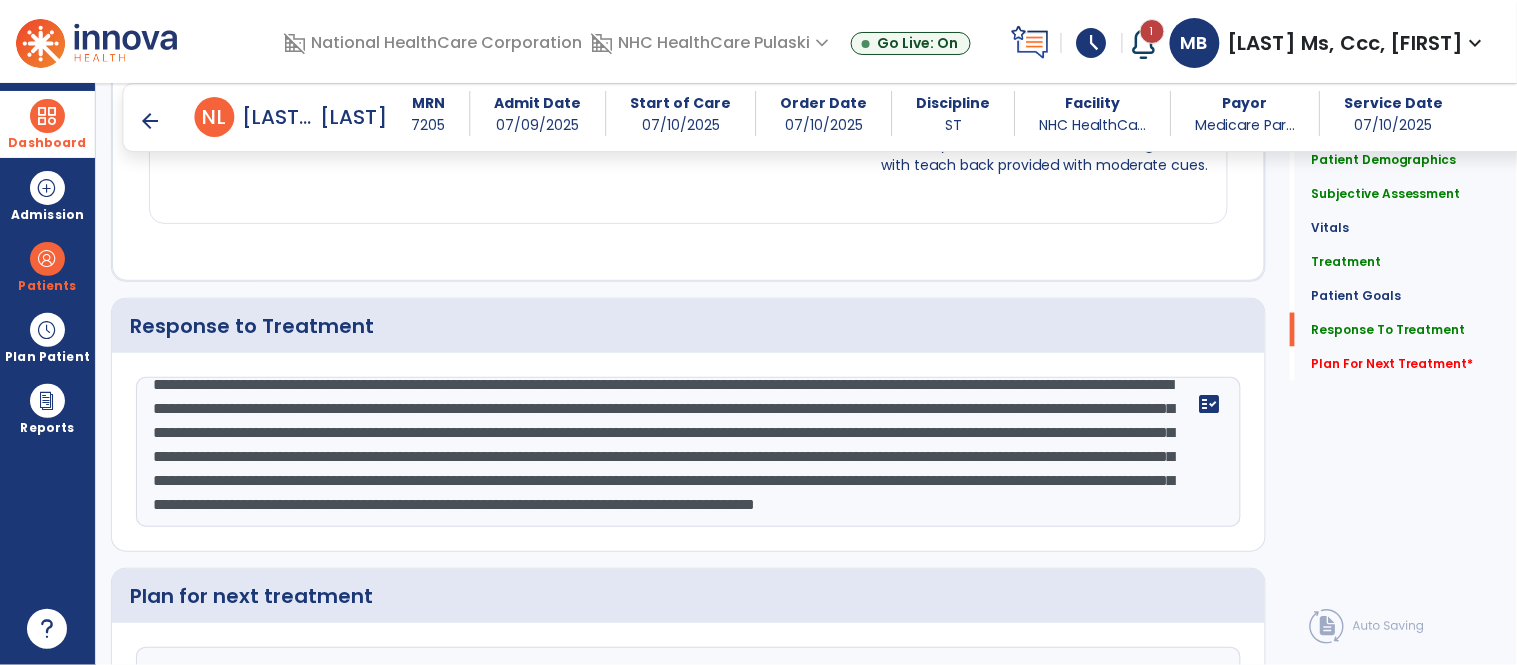 click on "**********" 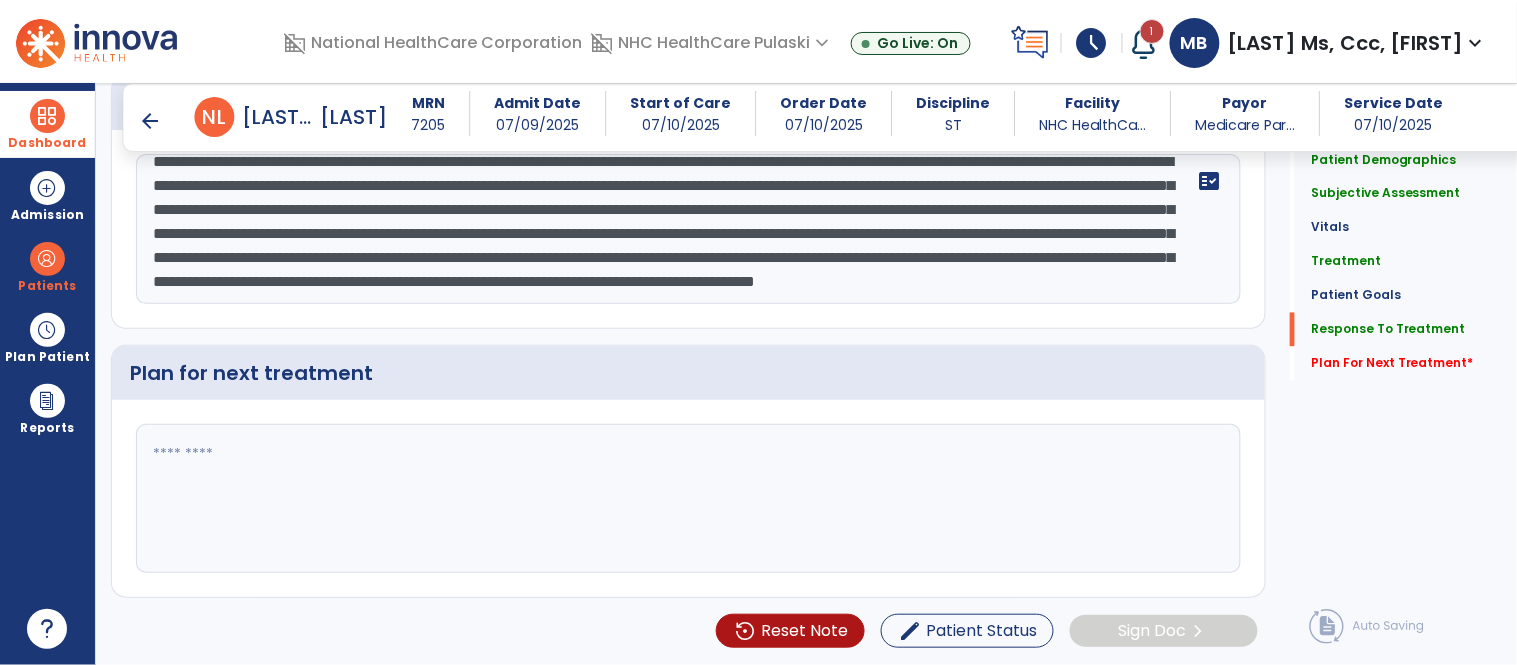type on "**********" 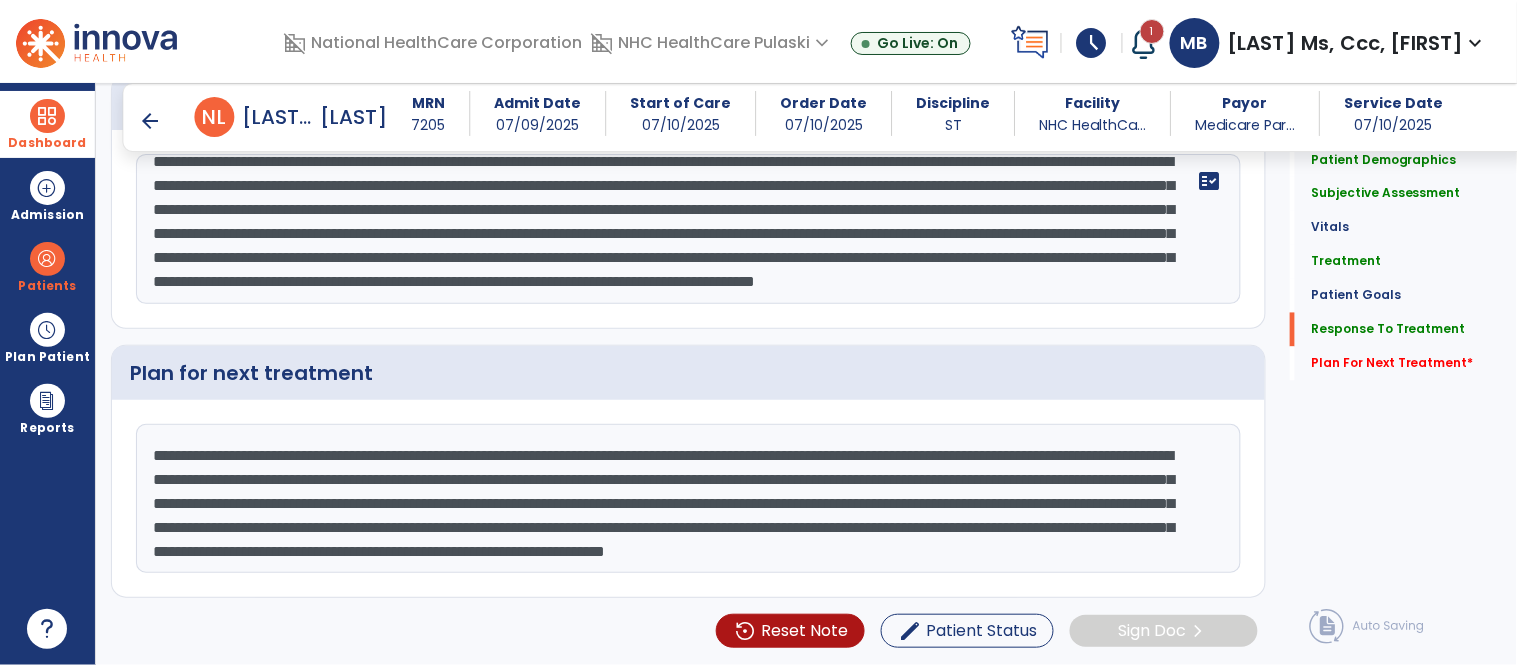 scroll, scrollTop: 62, scrollLeft: 0, axis: vertical 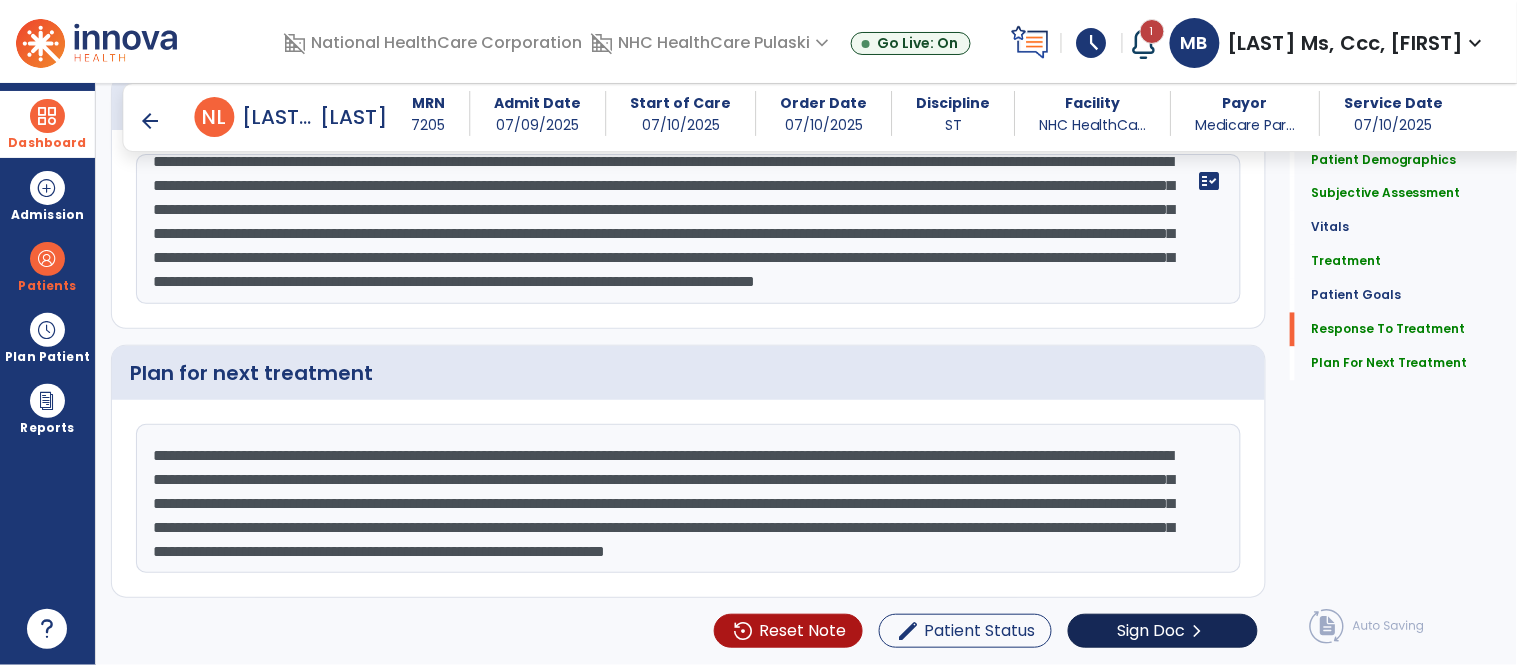 type on "**********" 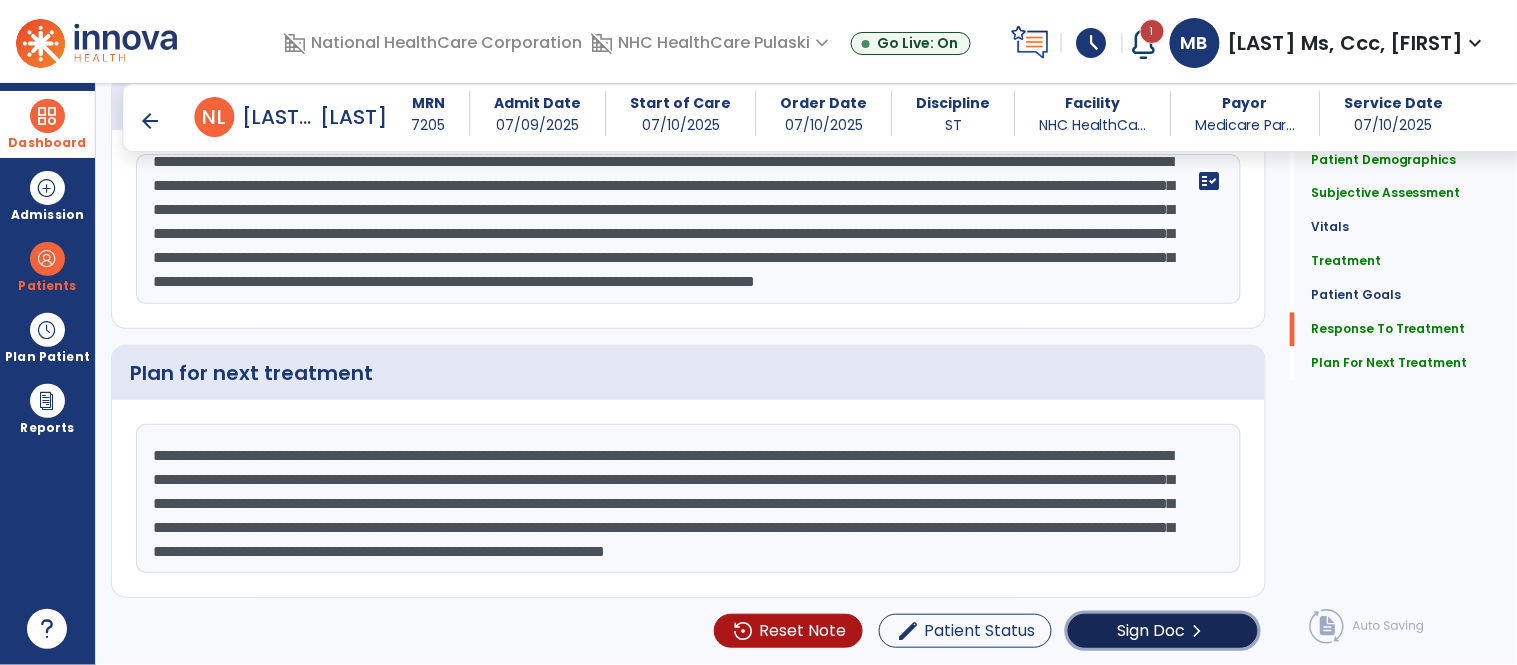 click on "Sign Doc  chevron_right" 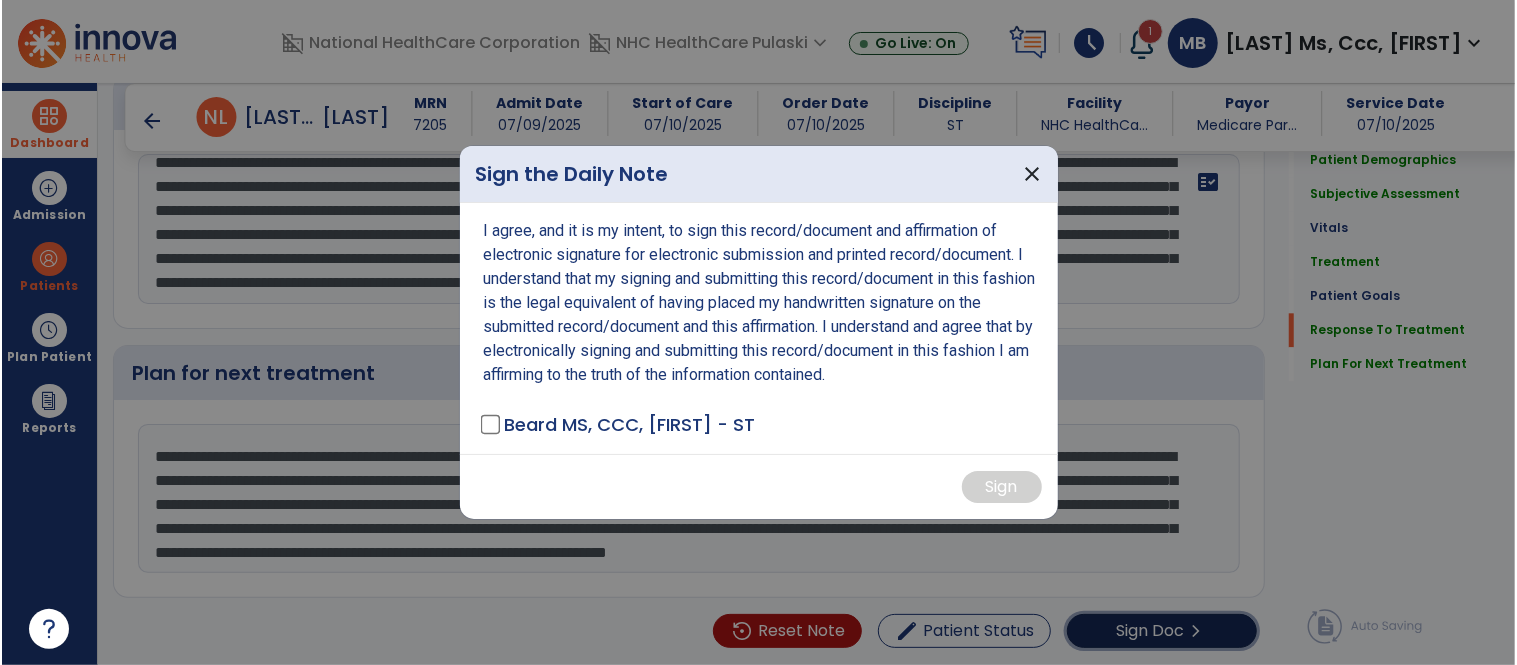 scroll, scrollTop: 2846, scrollLeft: 0, axis: vertical 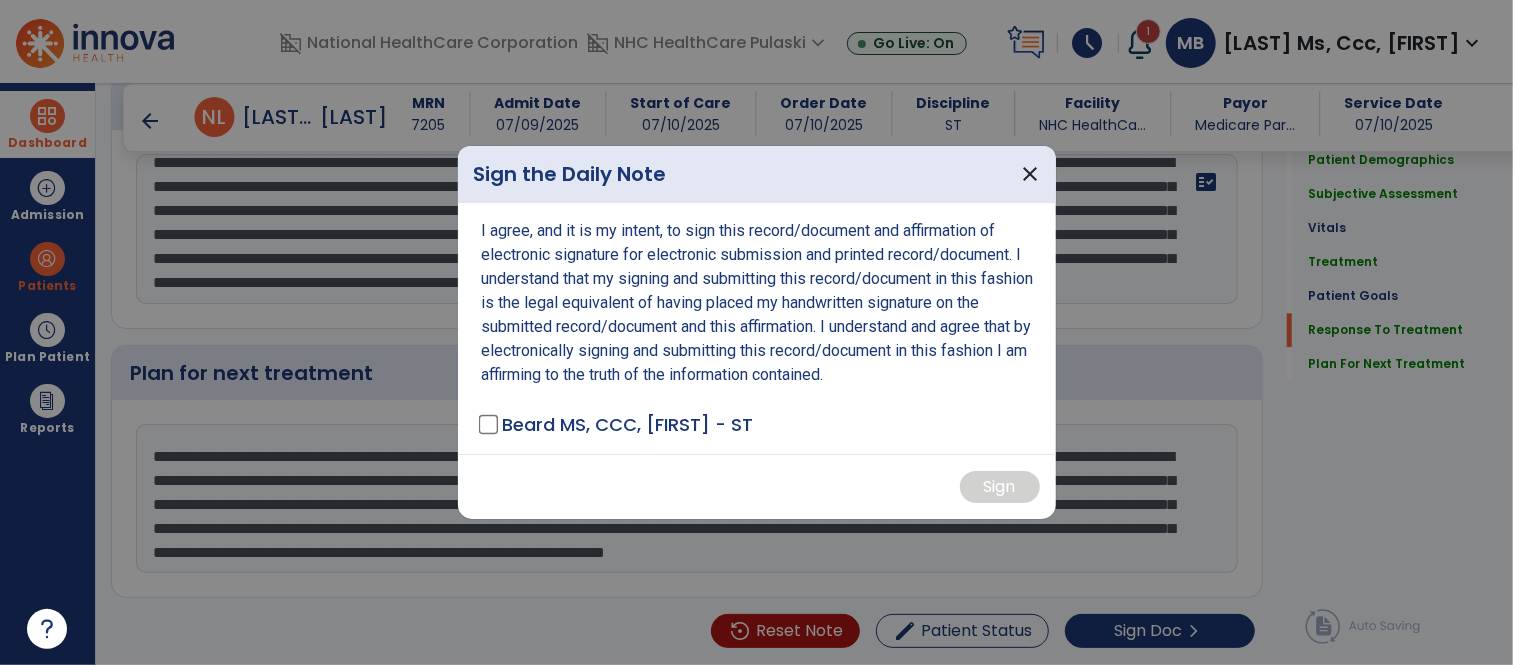 click on "Beard MS, CCC, [FIRST]  - ST" at bounding box center [618, 424] 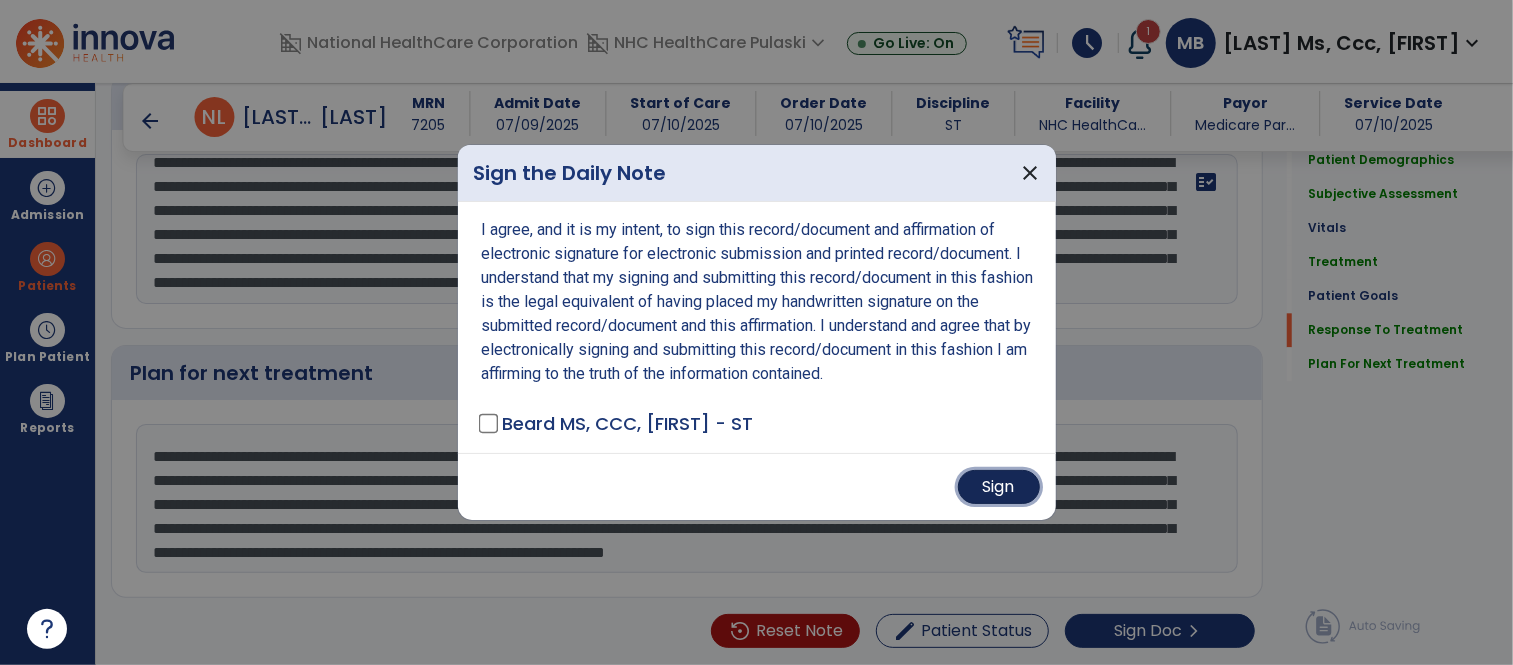 click on "Sign" at bounding box center (999, 487) 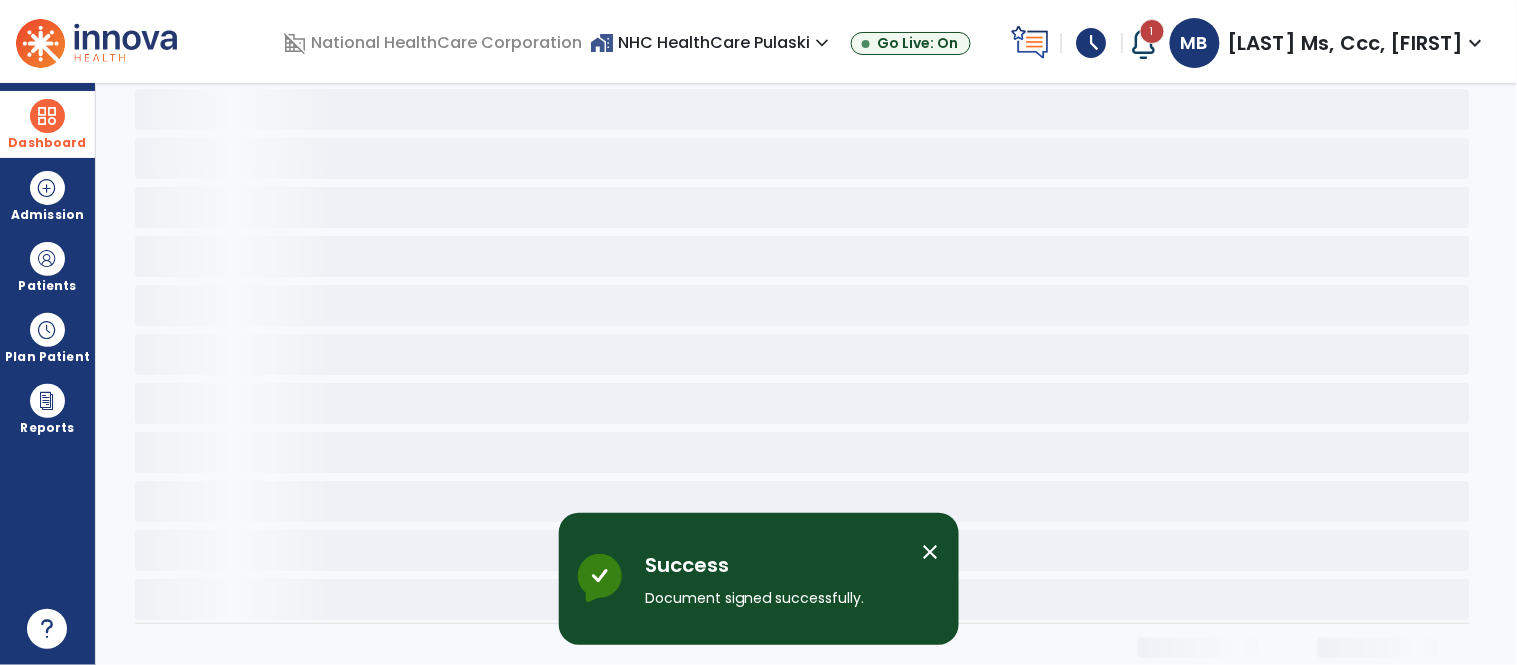 scroll, scrollTop: 0, scrollLeft: 0, axis: both 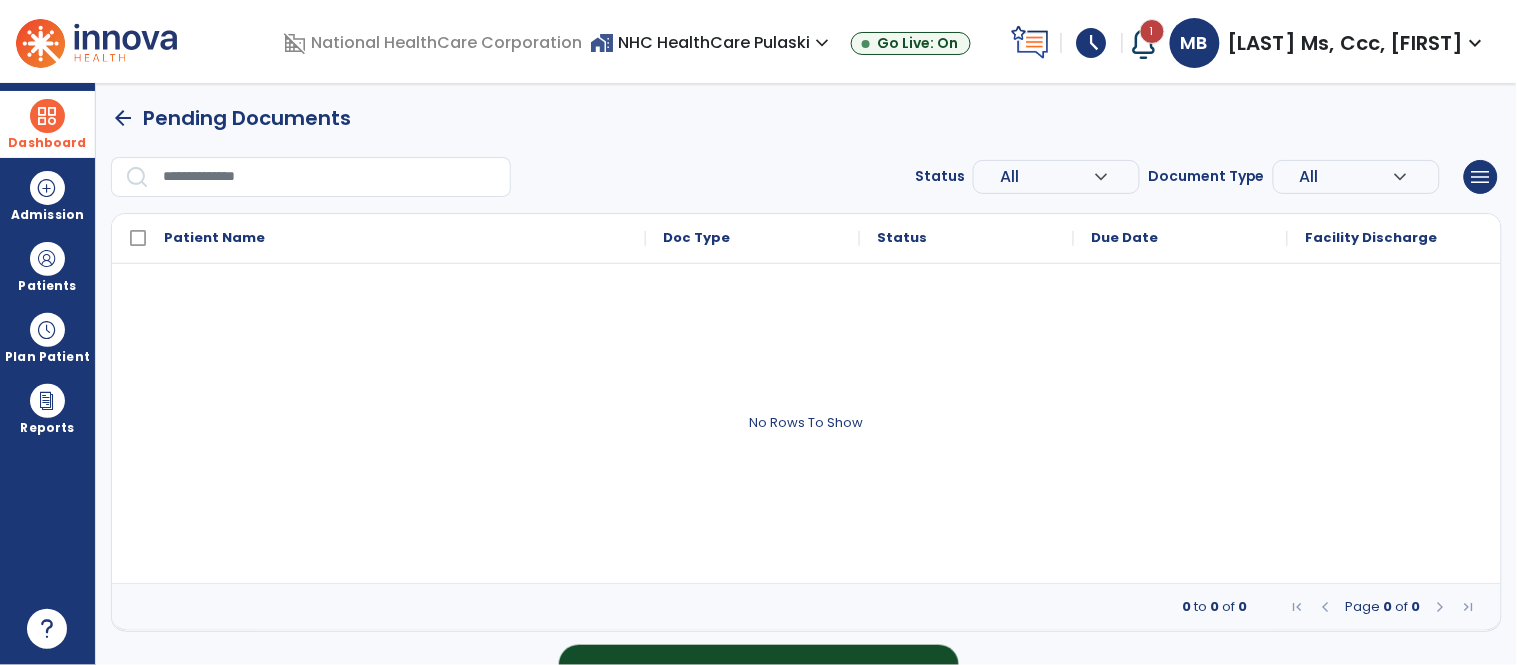 click at bounding box center (47, 116) 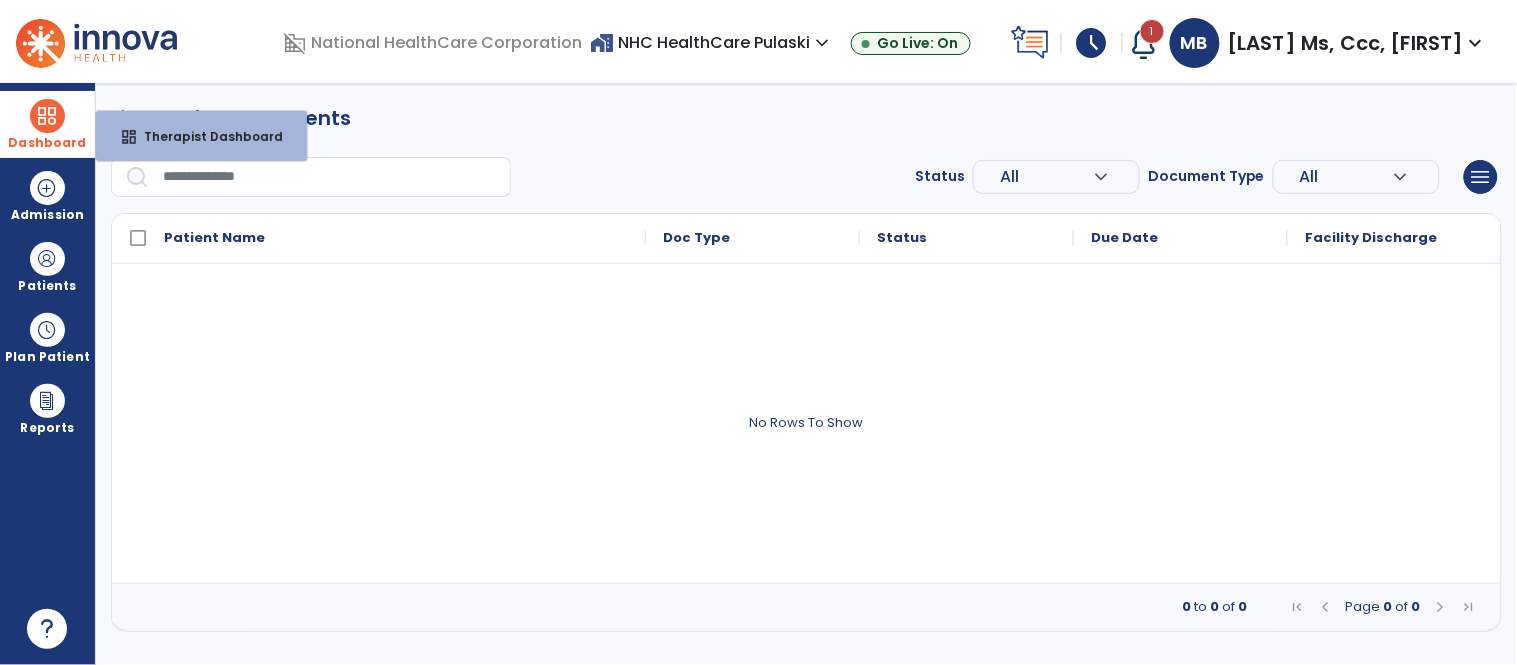 click on "Dashboard" at bounding box center [47, 124] 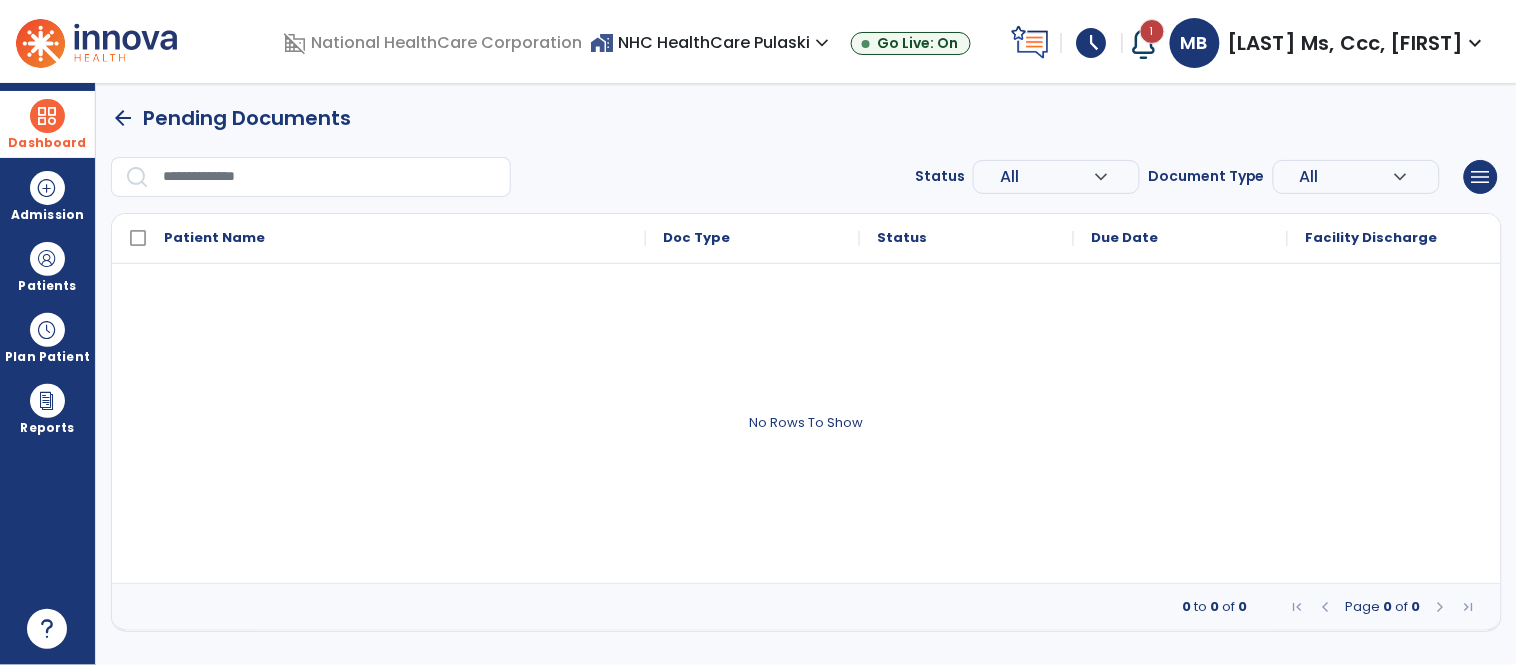 click at bounding box center [47, 116] 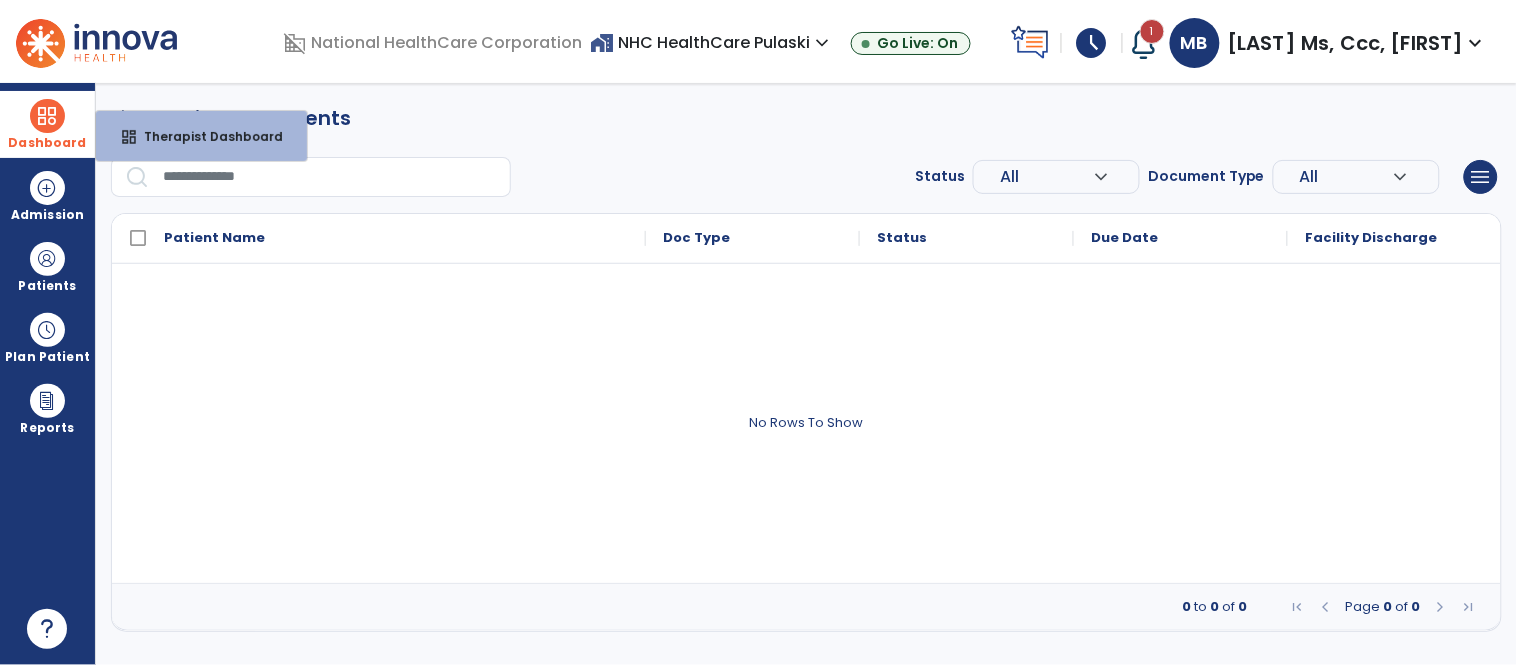 click at bounding box center (47, 116) 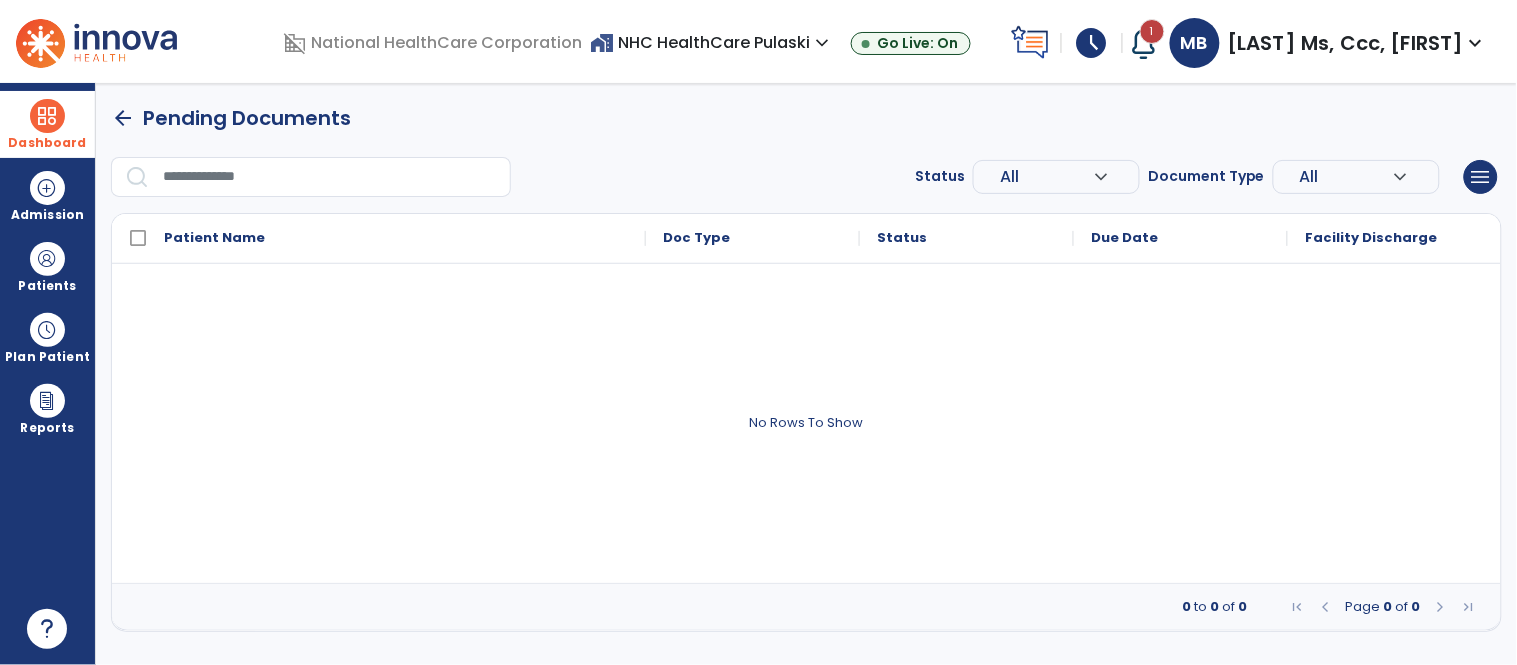 click at bounding box center [47, 116] 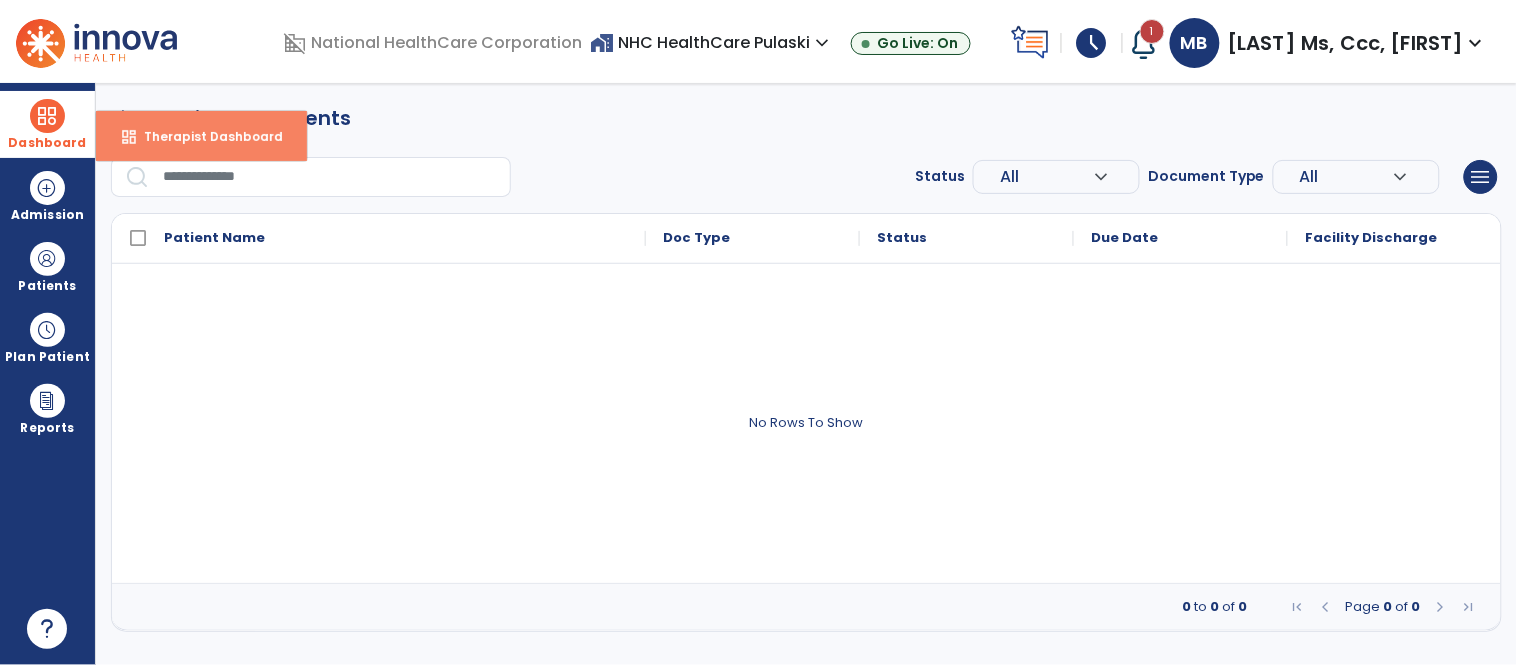 click on "Therapist Dashboard" at bounding box center [205, 136] 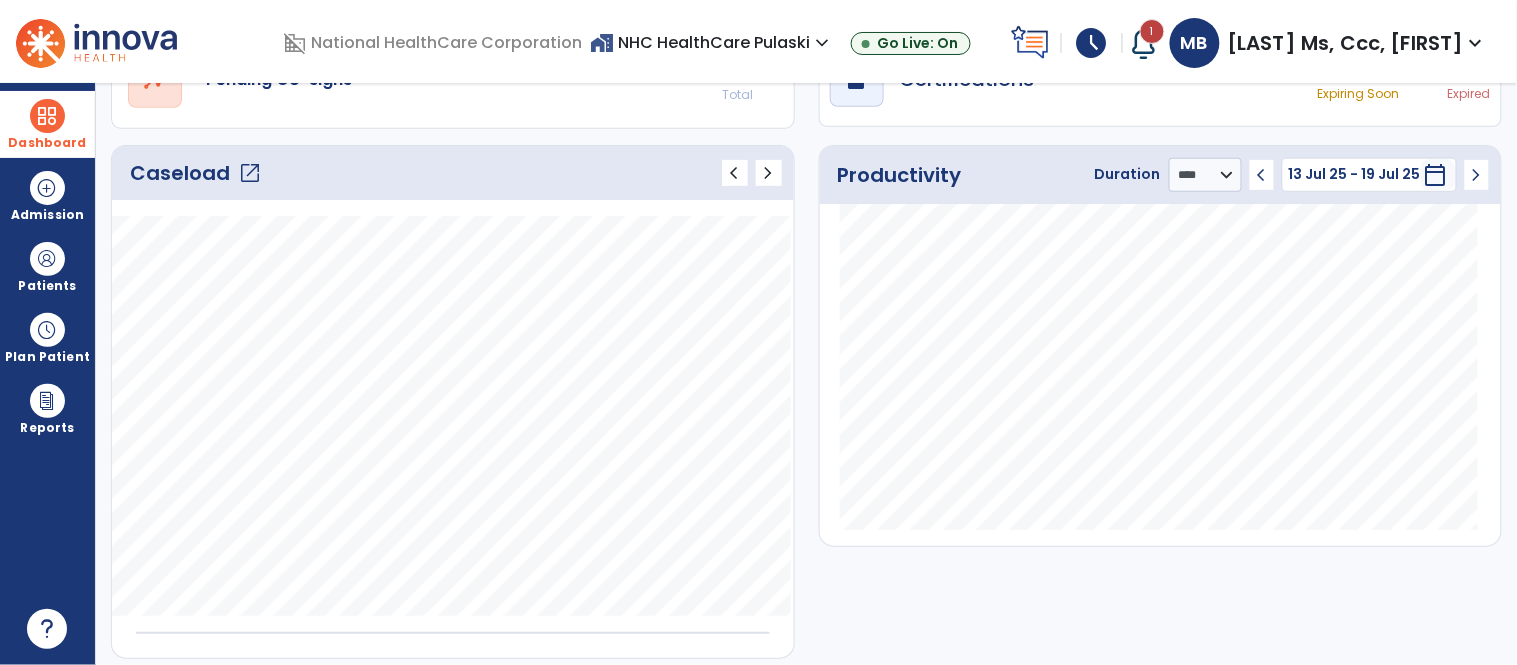 scroll, scrollTop: 231, scrollLeft: 0, axis: vertical 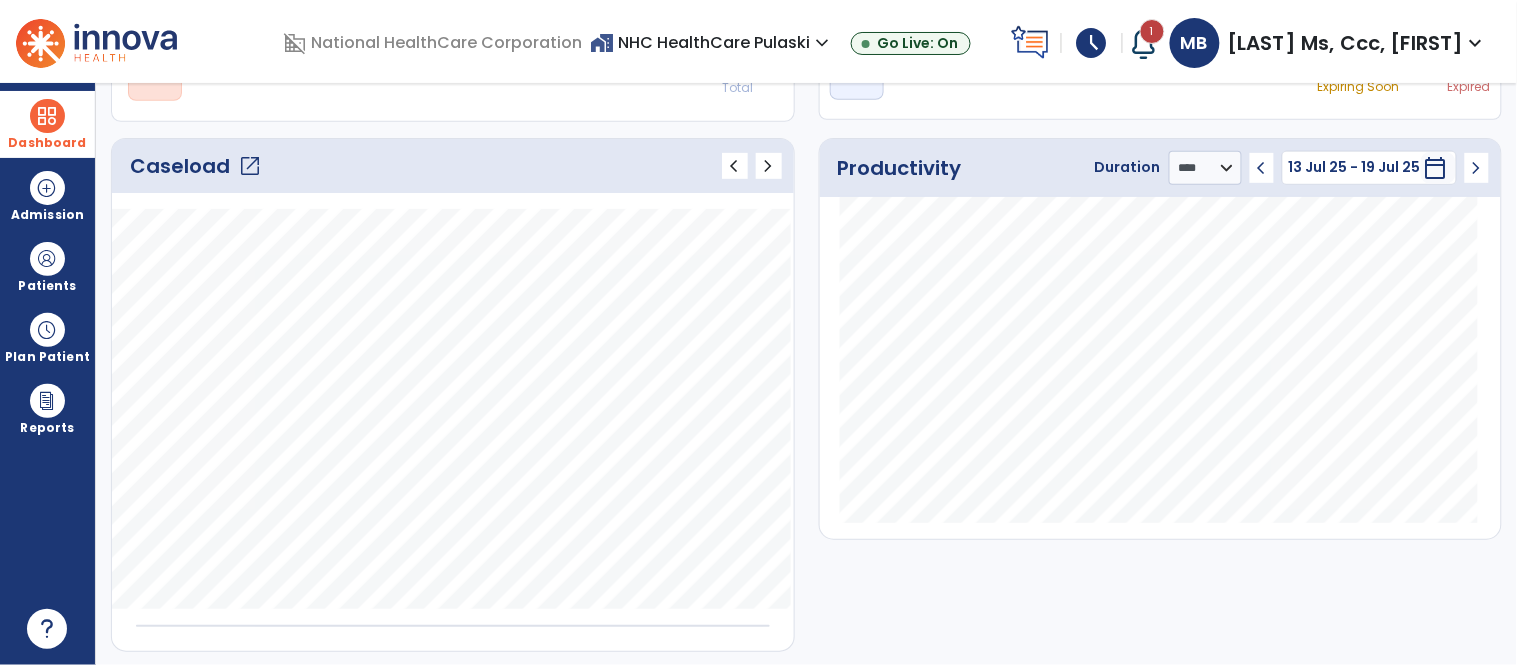 click on "chevron_left" 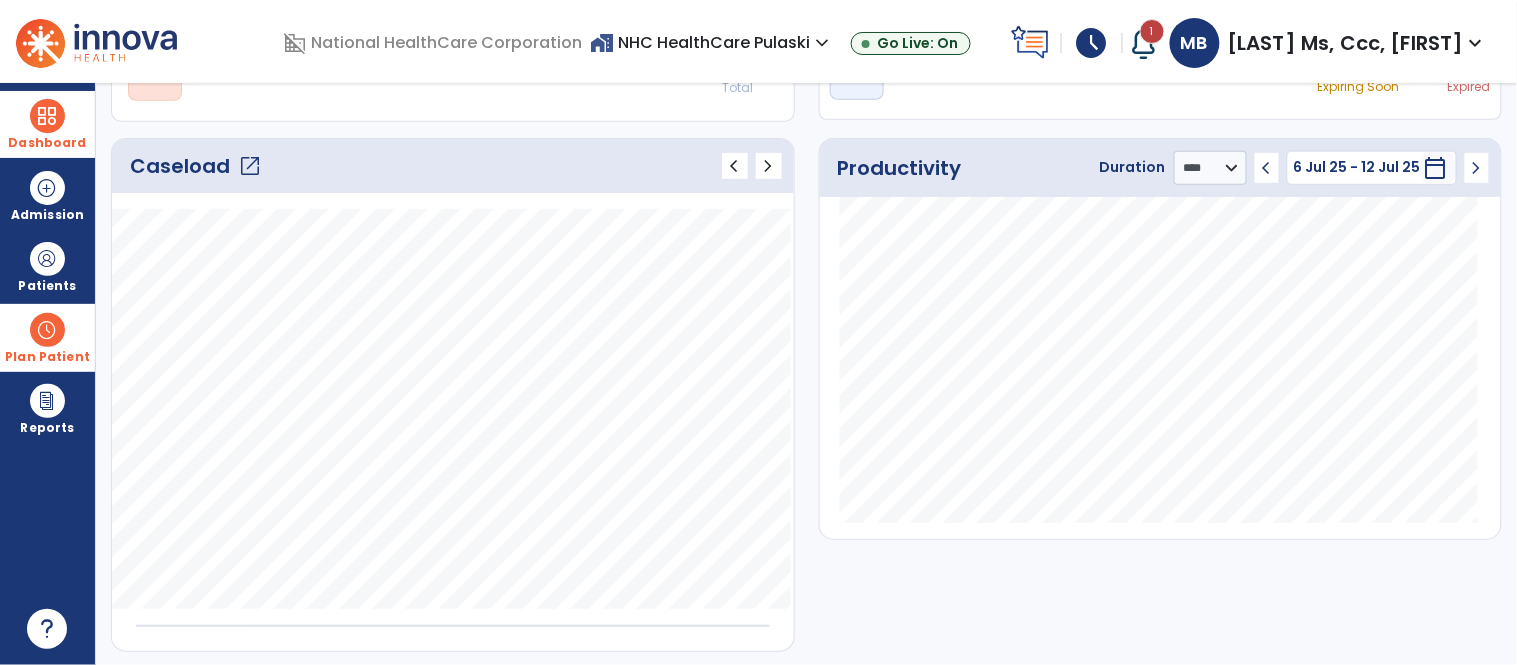 click at bounding box center [47, 330] 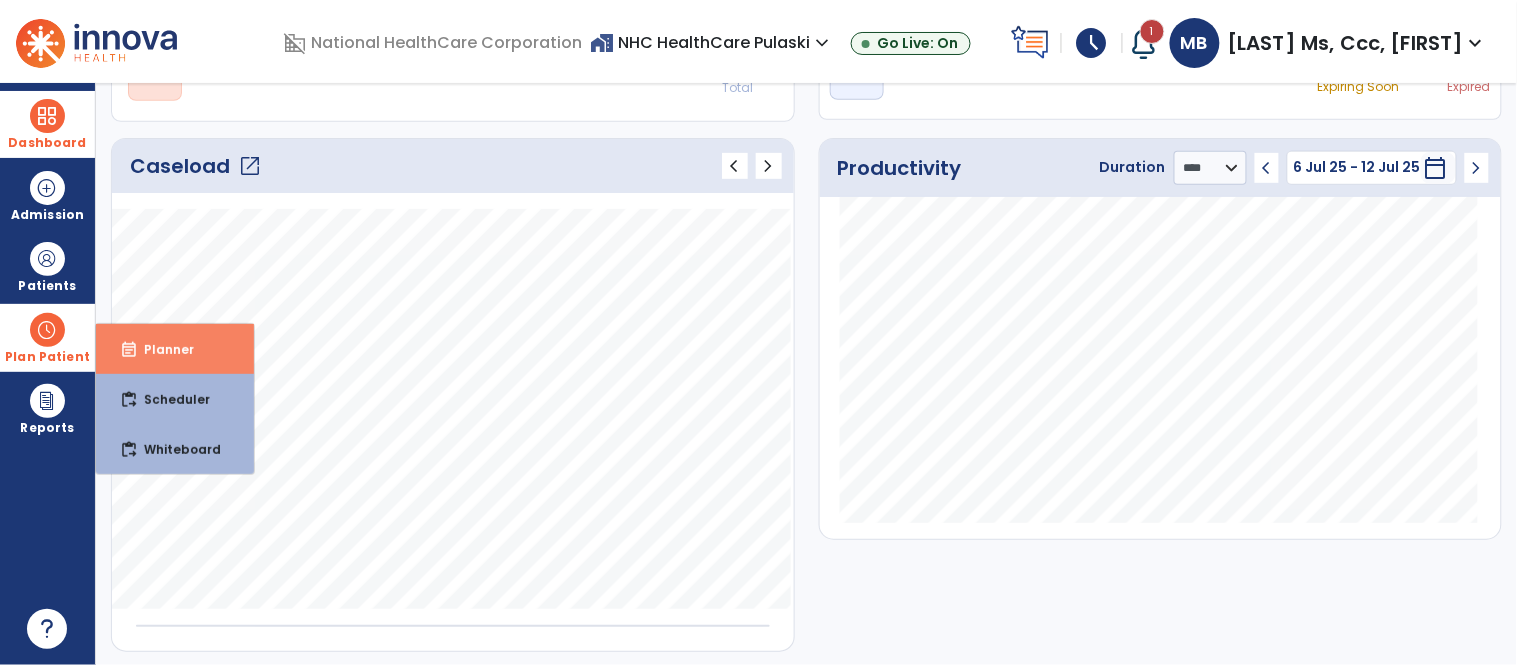 click on "event_note  Planner" at bounding box center [175, 349] 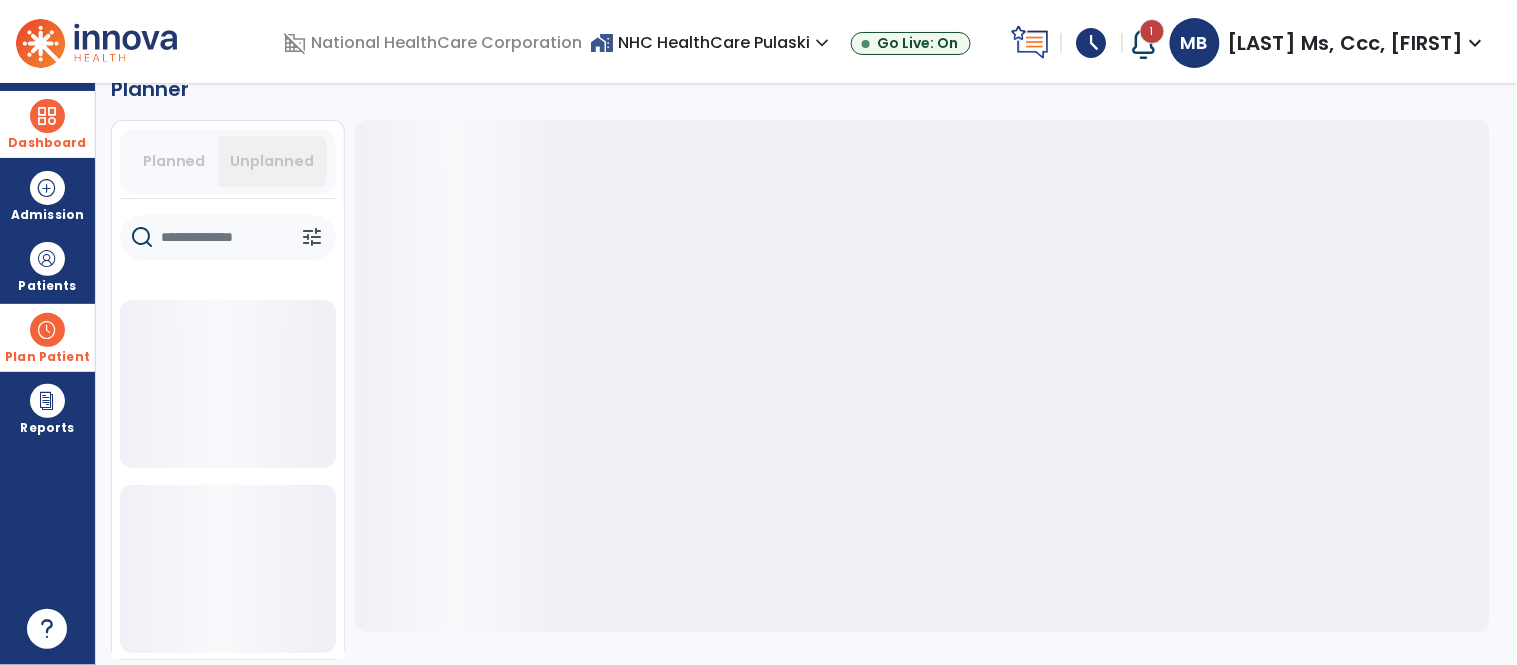 scroll, scrollTop: 37, scrollLeft: 0, axis: vertical 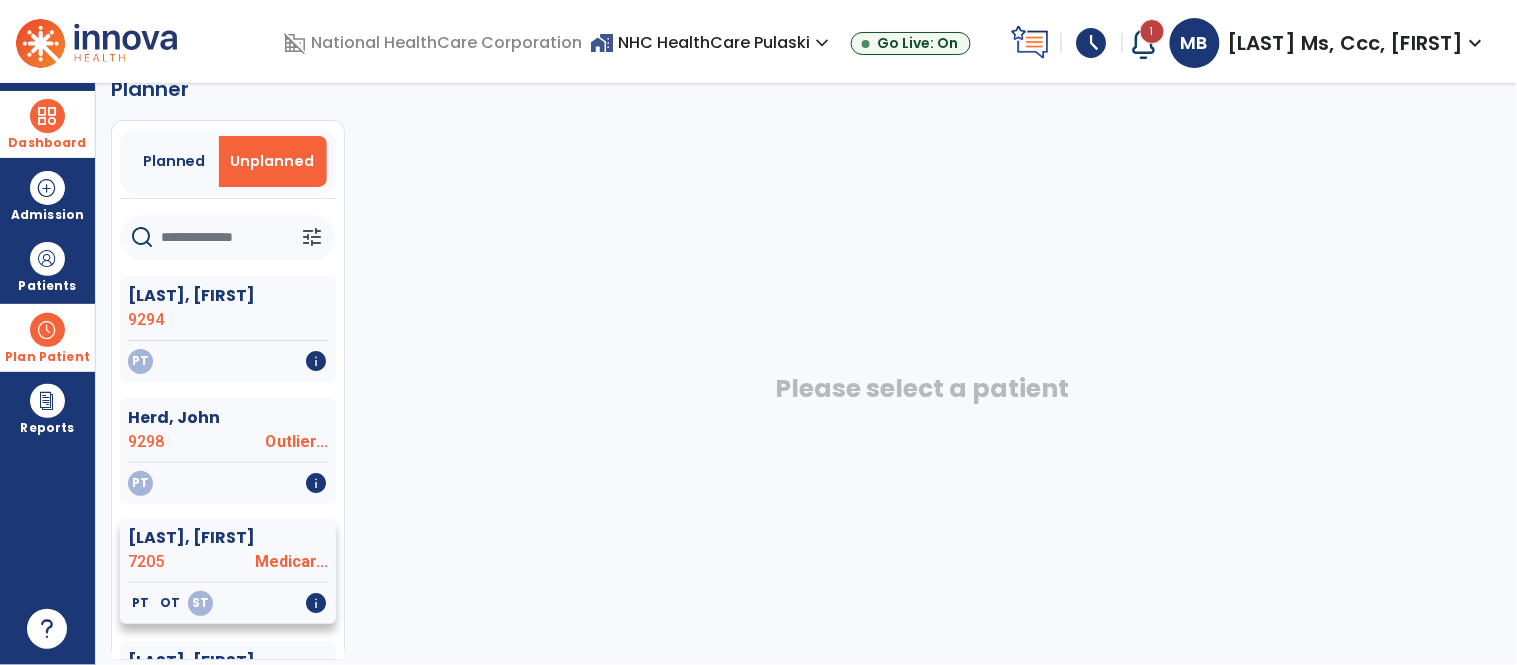 click on "[LAST], [FIRST]" 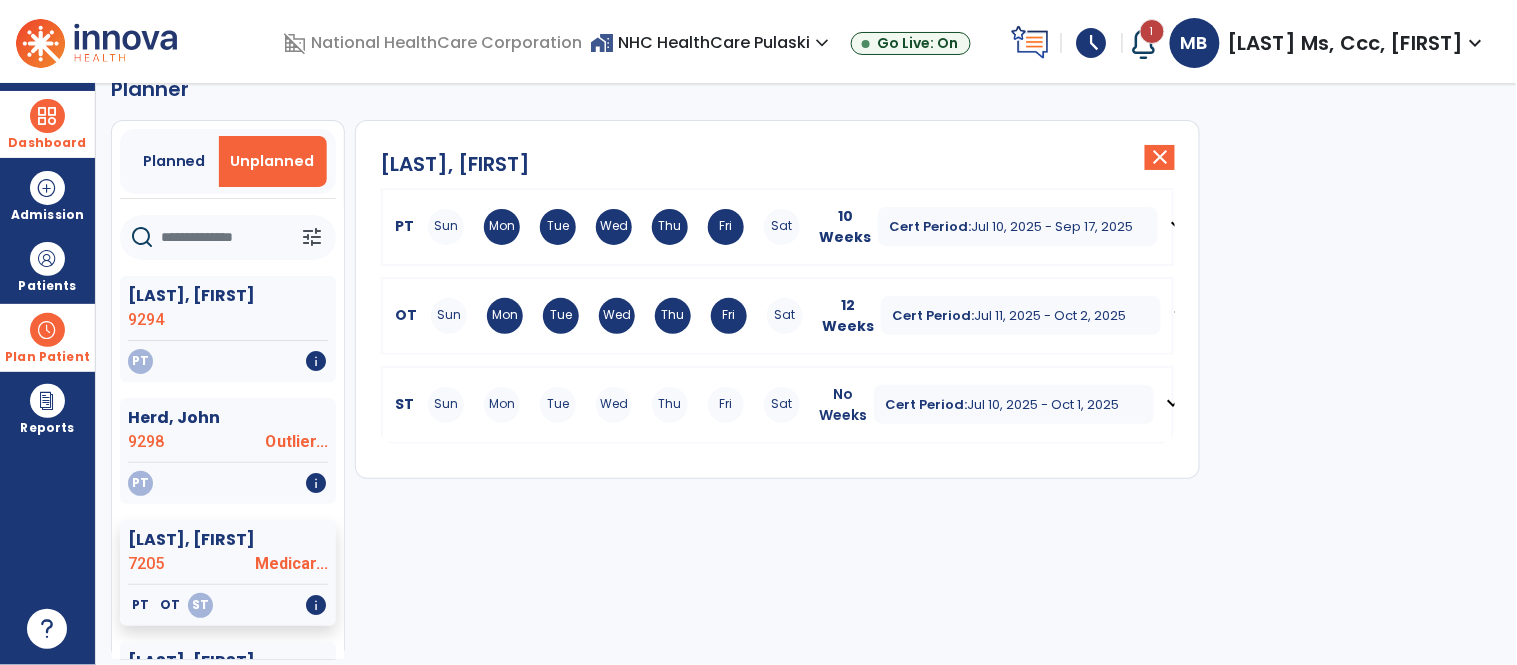 click on "Tue" at bounding box center (558, 405) 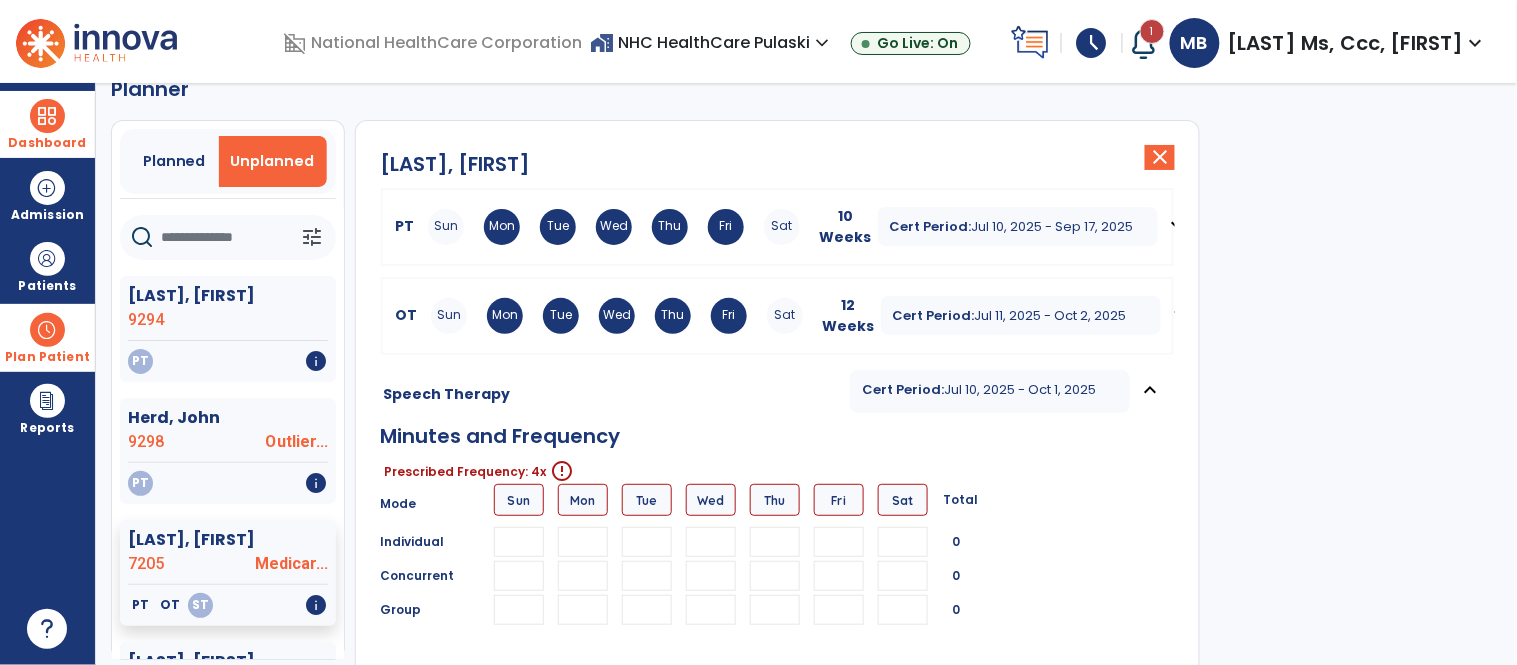 click at bounding box center [647, 542] 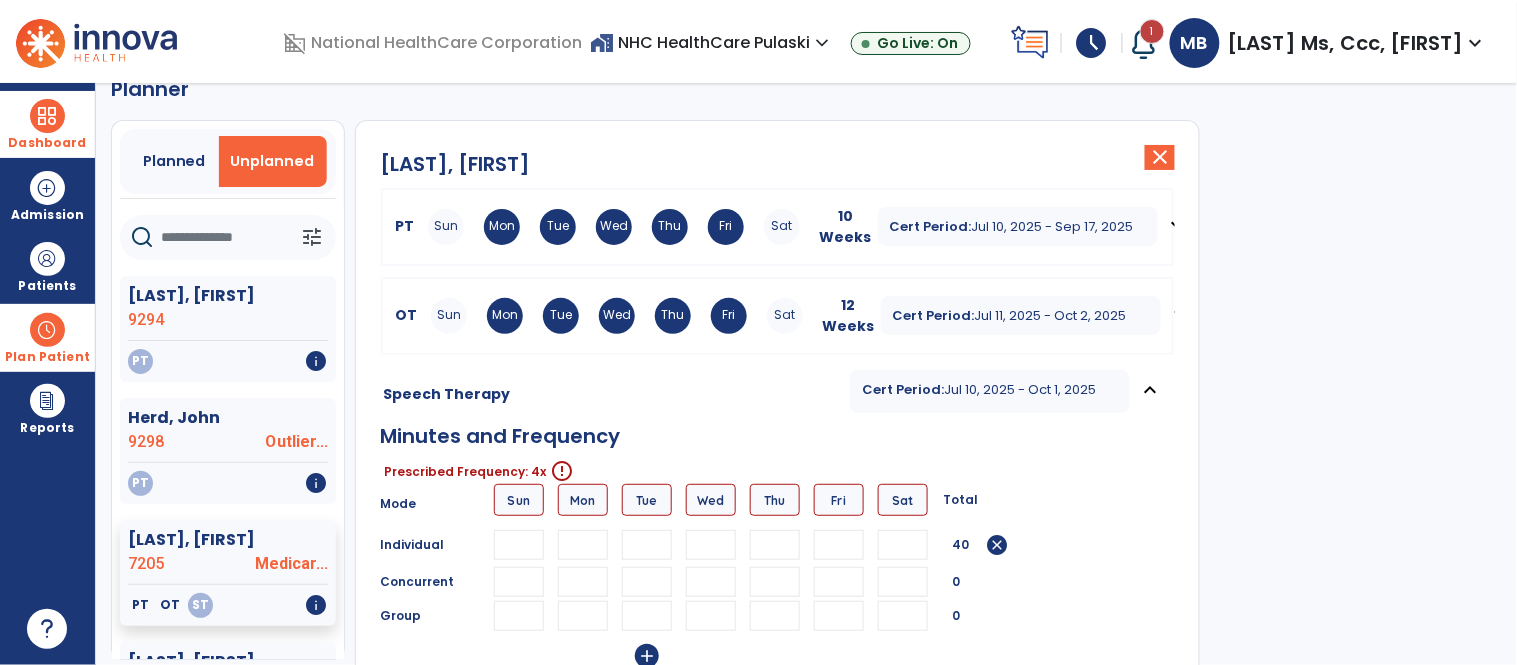 type on "**" 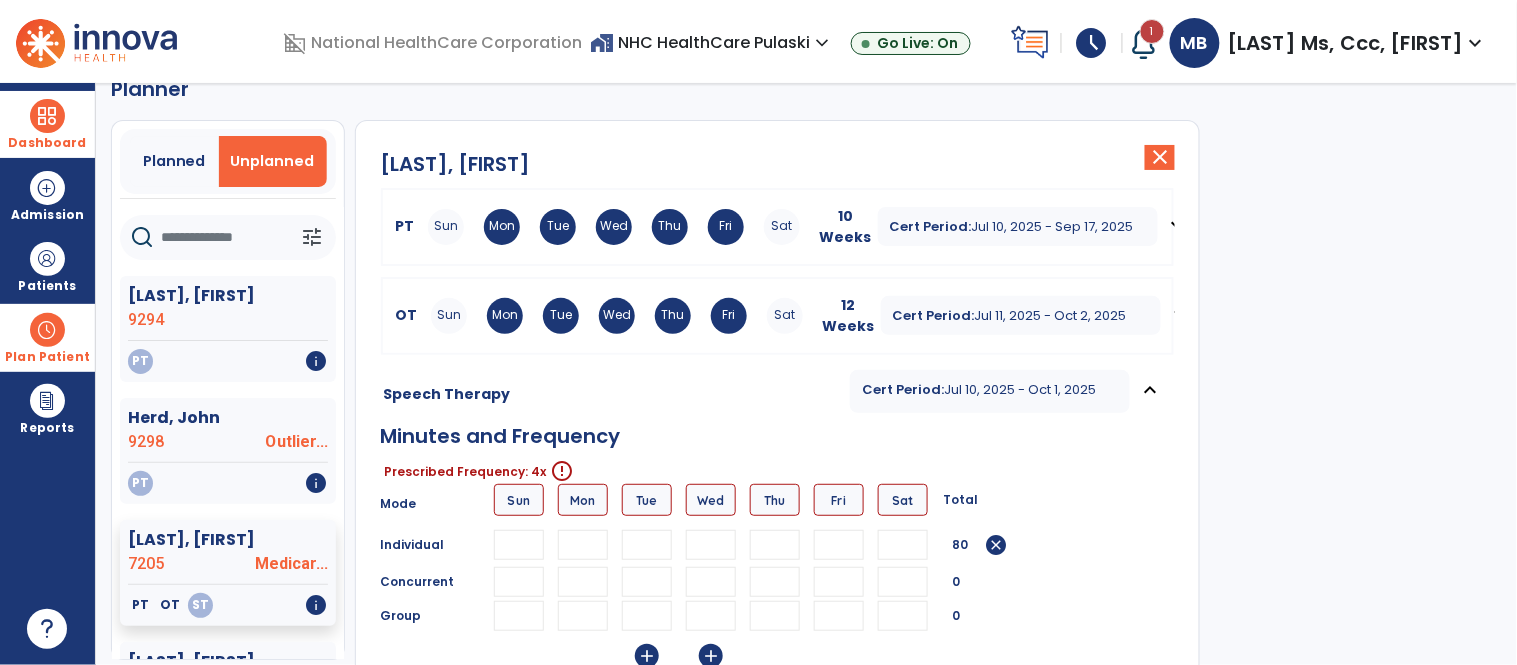 type on "**" 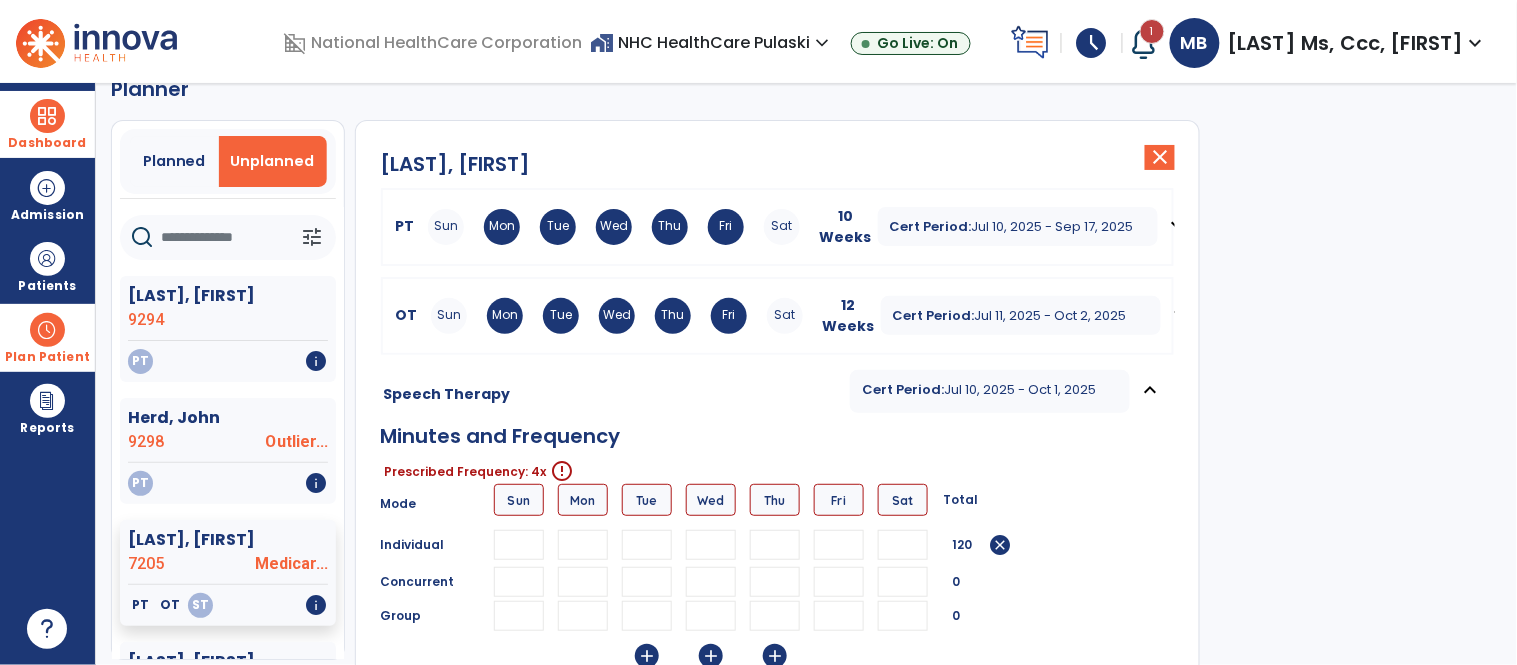 type on "**" 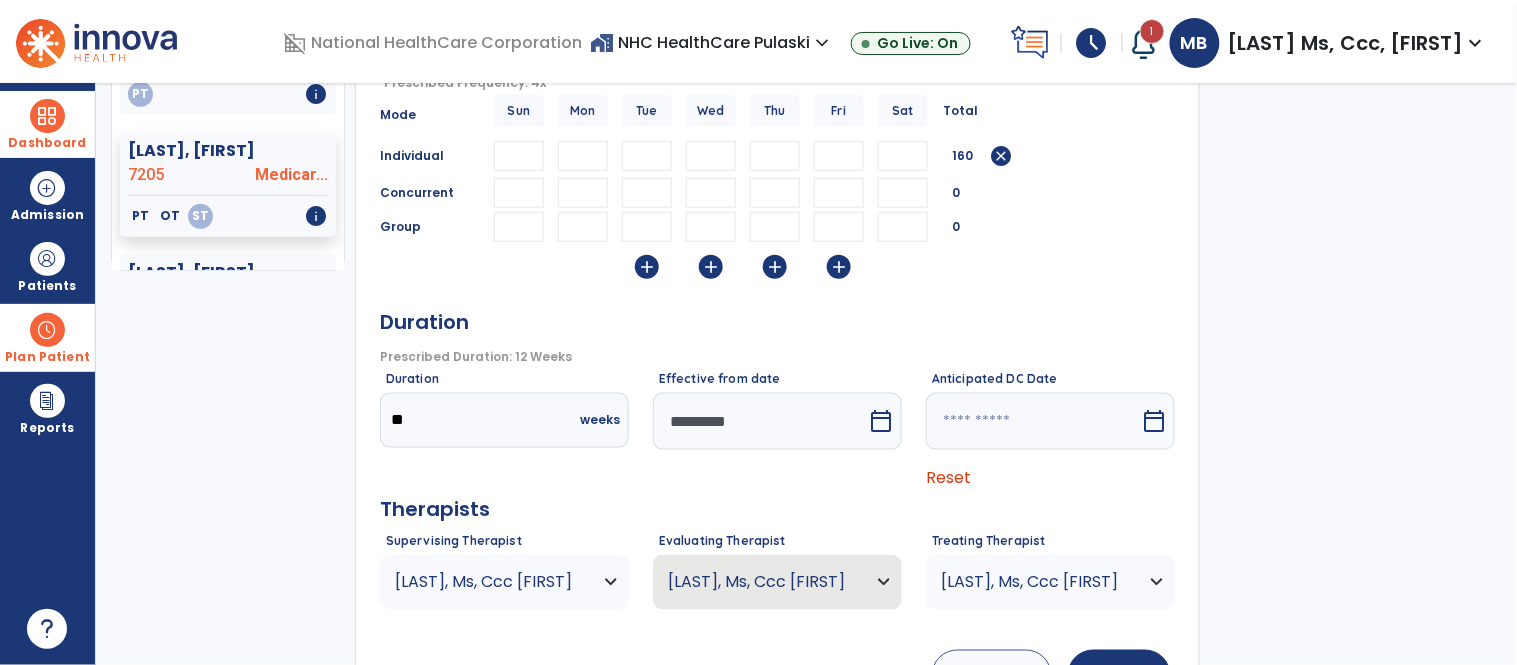 scroll, scrollTop: 516, scrollLeft: 0, axis: vertical 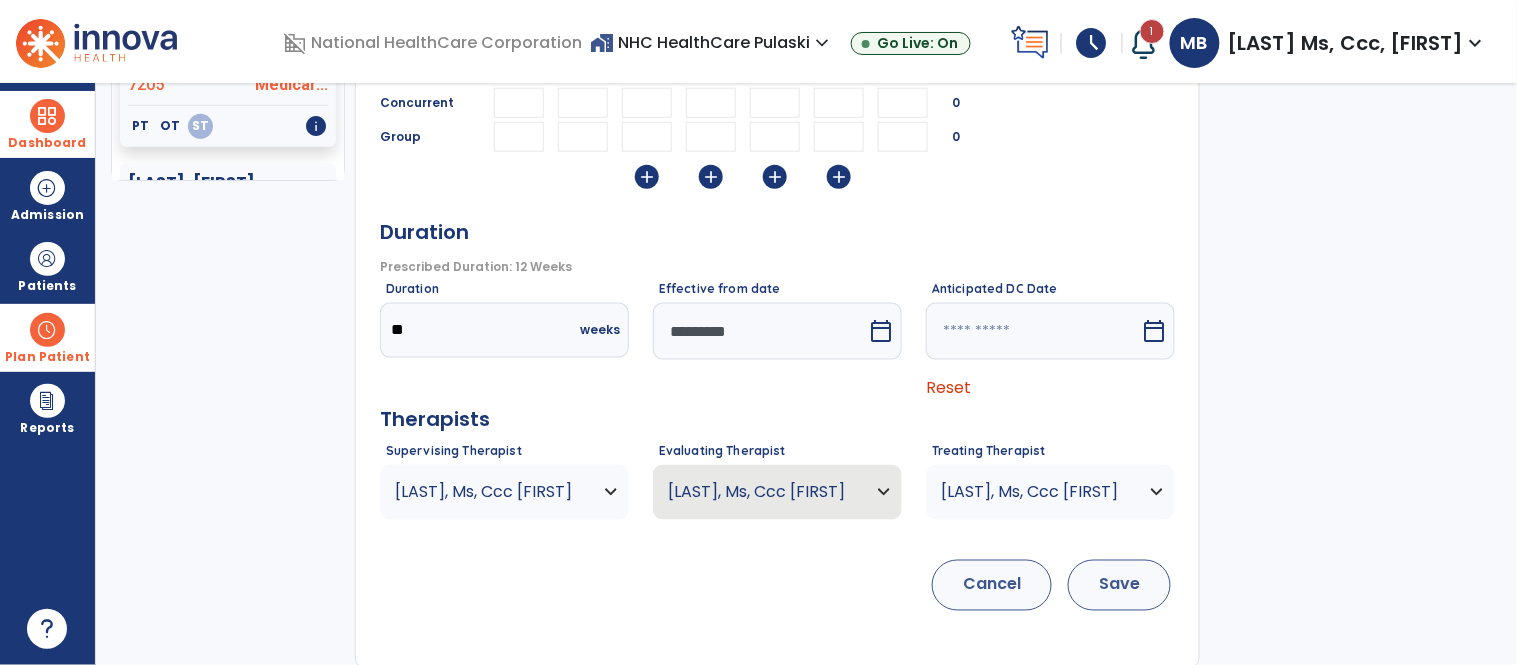 type on "**" 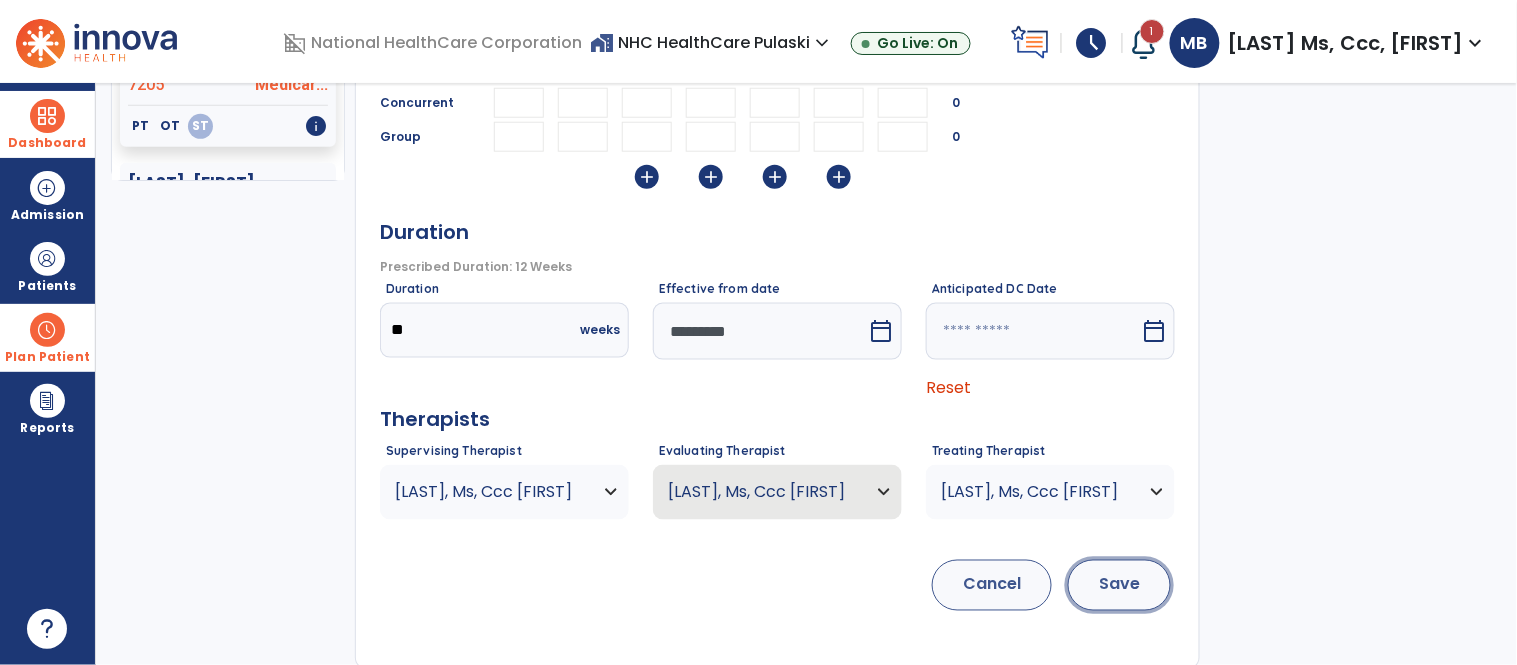 click on "Save" at bounding box center [1119, 585] 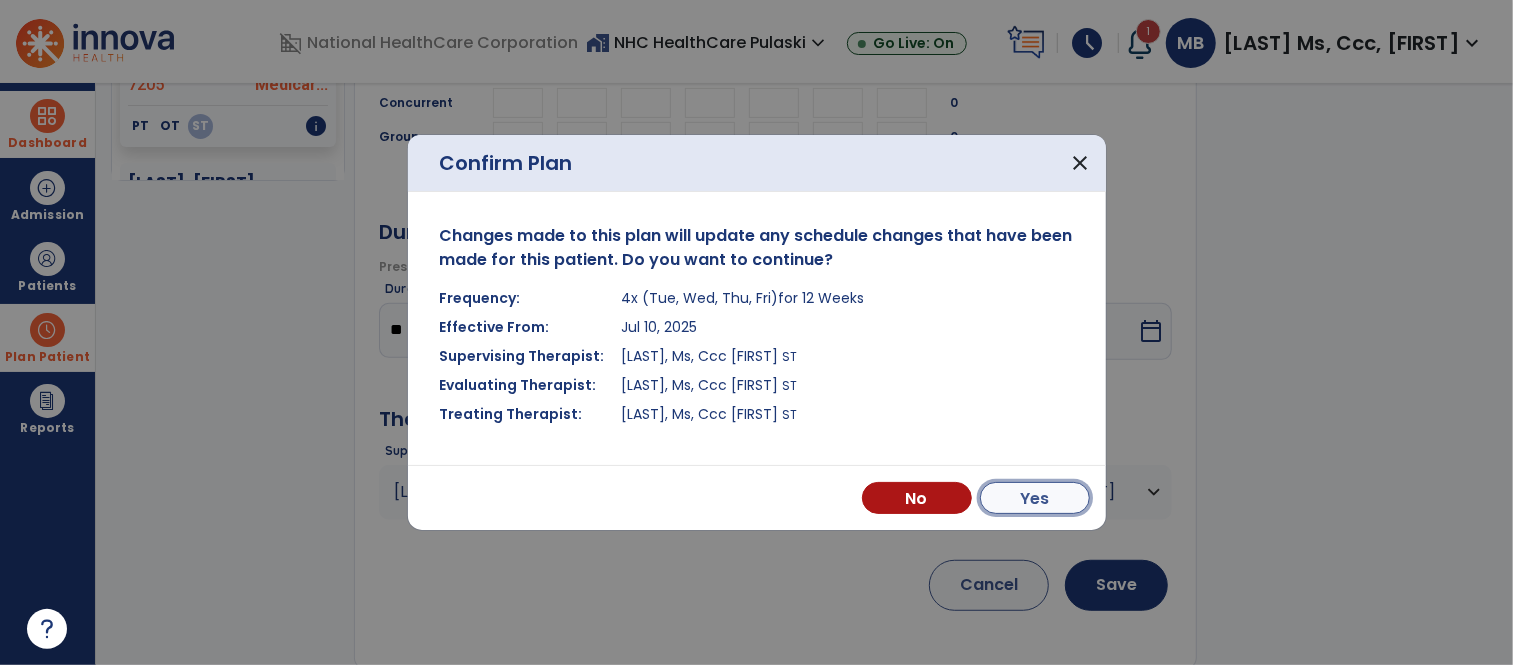 click on "Yes" at bounding box center (1035, 498) 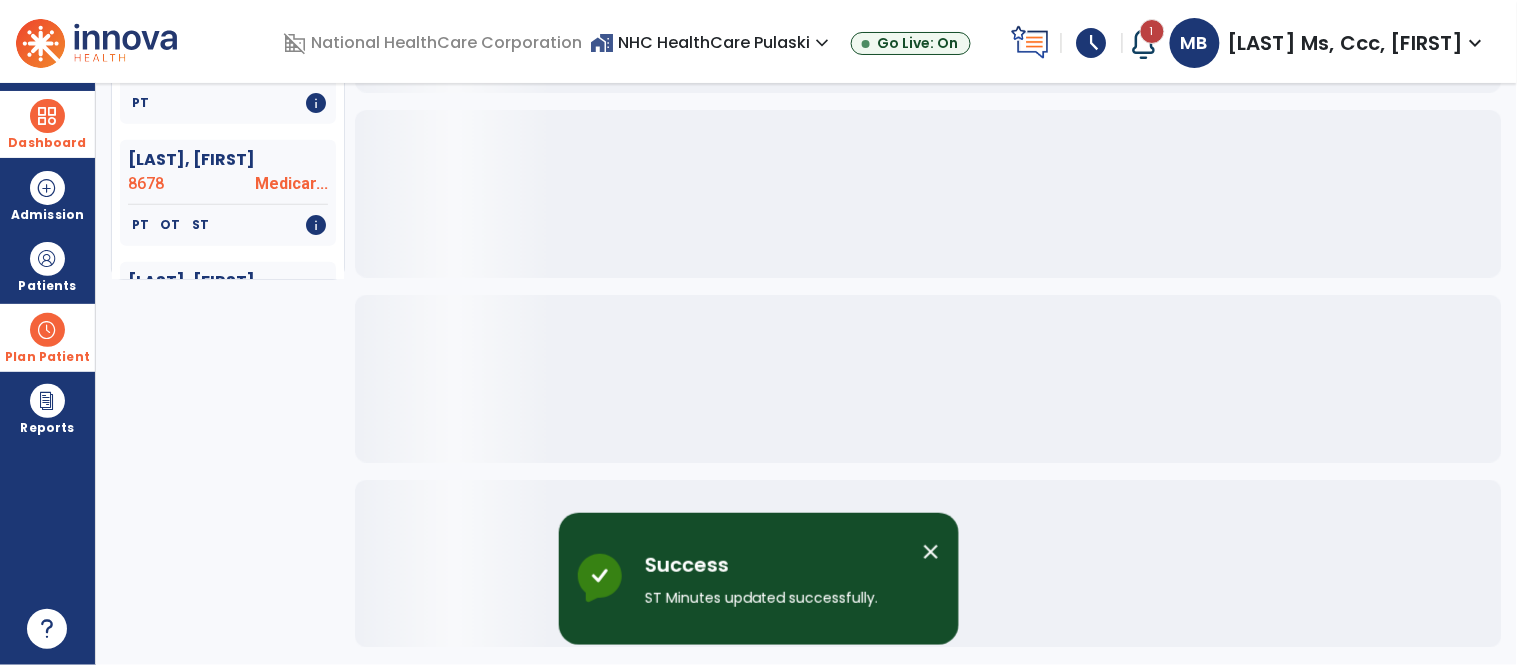 scroll, scrollTop: 413, scrollLeft: 0, axis: vertical 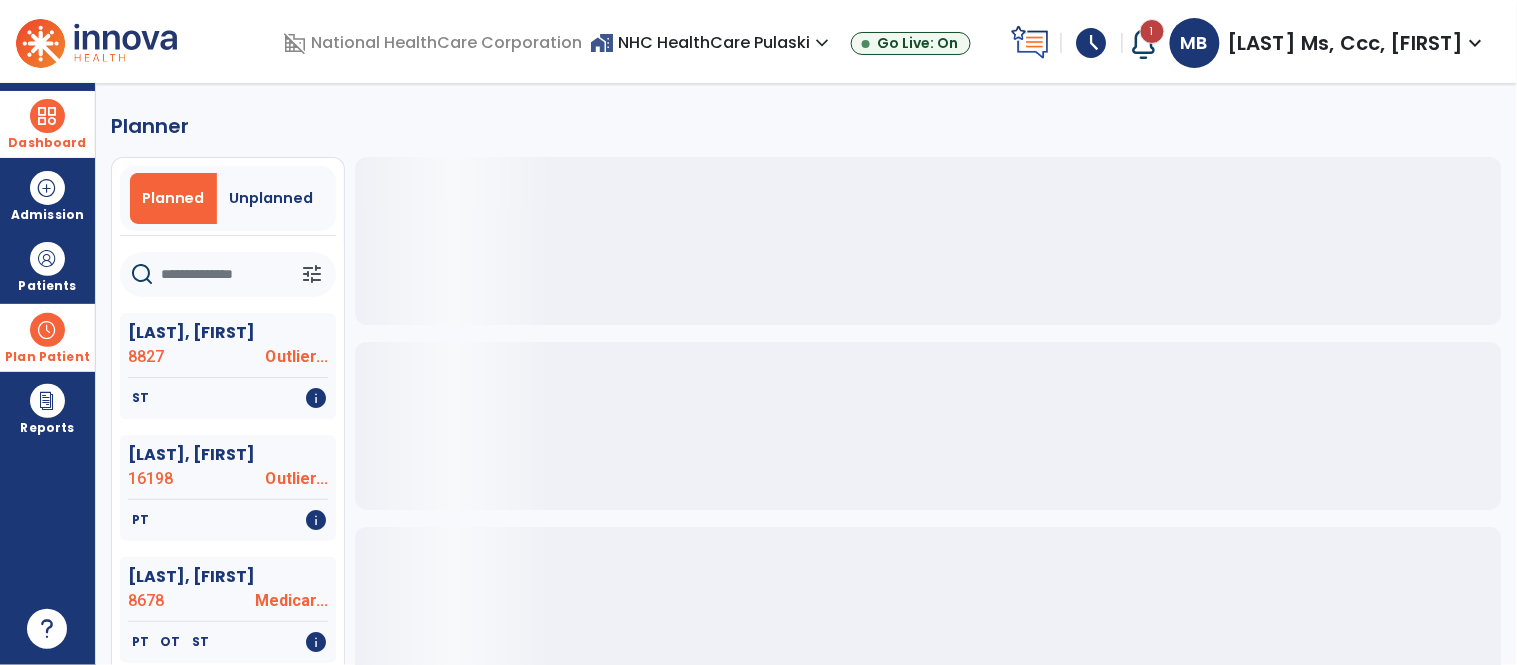click on "schedule" at bounding box center [1092, 43] 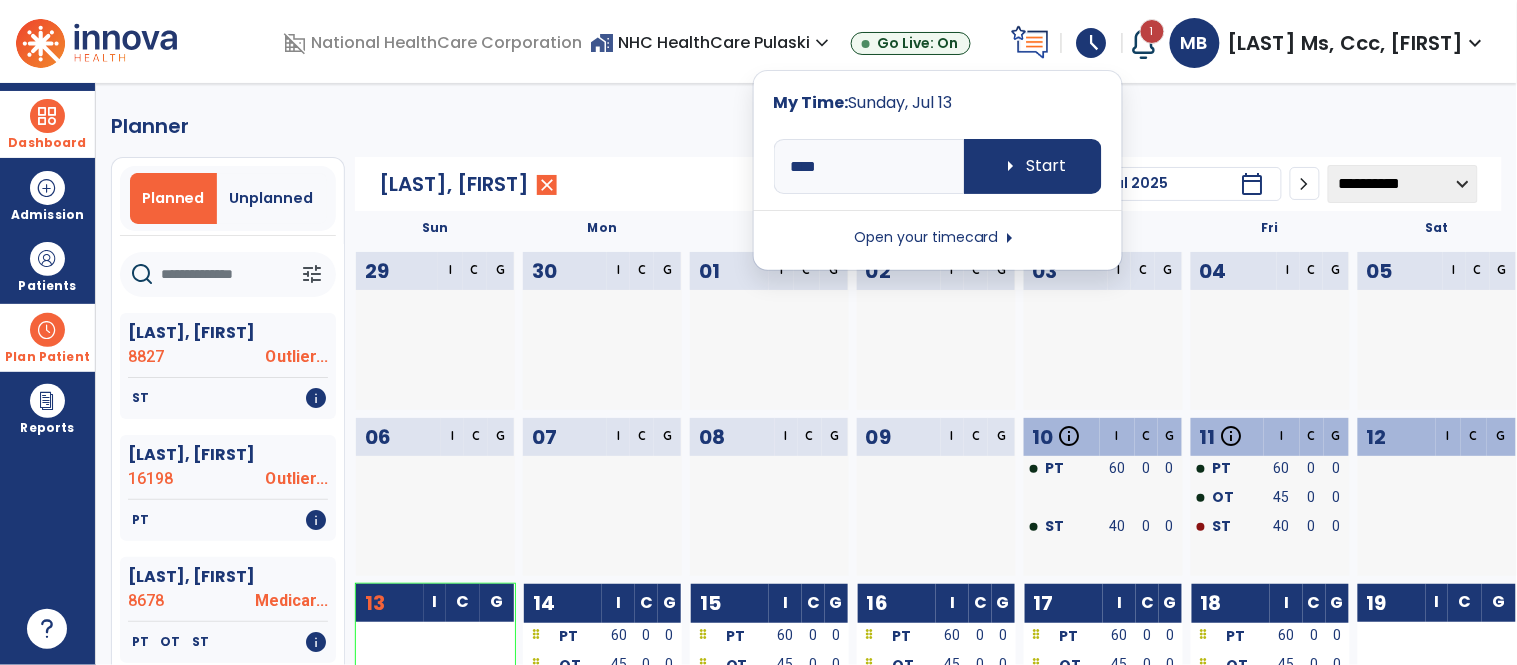 click on "Open your timecard  arrow_right" at bounding box center [938, 238] 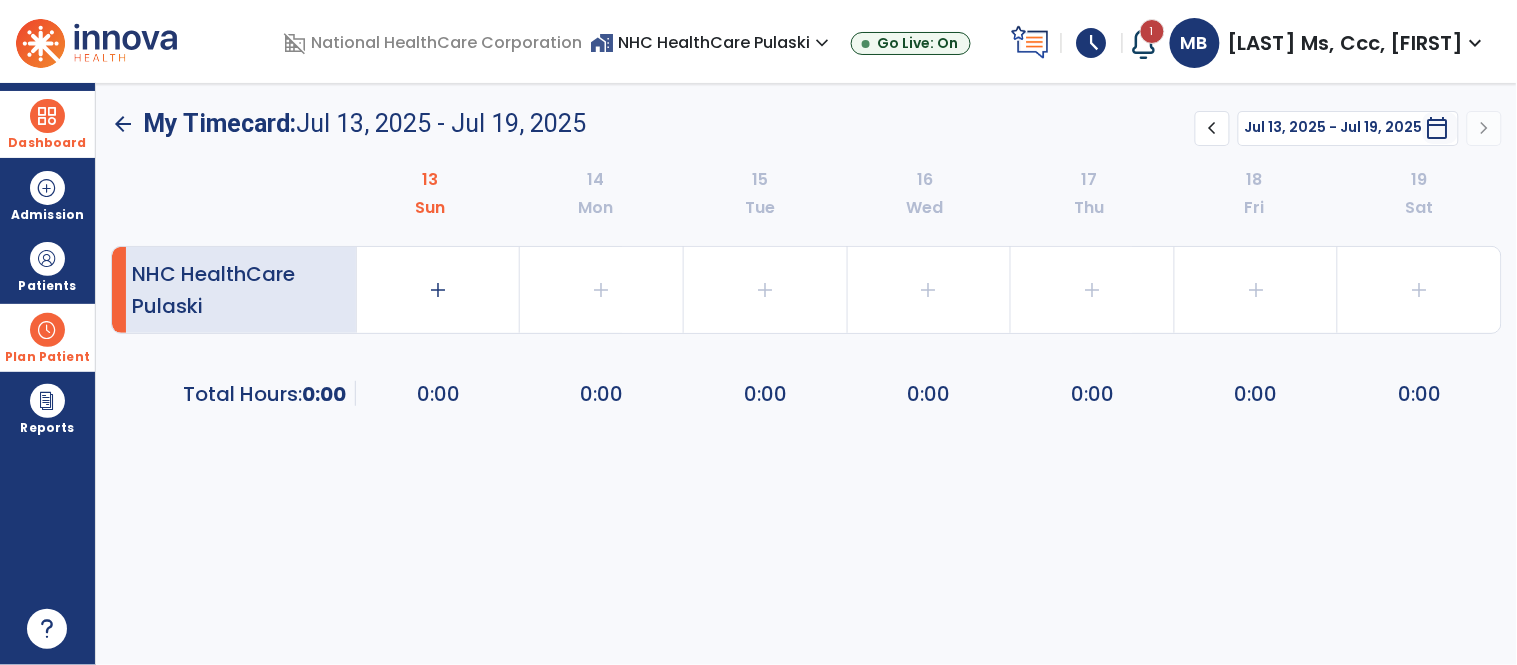 click on "chevron_left" 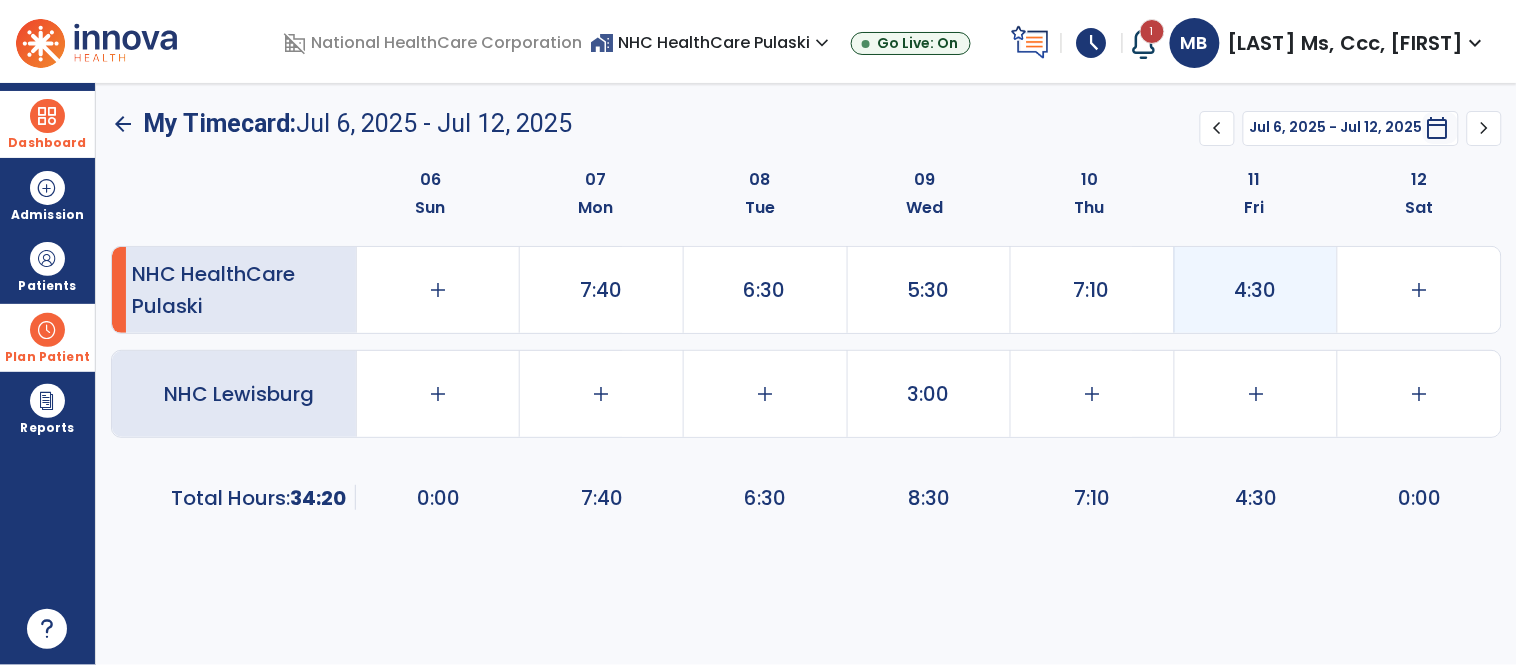 click on "4:30" 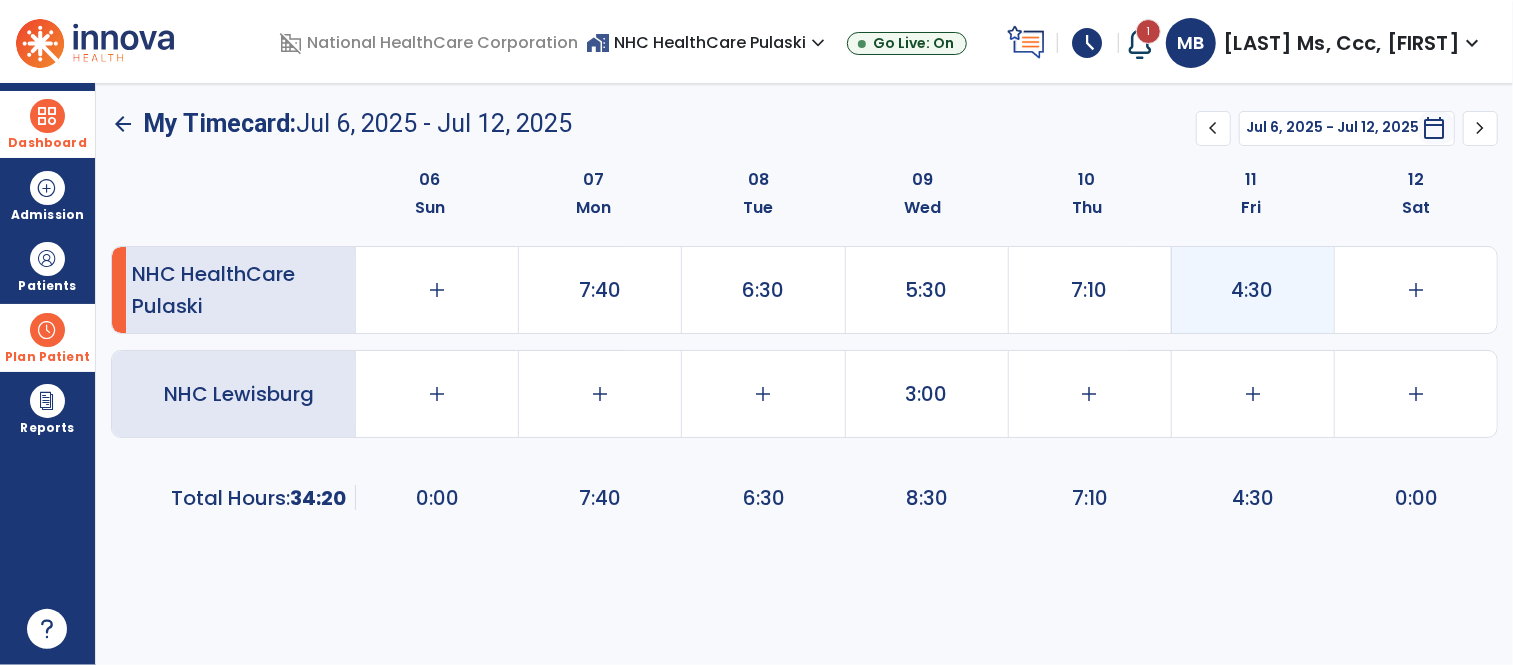 select on "**********" 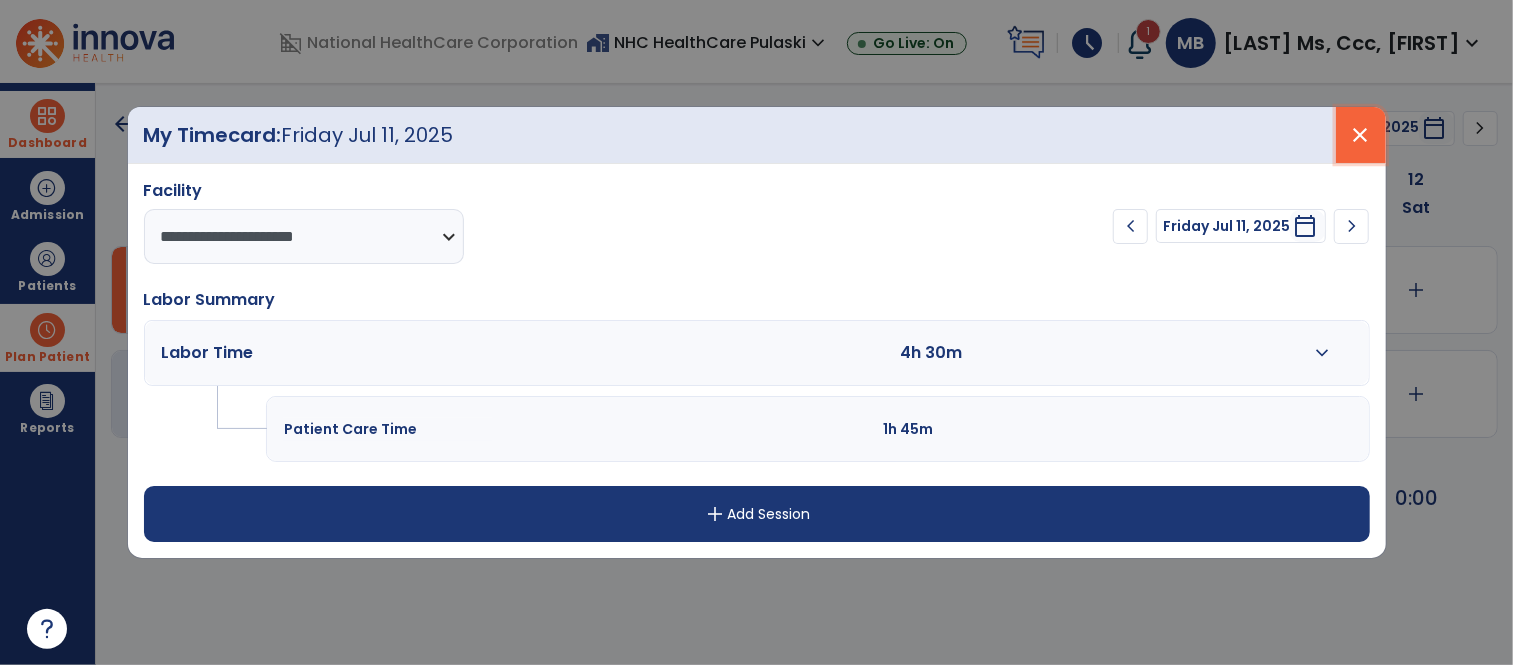 click on "close" at bounding box center (1361, 135) 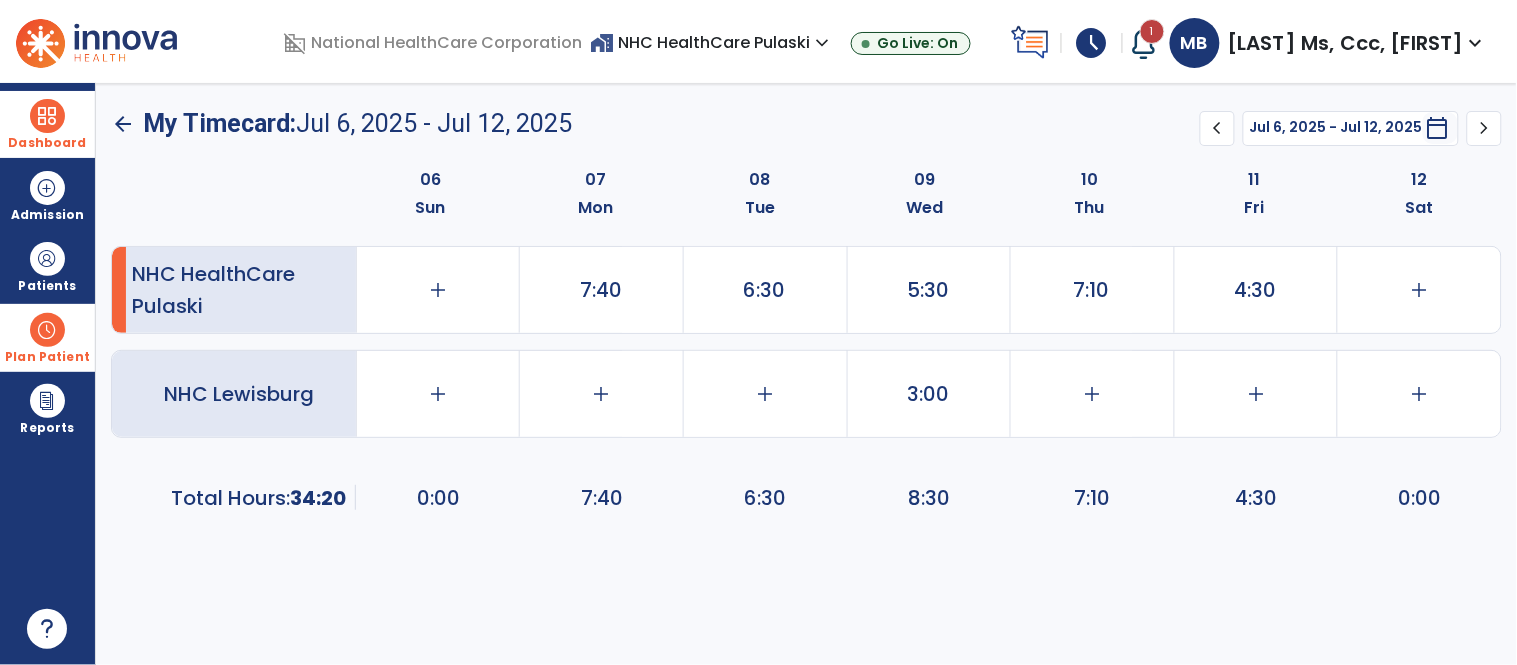 click on "Dashboard" at bounding box center (47, 124) 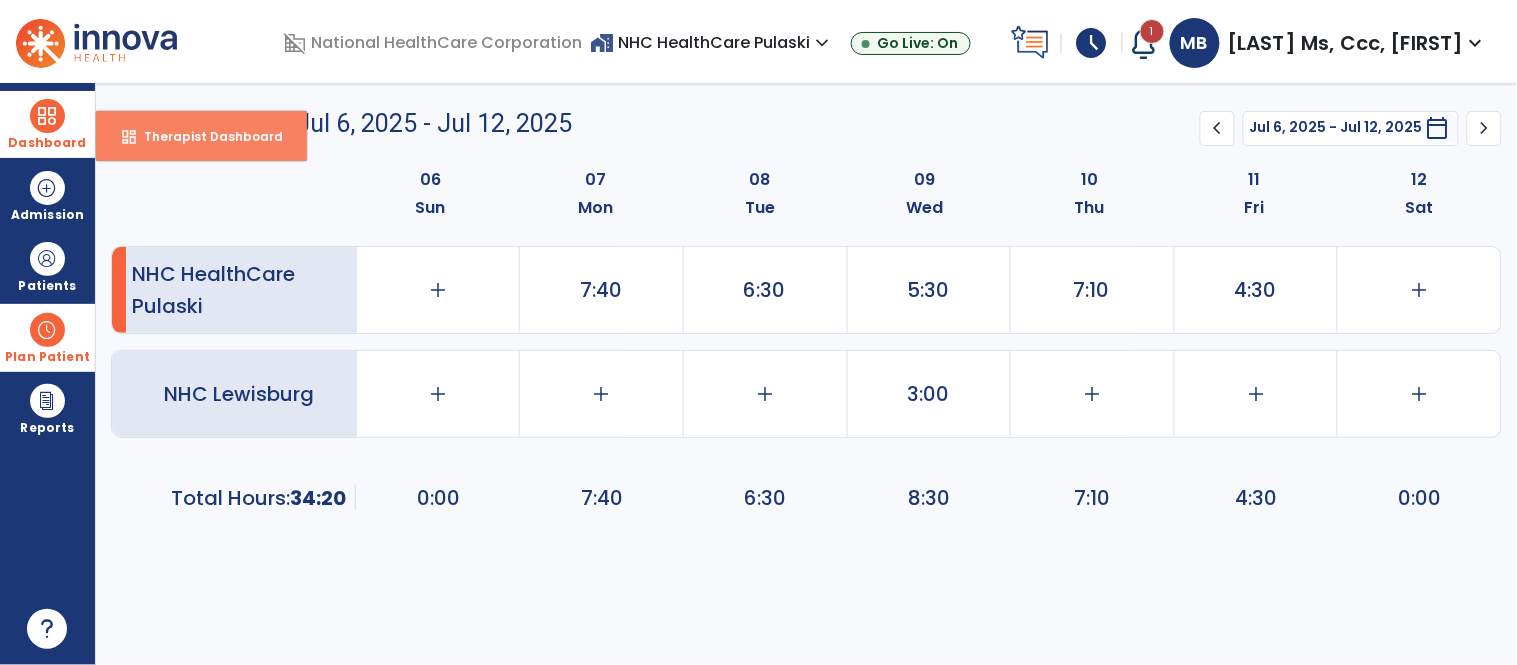 click on "Therapist Dashboard" at bounding box center [205, 136] 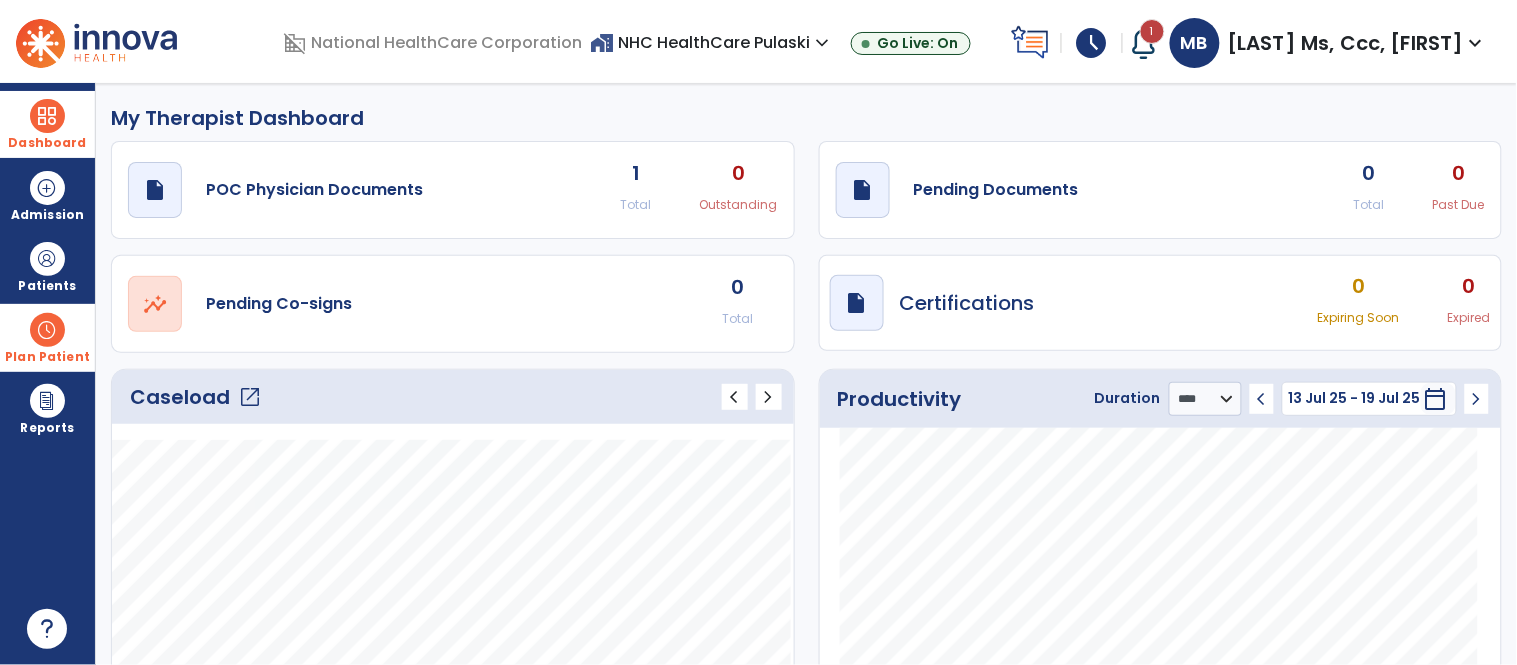 click on "0" 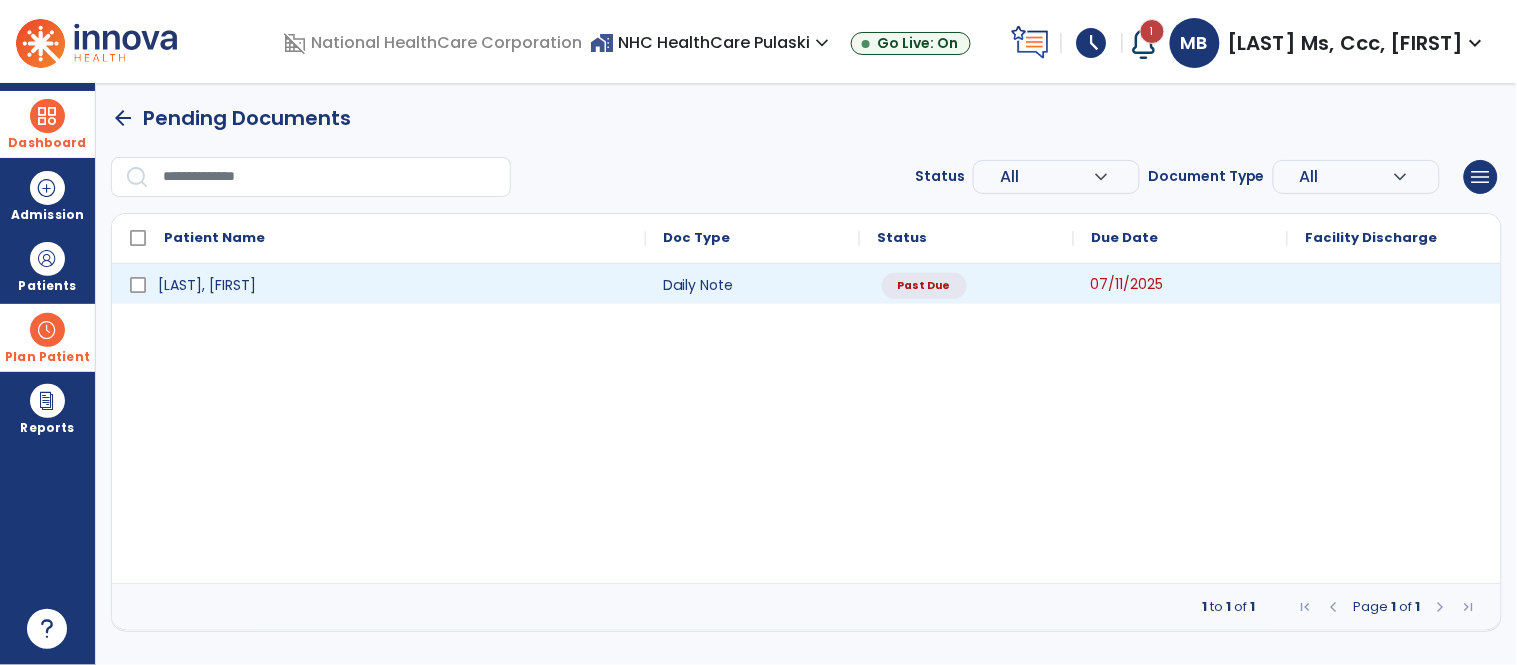 click on "07/11/2025" at bounding box center [1181, 284] 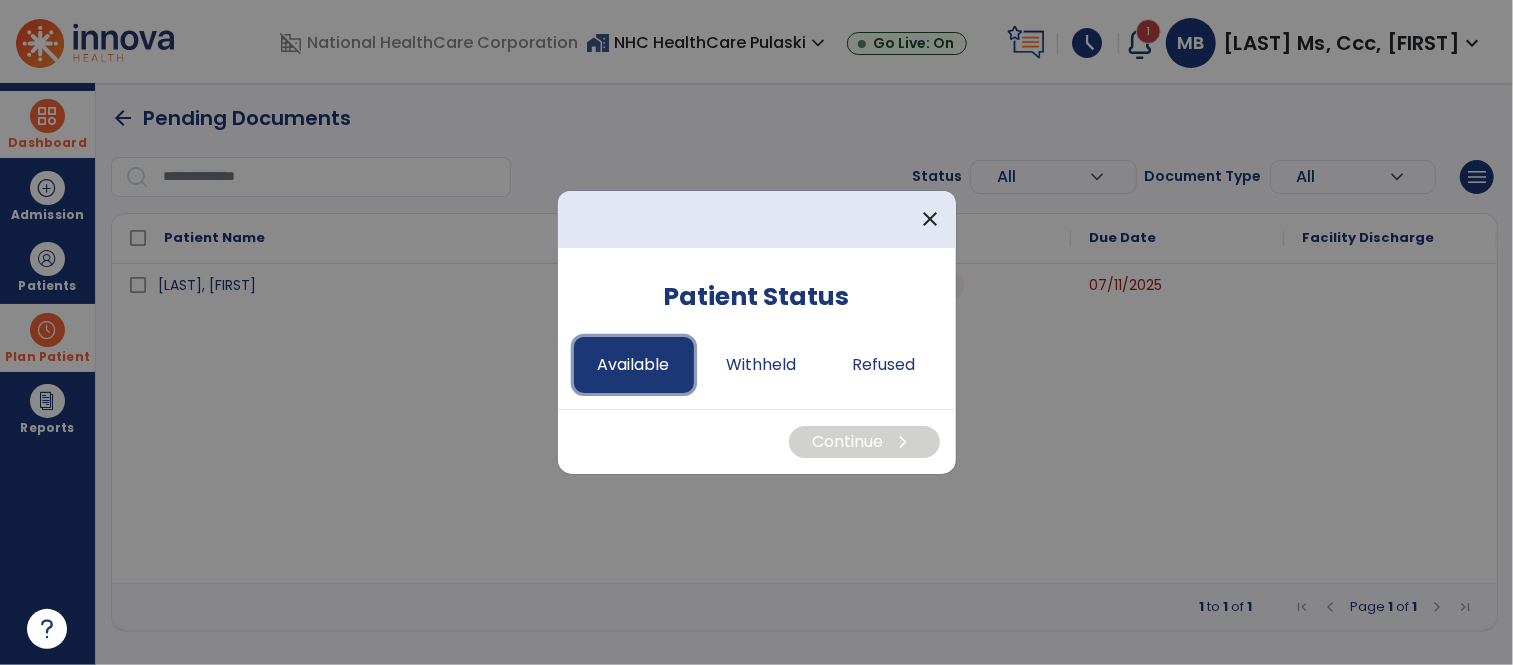 click on "Available" at bounding box center (634, 365) 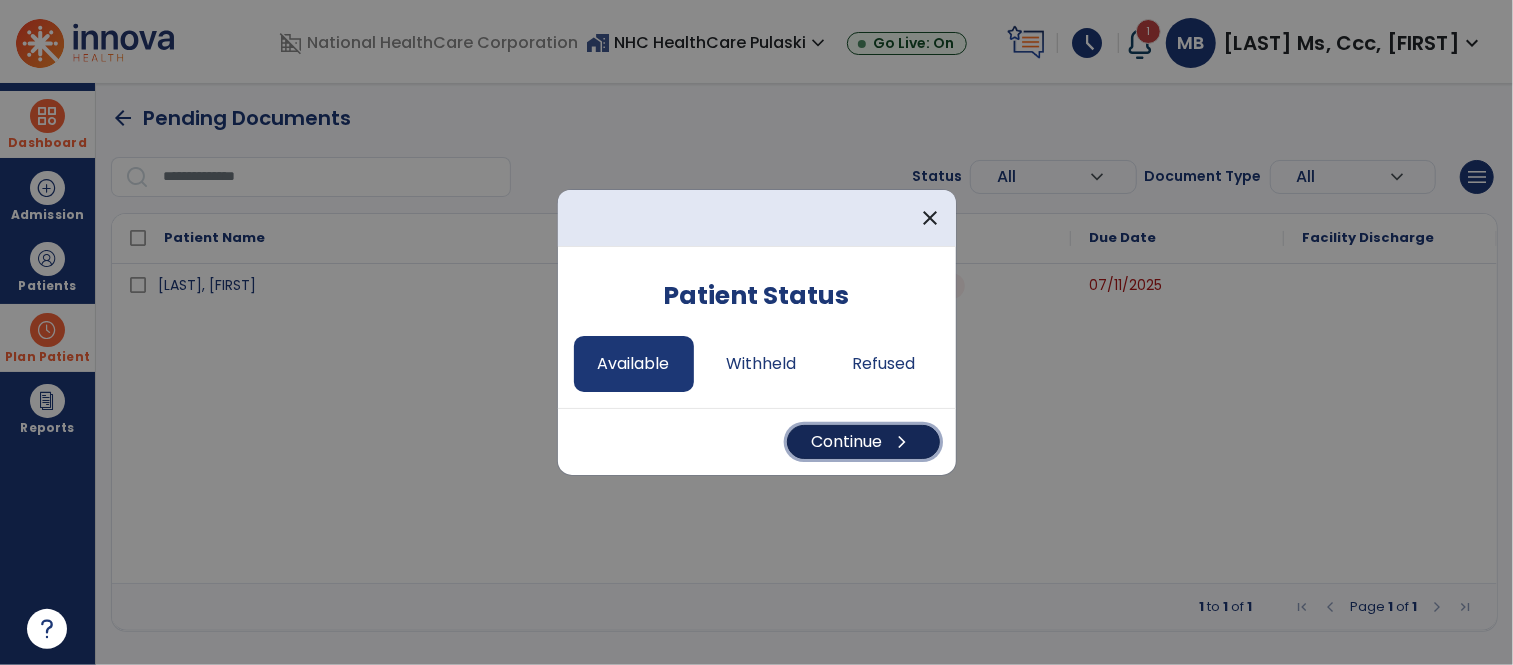 click on "Continue   chevron_right" at bounding box center (863, 442) 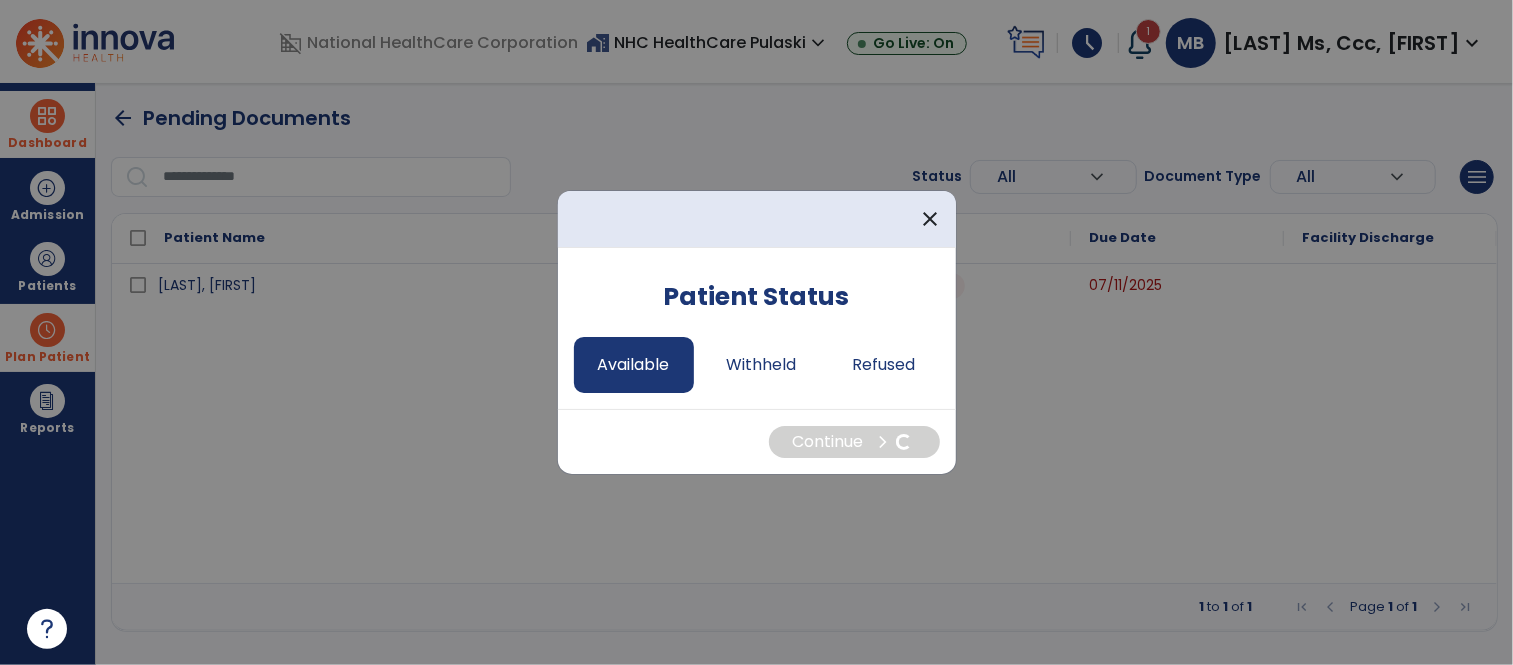 select on "*" 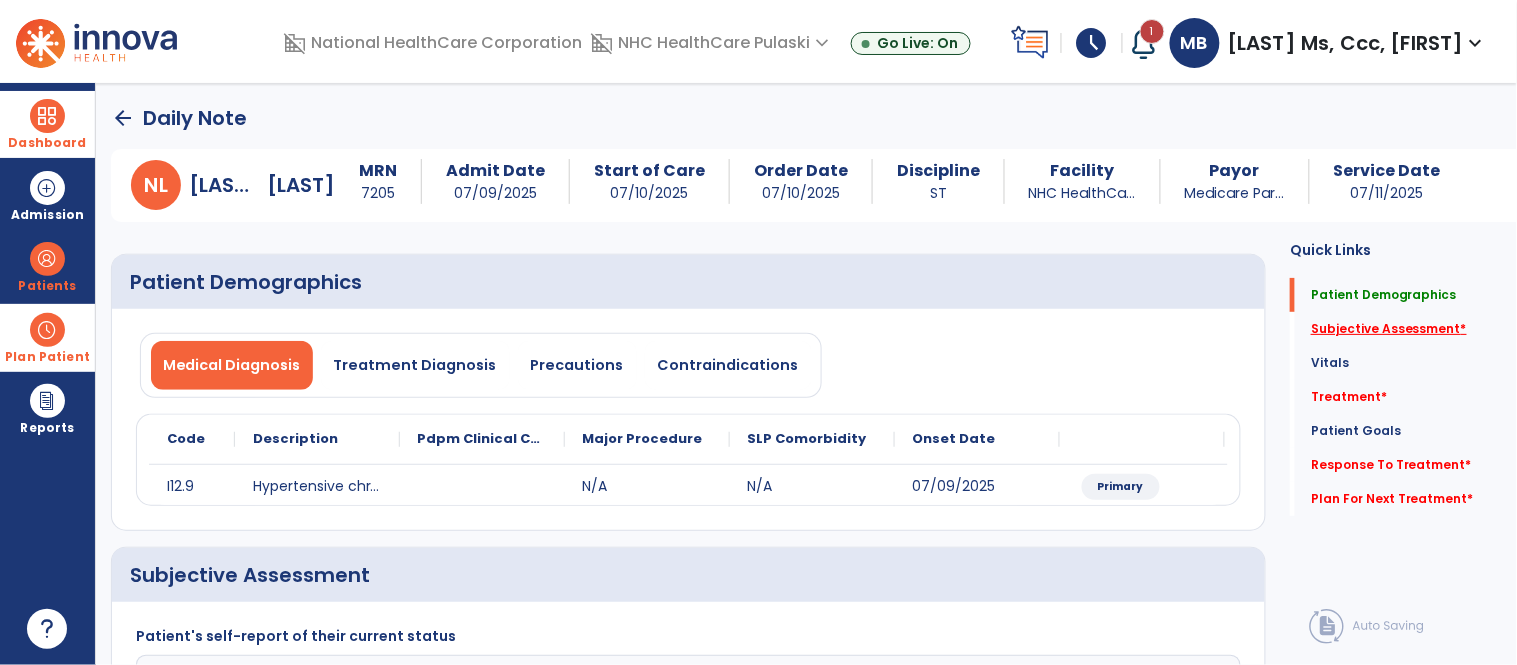 click on "Subjective Assessment   *" 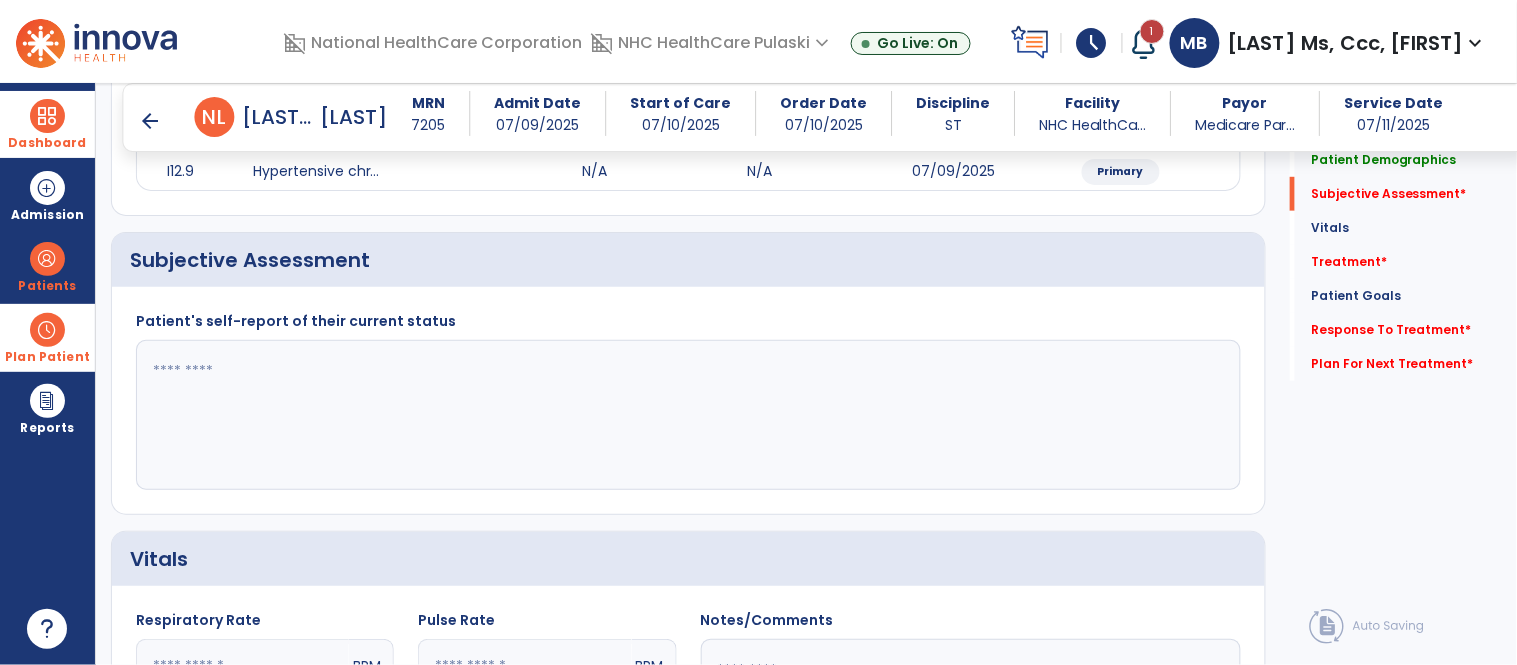 scroll, scrollTop: 314, scrollLeft: 0, axis: vertical 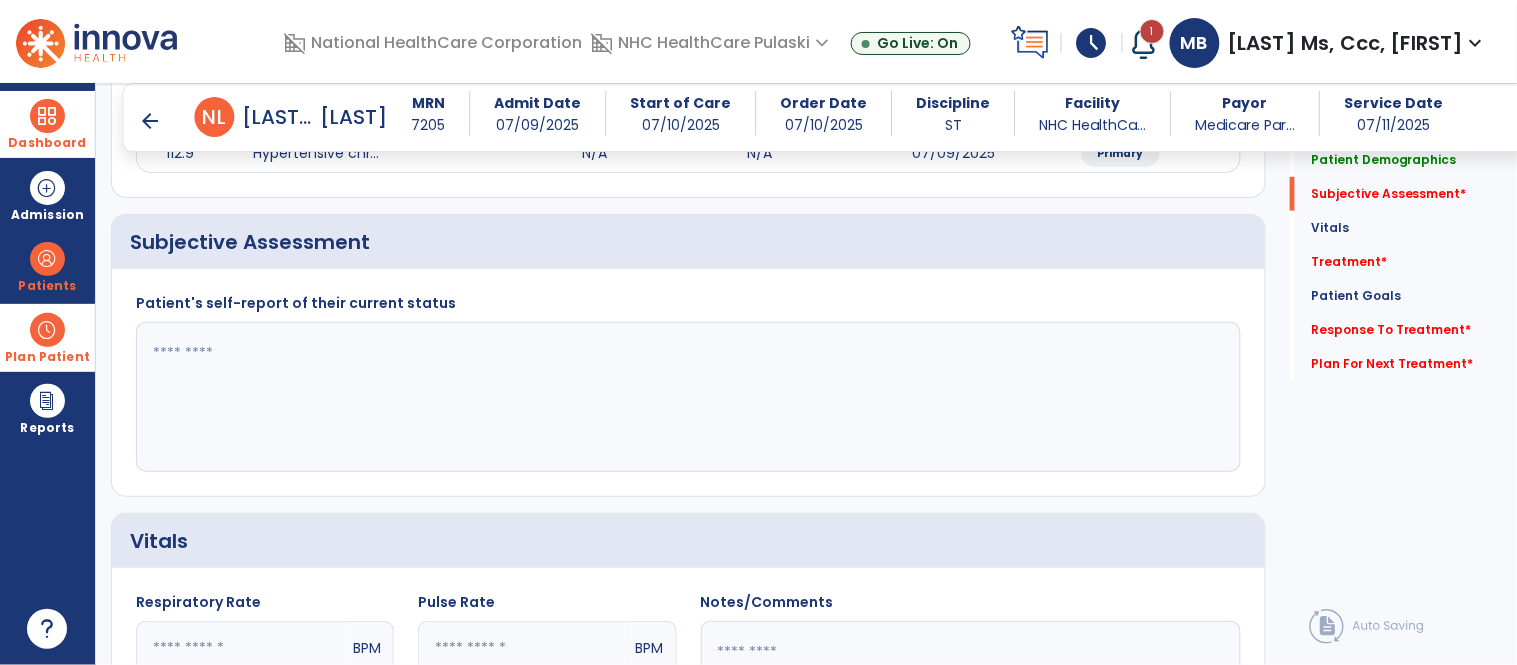 click 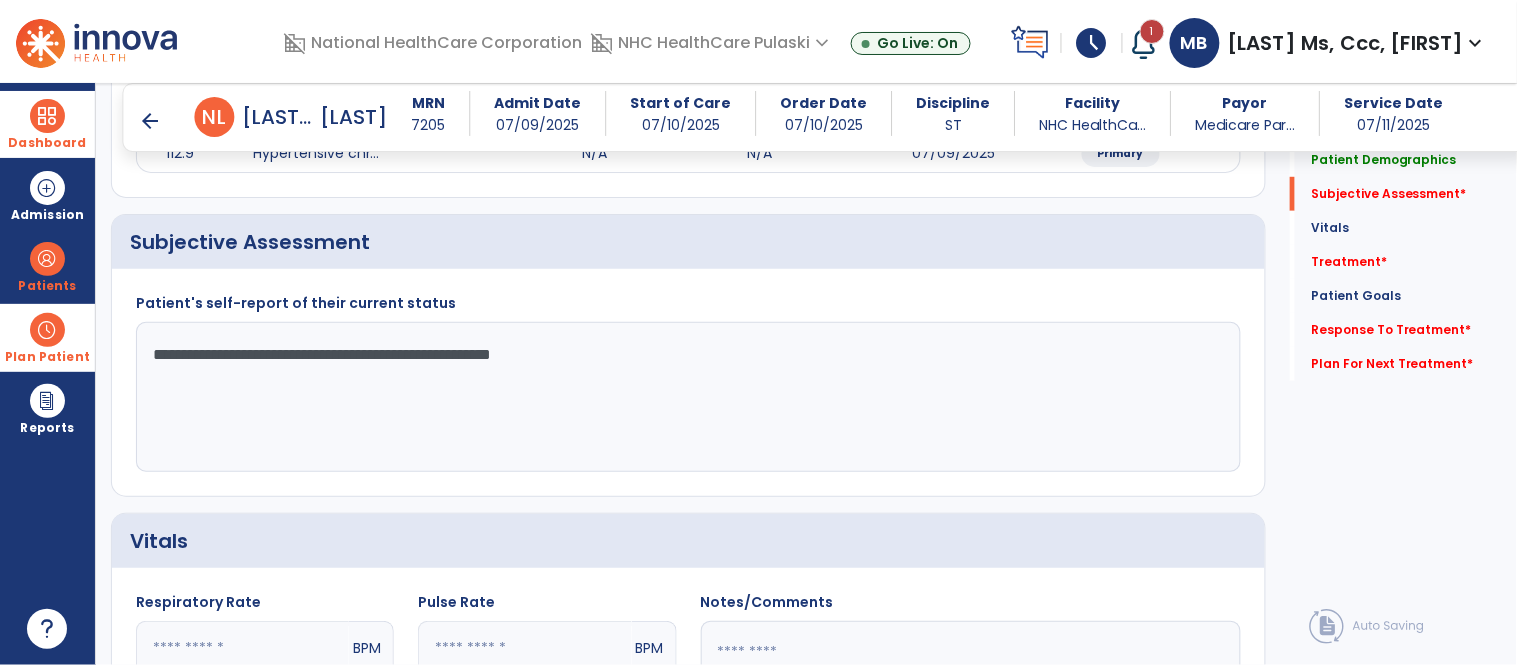 type on "**********" 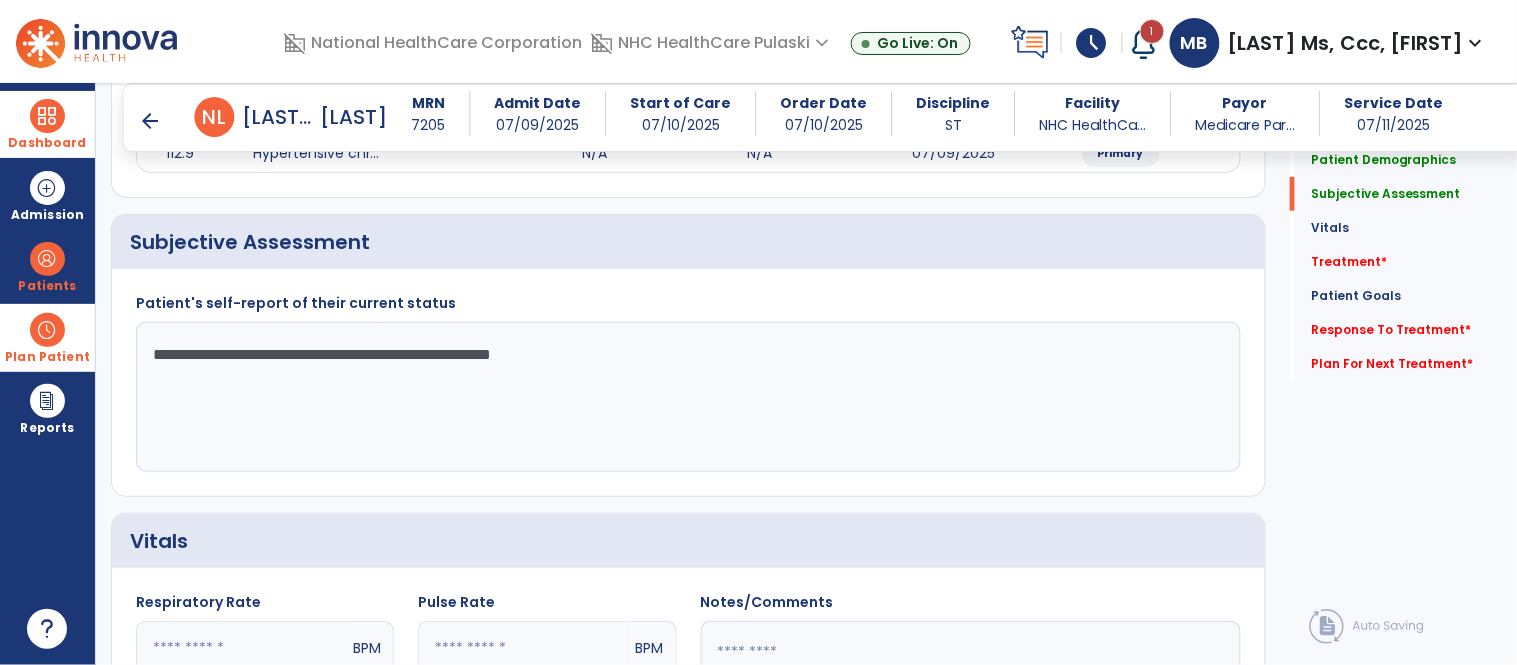 click on "Treatment   *  Treatment   *" 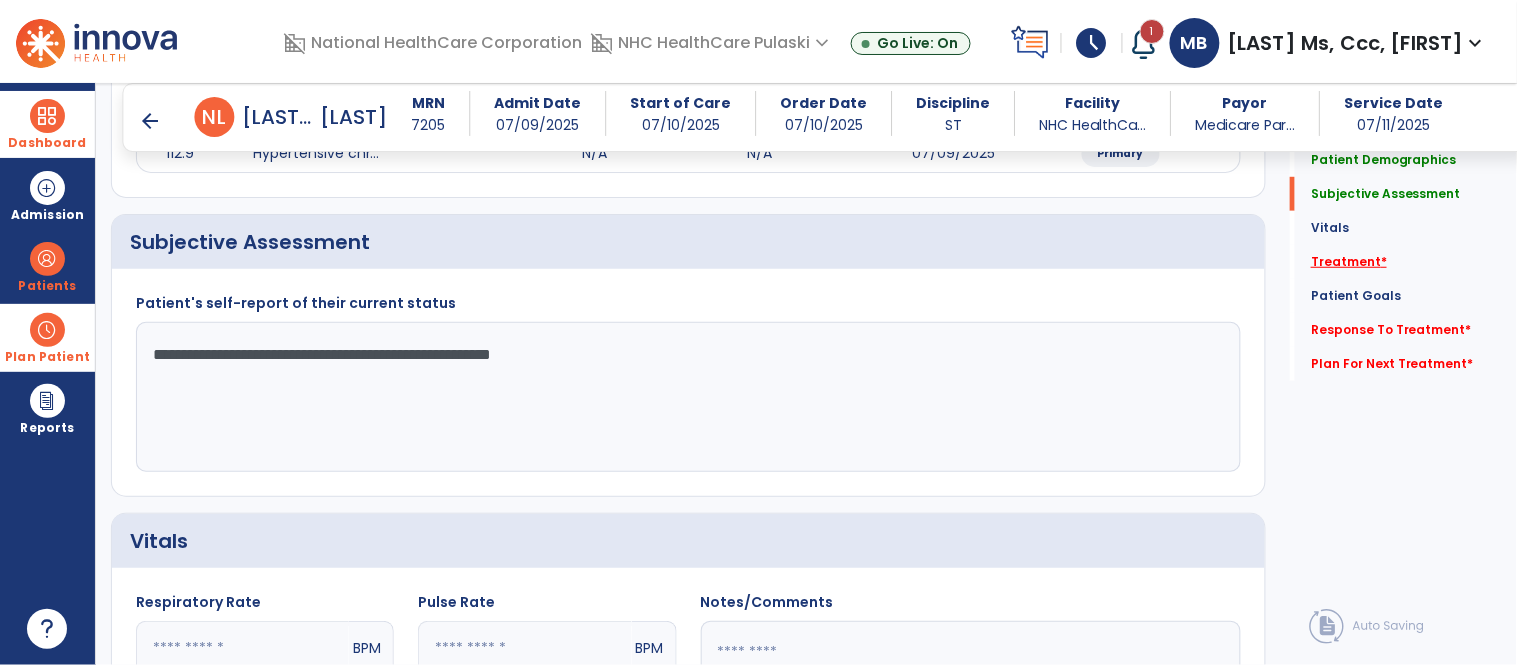 click on "Treatment   *" 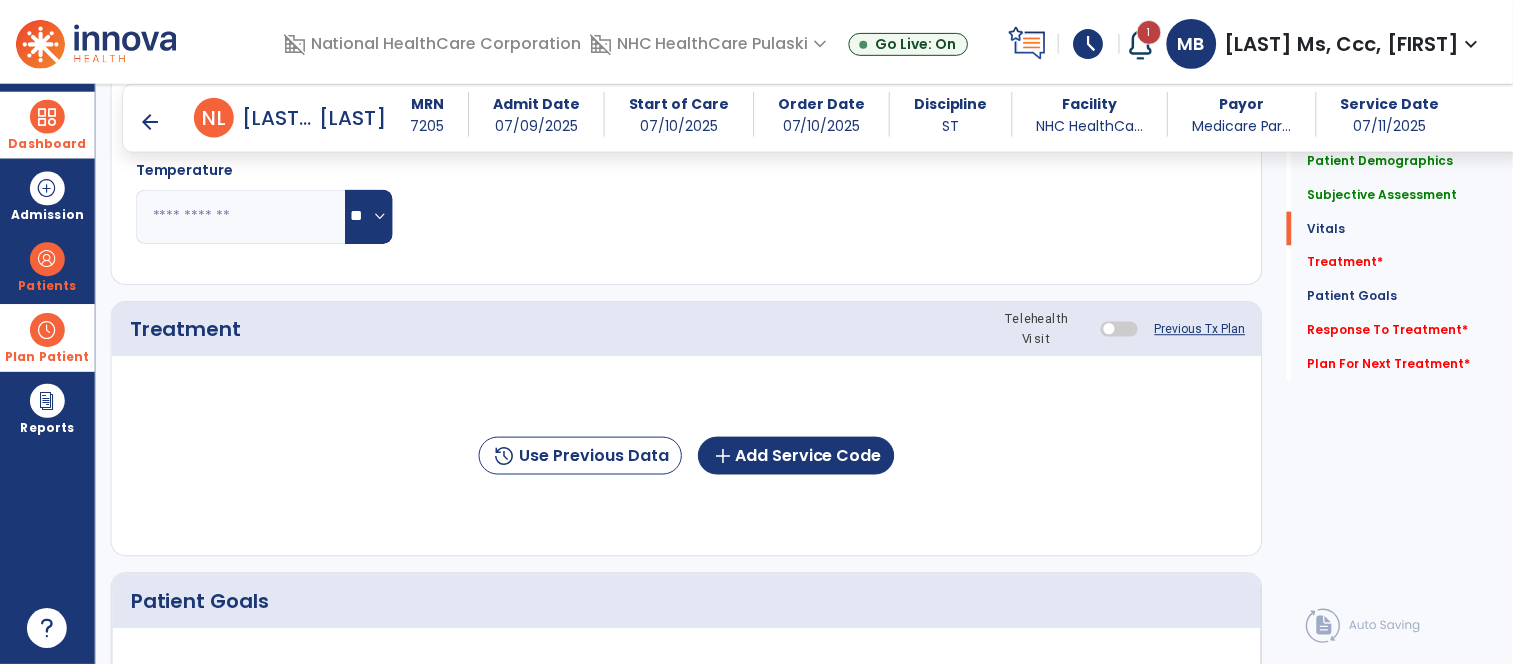 scroll, scrollTop: 1004, scrollLeft: 0, axis: vertical 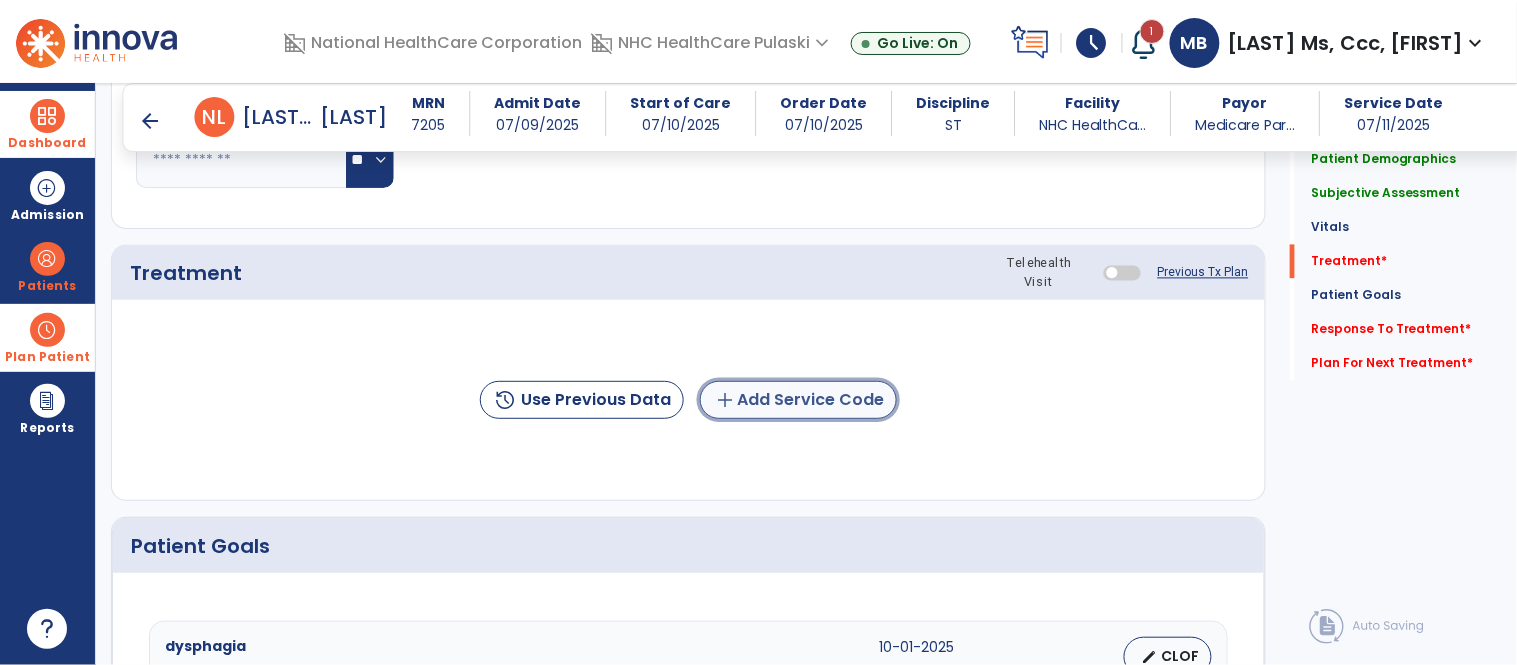click on "add  Add Service Code" 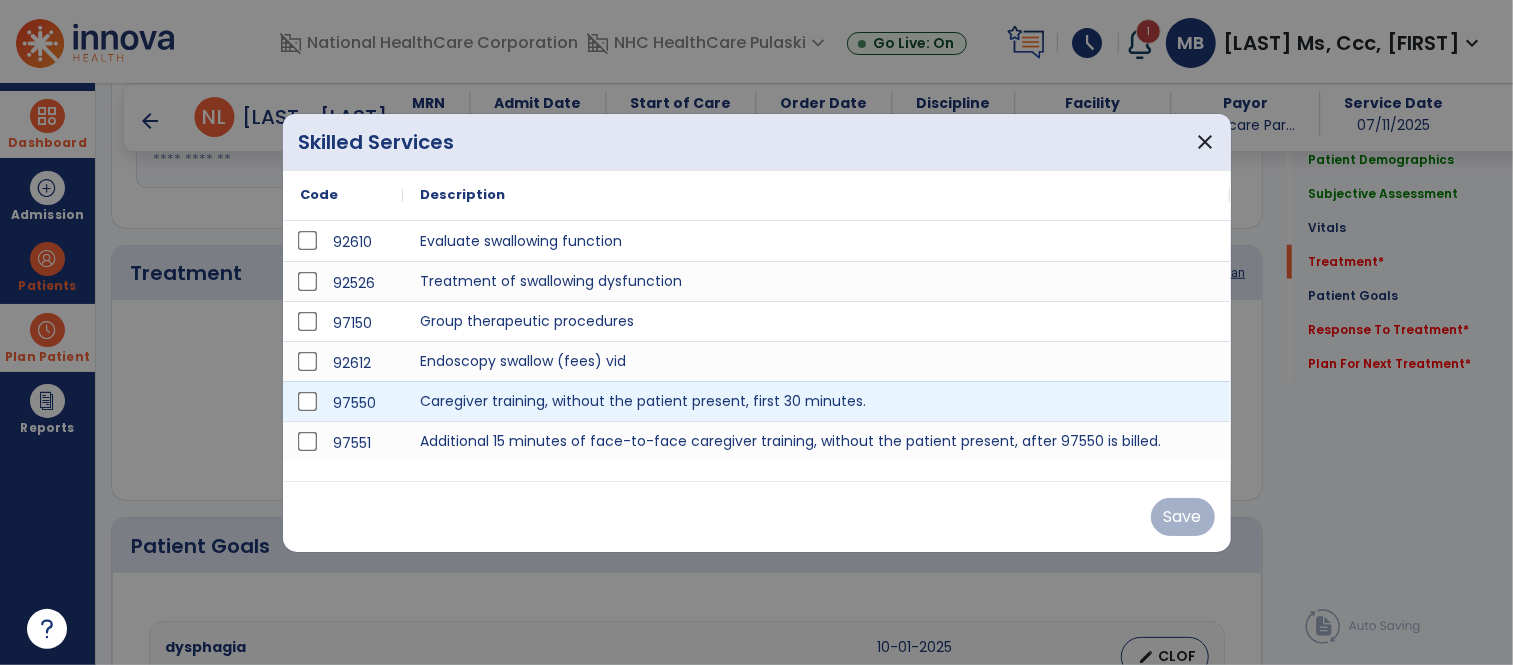 scroll, scrollTop: 1004, scrollLeft: 0, axis: vertical 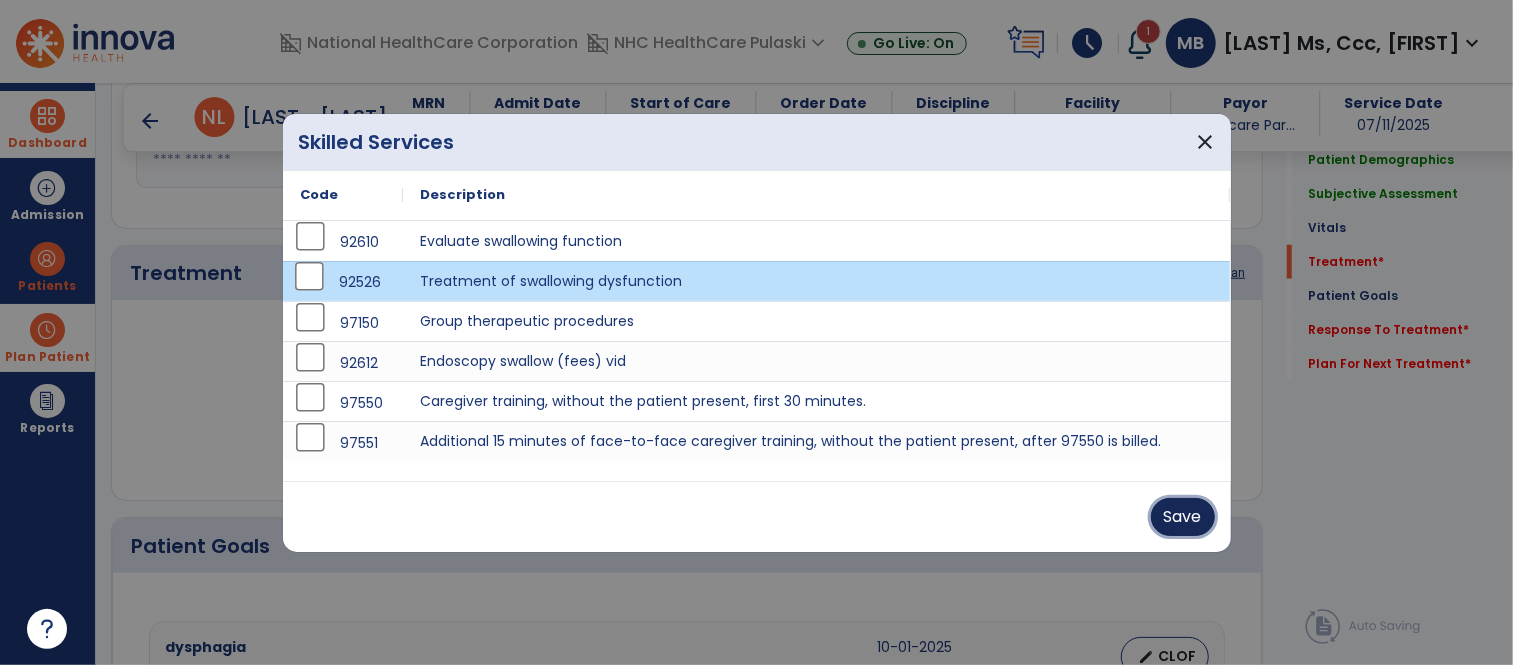 click on "Save" at bounding box center [1183, 517] 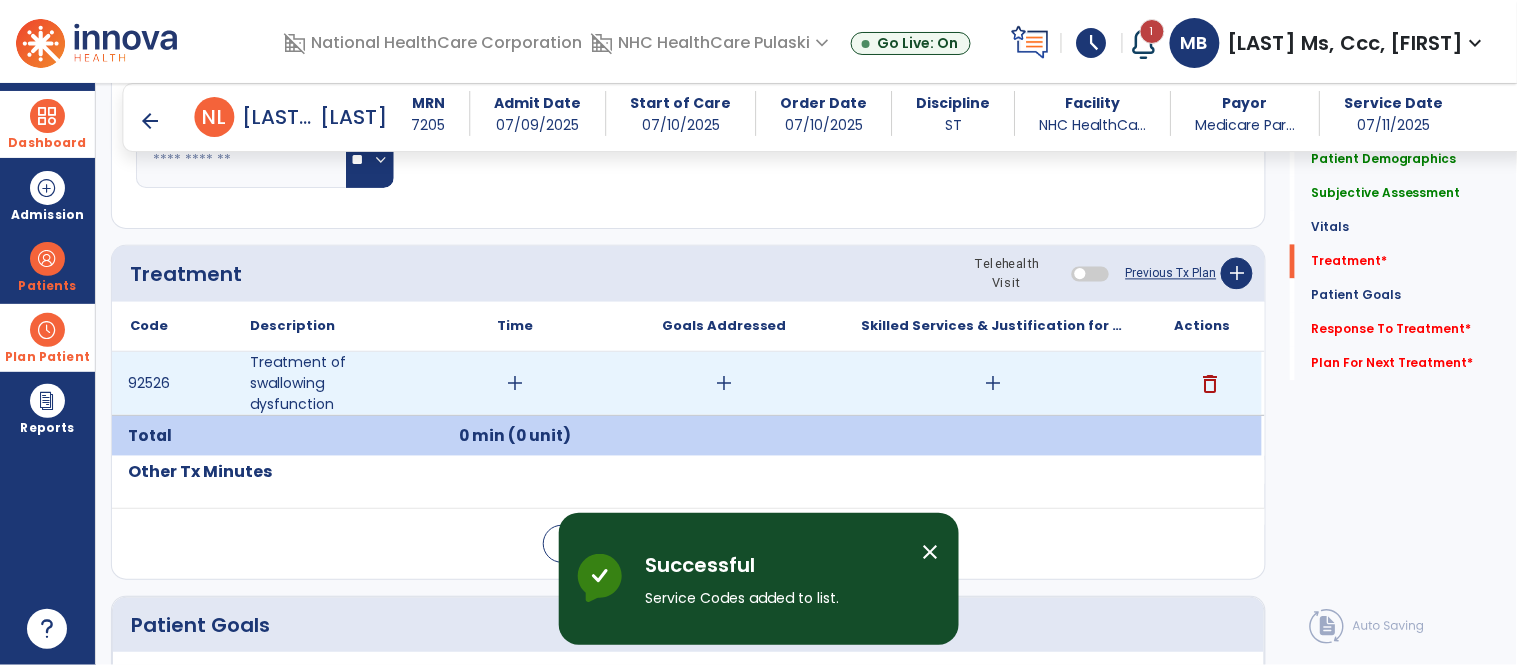 click on "add" at bounding box center (515, 383) 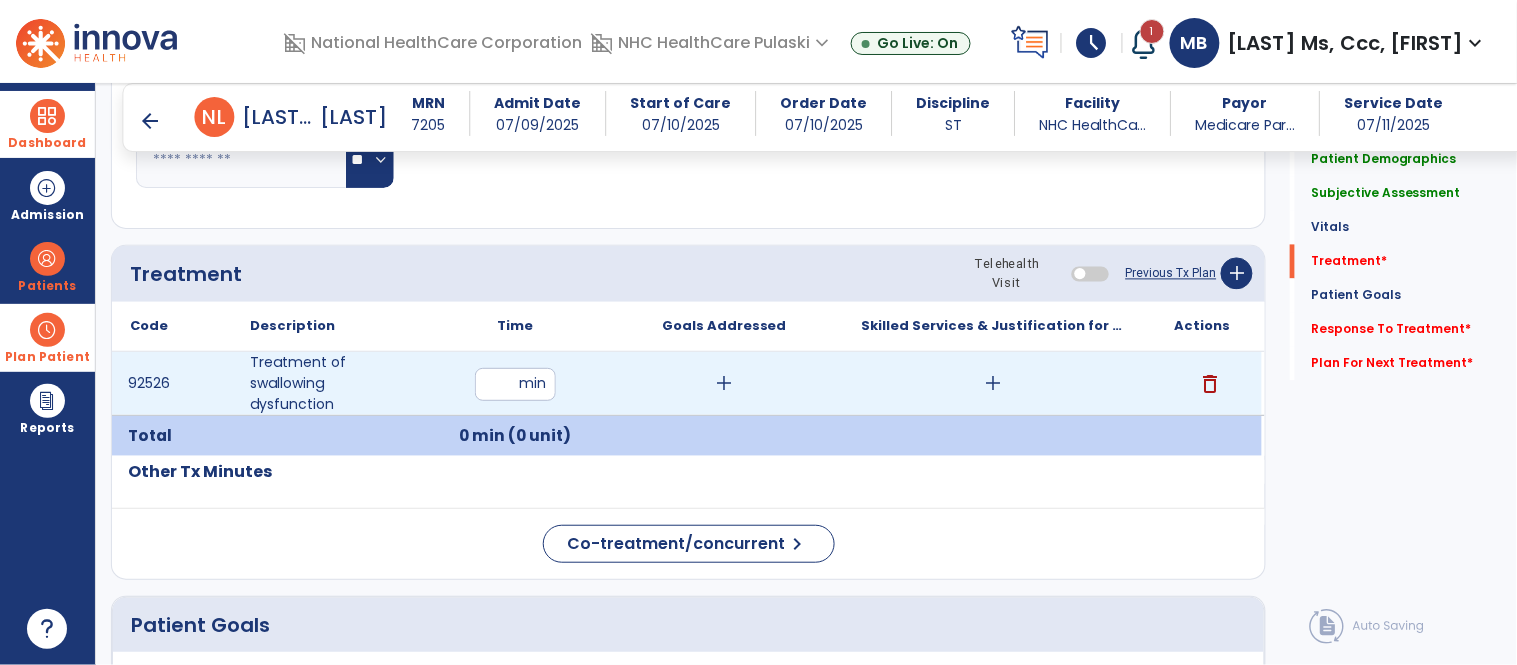type on "**" 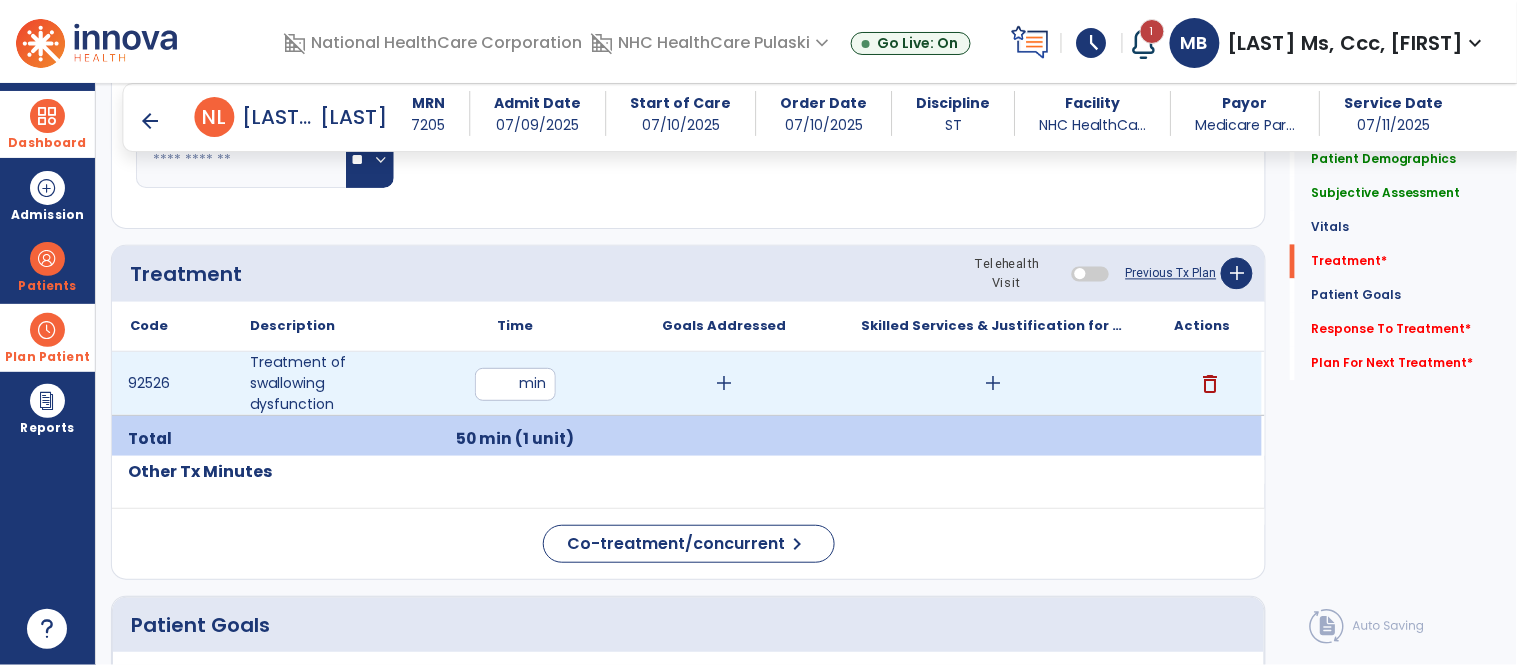click on "add" at bounding box center (993, 383) 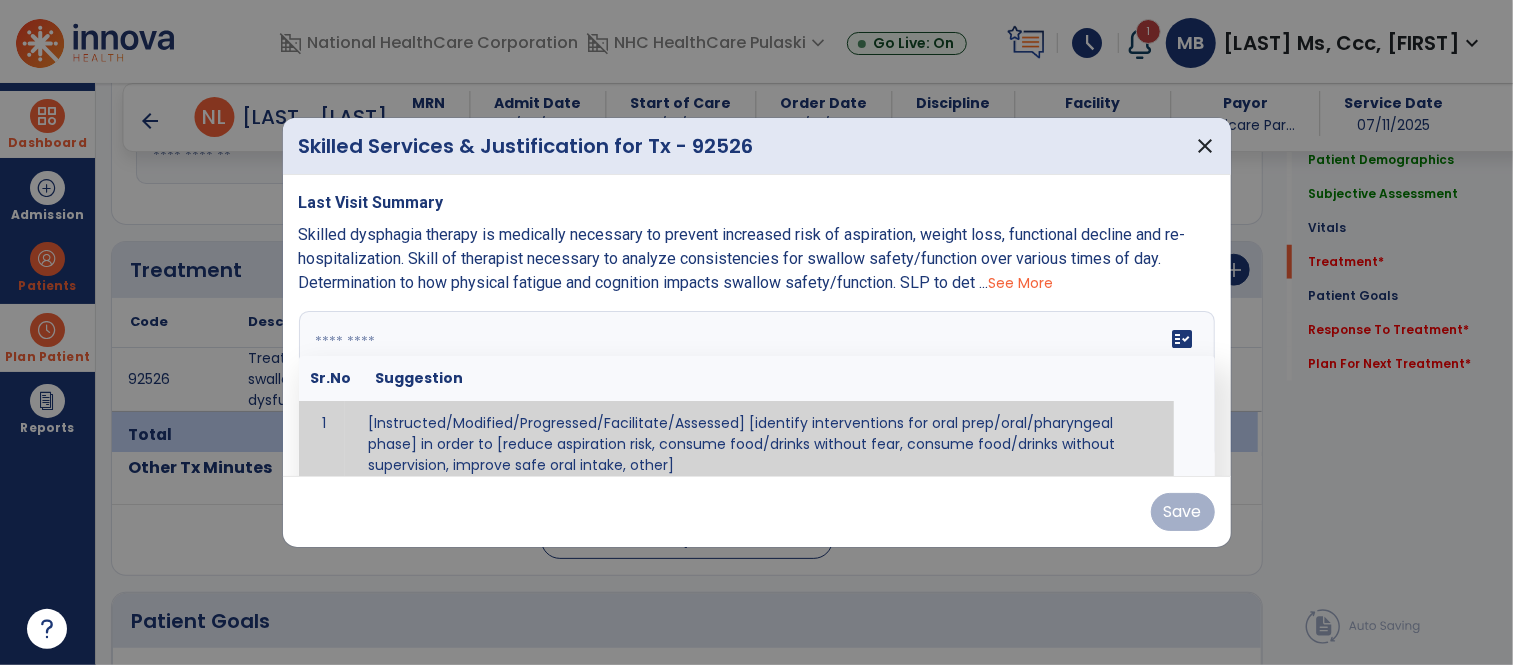 click on "fact_check  Sr.No Suggestion 1 [Instructed/Modified/Progressed/Facilitate/Assessed] [identify interventions for oral prep/oral/pharyngeal phase] in order to [reduce aspiration risk, consume food/drinks without fear, consume food/drinks without supervision, improve safe oral intake, other] 2 [Instructed/Modified/Progressed/Facilitate/Assessed] [identify compensatory methods such as alternating bites/sips, effortful swallow, other] in order to [reduce aspiration risk, consume food/drinks without fear, consume food/drinks without supervision, improve safe oral intake, other] 3 [Instructed/Modified/Progressed/Assessed] trials of [identify IDDSI Food/Drink Level or NDD Solid/Liquid Level] in order to [reduce aspiration risk, consume food/drinks without fear, consume food/drinks without supervision, improve safe oral intake, other] 4 5 Assessed swallow with administration of [identify test]" at bounding box center (757, 386) 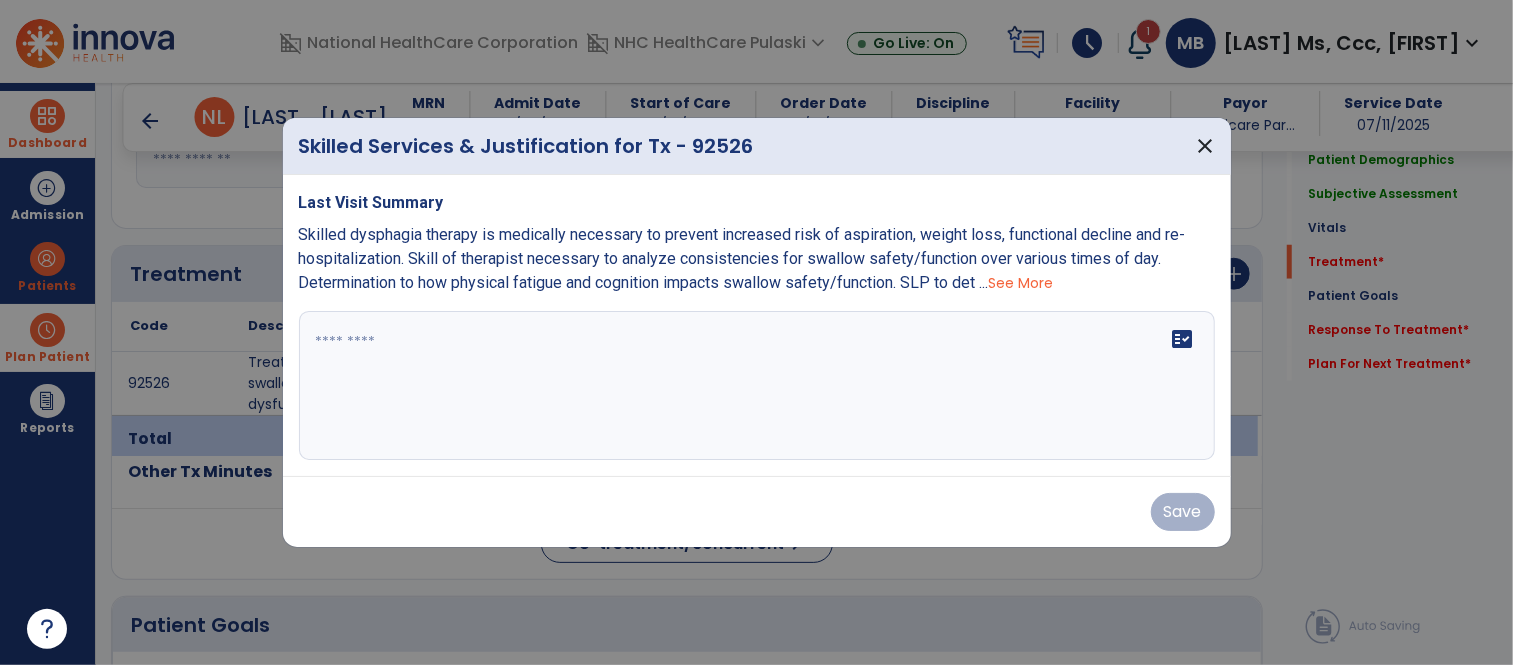 click on "See More" at bounding box center [1021, 283] 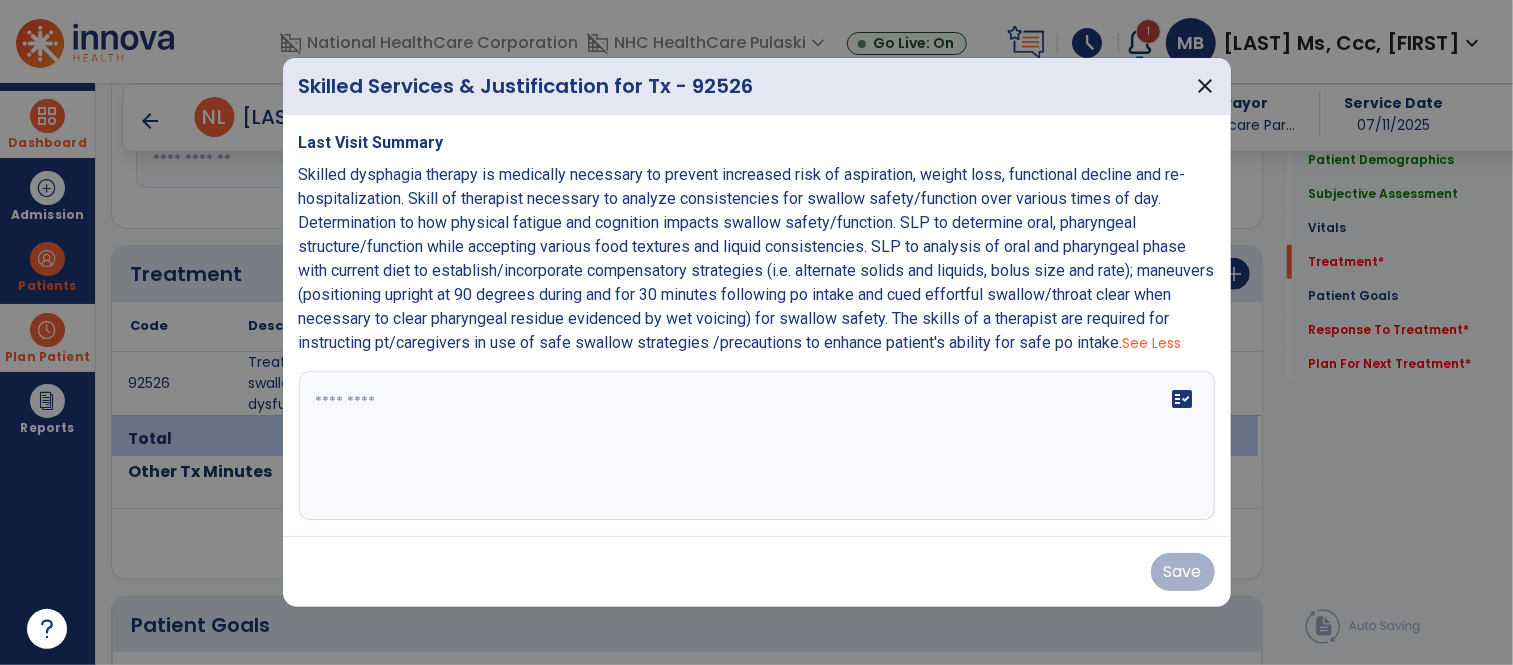 click at bounding box center (757, 446) 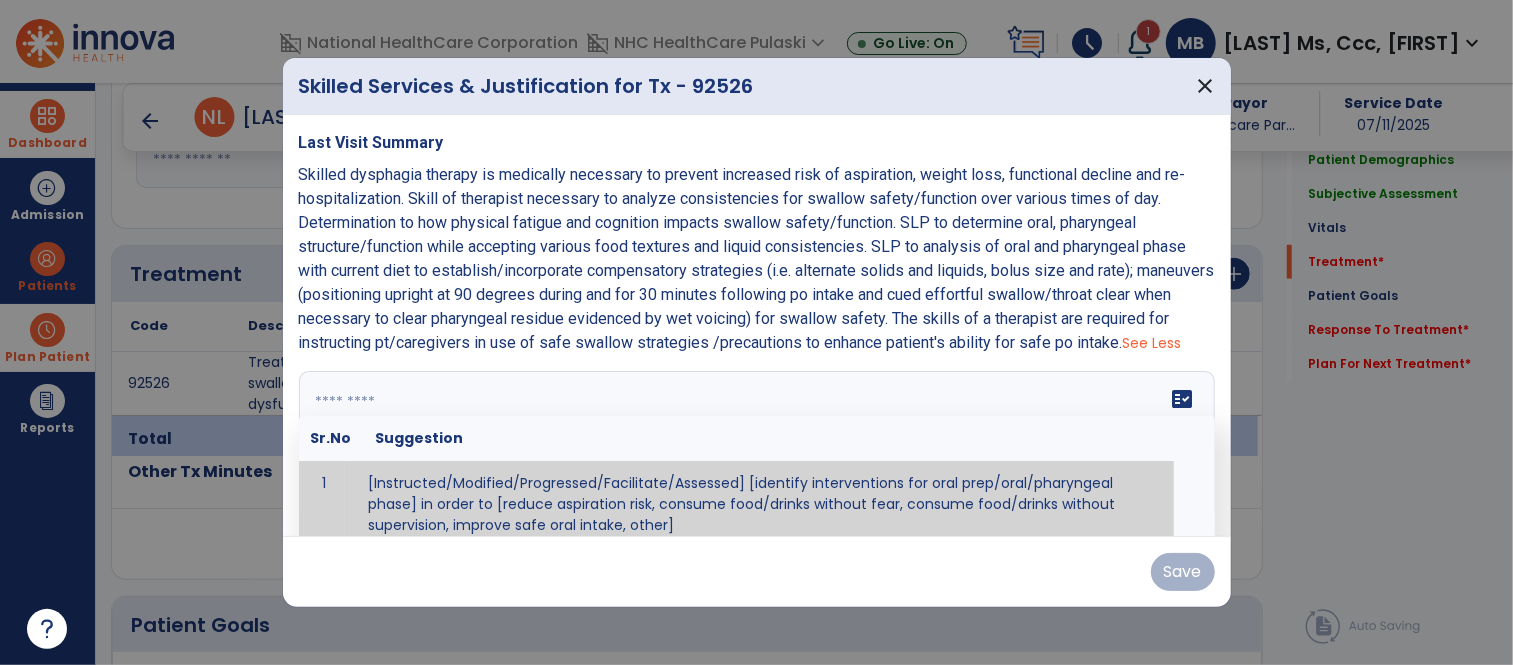 scroll, scrollTop: 11, scrollLeft: 0, axis: vertical 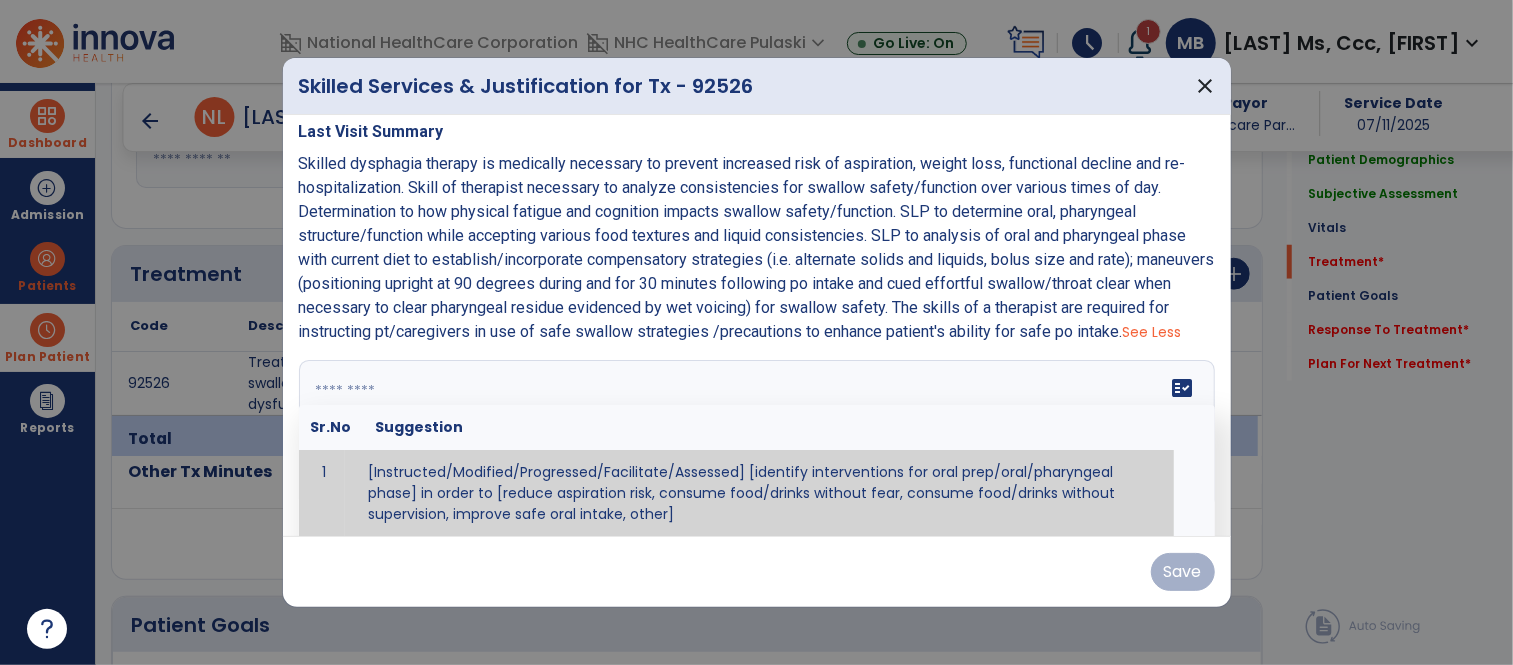 paste on "**********" 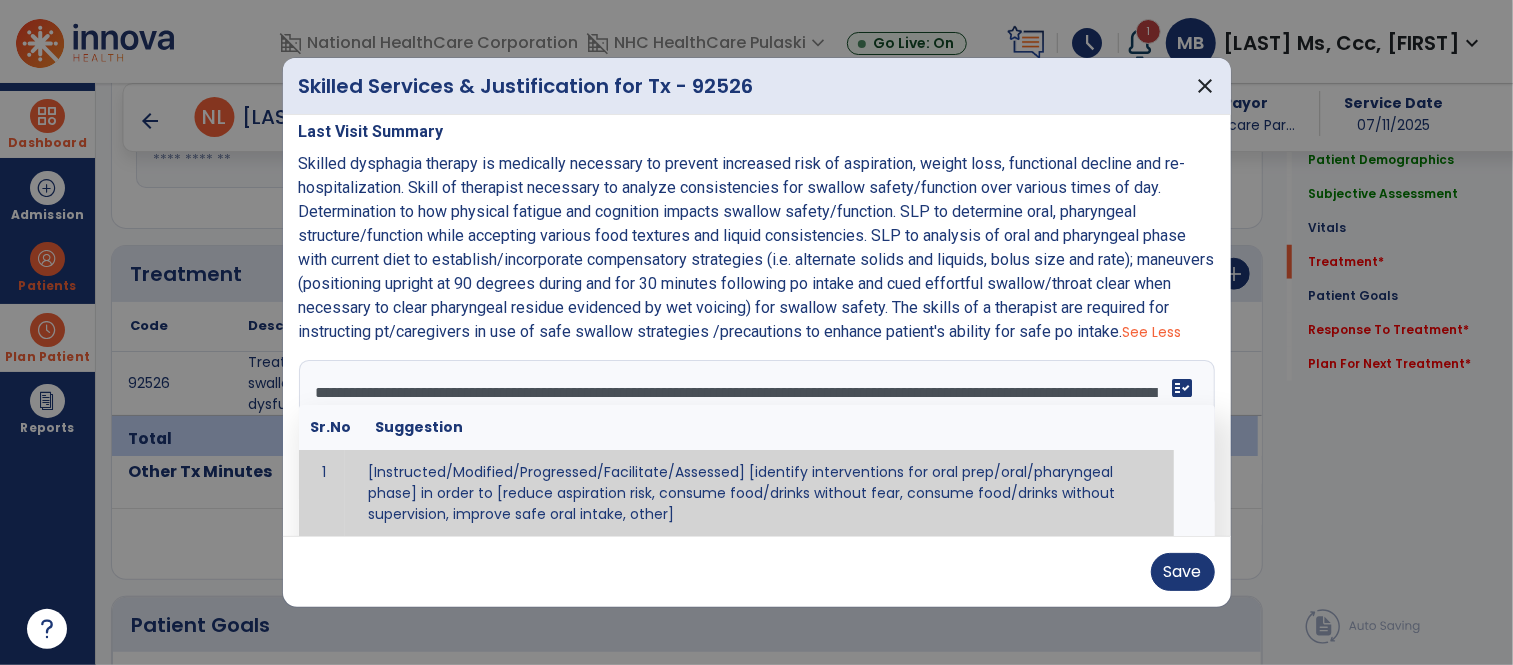 scroll, scrollTop: 62, scrollLeft: 0, axis: vertical 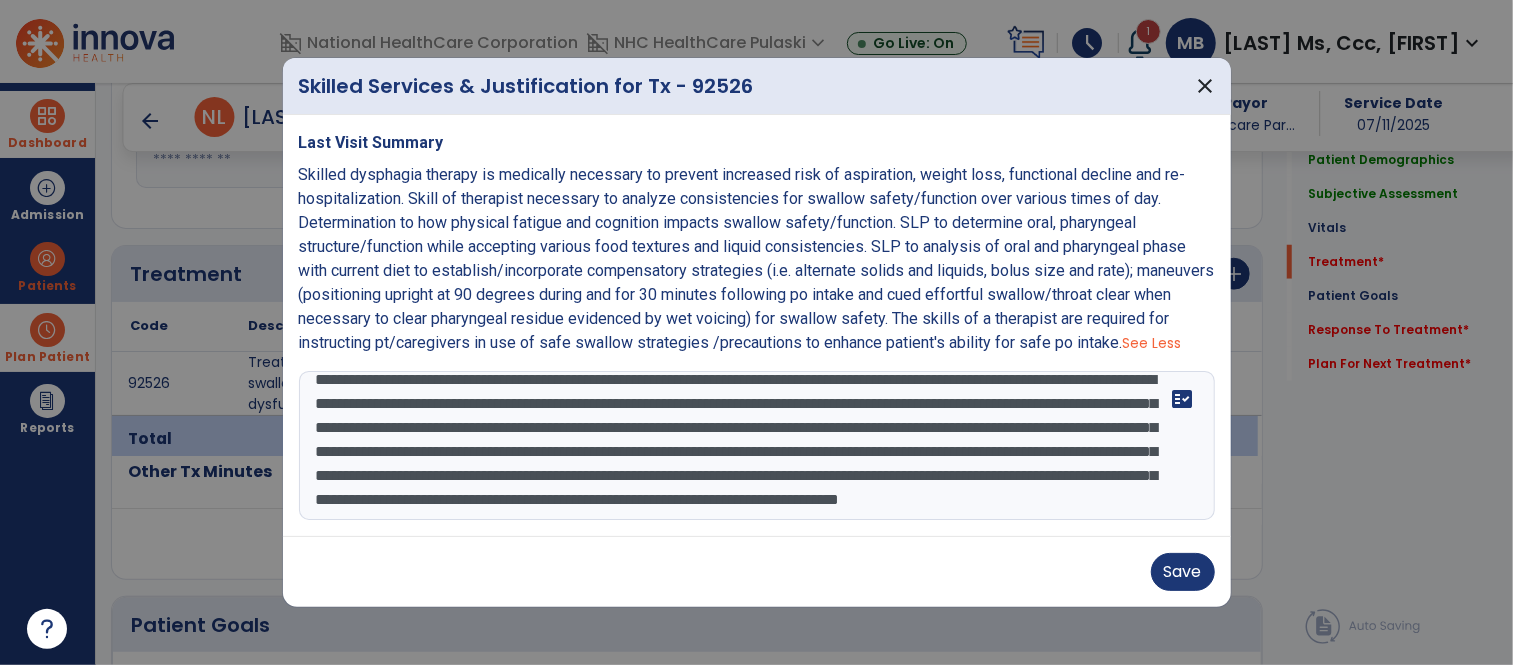 click on "**********" at bounding box center [757, 446] 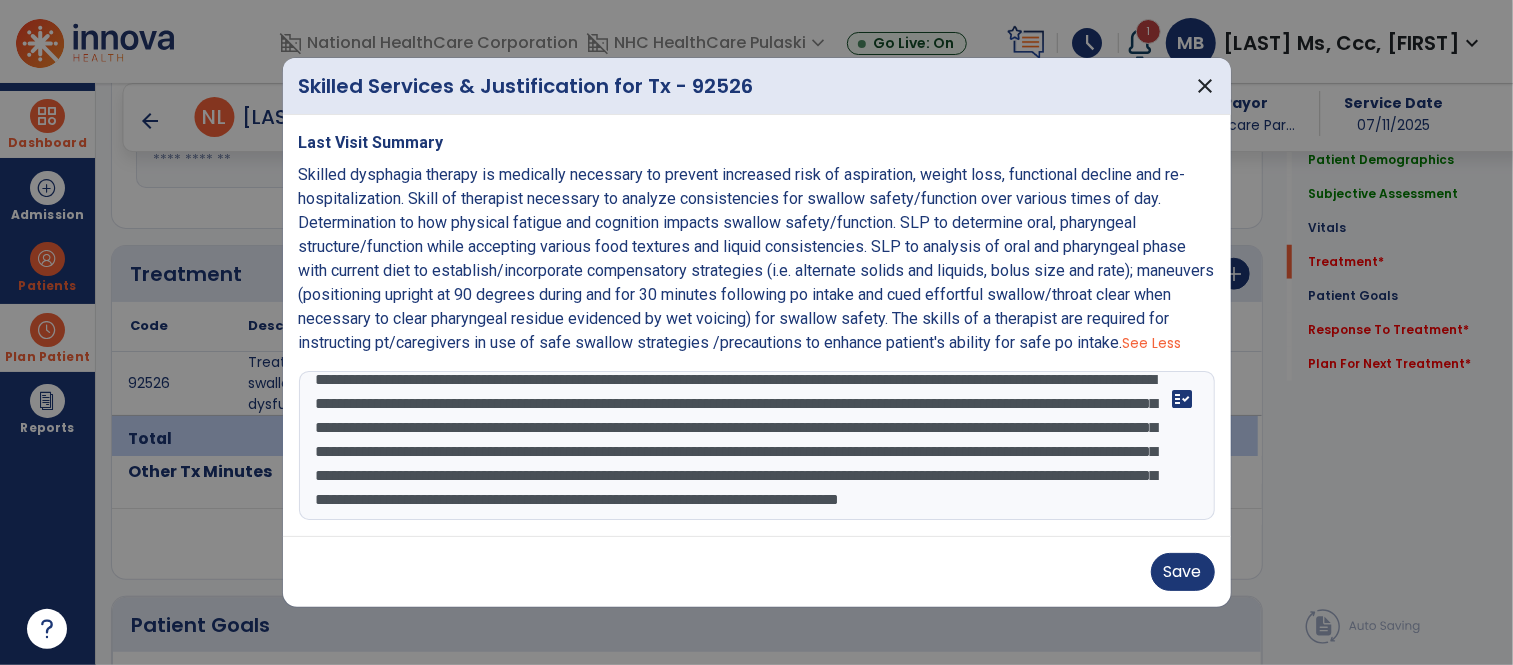 scroll, scrollTop: 20, scrollLeft: 0, axis: vertical 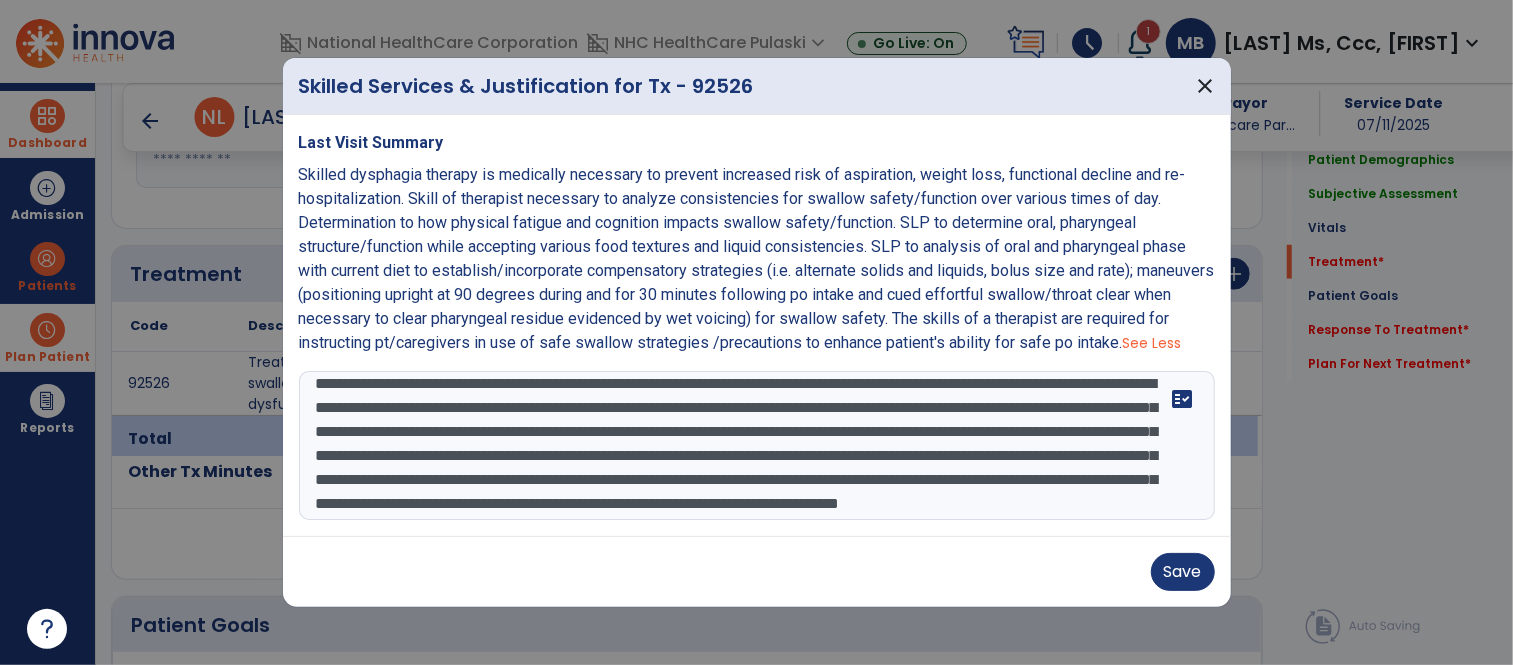 click on "**********" at bounding box center [757, 446] 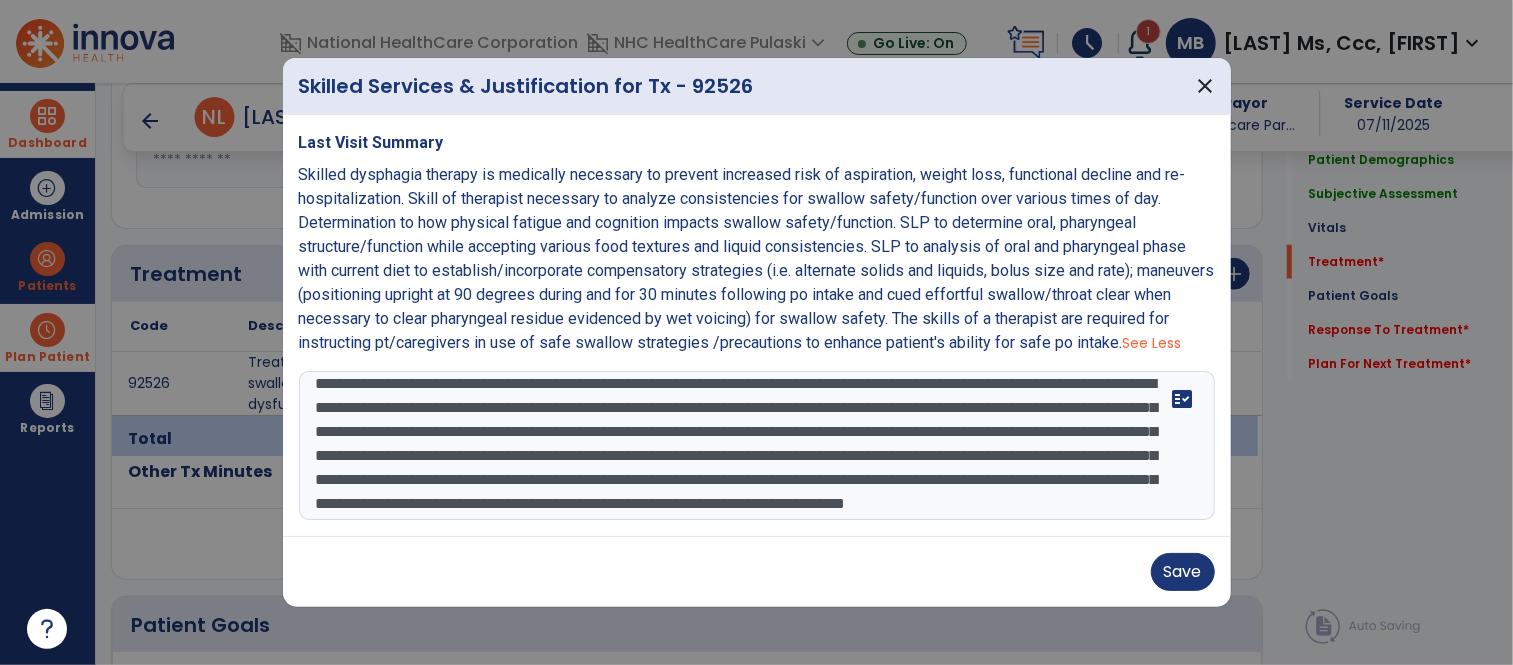 click on "**********" at bounding box center (757, 446) 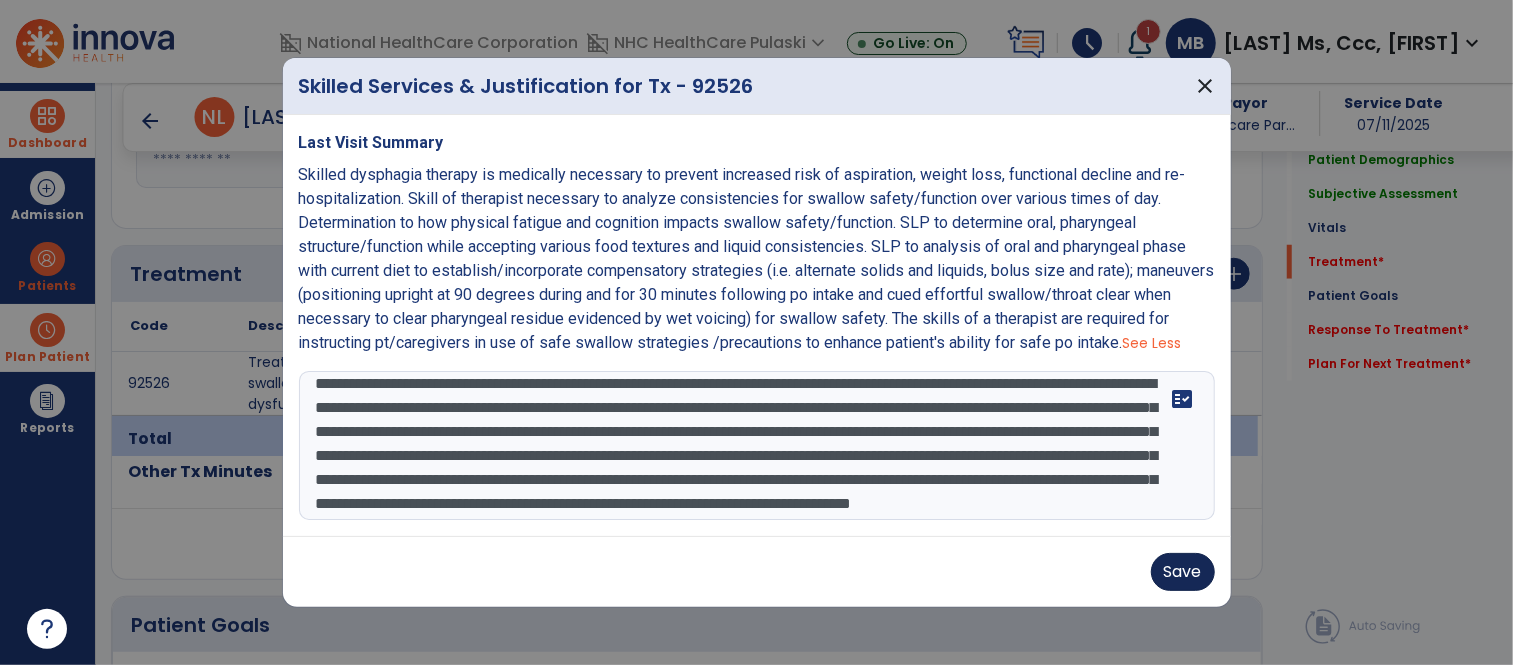 type on "**********" 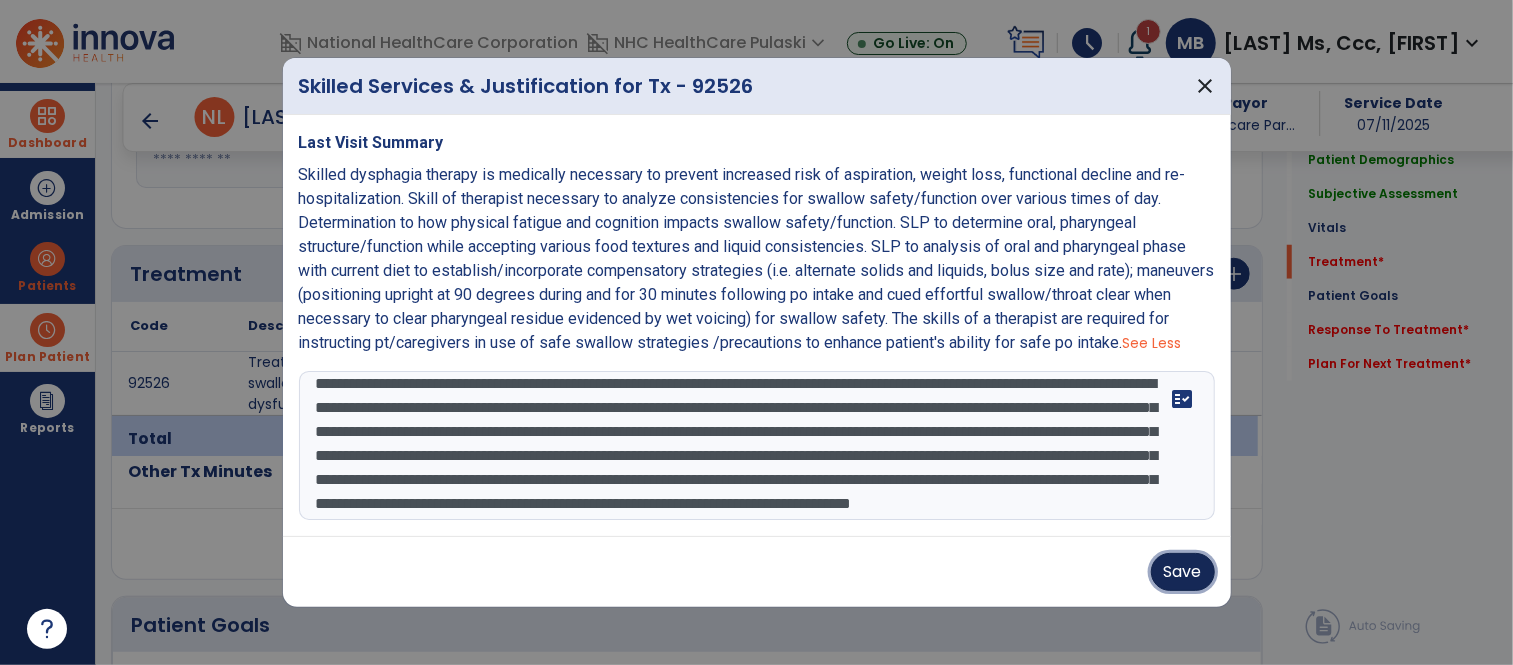 click on "Save" at bounding box center (1183, 572) 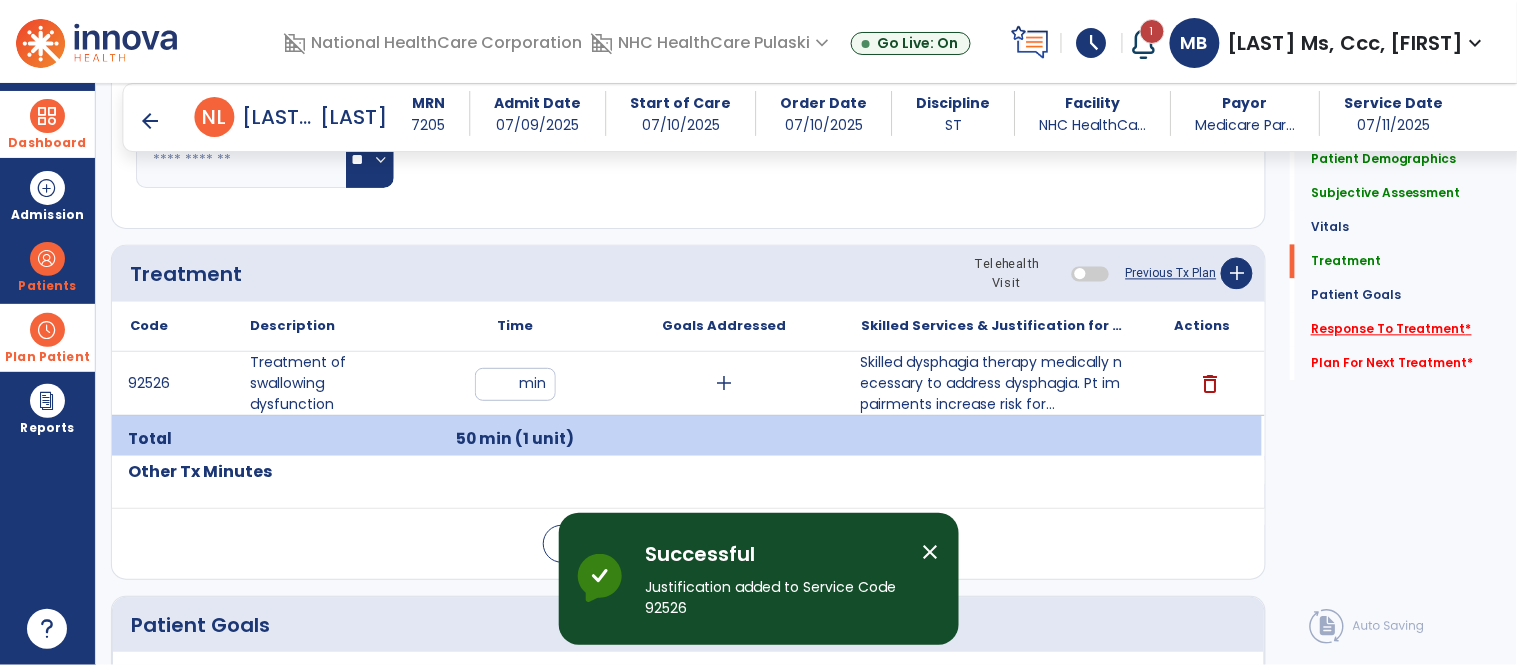 click on "Response To Treatment   *" 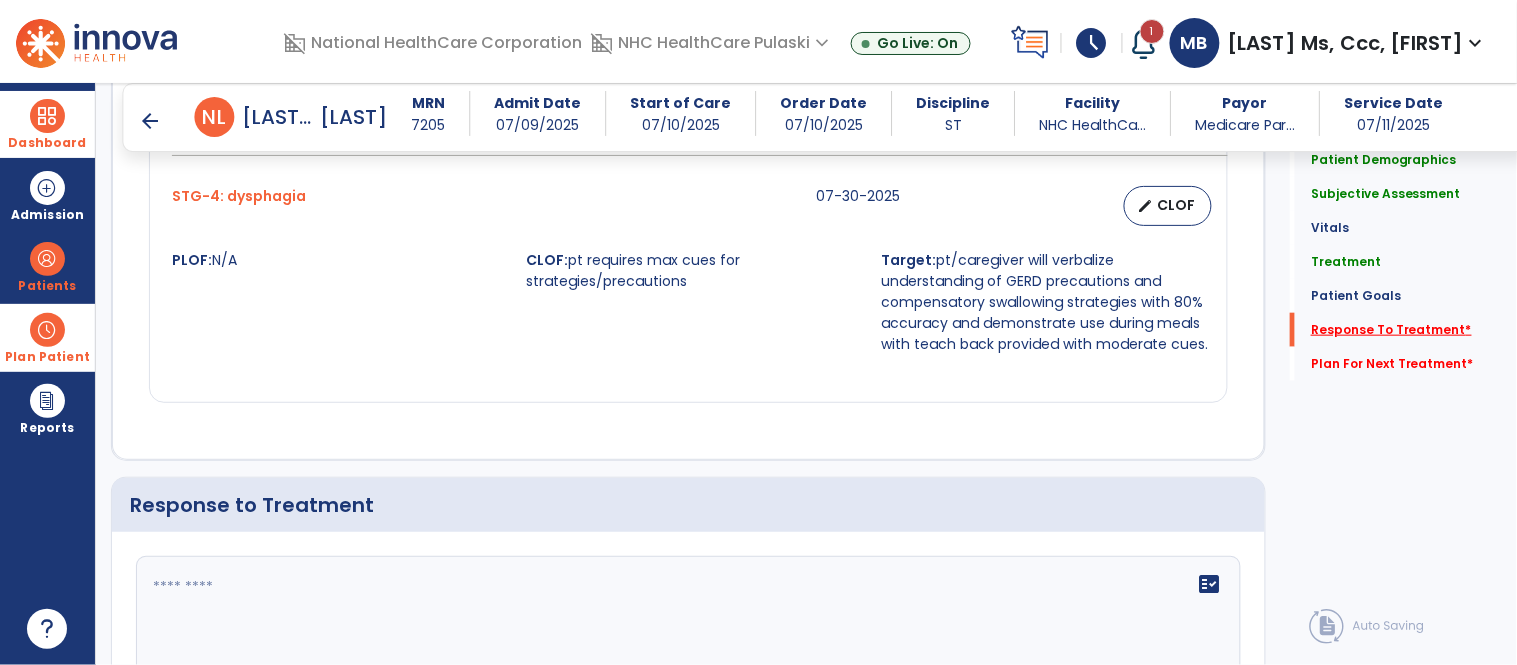scroll, scrollTop: 2611, scrollLeft: 0, axis: vertical 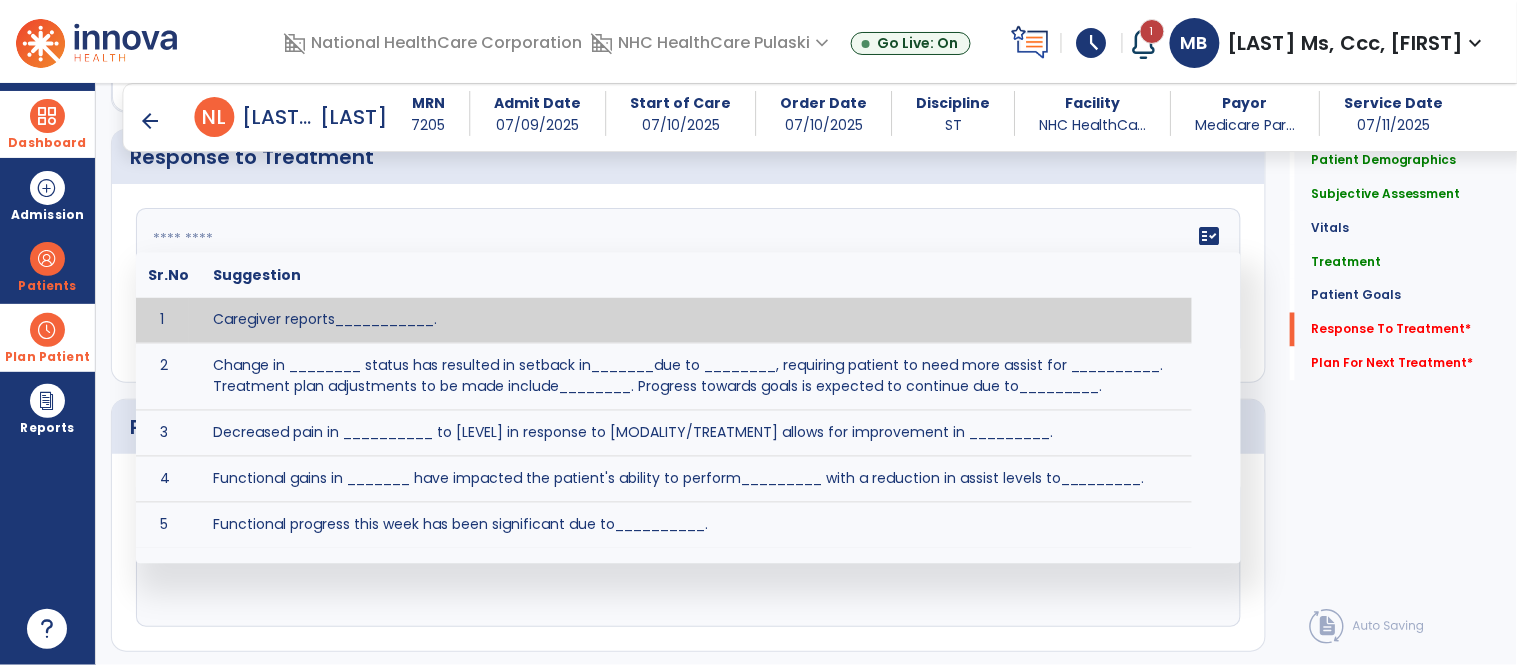 click on "fact_check  Sr.No Suggestion 1 Caregiver reports___________. 2 Change in ________ status has resulted in setback in_______due to ________, requiring patient to need more assist for __________.   Treatment plan adjustments to be made include________.  Progress towards goals is expected to continue due to_________. 3 Decreased pain in __________ to [LEVEL] in response to [MODALITY/TREATMENT] allows for improvement in _________. 4 Functional gains in _______ have impacted the patient's ability to perform_________ with a reduction in assist levels to_________. 5 Functional progress this week has been significant due to__________. 6 Gains in ________ have improved the patient's ability to perform ______with decreased levels of assist to___________. 7 Improvement in ________allows patient to tolerate higher levels of challenges in_________. 8 Pain in [AREA] has decreased to [LEVEL] in response to [TREATMENT/MODALITY], allowing fore ease in completing__________. 9 10 11 12 13 14 15 16 17 18 19 20 21" 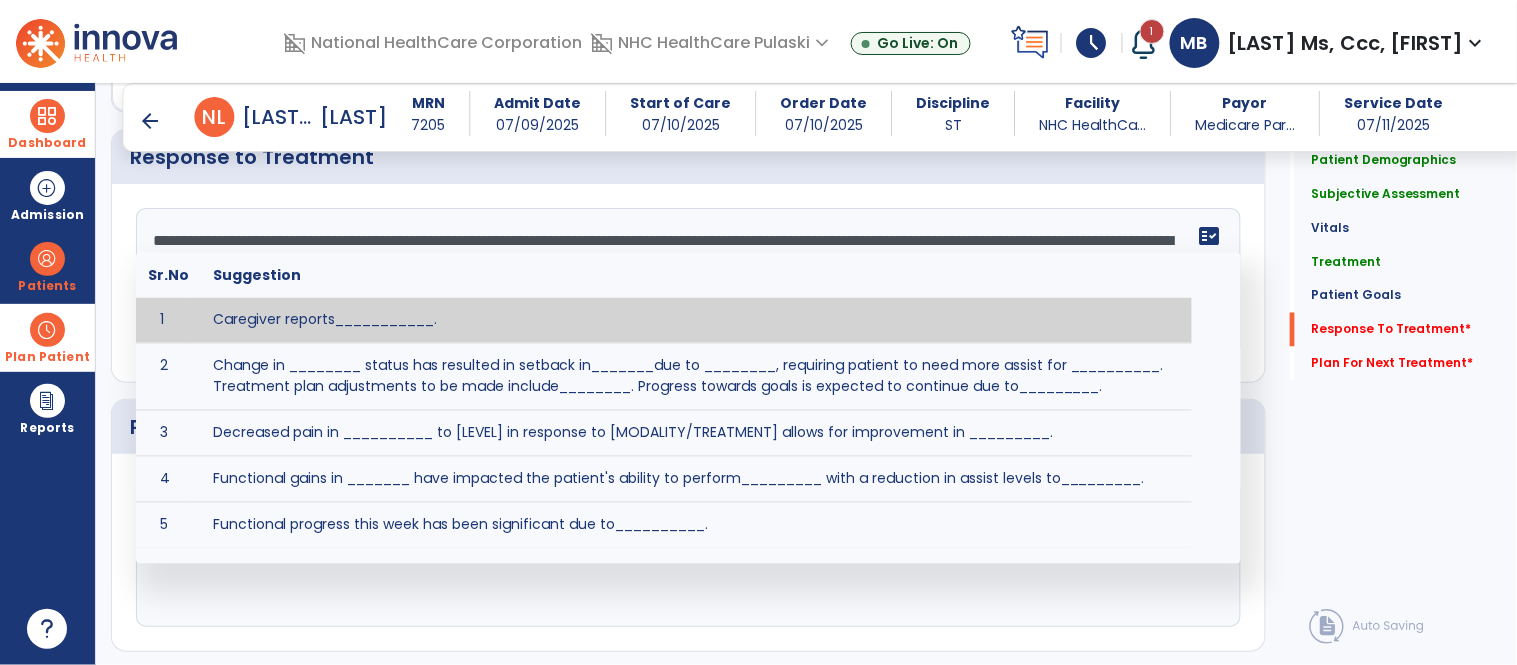 scroll, scrollTop: 38, scrollLeft: 0, axis: vertical 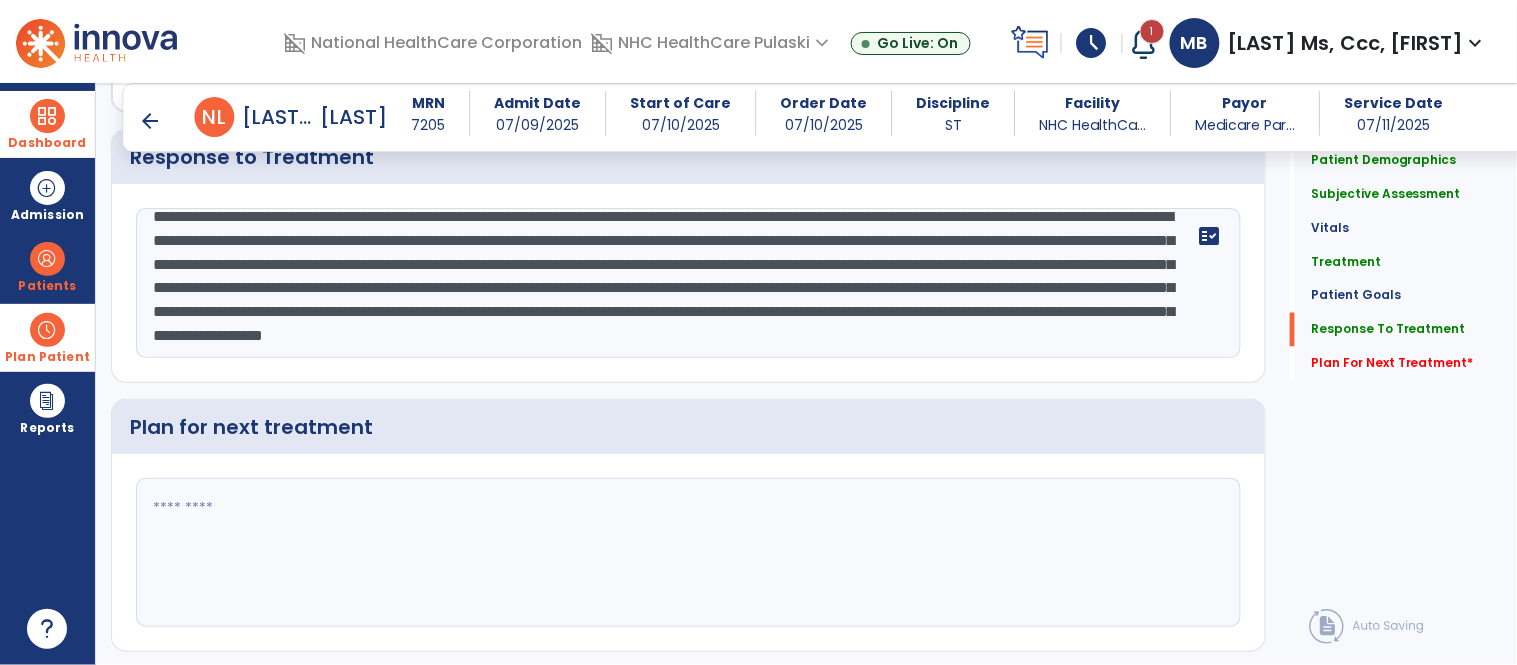 type on "**********" 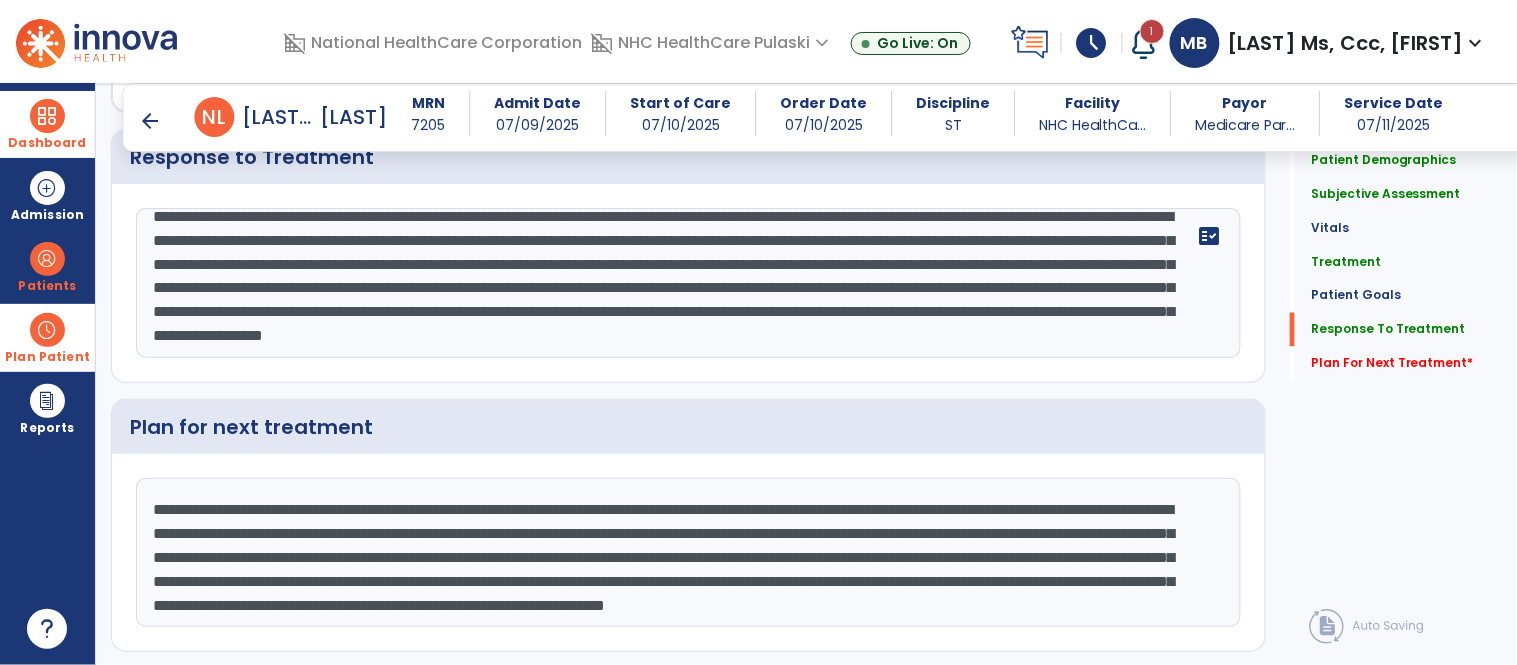 scroll, scrollTop: 63, scrollLeft: 0, axis: vertical 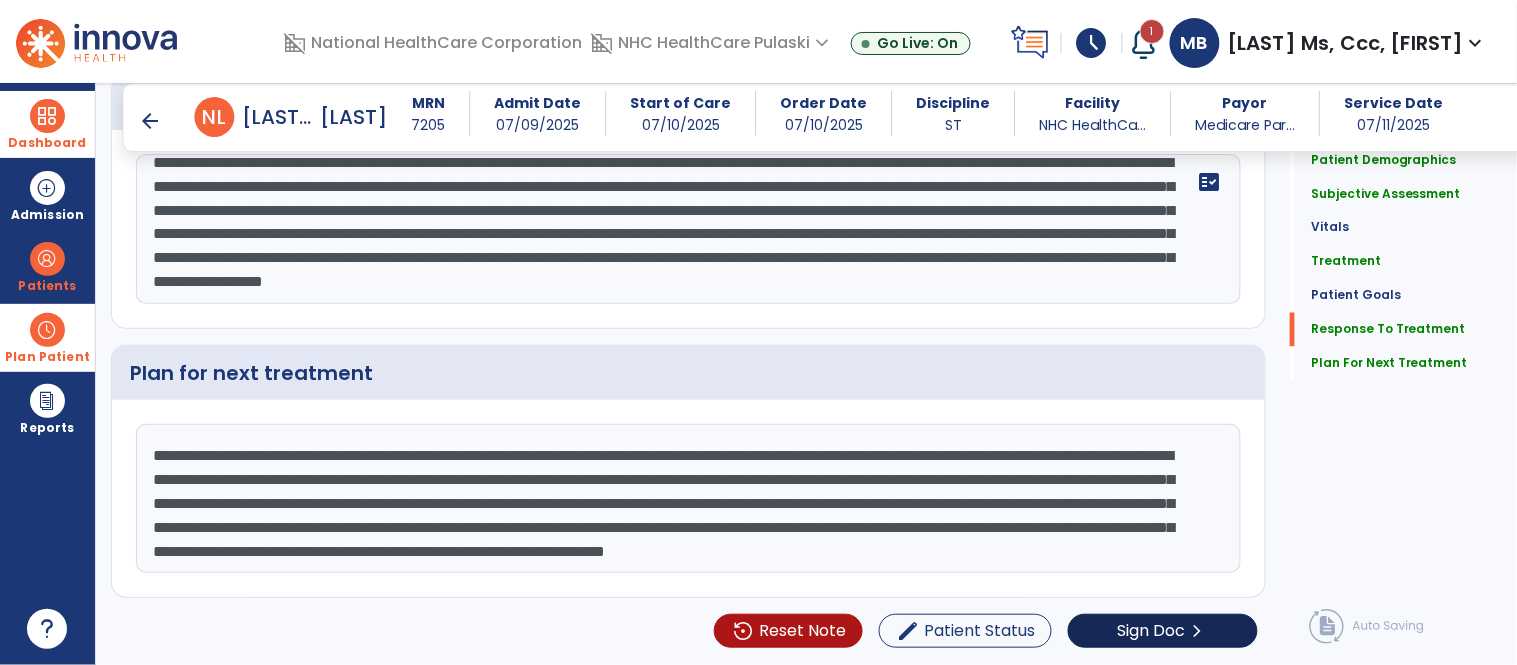 type on "**********" 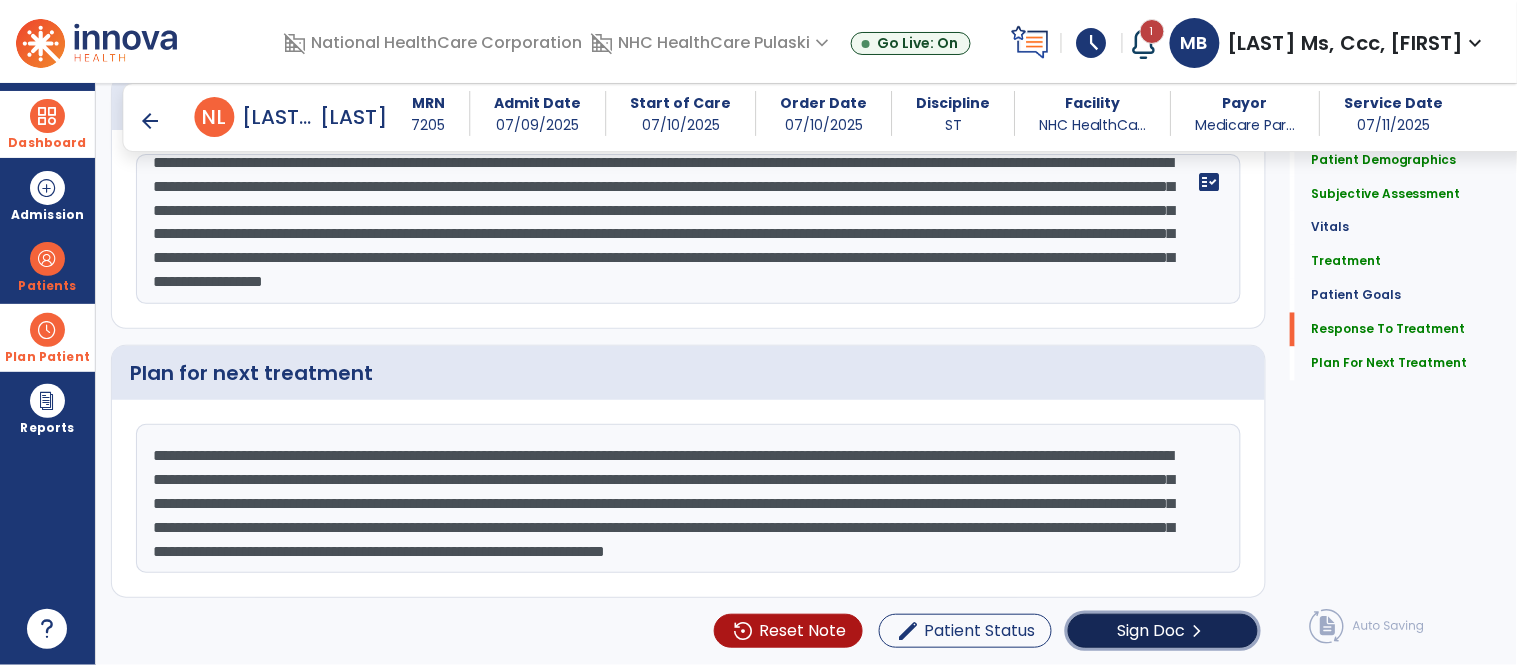 click on "chevron_right" 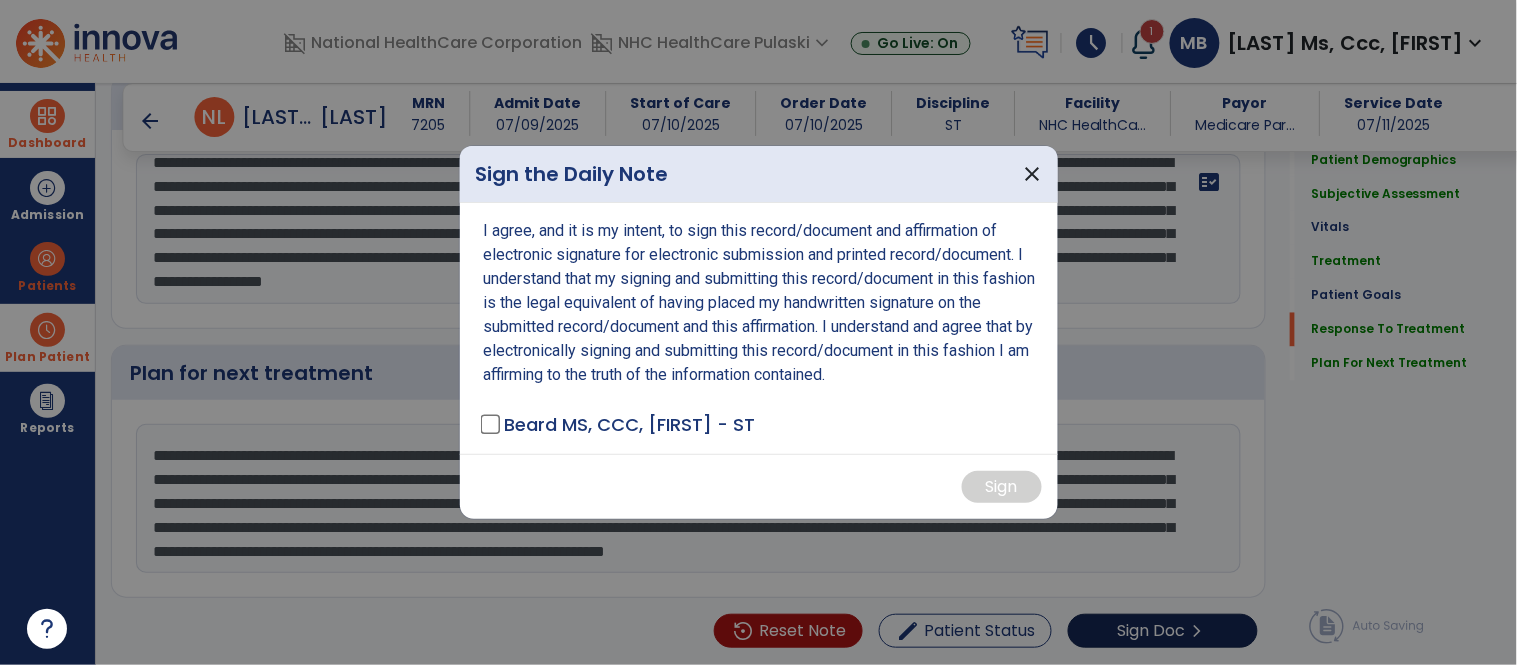 scroll, scrollTop: 2784, scrollLeft: 0, axis: vertical 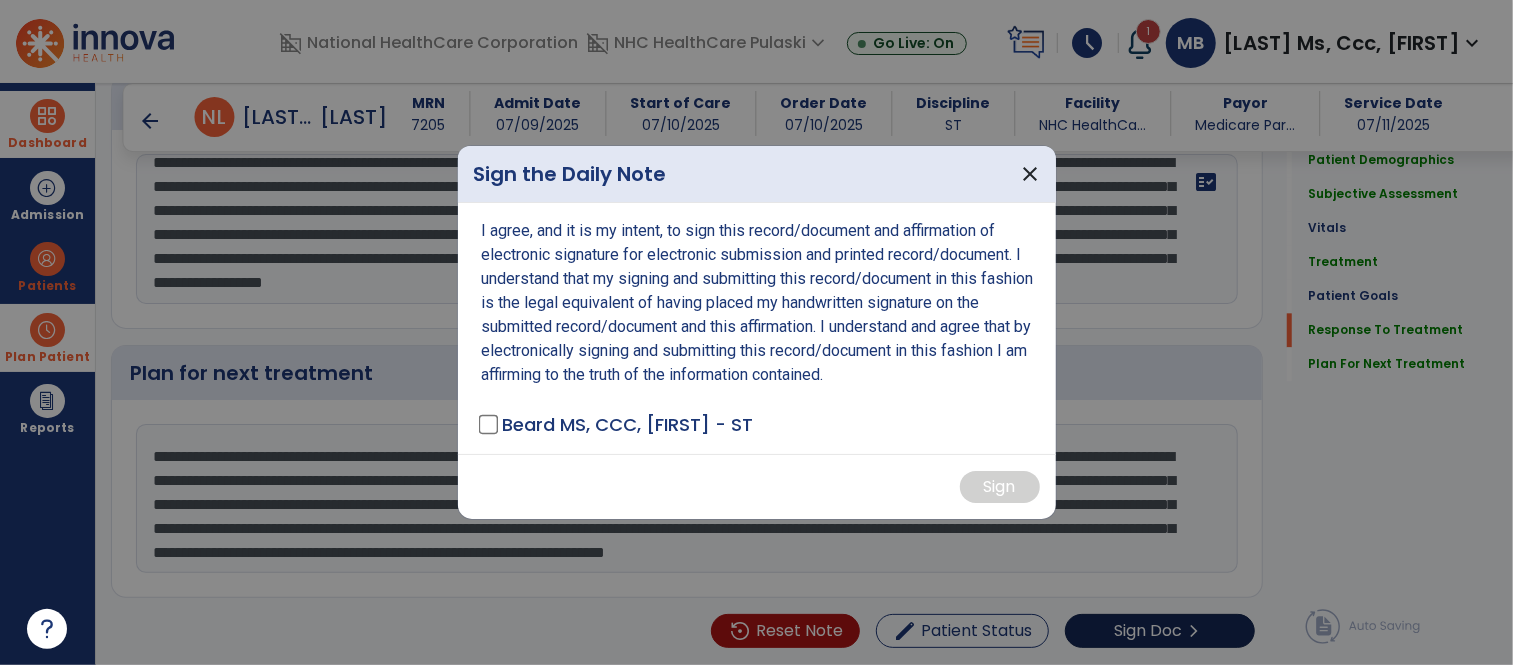 click at bounding box center (756, 332) 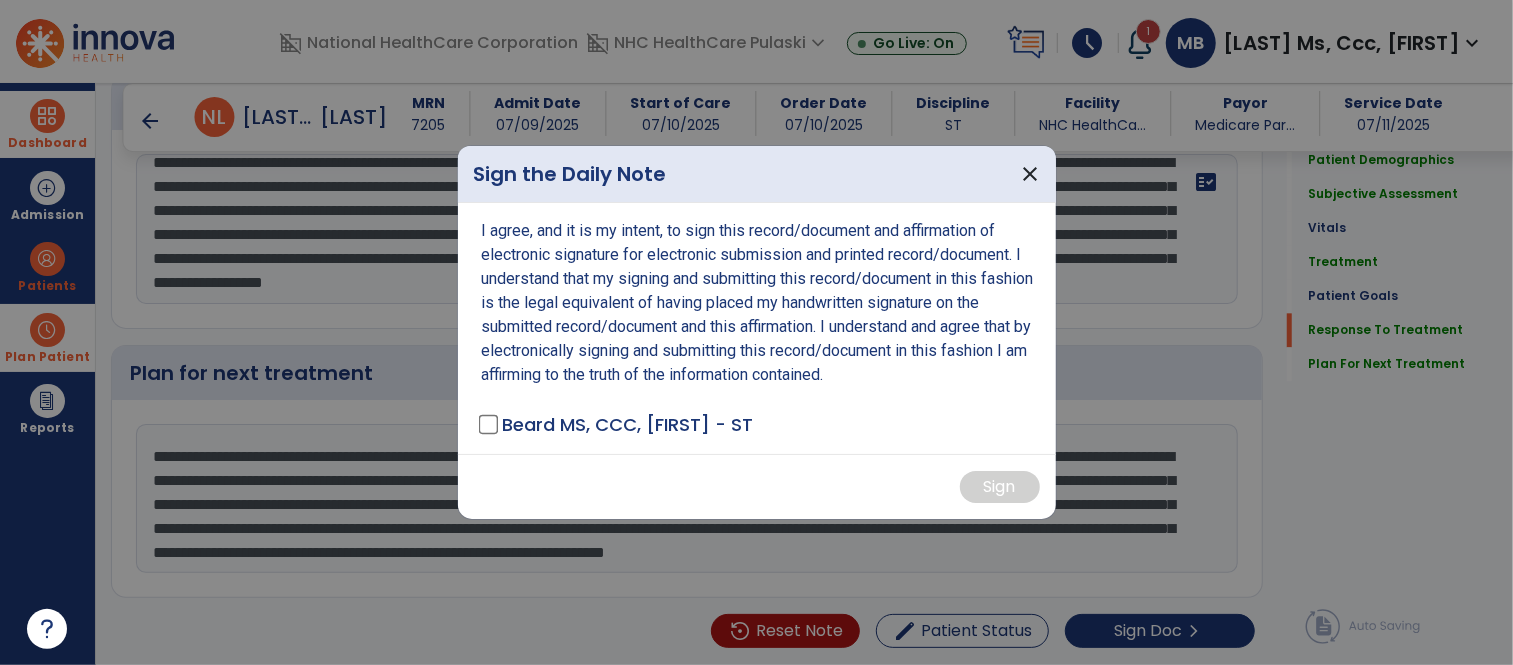 click on "I agree, and it is my intent, to sign this record/document and affirmation of electronic signature for electronic submission and printed record/document. I understand that my signing and submitting this record/document in this fashion is the legal equivalent of having placed my handwritten signature on the submitted record/document and this affirmation. I understand and agree that by electronically signing and submitting this record/document in this fashion I am affirming to the truth of the information contained.  [LAST] MS, CCC, [FIRST]  - ST" at bounding box center (757, 328) 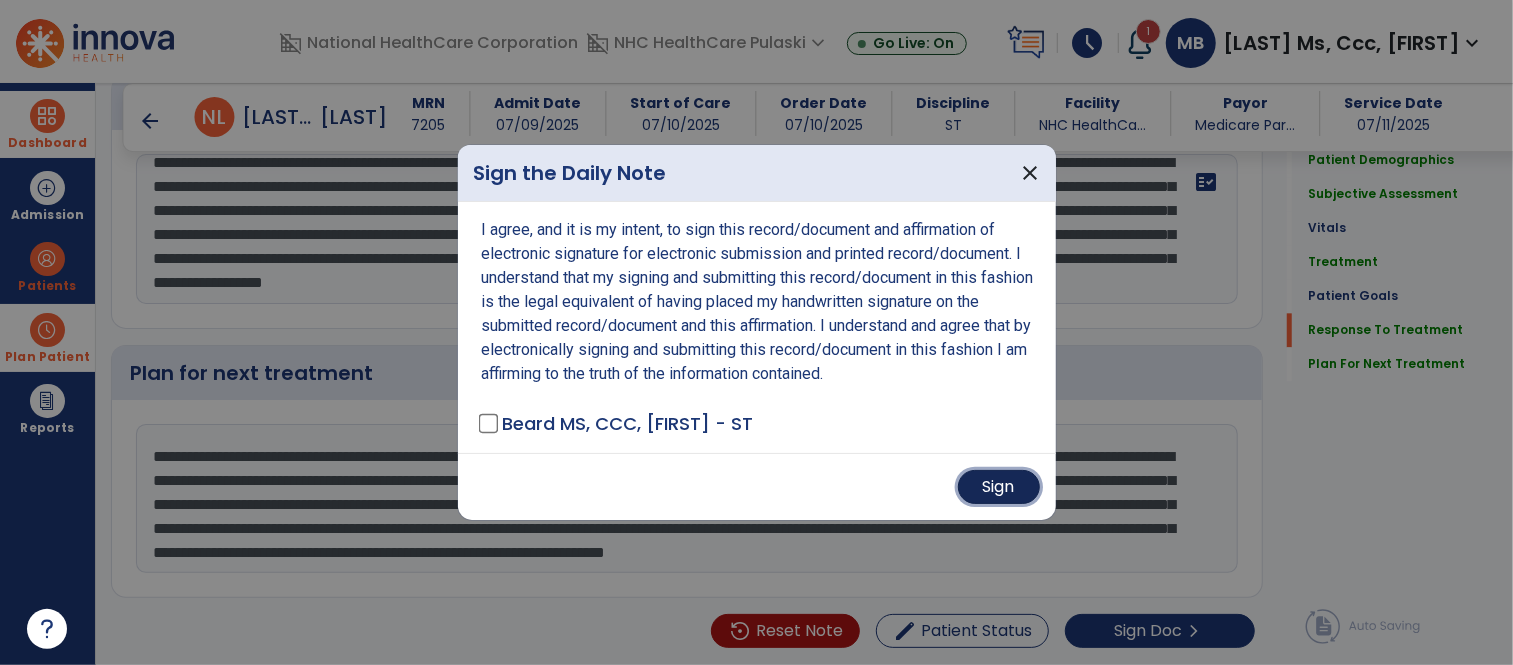click on "Sign" at bounding box center [999, 487] 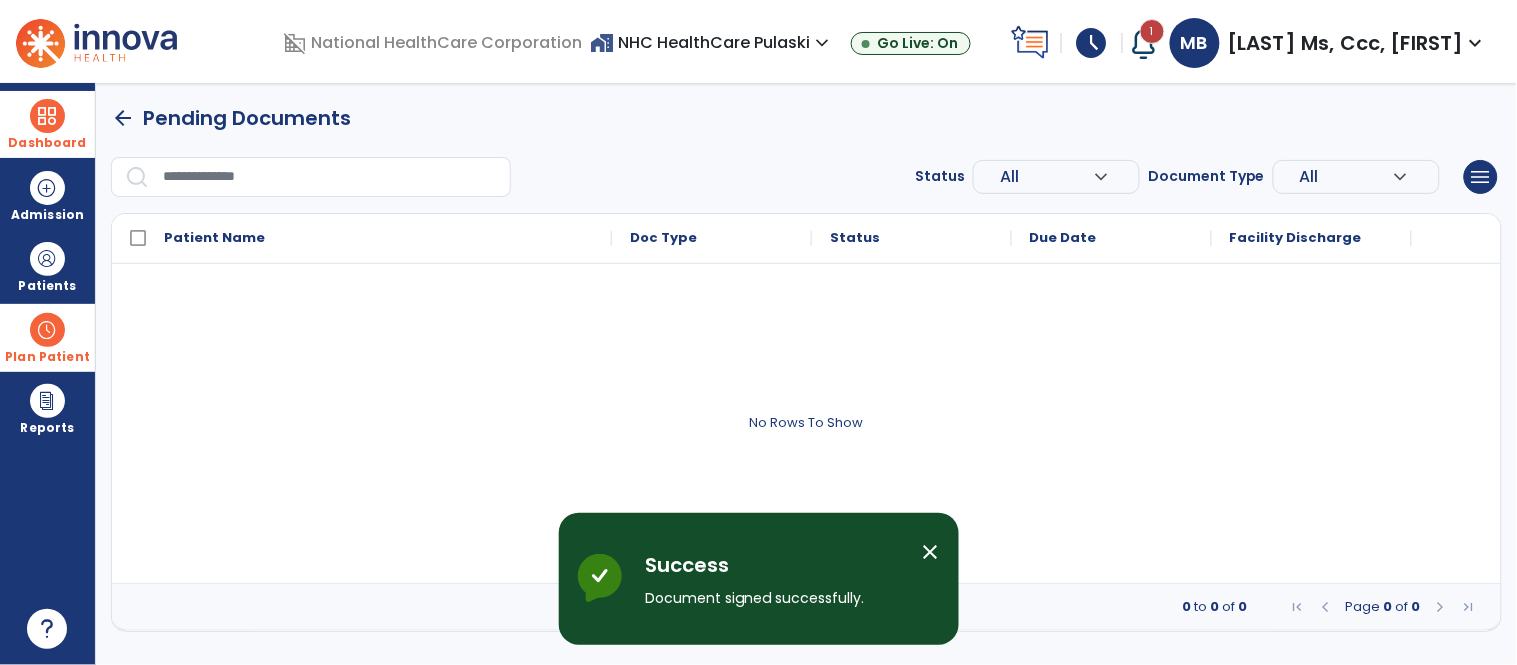 scroll, scrollTop: 0, scrollLeft: 0, axis: both 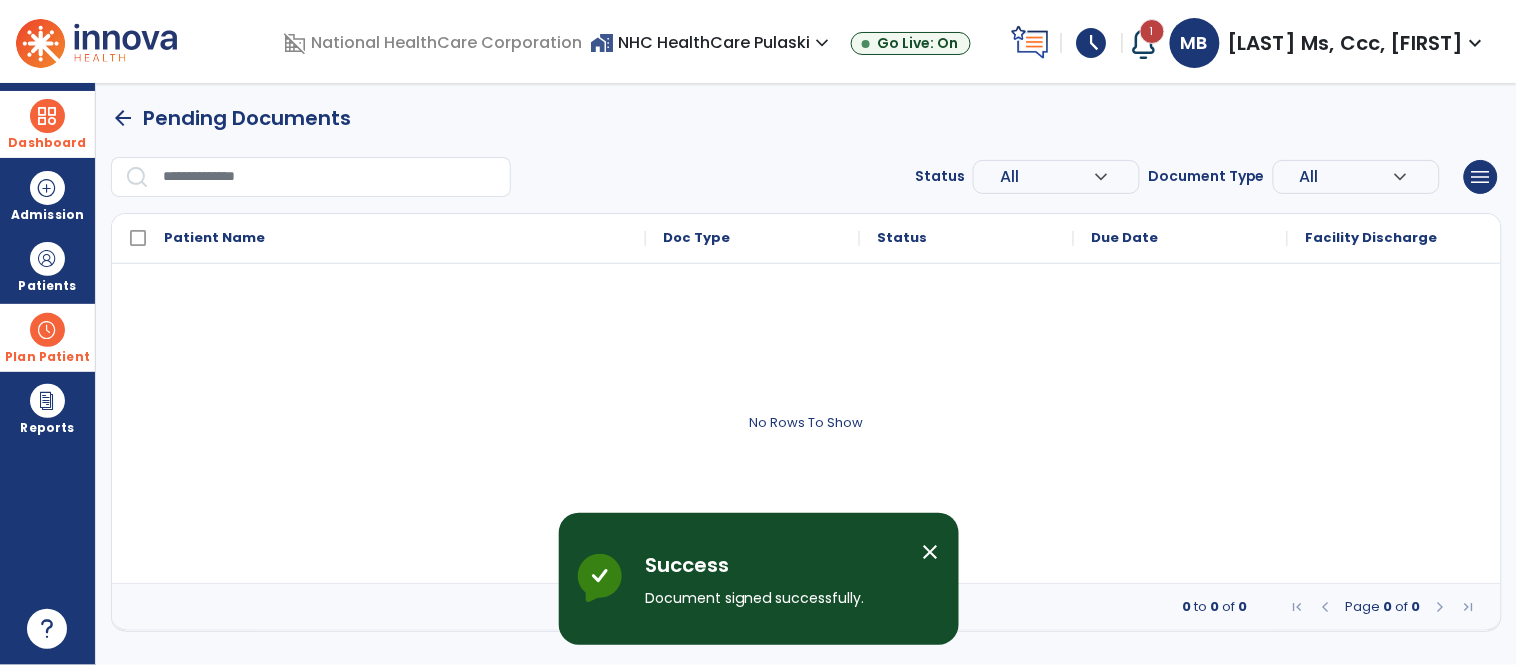 click at bounding box center [47, 116] 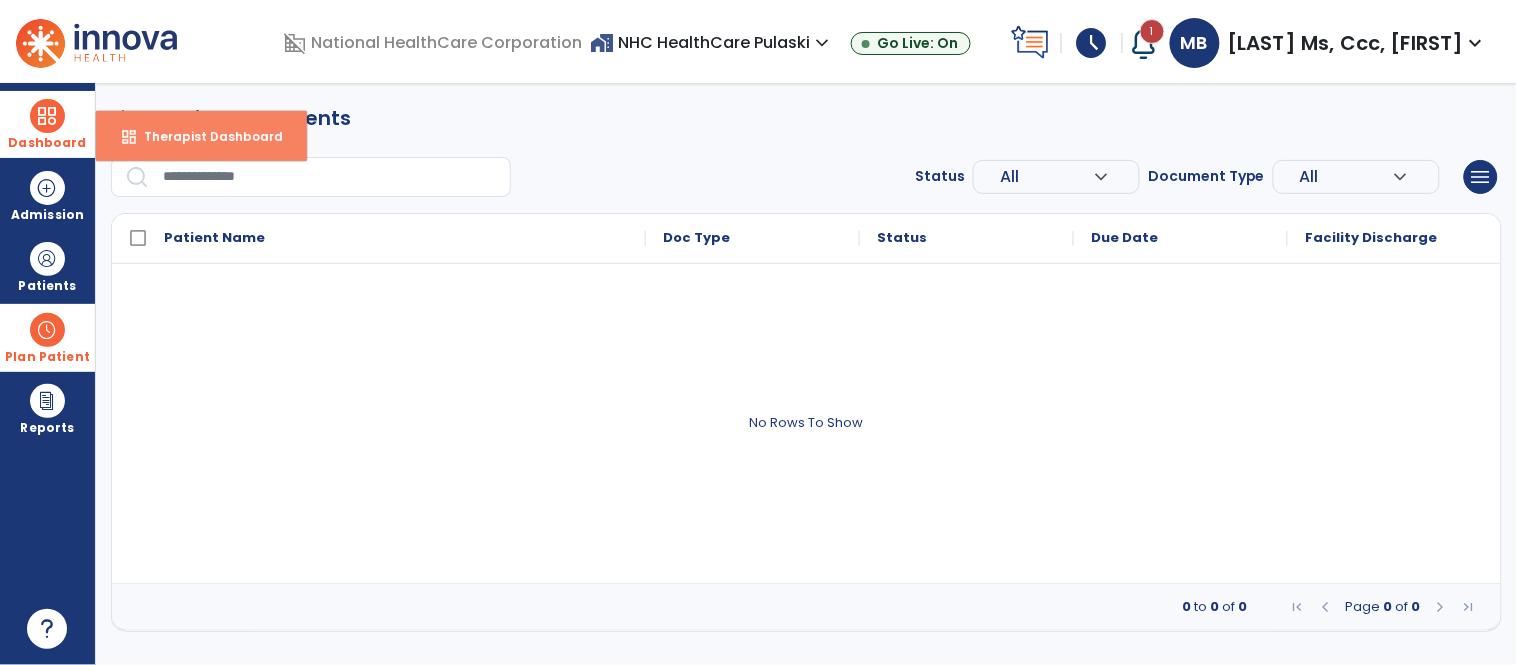 click on "dashboard  Therapist Dashboard" at bounding box center [201, 136] 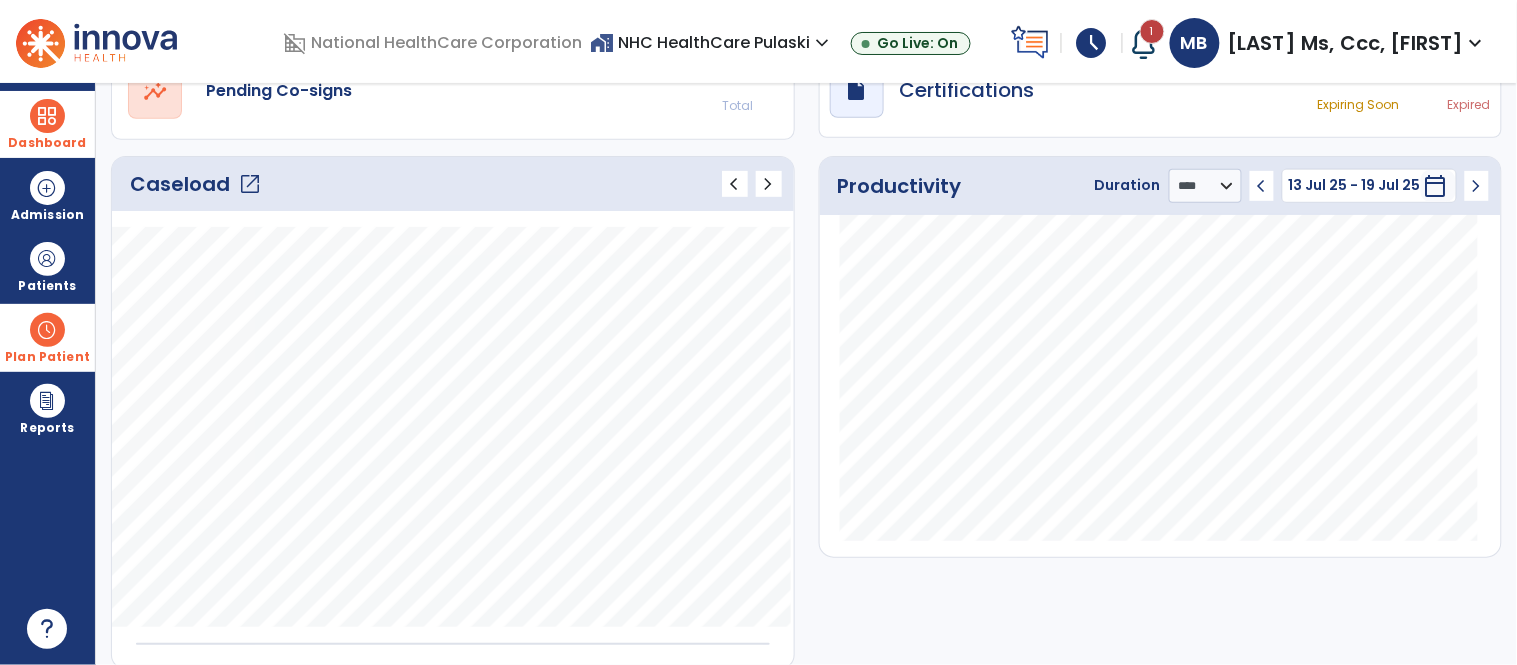 scroll, scrollTop: 234, scrollLeft: 0, axis: vertical 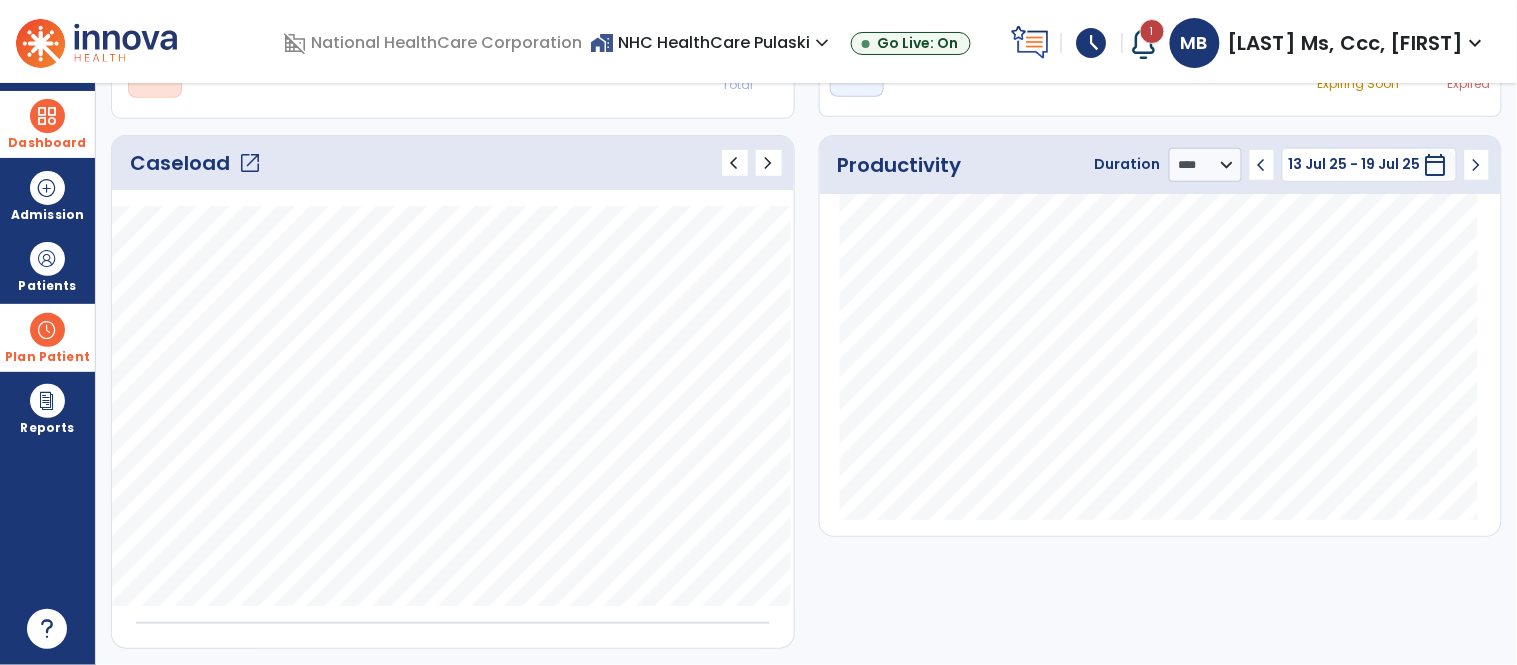 click on "chevron_left" 